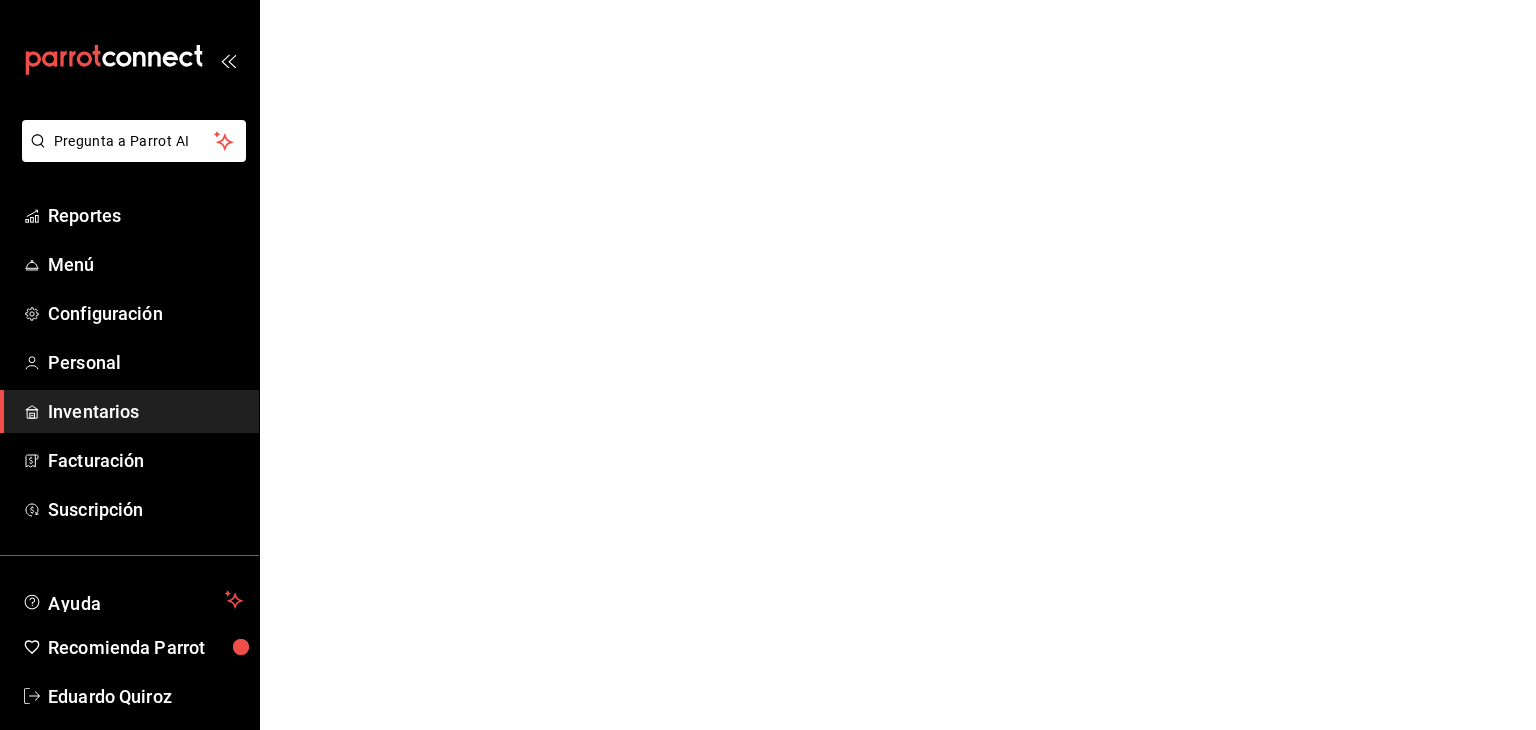 scroll, scrollTop: 0, scrollLeft: 0, axis: both 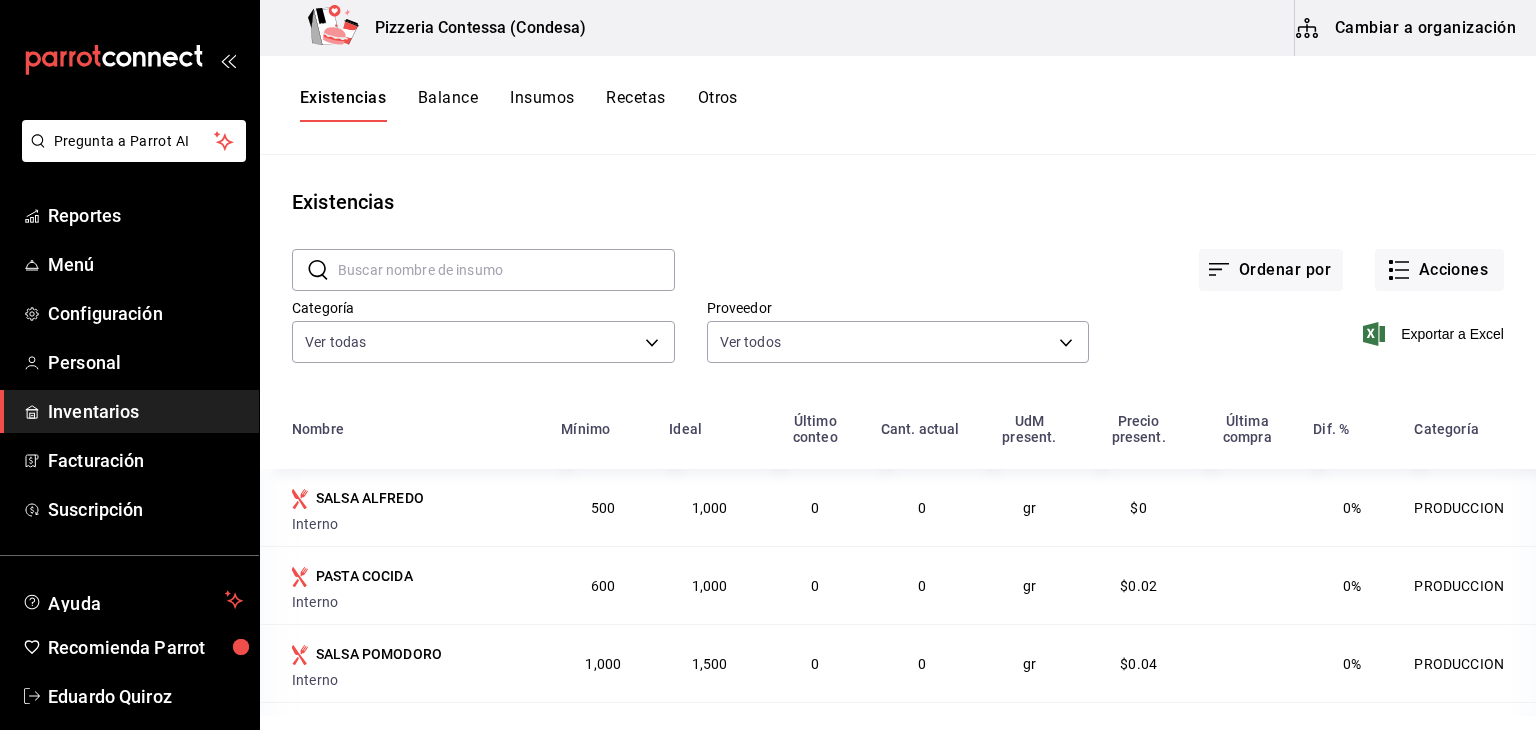 click on "Cambiar a organización" at bounding box center [1407, 28] 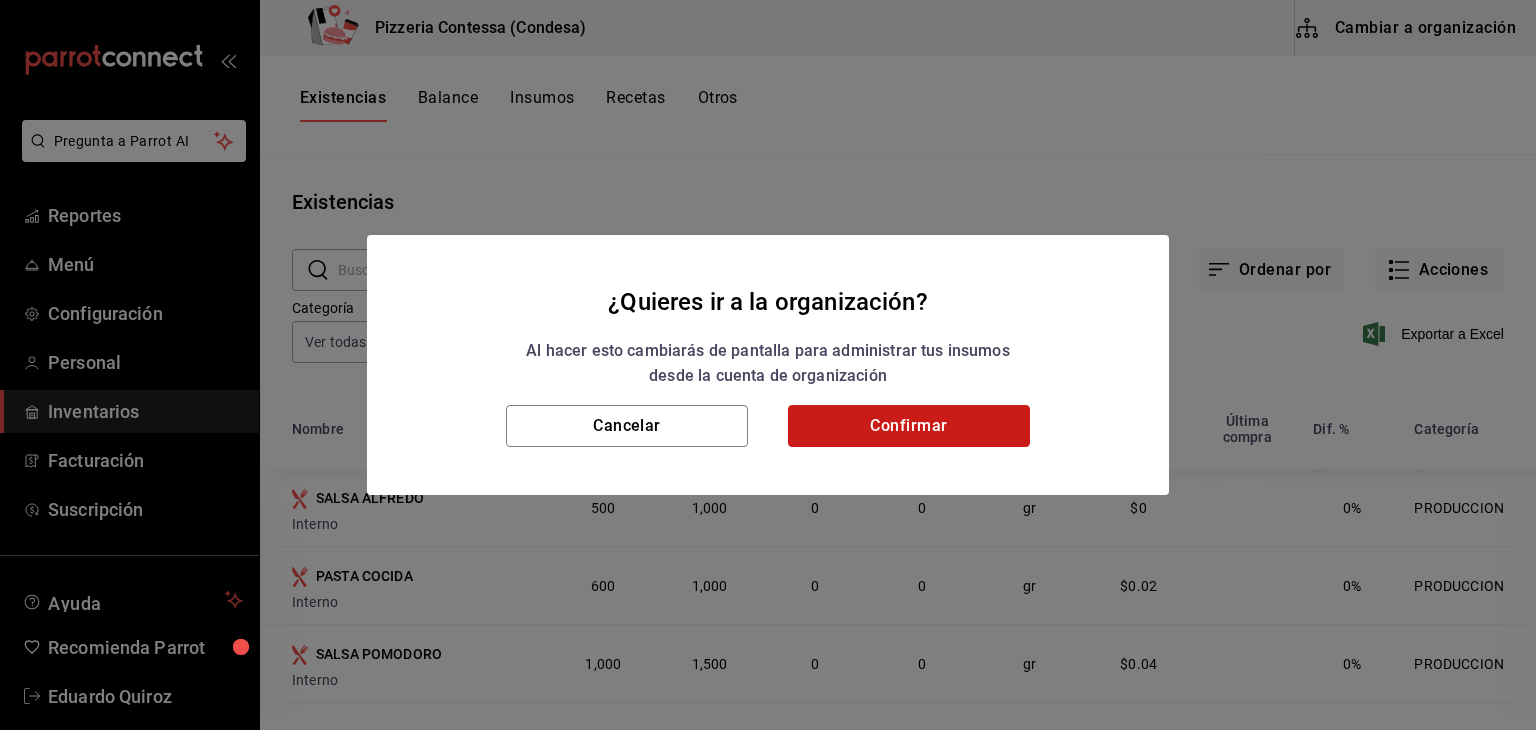 click on "Confirmar" at bounding box center (909, 426) 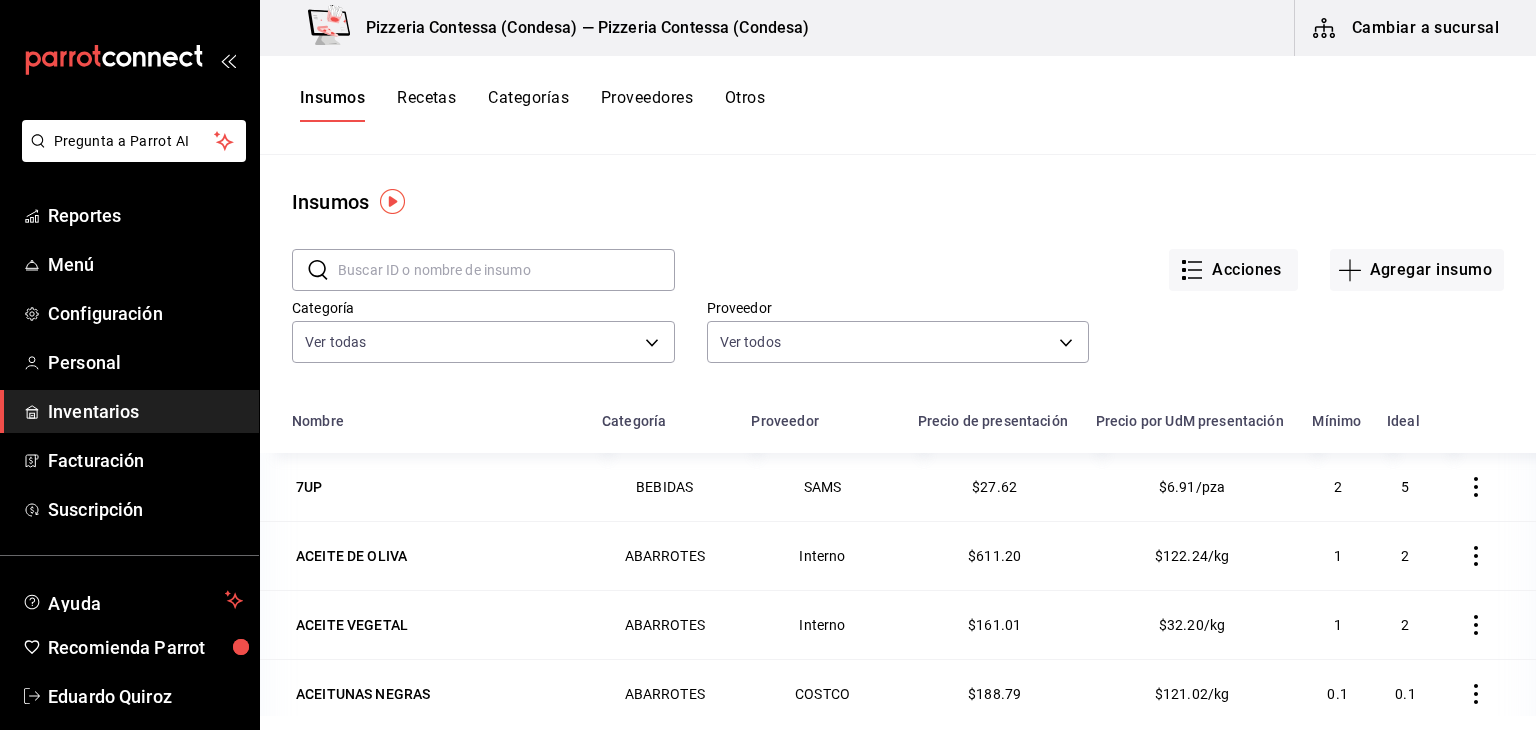 click on "Recetas" at bounding box center [426, 105] 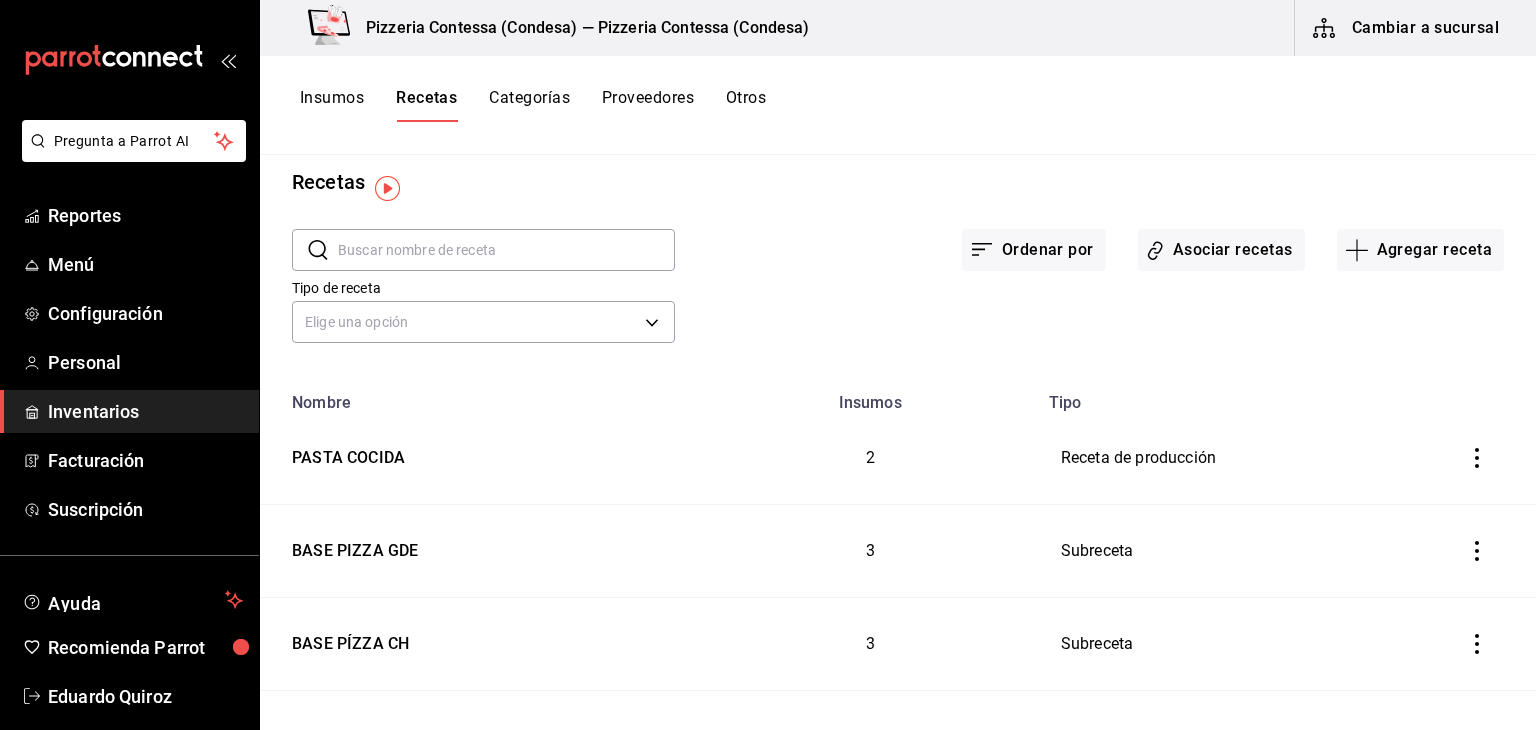scroll, scrollTop: 0, scrollLeft: 0, axis: both 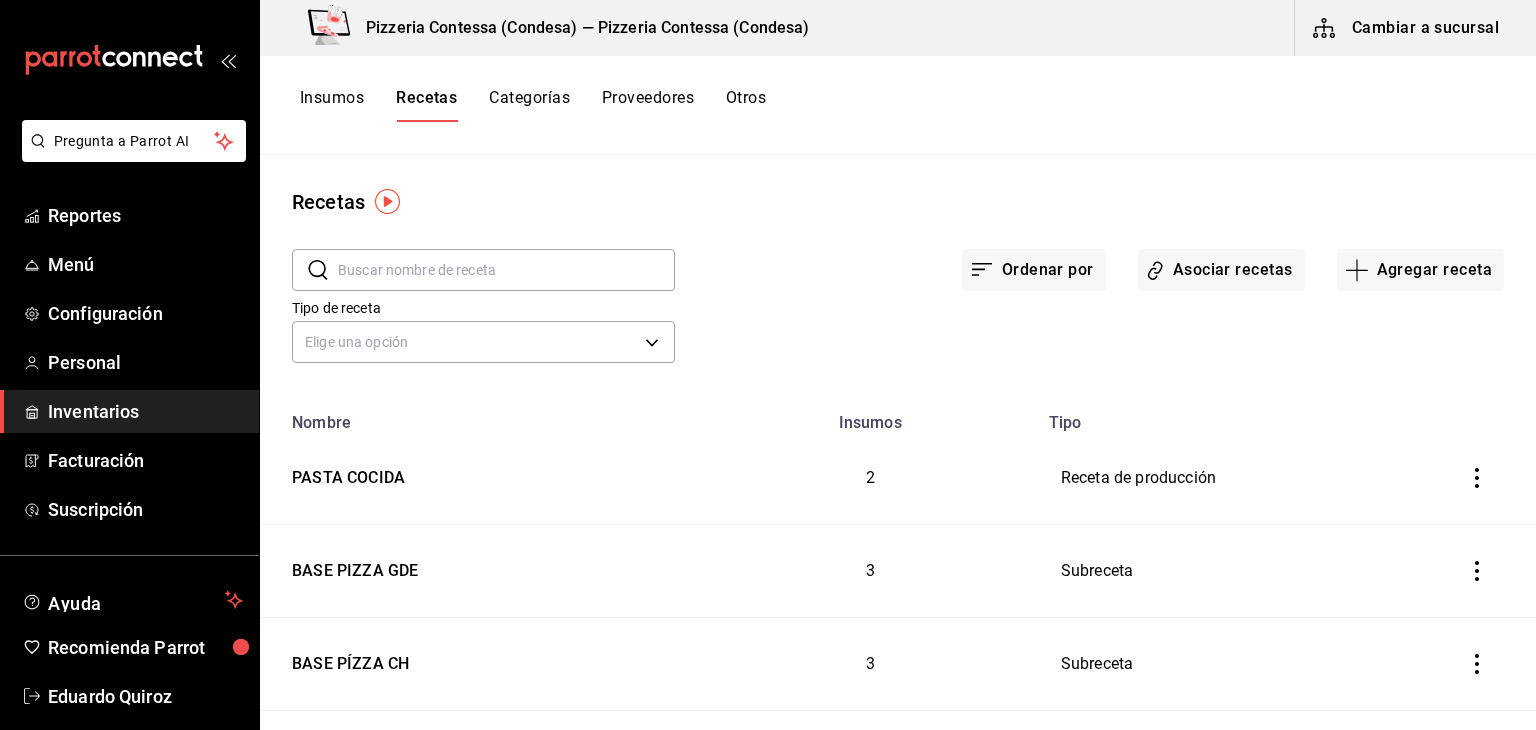 click on "Insumos" at bounding box center (332, 105) 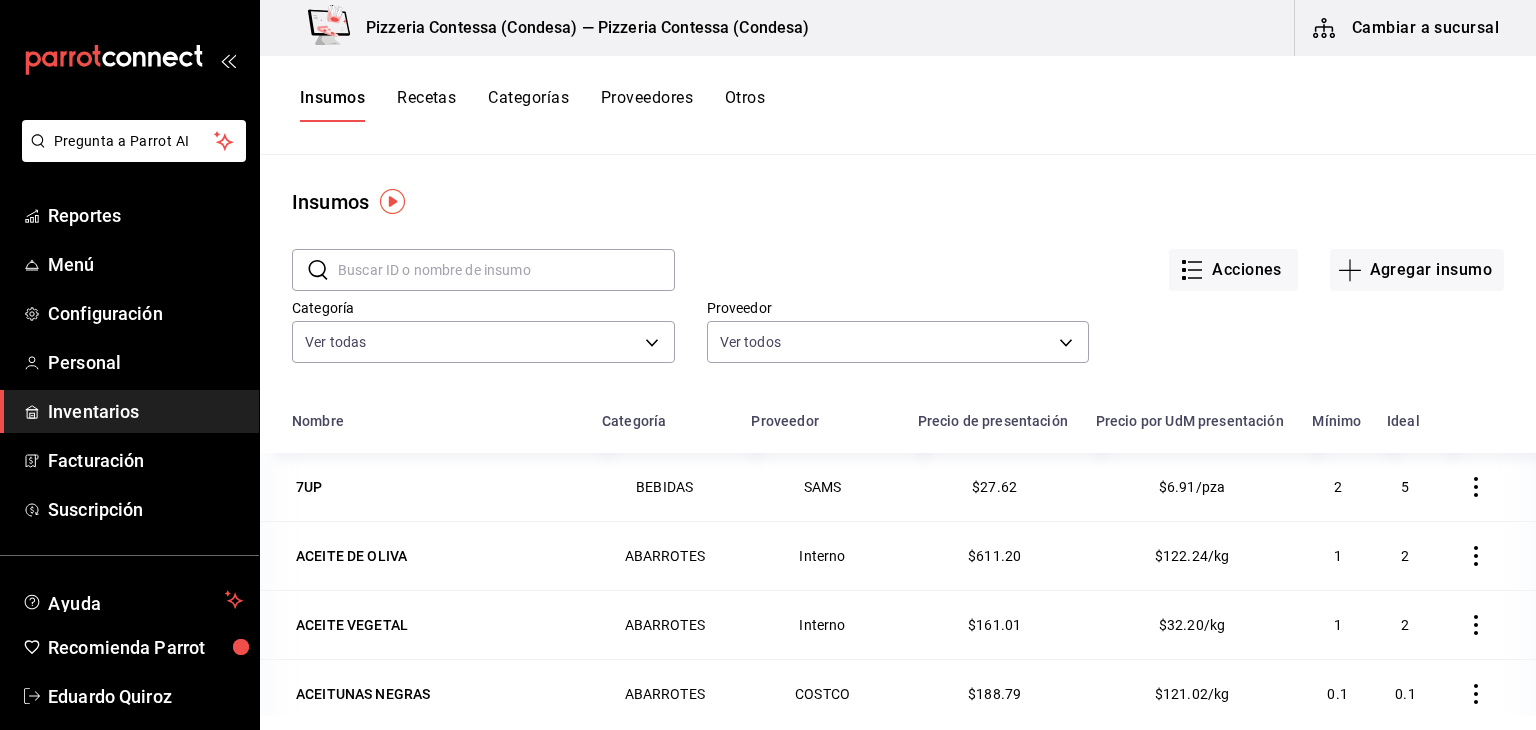 click at bounding box center [506, 270] 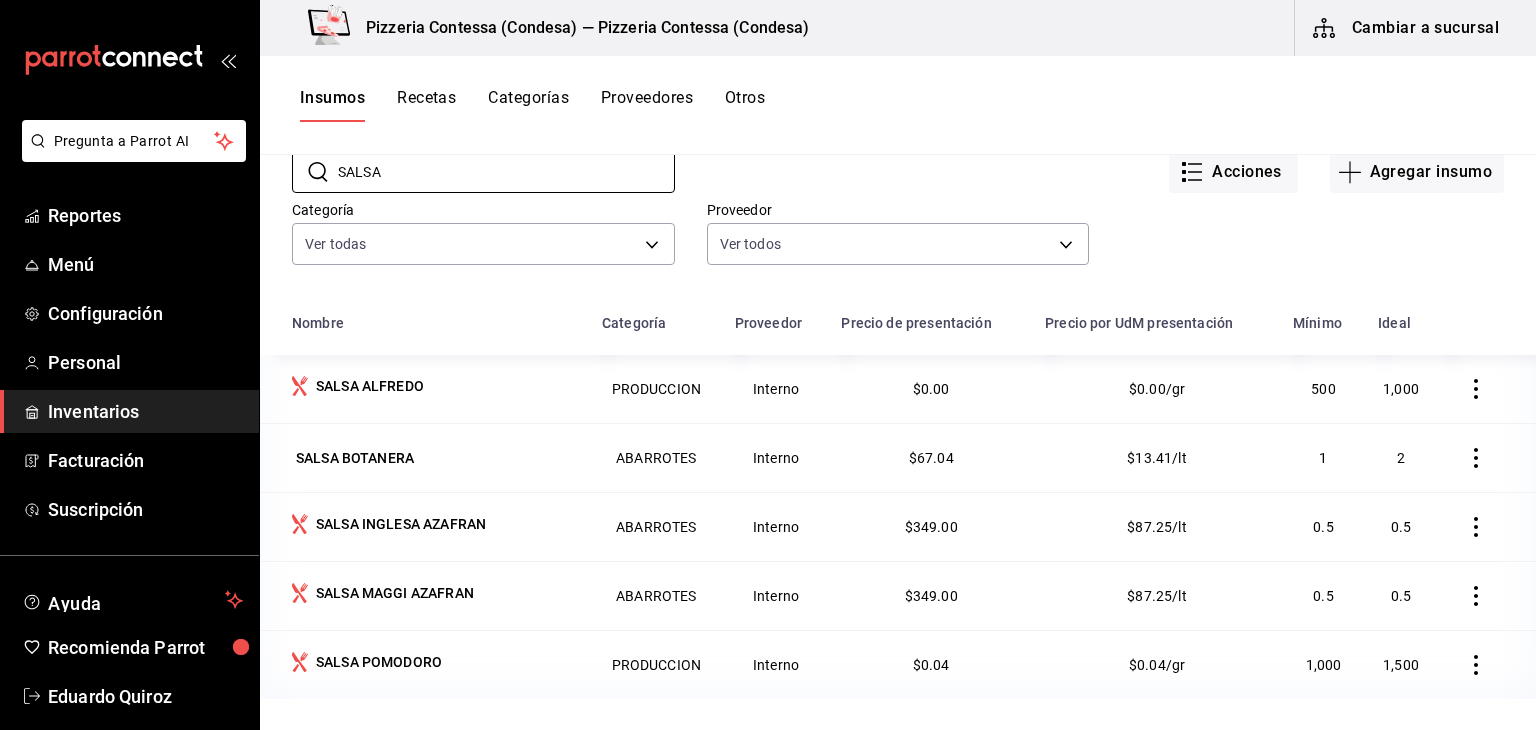 scroll, scrollTop: 88, scrollLeft: 0, axis: vertical 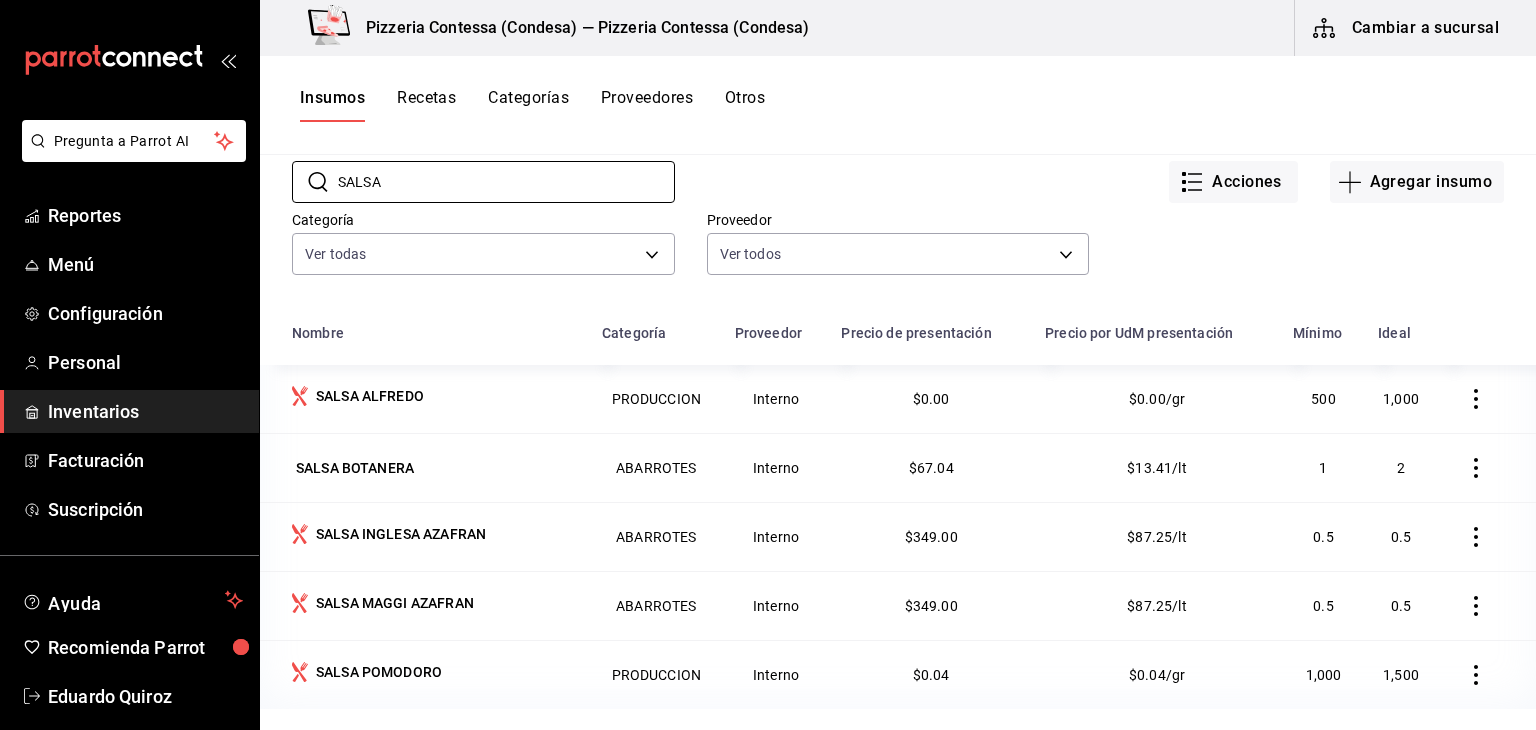 type on "SALSA" 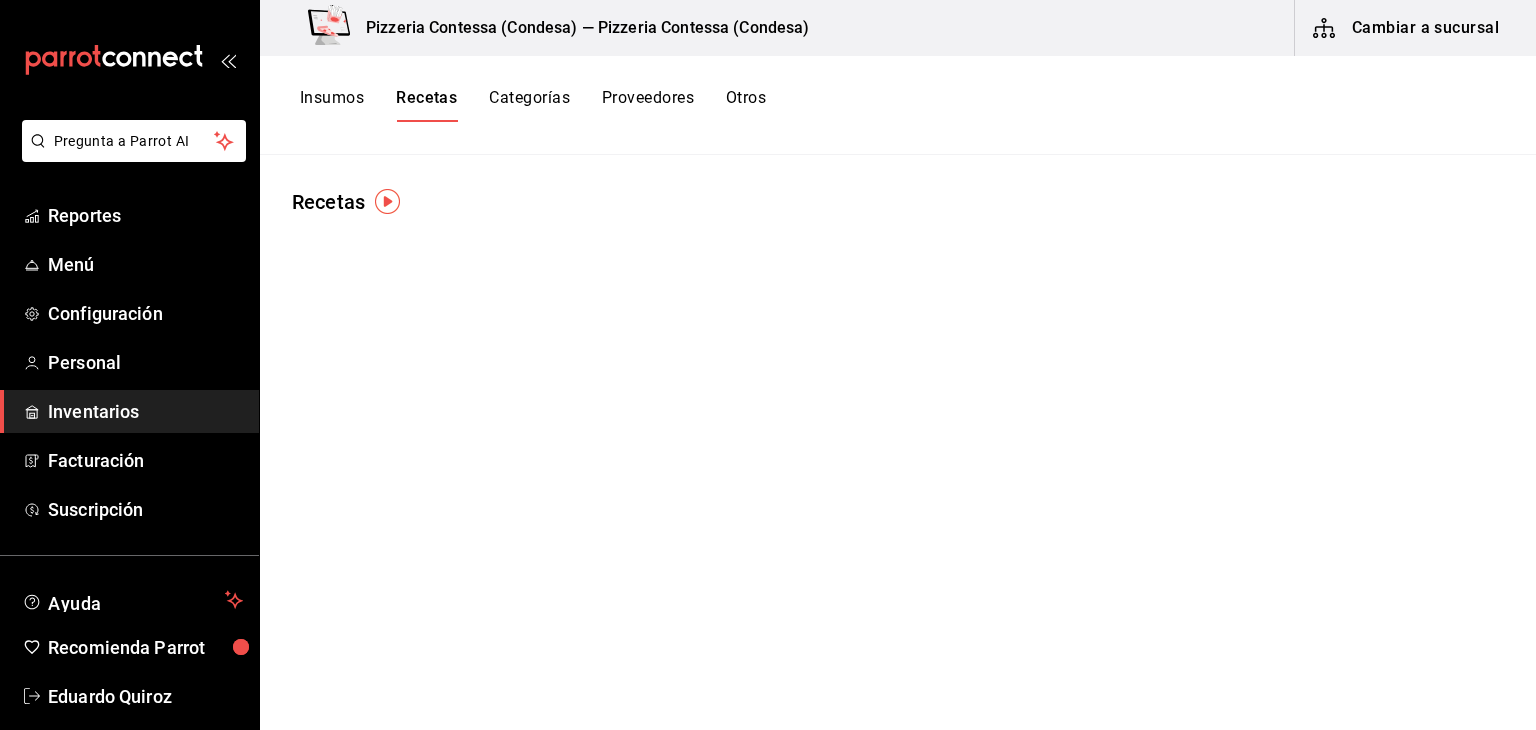 scroll, scrollTop: 0, scrollLeft: 0, axis: both 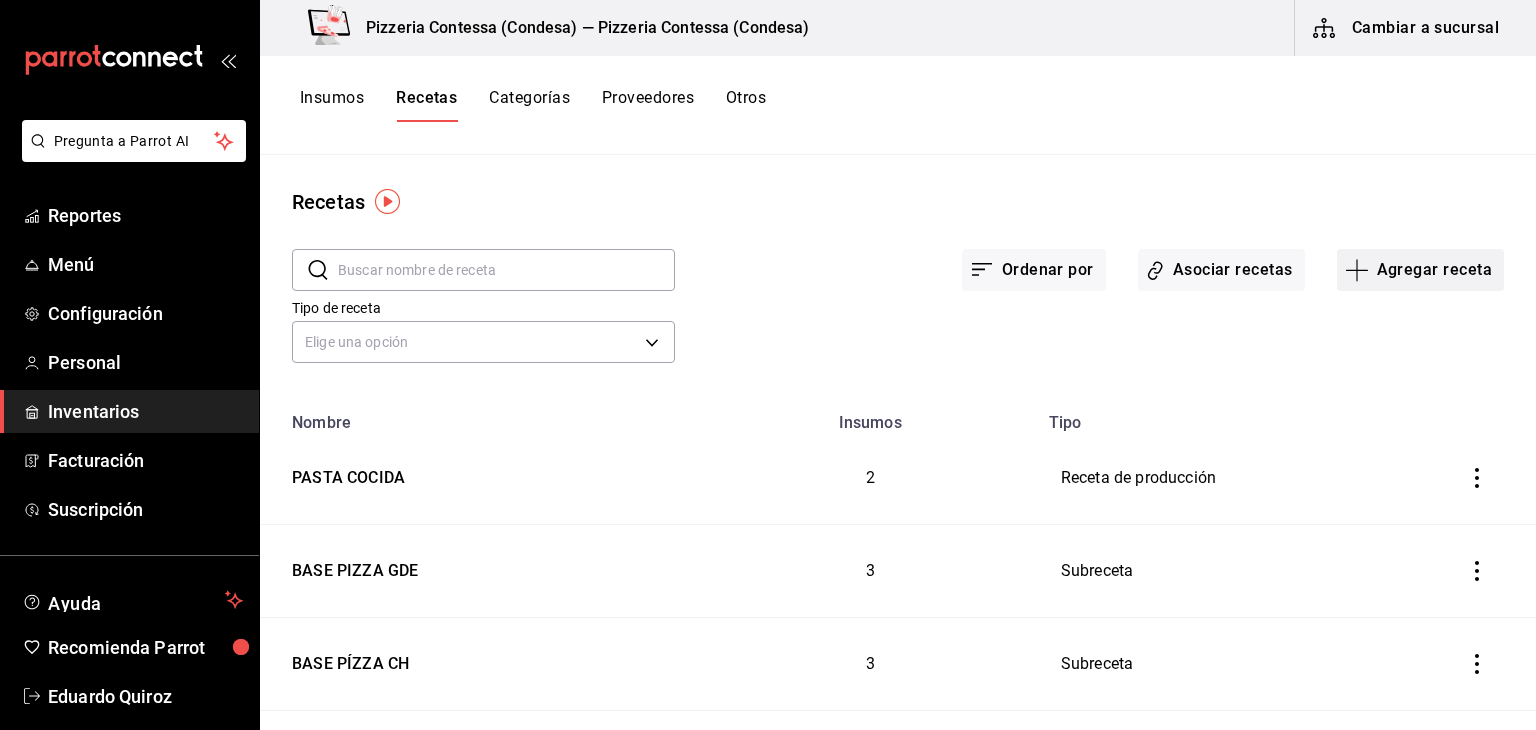 click on "Agregar receta" at bounding box center (1420, 270) 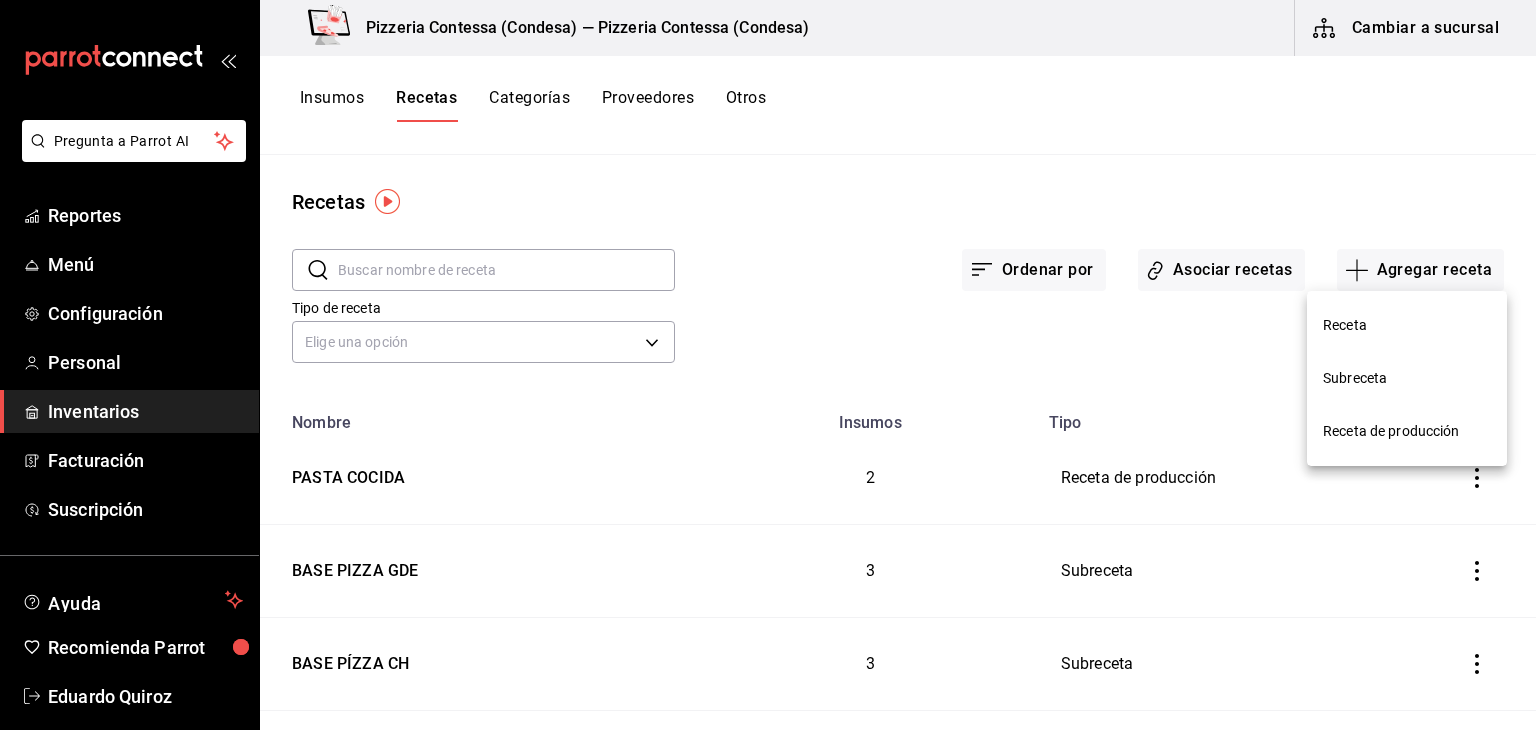 click on "Receta de producción" at bounding box center (1407, 431) 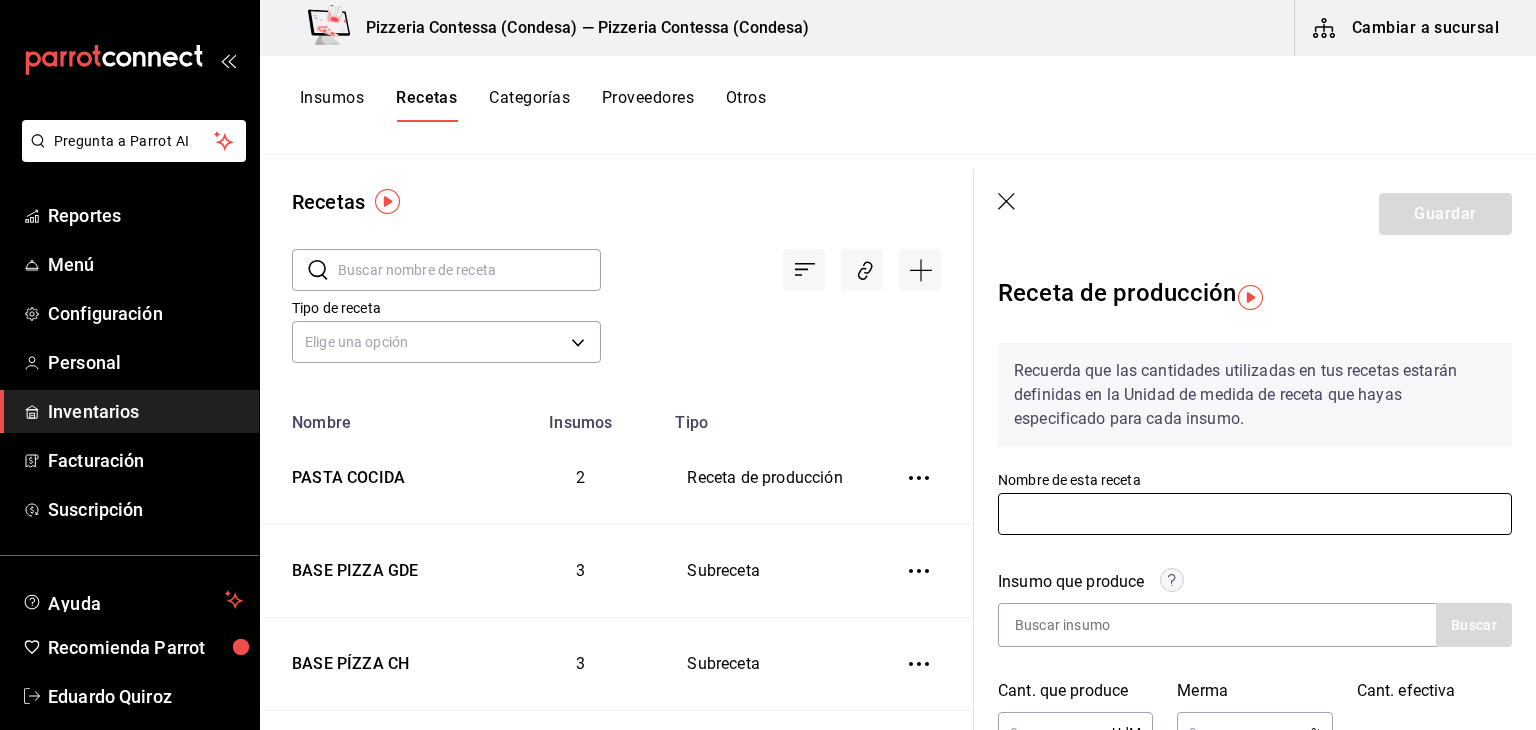 click at bounding box center [1255, 514] 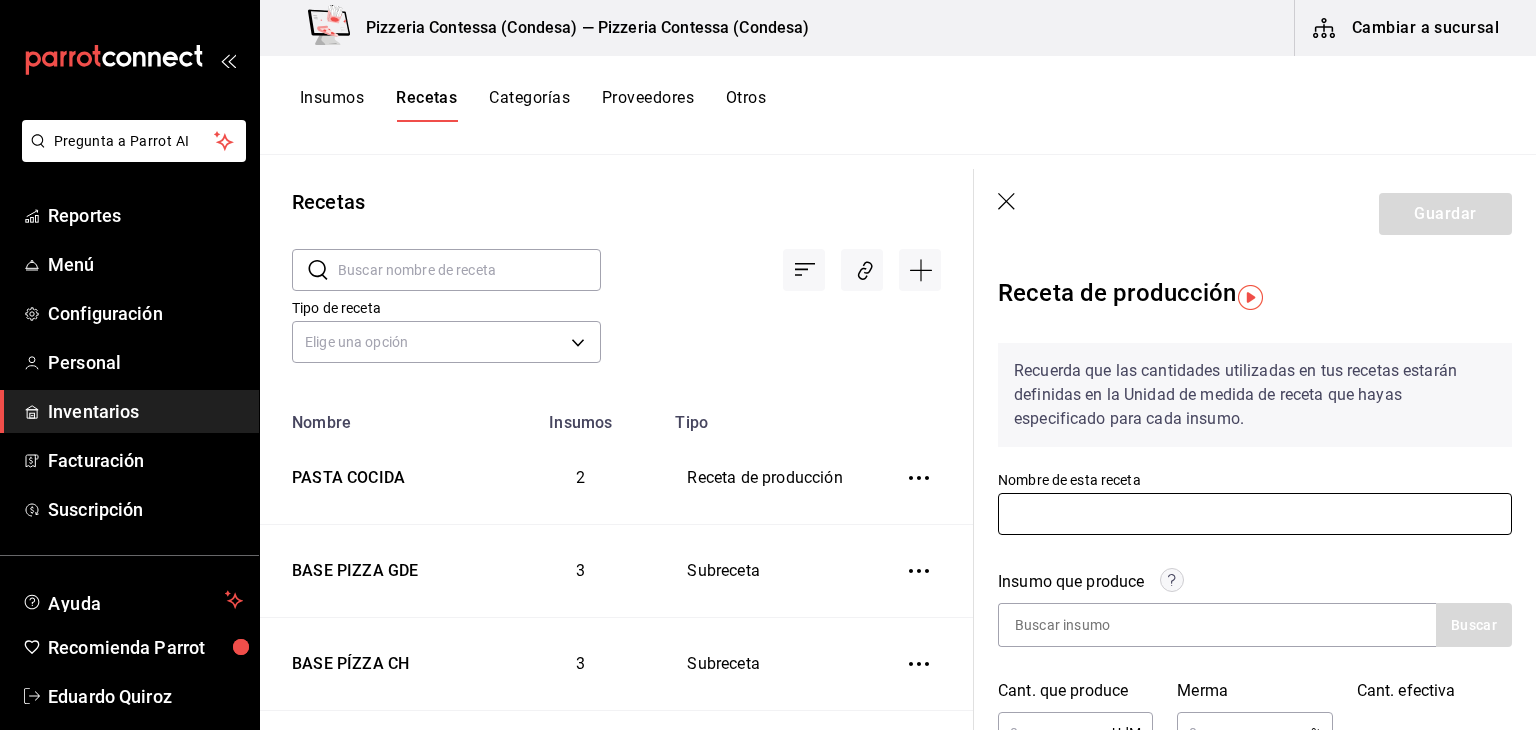 click at bounding box center [1255, 514] 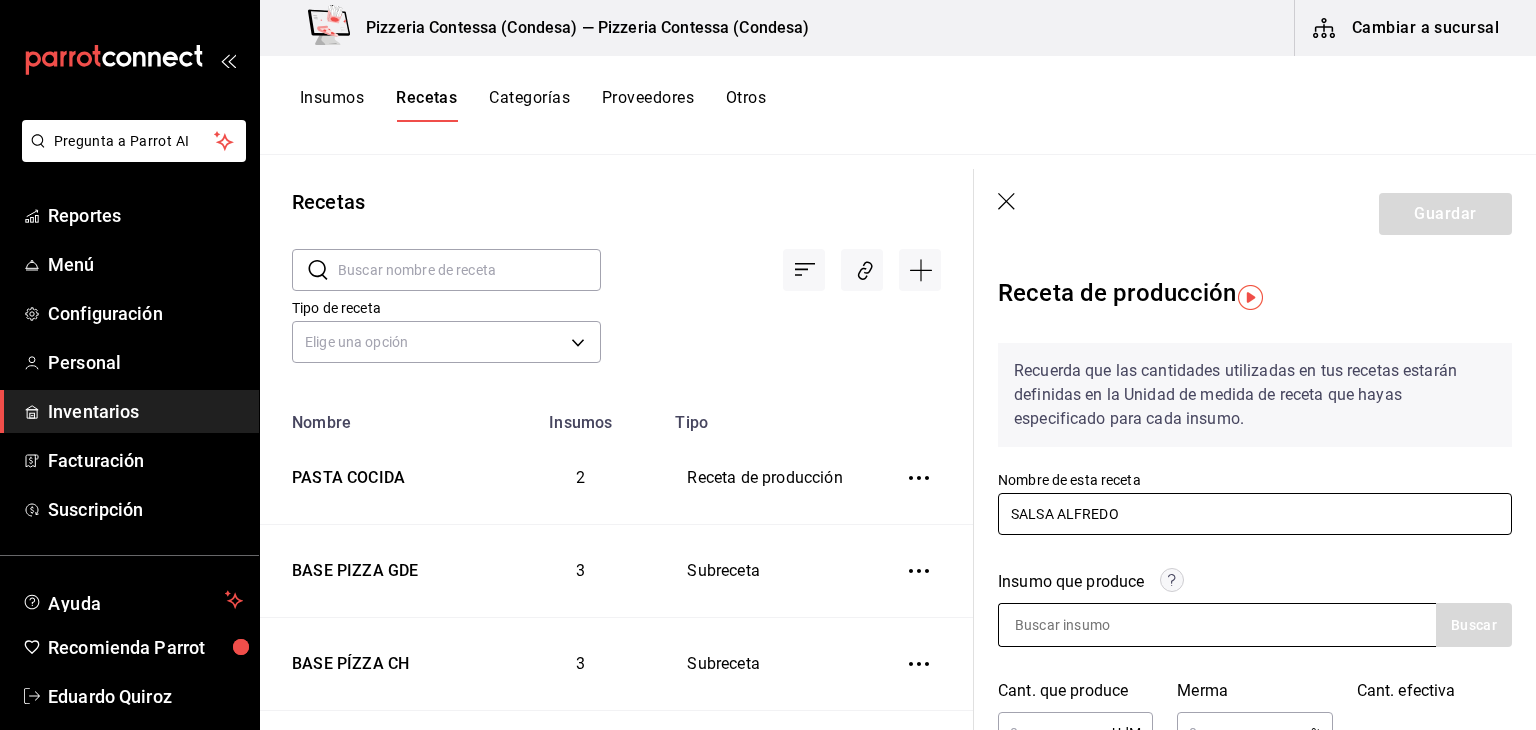 type on "SALSA ALFREDO" 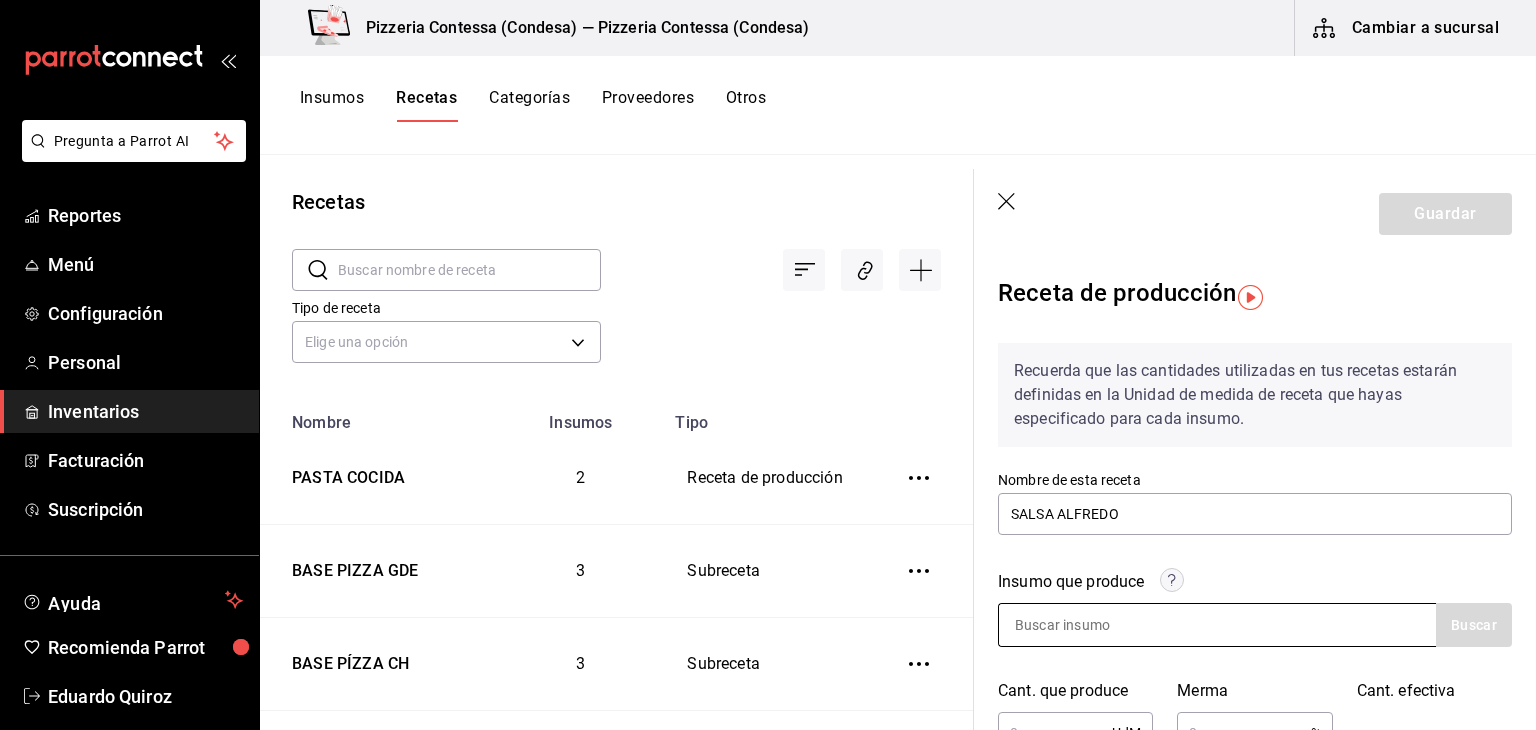 click at bounding box center [1099, 625] 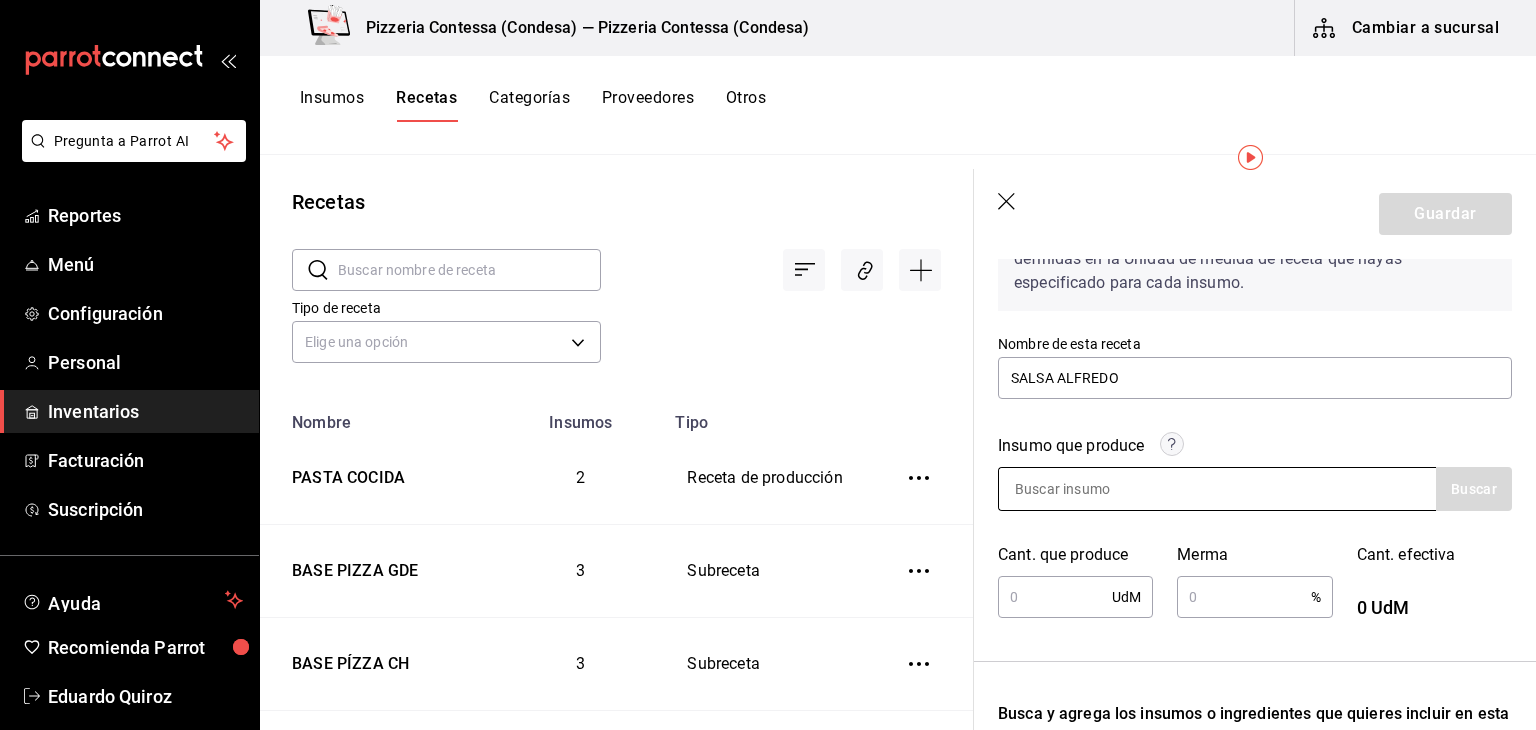 scroll, scrollTop: 139, scrollLeft: 0, axis: vertical 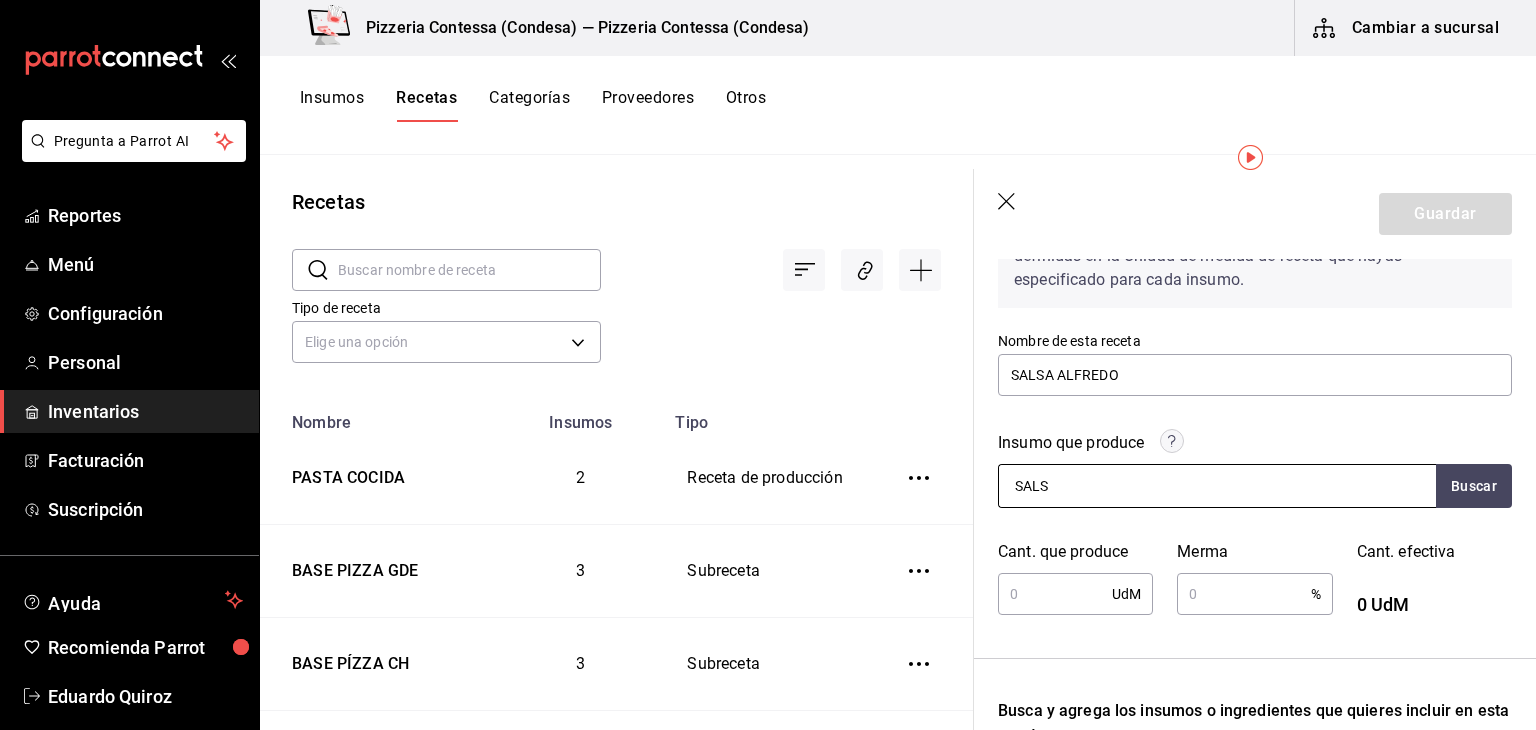type on "SALSA" 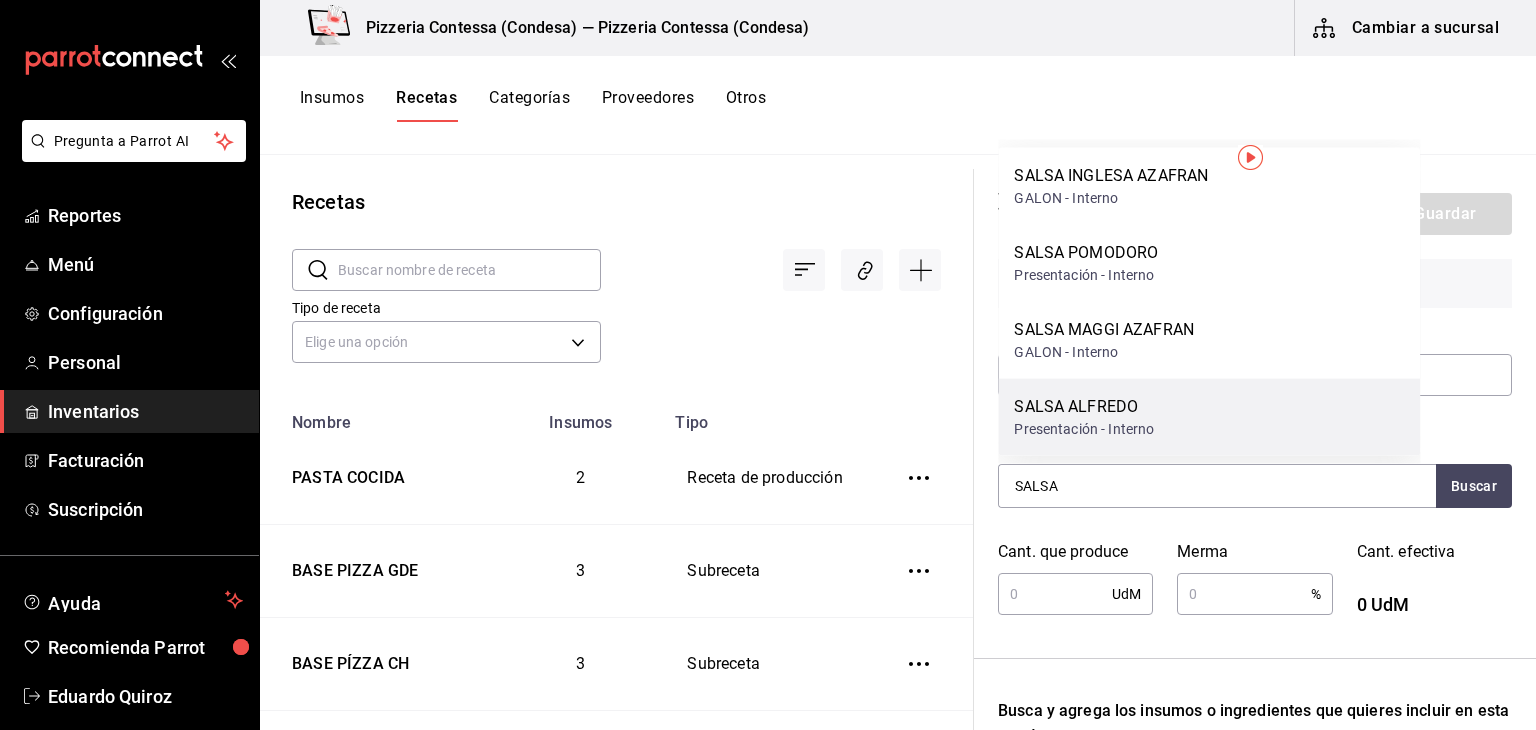 click on "SALSA ALFREDO Presentación - Interno" at bounding box center [1209, 417] 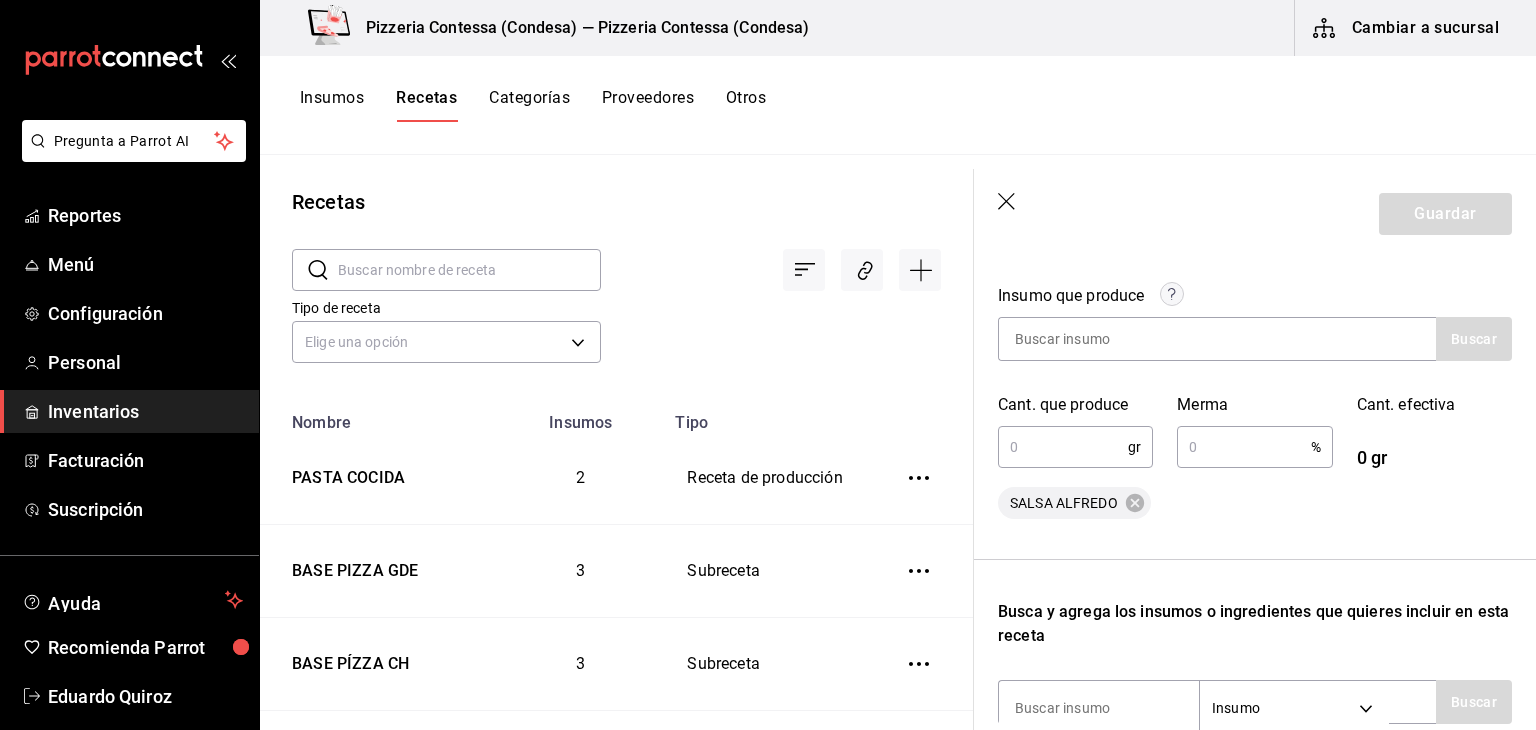 scroll, scrollTop: 287, scrollLeft: 0, axis: vertical 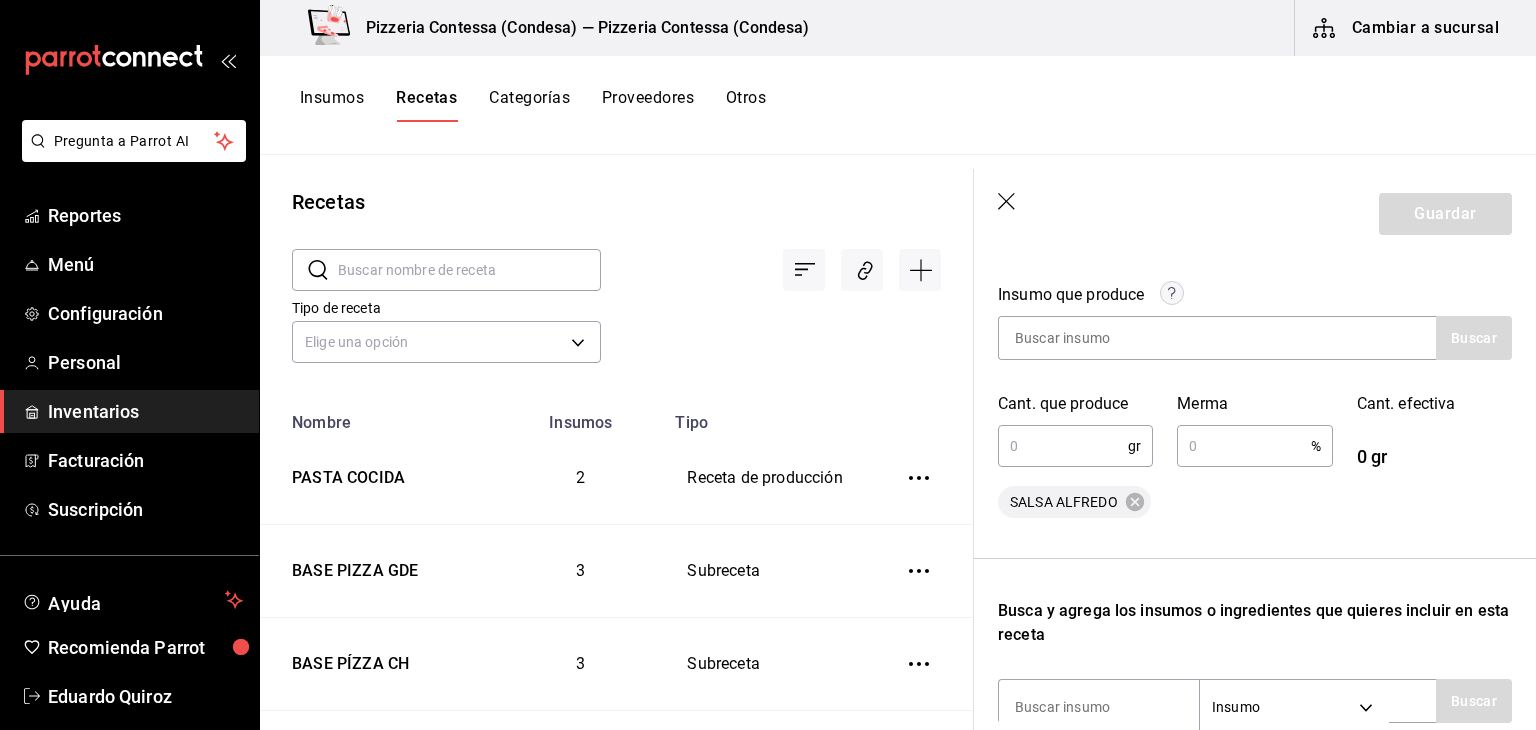 click at bounding box center (1063, 446) 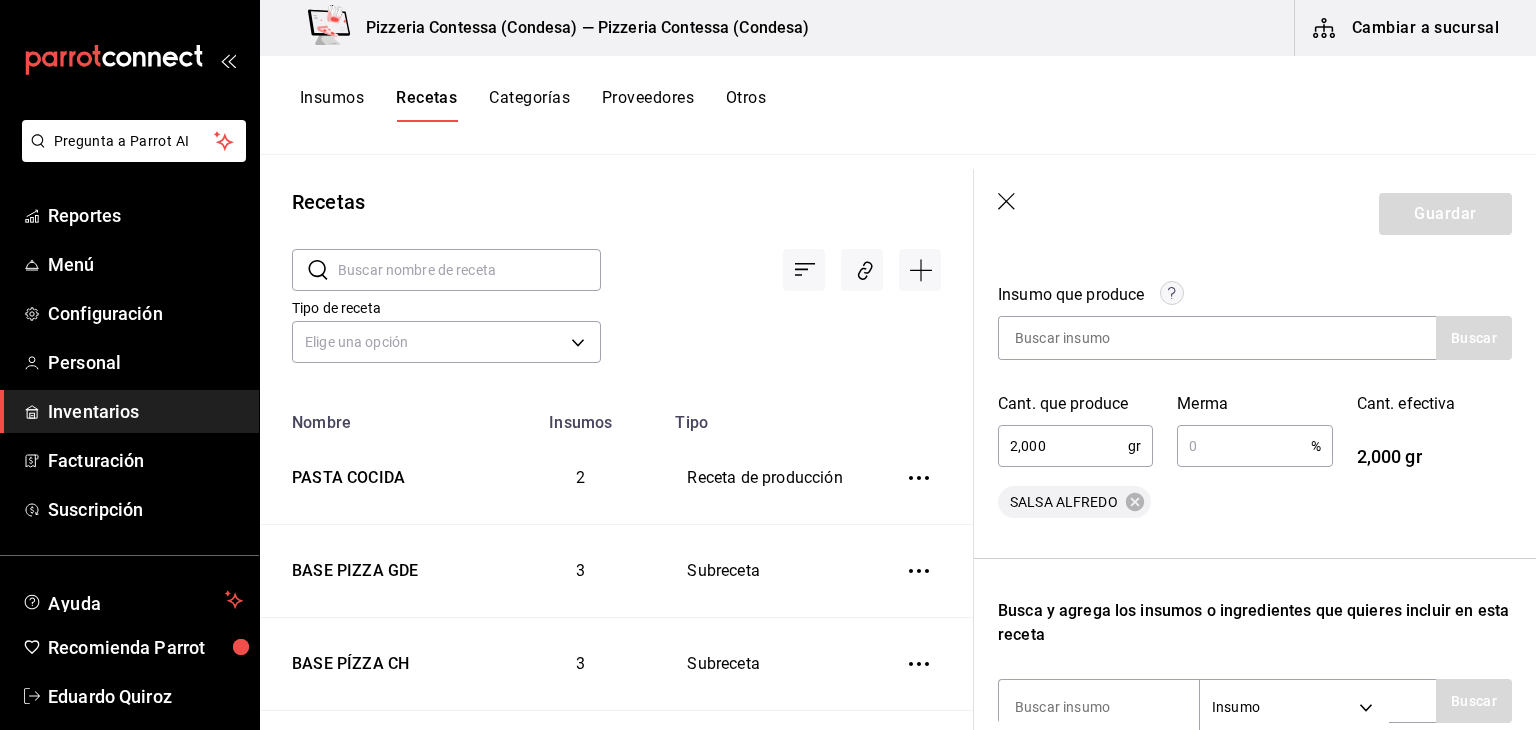 type on "2,000" 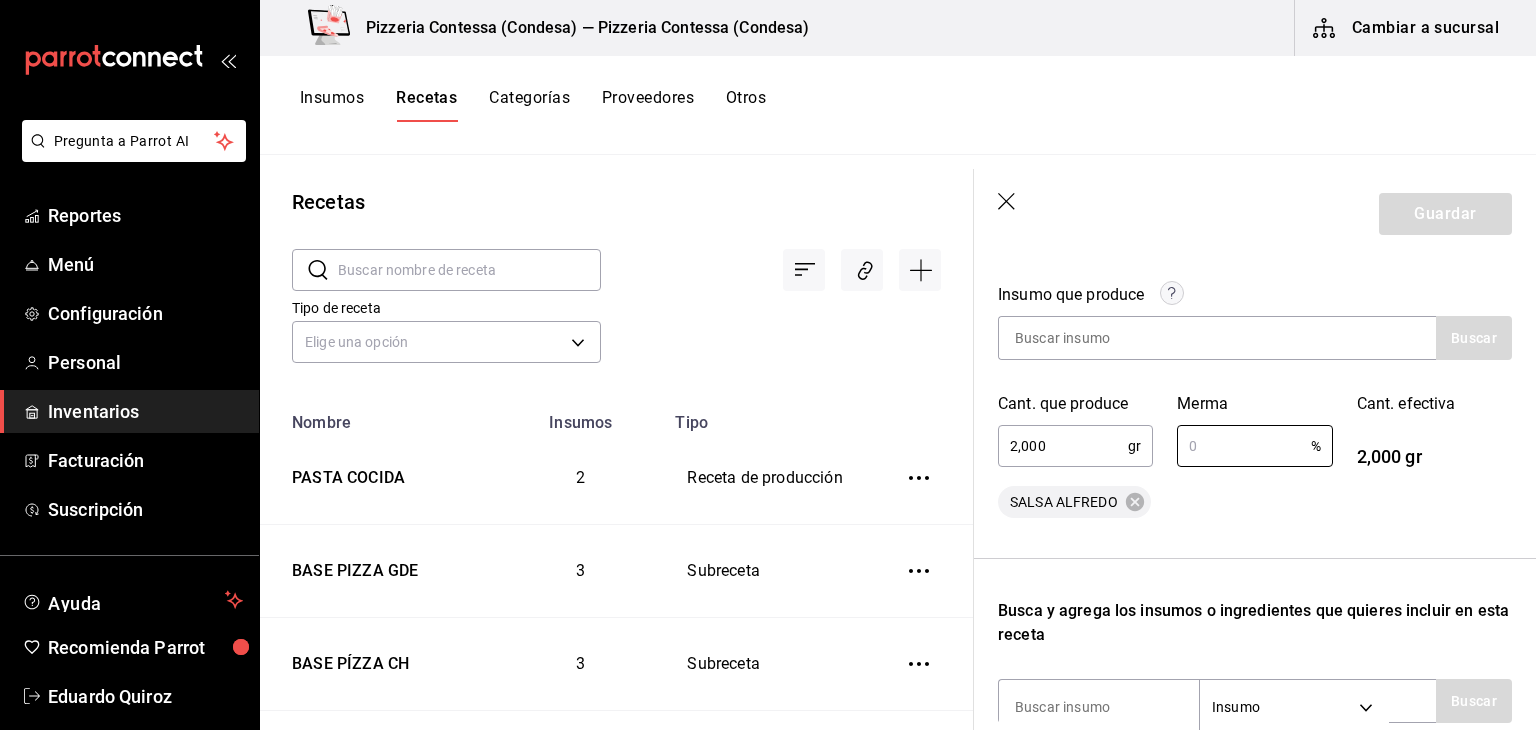 type 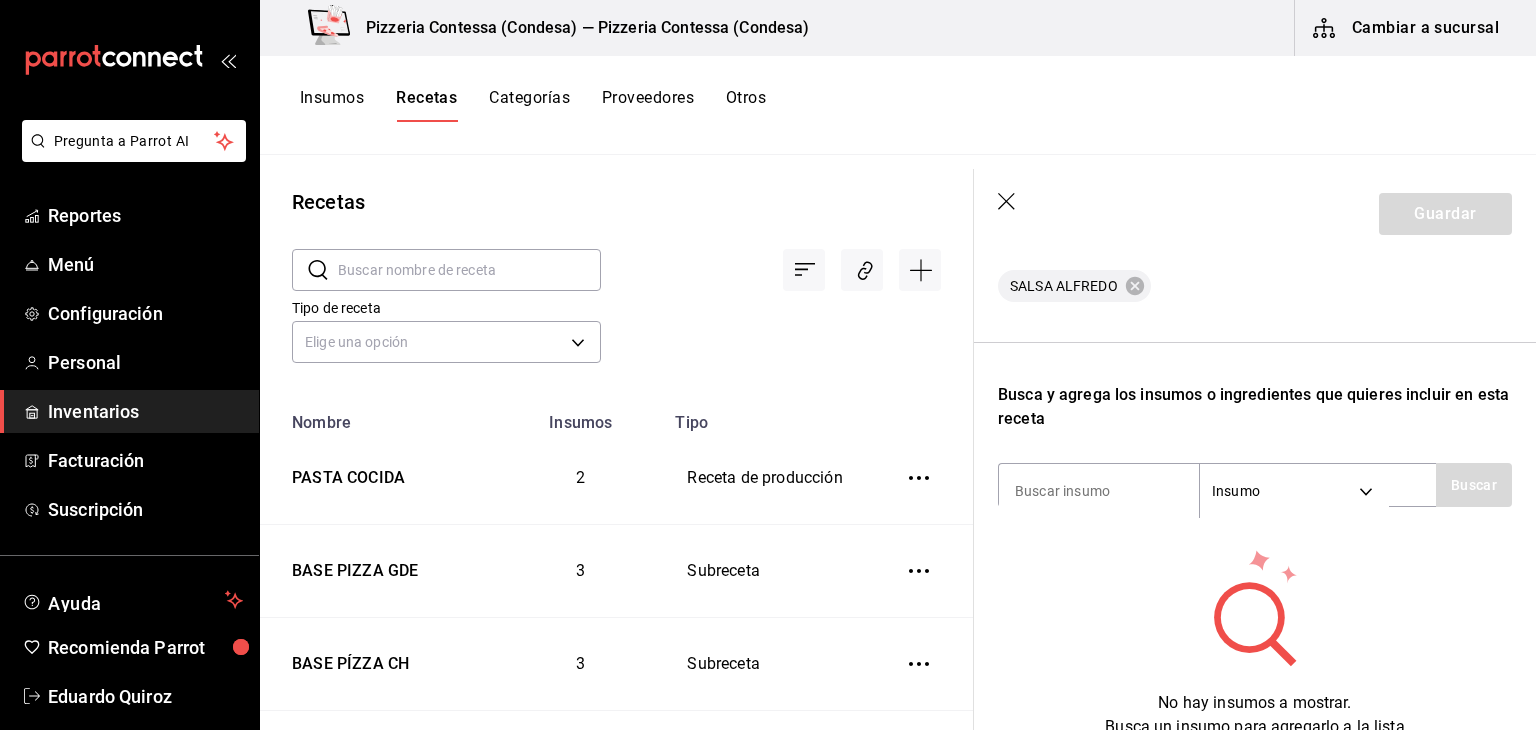 scroll, scrollTop: 592, scrollLeft: 0, axis: vertical 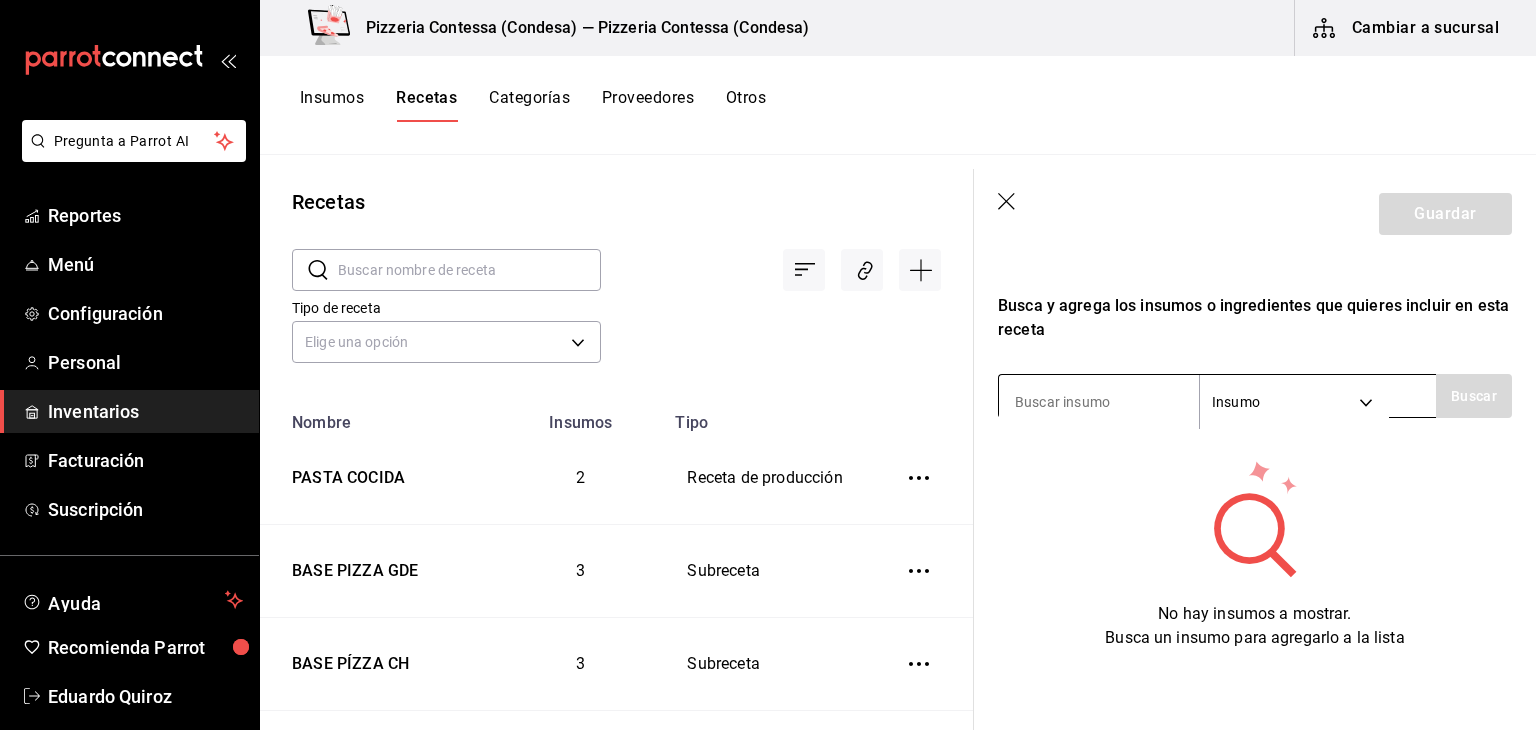 click at bounding box center (1099, 402) 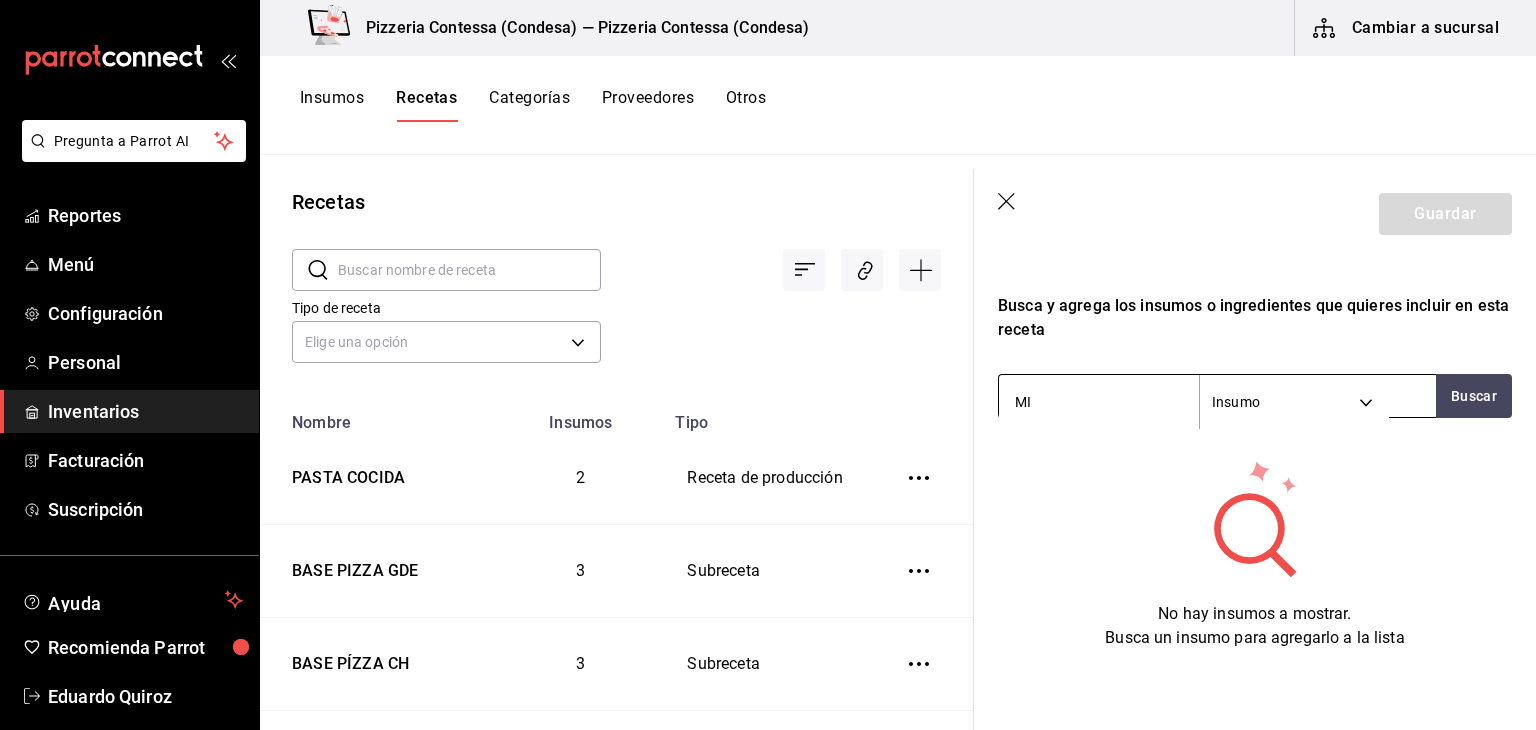 type on "MIX" 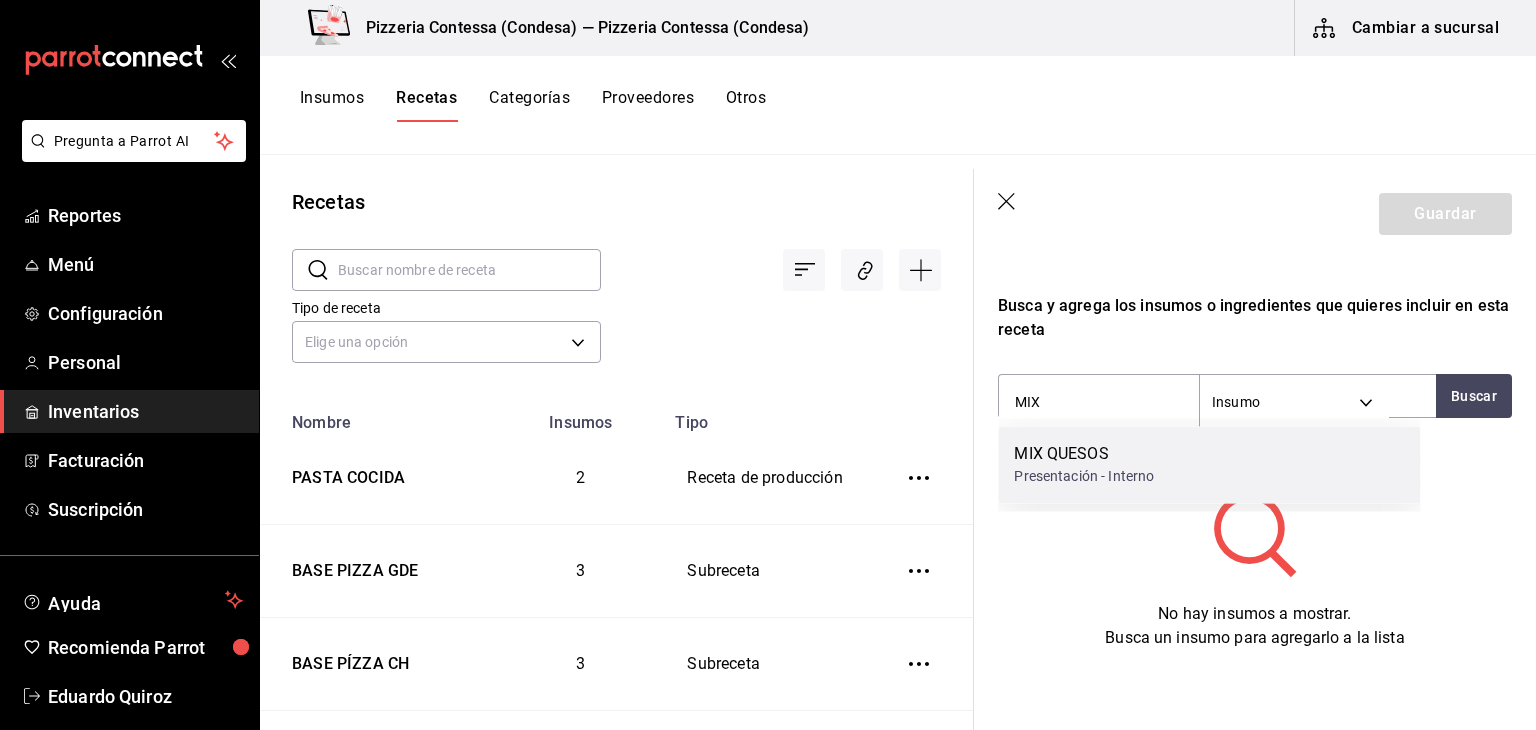 click on "Presentación - Interno" at bounding box center [1084, 476] 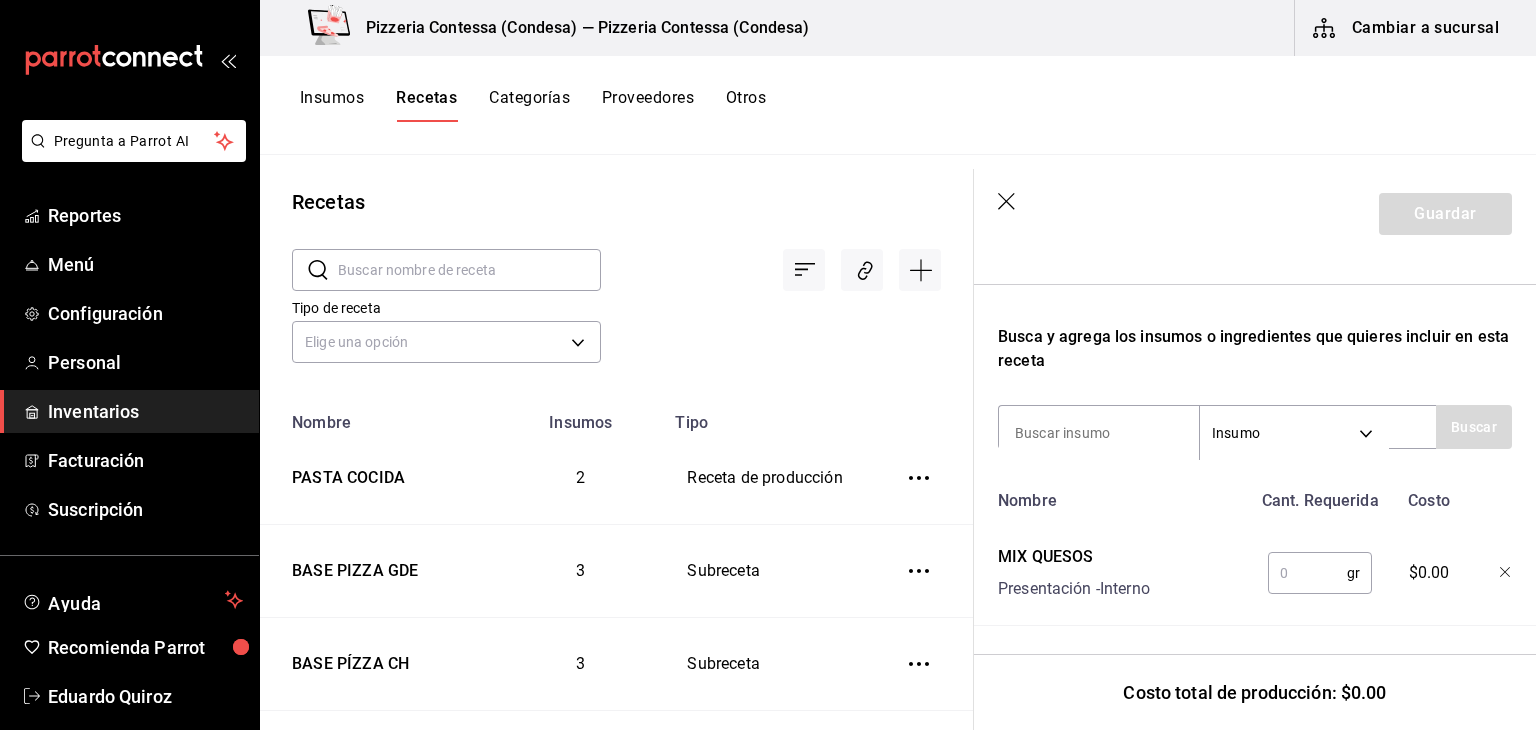 scroll, scrollTop: 576, scrollLeft: 0, axis: vertical 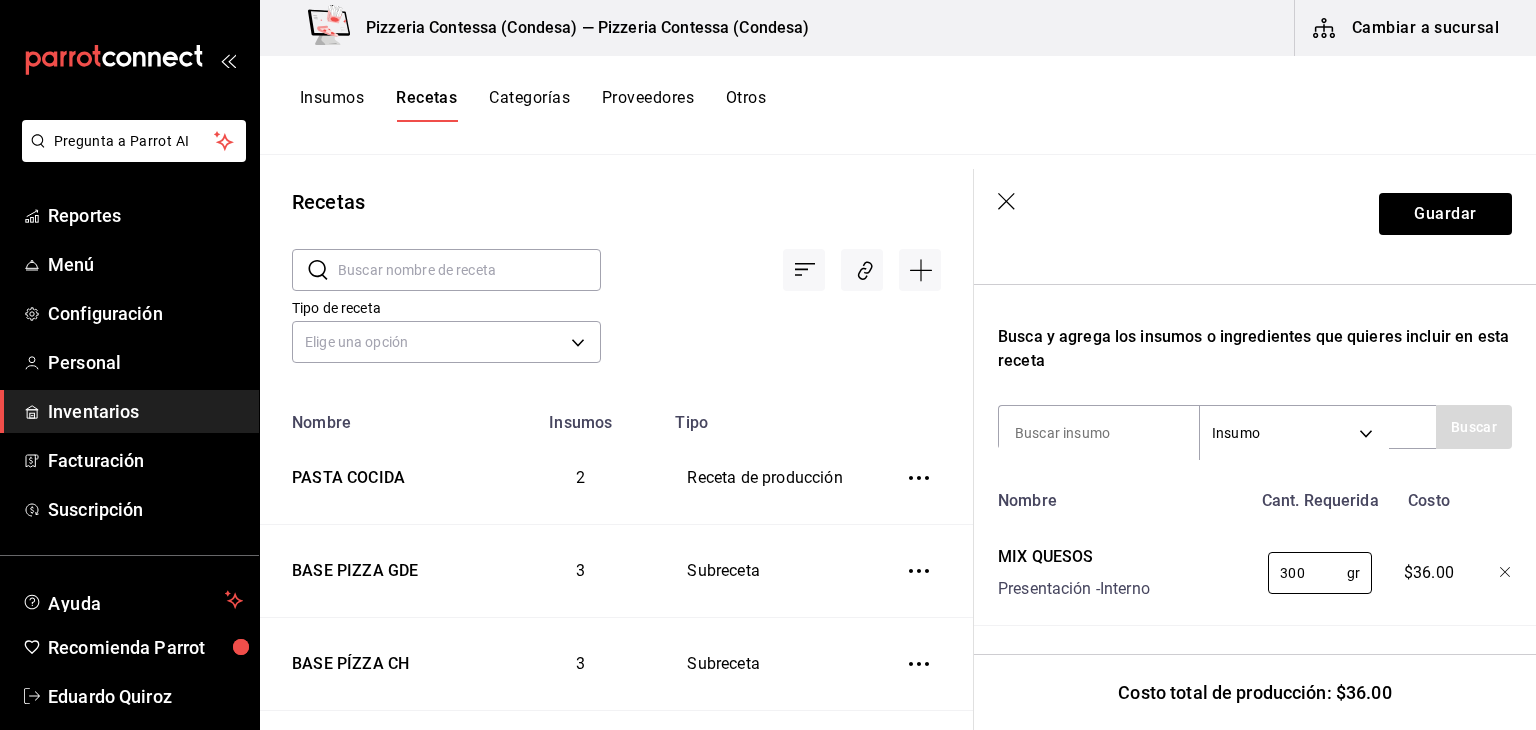 type on "300" 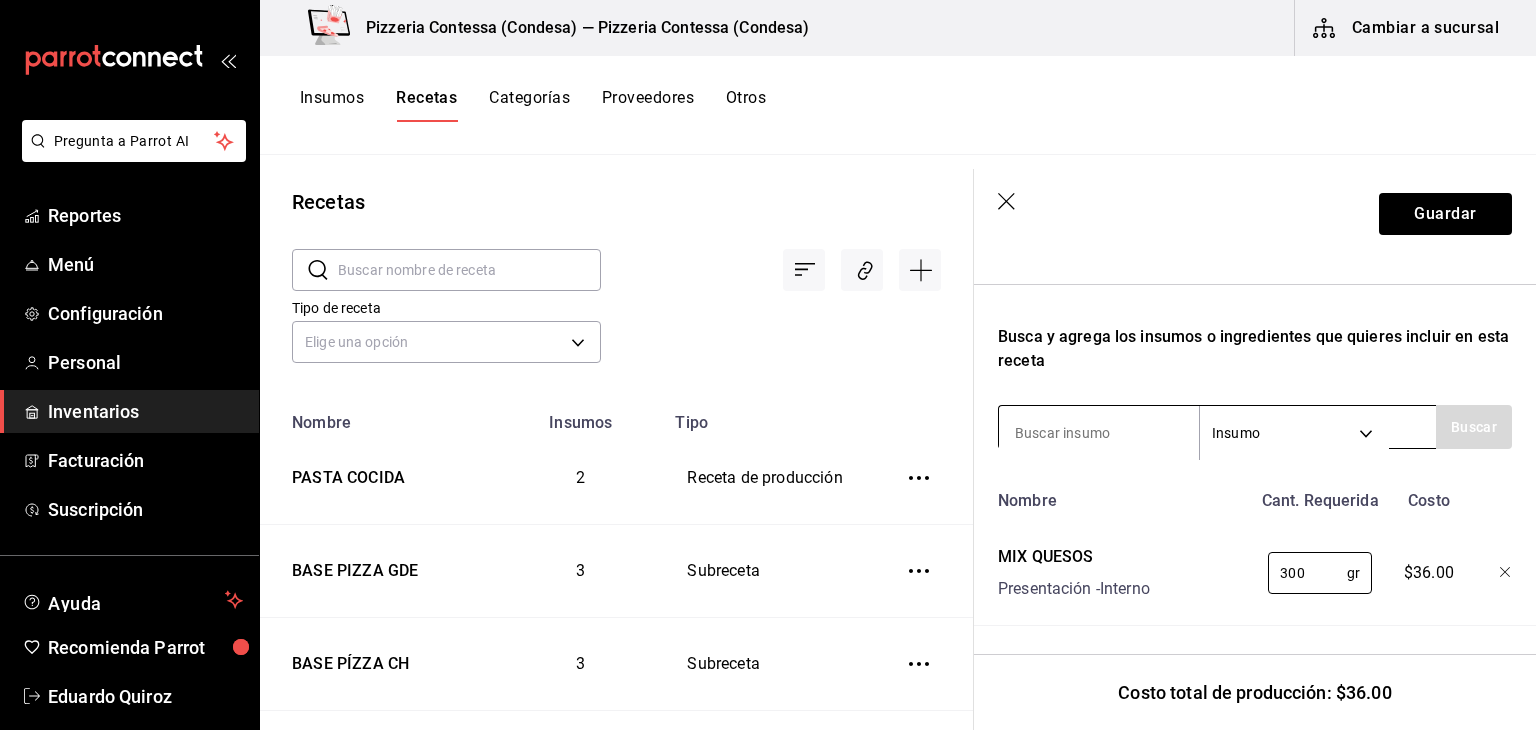 click at bounding box center (1099, 433) 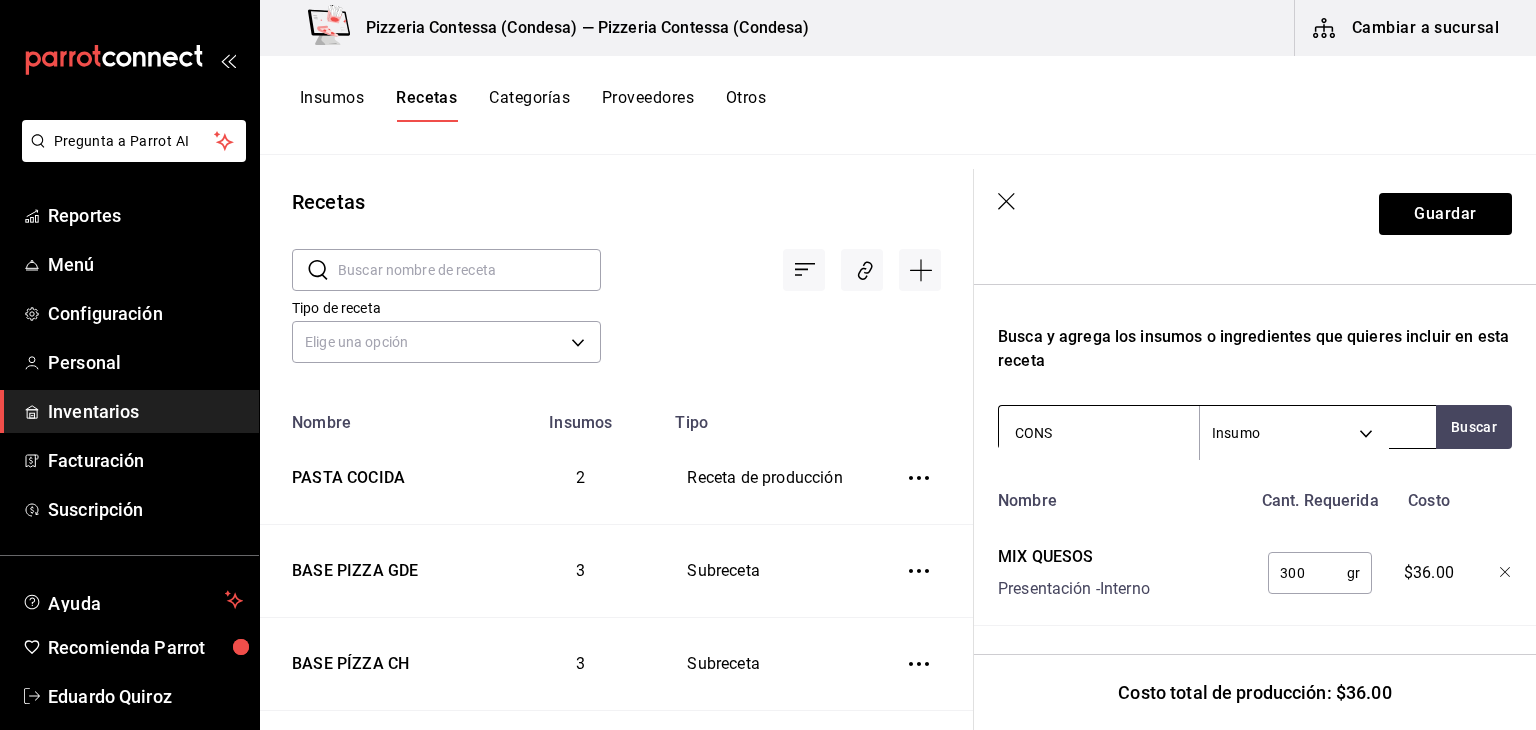 type on "CONSO" 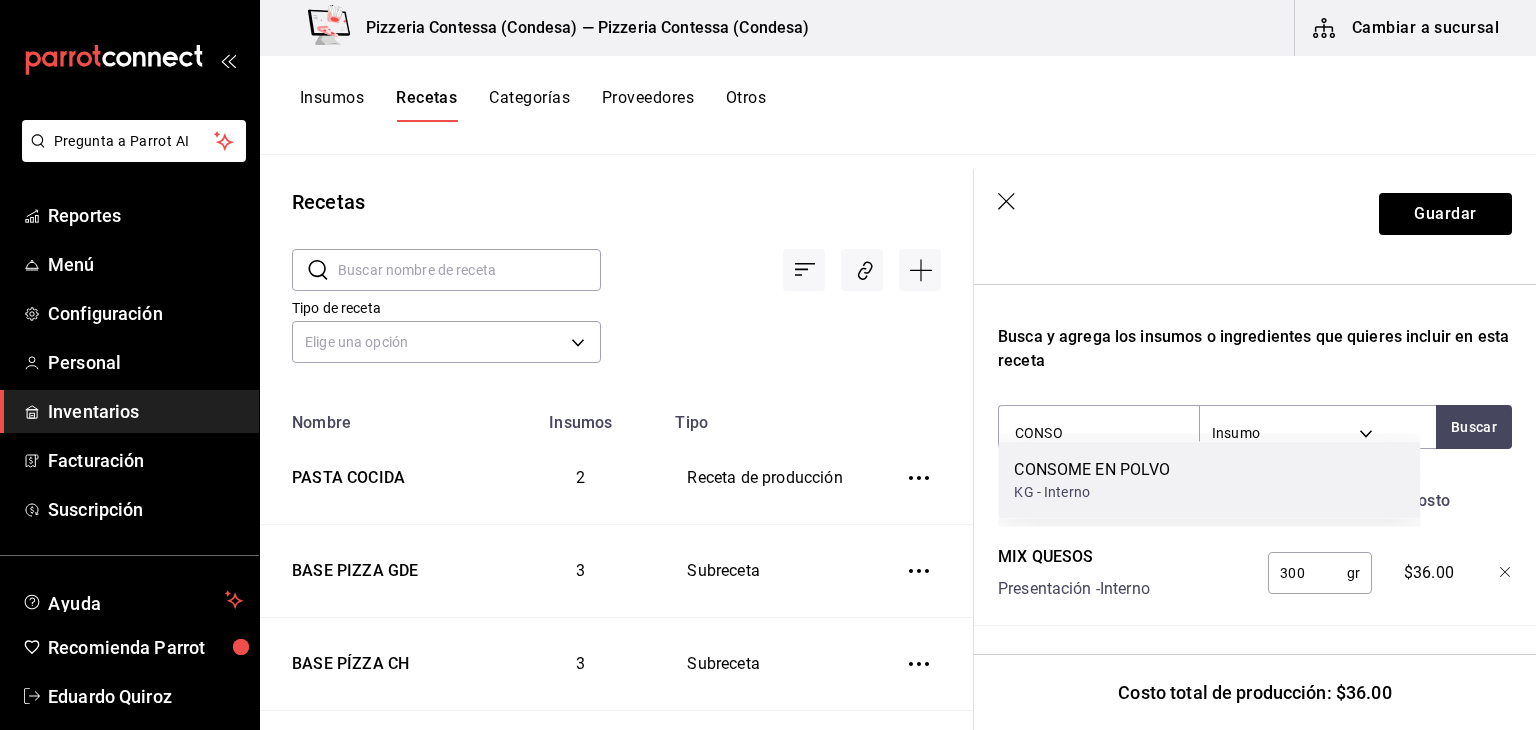 click on "KG - Interno" at bounding box center [1092, 492] 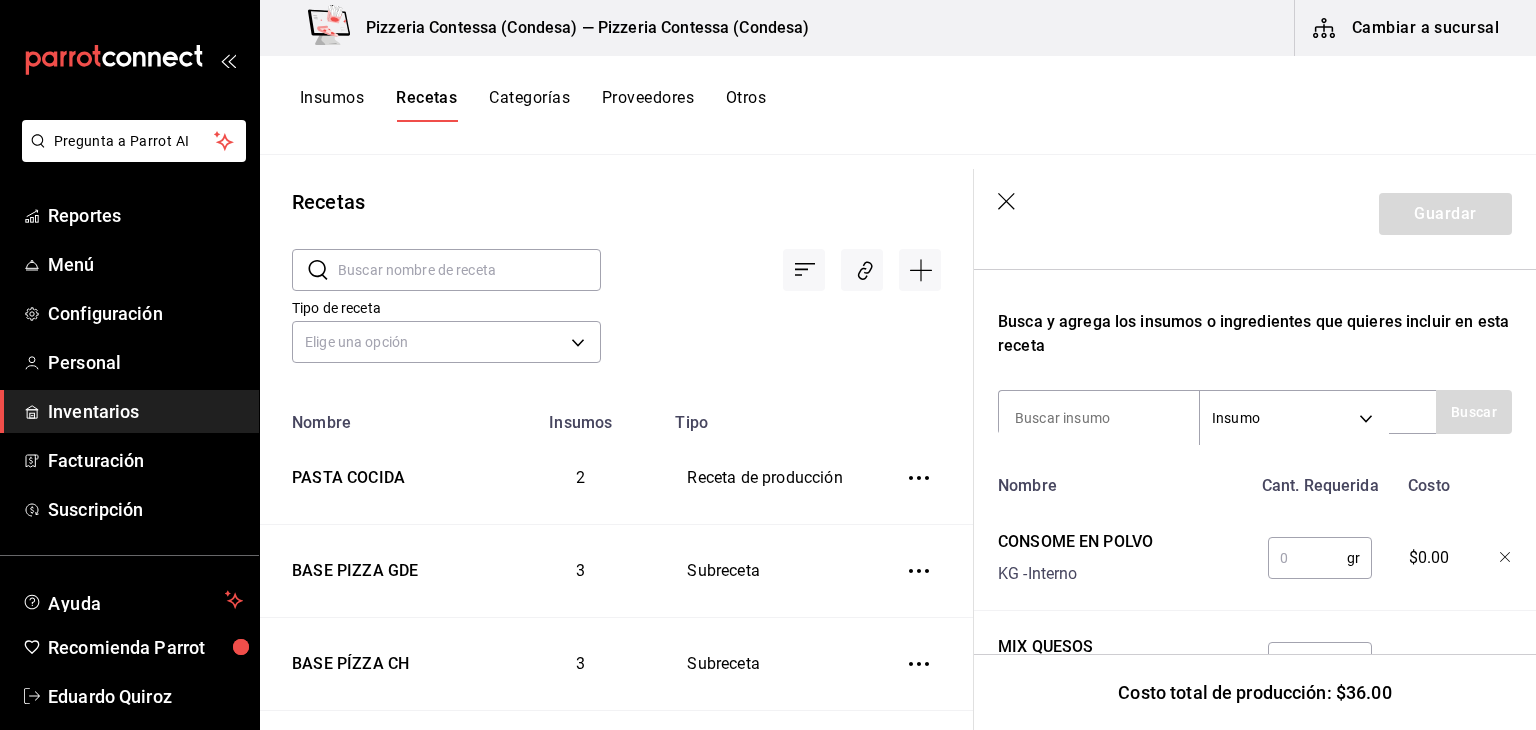 scroll, scrollTop: 647, scrollLeft: 0, axis: vertical 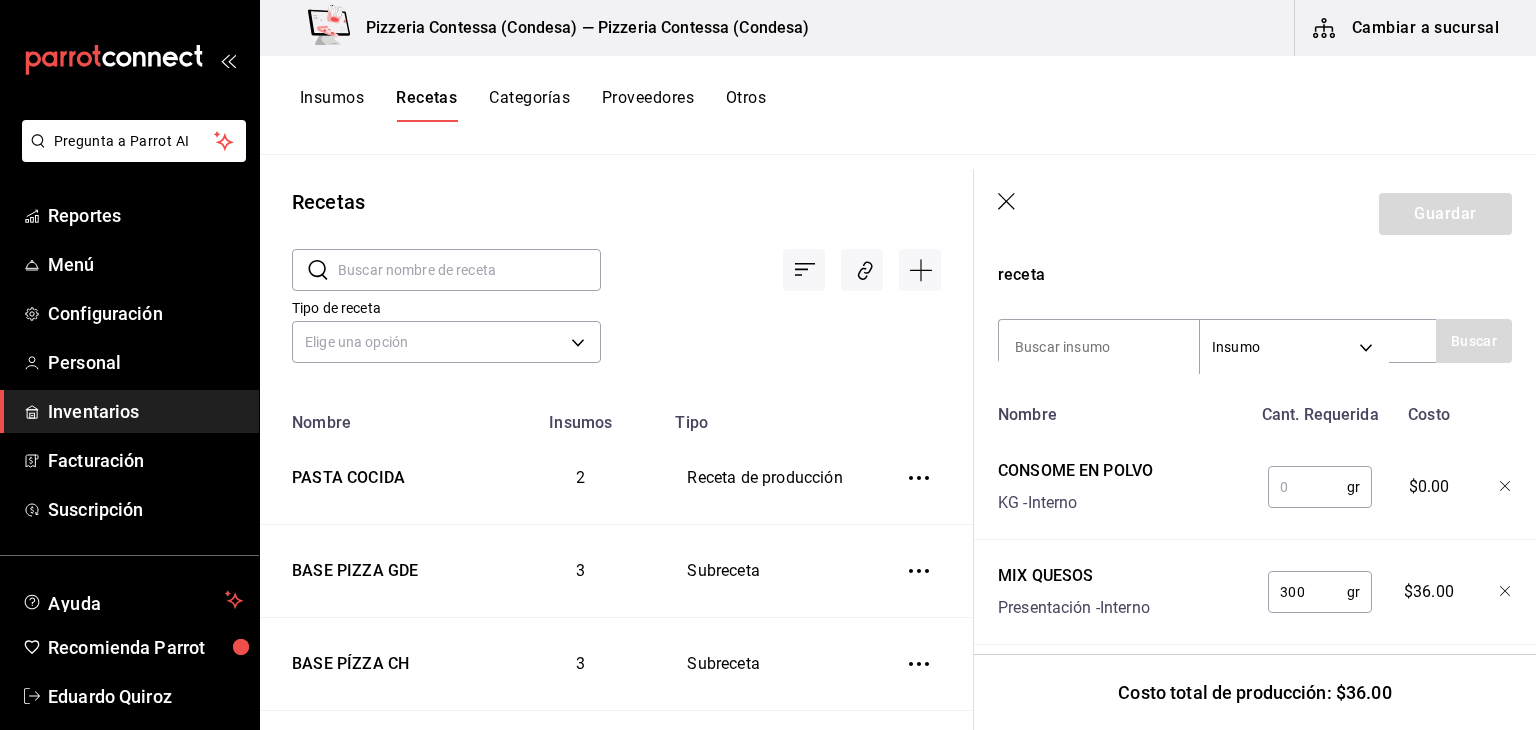 click at bounding box center (1307, 487) 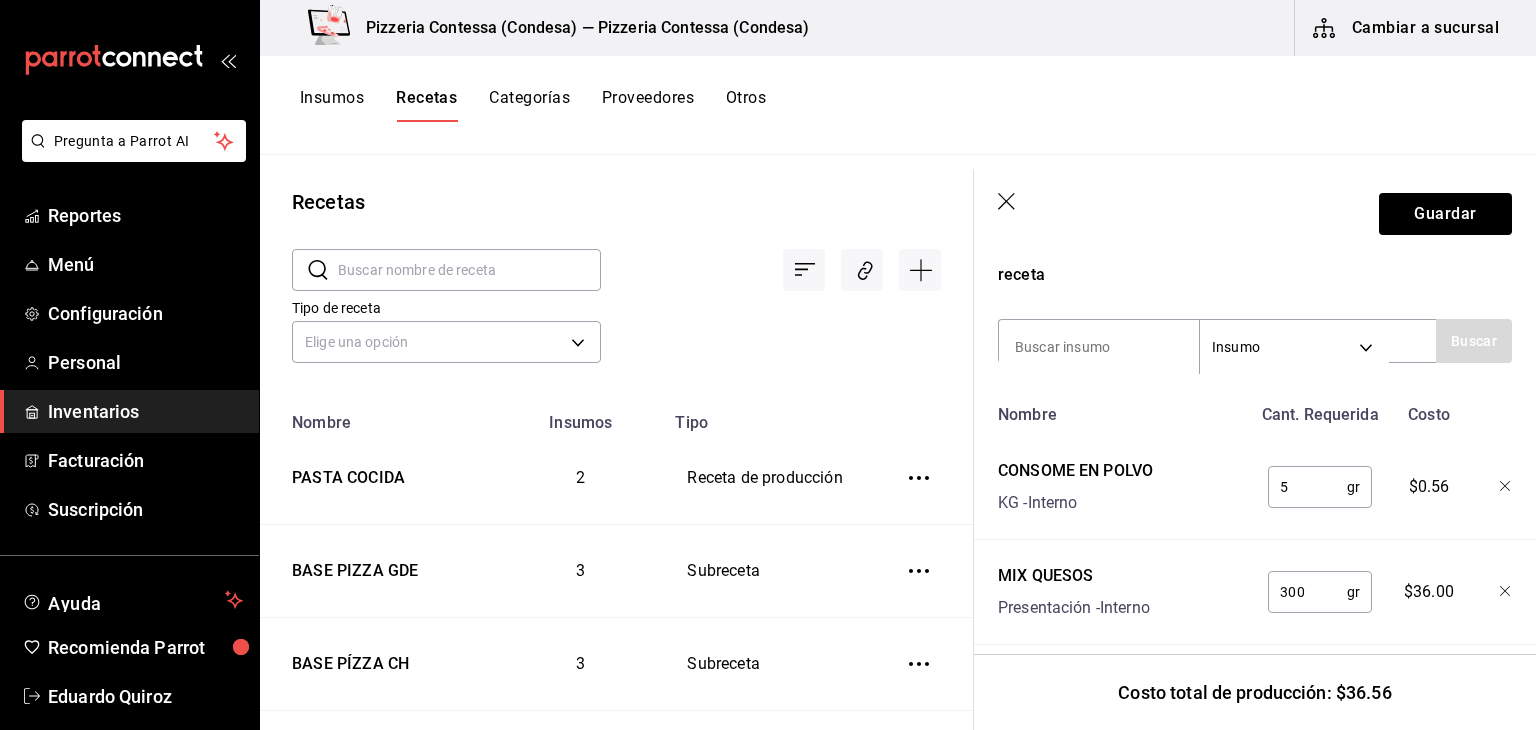 type on "5" 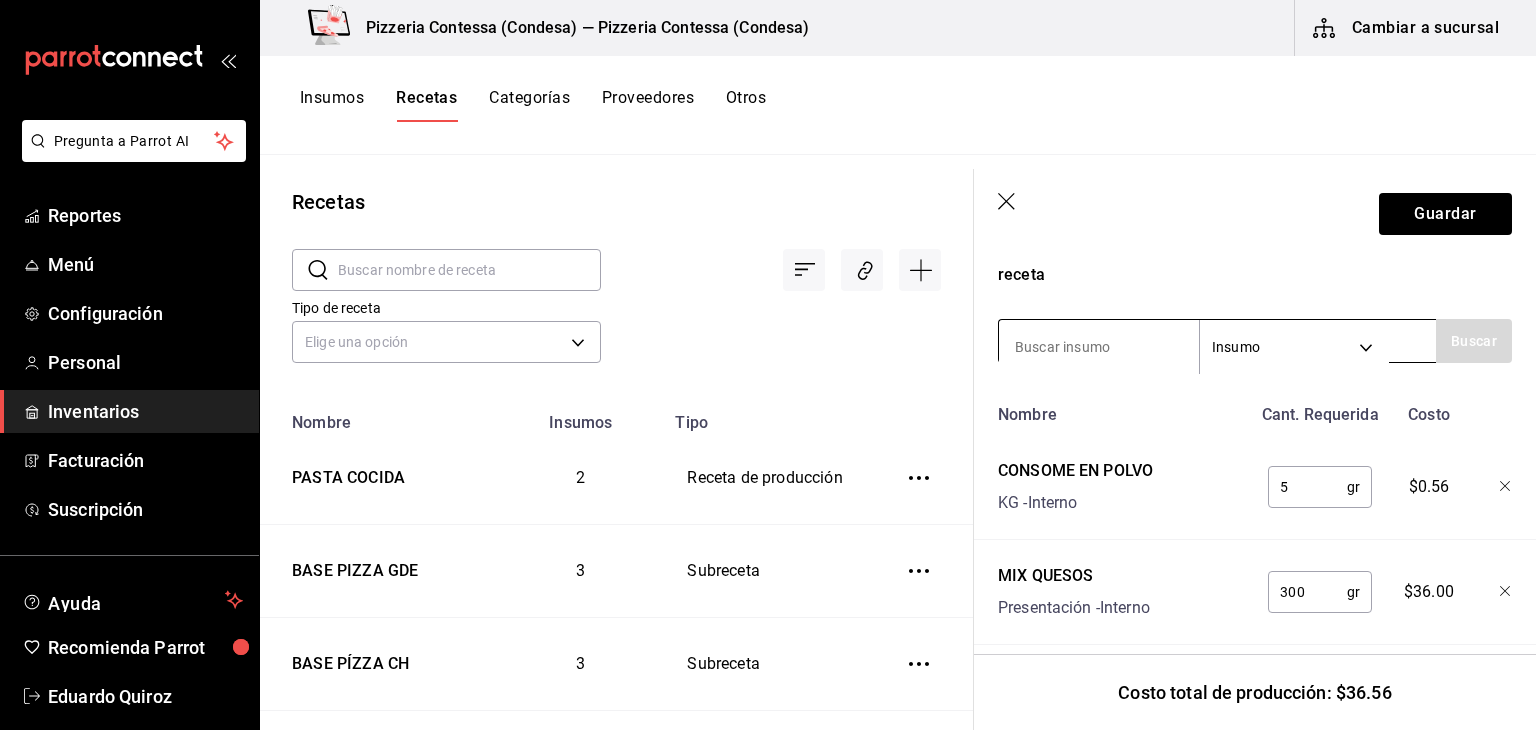 click at bounding box center (1099, 347) 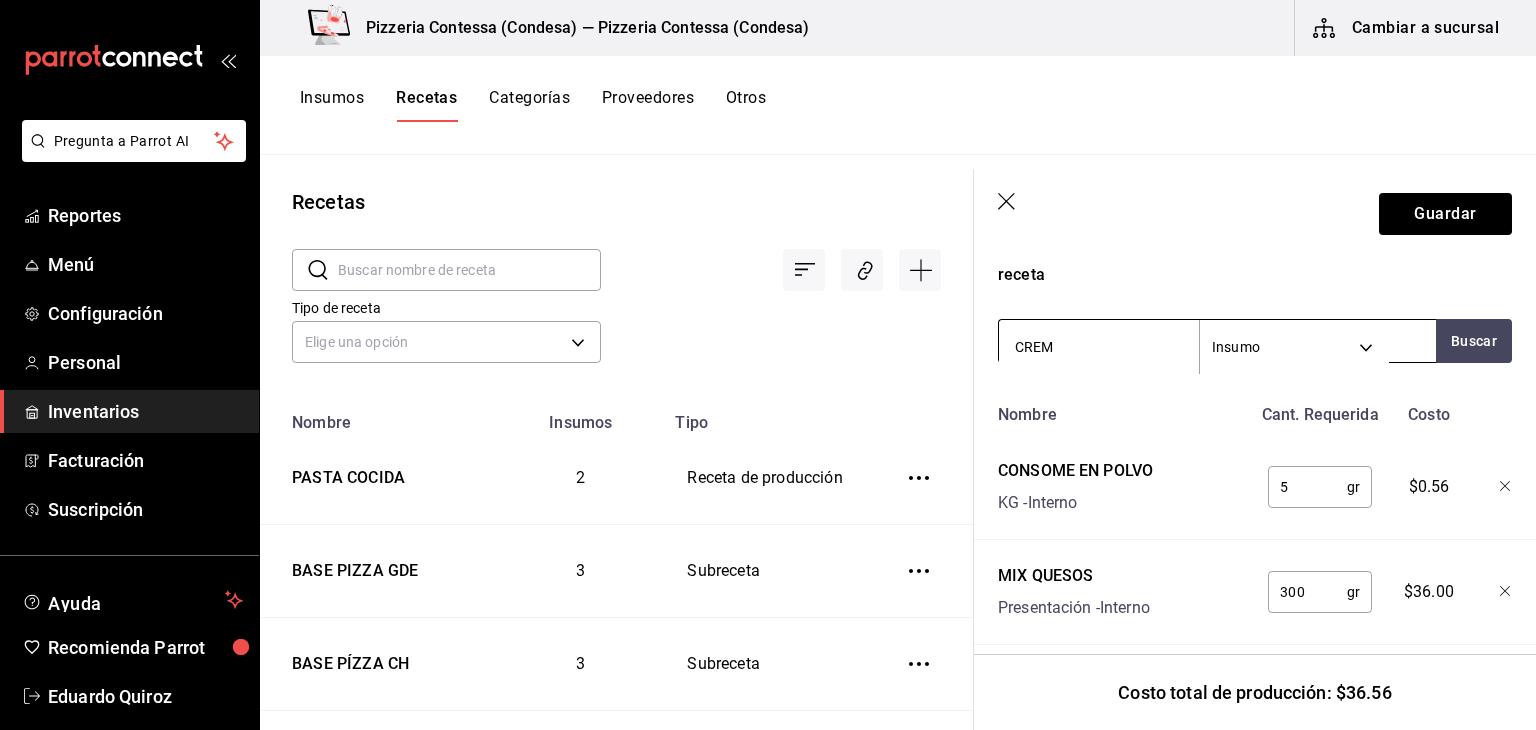 type on "CREMA" 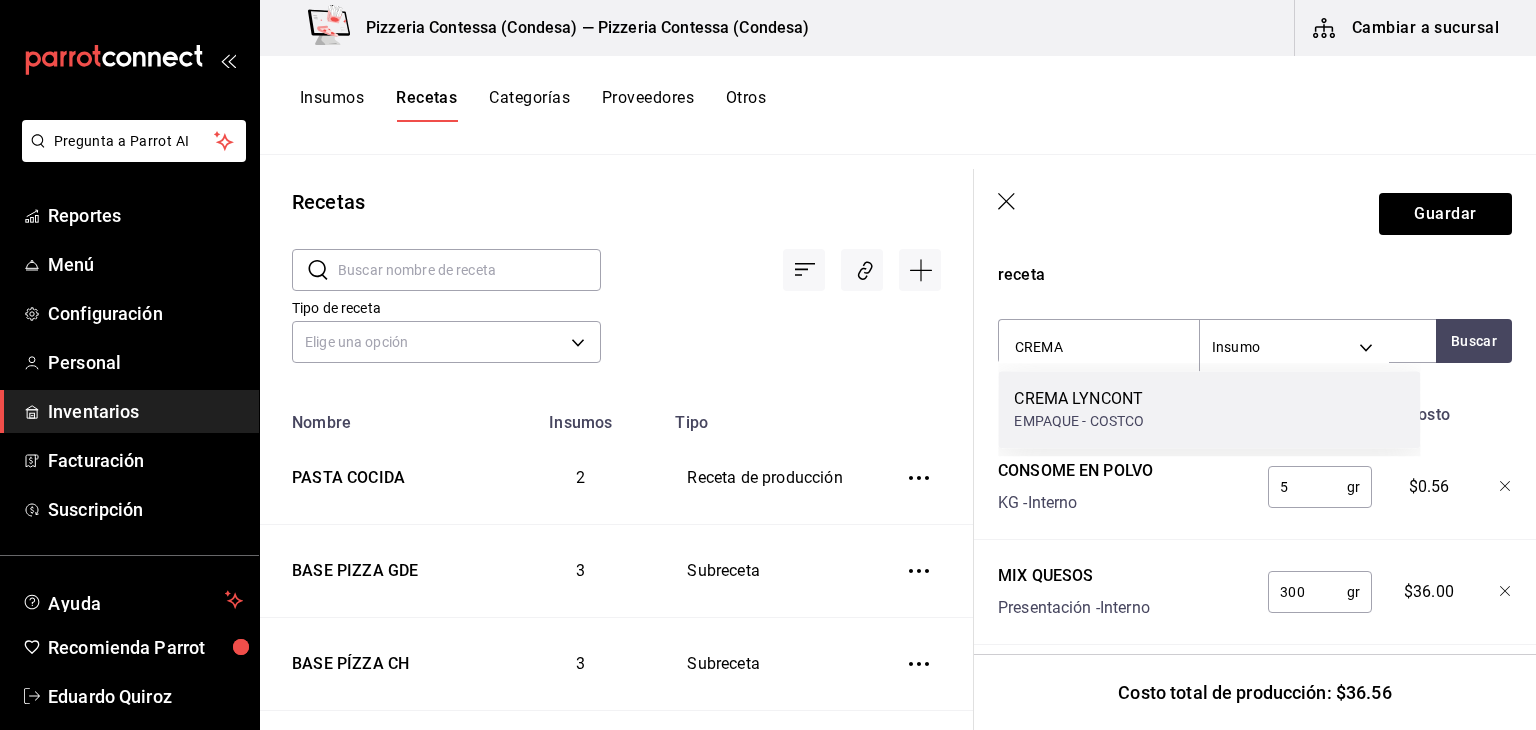 click on "CREMA LYNCONT" at bounding box center (1079, 399) 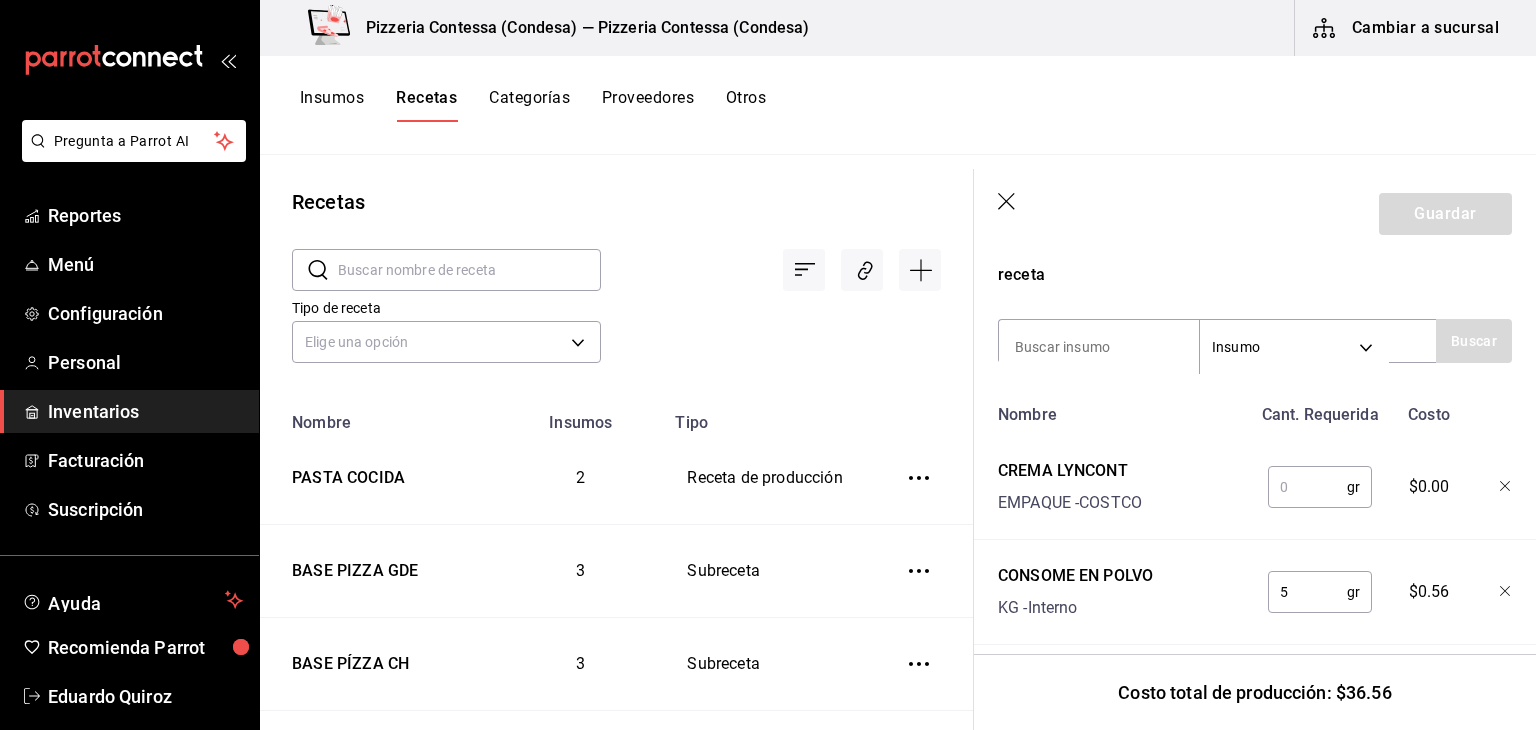 click at bounding box center [1307, 487] 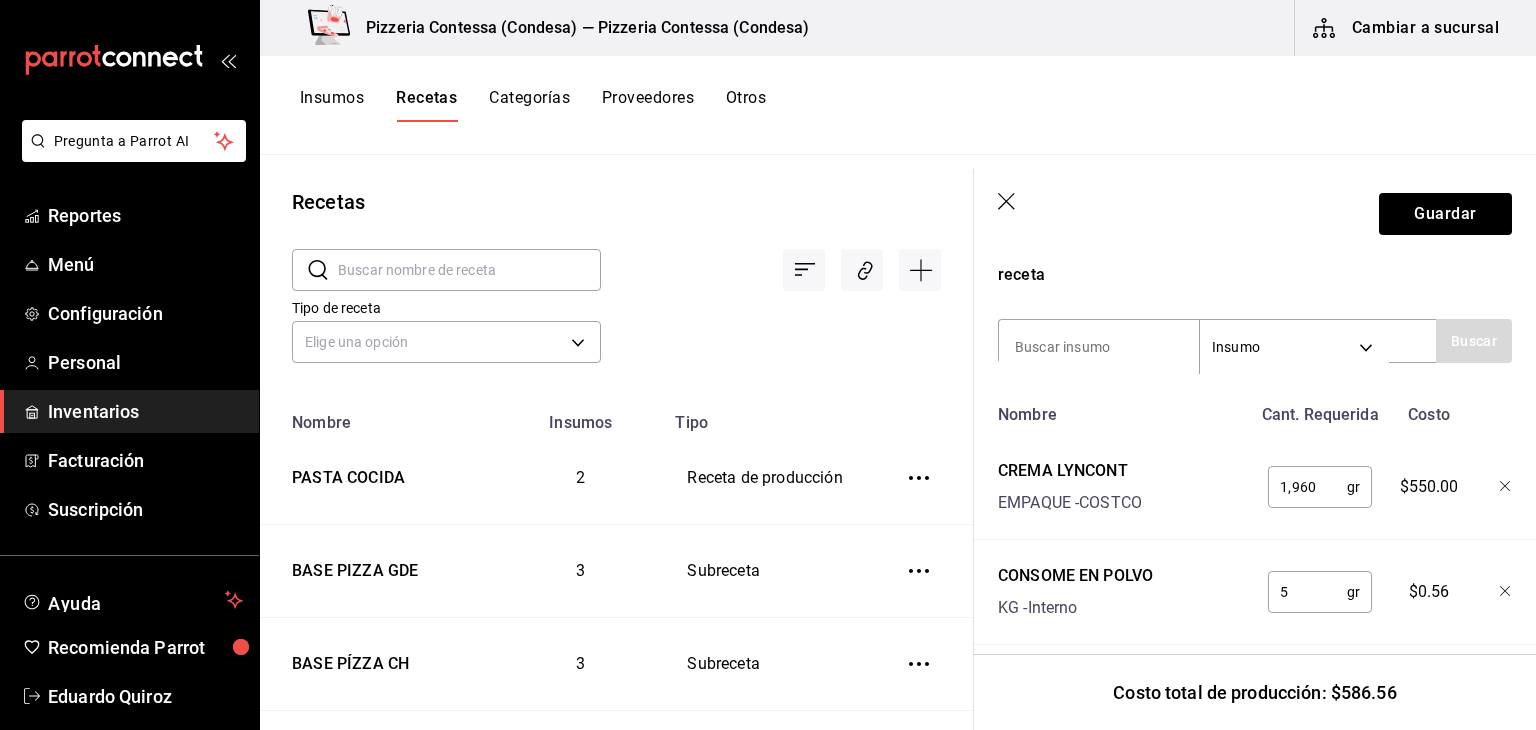 type on "1,960" 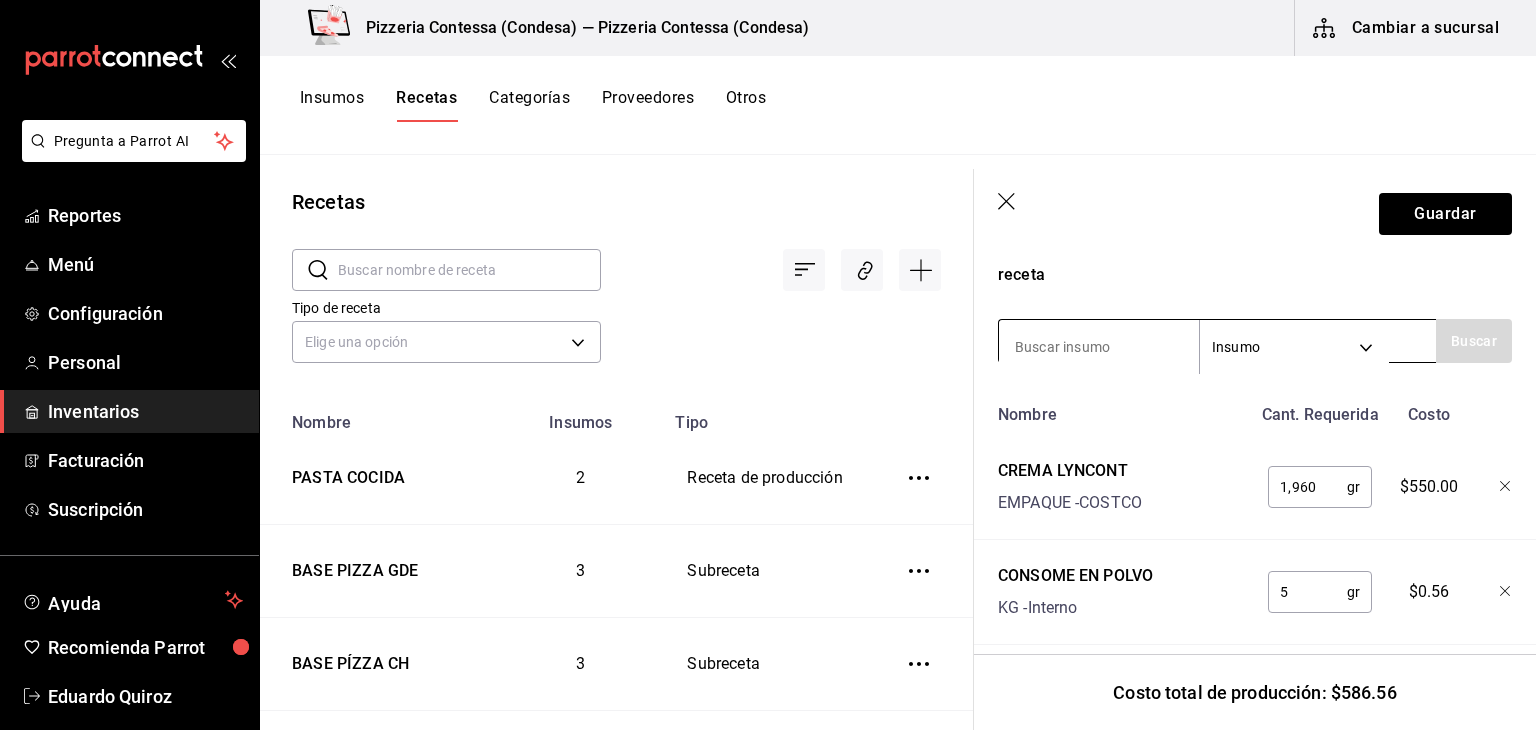 click at bounding box center [1099, 347] 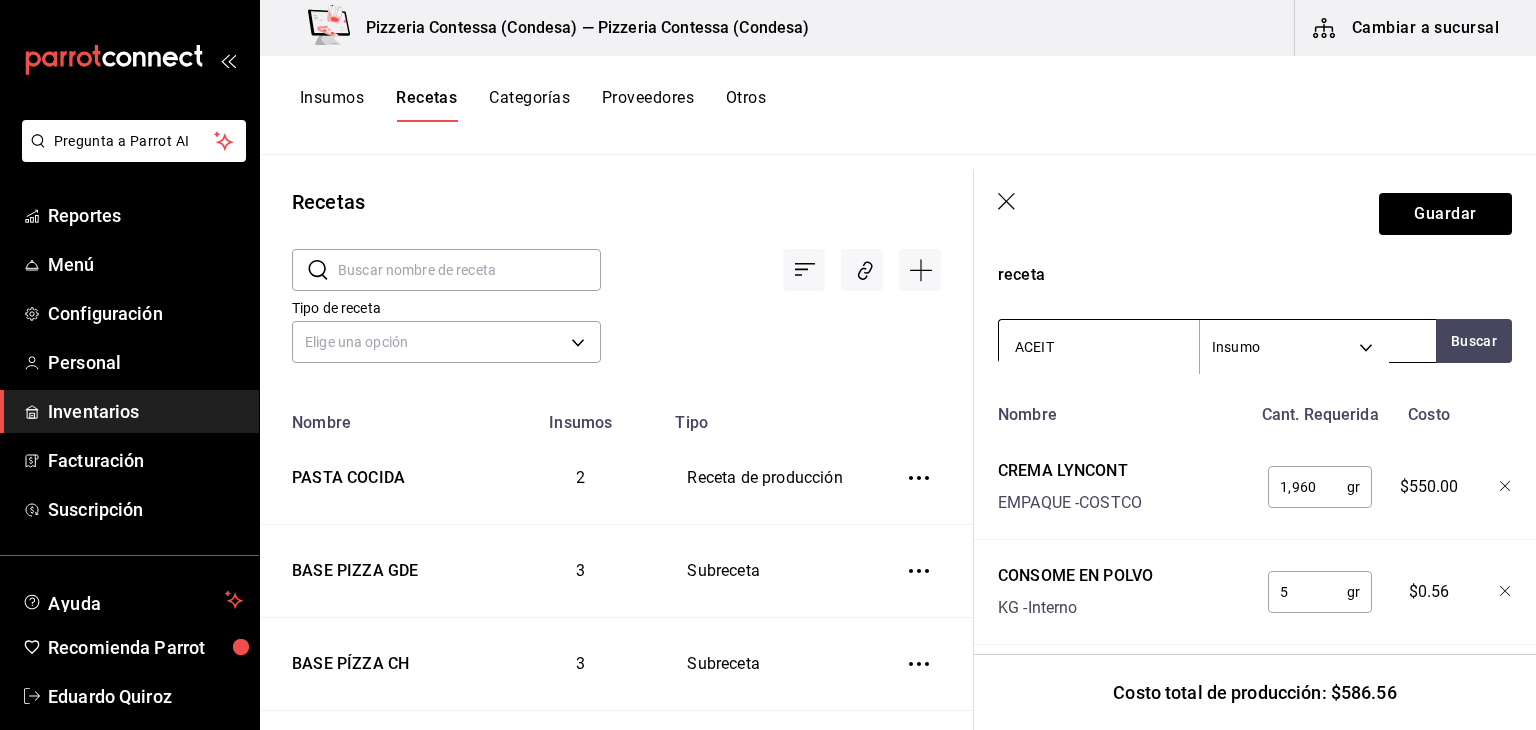 type on "ACEITE" 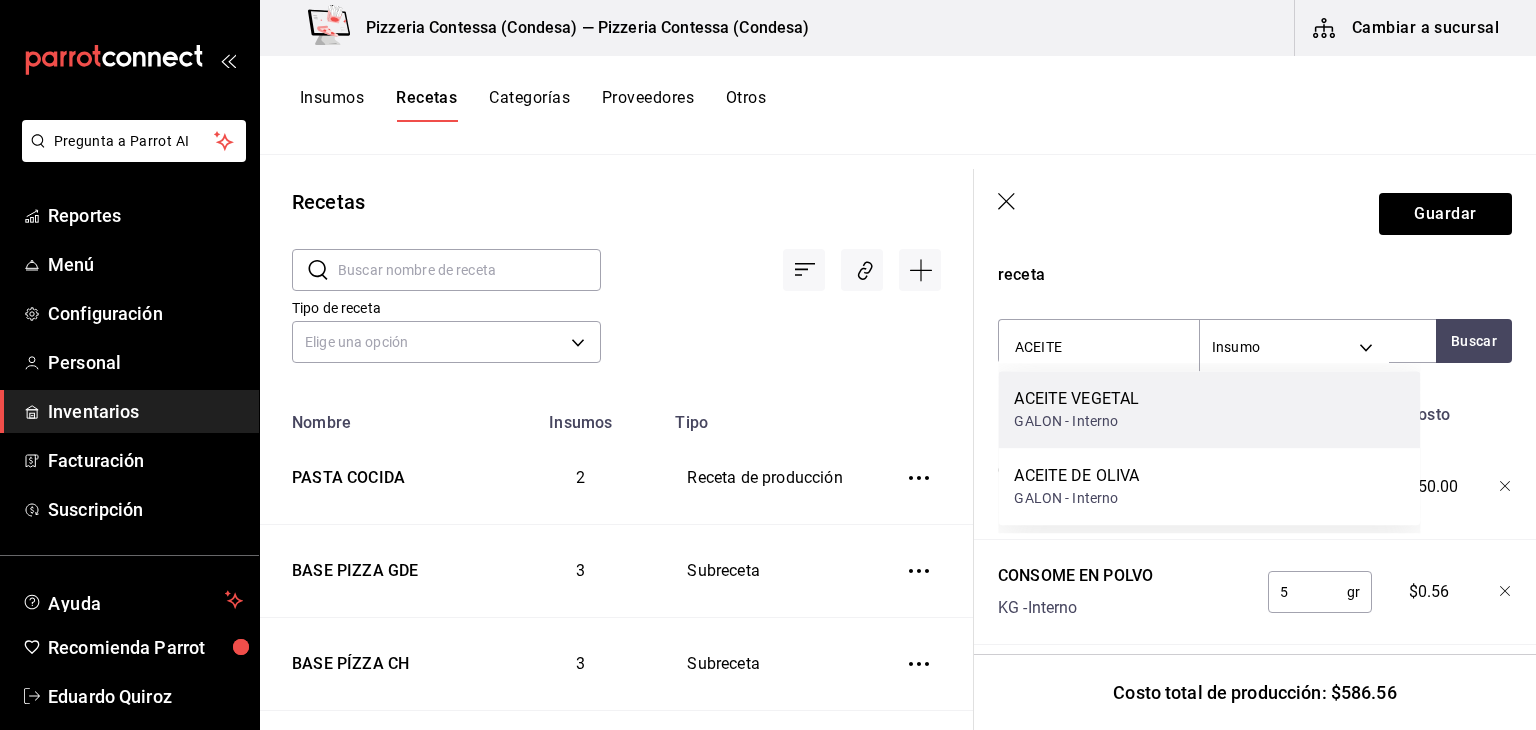 click on "GALON - Interno" at bounding box center [1076, 421] 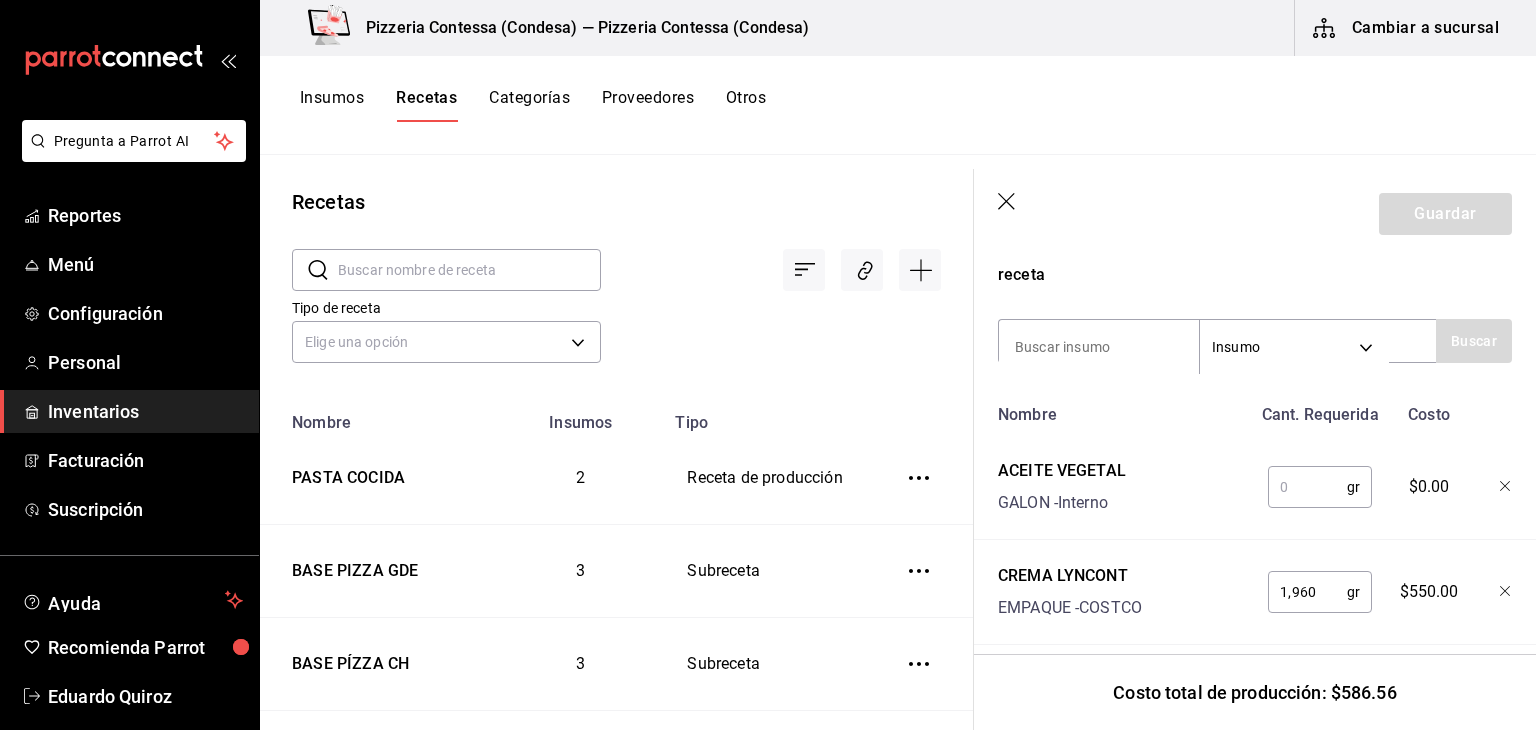 click at bounding box center (1307, 487) 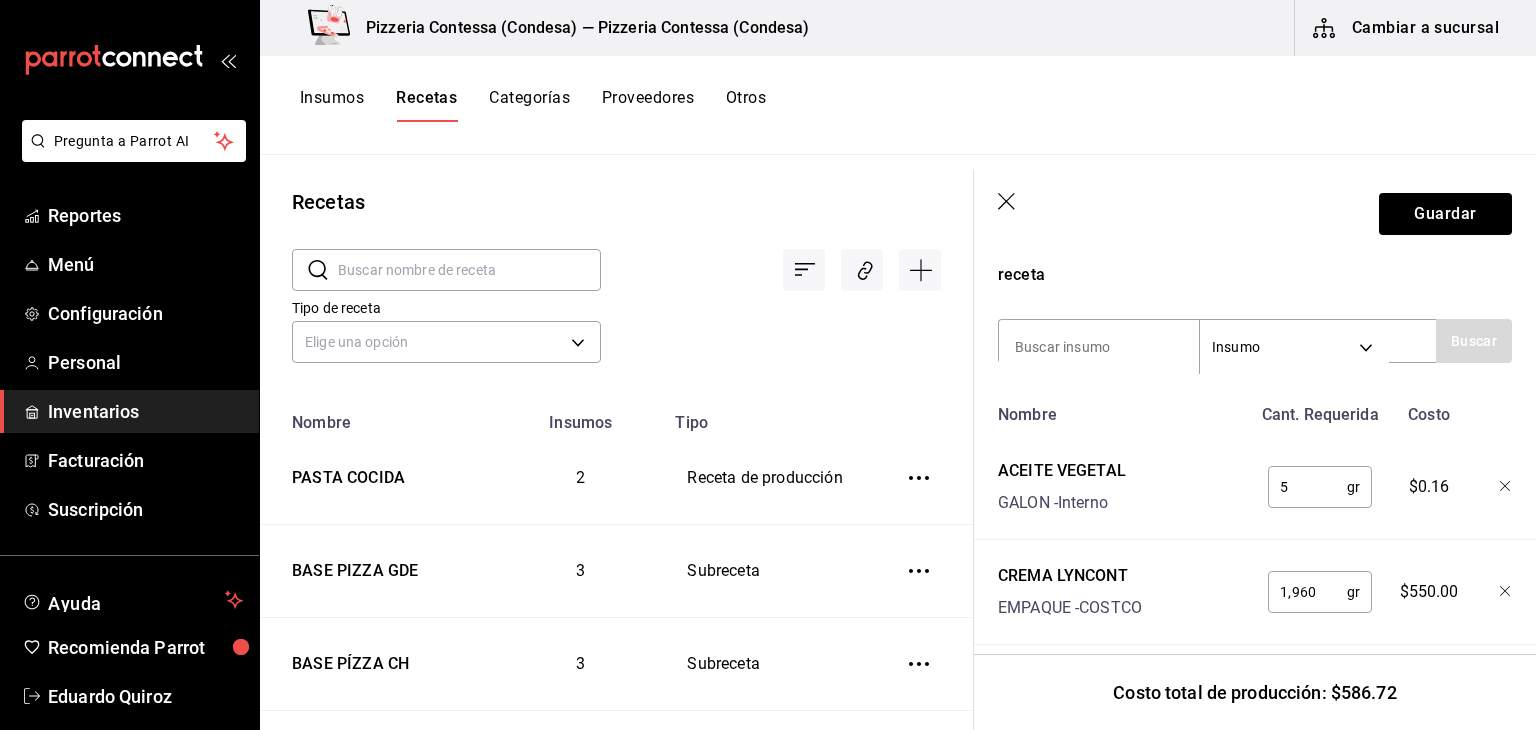 type on "5" 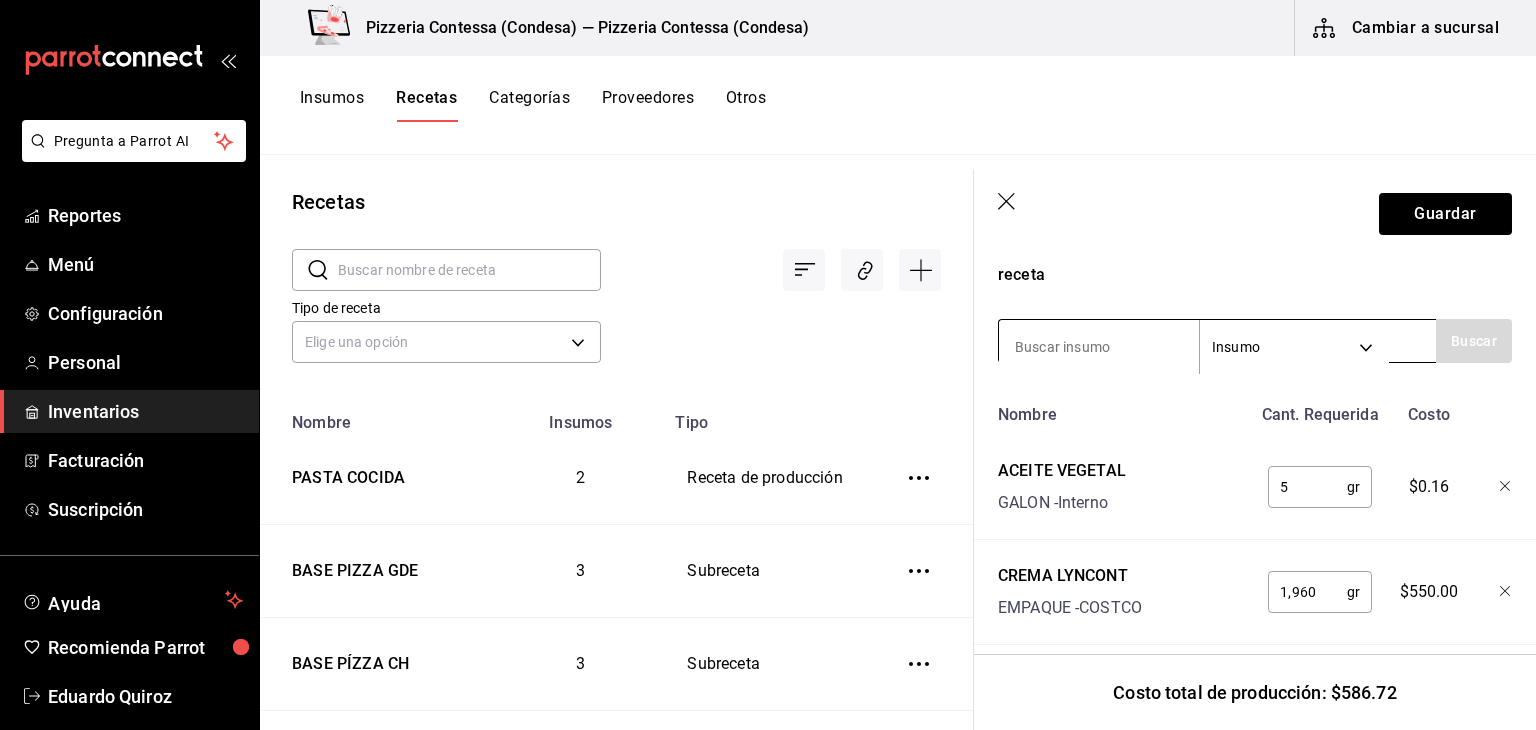click at bounding box center (1099, 347) 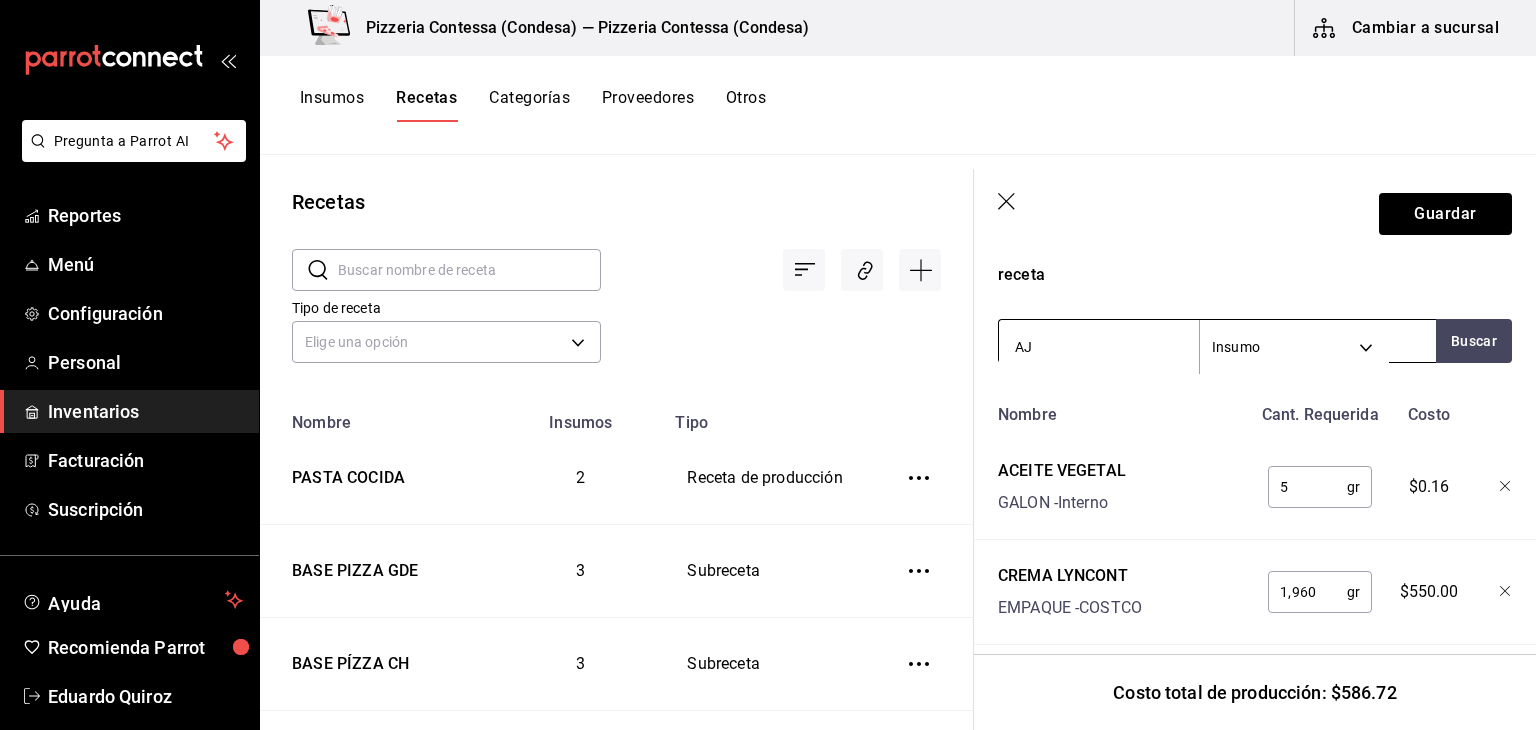 type on "AJO" 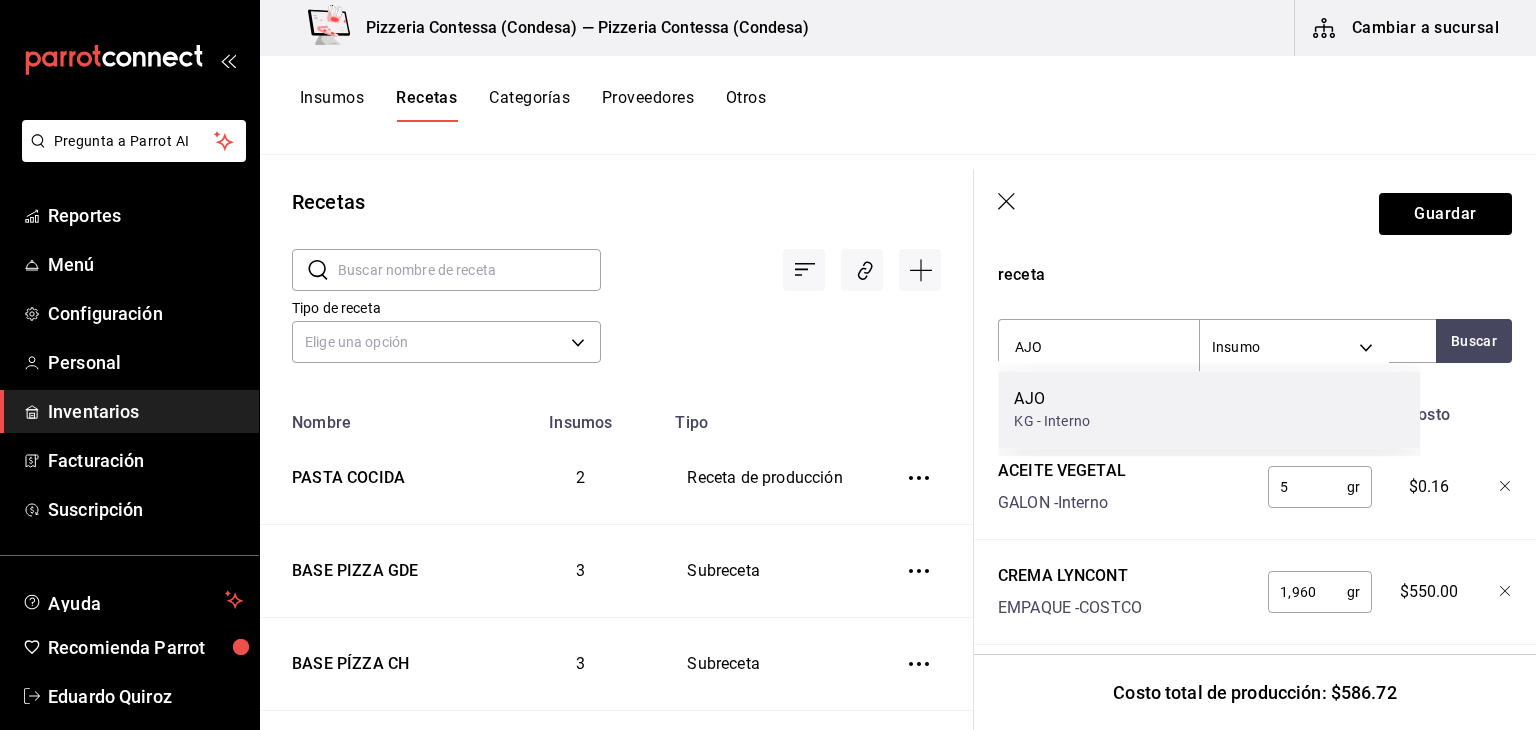 click on "AJO" at bounding box center [1052, 399] 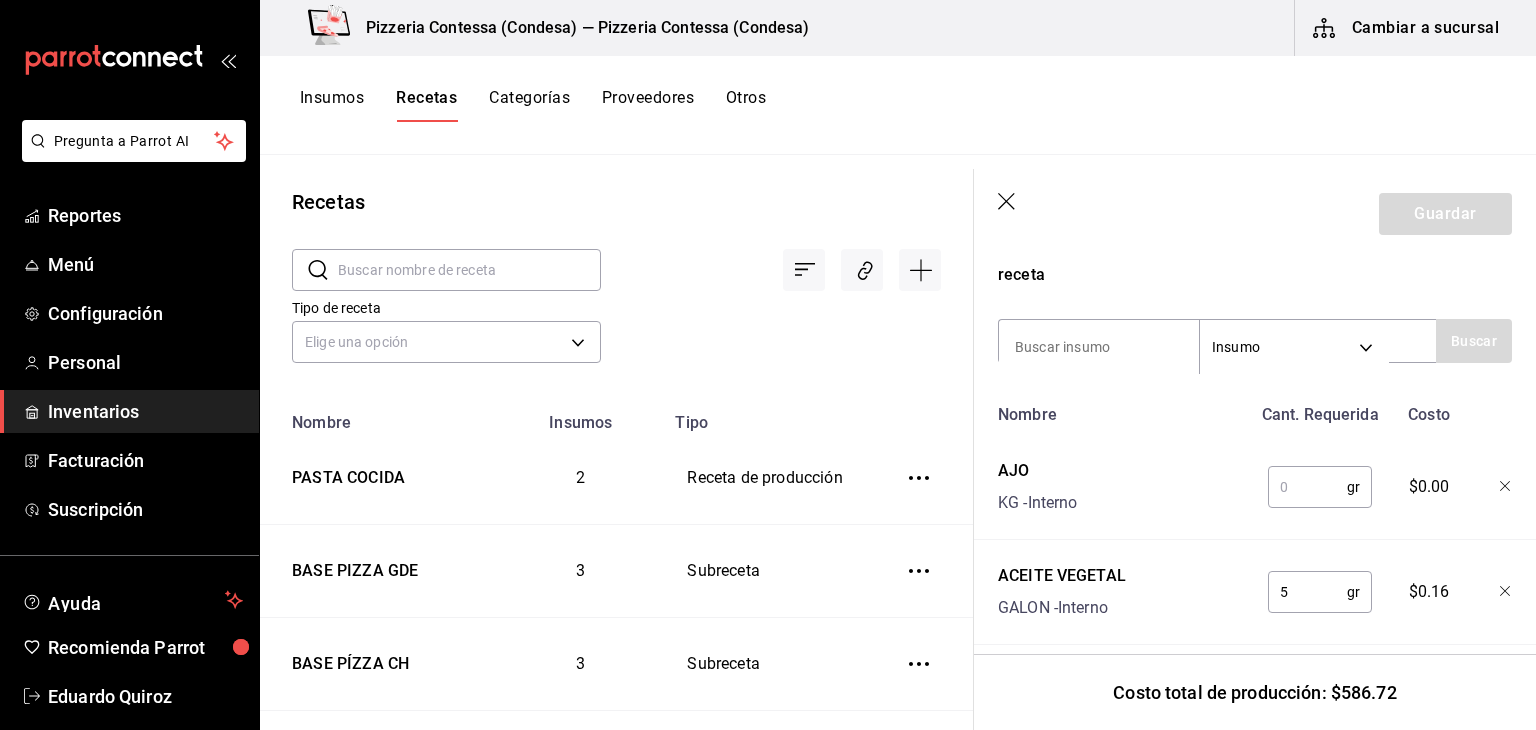 click at bounding box center (1307, 487) 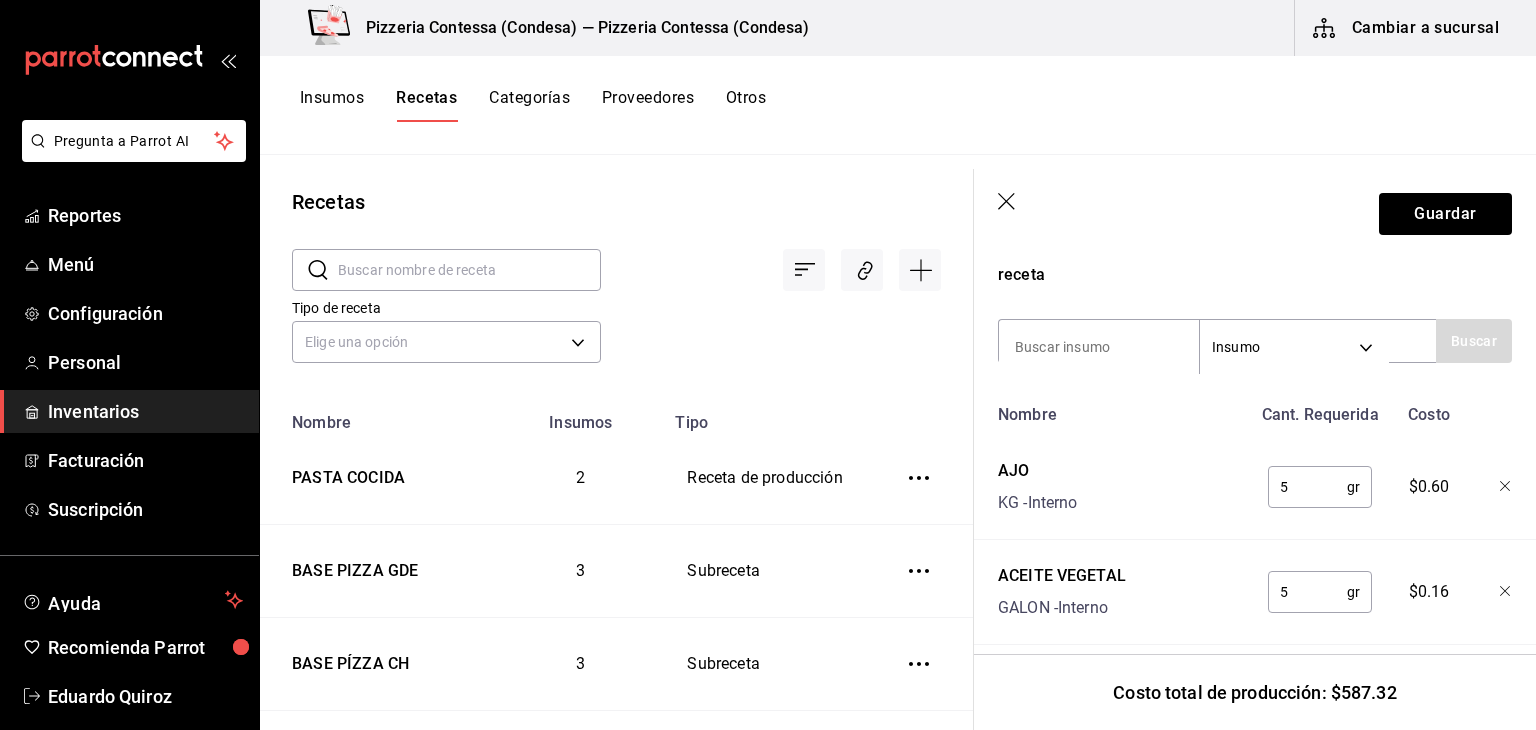 type on "5" 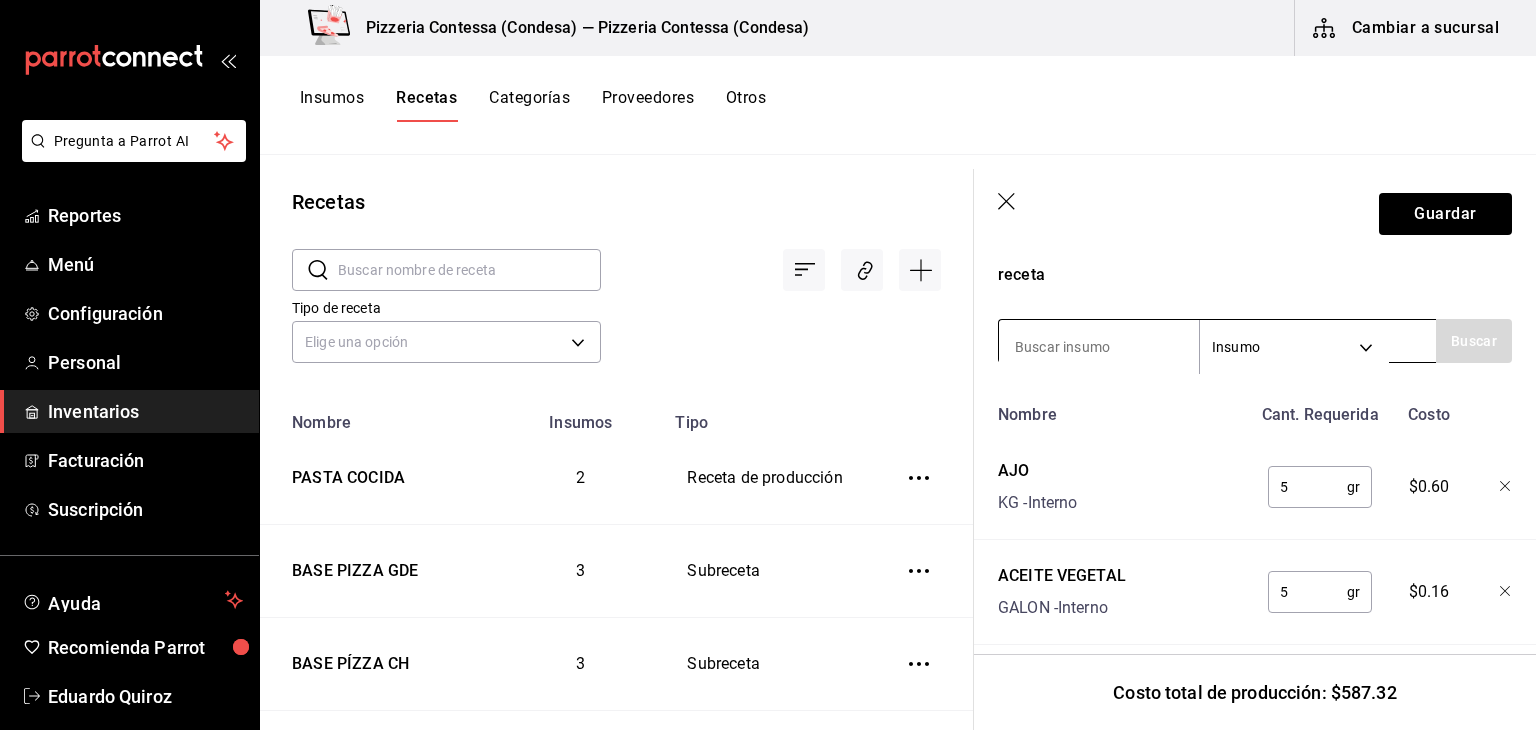 click at bounding box center [1099, 347] 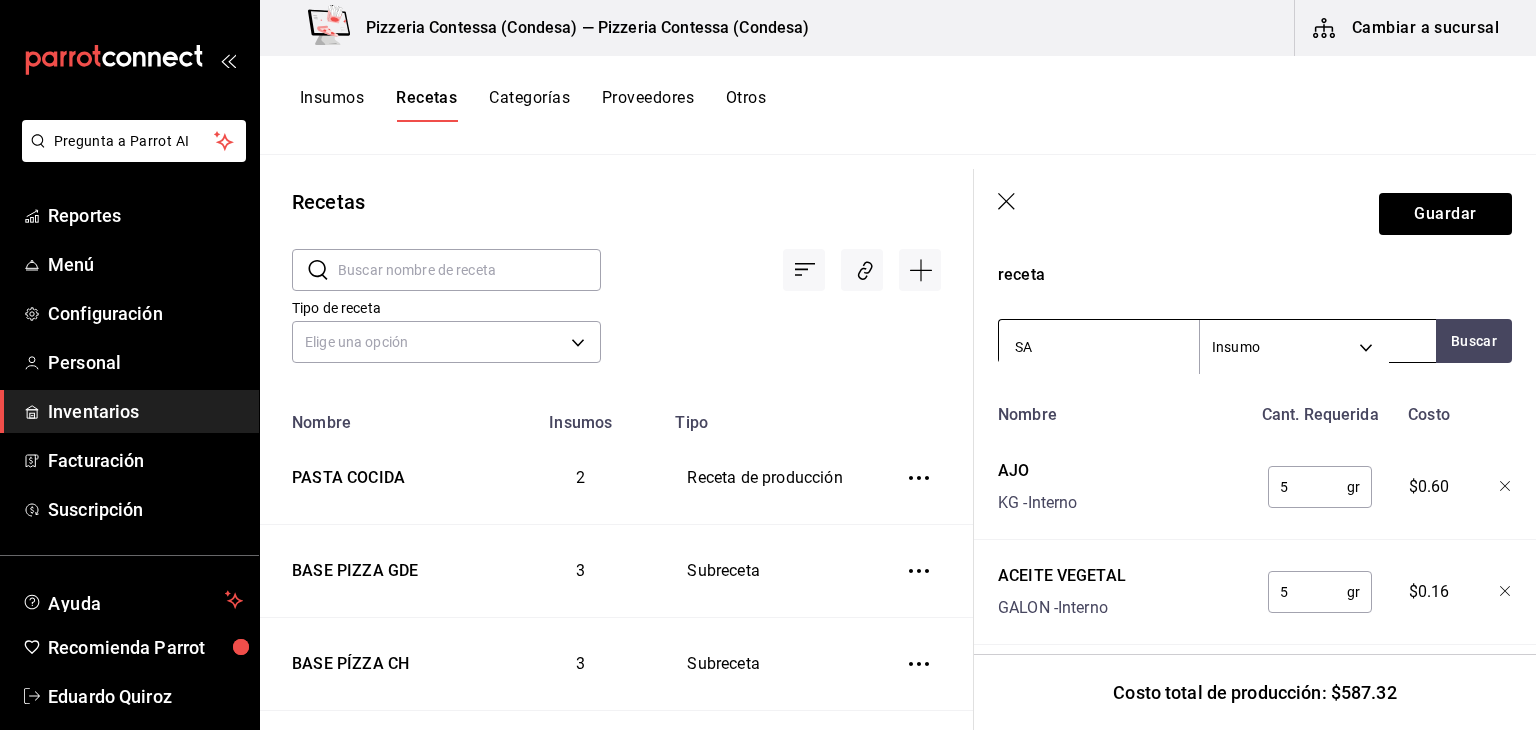 type on "SAL" 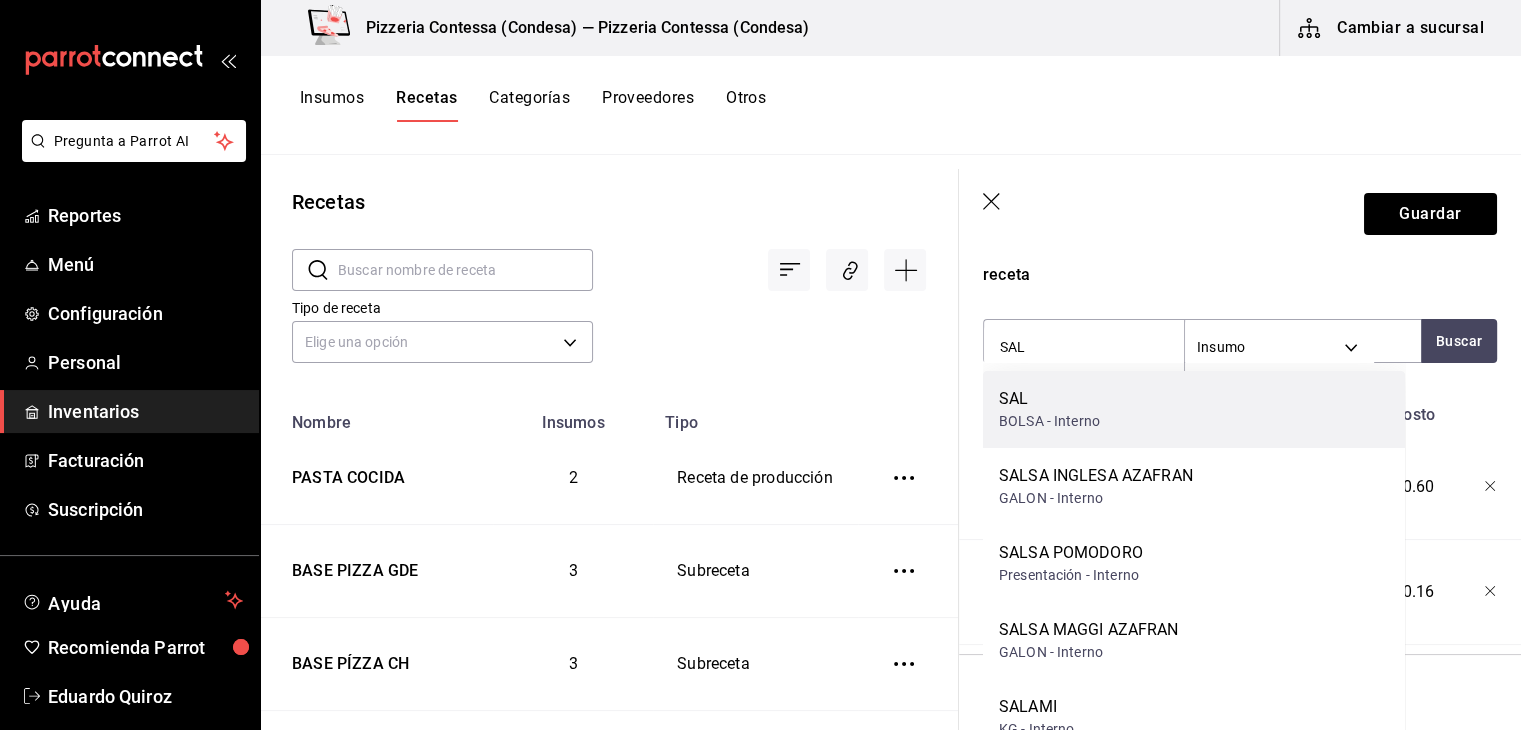 click on "SAL" at bounding box center (1049, 399) 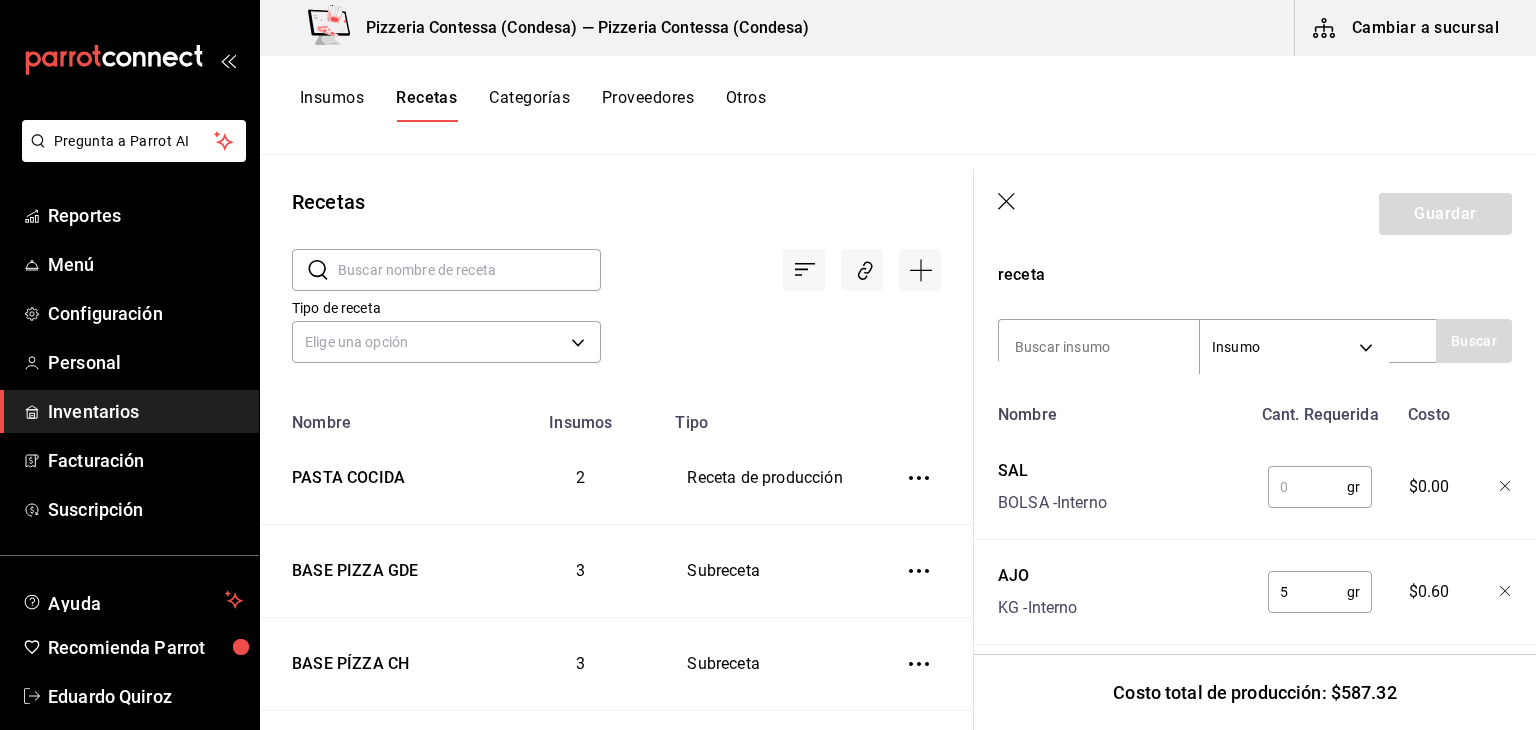 click at bounding box center [1307, 487] 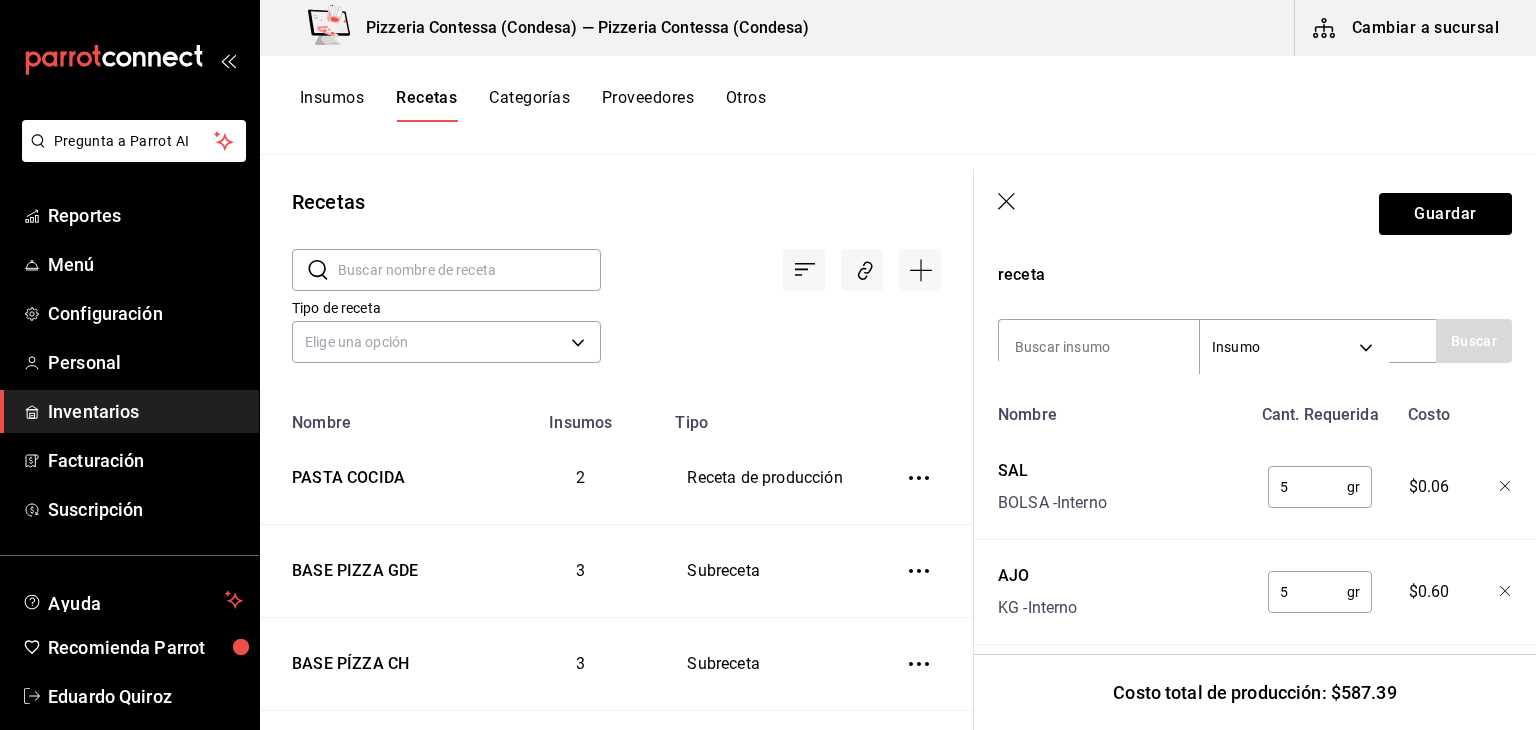 type on "5" 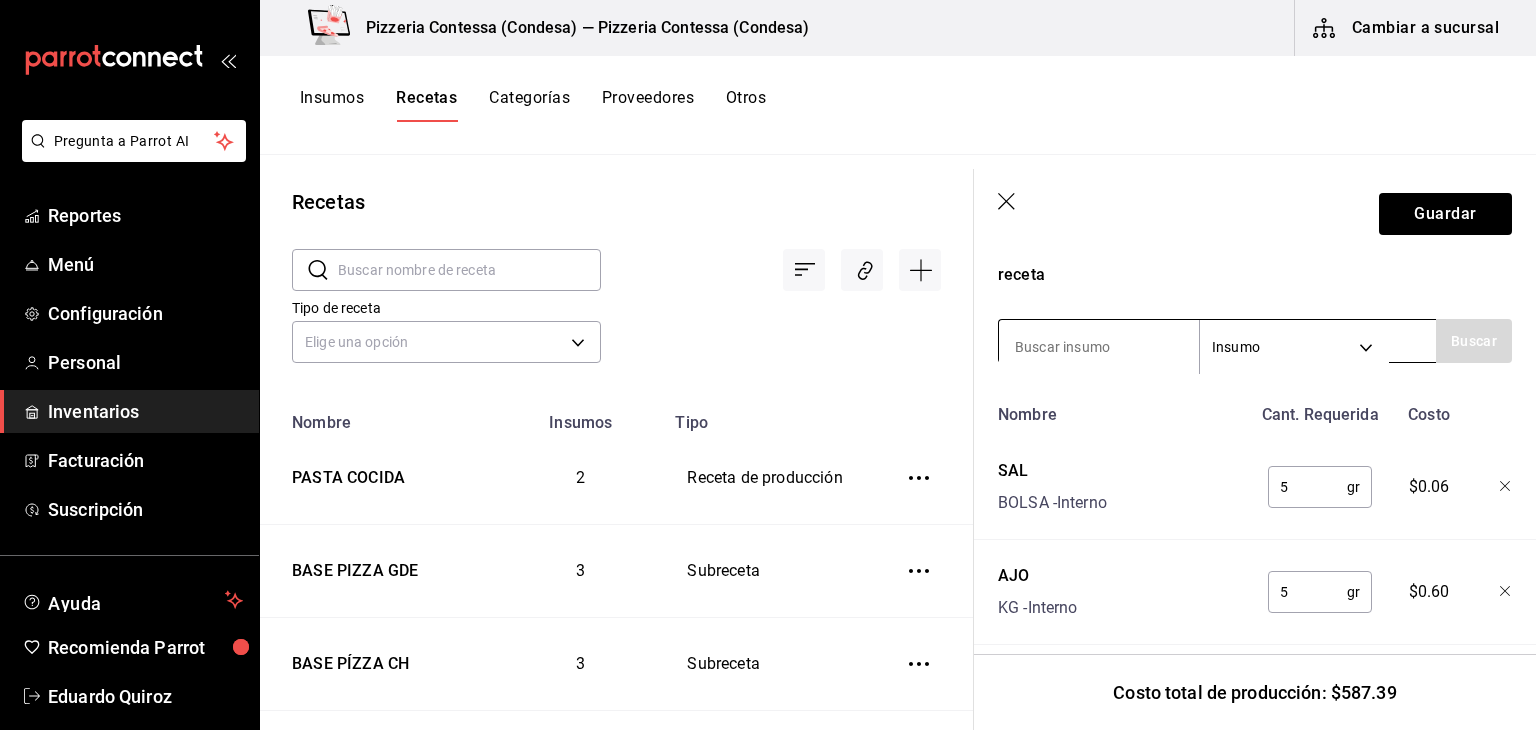 click at bounding box center (1099, 347) 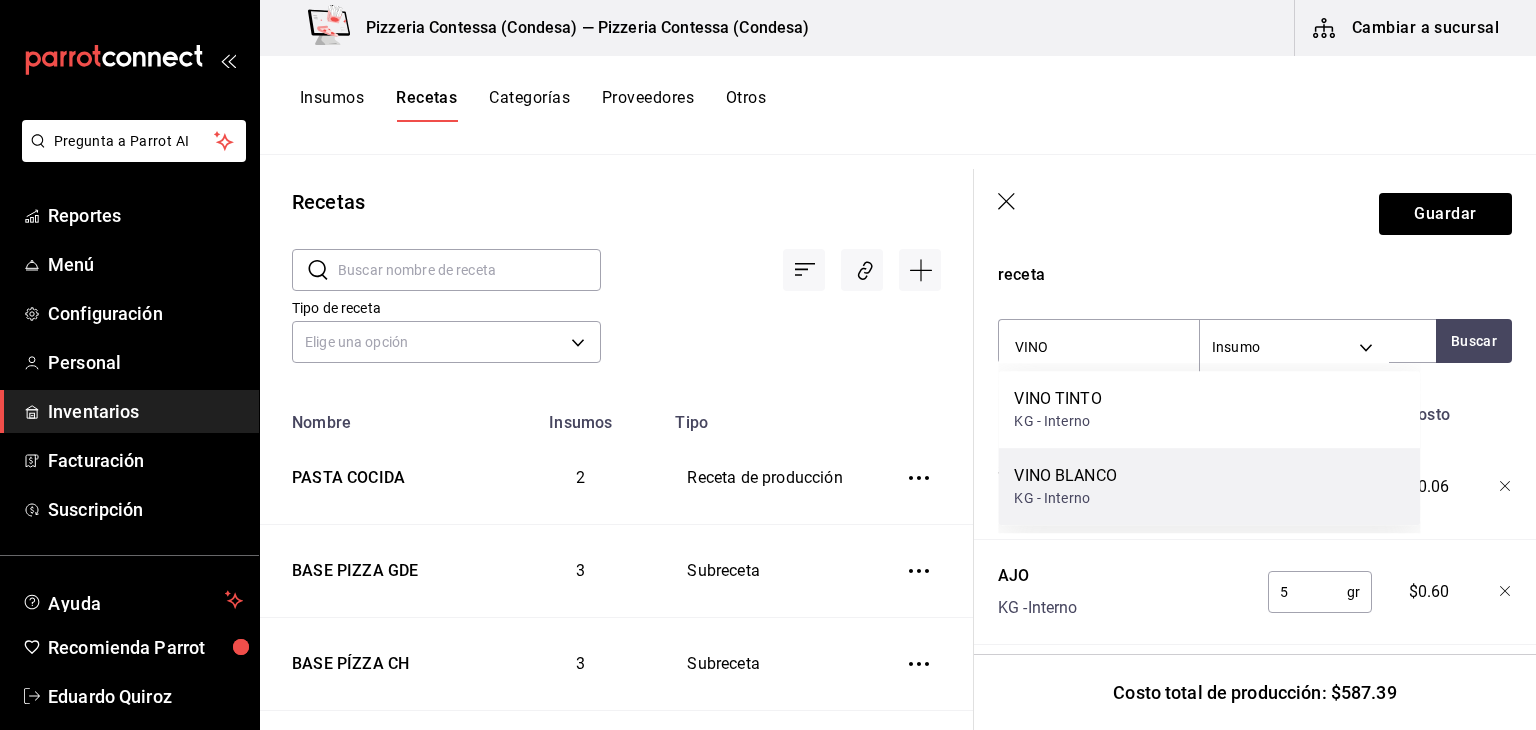 type on "VINO" 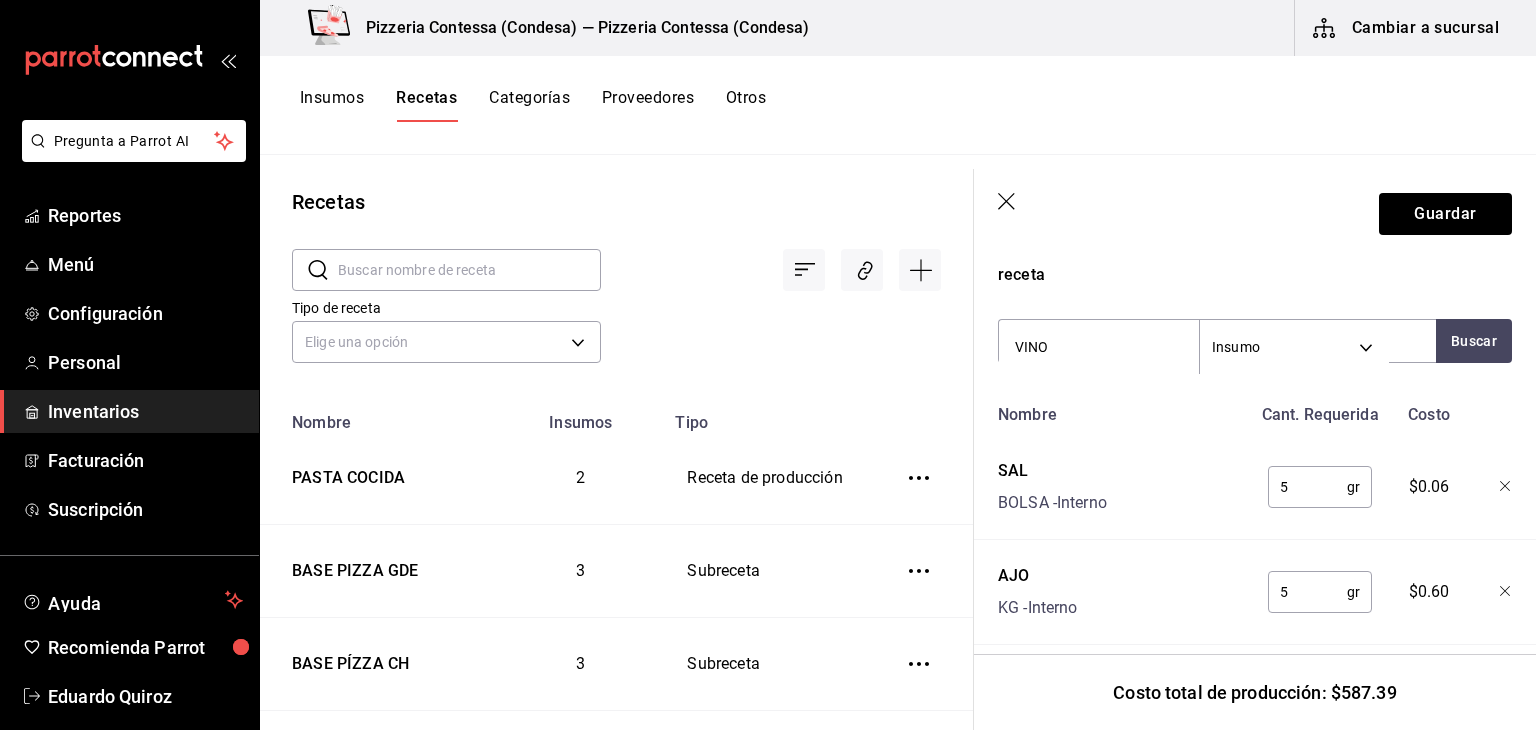drag, startPoint x: 1424, startPoint y: 353, endPoint x: 1020, endPoint y: 413, distance: 408.43115 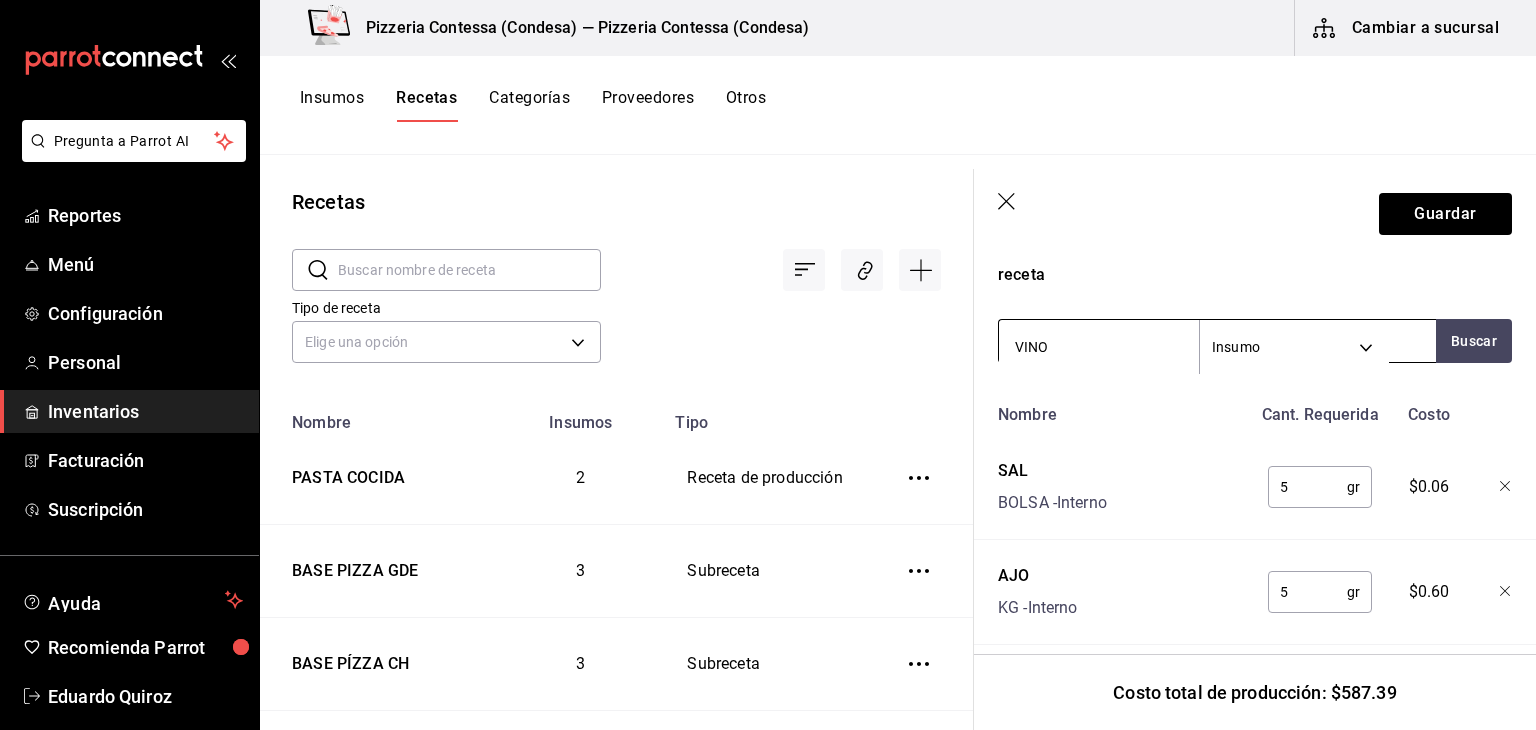 click on "VINO" at bounding box center [1099, 347] 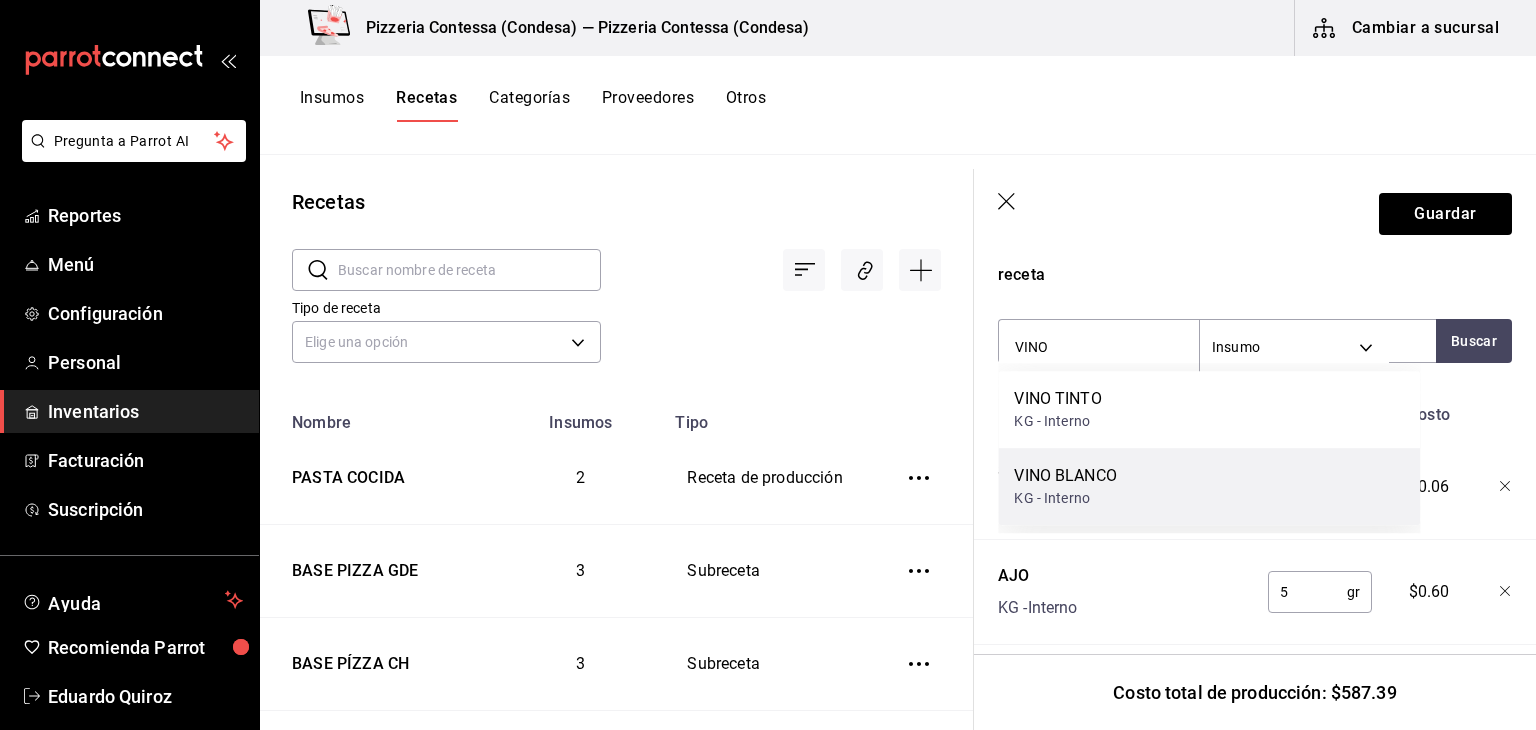 drag, startPoint x: 1097, startPoint y: 474, endPoint x: 1077, endPoint y: 496, distance: 29.732138 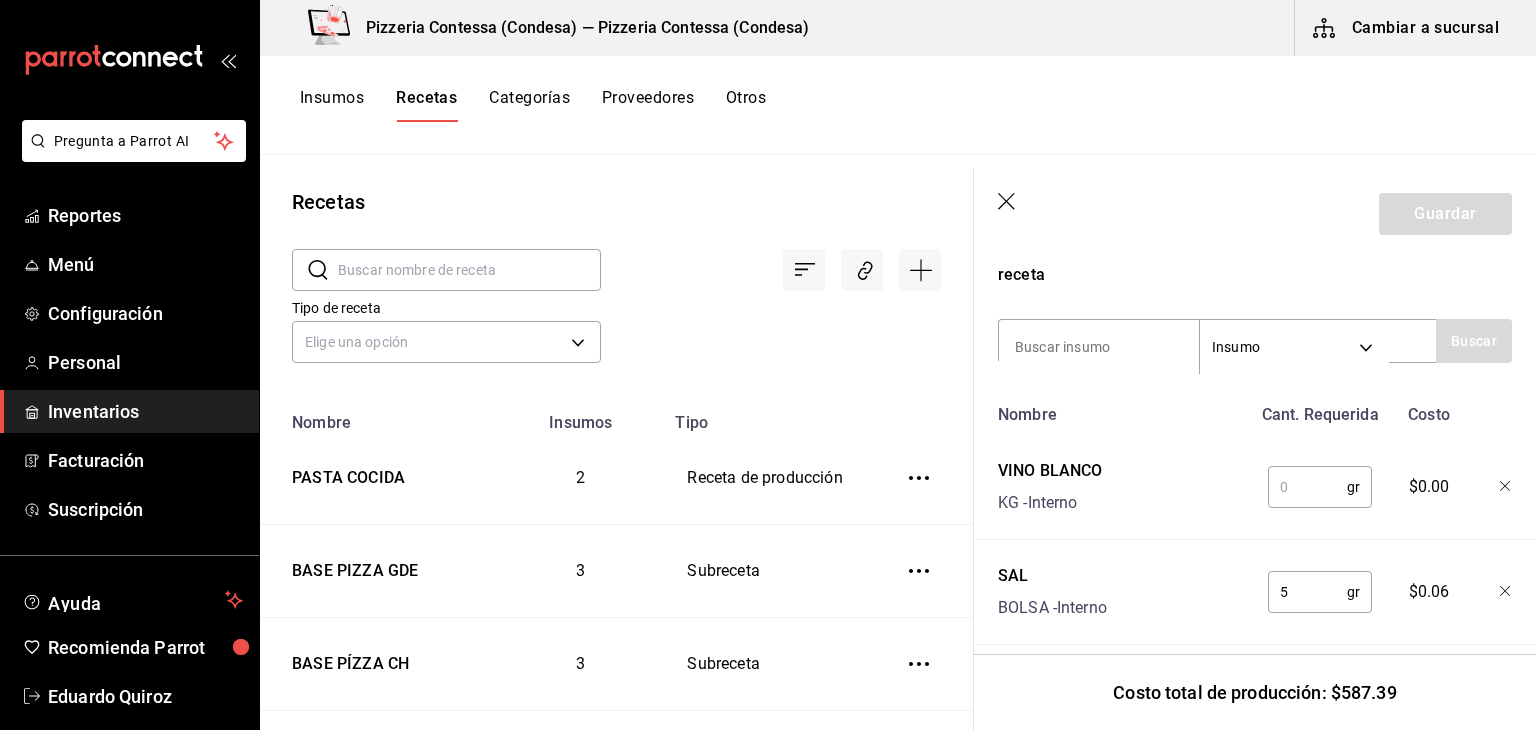 click at bounding box center (1307, 487) 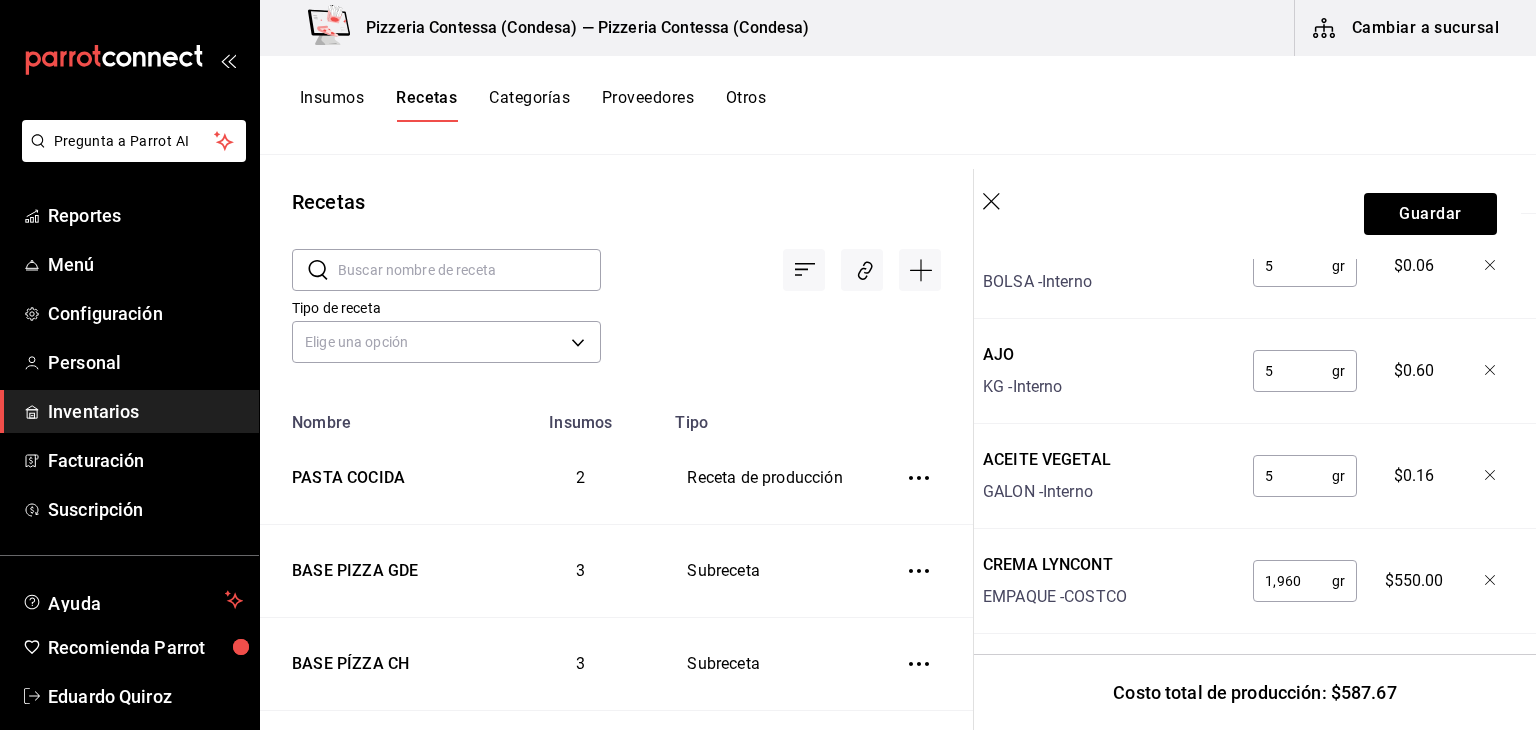 scroll, scrollTop: 1206, scrollLeft: 15, axis: both 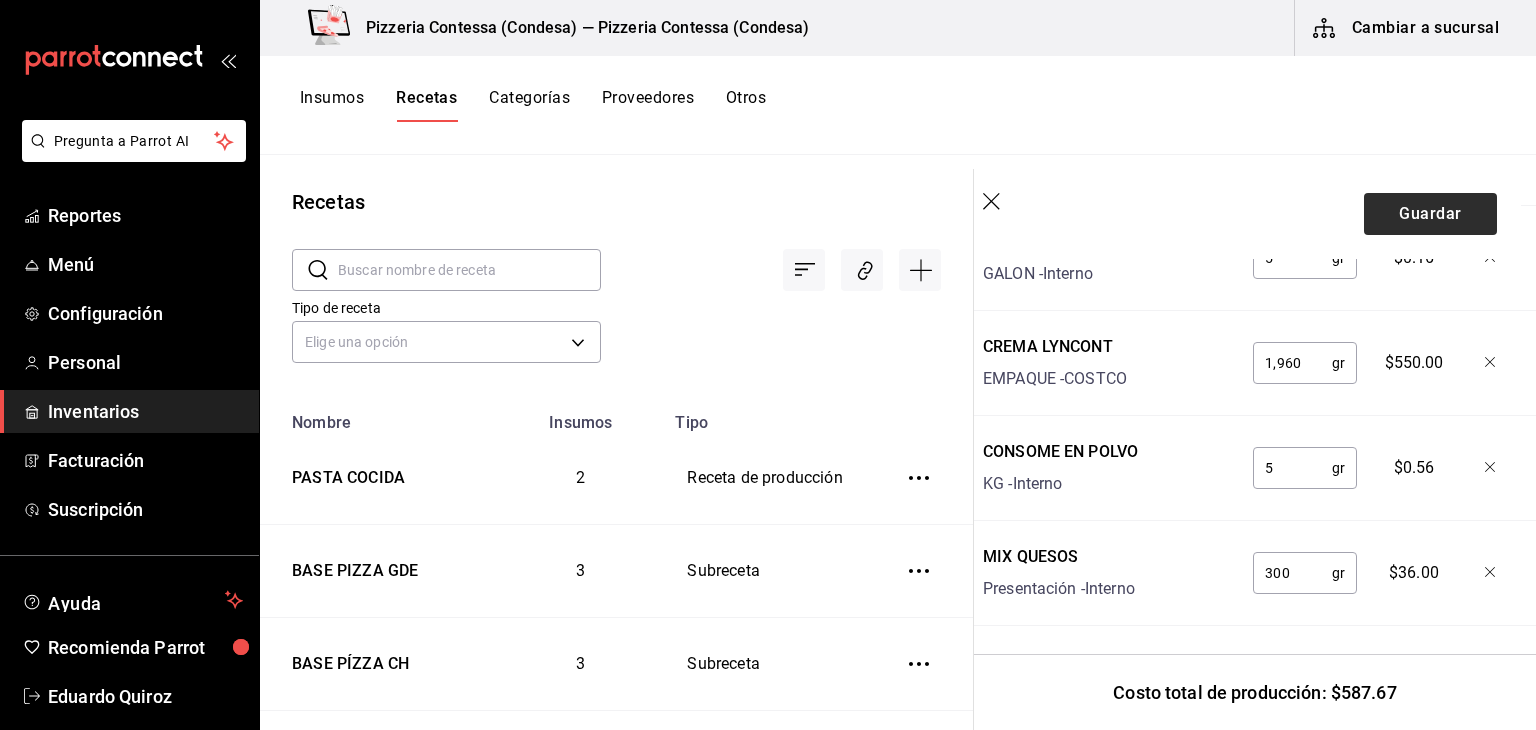 type on "5" 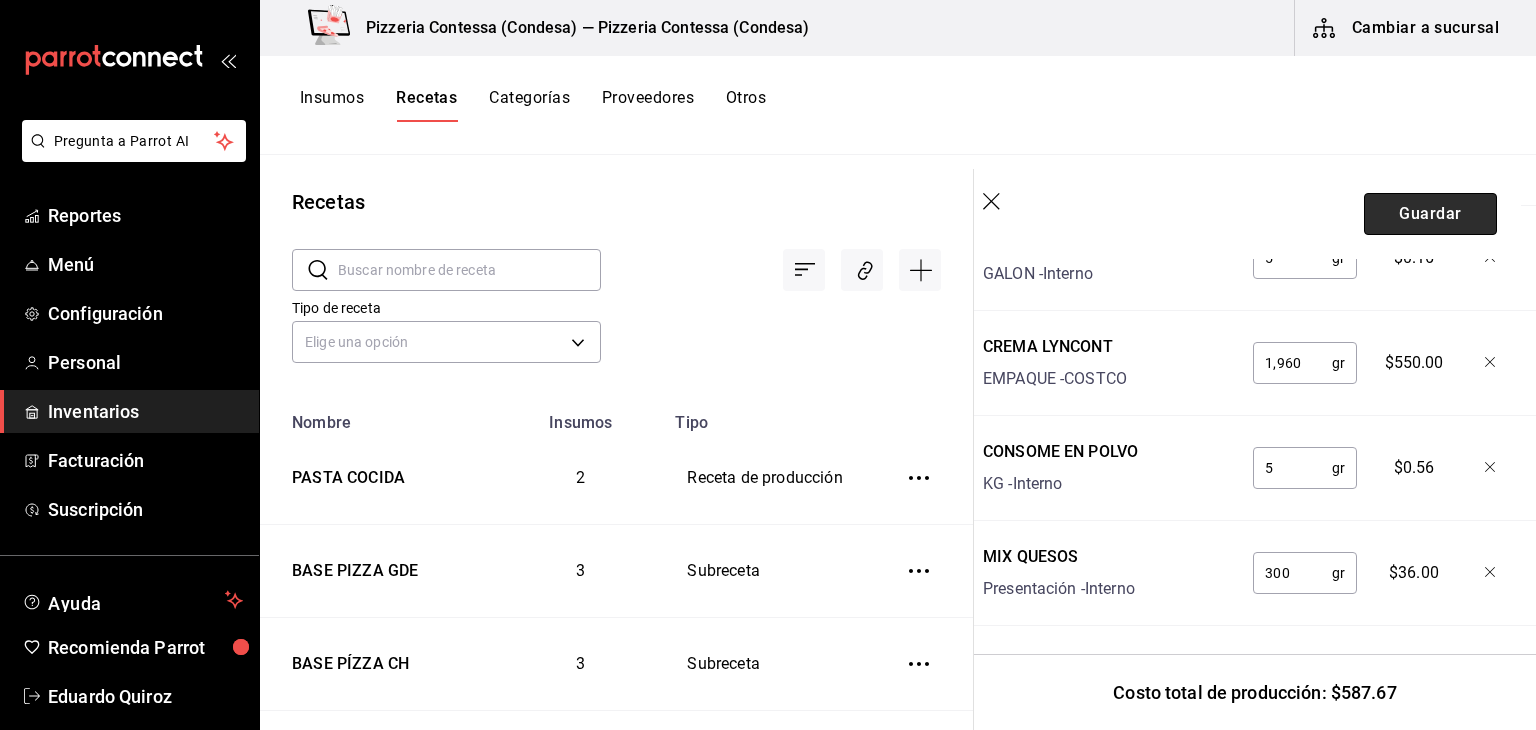click on "Guardar" at bounding box center (1430, 214) 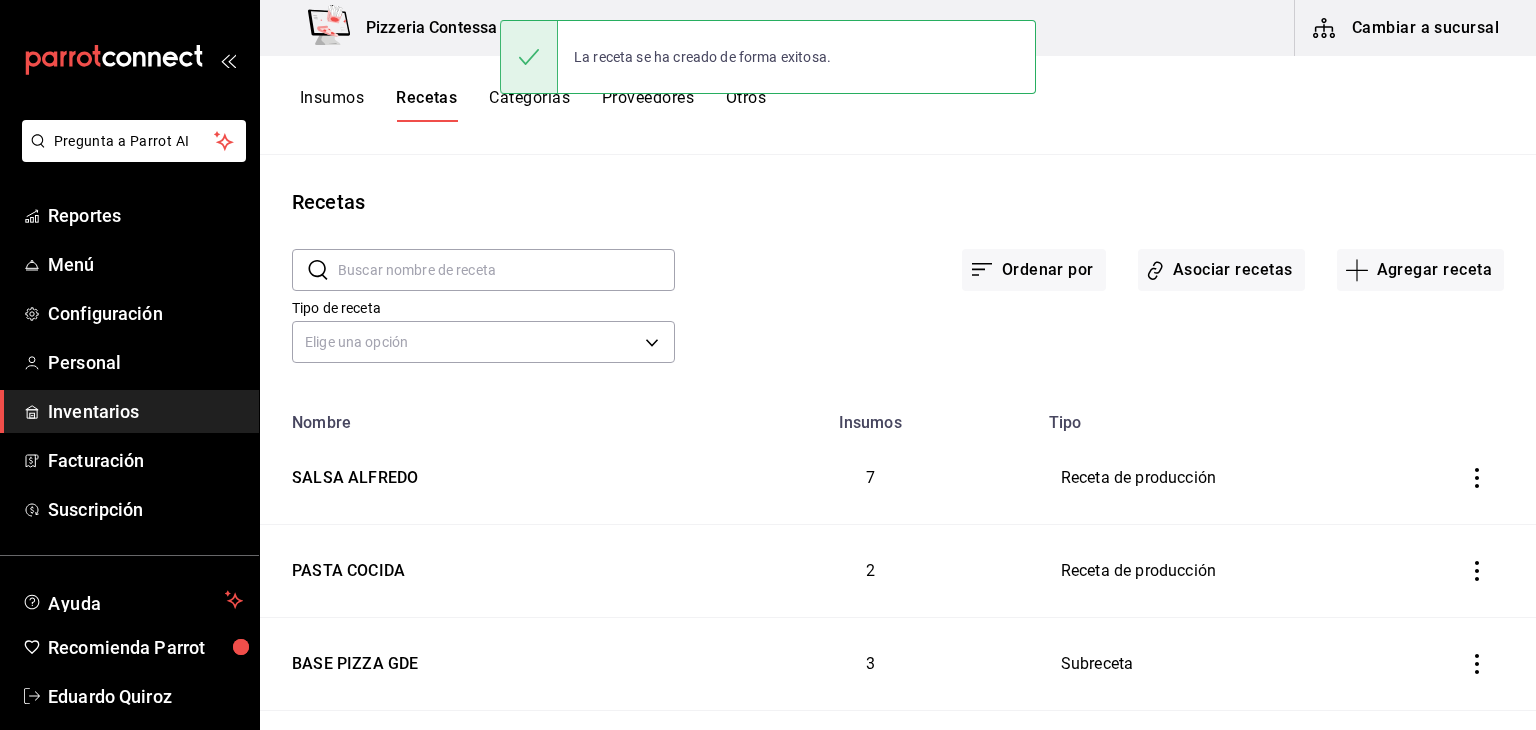 scroll, scrollTop: 0, scrollLeft: 0, axis: both 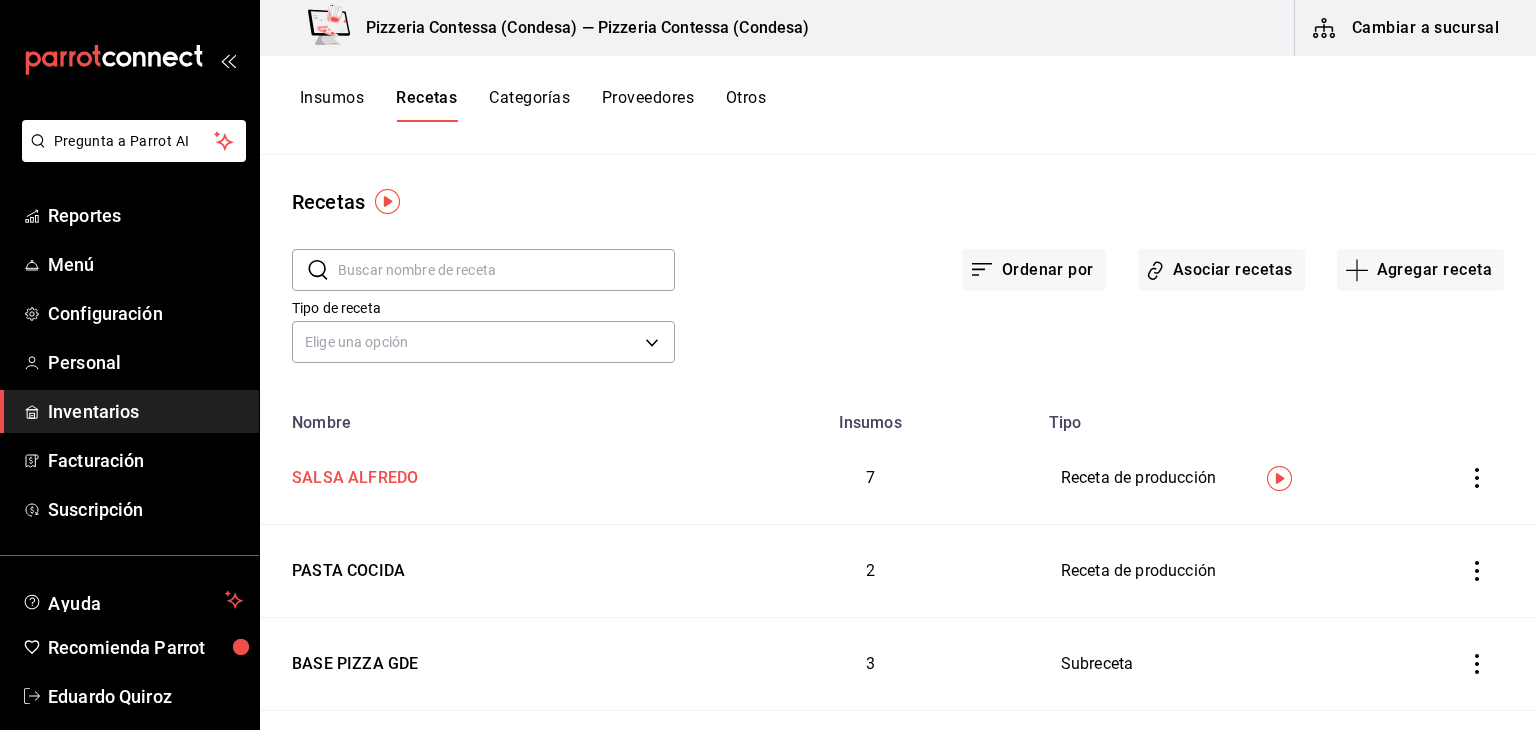 click on "SALSA ALFREDO" at bounding box center (351, 474) 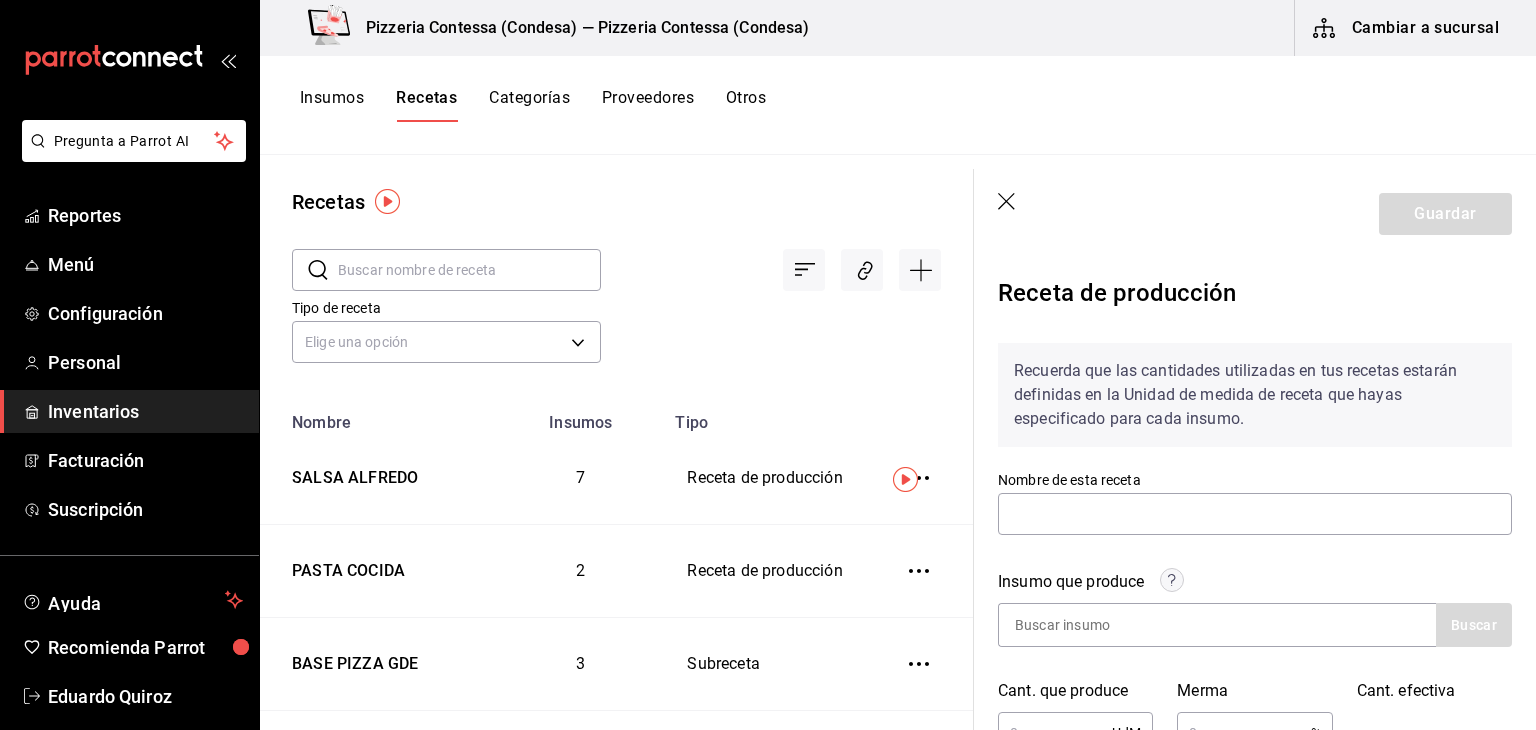 type on "SALSA ALFREDO" 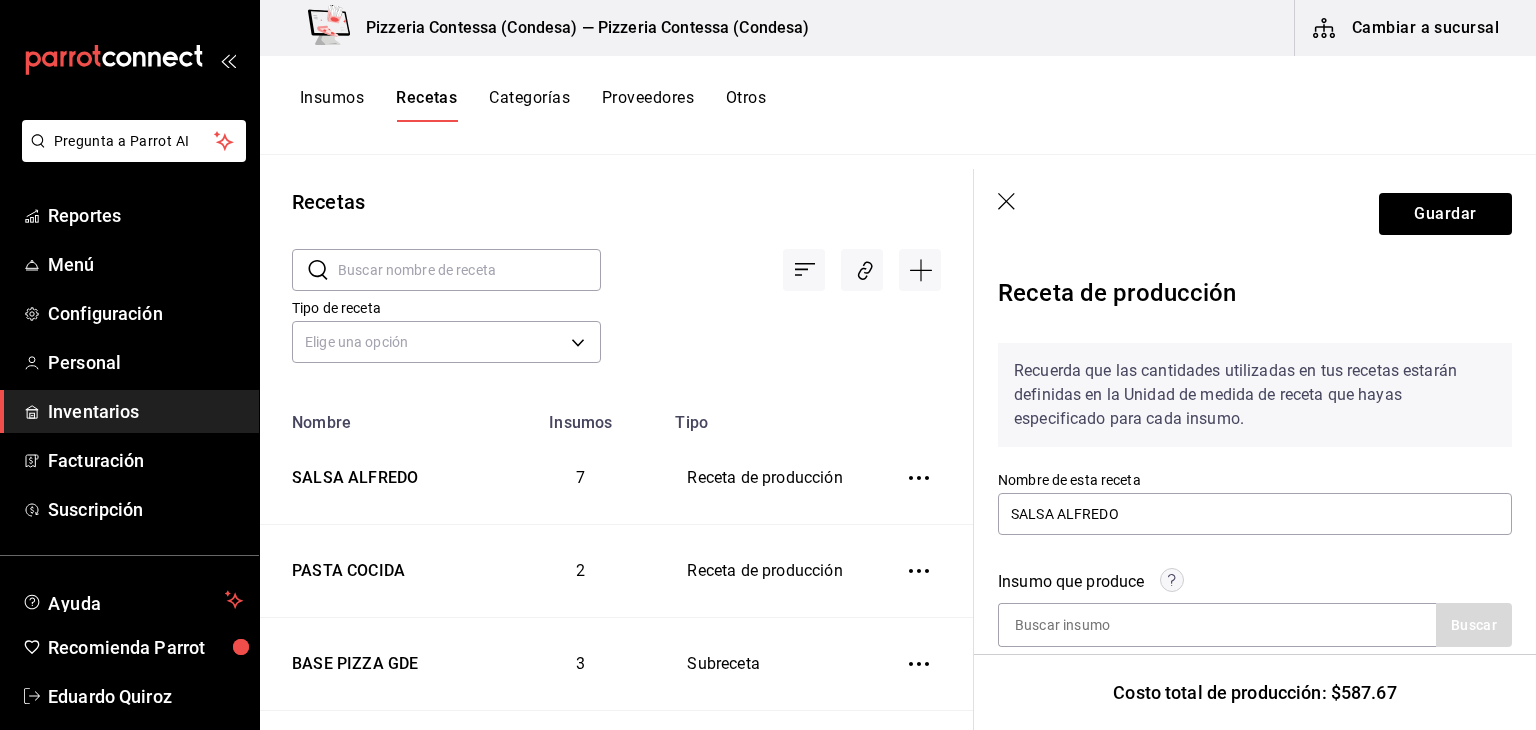 click on "Insumos" at bounding box center [332, 105] 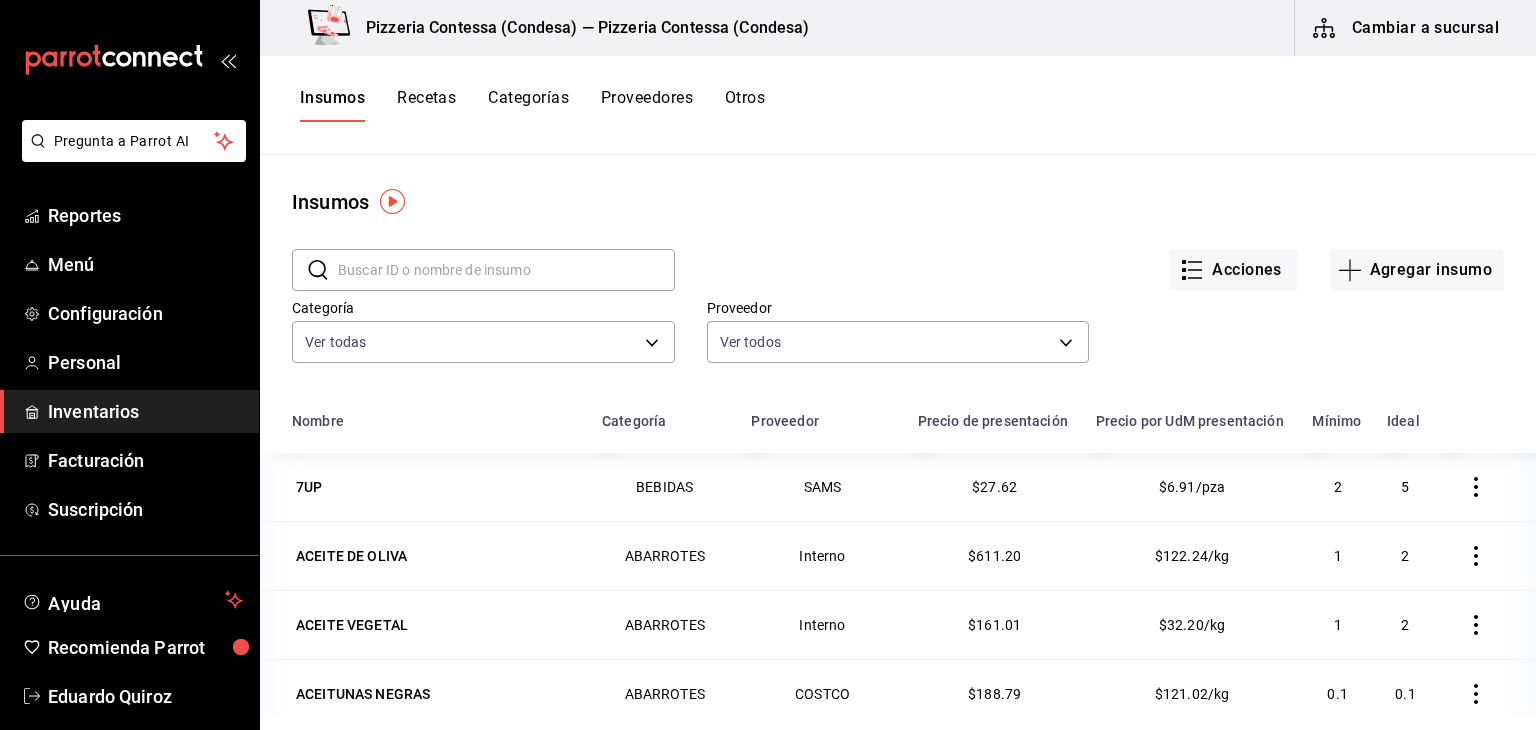 click at bounding box center (506, 270) 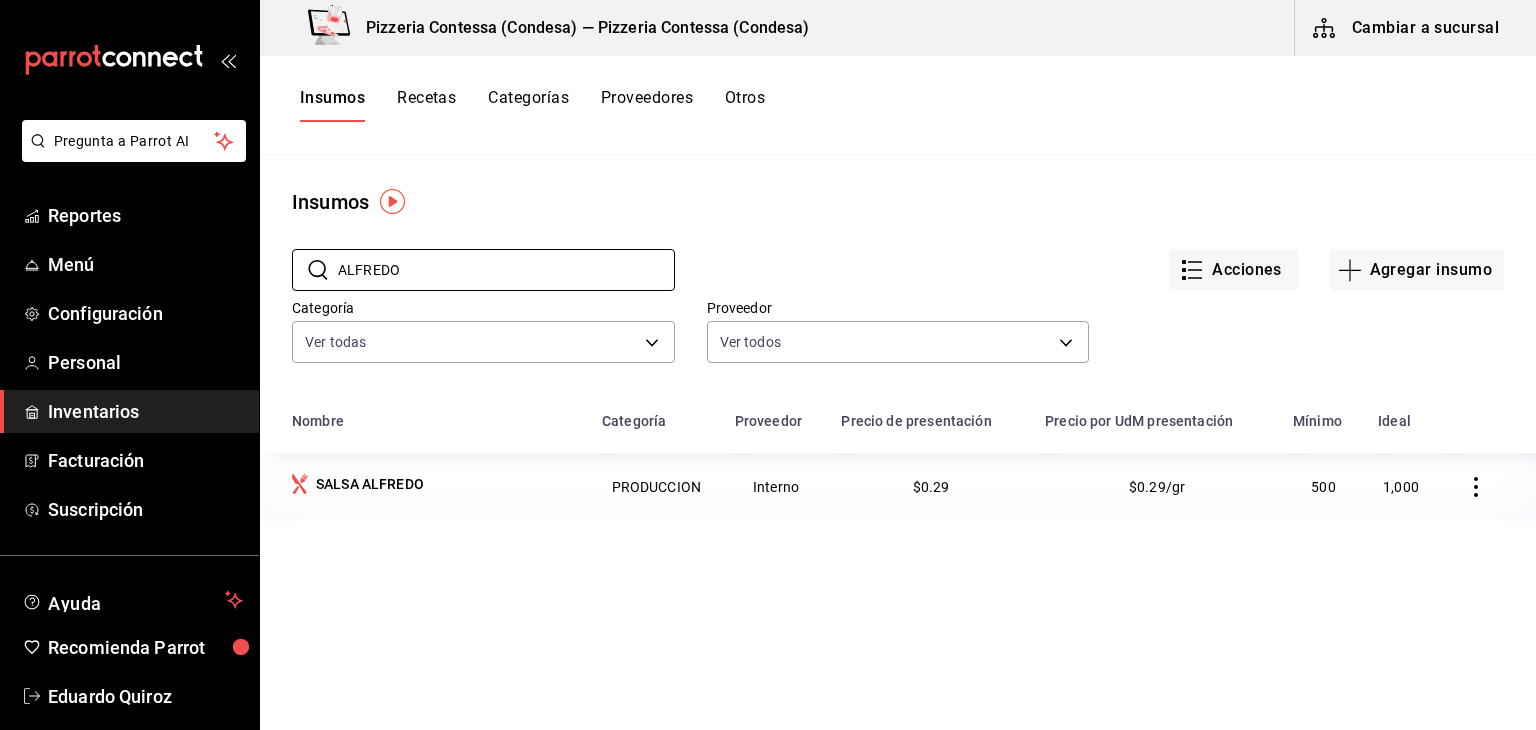 type on "ALFREDO" 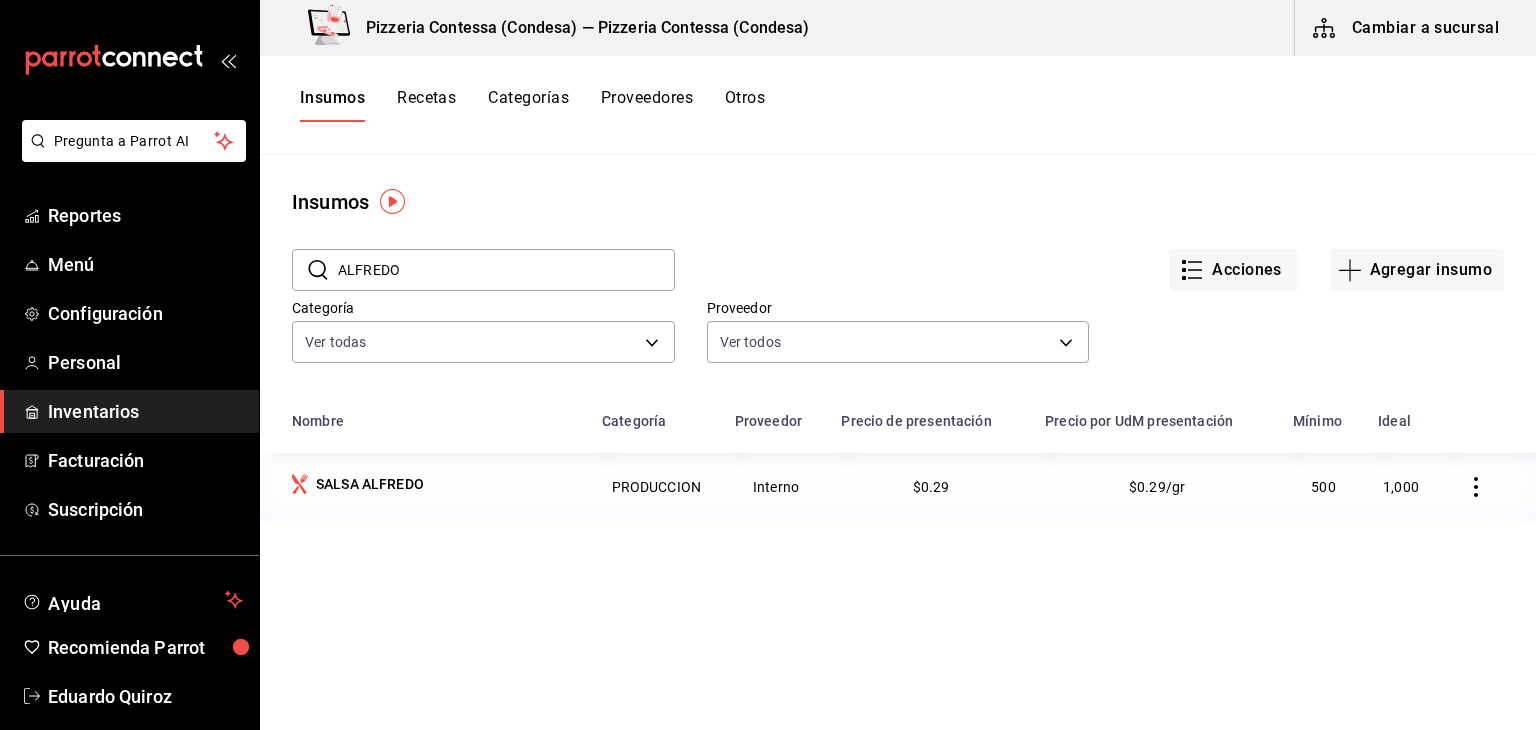 click on "Recetas" at bounding box center [426, 105] 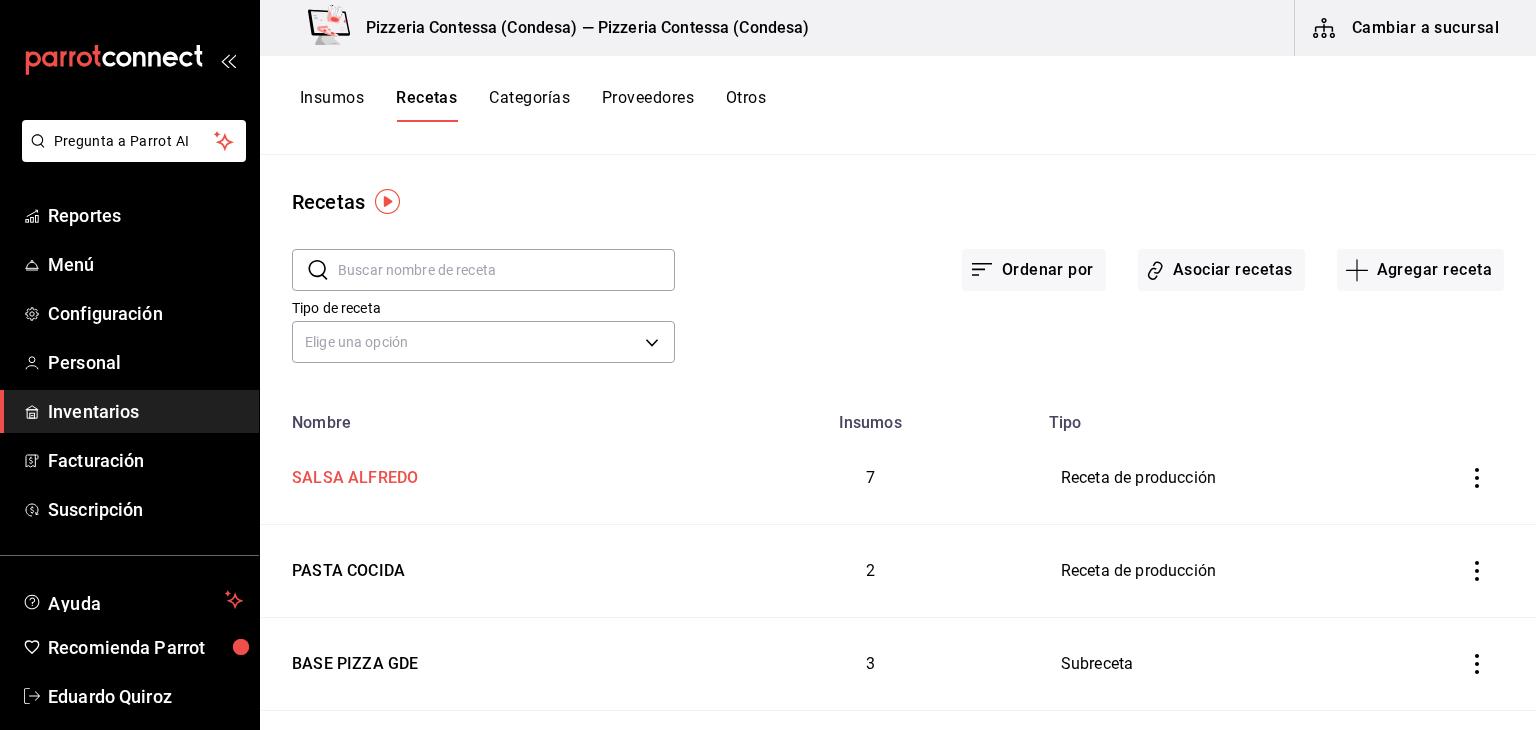 click on "SALSA ALFREDO" at bounding box center [482, 474] 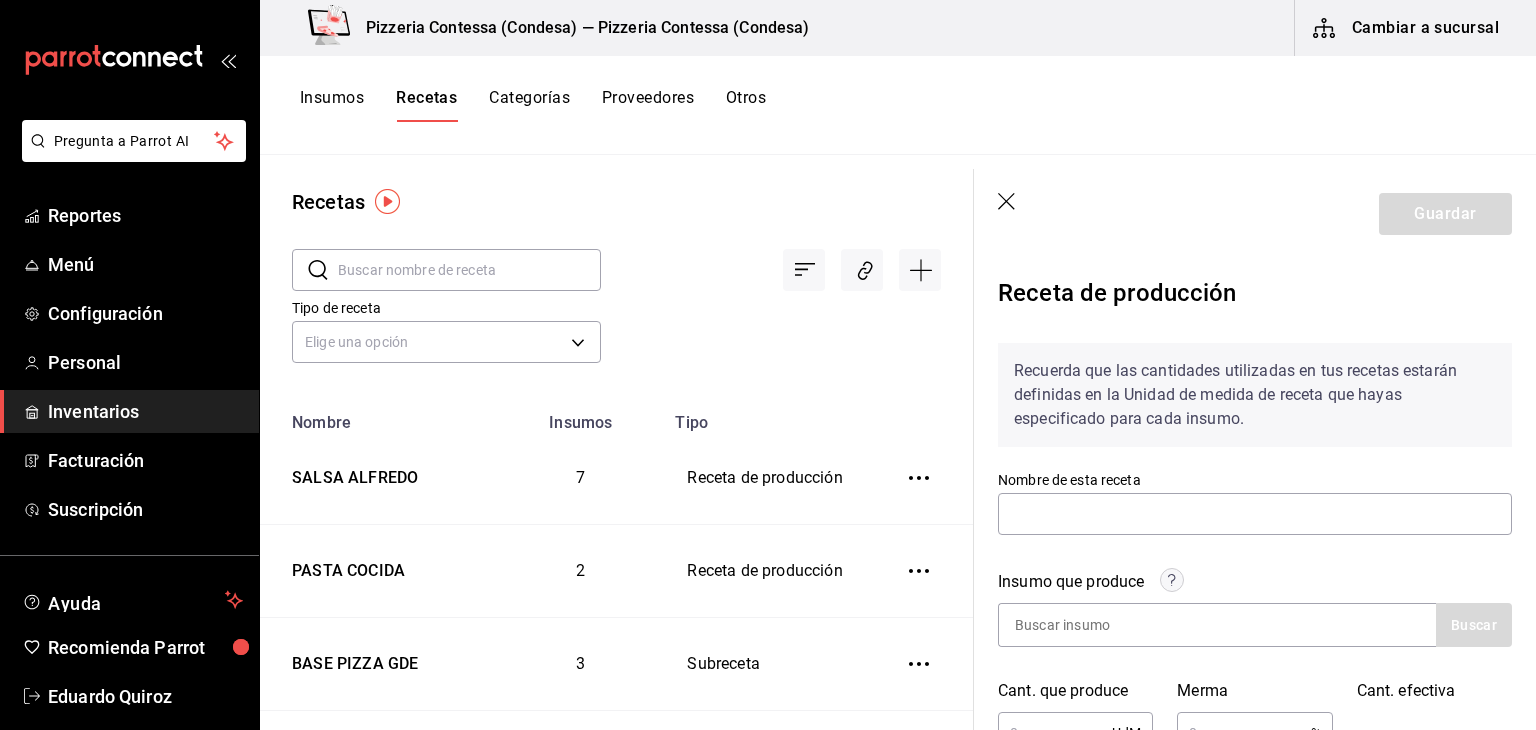 type on "SALSA ALFREDO" 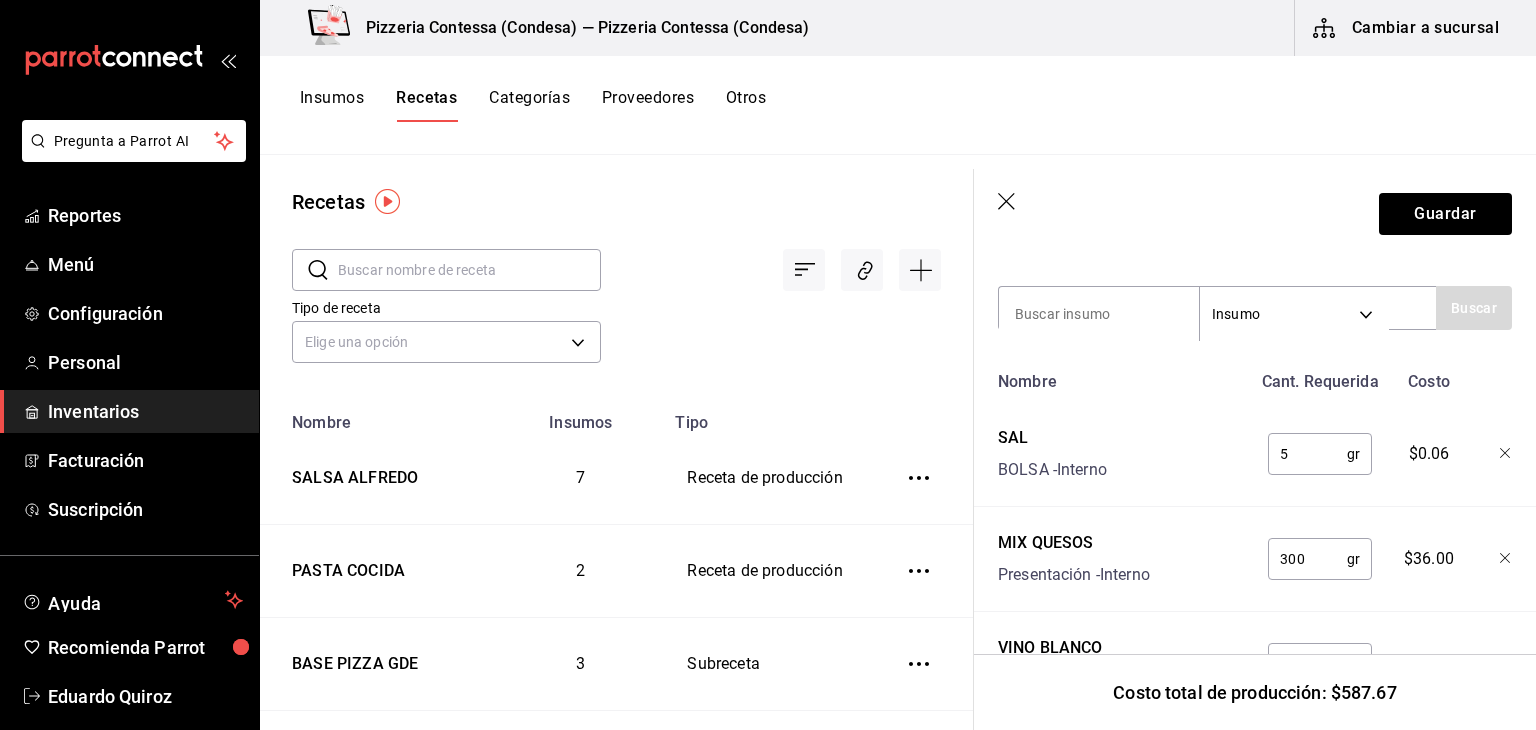 scroll, scrollTop: 679, scrollLeft: 0, axis: vertical 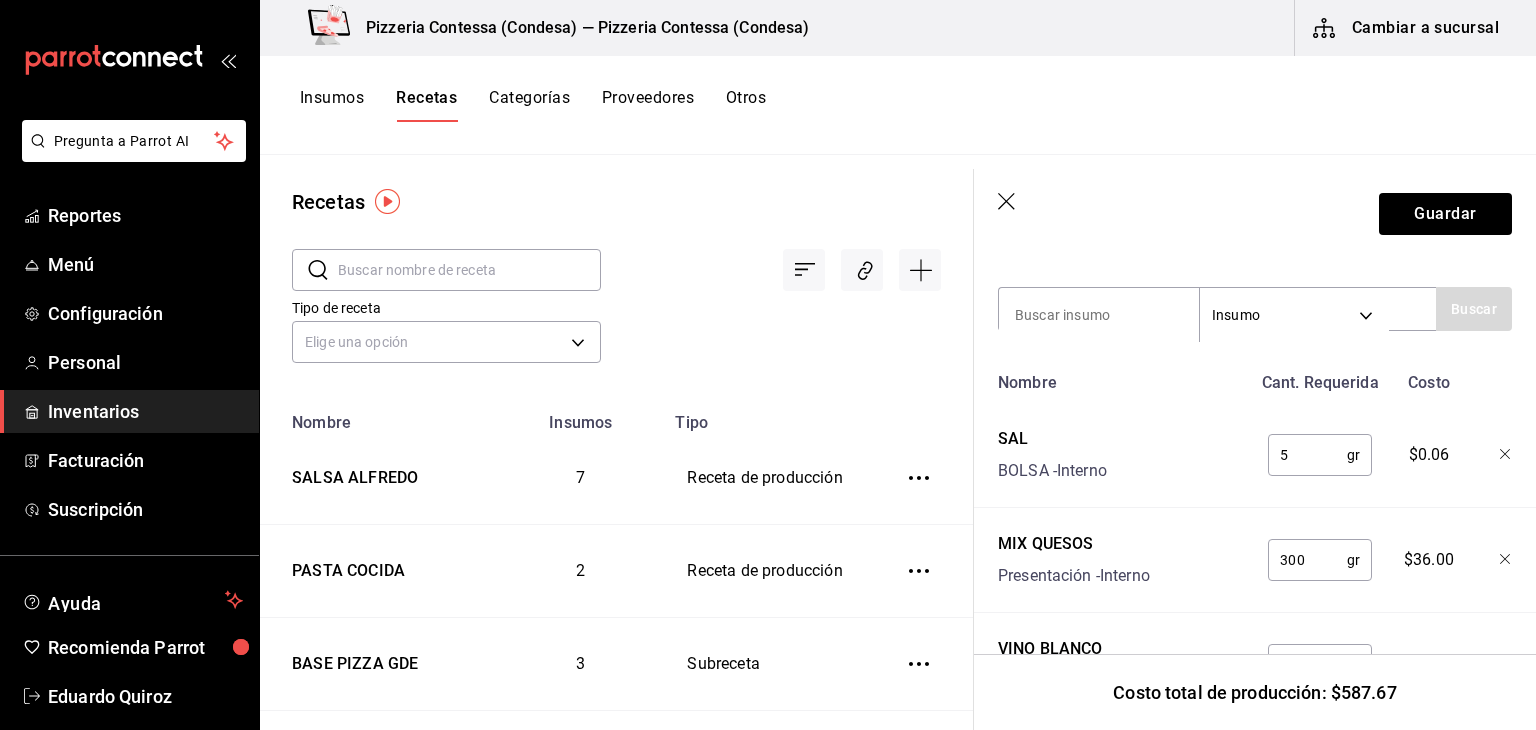 click on "Guardar" at bounding box center [1255, 214] 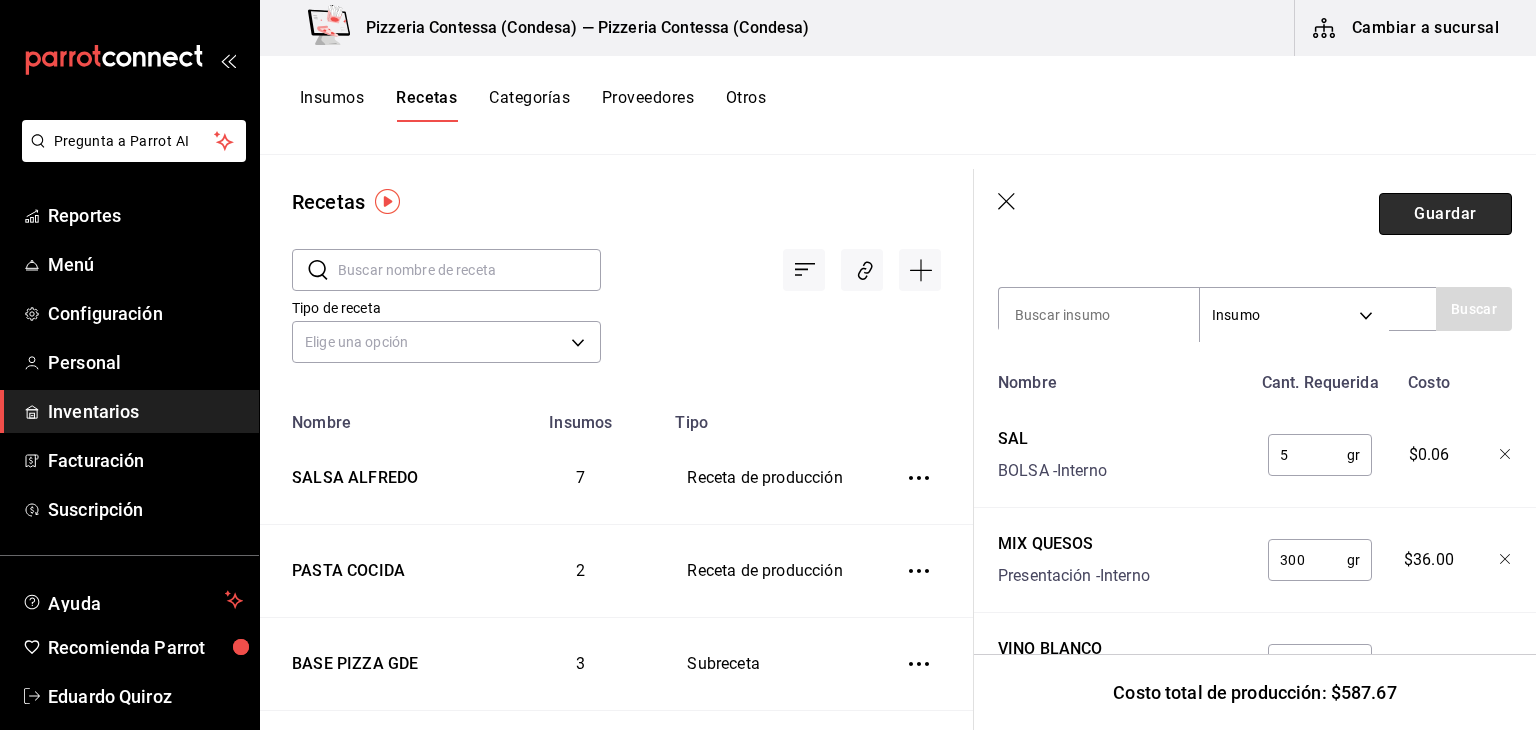 click on "Guardar" at bounding box center [1445, 214] 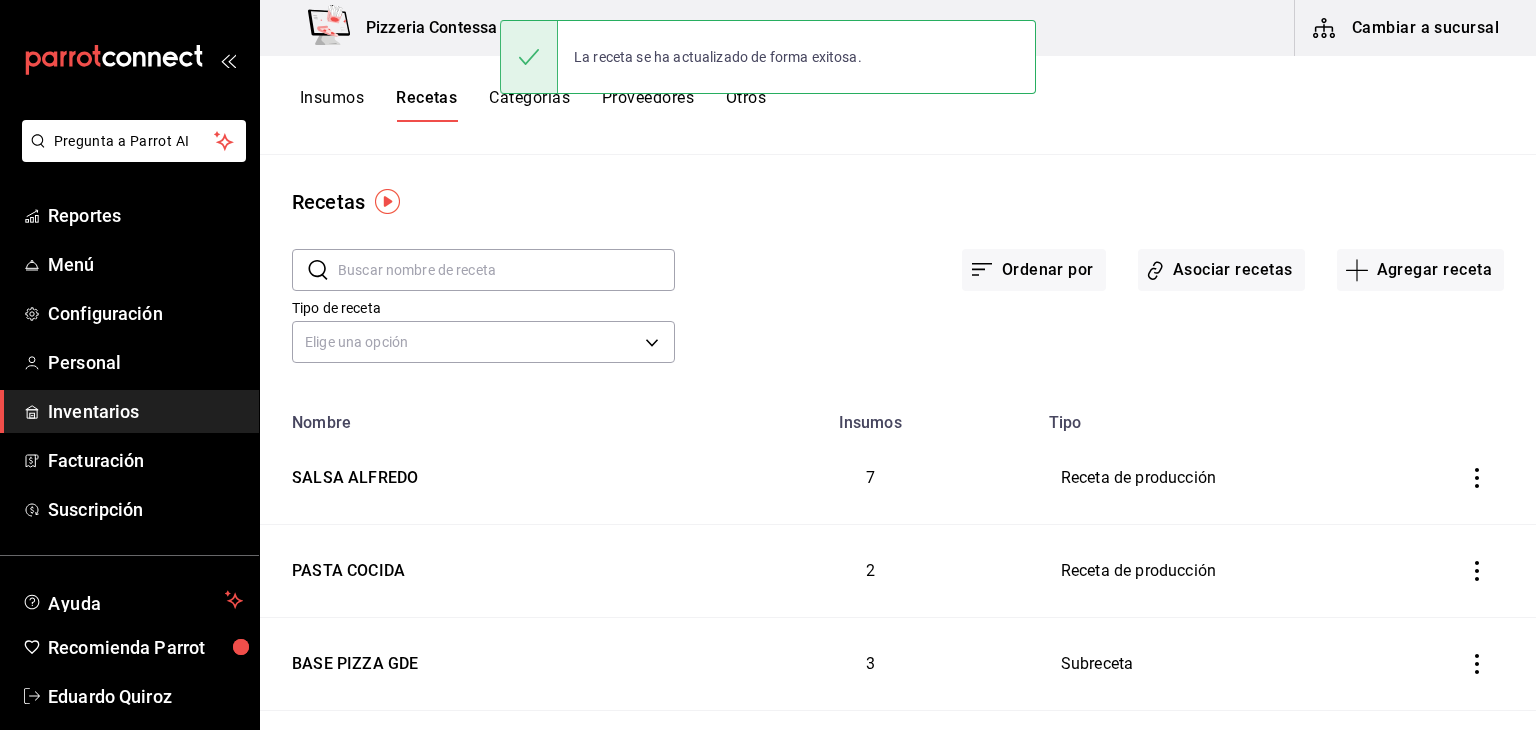 scroll, scrollTop: 0, scrollLeft: 0, axis: both 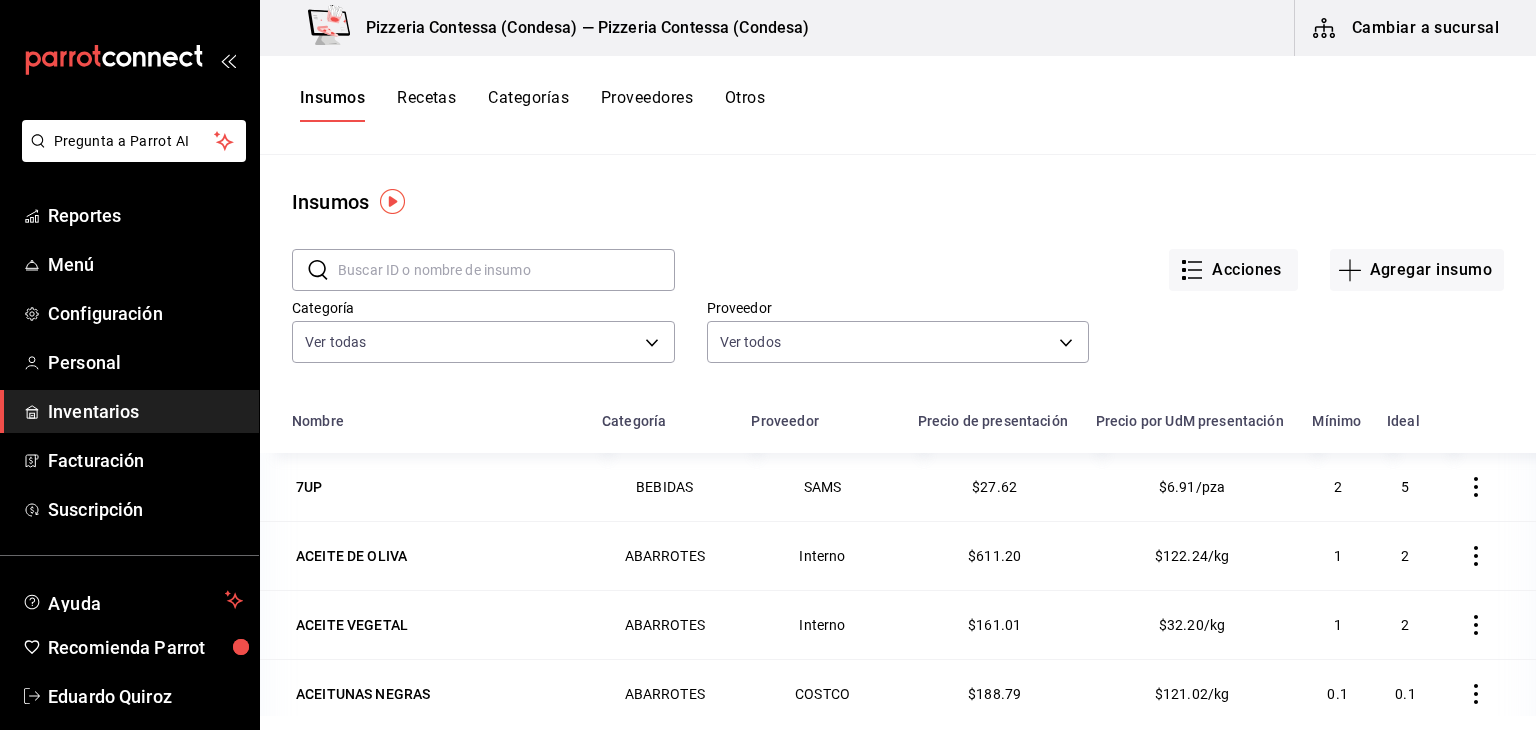 click at bounding box center (506, 270) 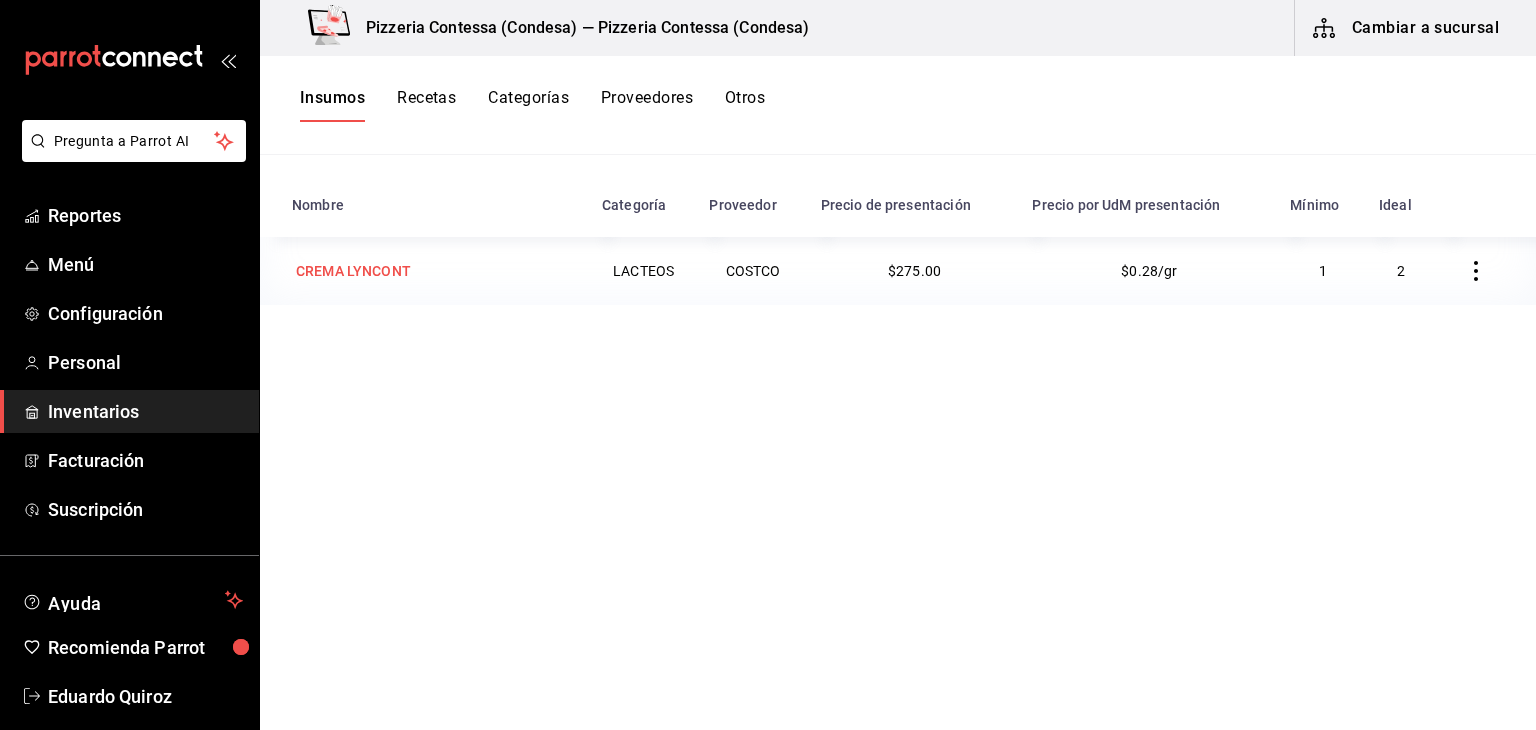 scroll, scrollTop: 218, scrollLeft: 0, axis: vertical 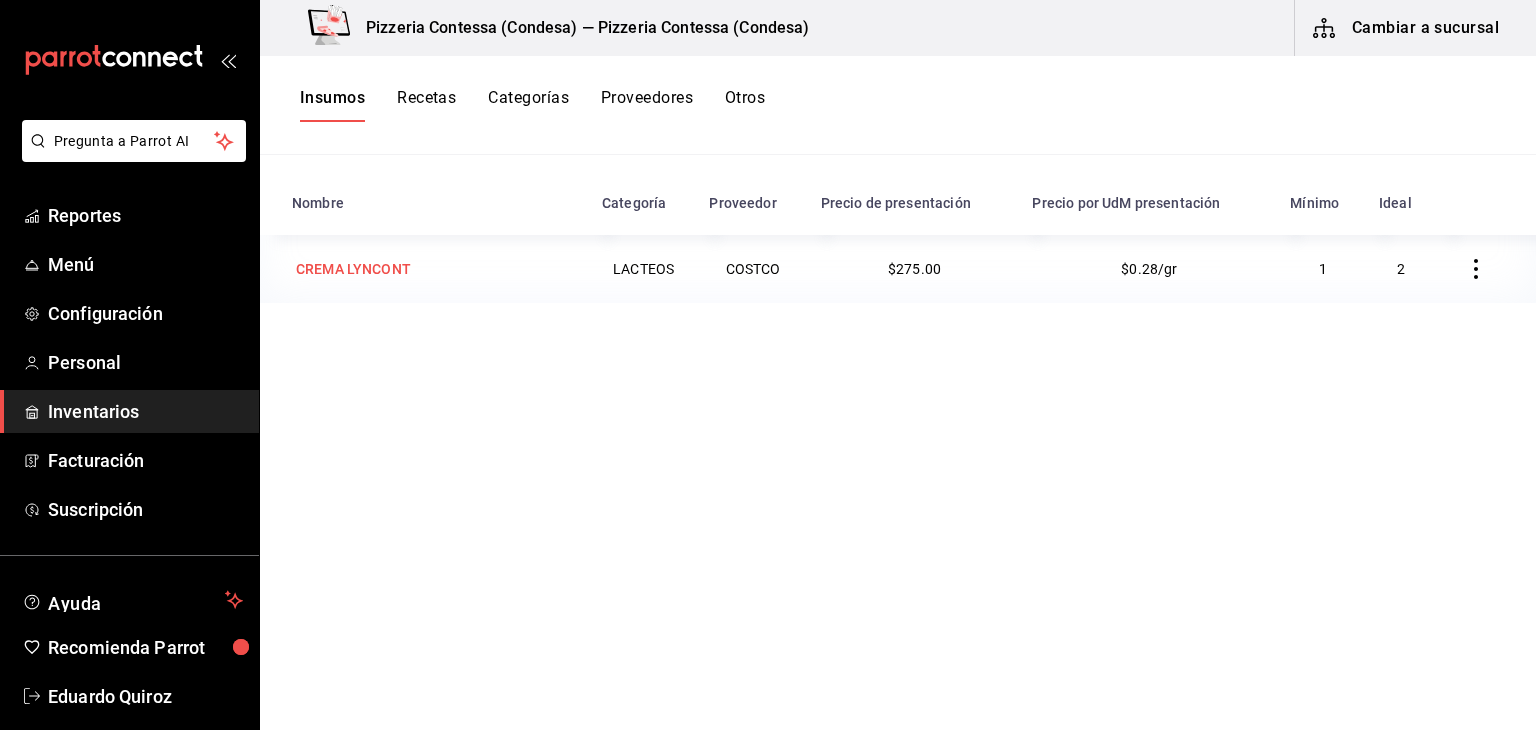 type on "CREMA" 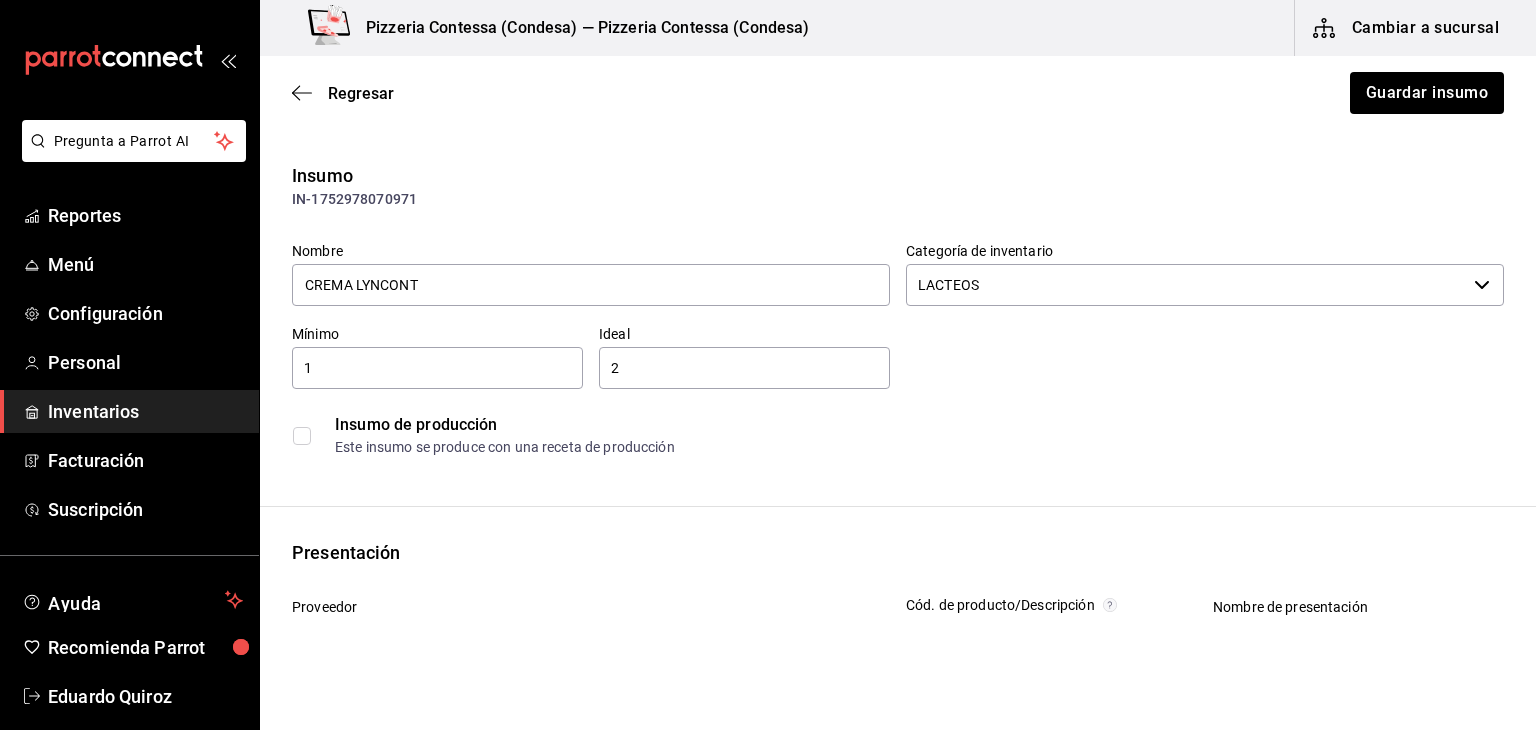 type on "$319.00" 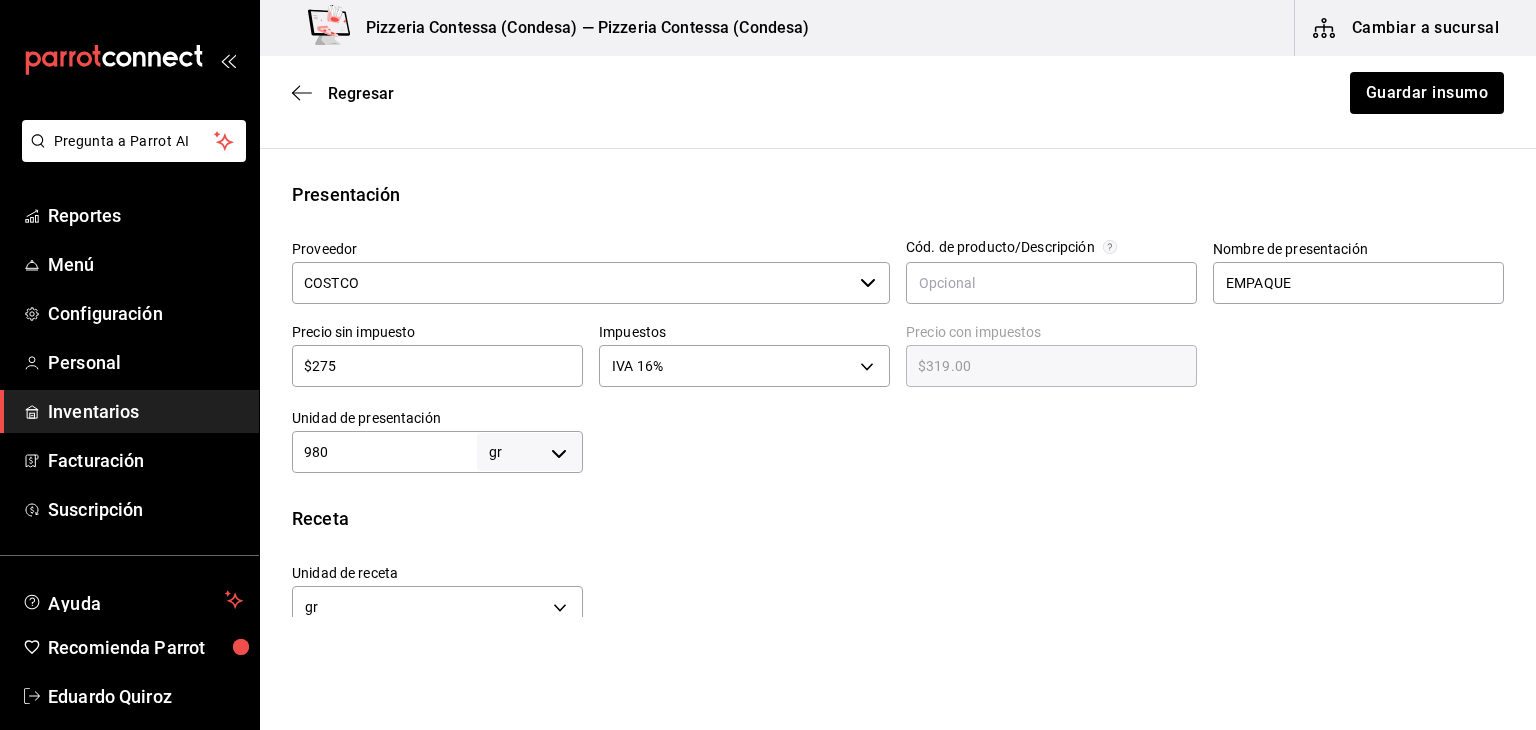 scroll, scrollTop: 356, scrollLeft: 0, axis: vertical 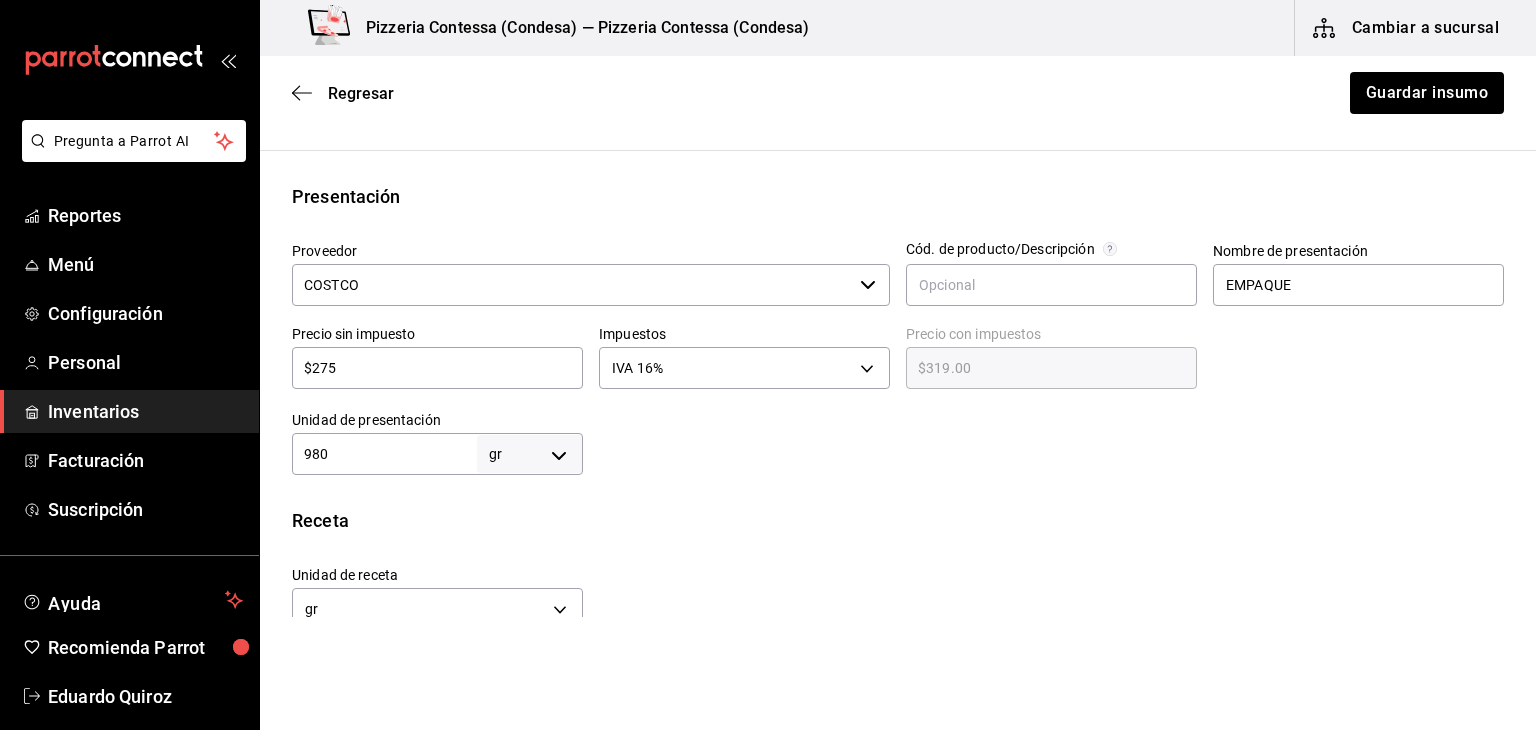 drag, startPoint x: 349, startPoint y: 377, endPoint x: 295, endPoint y: 378, distance: 54.00926 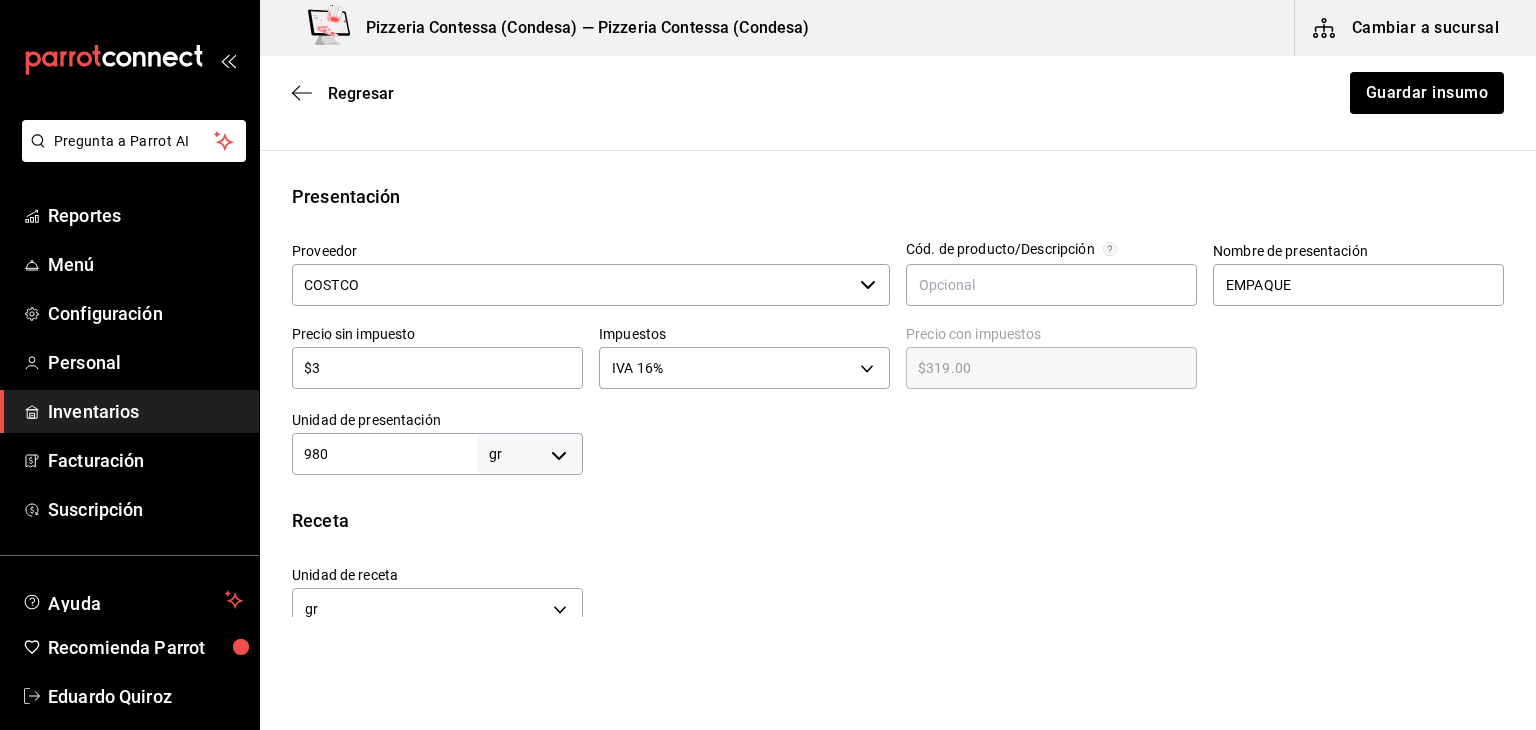 type on "$3.48" 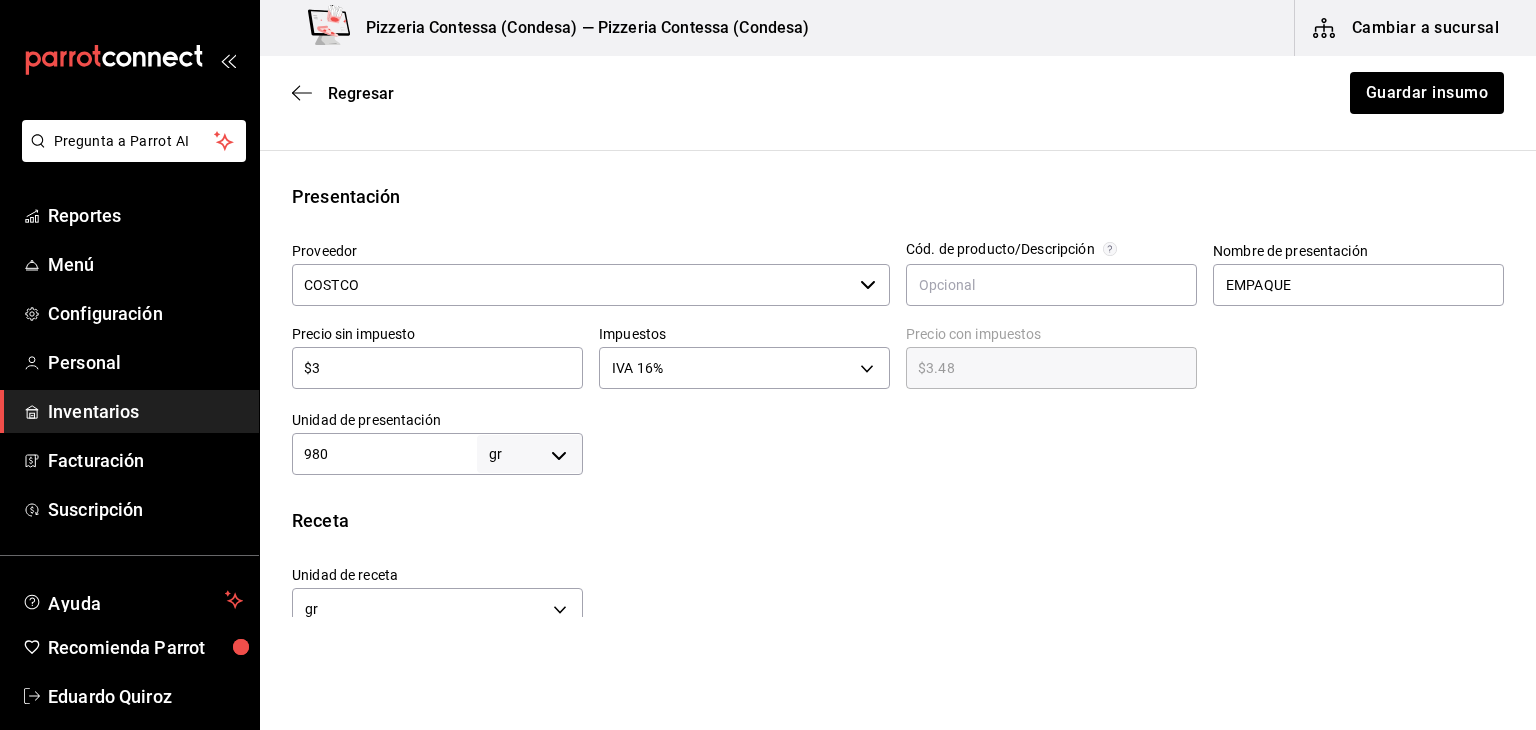 type on "$31" 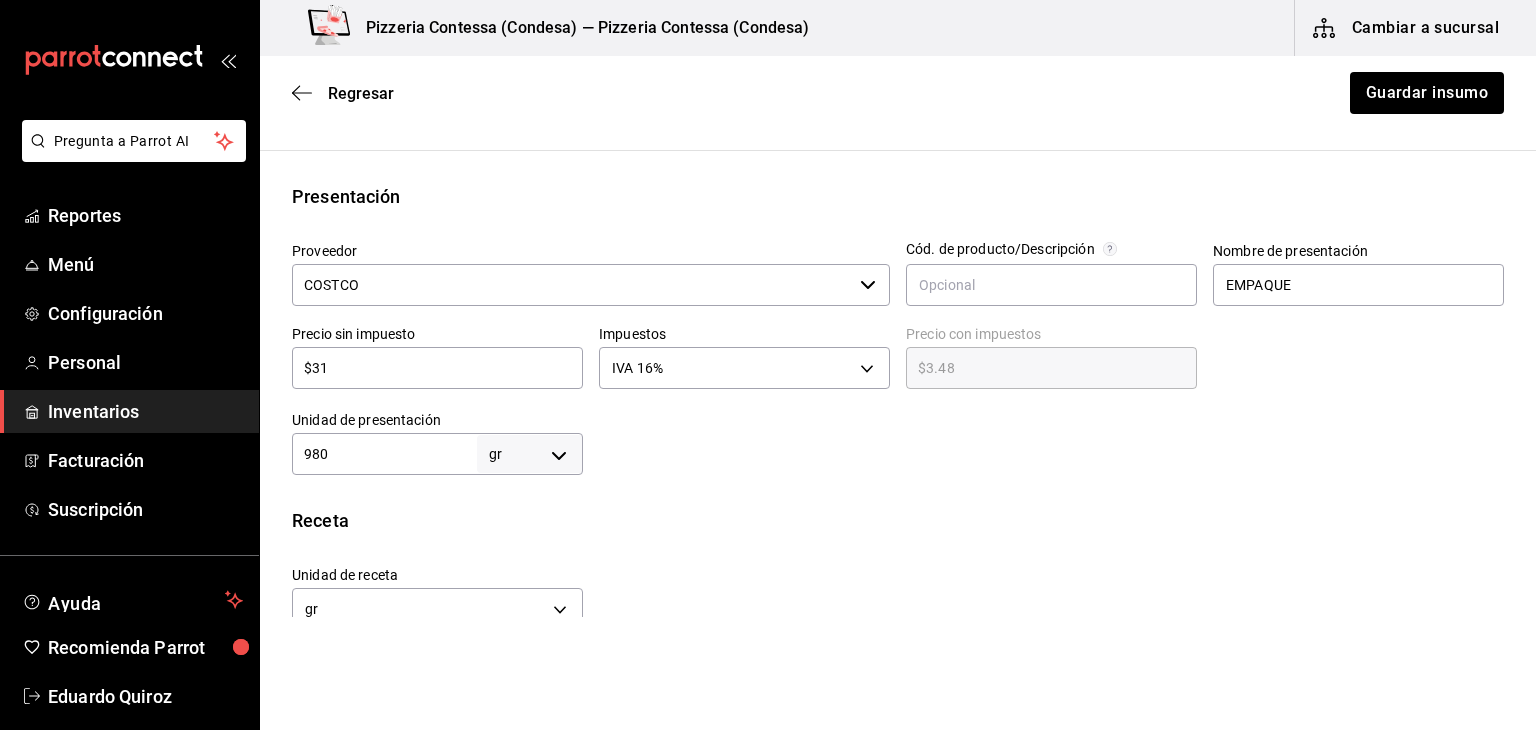 type on "$35.96" 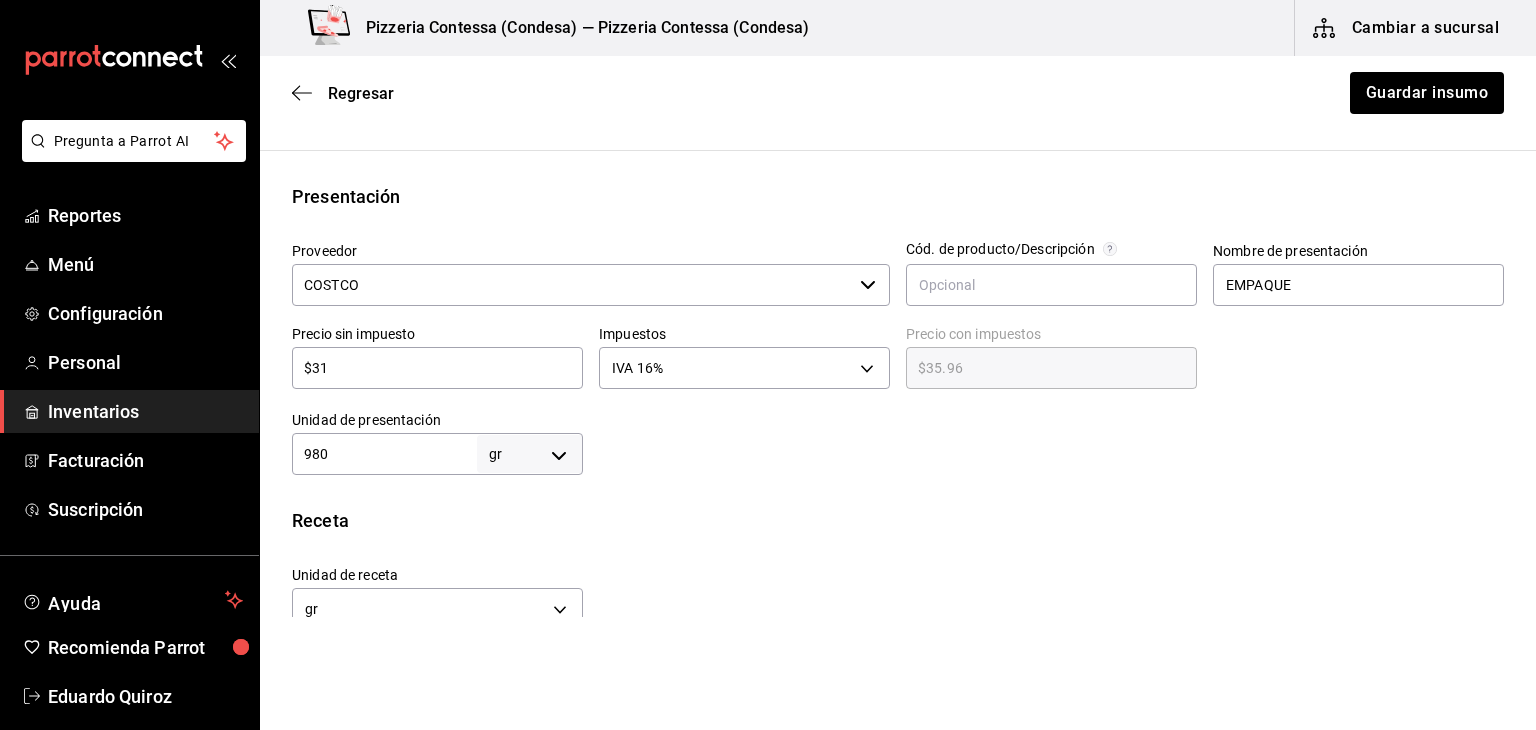 type on "$319" 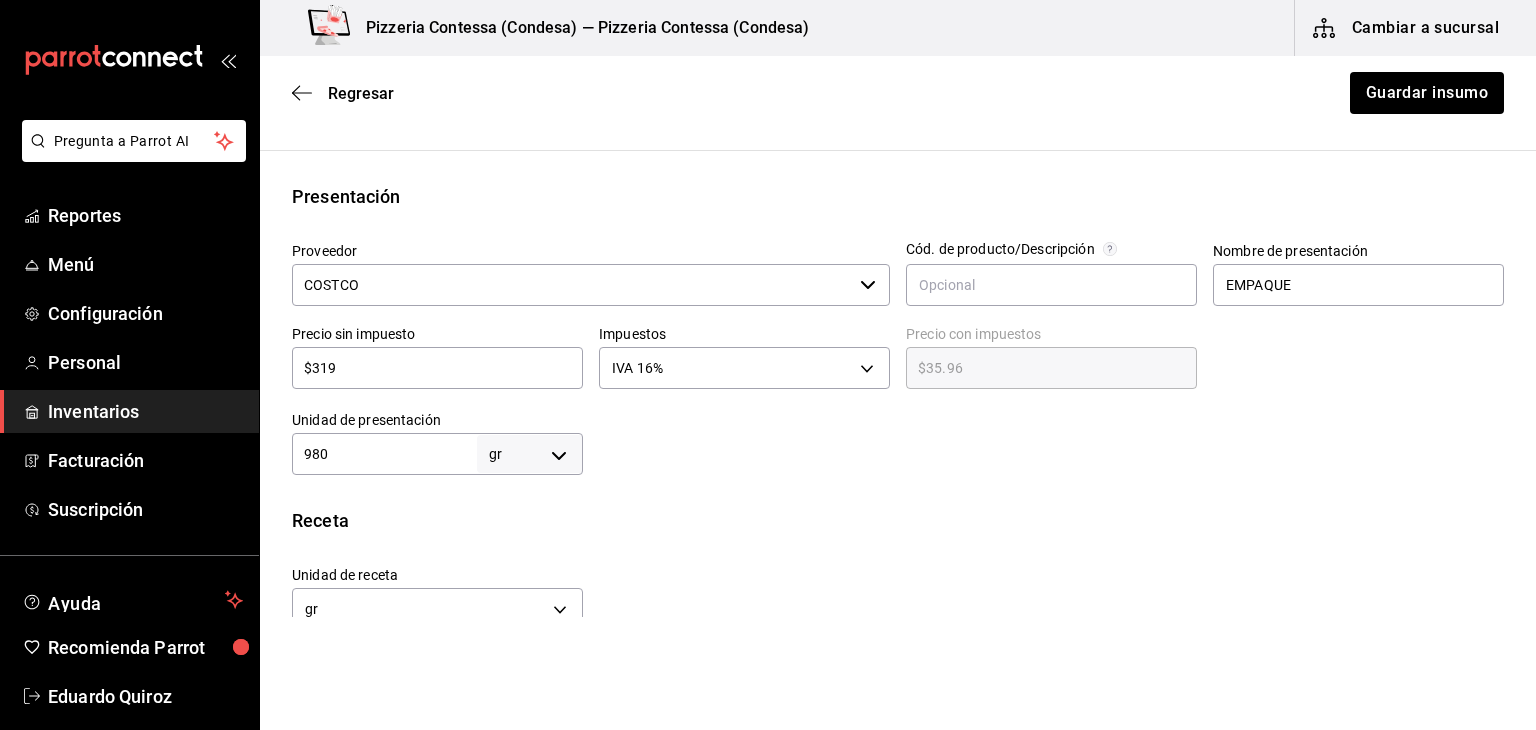 type on "$370.04" 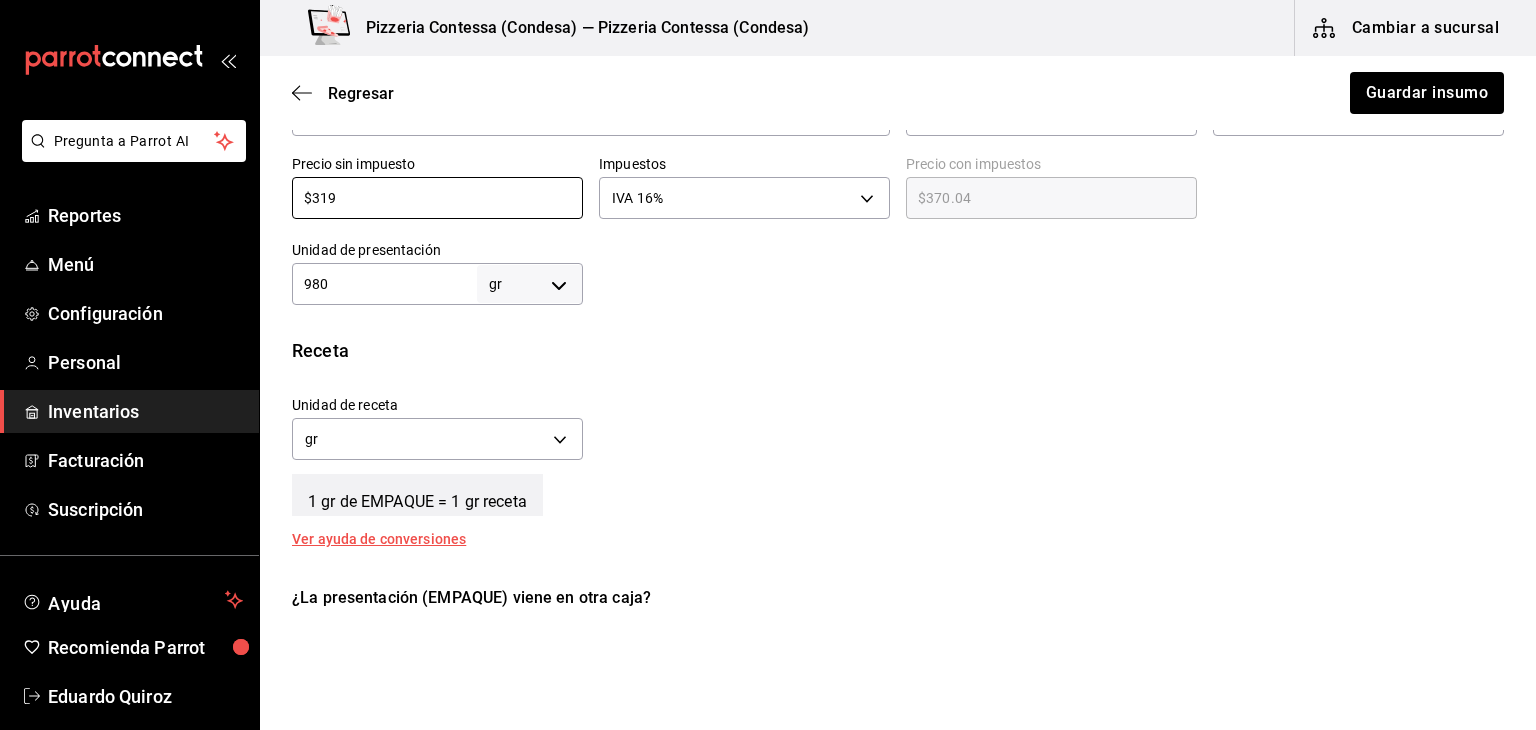 scroll, scrollTop: 524, scrollLeft: 0, axis: vertical 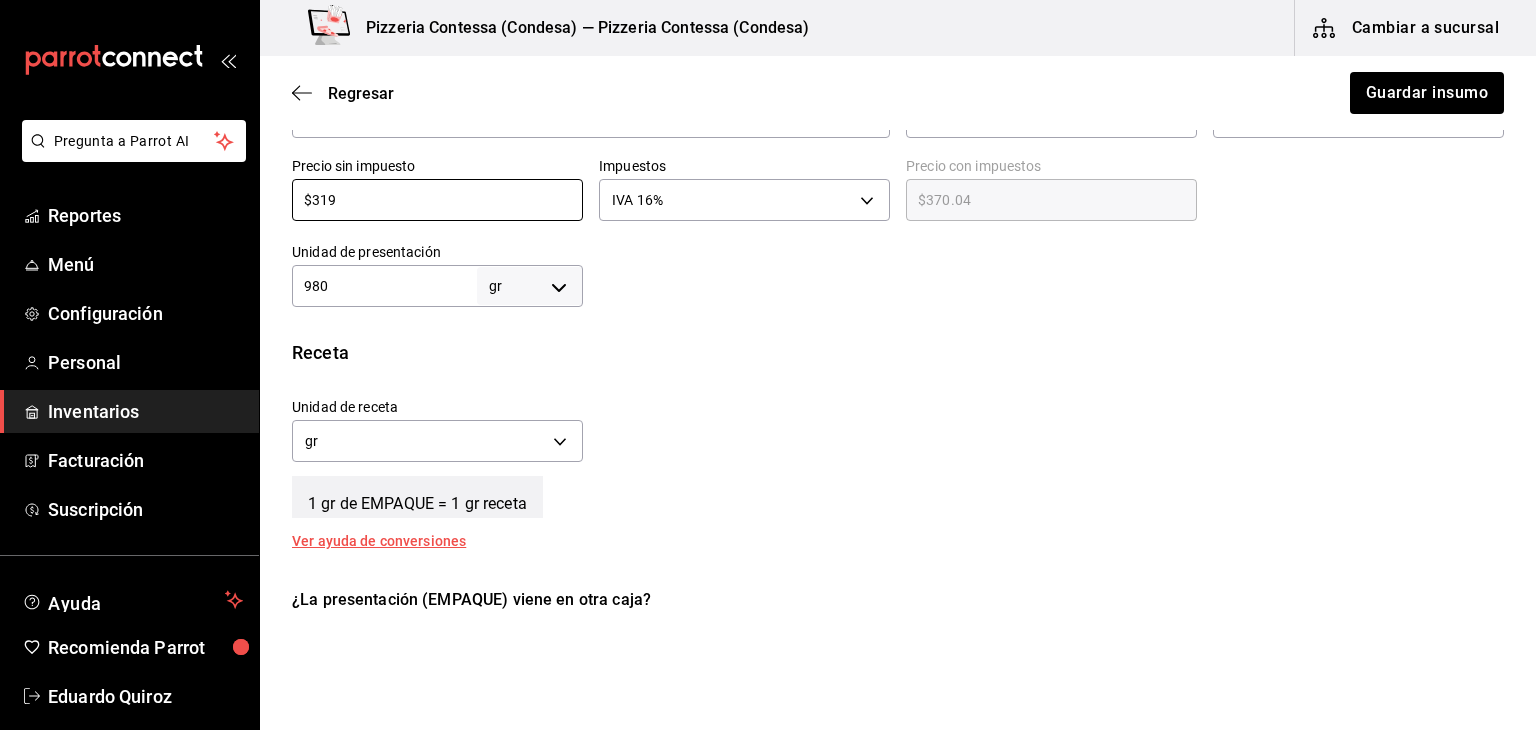 type on "$319" 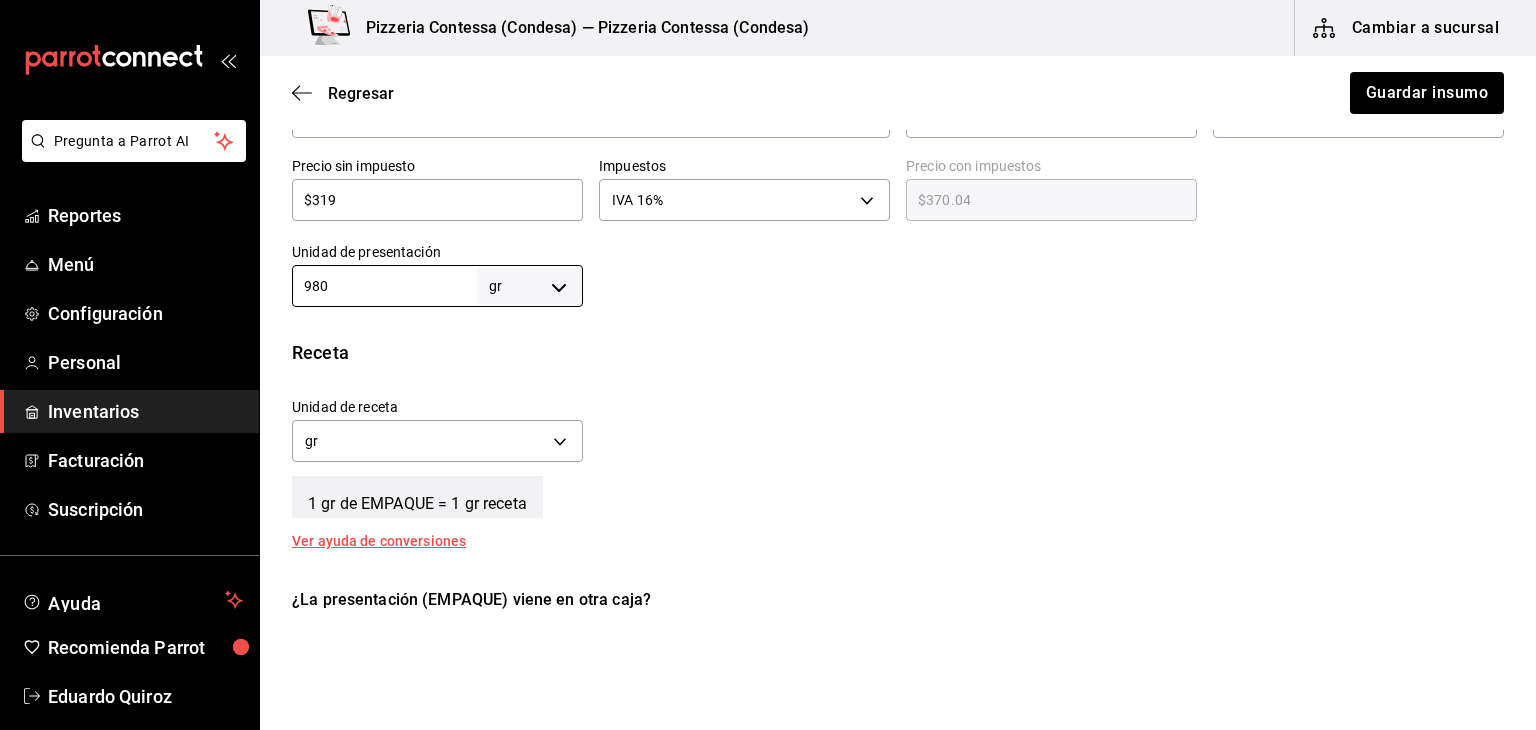 drag, startPoint x: 345, startPoint y: 291, endPoint x: 279, endPoint y: 287, distance: 66.1211 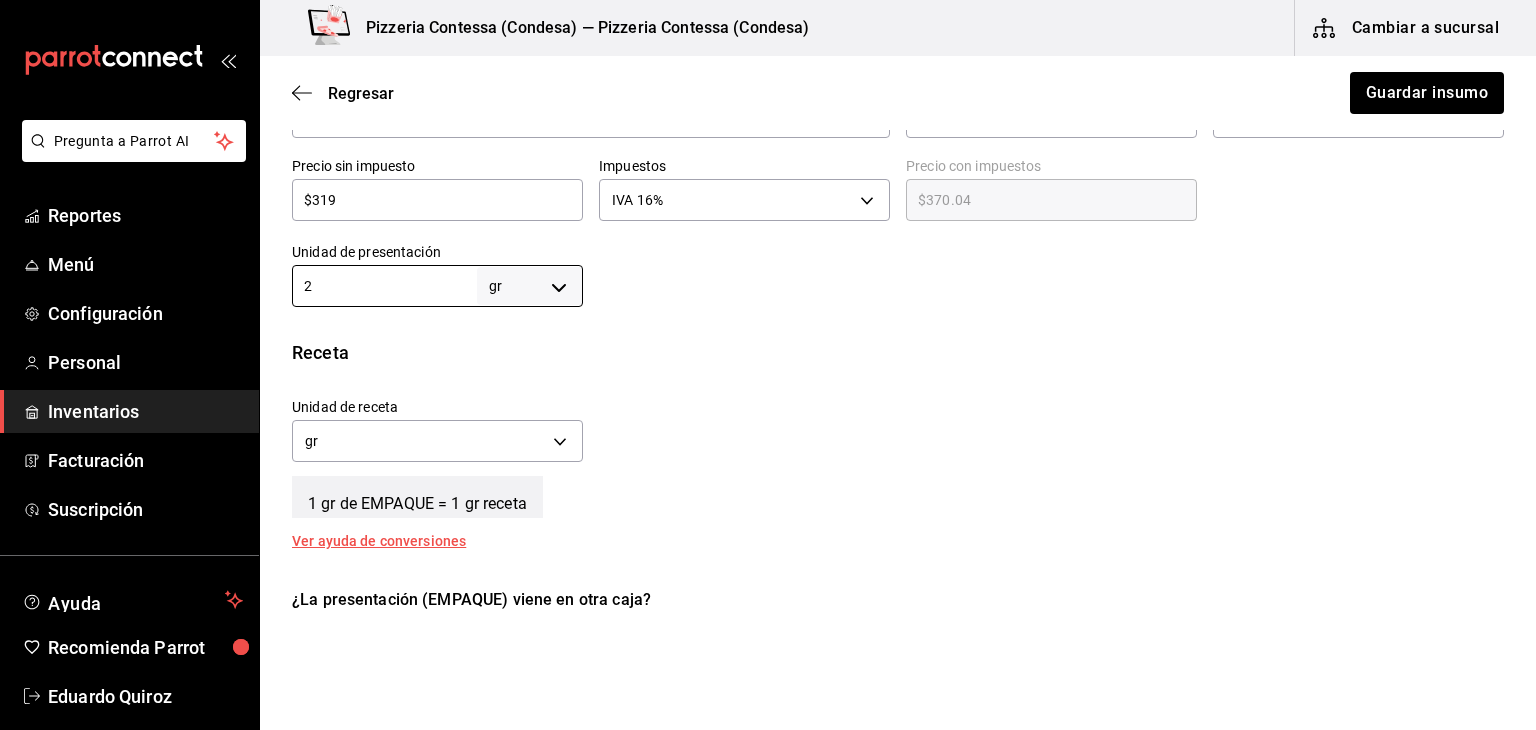 type on "2" 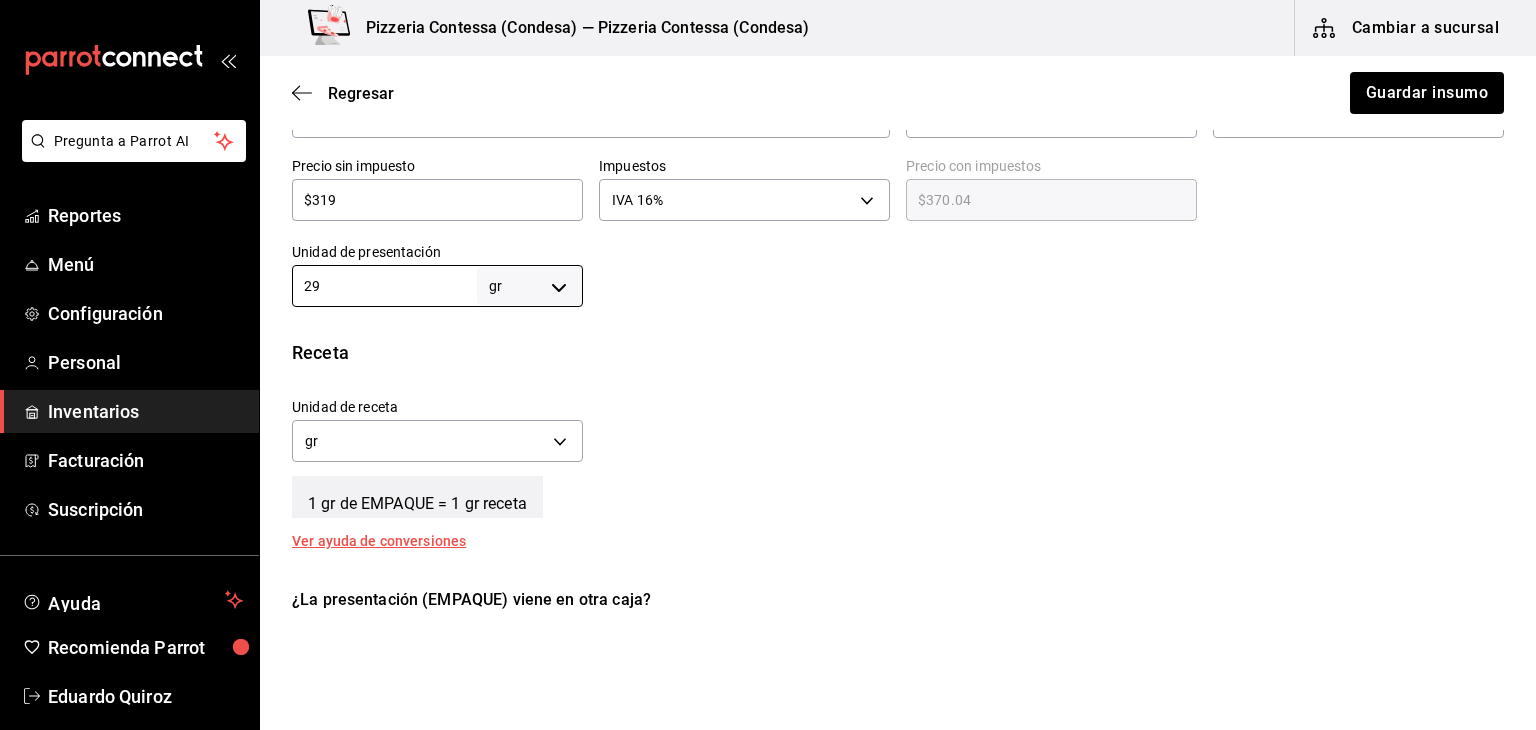 type on "29" 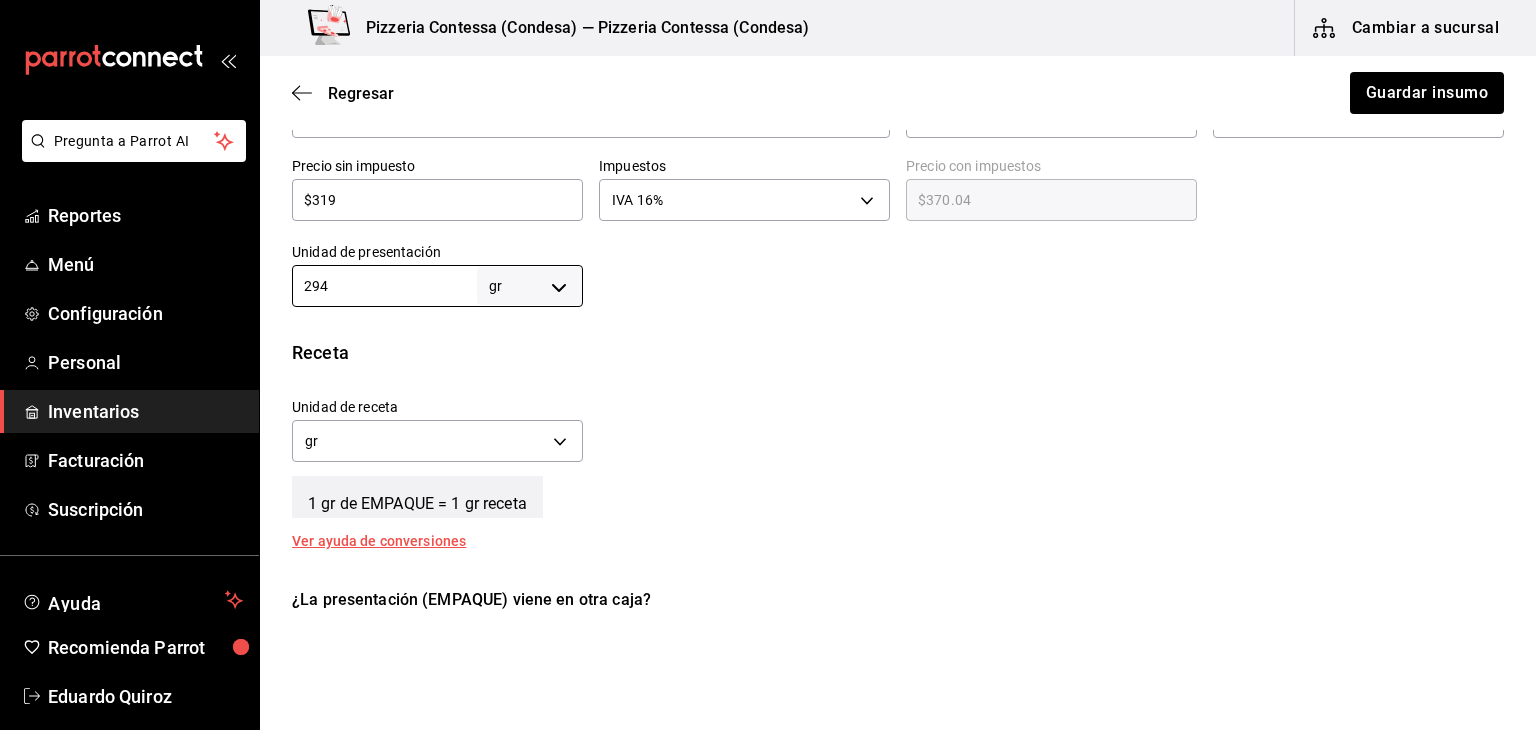 type on "294" 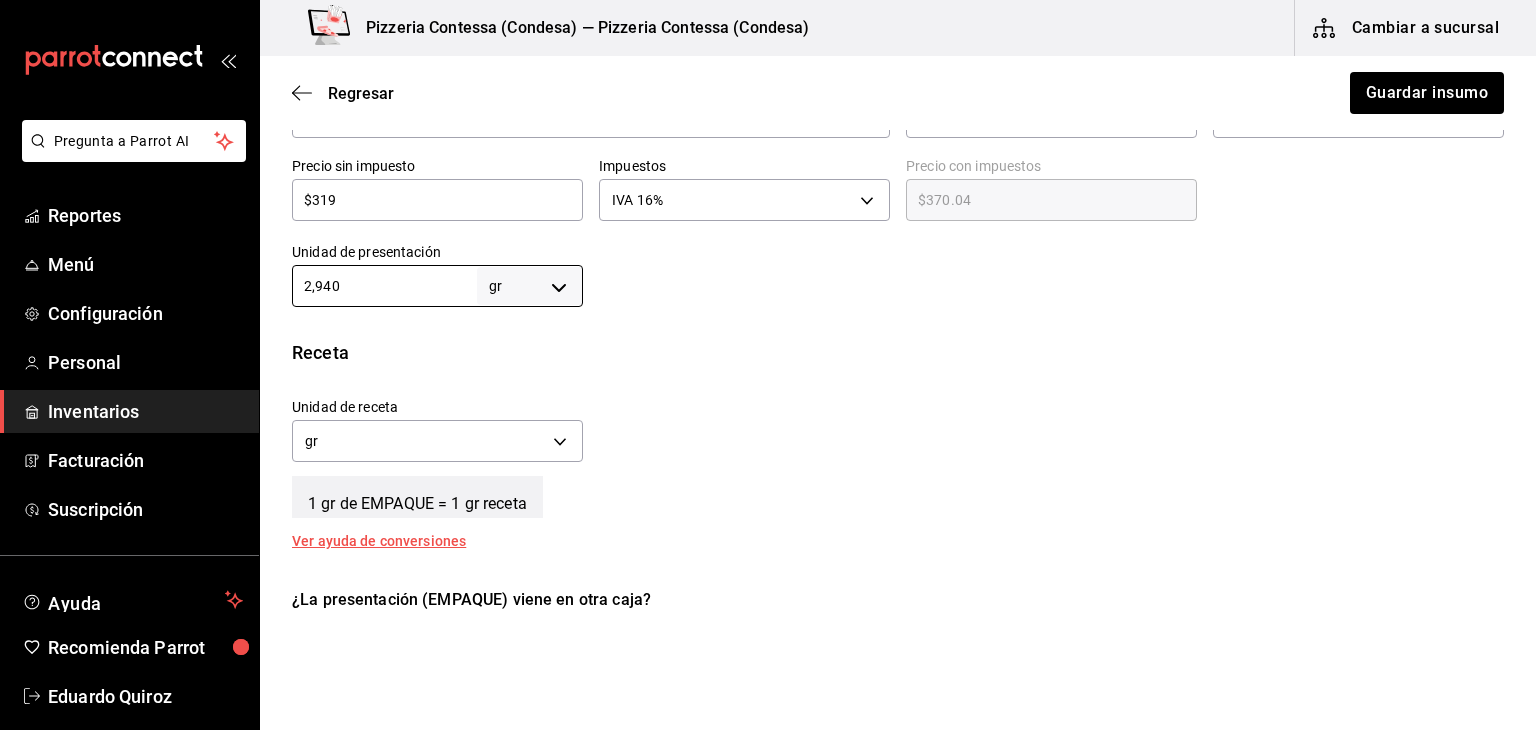 type on "2,940" 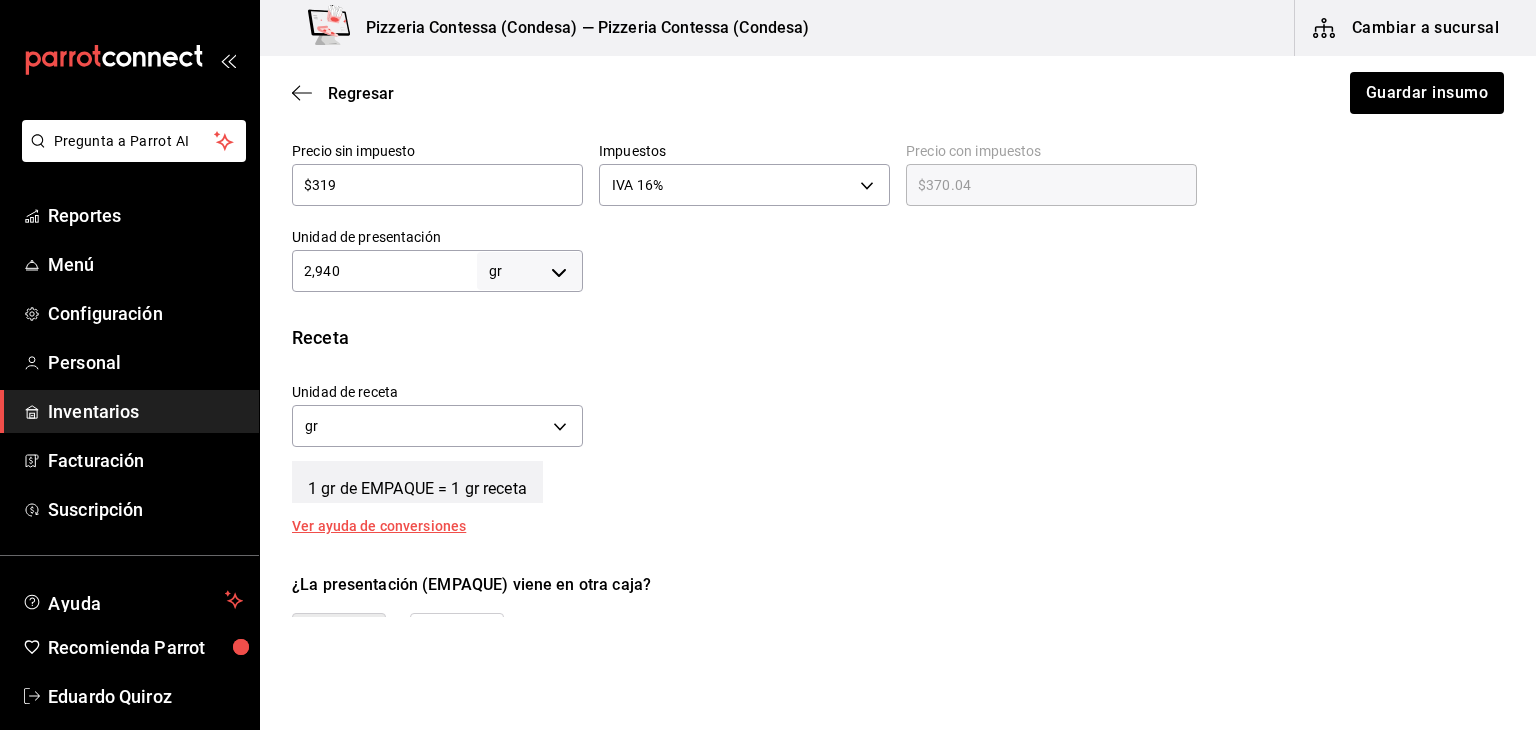 scroll, scrollTop: 540, scrollLeft: 0, axis: vertical 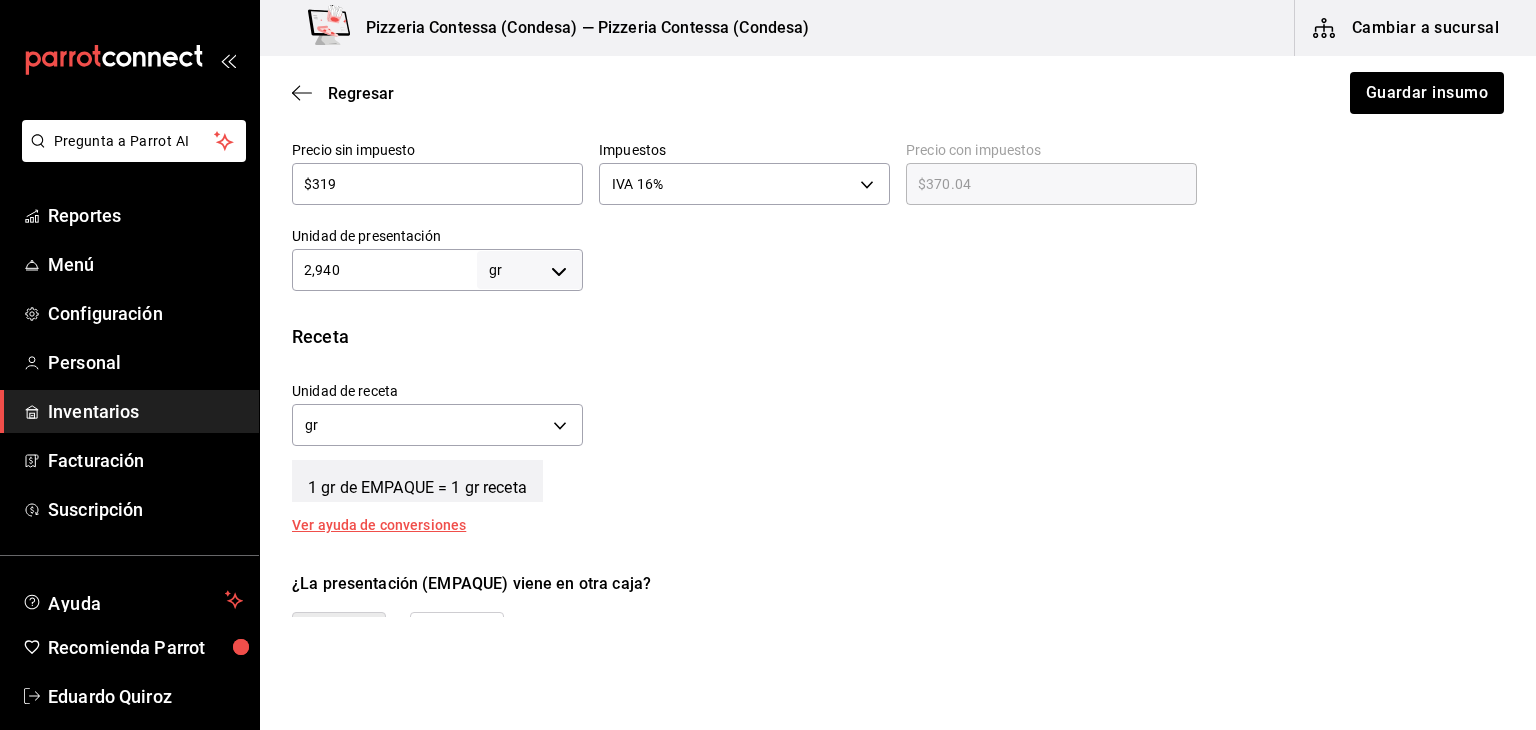 click on "Ver ayuda de conversiones" at bounding box center [391, 525] 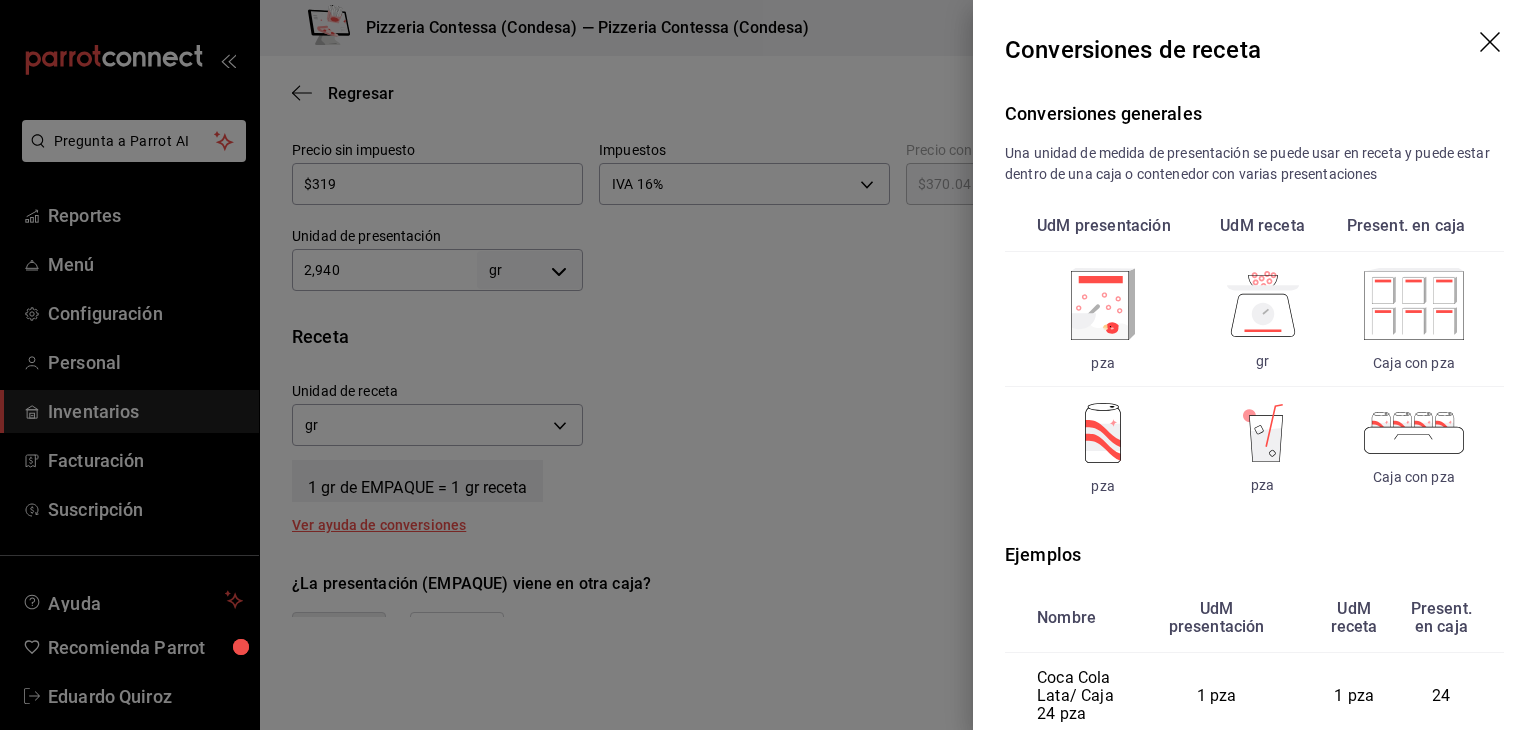 click at bounding box center (768, 365) 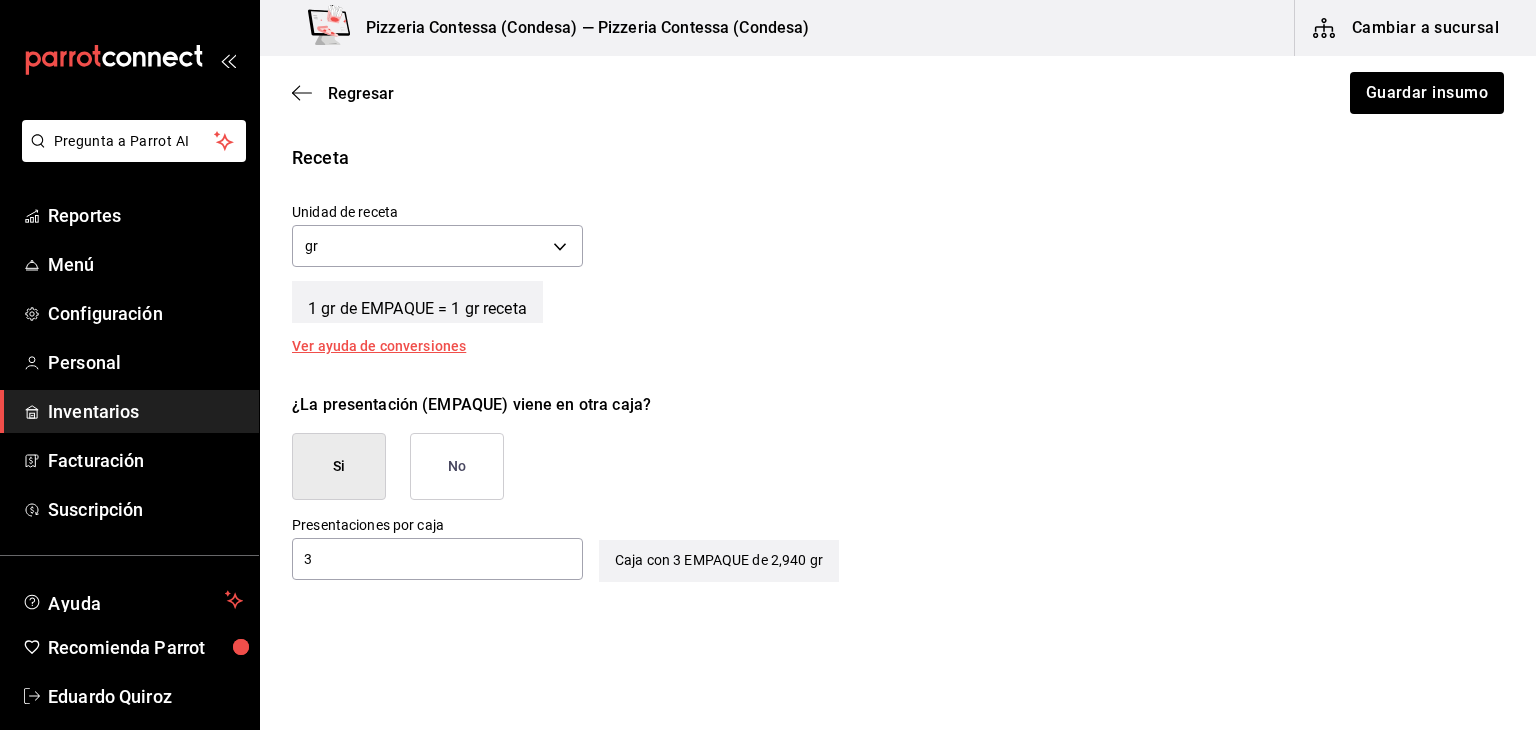 scroll, scrollTop: 720, scrollLeft: 0, axis: vertical 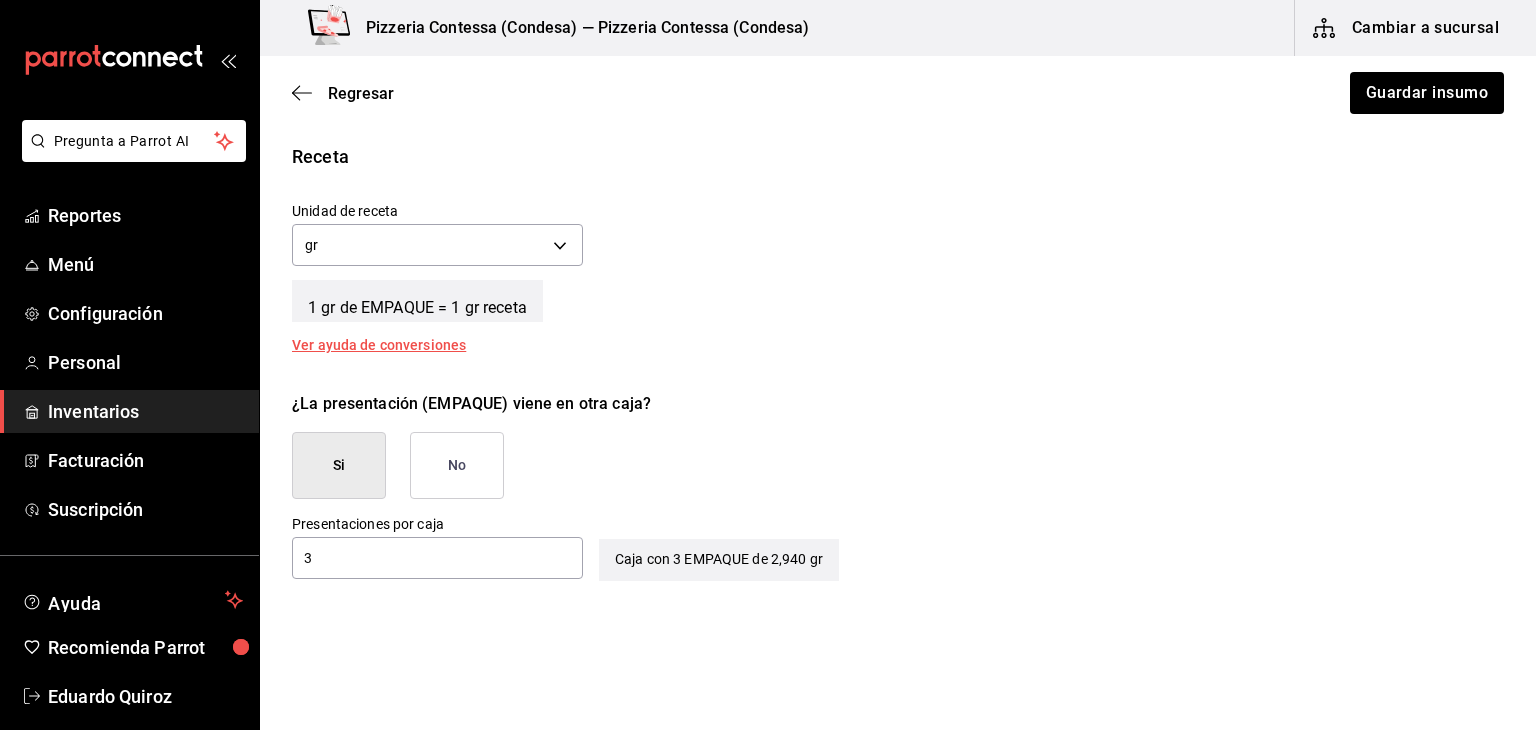 click on "No" at bounding box center [457, 465] 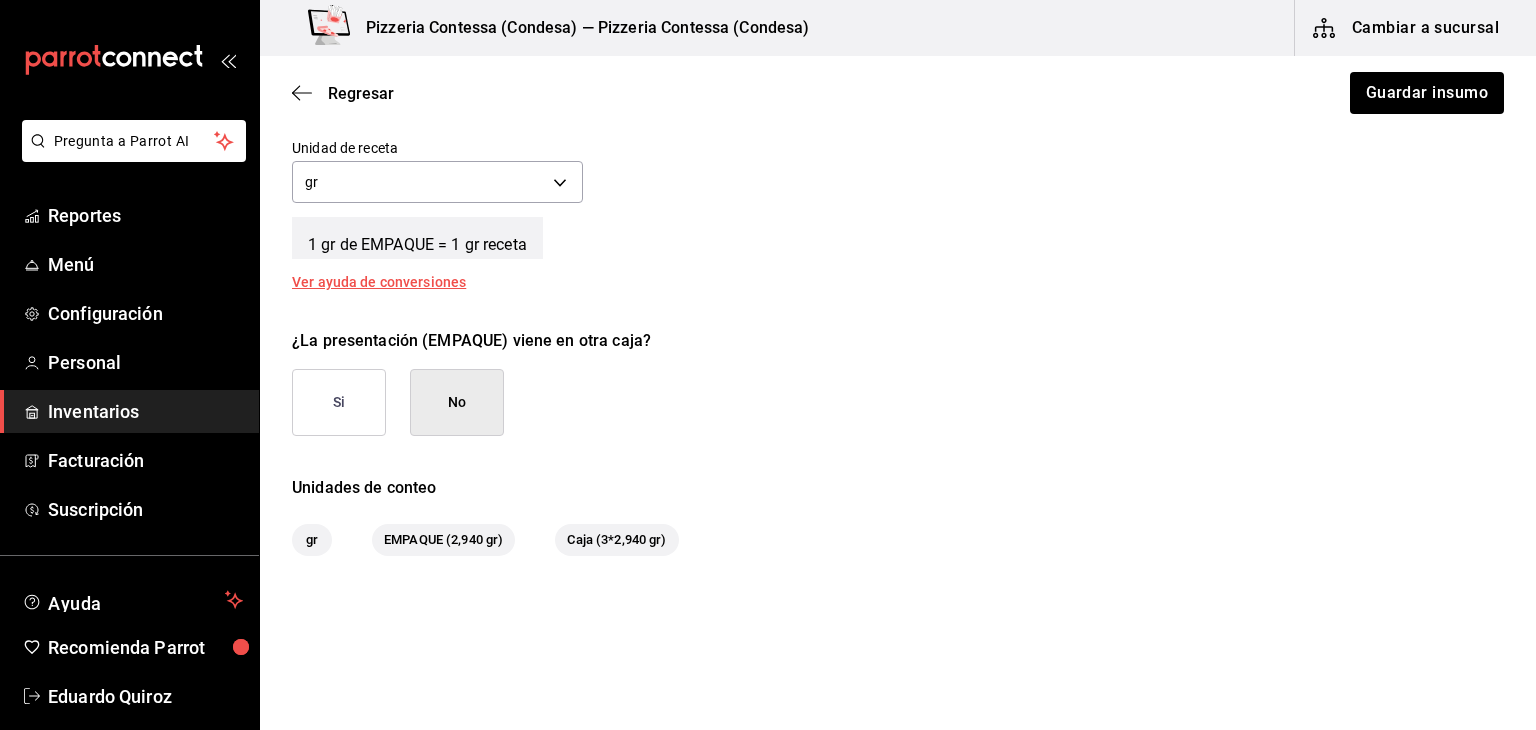 scroll, scrollTop: 784, scrollLeft: 0, axis: vertical 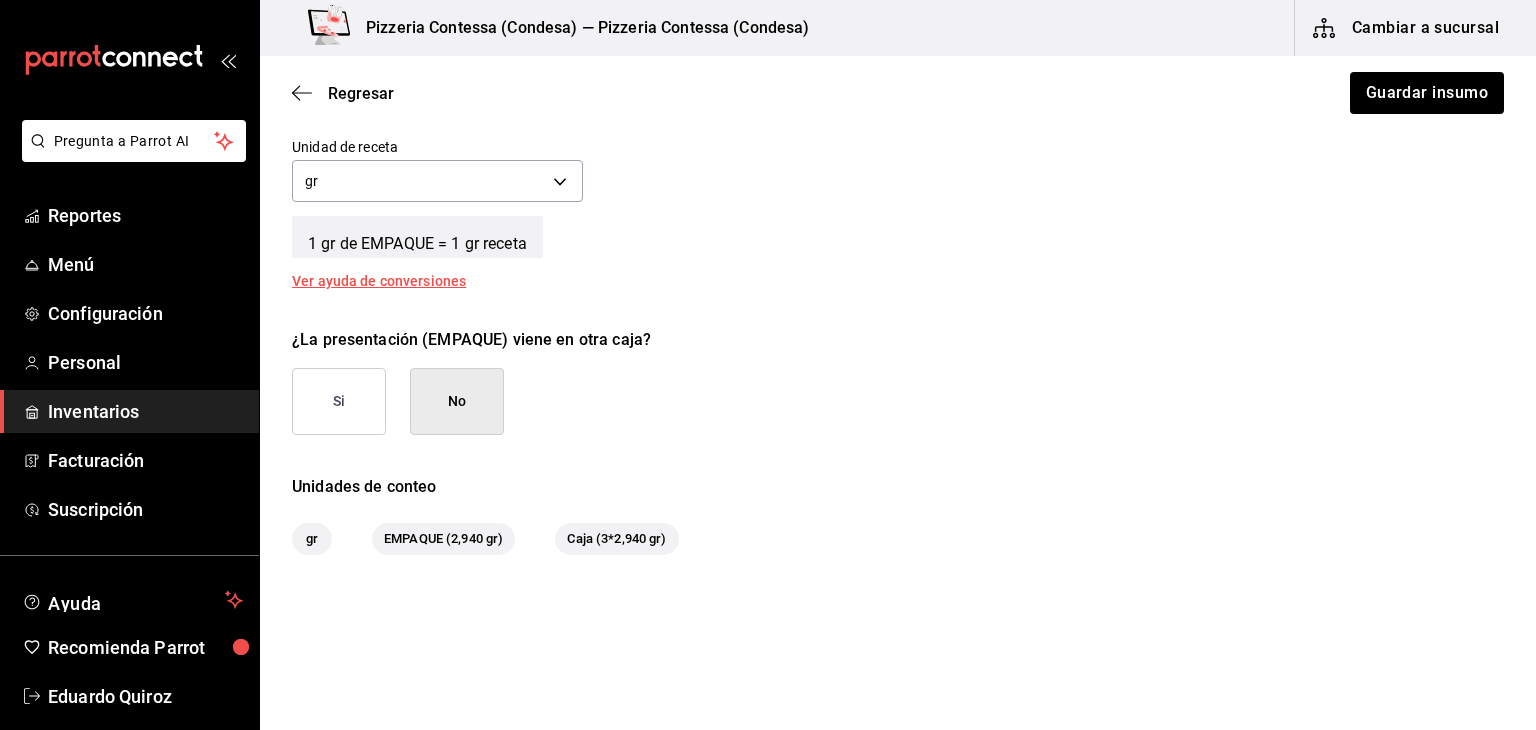 click on "Si" at bounding box center [339, 401] 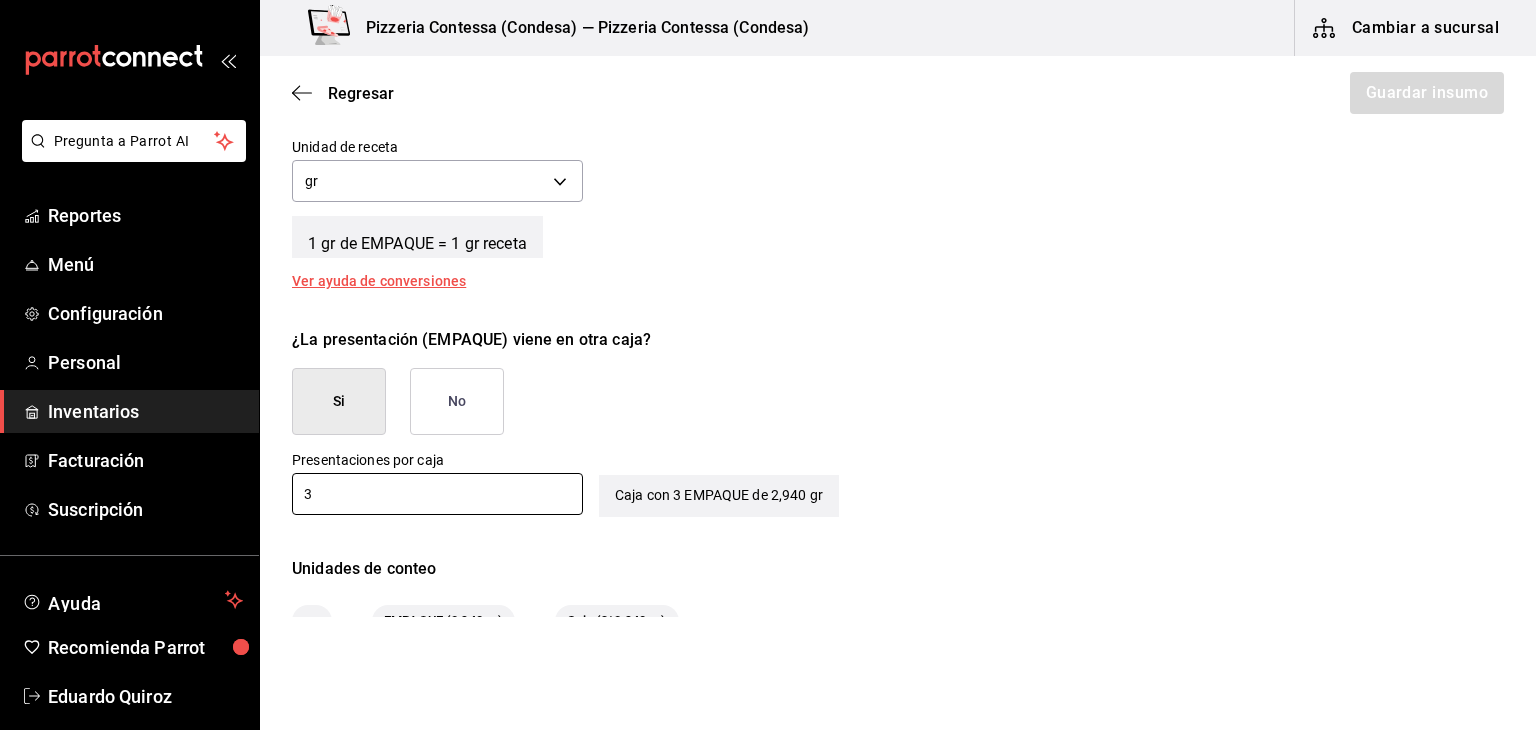 drag, startPoint x: 362, startPoint y: 496, endPoint x: 283, endPoint y: 489, distance: 79.30952 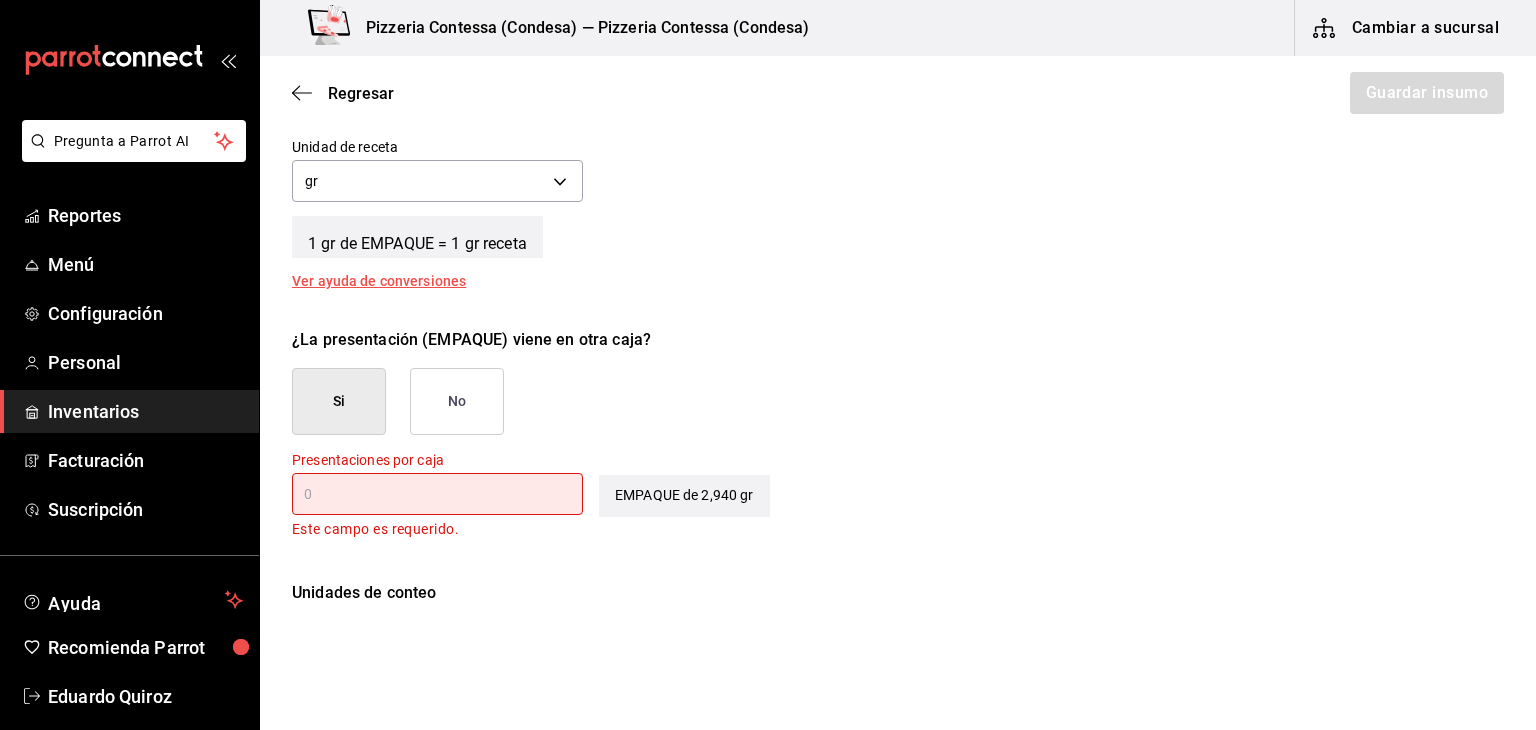 type 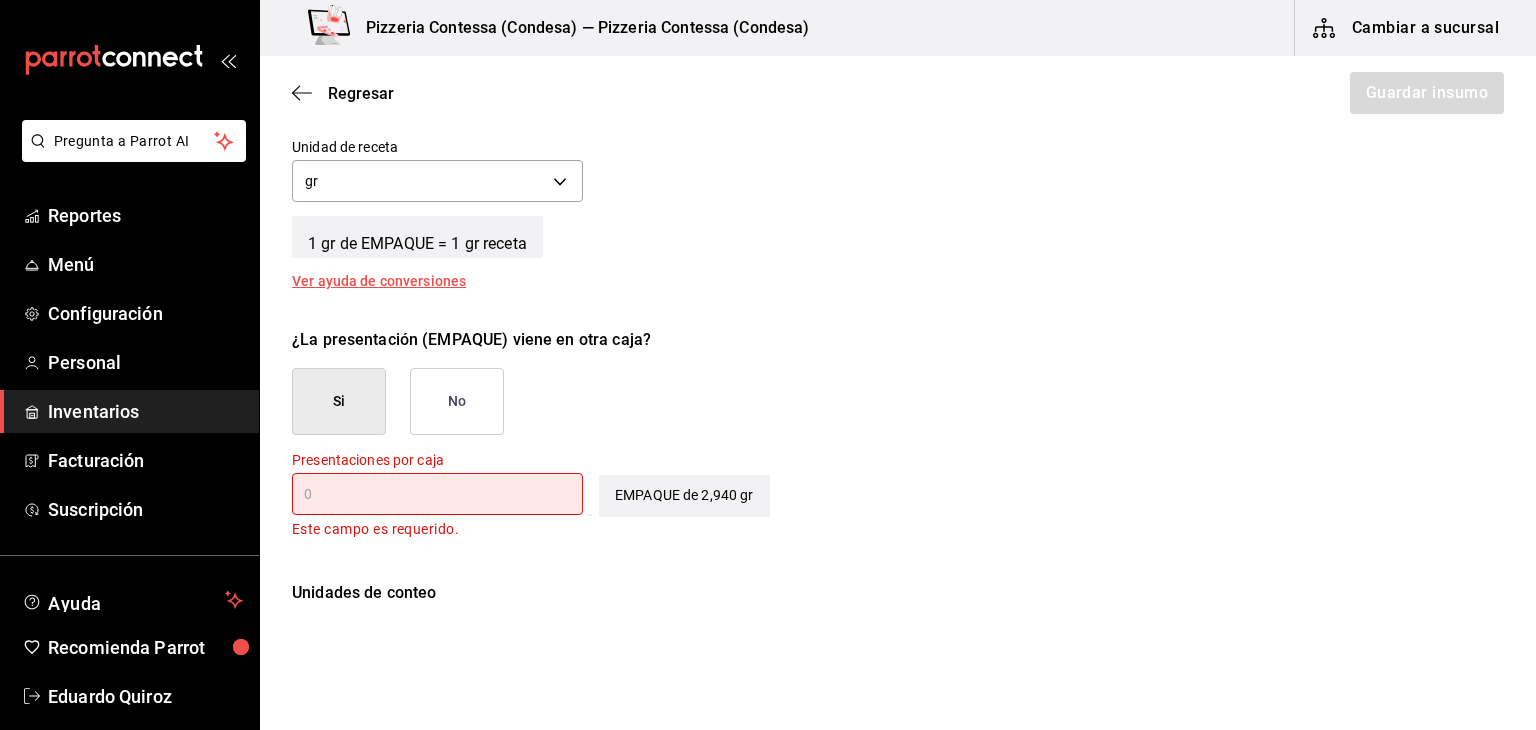 click on "No" at bounding box center [457, 401] 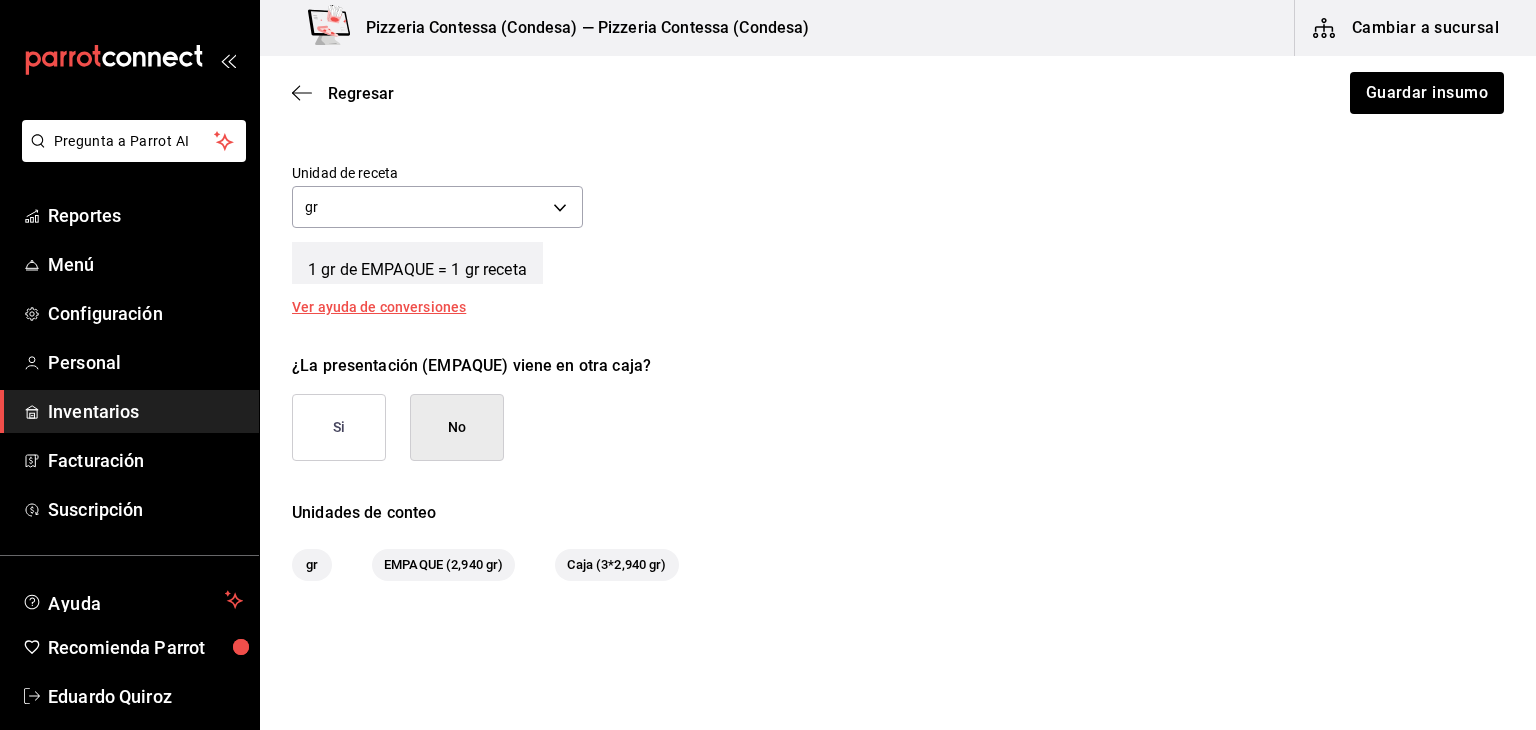 scroll, scrollTop: 756, scrollLeft: 0, axis: vertical 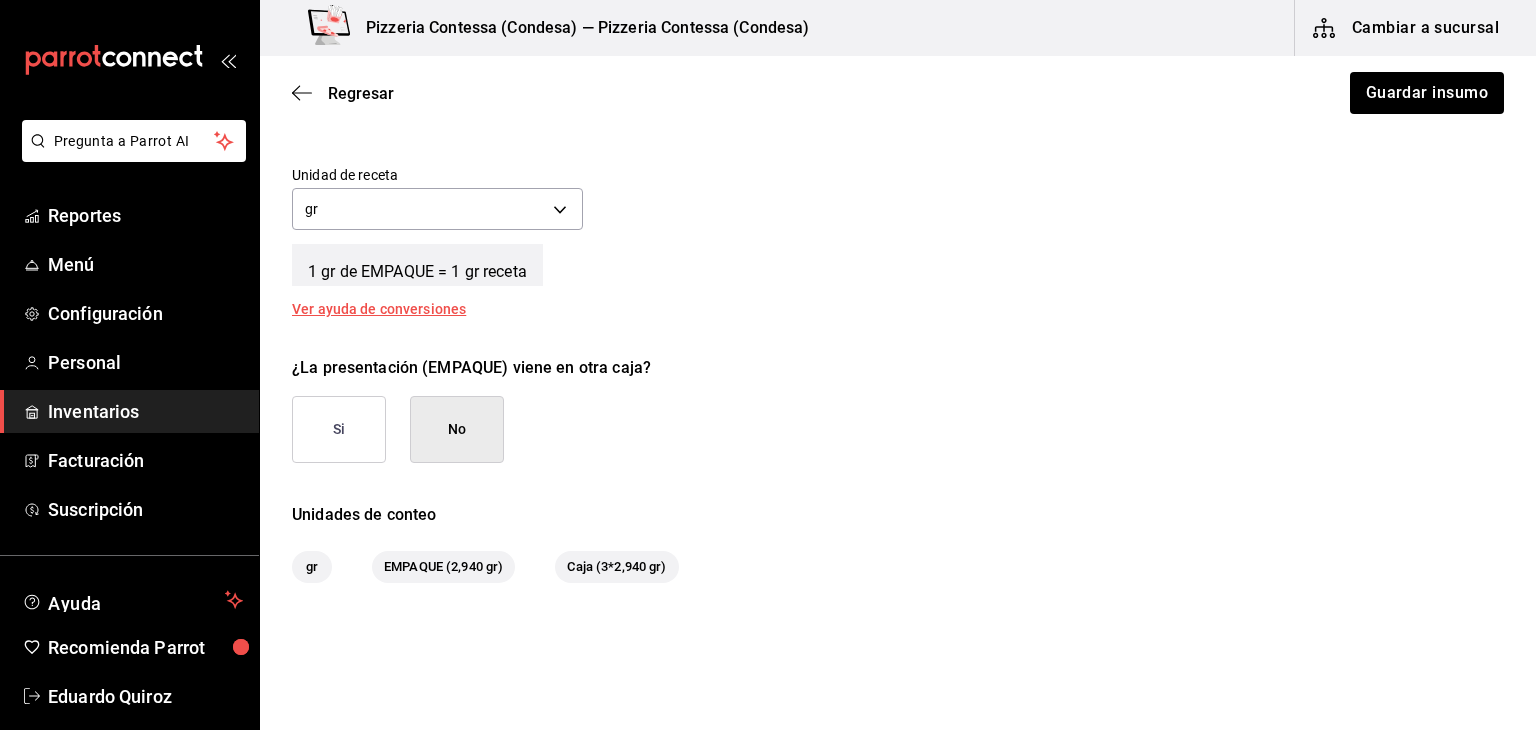 click on "¿La presentación (EMPAQUE) viene en otra caja? Si No" at bounding box center [890, 401] 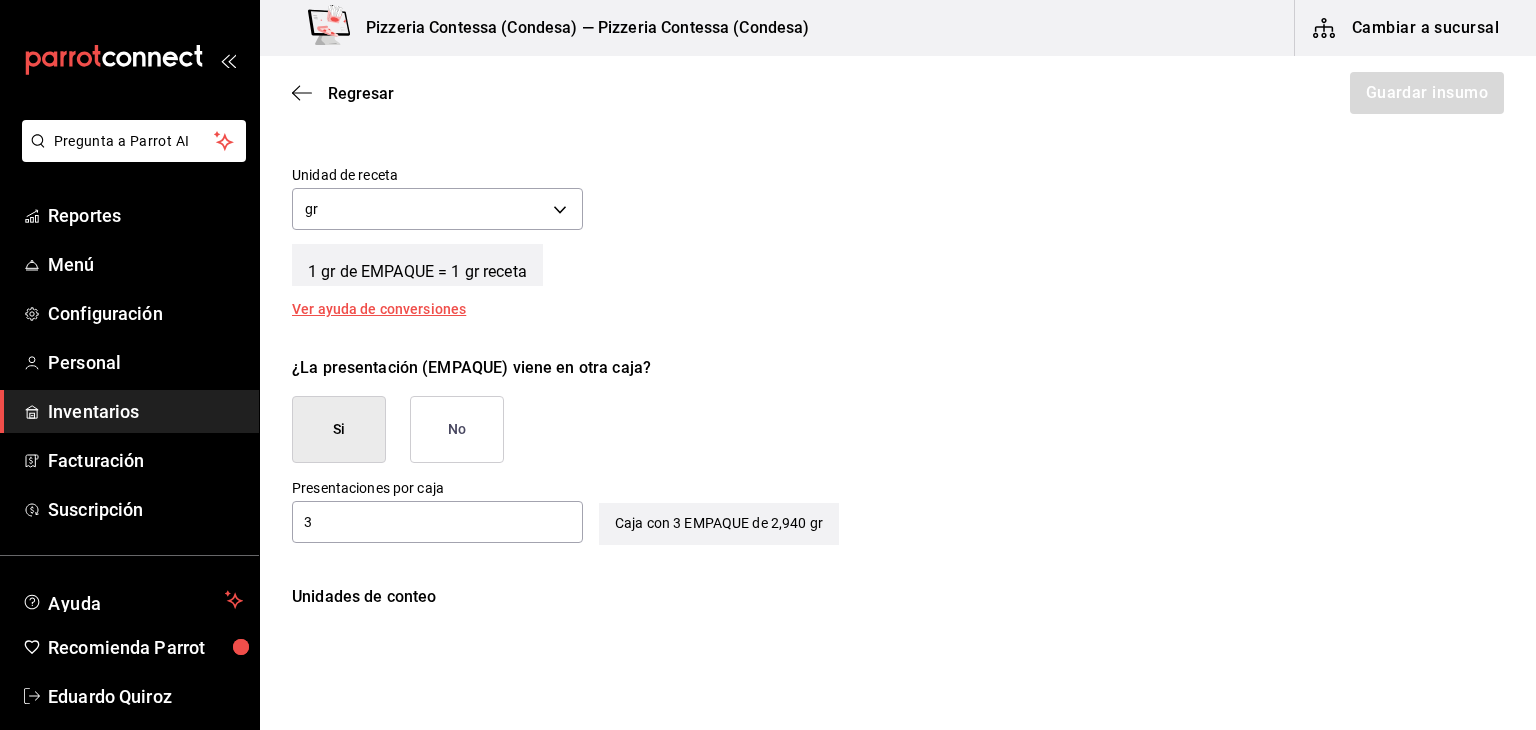 click on "3" at bounding box center [437, 522] 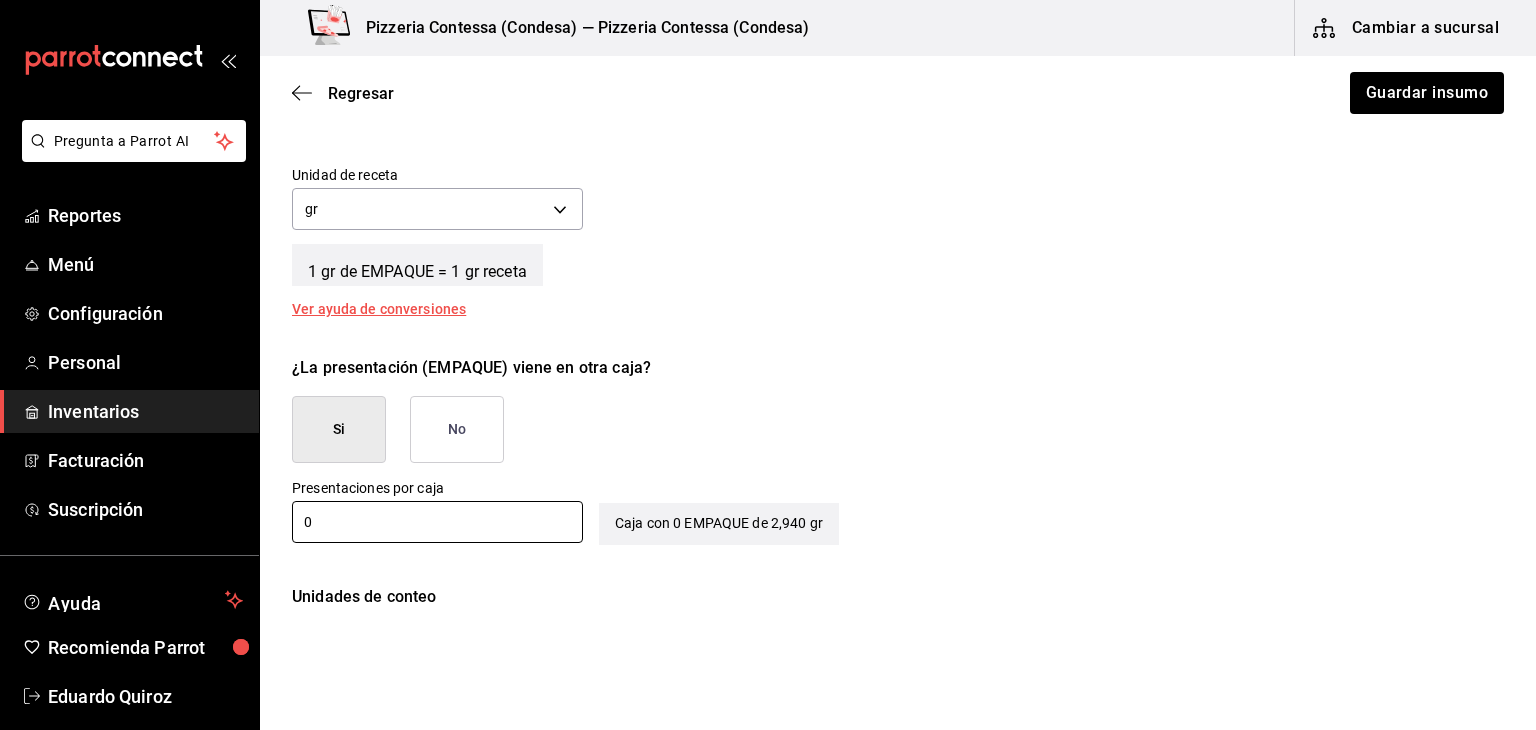 scroll, scrollTop: 858, scrollLeft: 0, axis: vertical 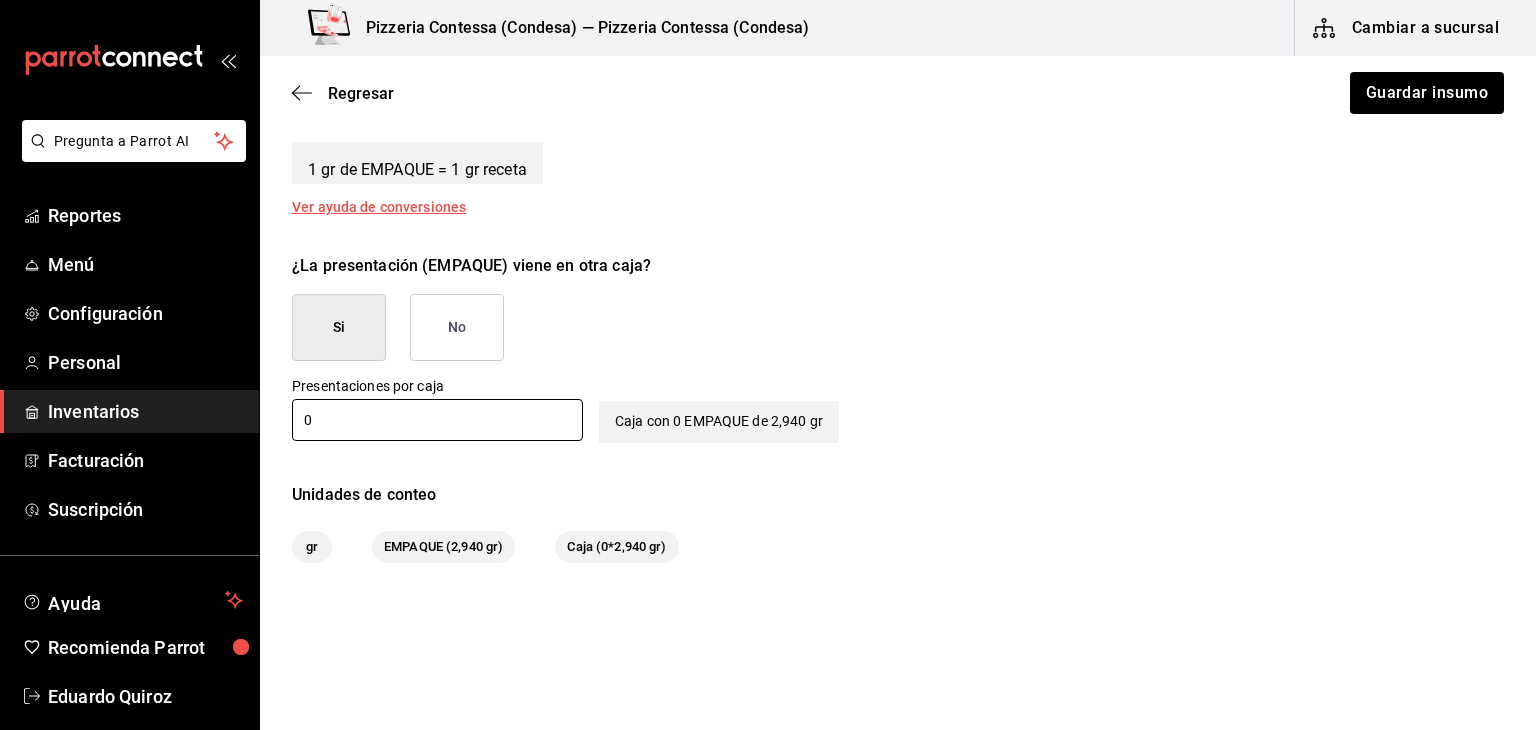 type on "0" 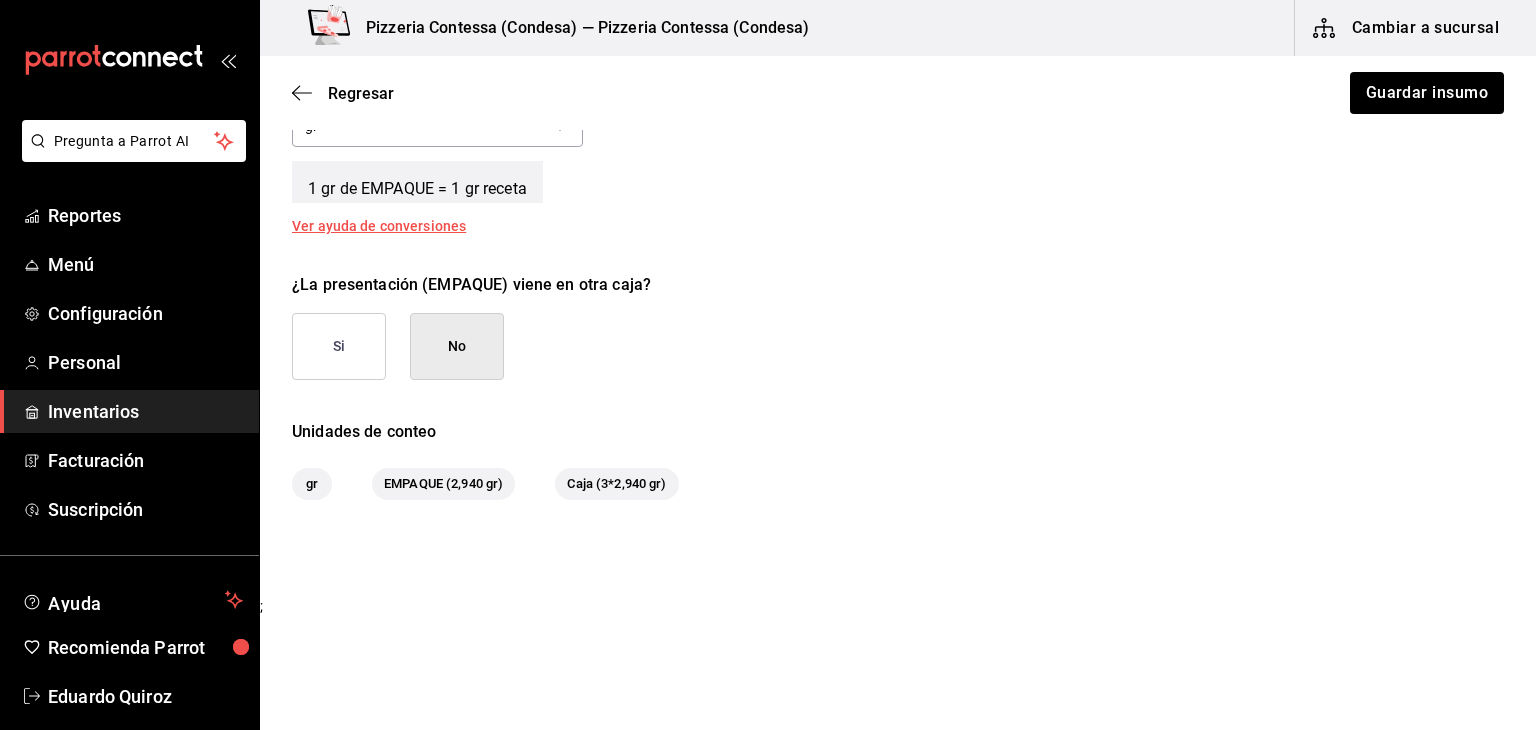 scroll, scrollTop: 838, scrollLeft: 0, axis: vertical 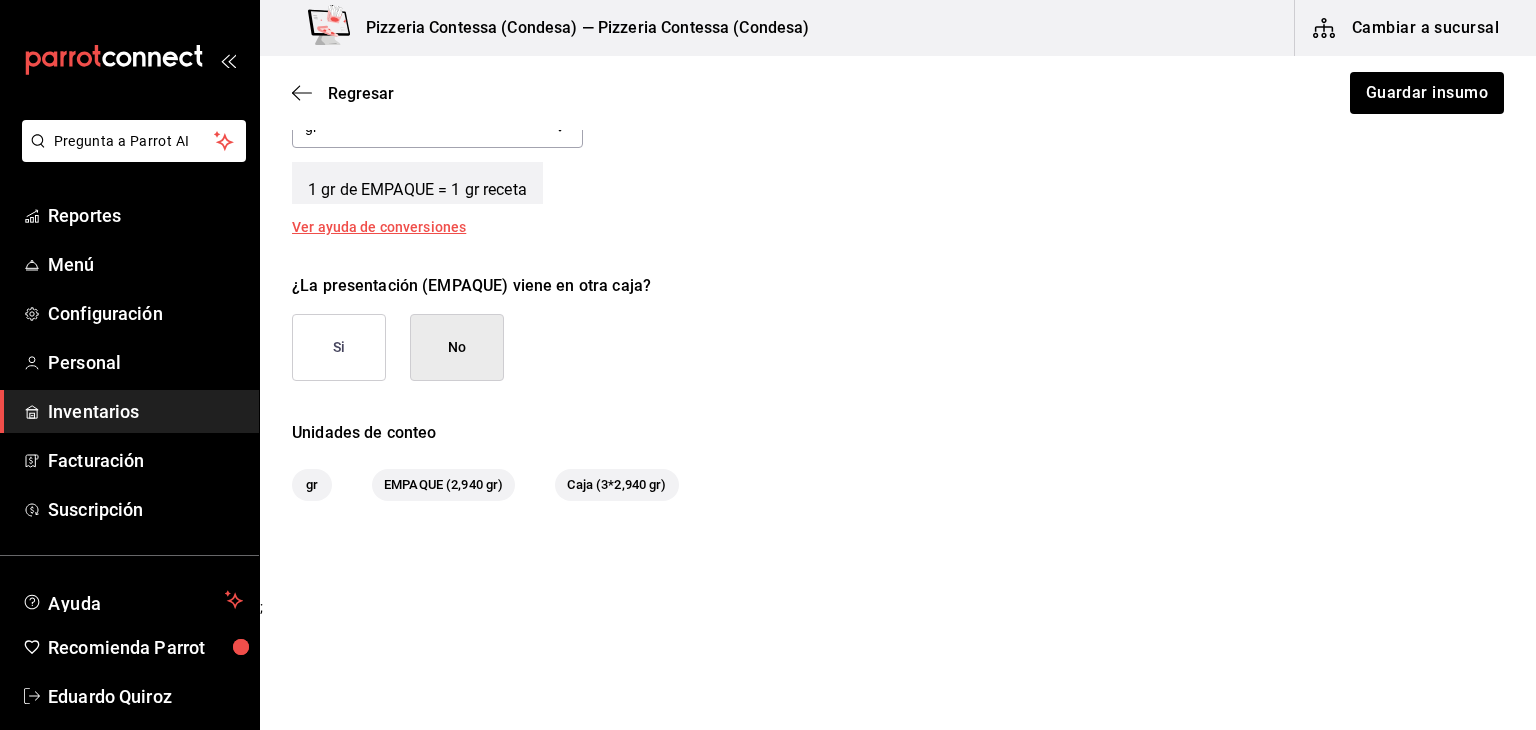 click on "Si" at bounding box center (339, 347) 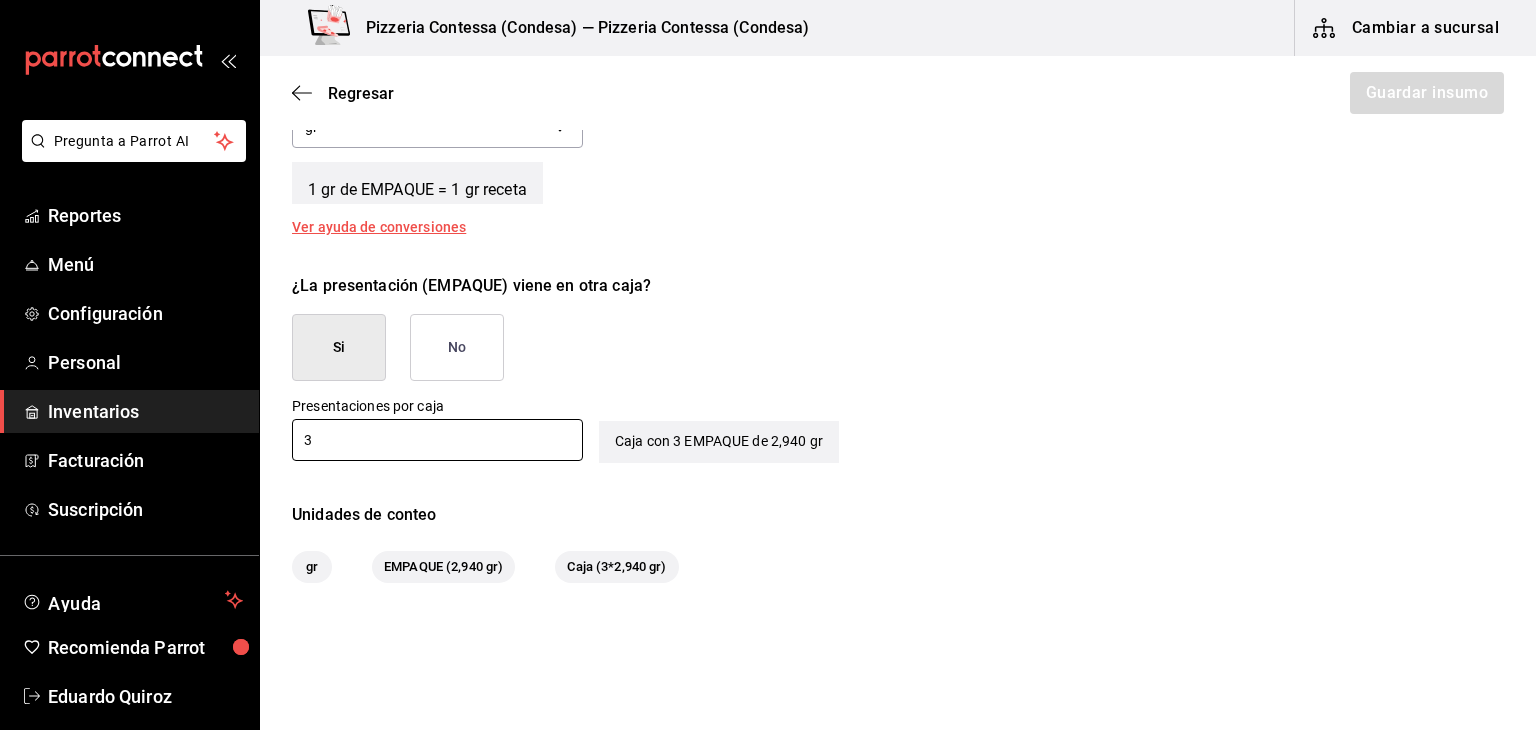 drag, startPoint x: 339, startPoint y: 437, endPoint x: 271, endPoint y: 439, distance: 68.0294 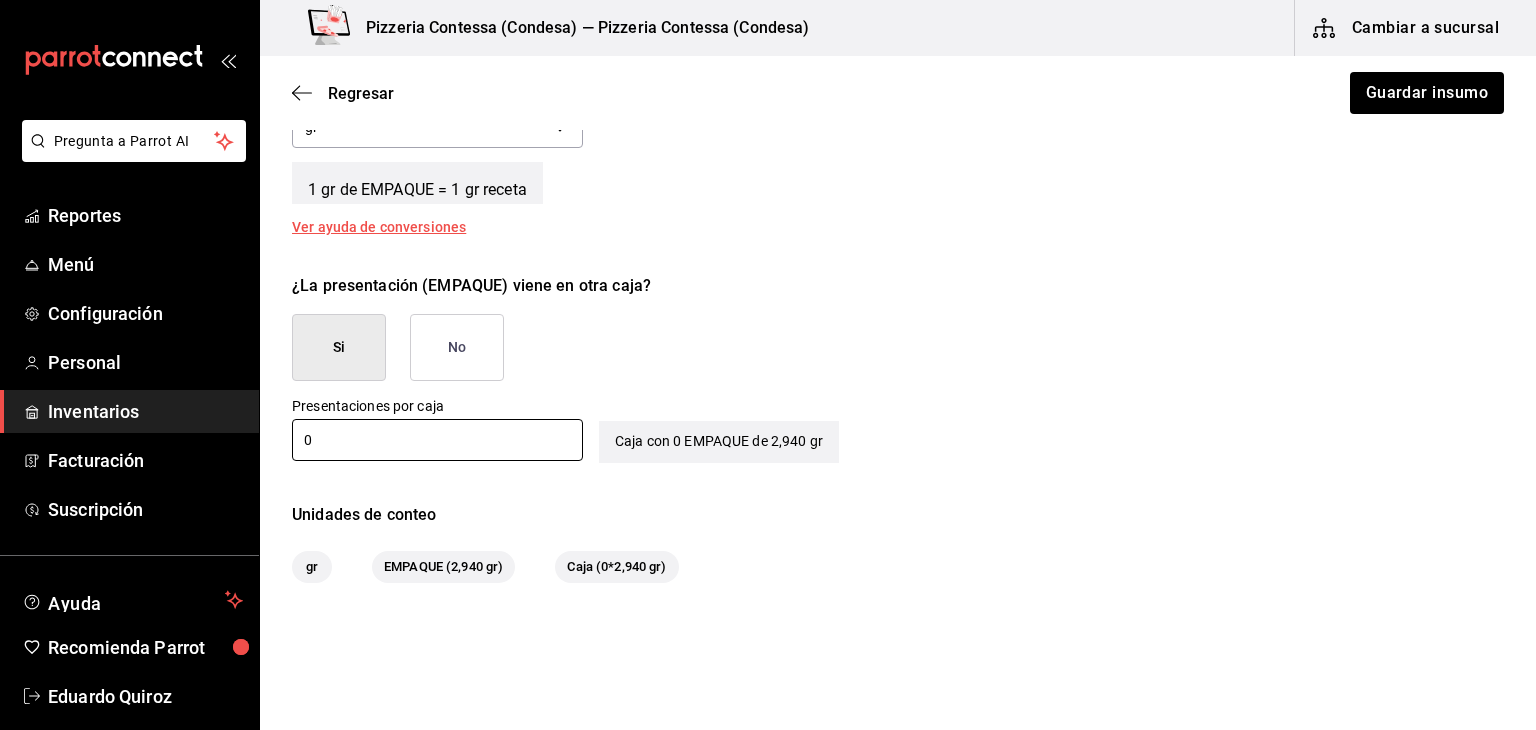 type on "0" 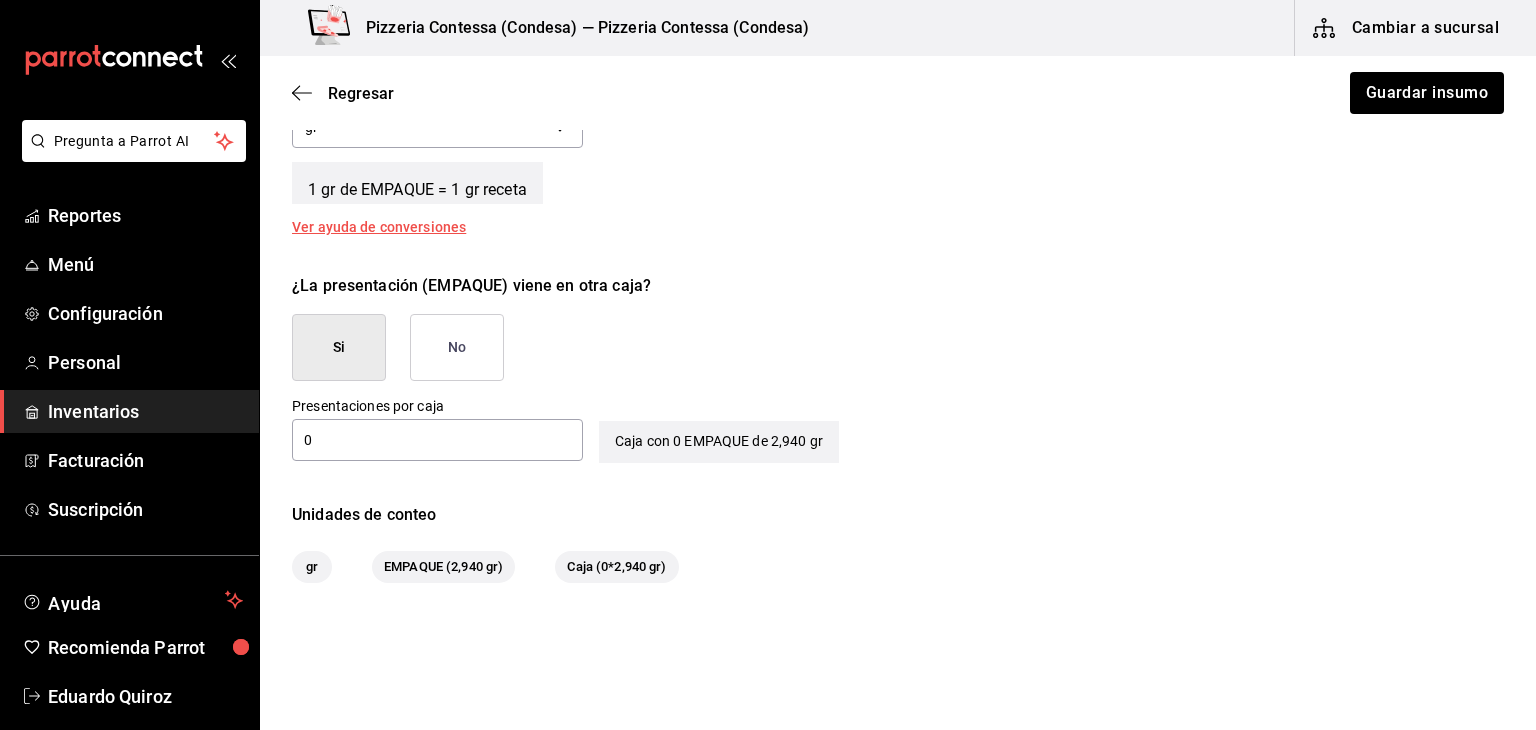 click on "No" at bounding box center [457, 347] 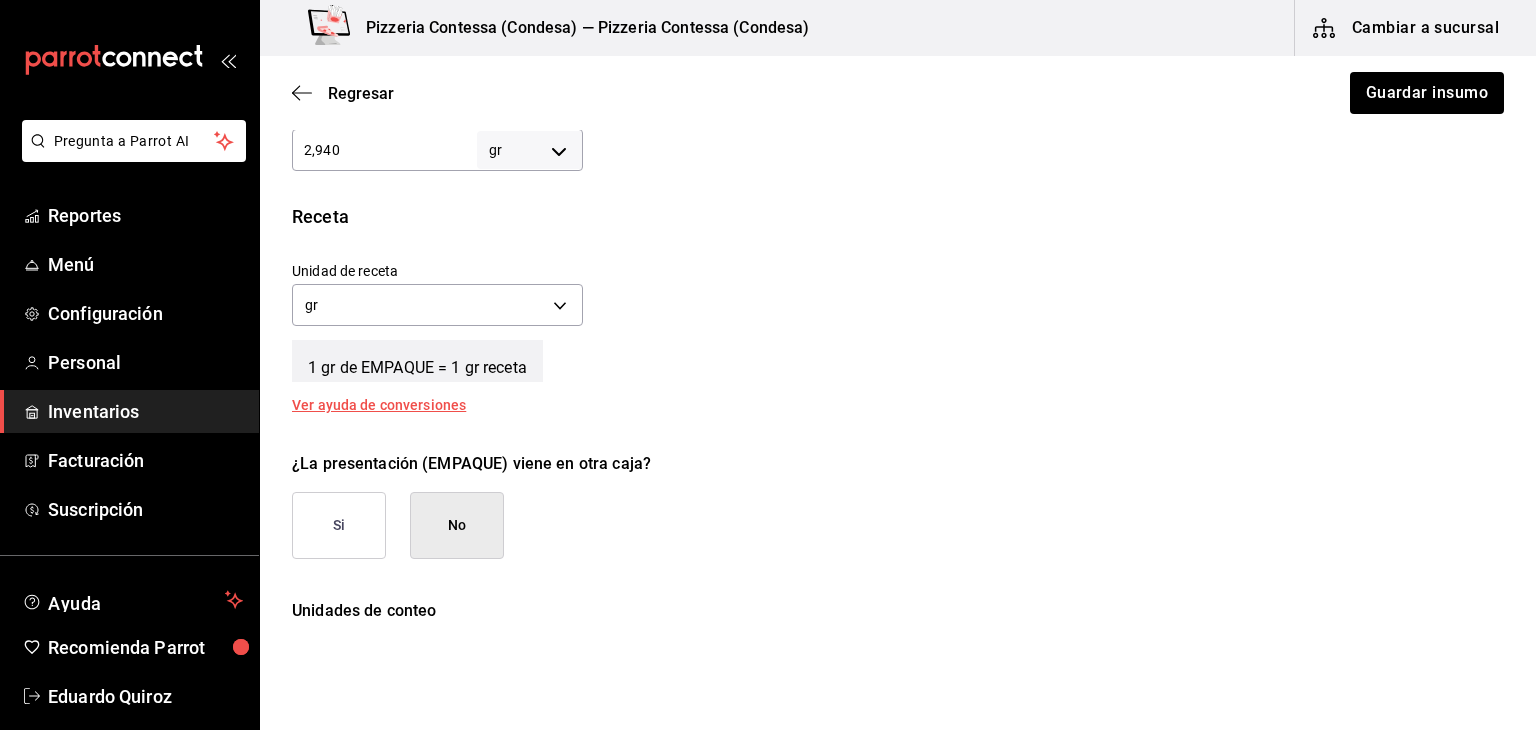 scroll, scrollTop: 658, scrollLeft: 0, axis: vertical 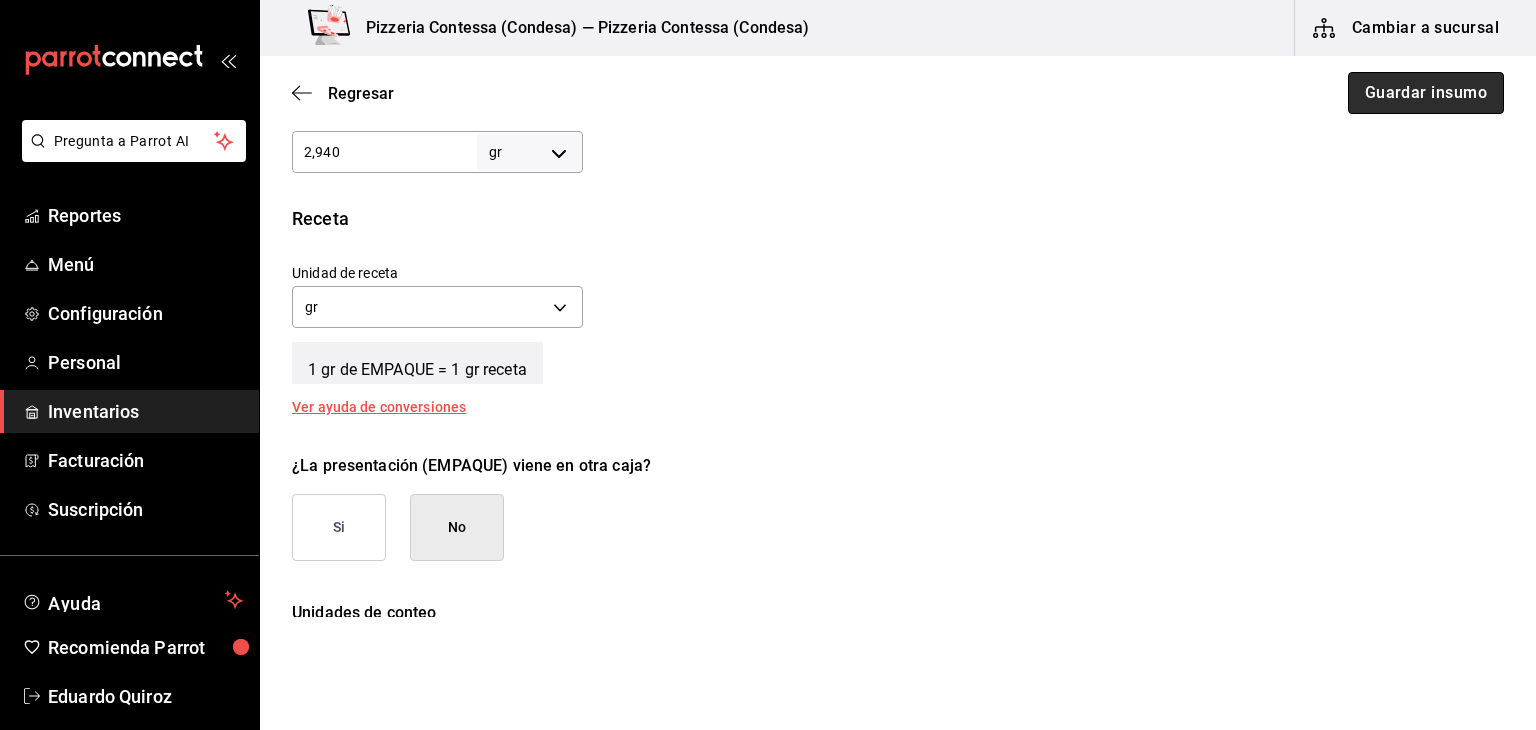 click on "Guardar insumo" at bounding box center [1426, 93] 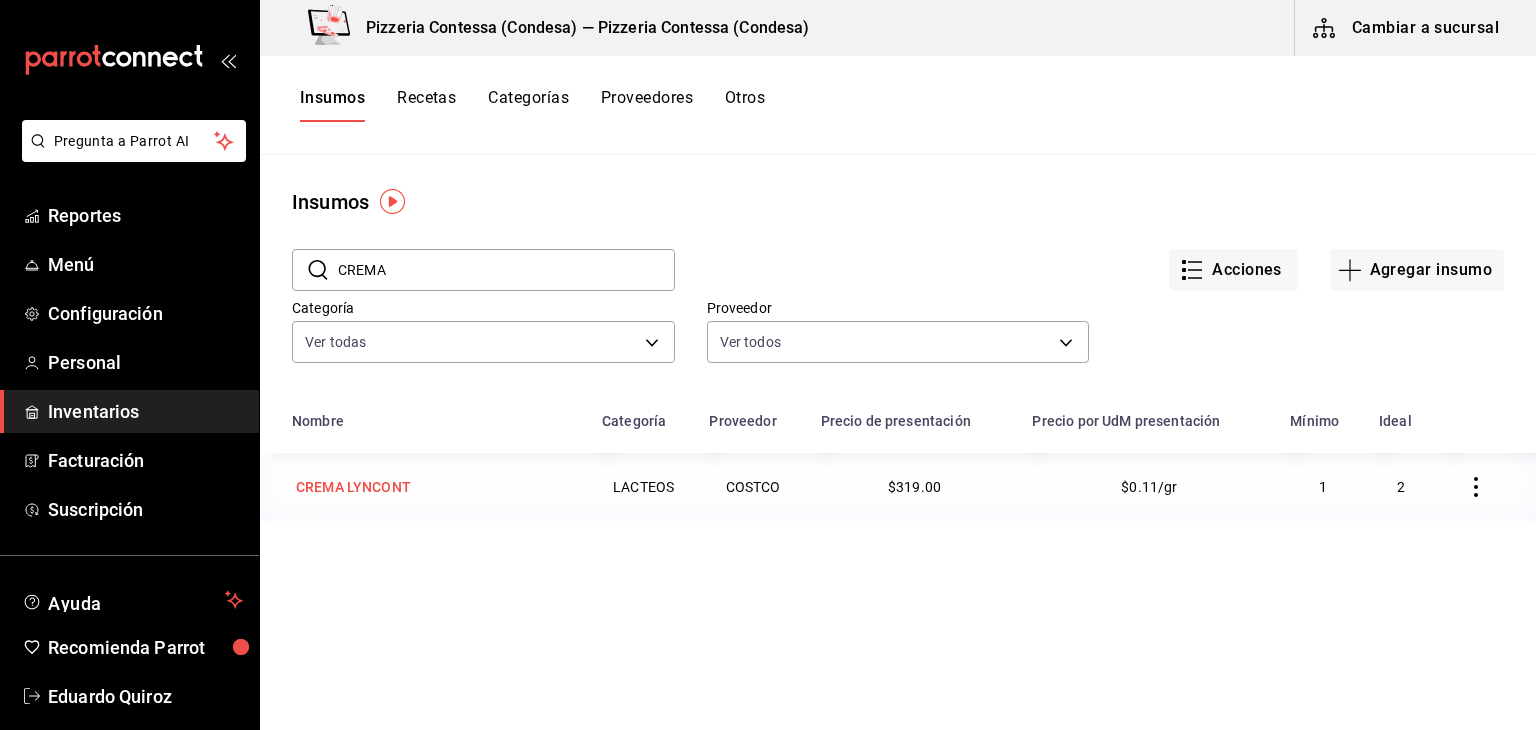 click on "CREMA LYNCONT" at bounding box center (353, 487) 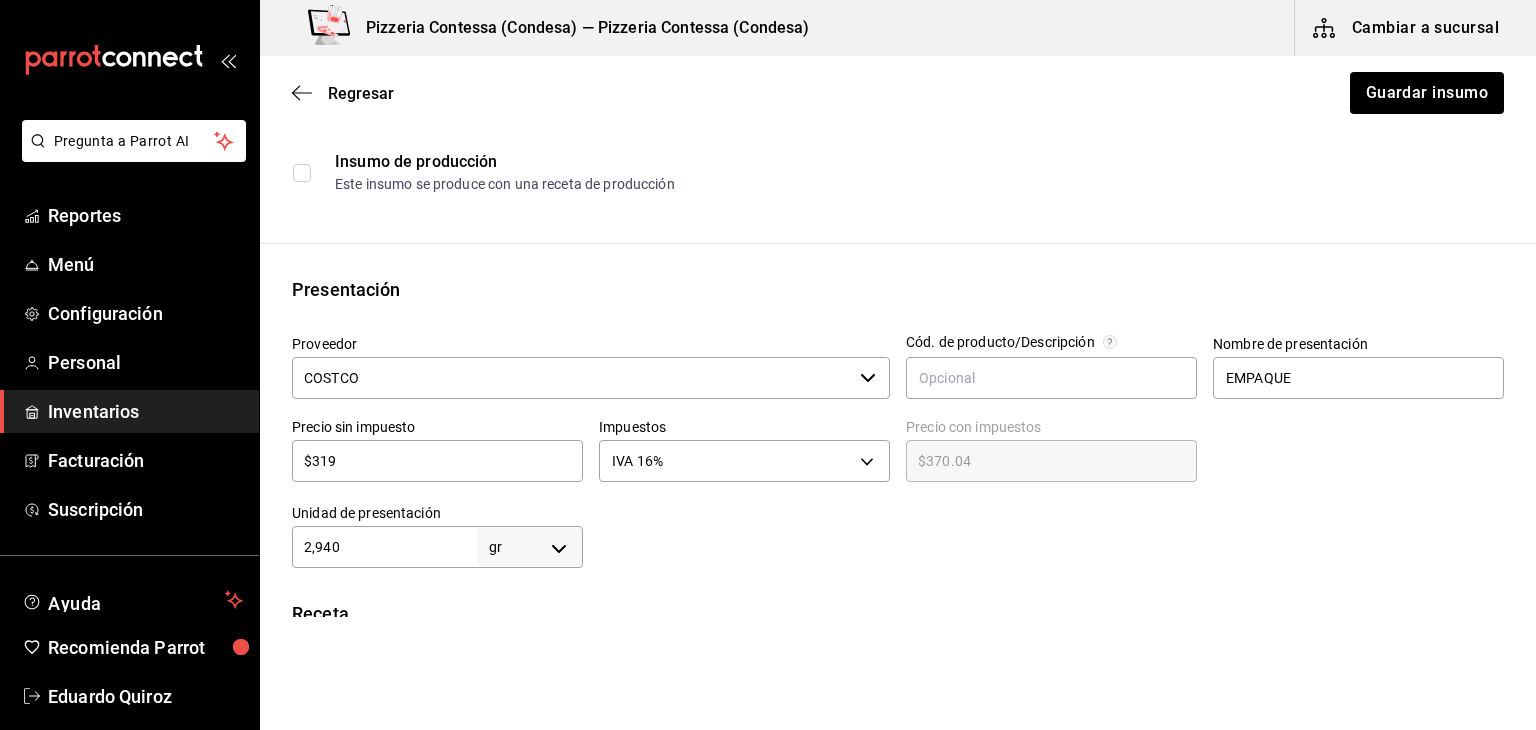 scroll, scrollTop: 0, scrollLeft: 0, axis: both 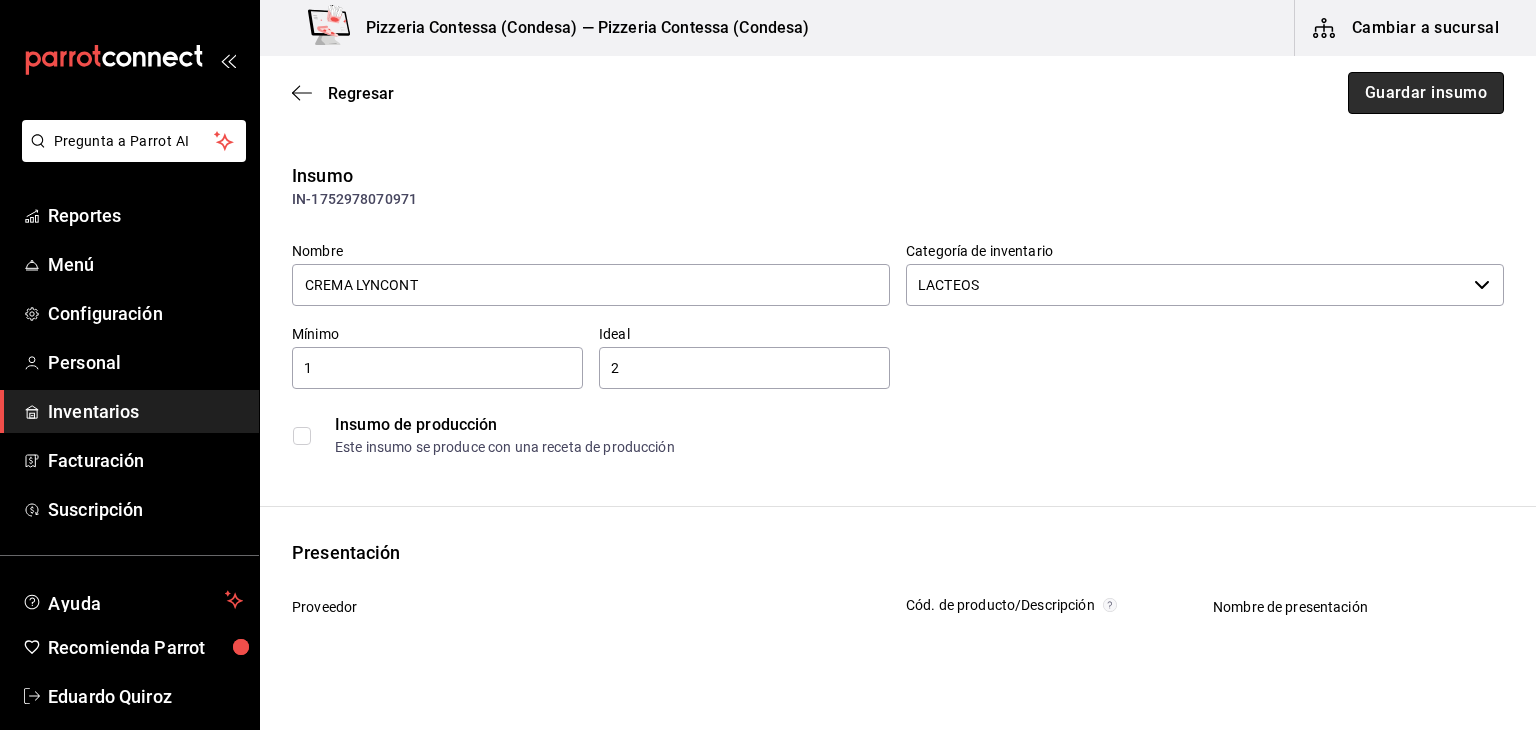 click on "Guardar insumo" at bounding box center [1426, 93] 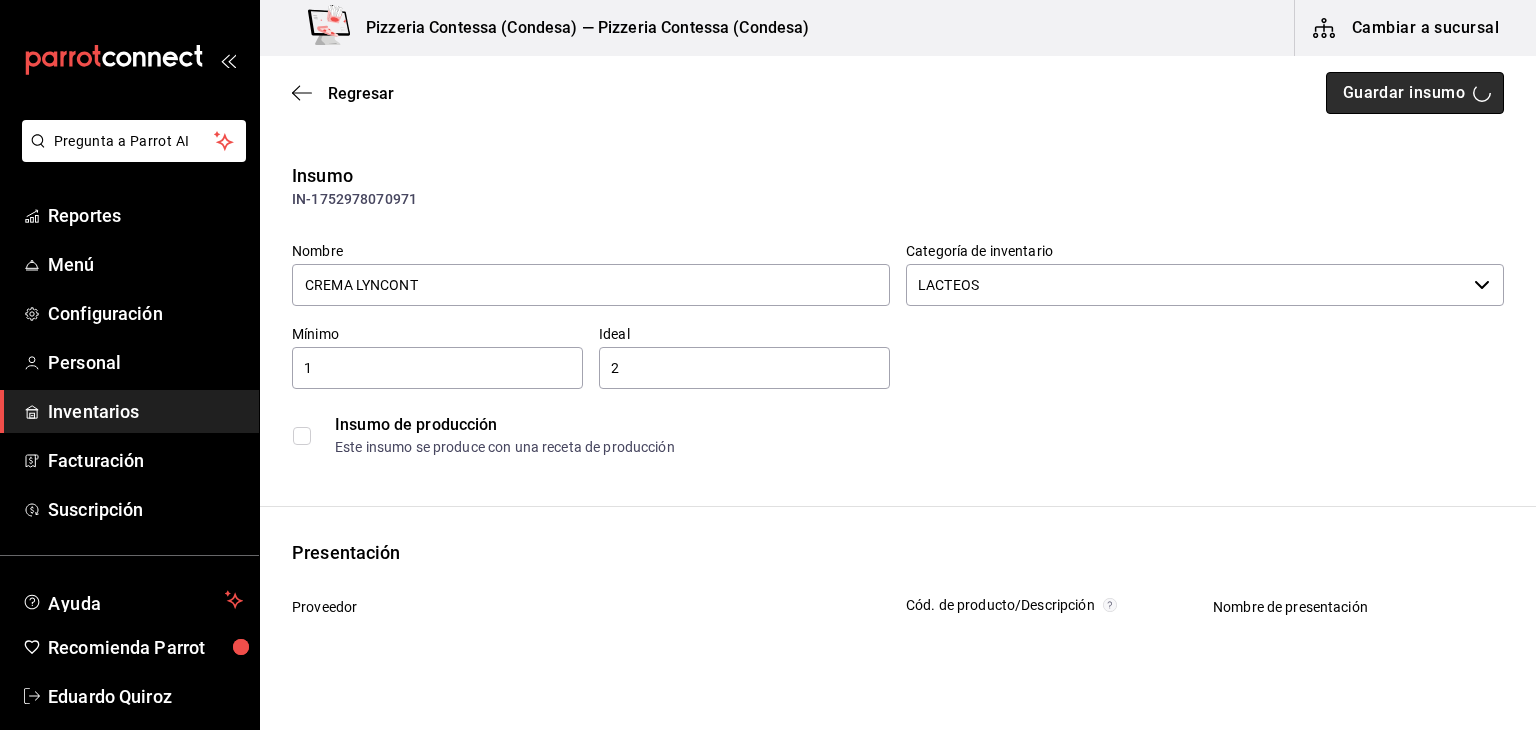 click on "Guardar insumo" at bounding box center [1415, 93] 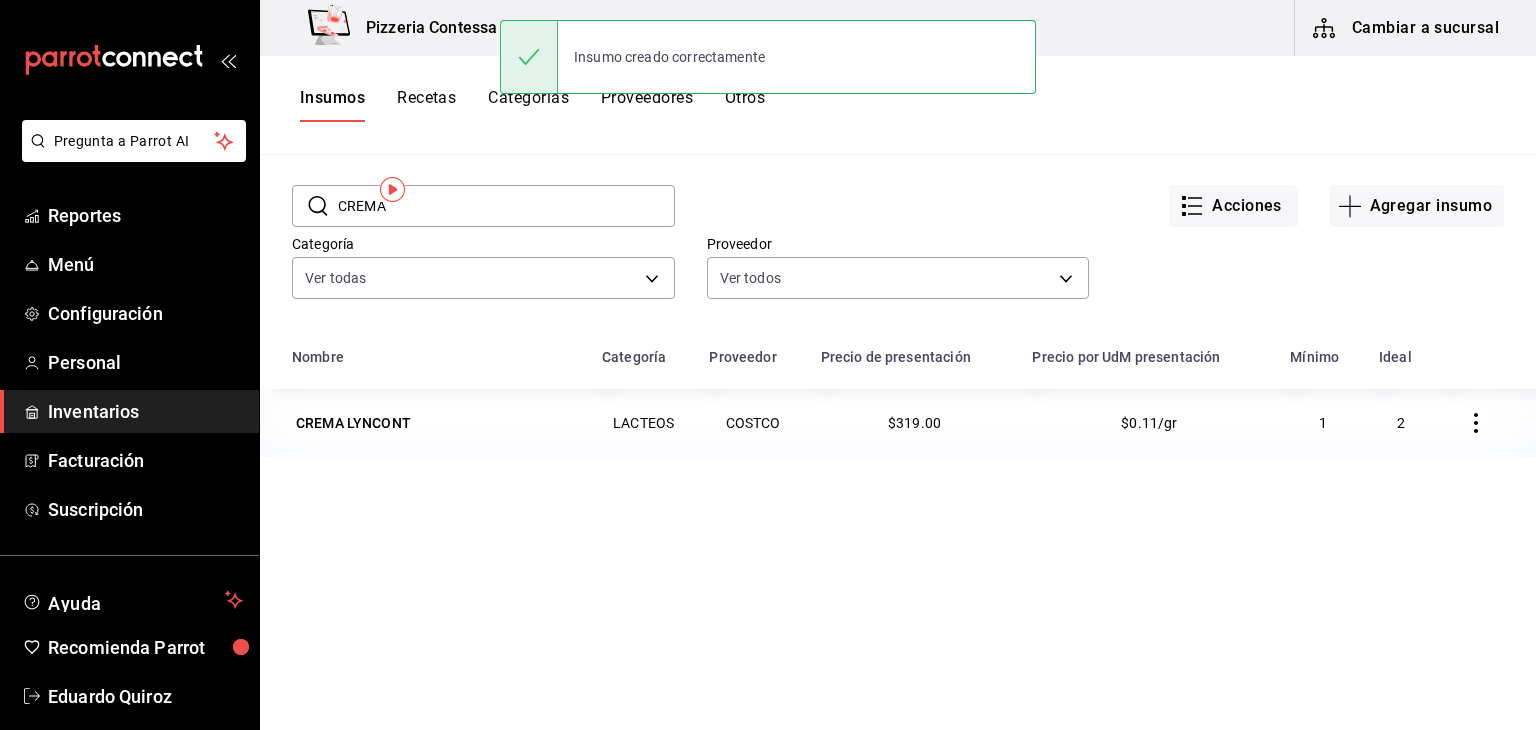 scroll, scrollTop: 0, scrollLeft: 0, axis: both 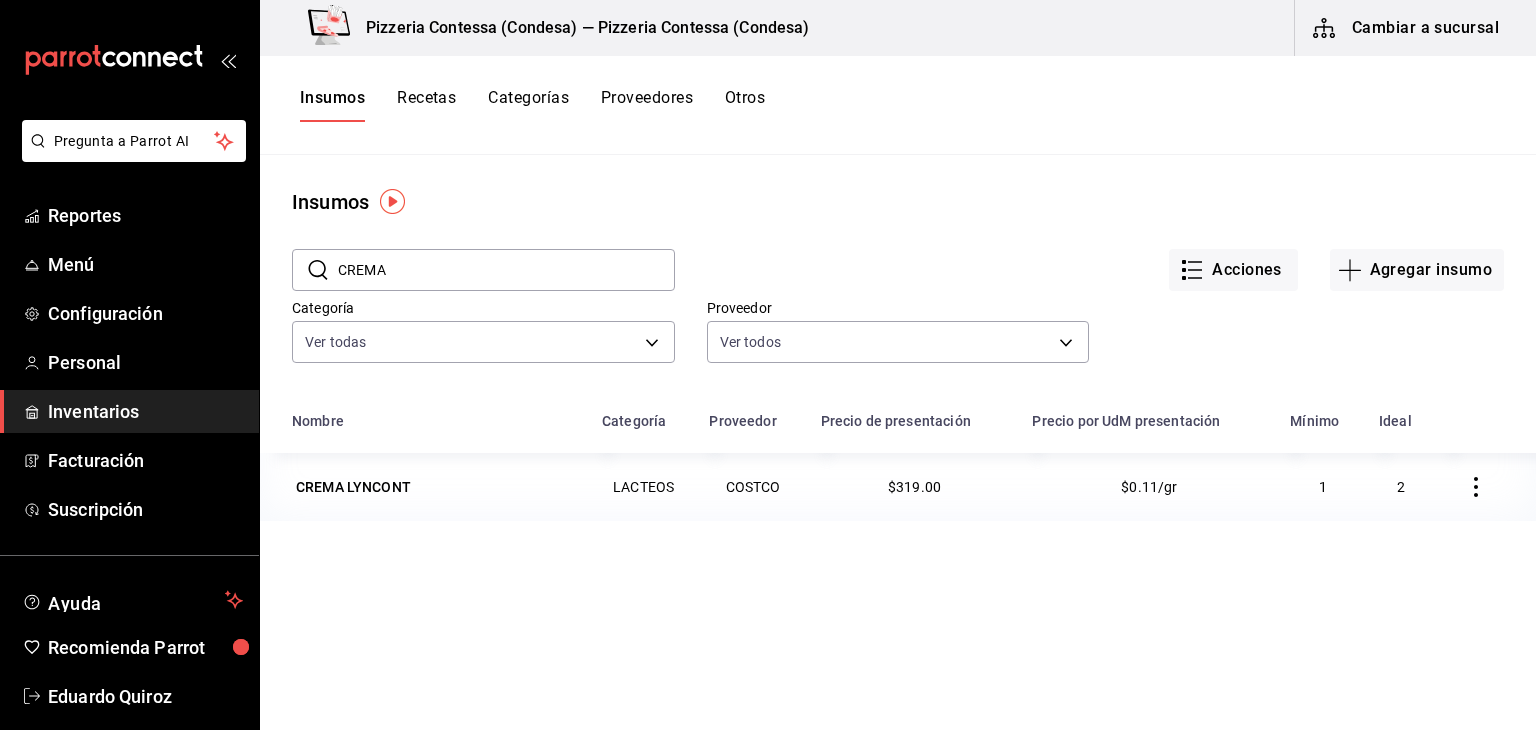 drag, startPoint x: 471, startPoint y: 285, endPoint x: 322, endPoint y: 273, distance: 149.48244 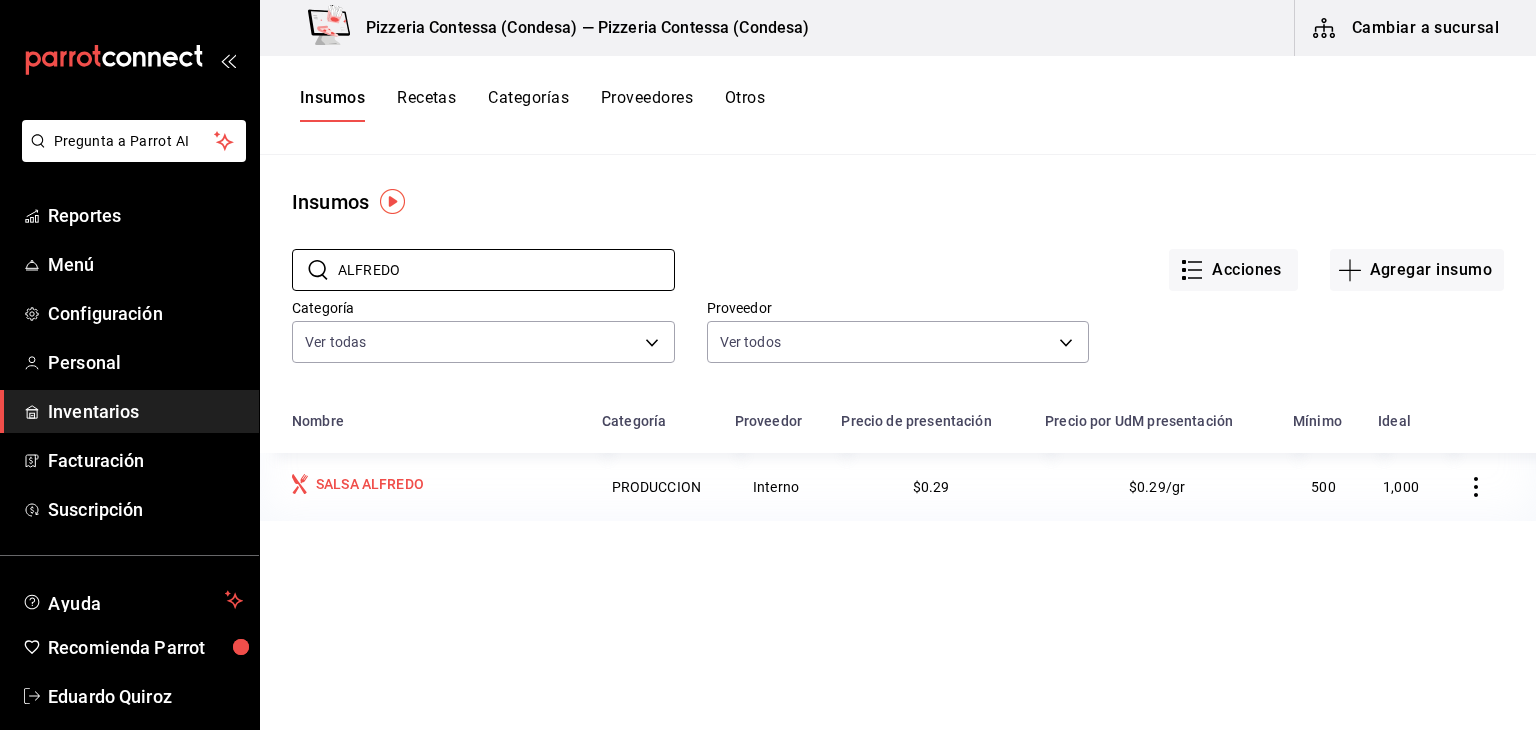 type on "ALFREDO" 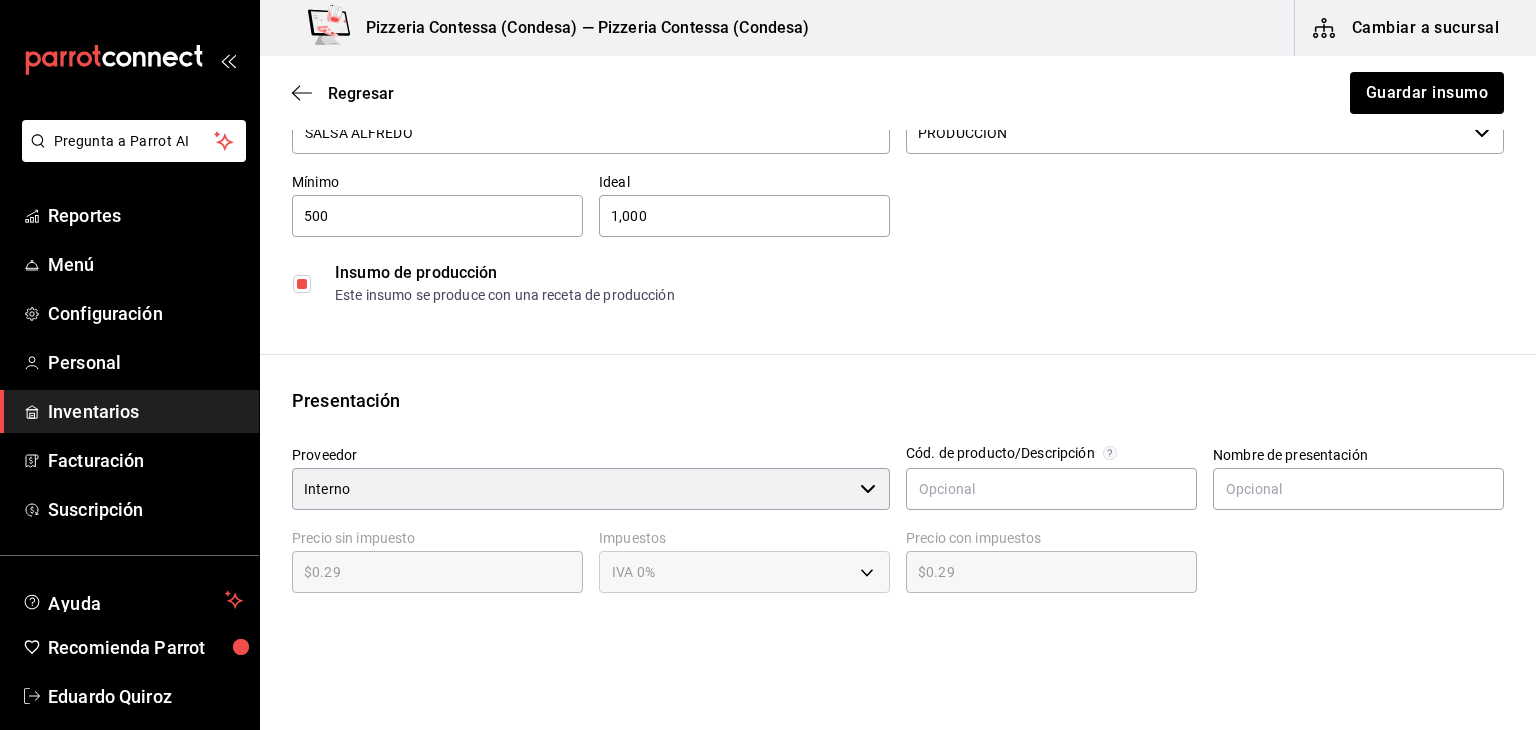 scroll, scrollTop: 0, scrollLeft: 0, axis: both 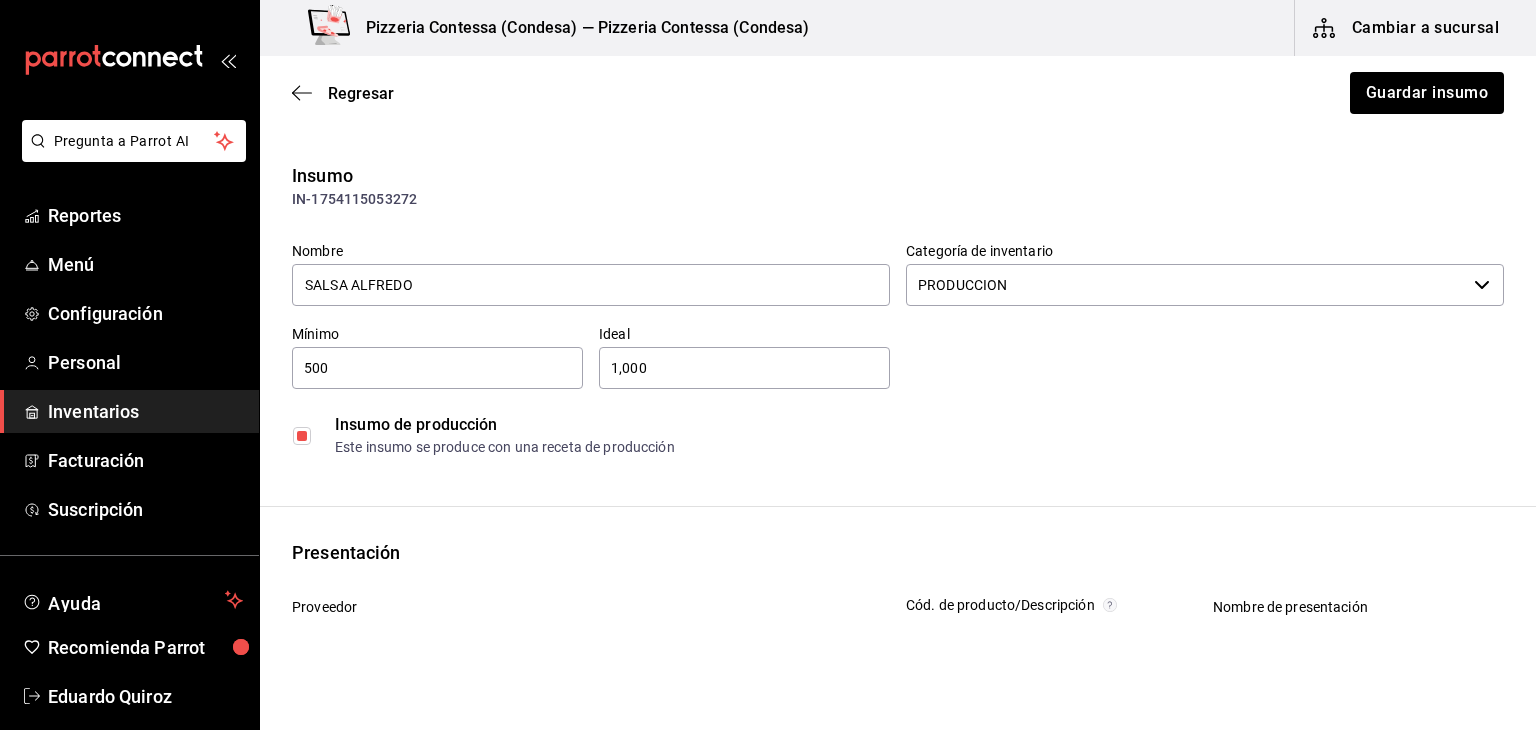 click on "Regresar Guardar insumo" at bounding box center (898, 93) 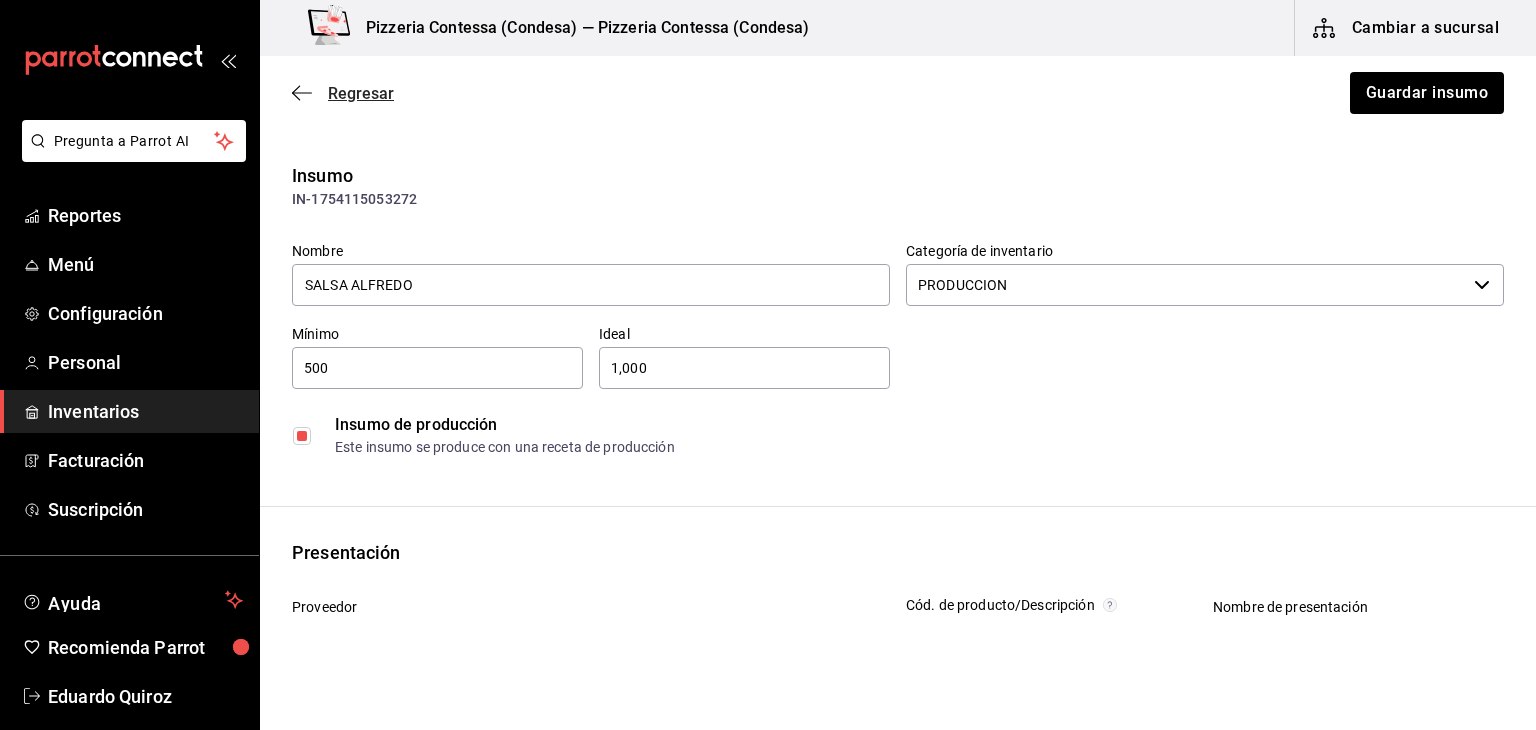 click 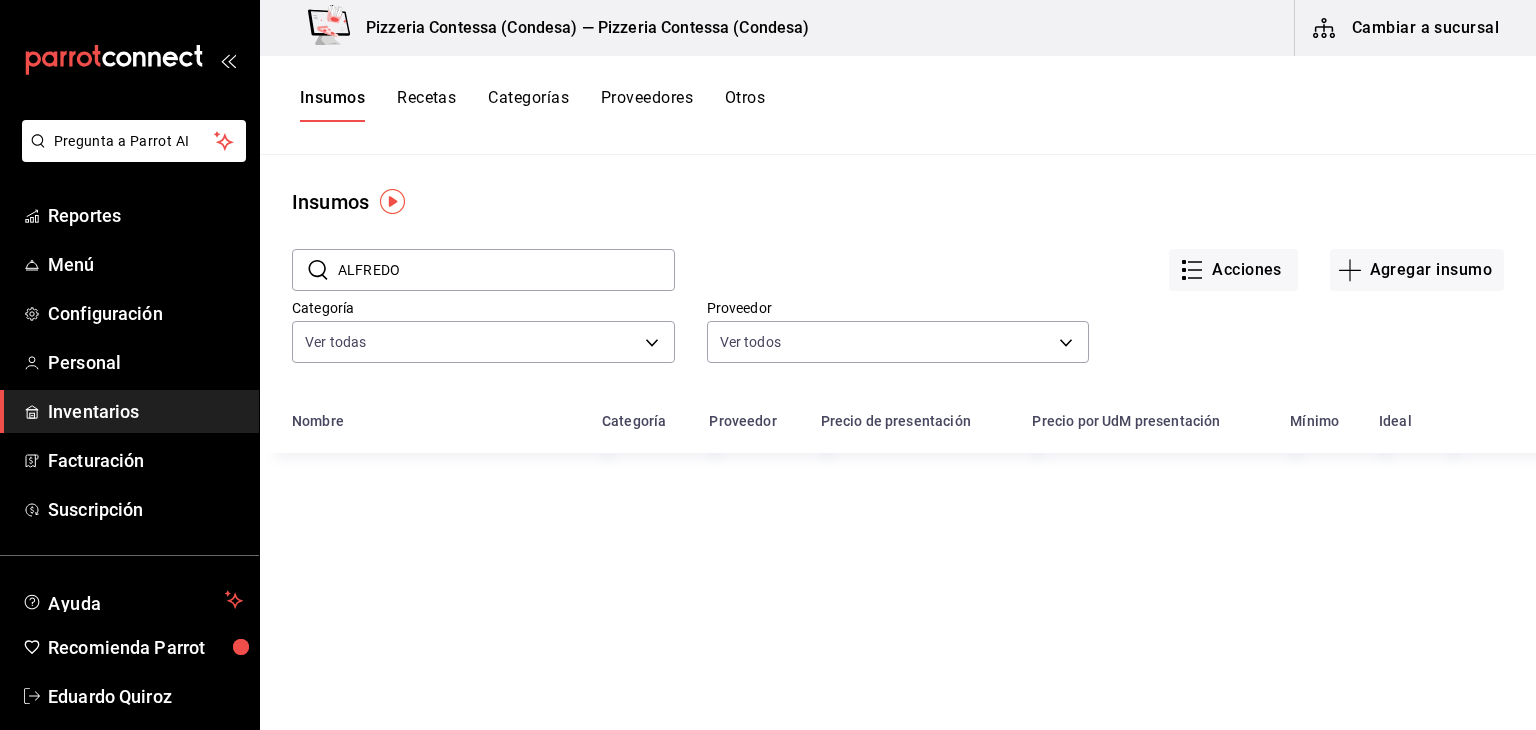 click on "Recetas" at bounding box center (426, 105) 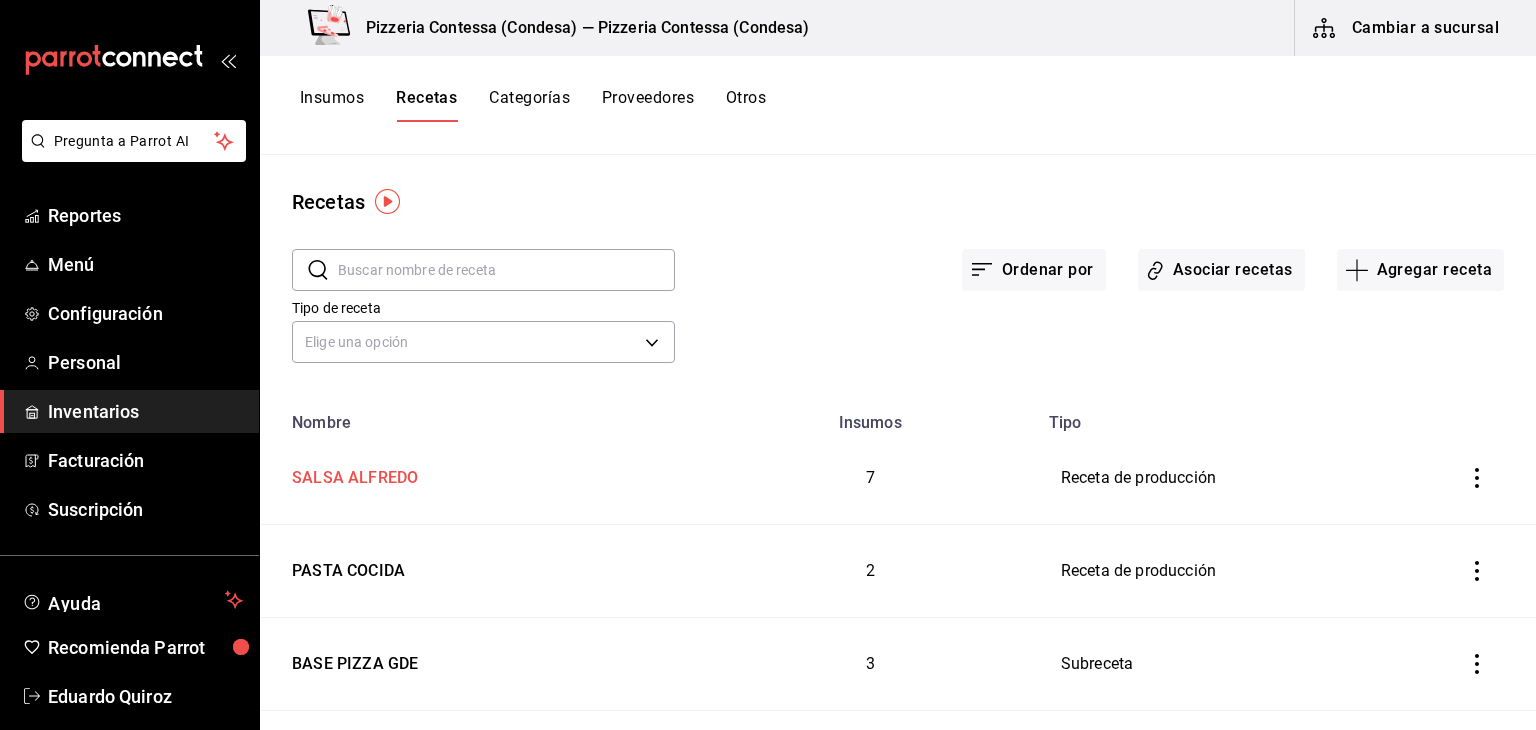 click on "SALSA ALFREDO" at bounding box center (351, 474) 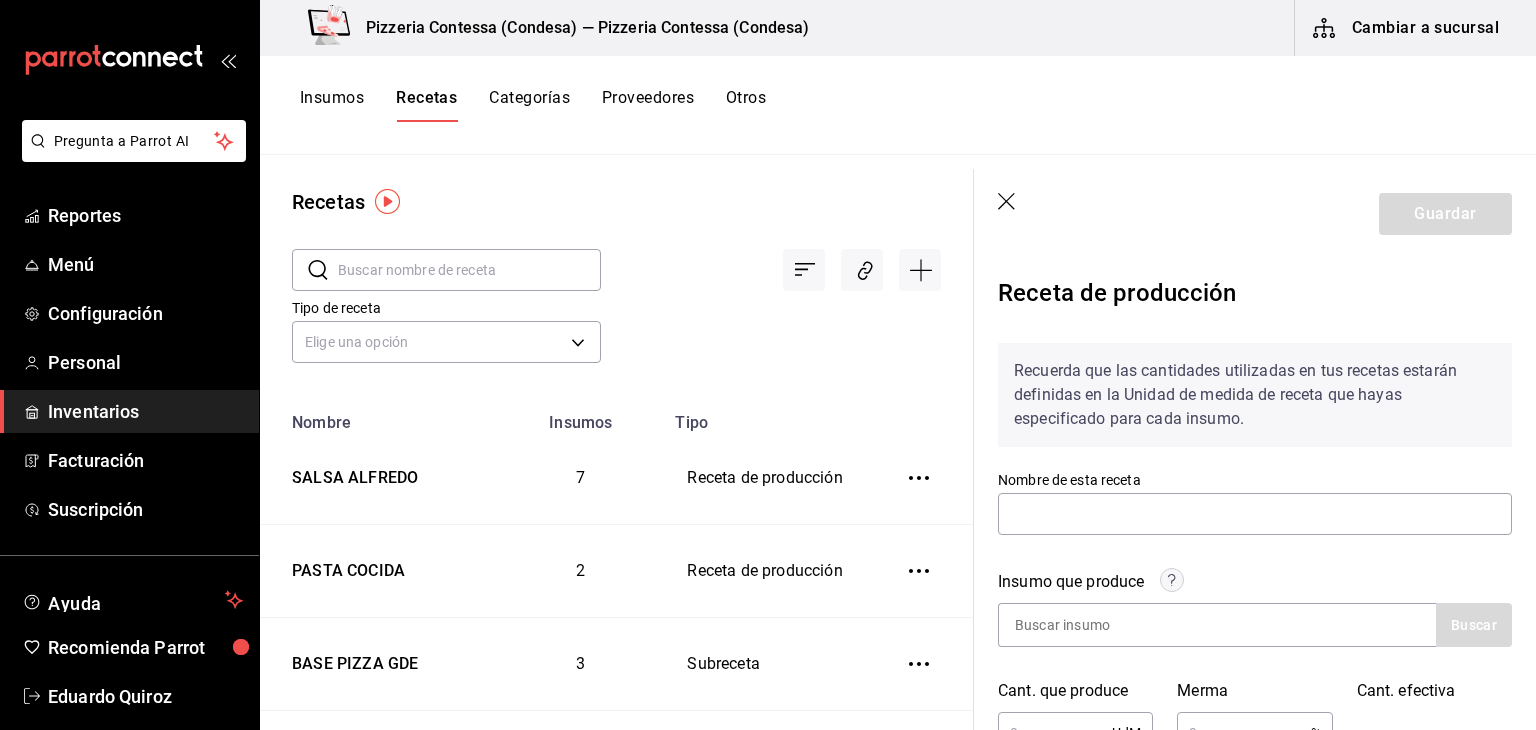 type on "SALSA ALFREDO" 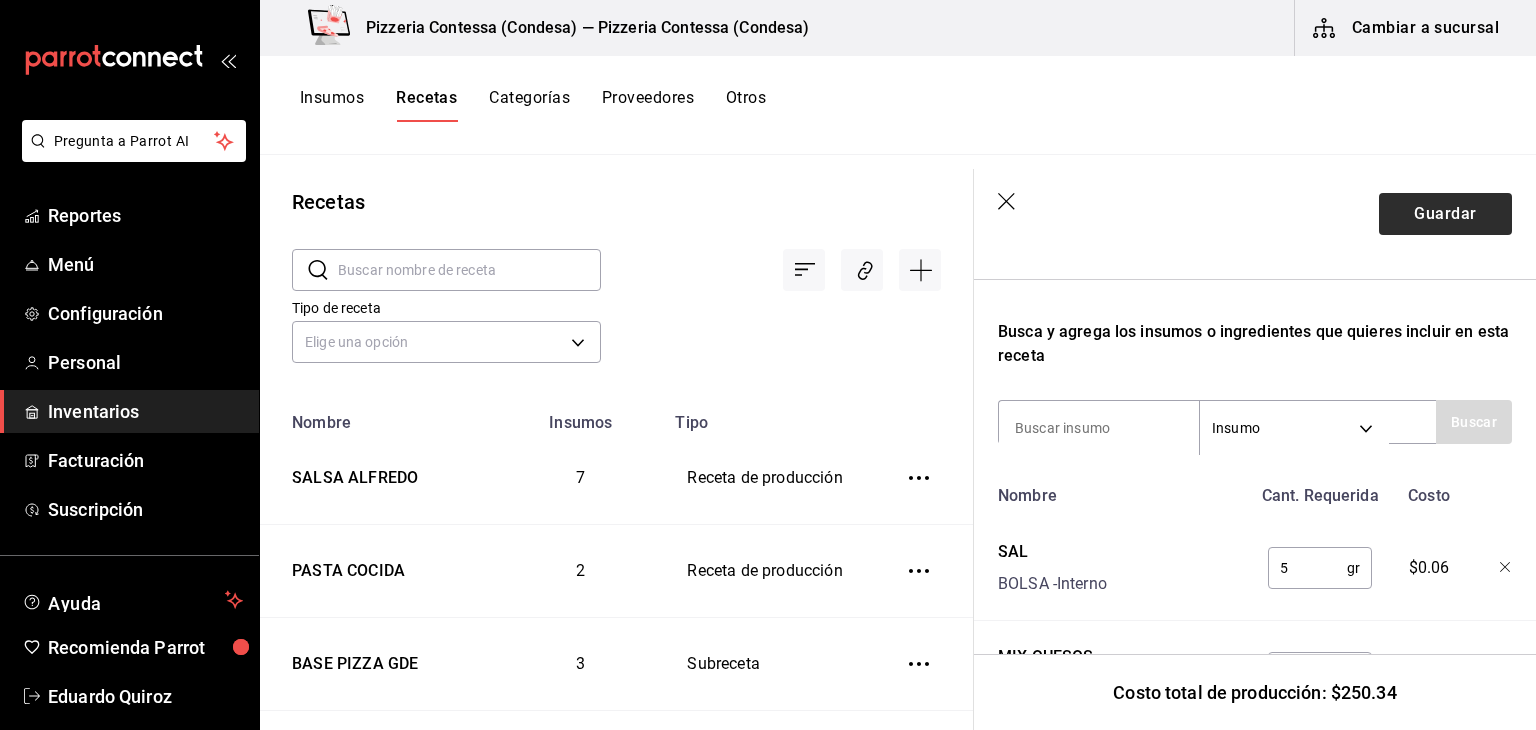 scroll, scrollTop: 563, scrollLeft: 0, axis: vertical 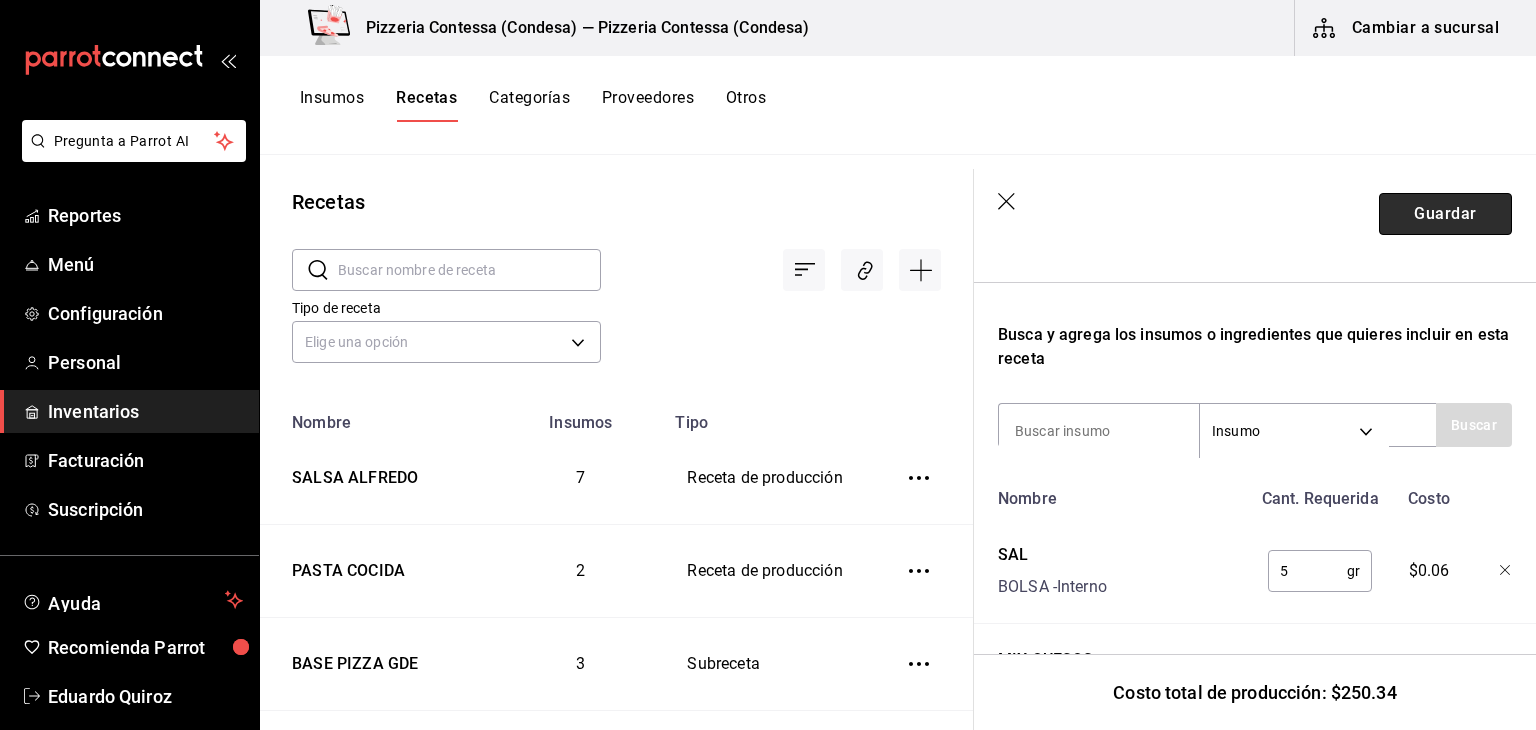 click on "Guardar" at bounding box center (1445, 214) 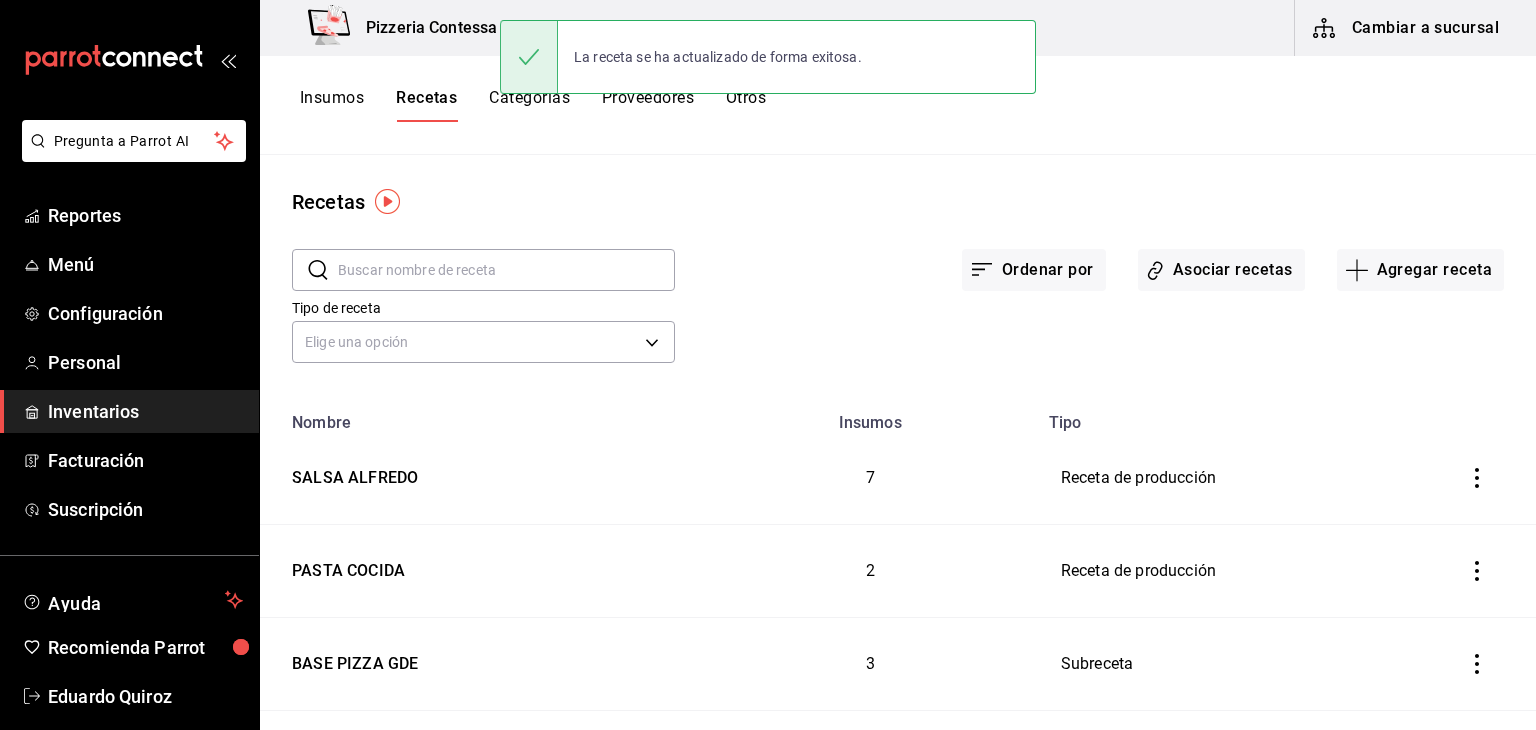 scroll, scrollTop: 0, scrollLeft: 0, axis: both 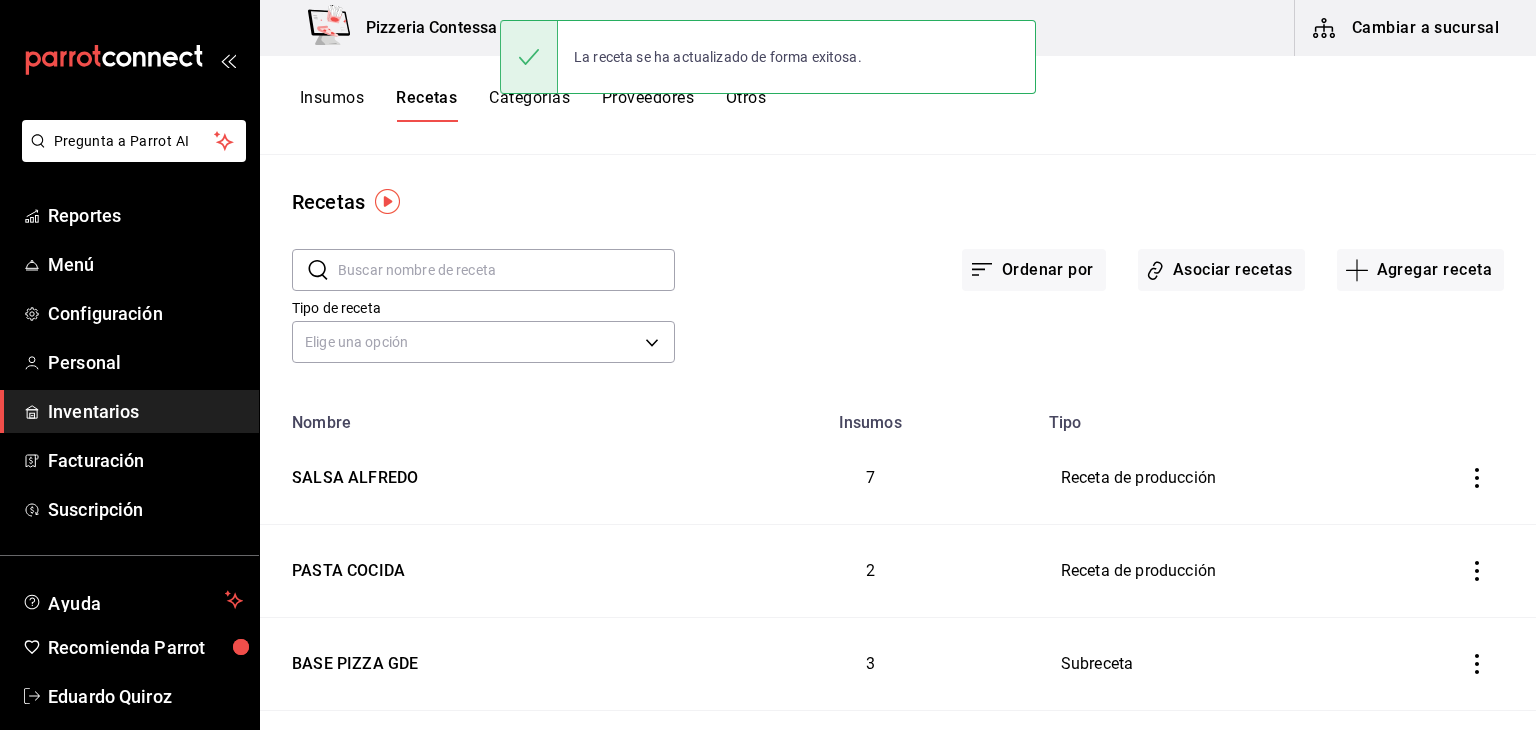 click on "Insumos" at bounding box center [332, 105] 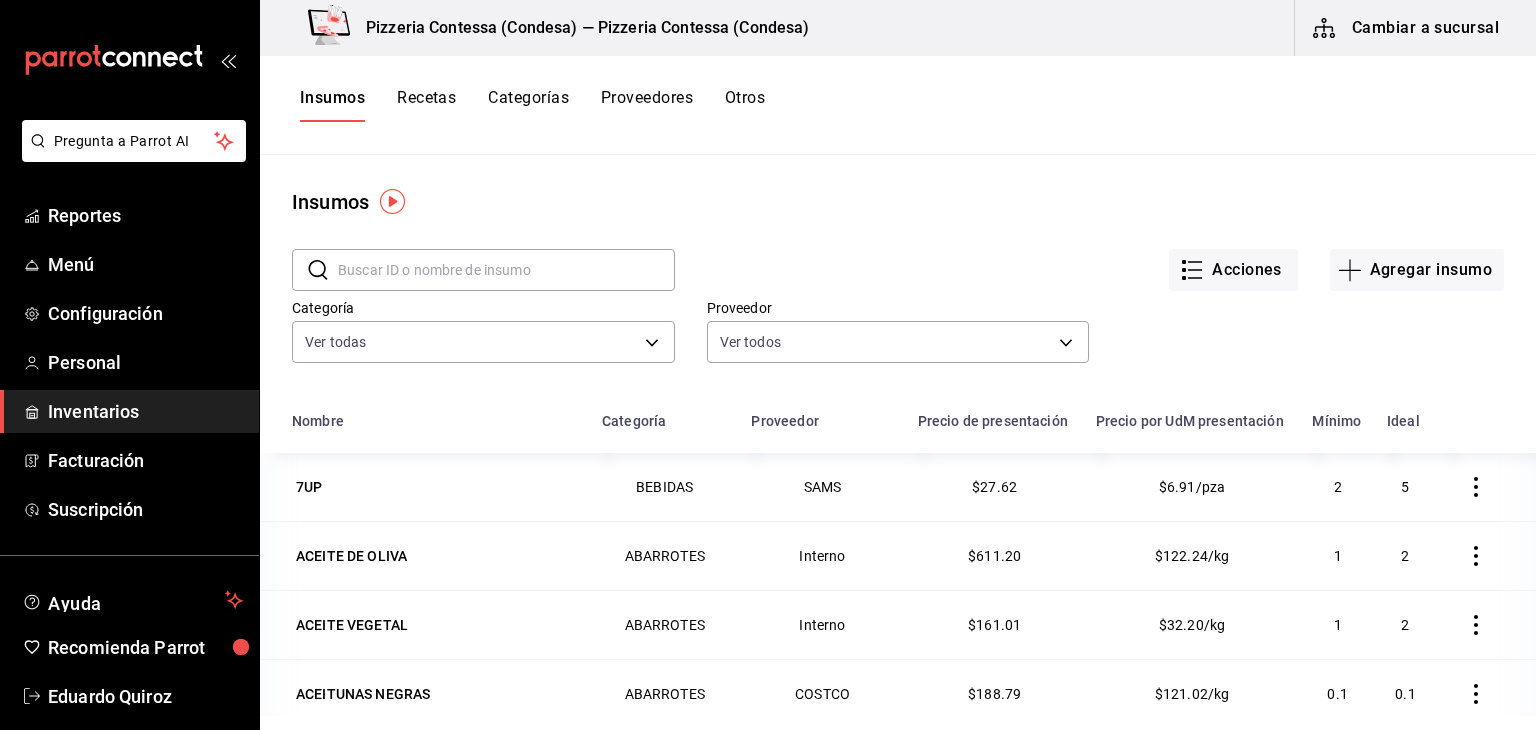click at bounding box center (506, 270) 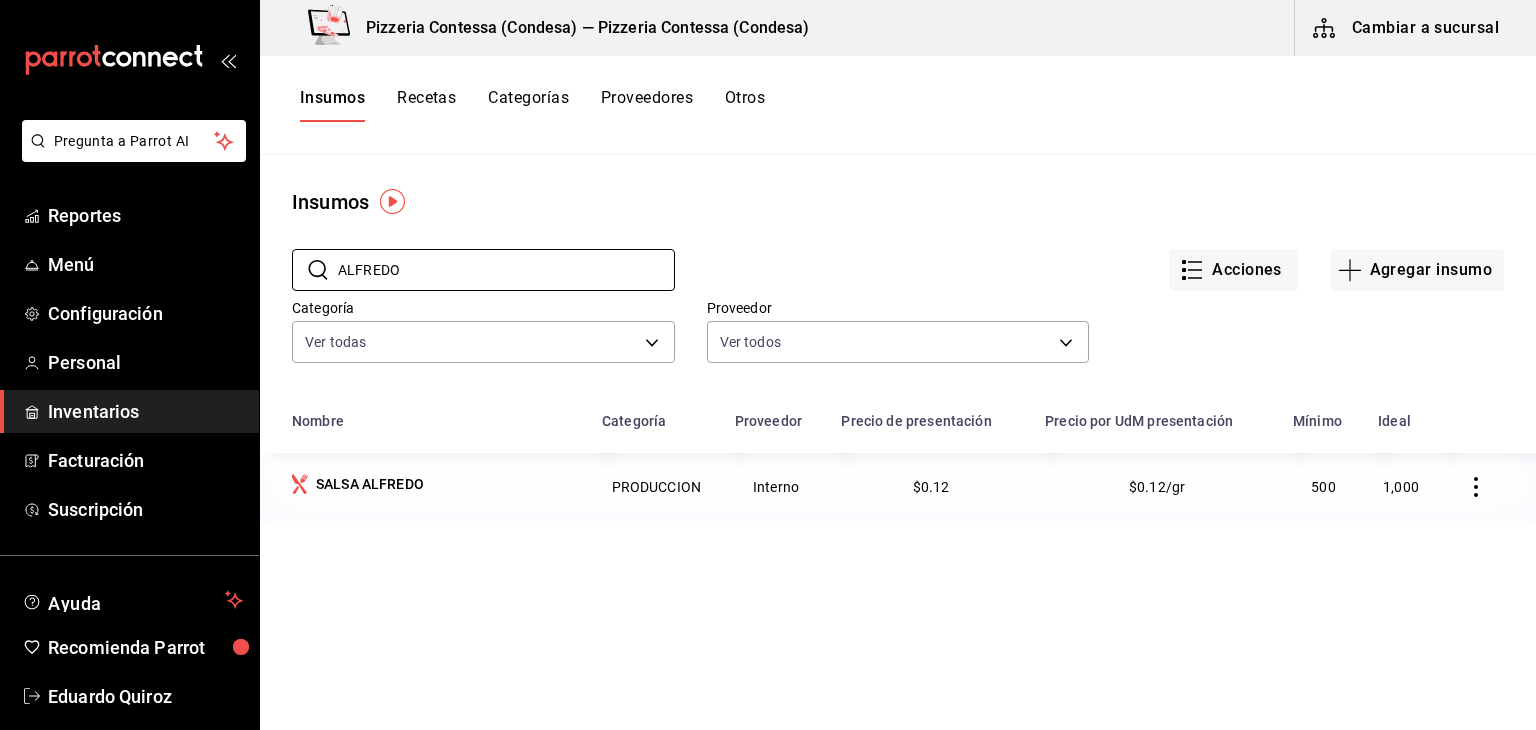 type on "ALFREDO" 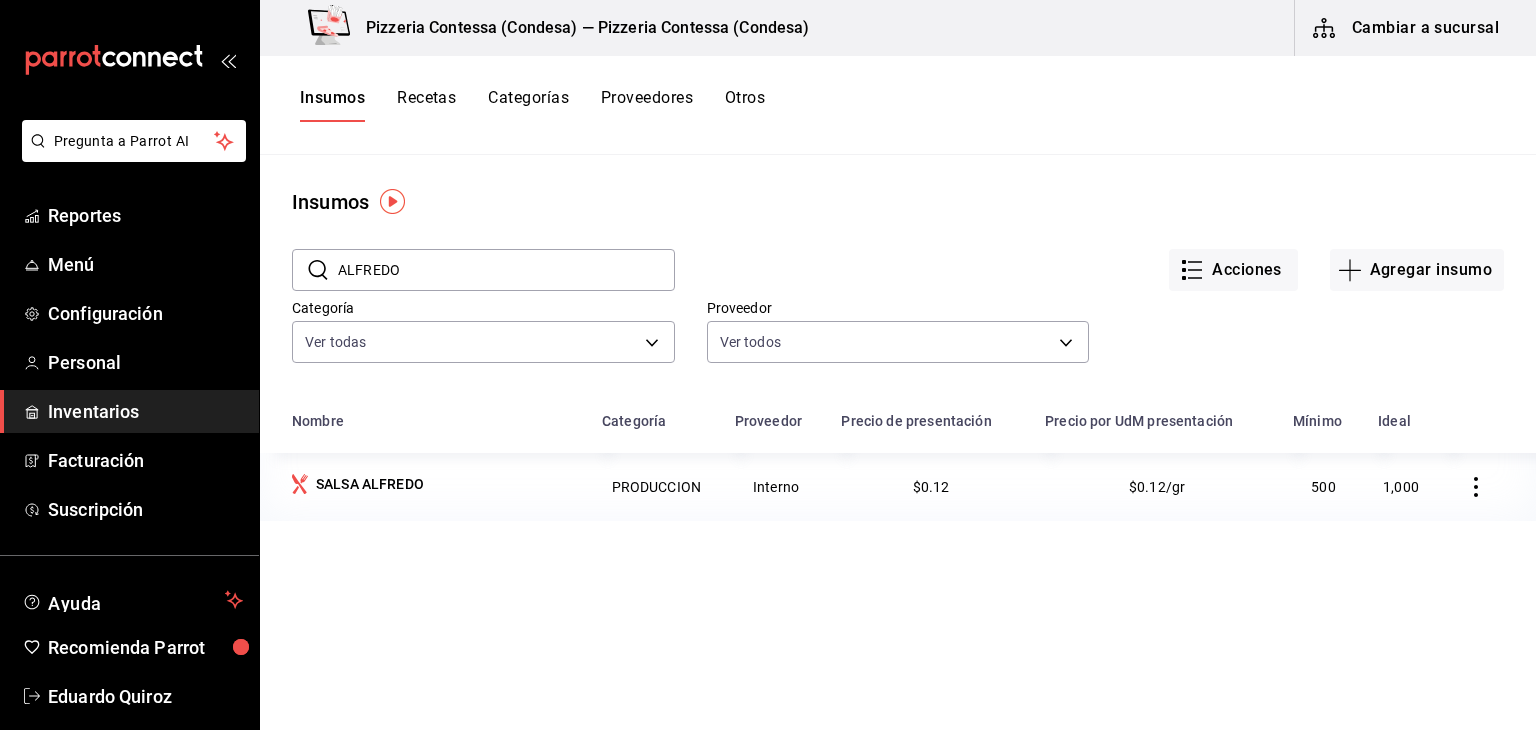 click on "Insumos" at bounding box center [332, 105] 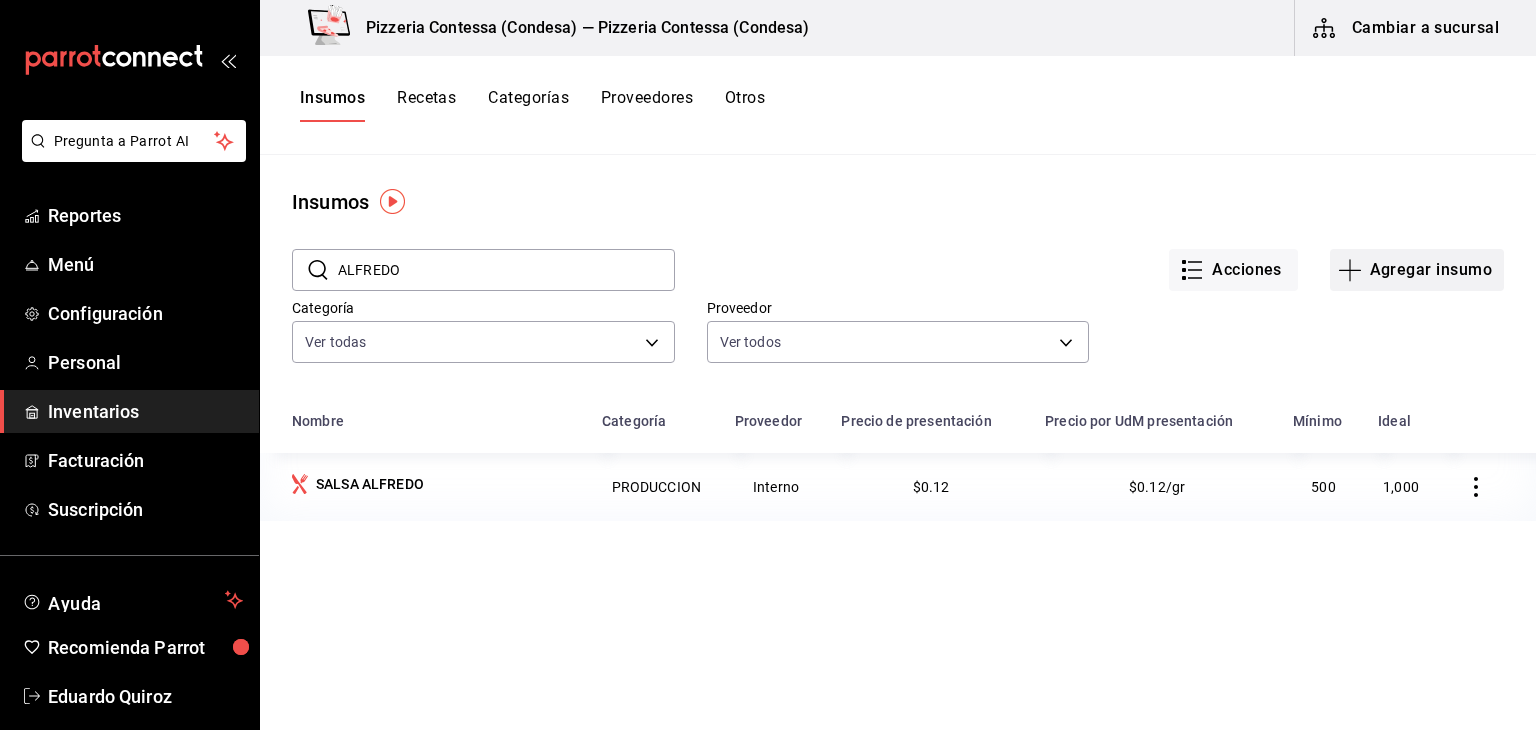 click on "Agregar insumo" at bounding box center (1417, 270) 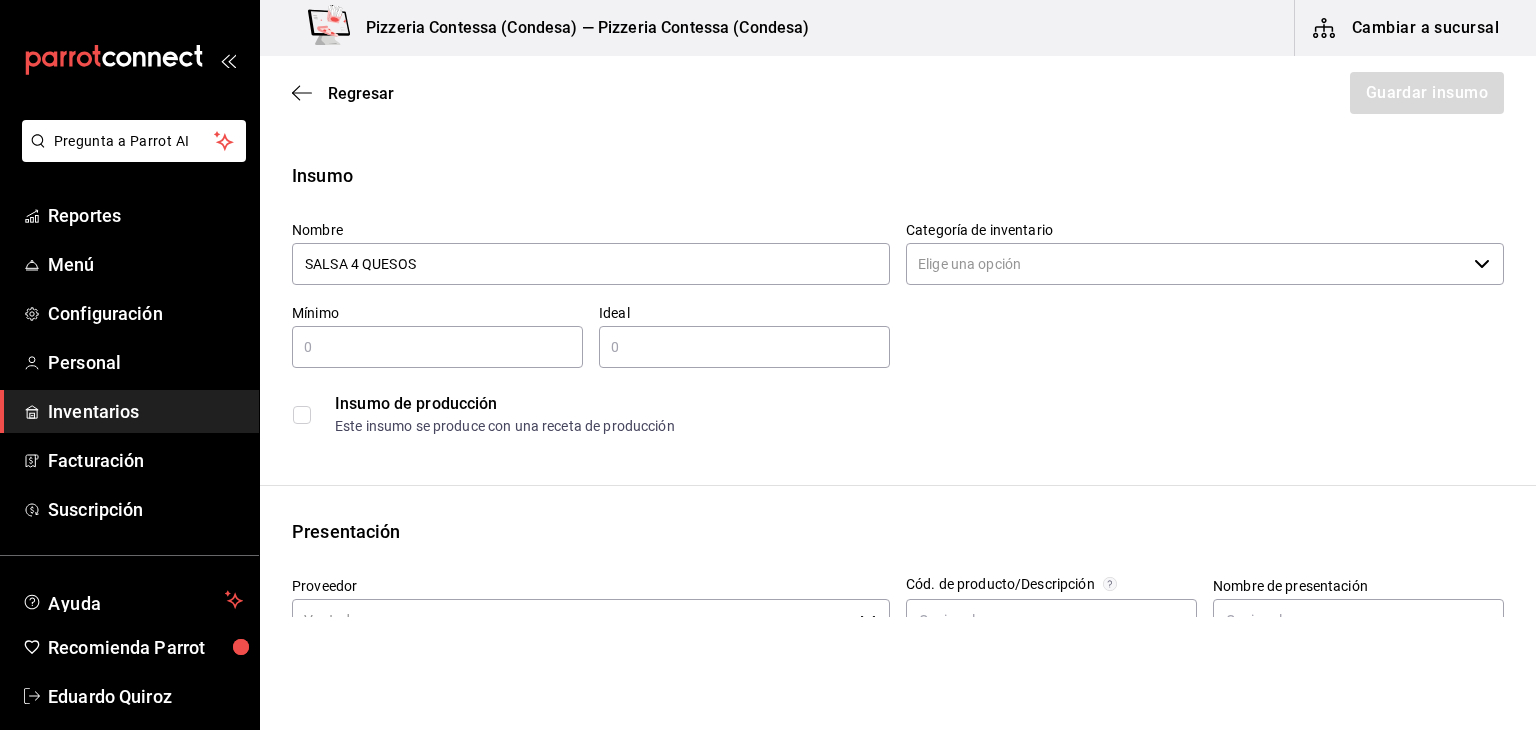 type on "SALSA 4 QUESOS" 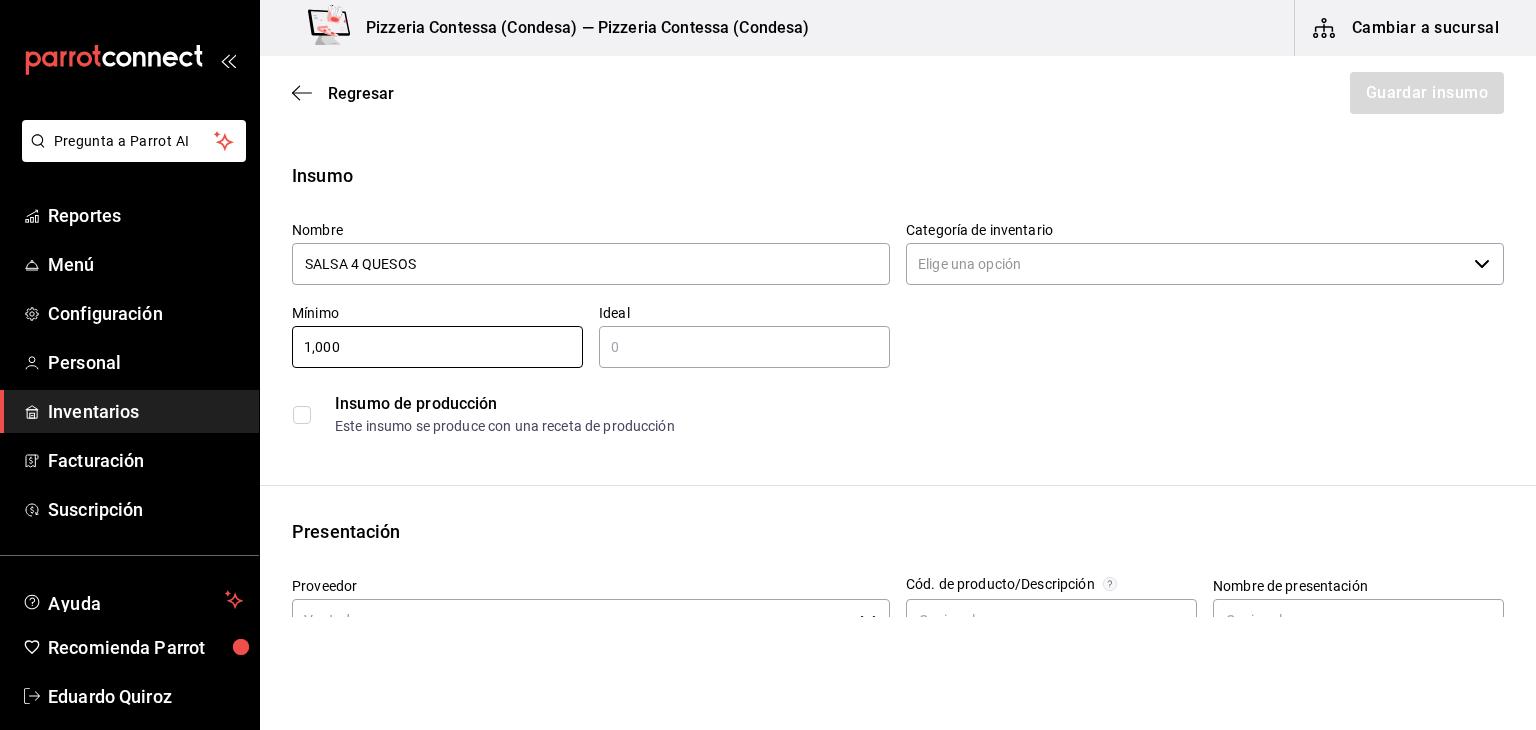 type on "1,000" 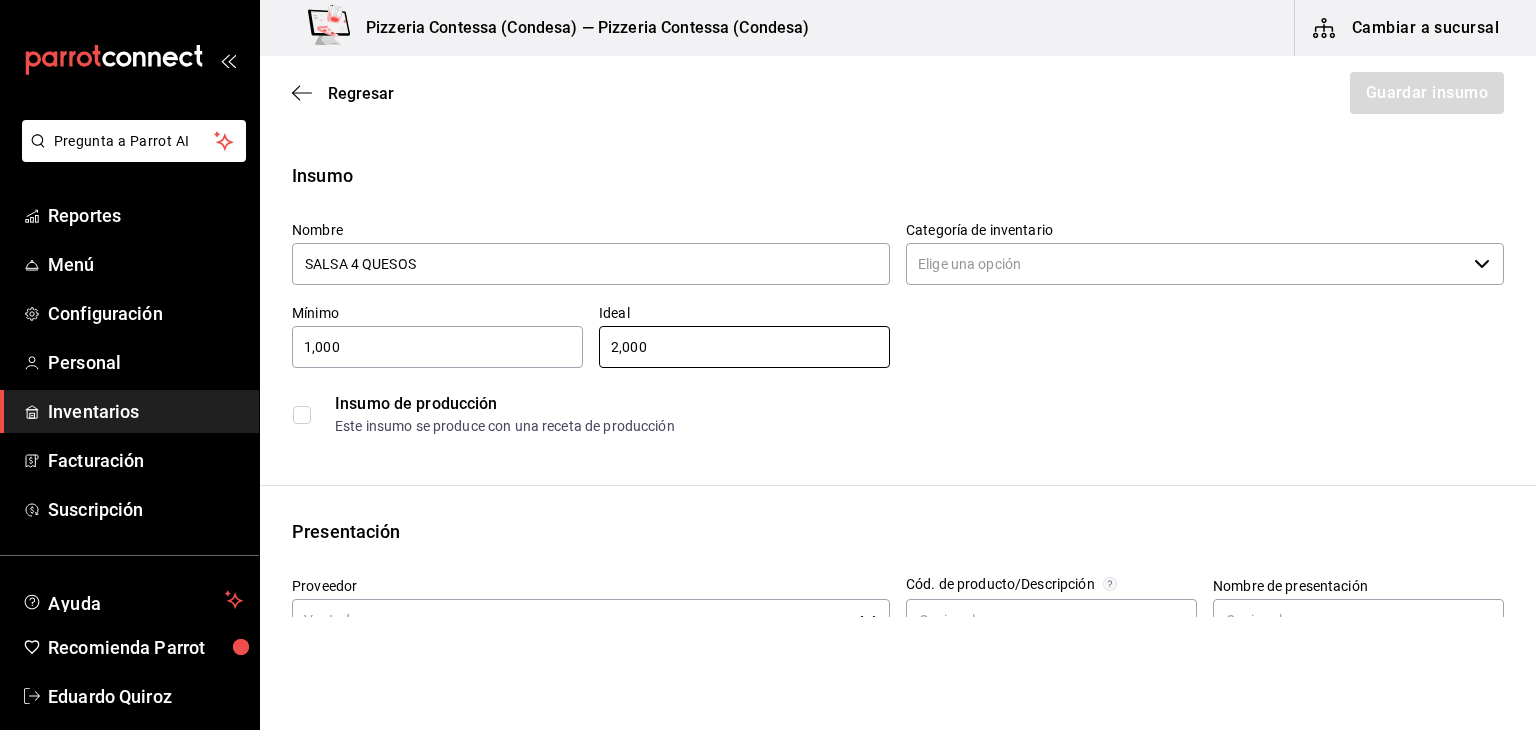 type on "2,000" 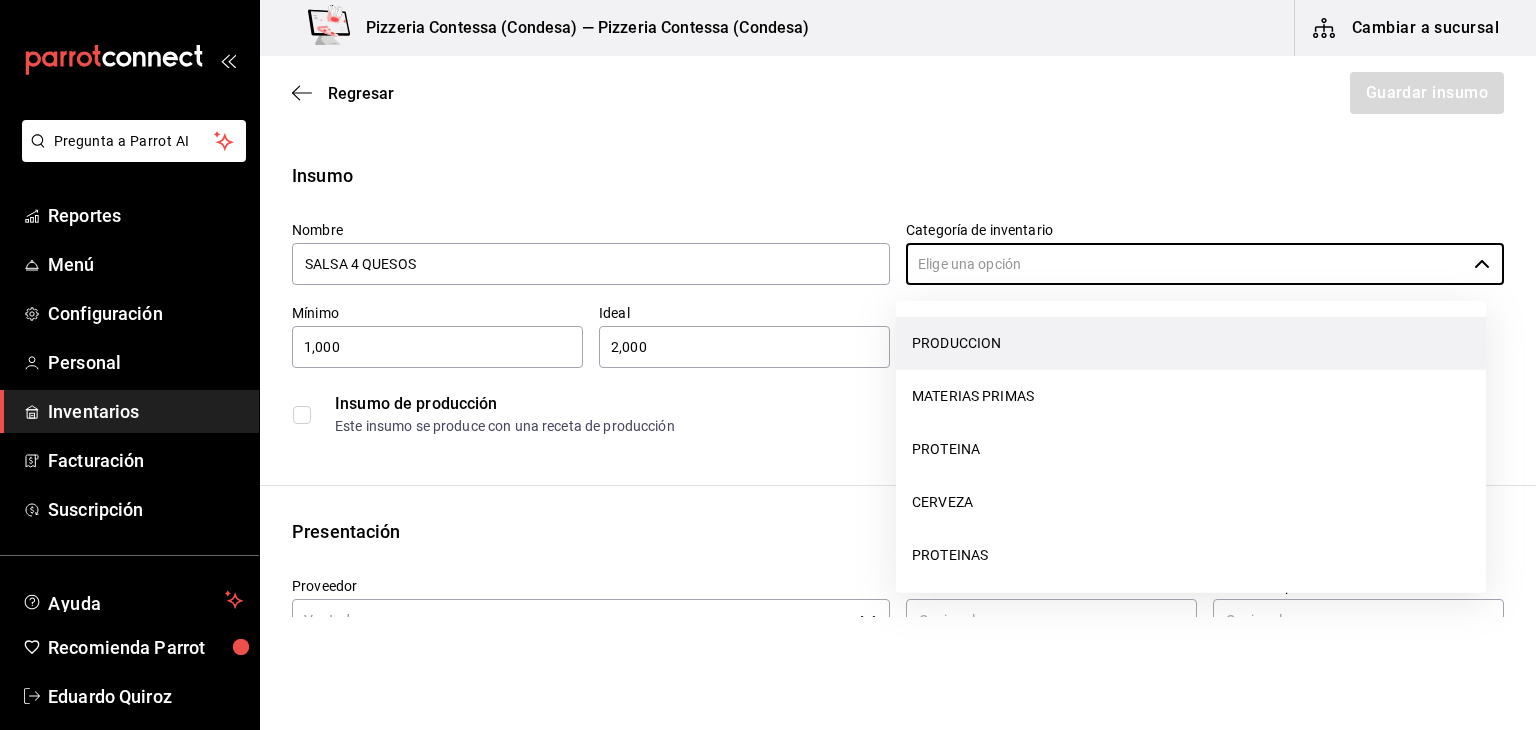 click on "PRODUCCION" at bounding box center (1191, 343) 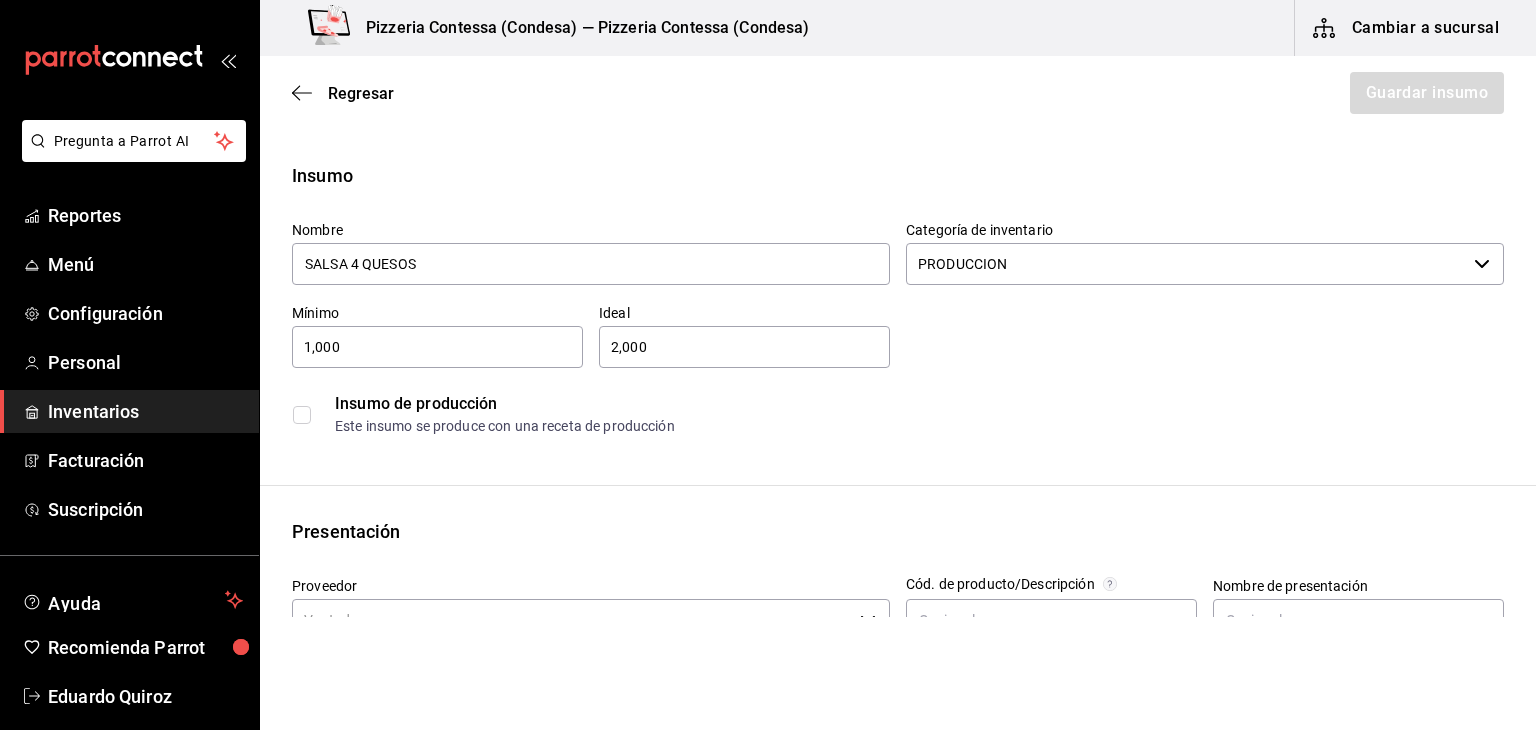 click at bounding box center [302, 415] 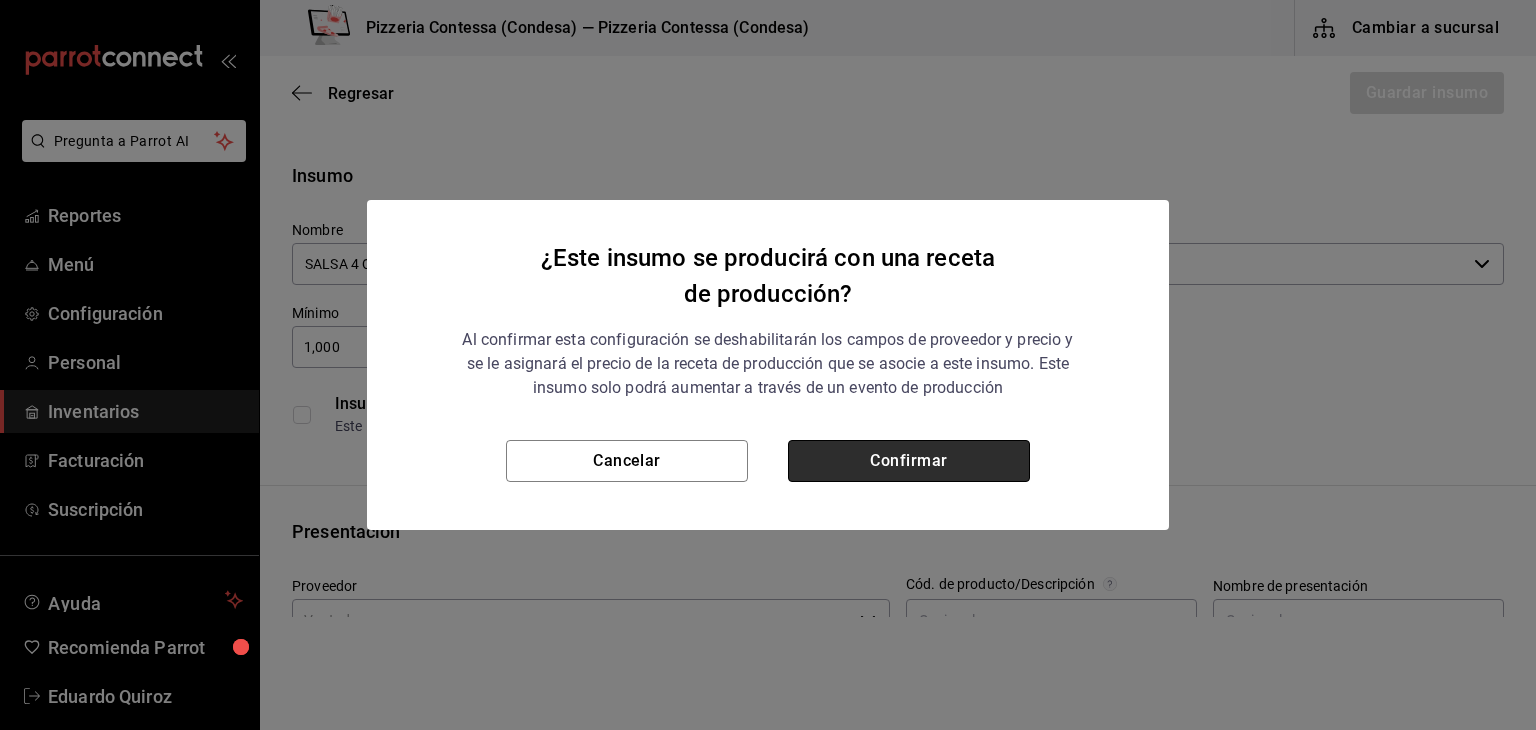 click on "Confirmar" at bounding box center (909, 461) 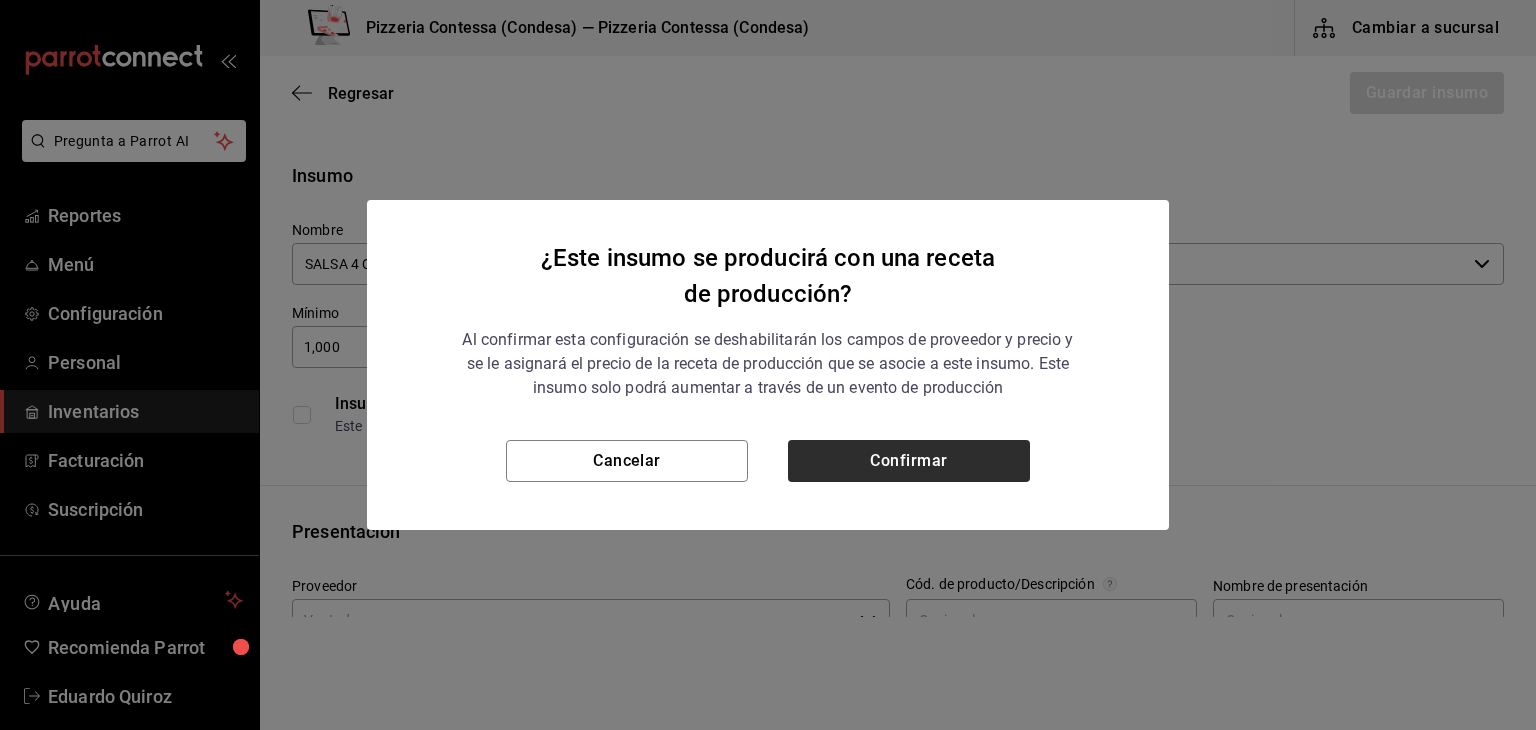 checkbox on "true" 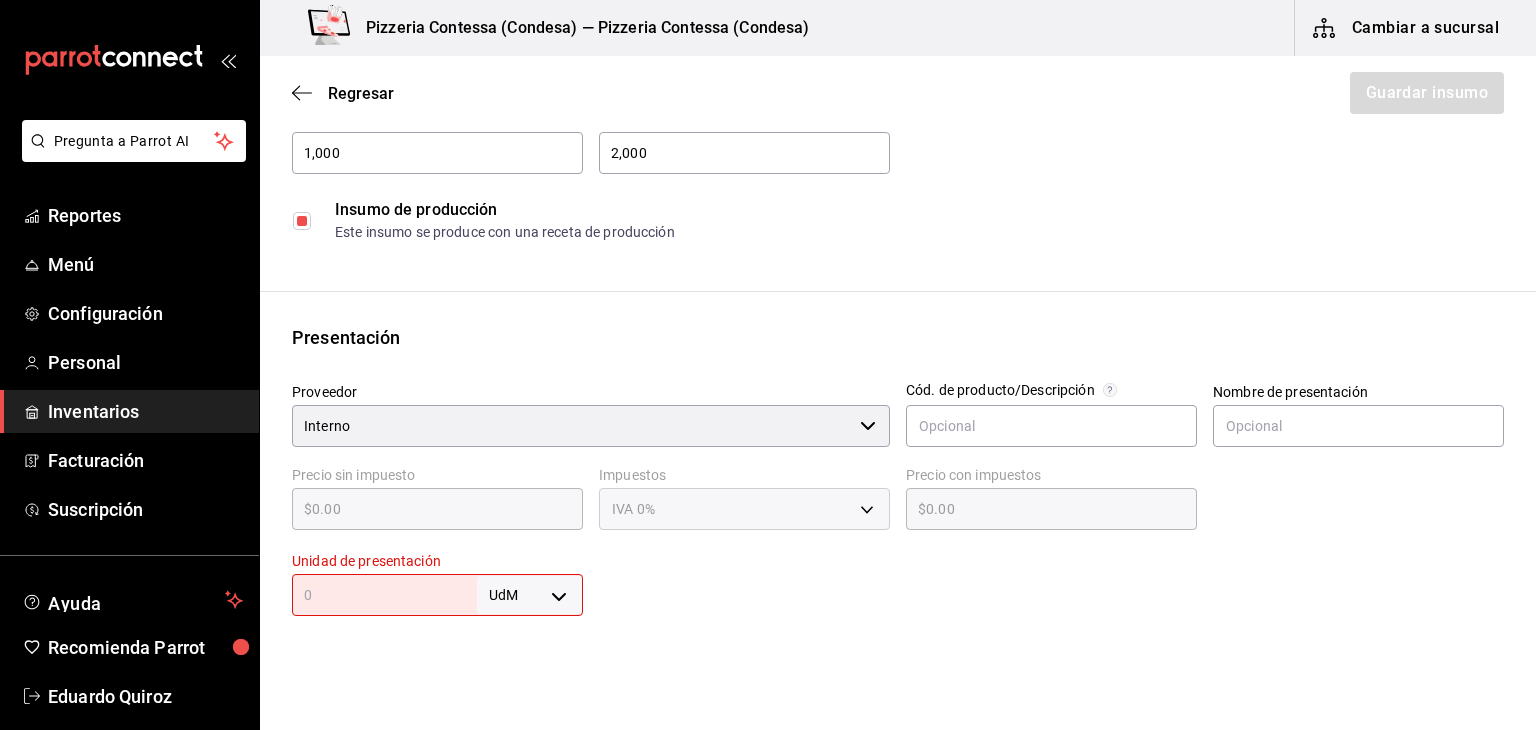scroll, scrollTop: 195, scrollLeft: 0, axis: vertical 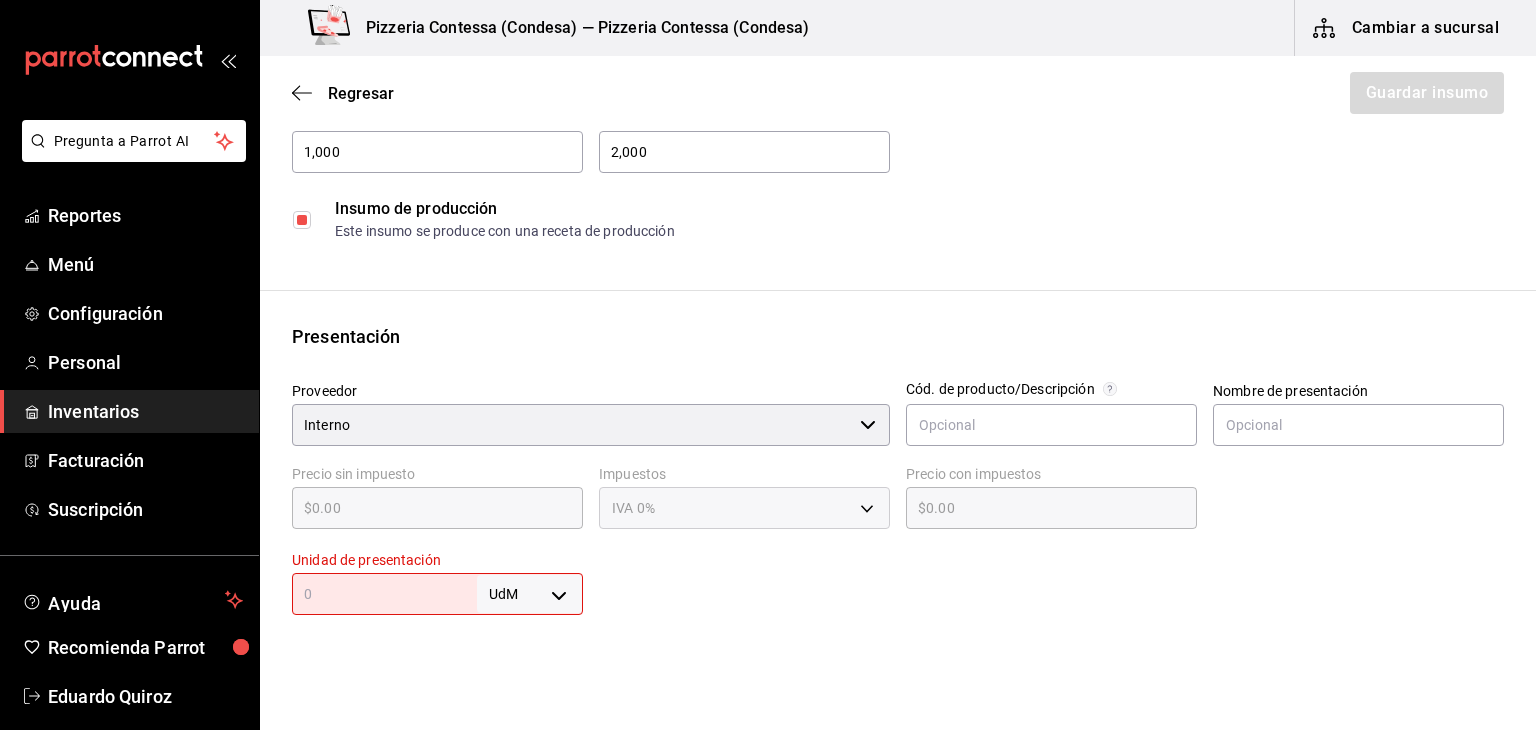 click at bounding box center [384, 594] 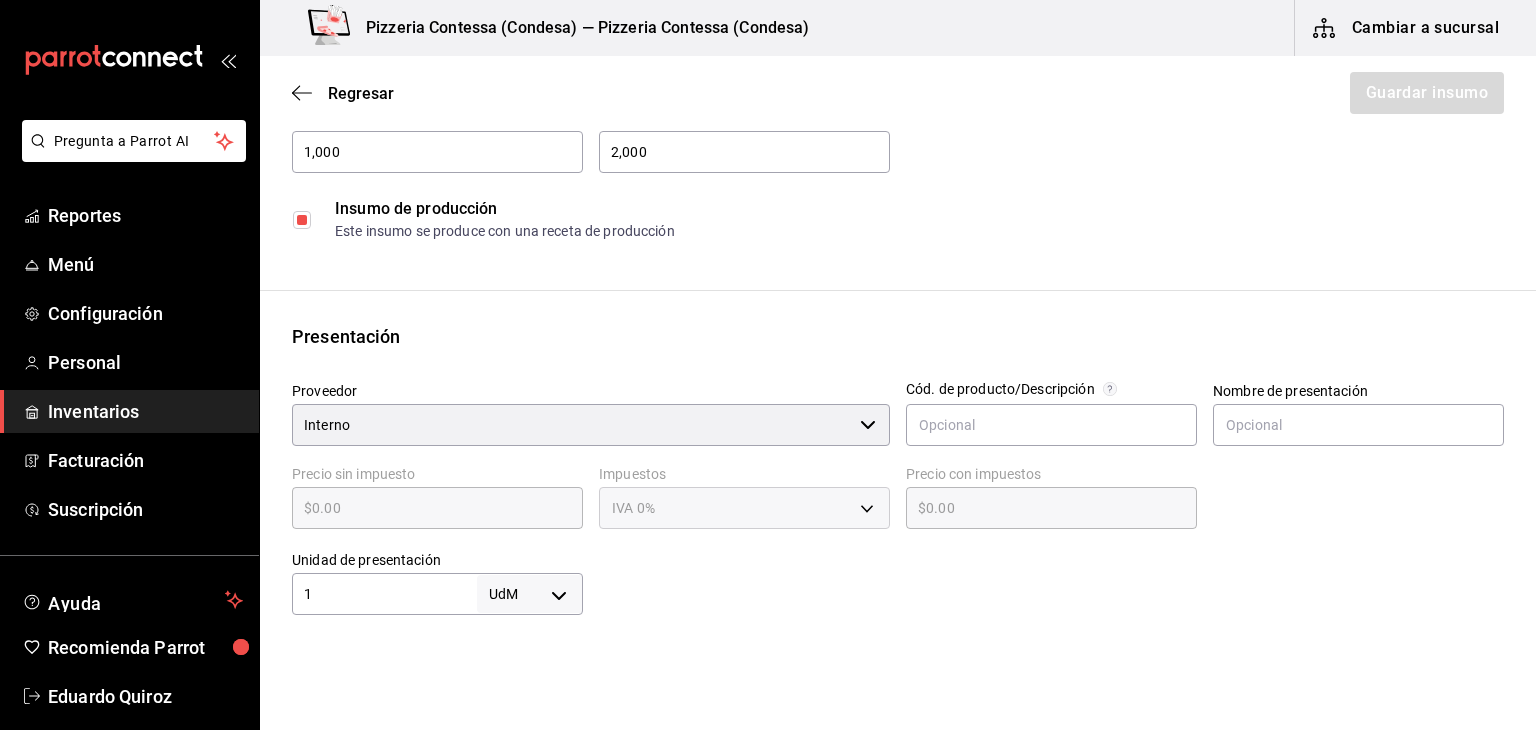 type on "1" 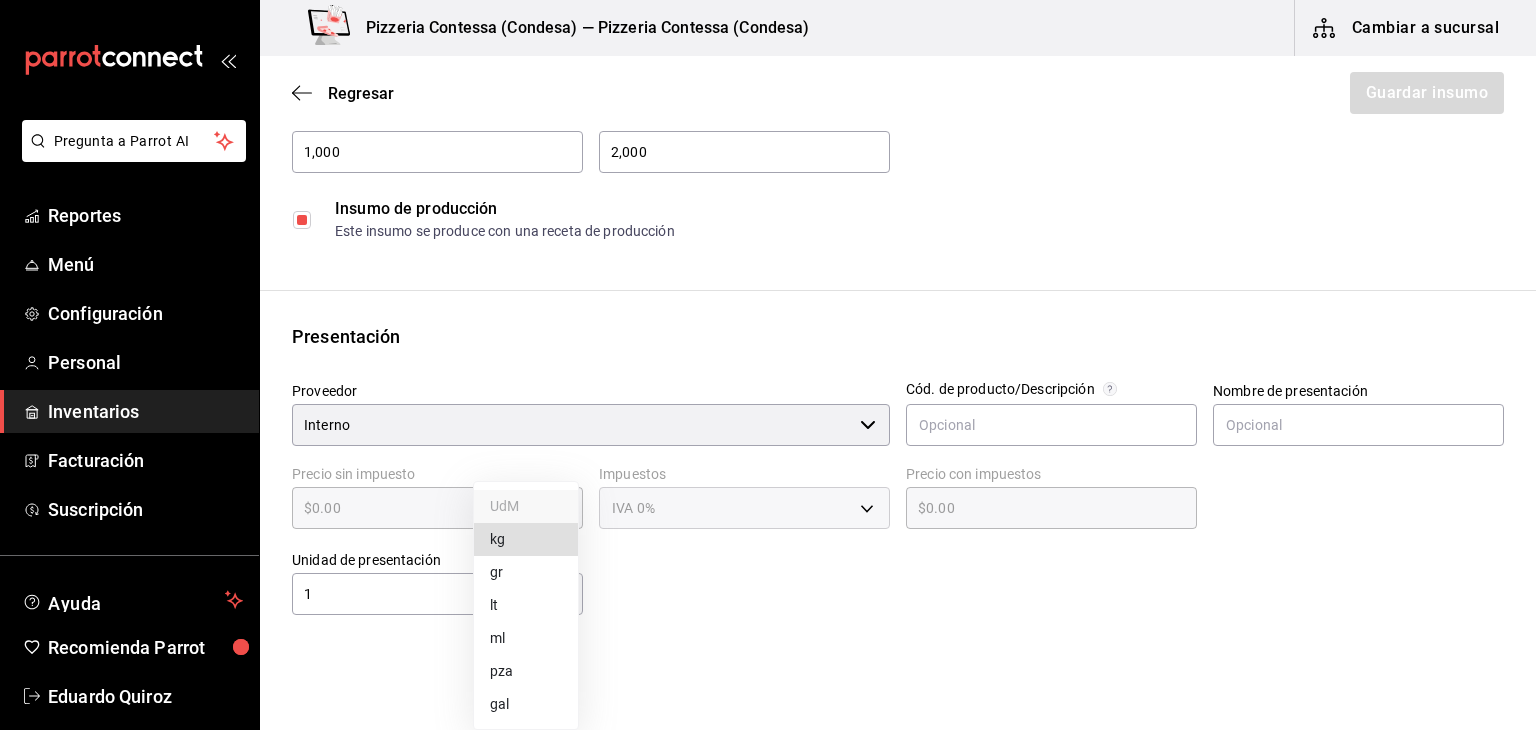click on "Pregunta a Parrot AI Reportes   Menú   Configuración   Personal   Inventarios   Facturación   Suscripción   Ayuda Recomienda Parrot   [NAME]   Sugerir nueva función   Pizzeria Contessa (Condesa) — Pizzeria Contessa (Condesa) Cambiar a sucursal Regresar Guardar insumo Insumo Nombre SALSA 4 QUESOS Categoría de inventario PRODUCCION ​ Mínimo 1,000 ​ Ideal 2,000 ​ Insumo de producción Este insumo se produce con una receta de producción Presentación Proveedor Interno ​ Cód. de producto/Descripción Nombre de presentación Precio sin impuesto $0.00 ​ Impuestos IVA 0% Precio con impuestos $0.00 ​ Unidad de presentación 1 UdM ​ Receta Unidad de receta Elige una opción Factor de conversión ​ Ver ayuda de conversiones Unidades de conteo GANA 1 MES GRATIS EN TU SUSCRIPCIÓN AQUÍ Pregunta a Parrot AI Reportes   Menú   Configuración   Personal   Inventarios   Facturación   Suscripción   Ayuda Recomienda Parrot   [NAME]   Sugerir nueva función   Visitar centro de ayuda" at bounding box center (768, 308) 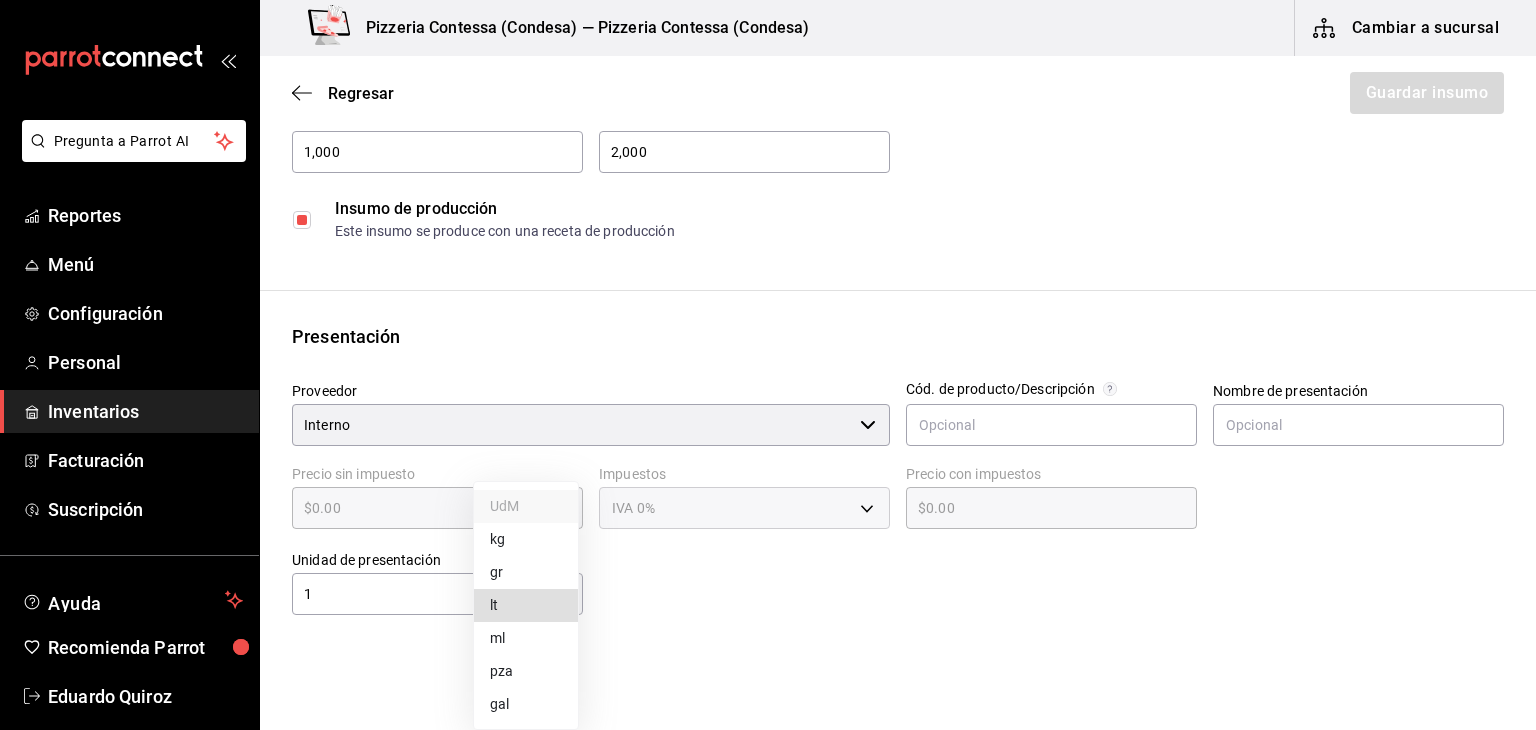 click on "gr" at bounding box center [526, 572] 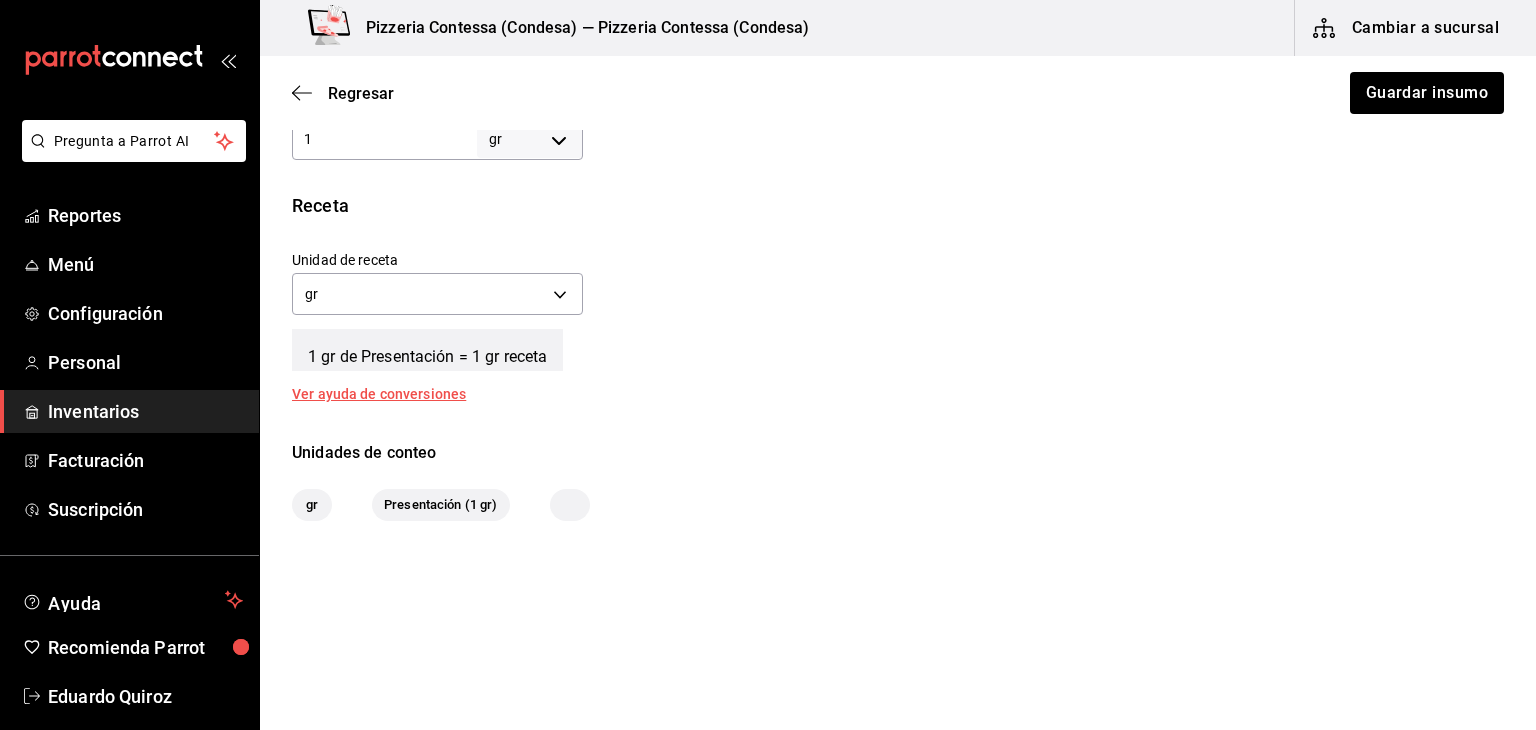 scroll, scrollTop: 0, scrollLeft: 0, axis: both 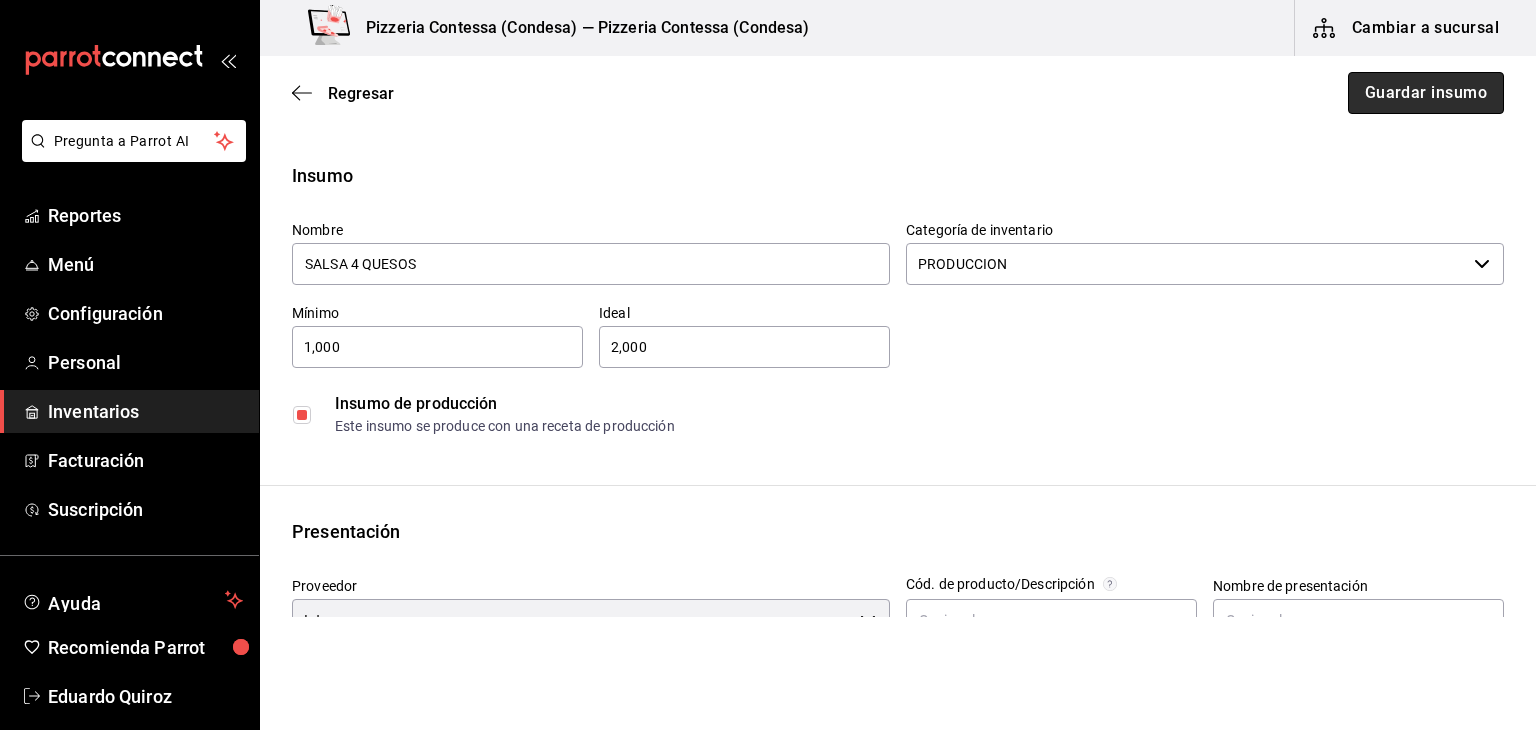 click on "Guardar insumo" at bounding box center [1426, 93] 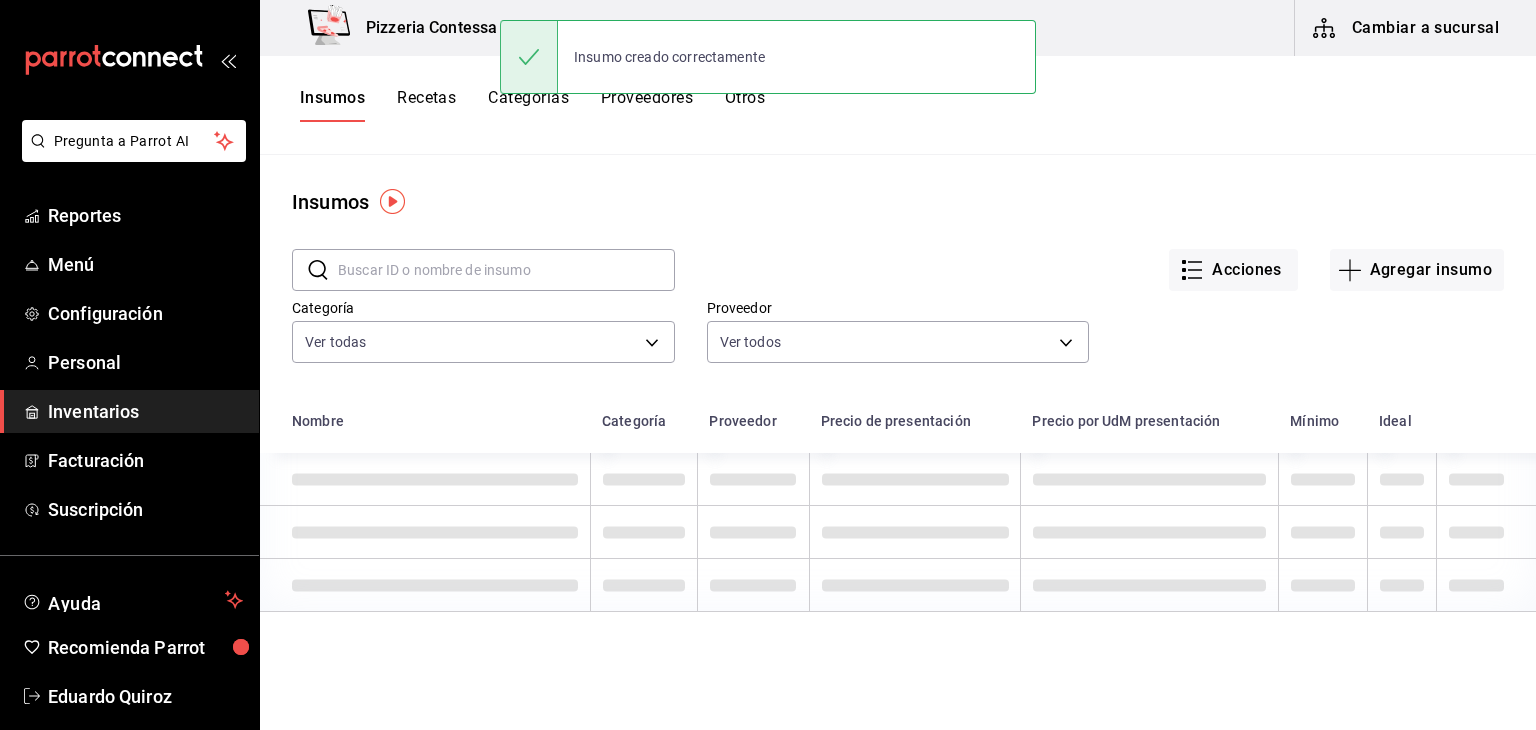 click on "Recetas" at bounding box center (426, 105) 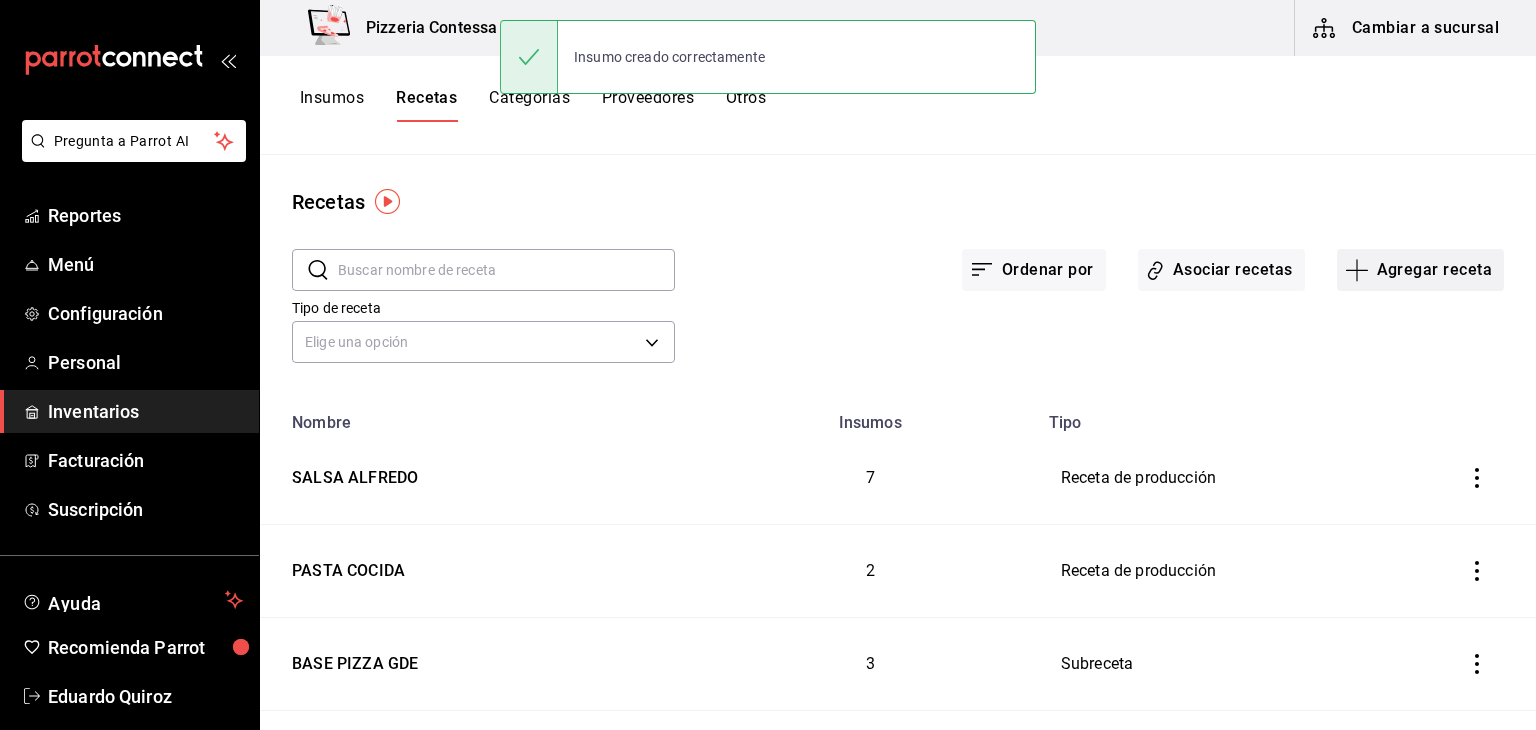 click on "Agregar receta" at bounding box center [1420, 270] 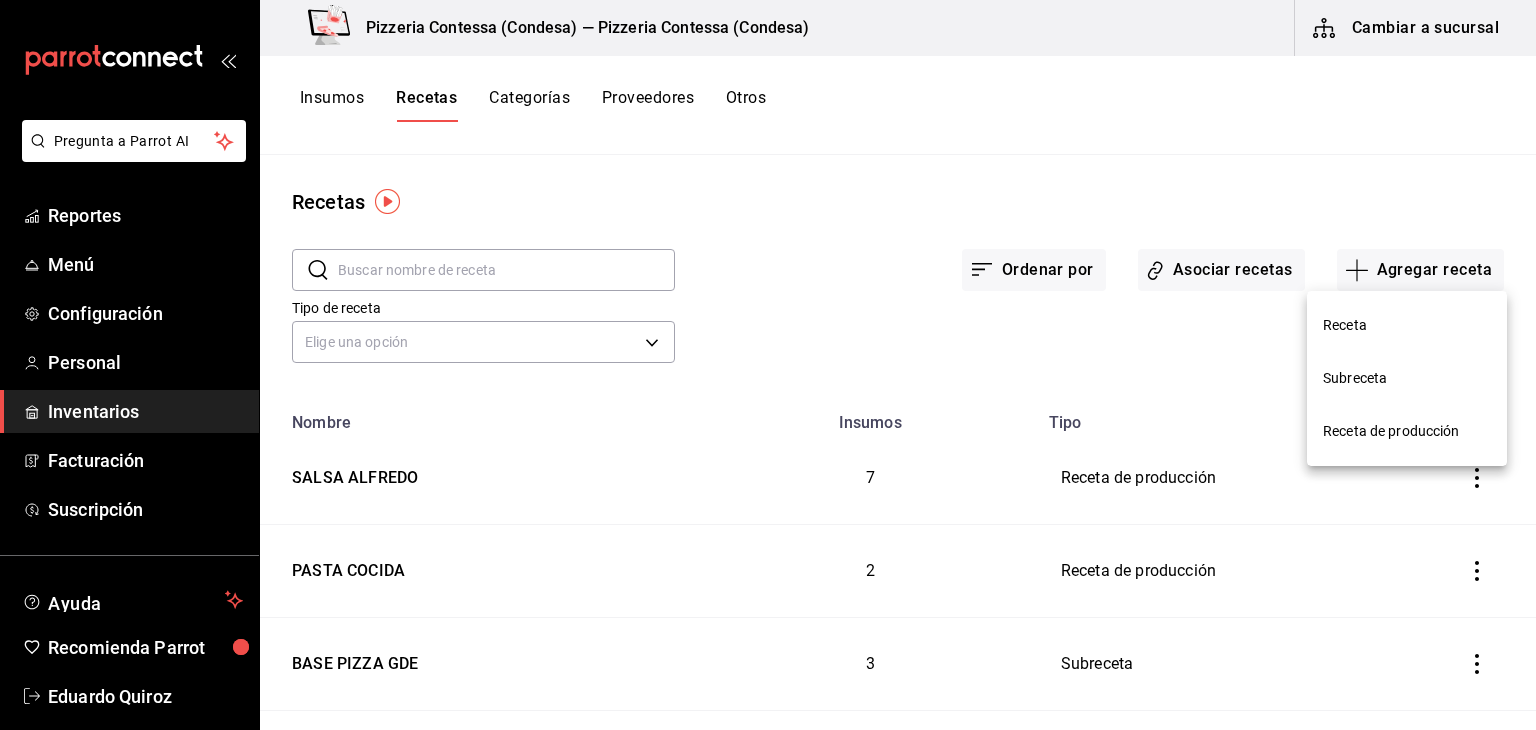 click on "Receta de producción" at bounding box center (1407, 431) 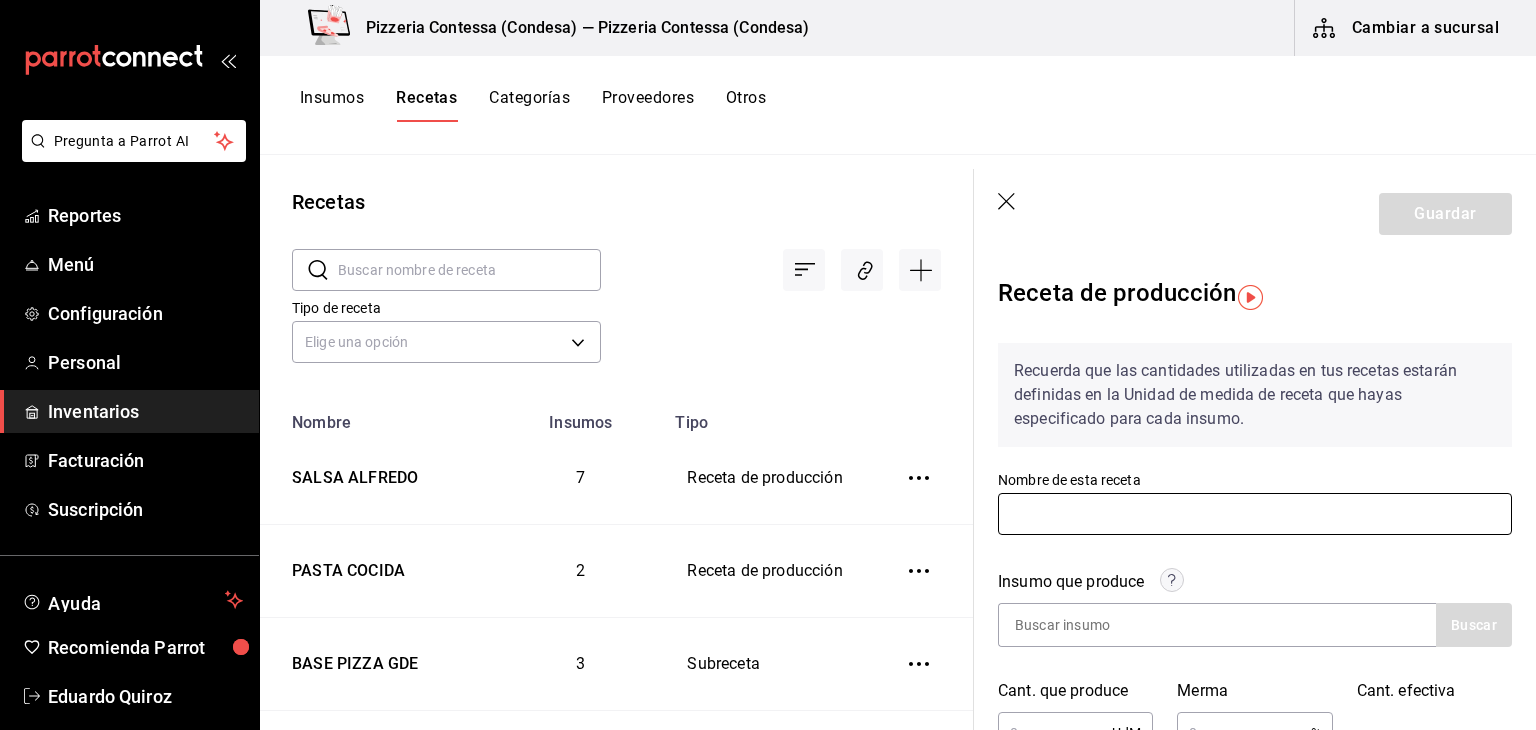 click at bounding box center (1255, 514) 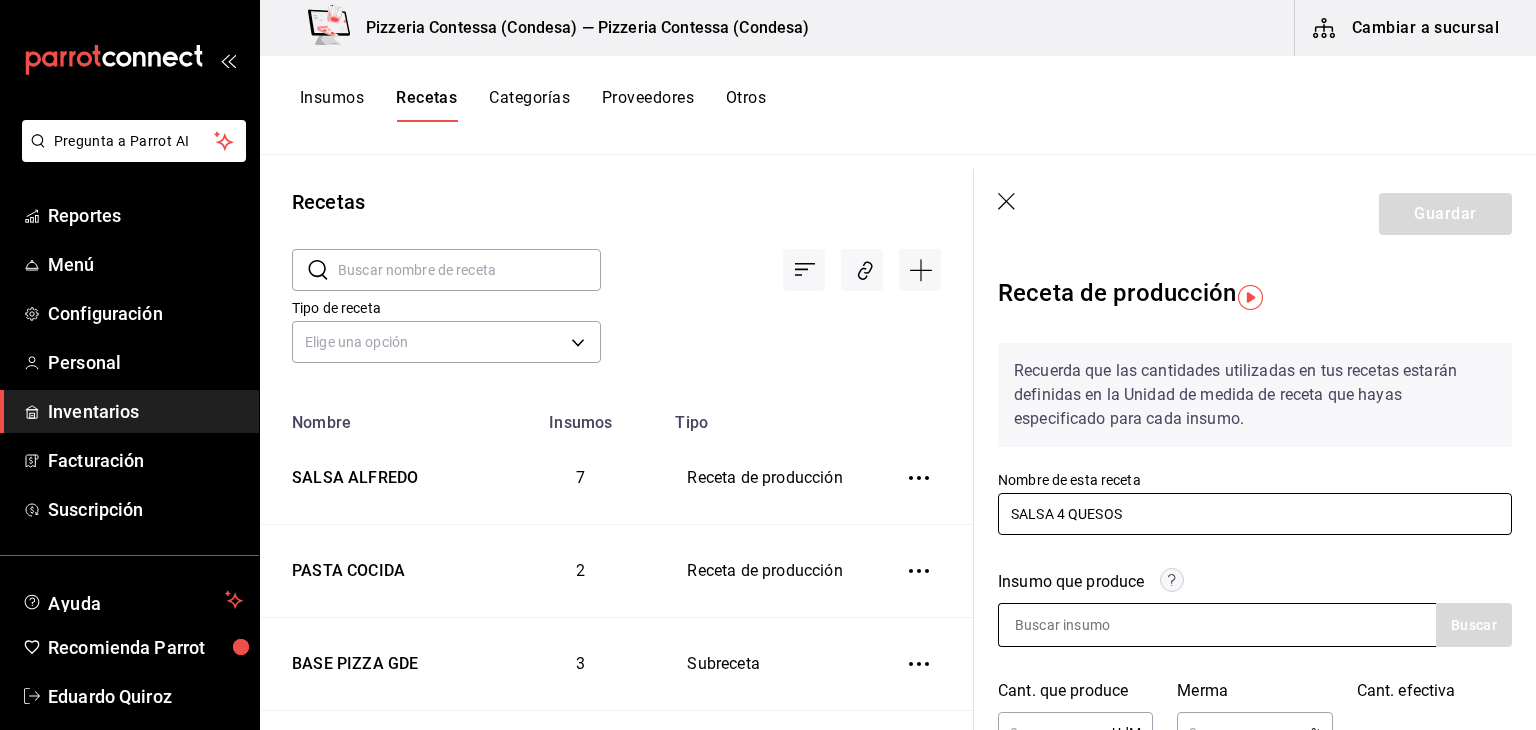 type on "SALSA 4 QUESOS" 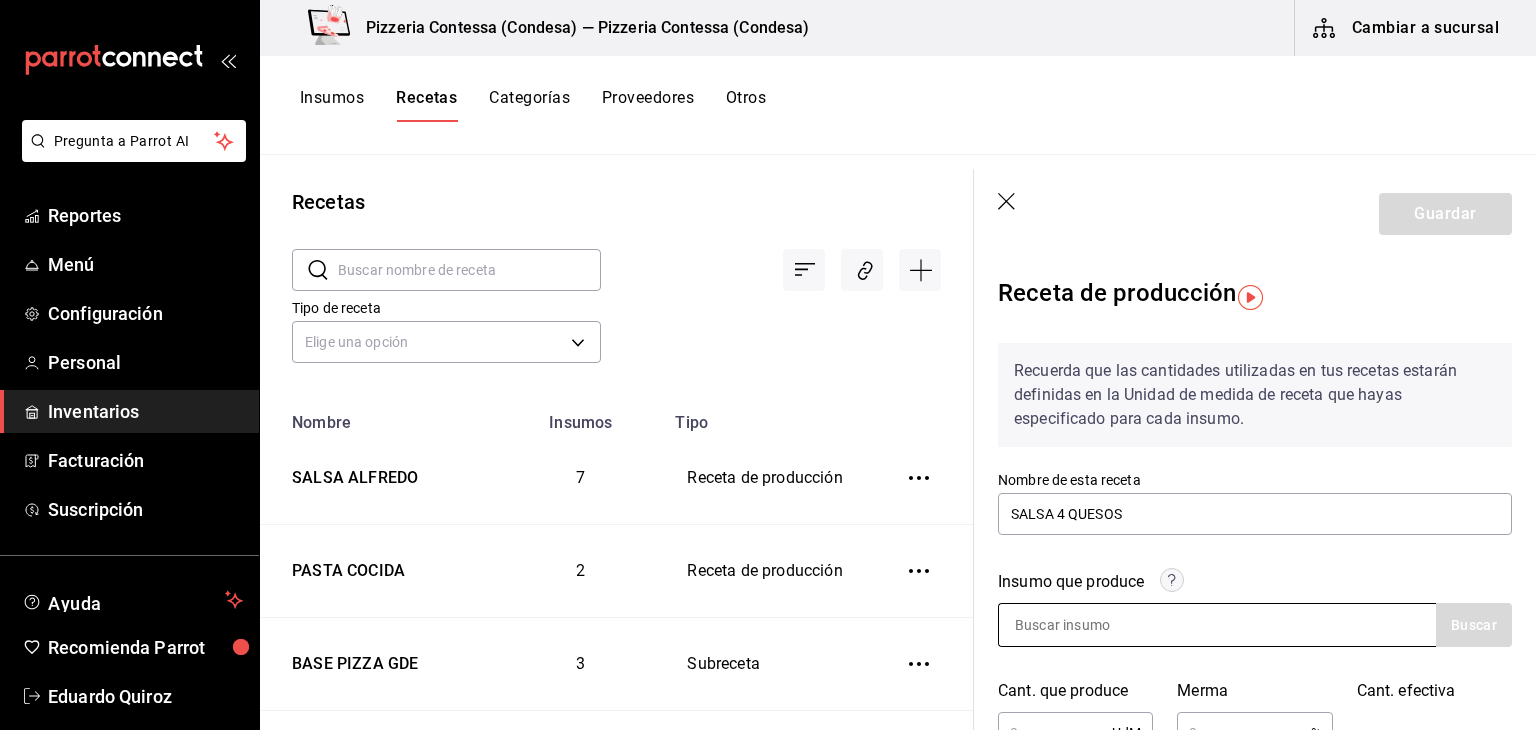 click at bounding box center [1099, 625] 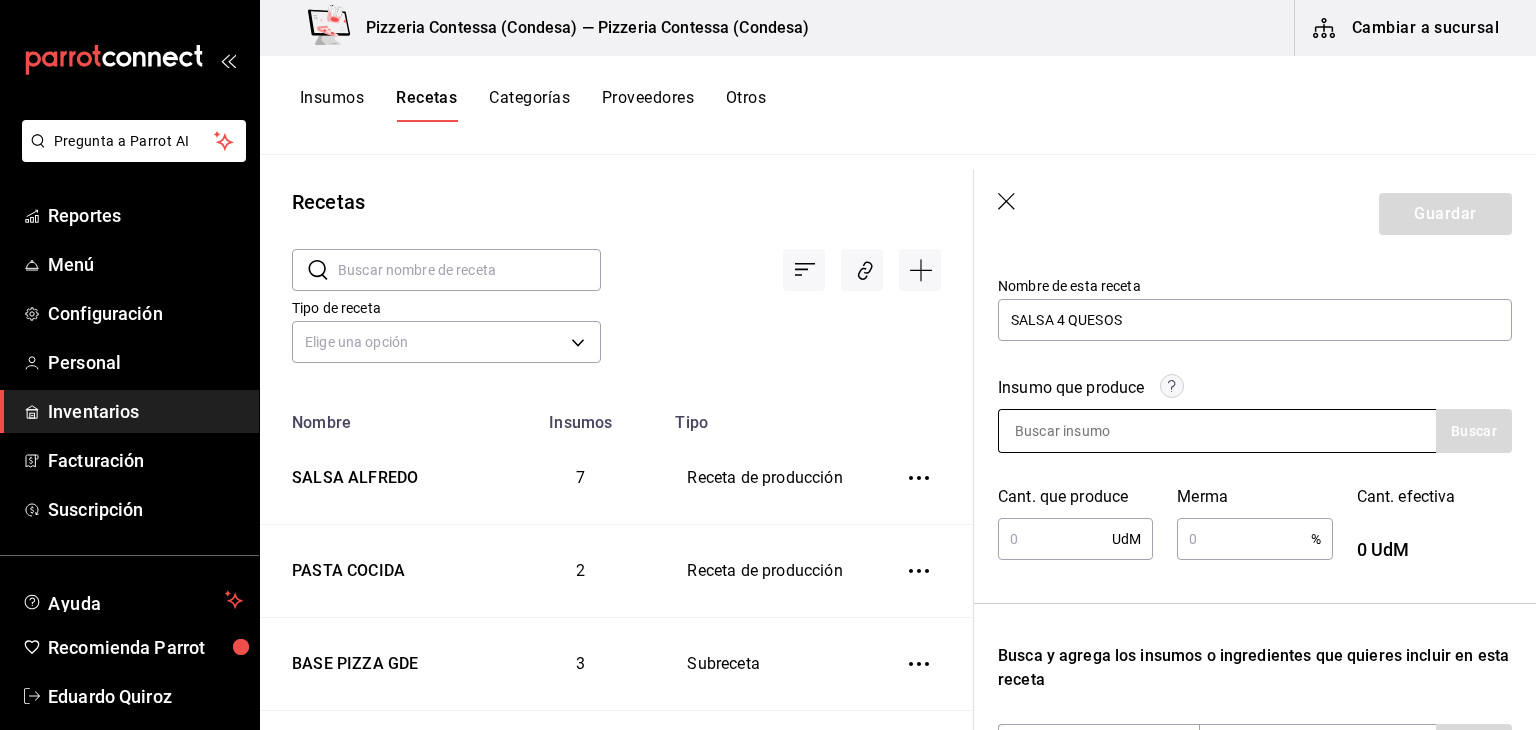 scroll, scrollTop: 195, scrollLeft: 0, axis: vertical 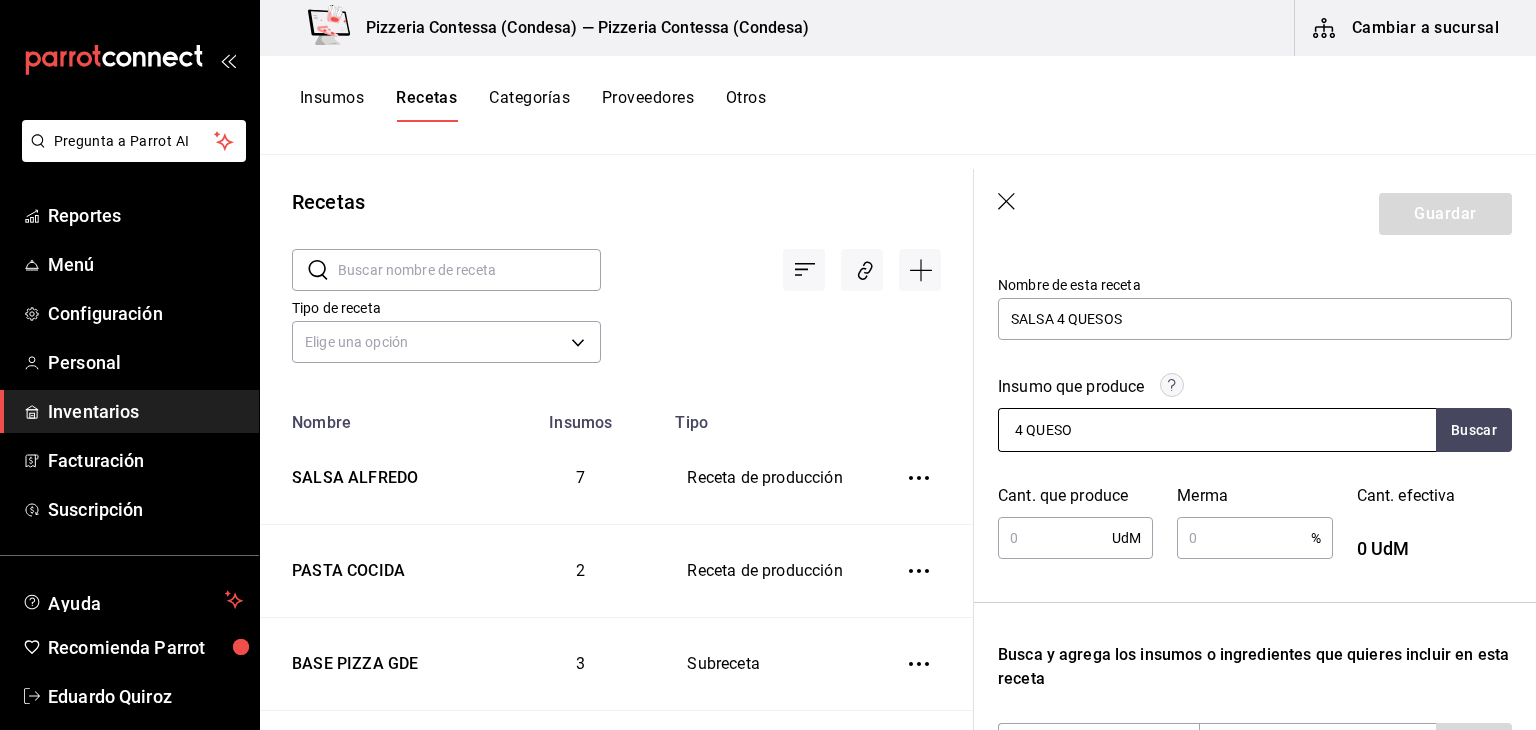 type on "4 QUESOS" 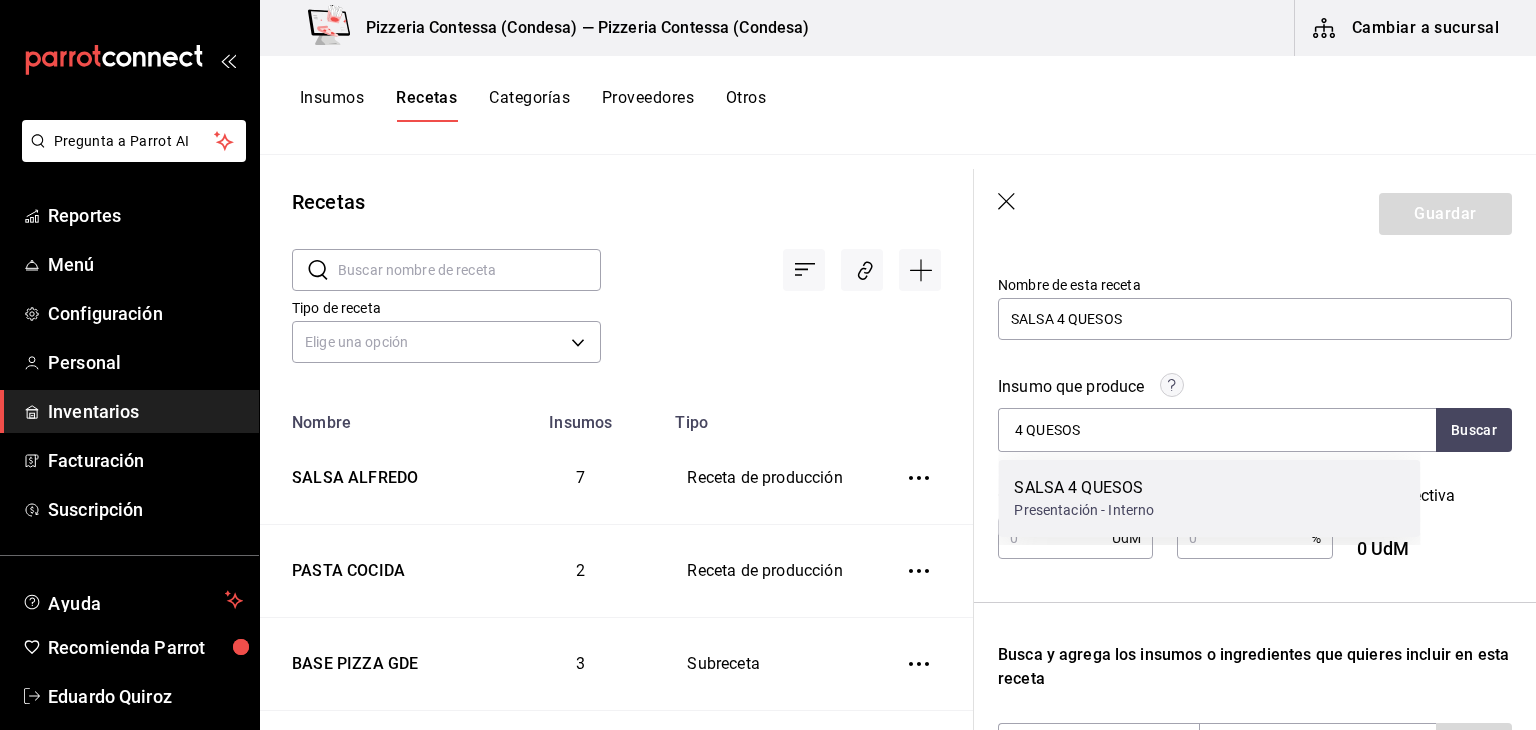 click on "SALSA 4 QUESOS" at bounding box center [1084, 488] 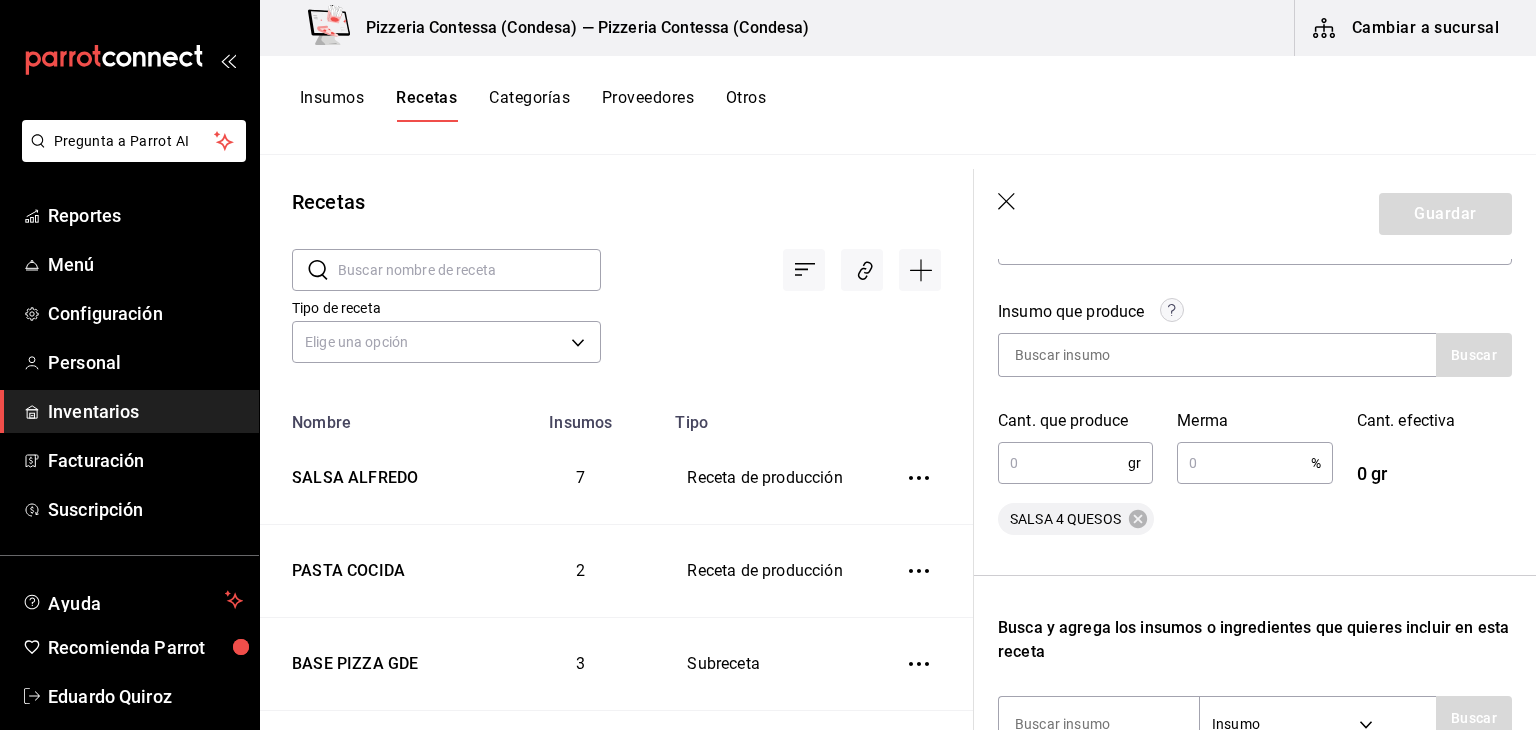 scroll, scrollTop: 278, scrollLeft: 0, axis: vertical 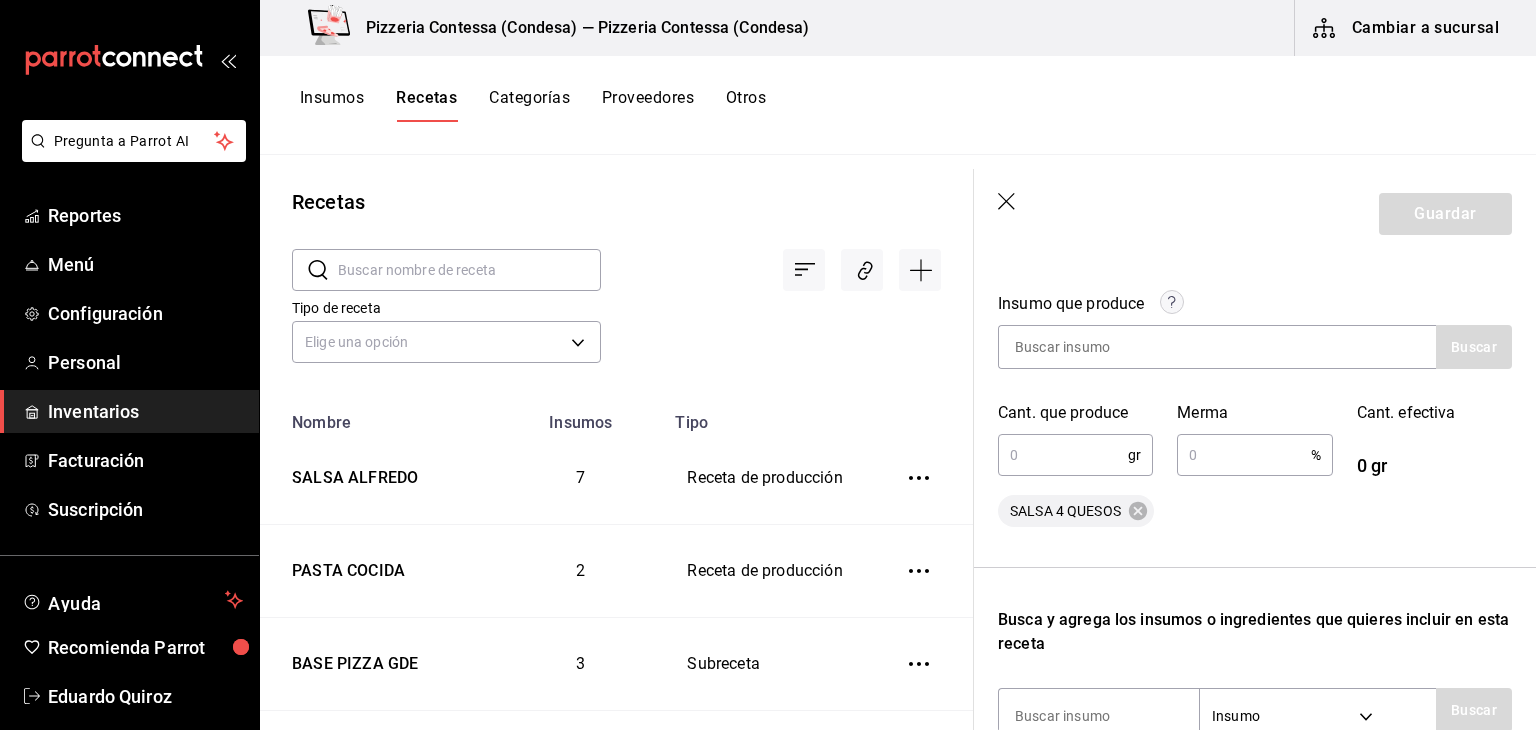 click at bounding box center [1063, 455] 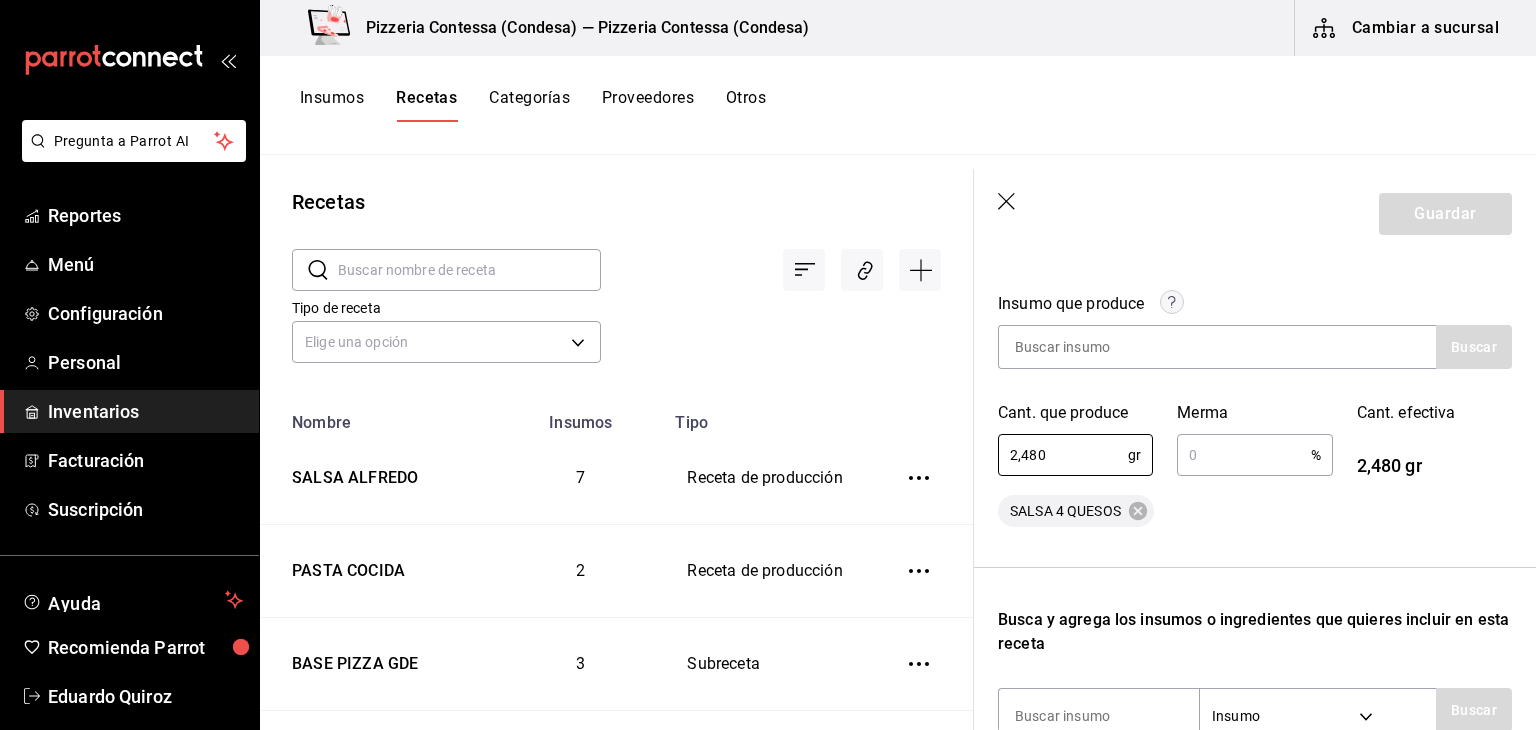 type on "2,480" 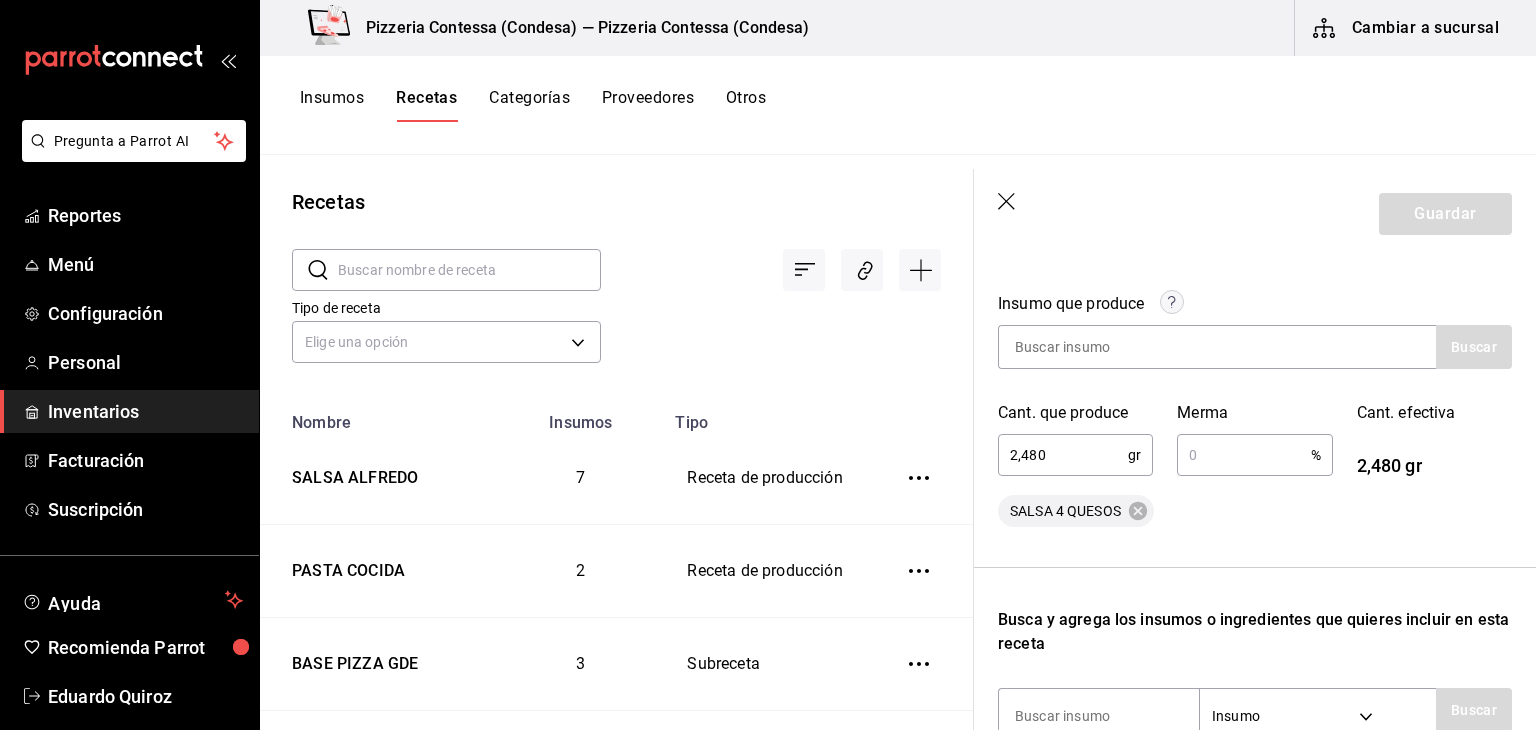 click at bounding box center (1243, 455) 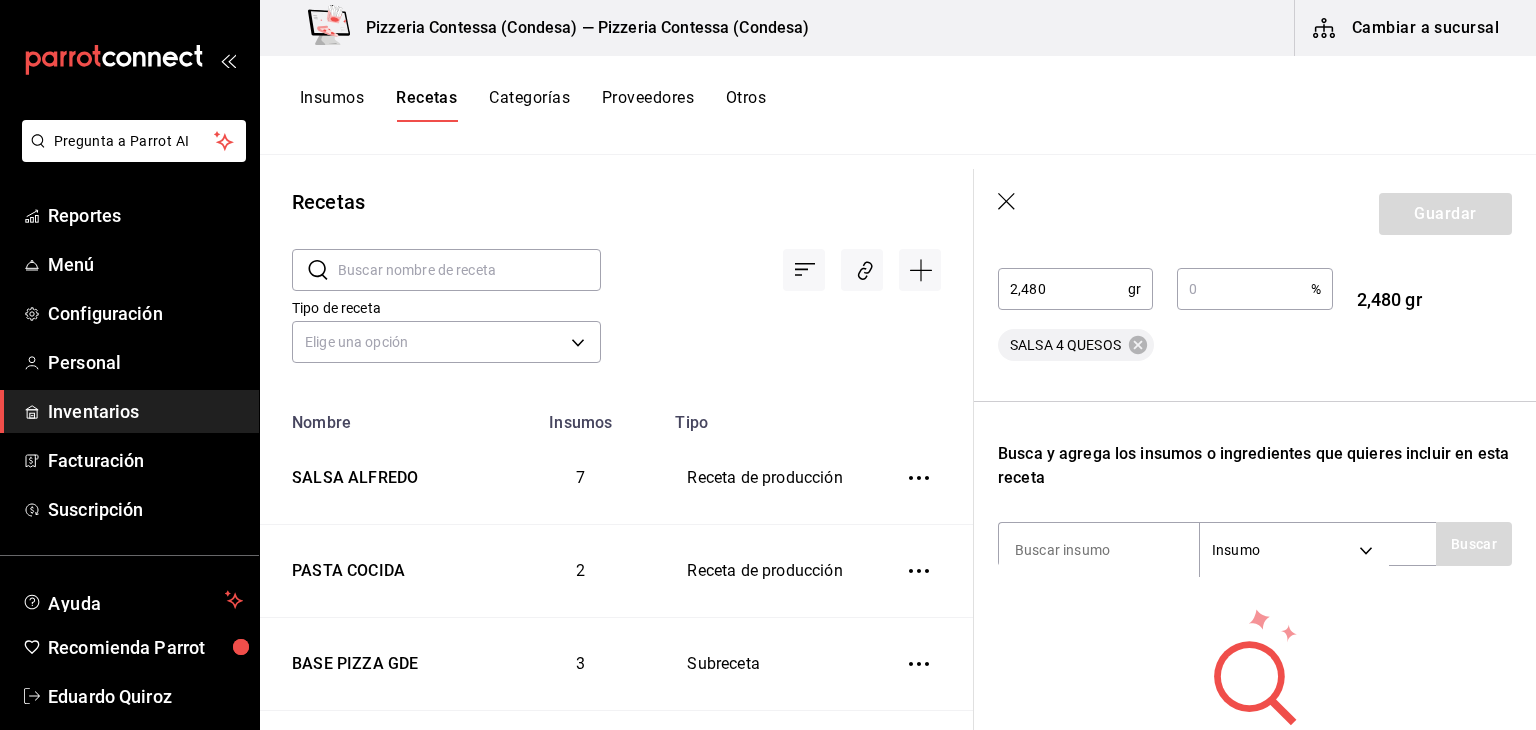 scroll, scrollTop: 451, scrollLeft: 0, axis: vertical 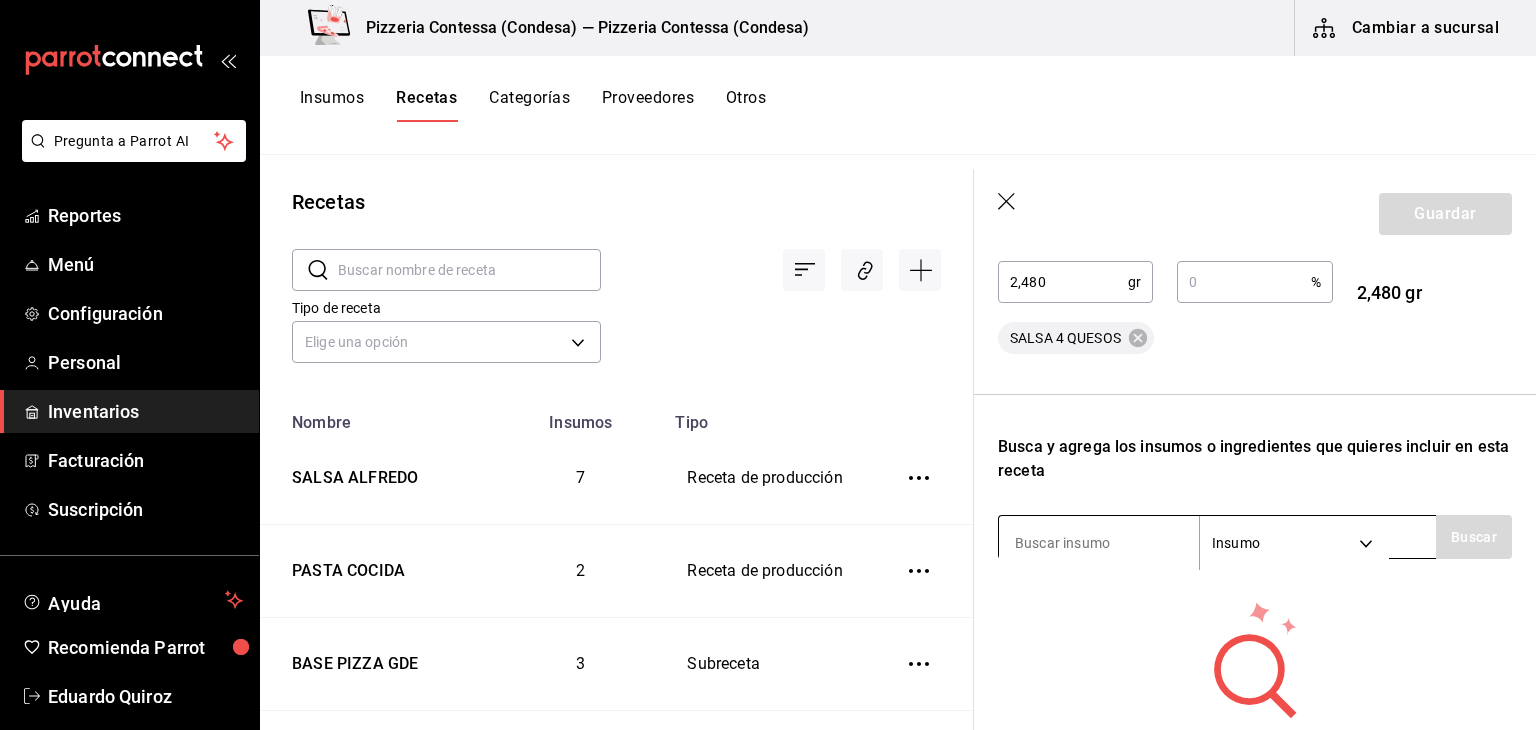 click at bounding box center (1099, 543) 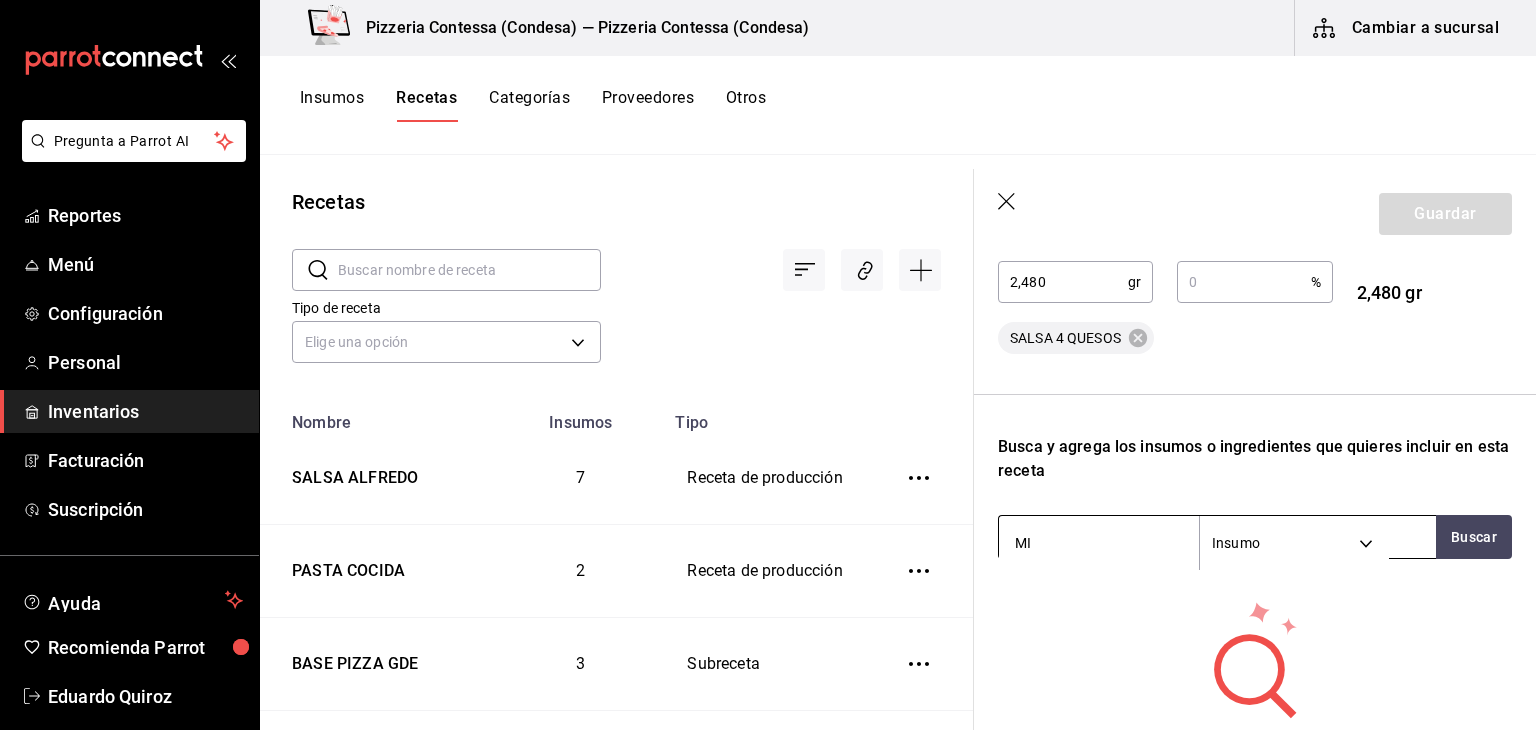 type on "MIX" 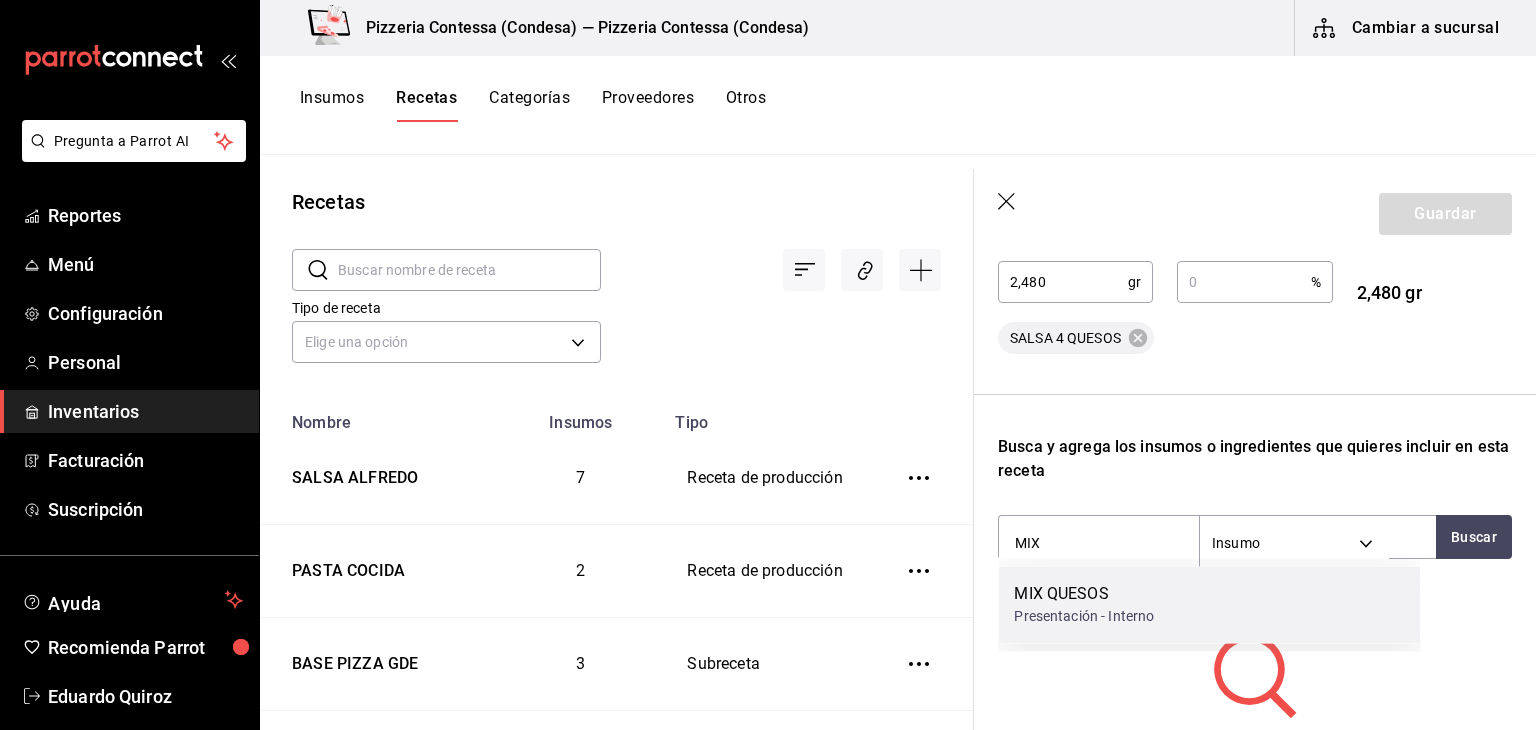 click on "Presentación - Interno" at bounding box center (1084, 616) 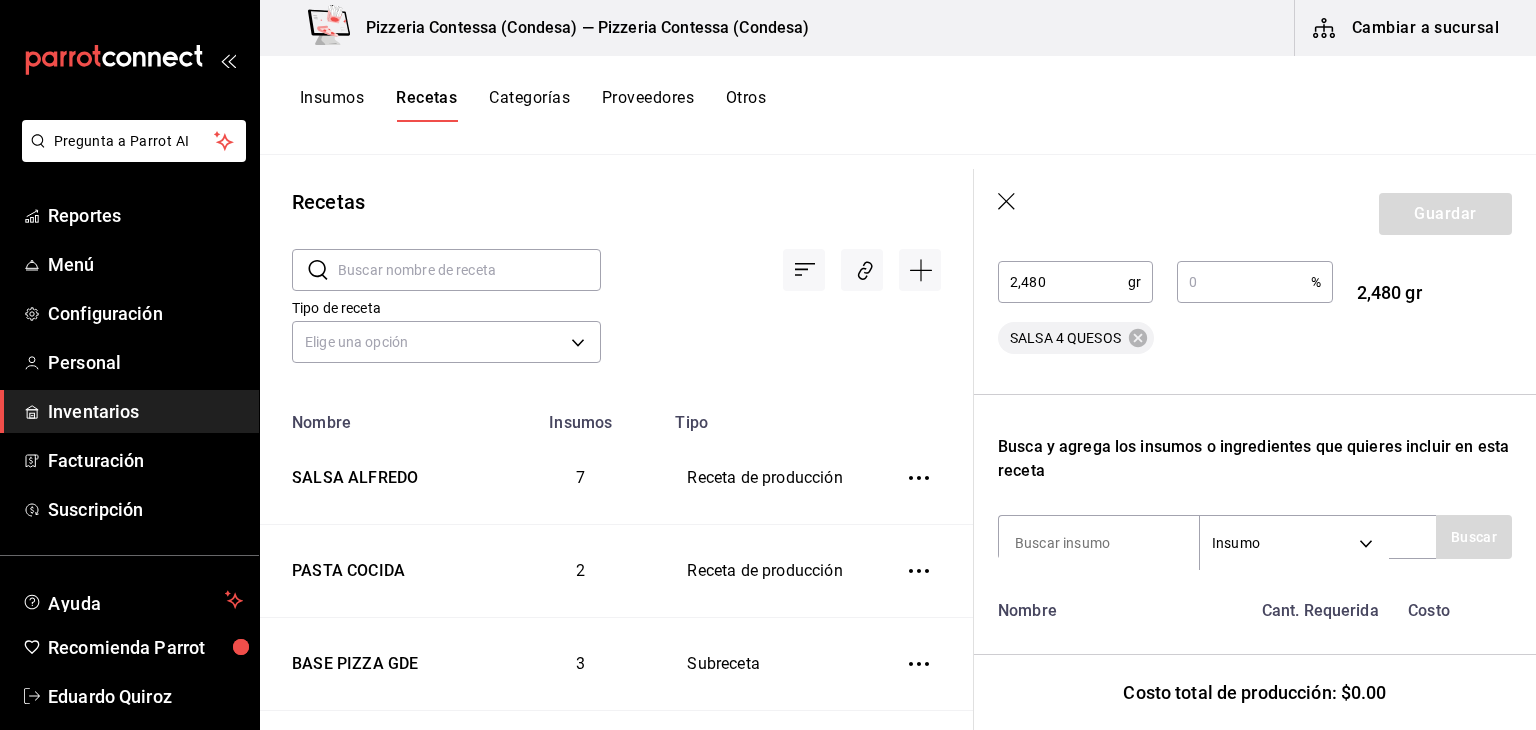 scroll, scrollTop: 576, scrollLeft: 0, axis: vertical 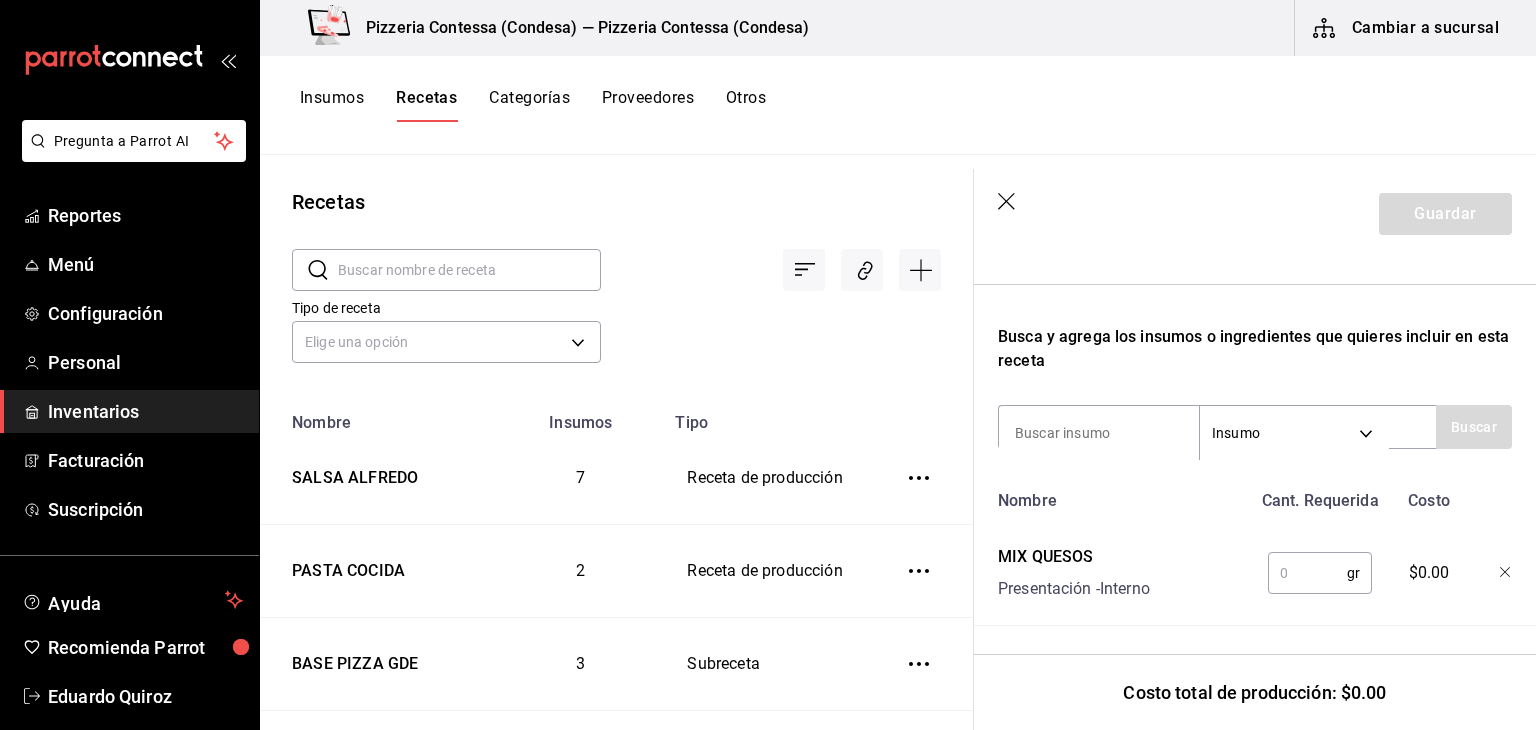 click at bounding box center (1307, 573) 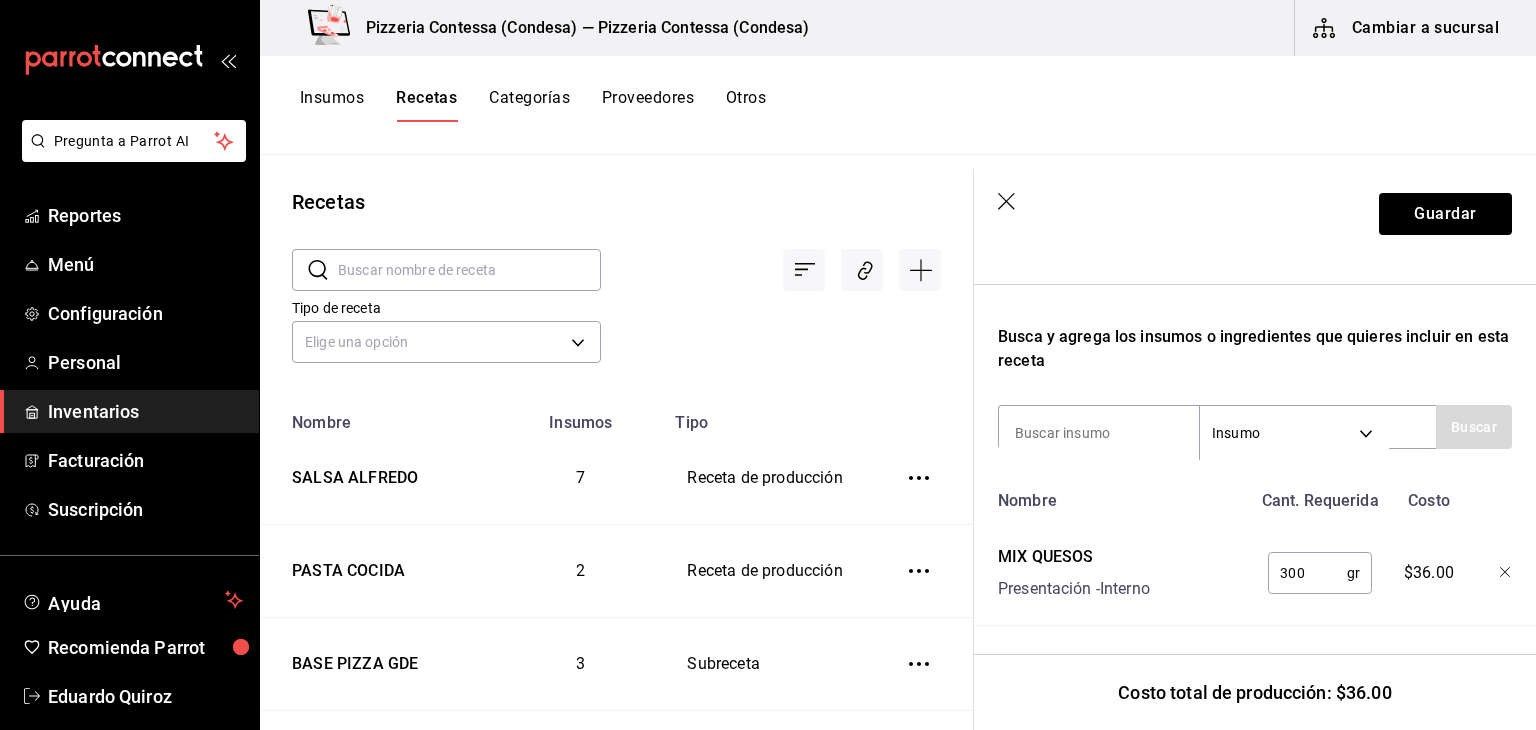type on "300" 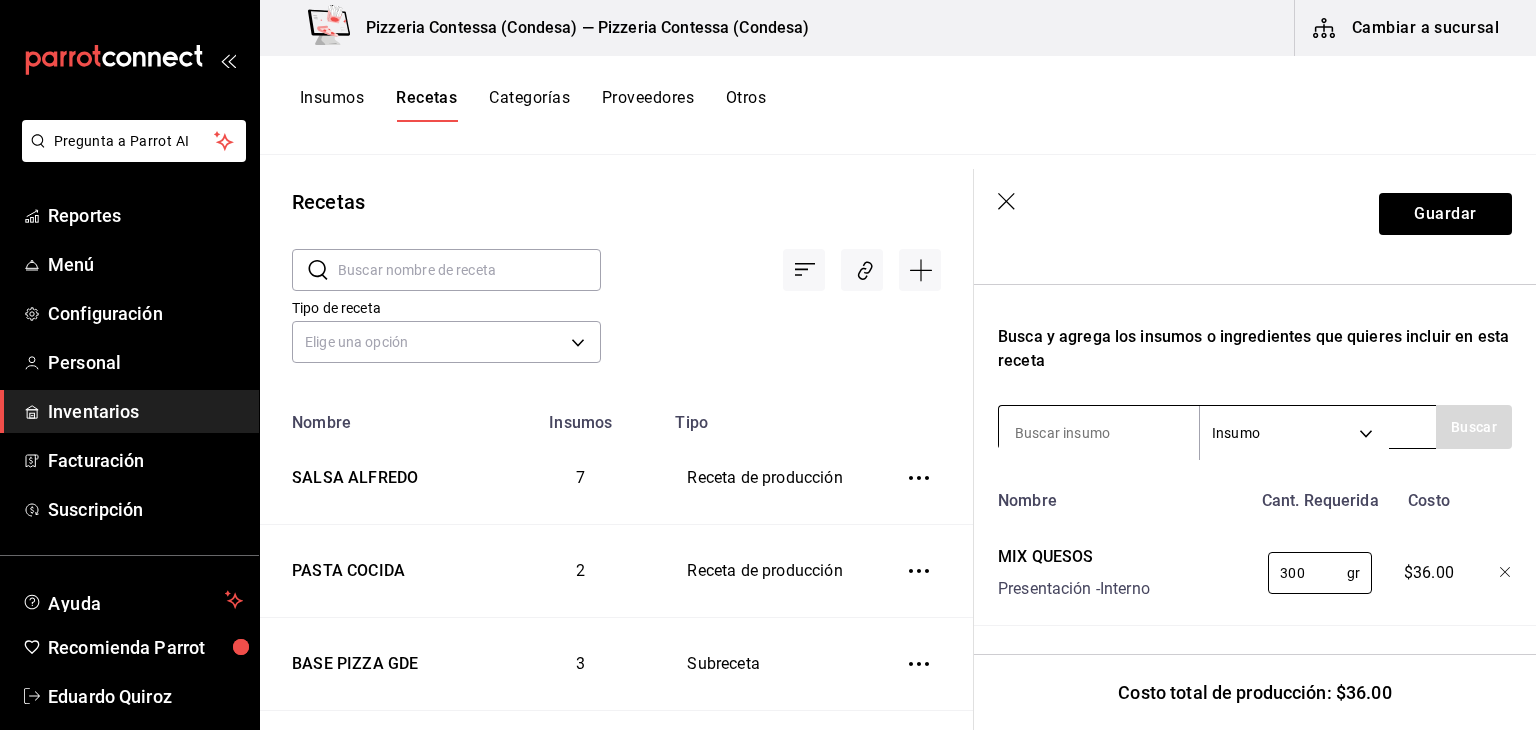 click at bounding box center (1099, 433) 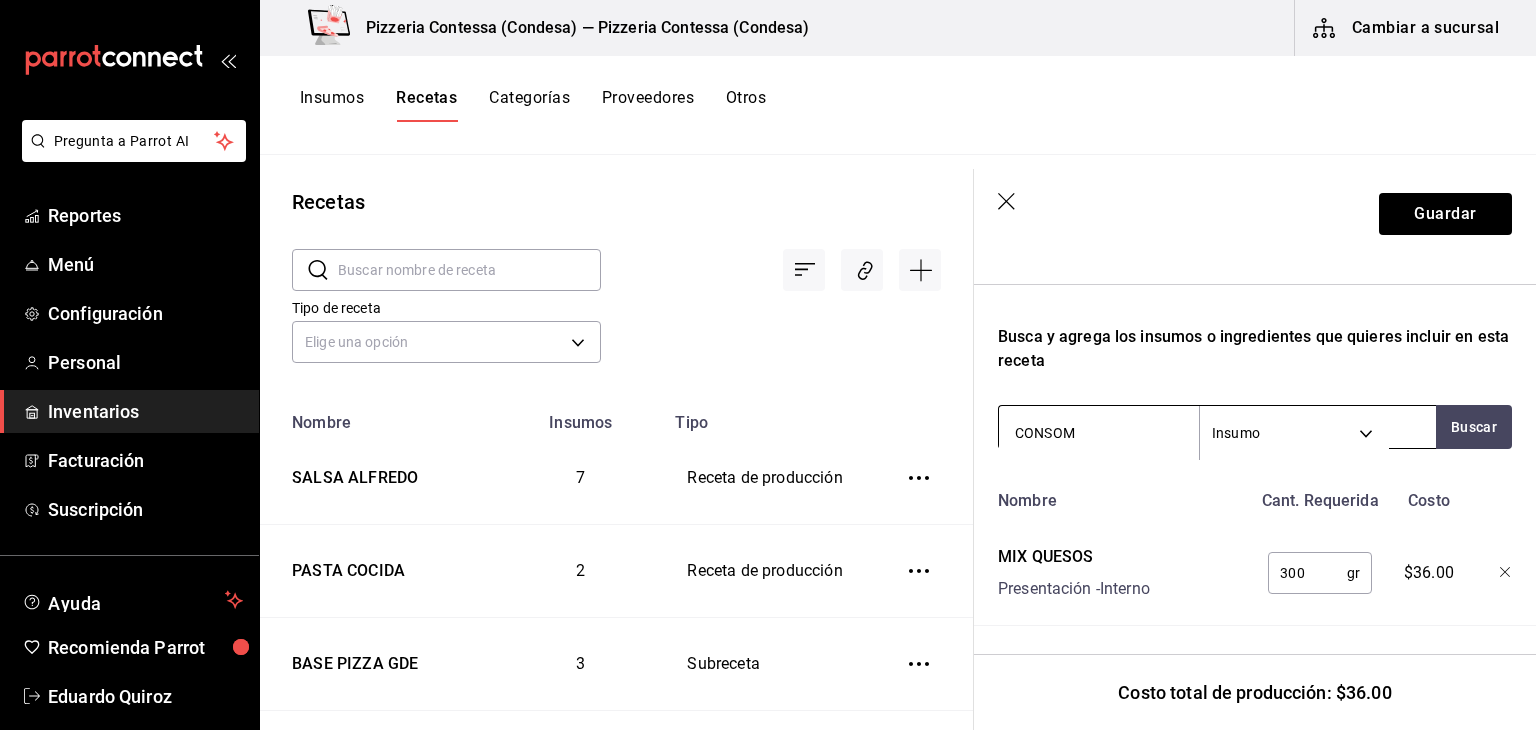type on "CONSOME" 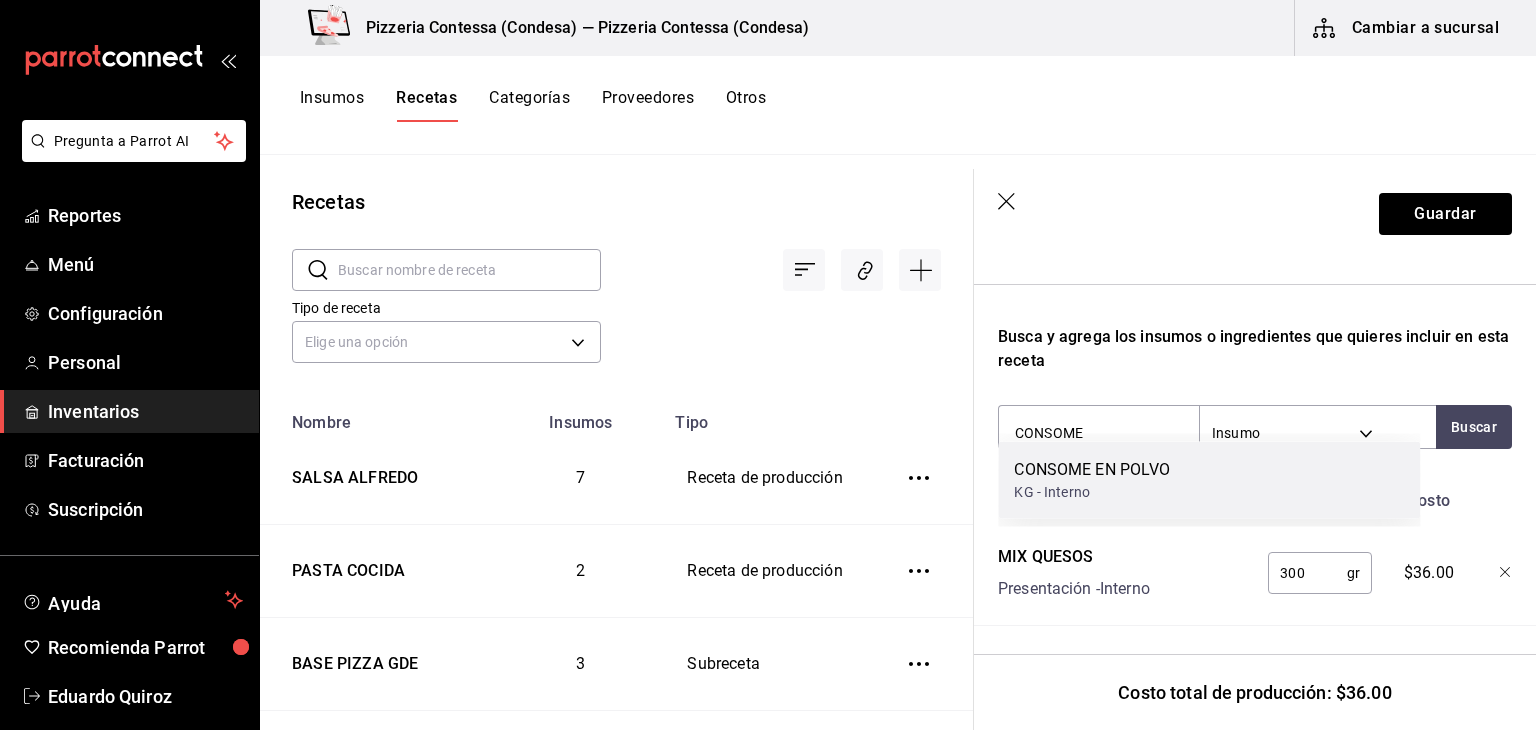 click on "CONSOME EN POLVO" at bounding box center (1092, 470) 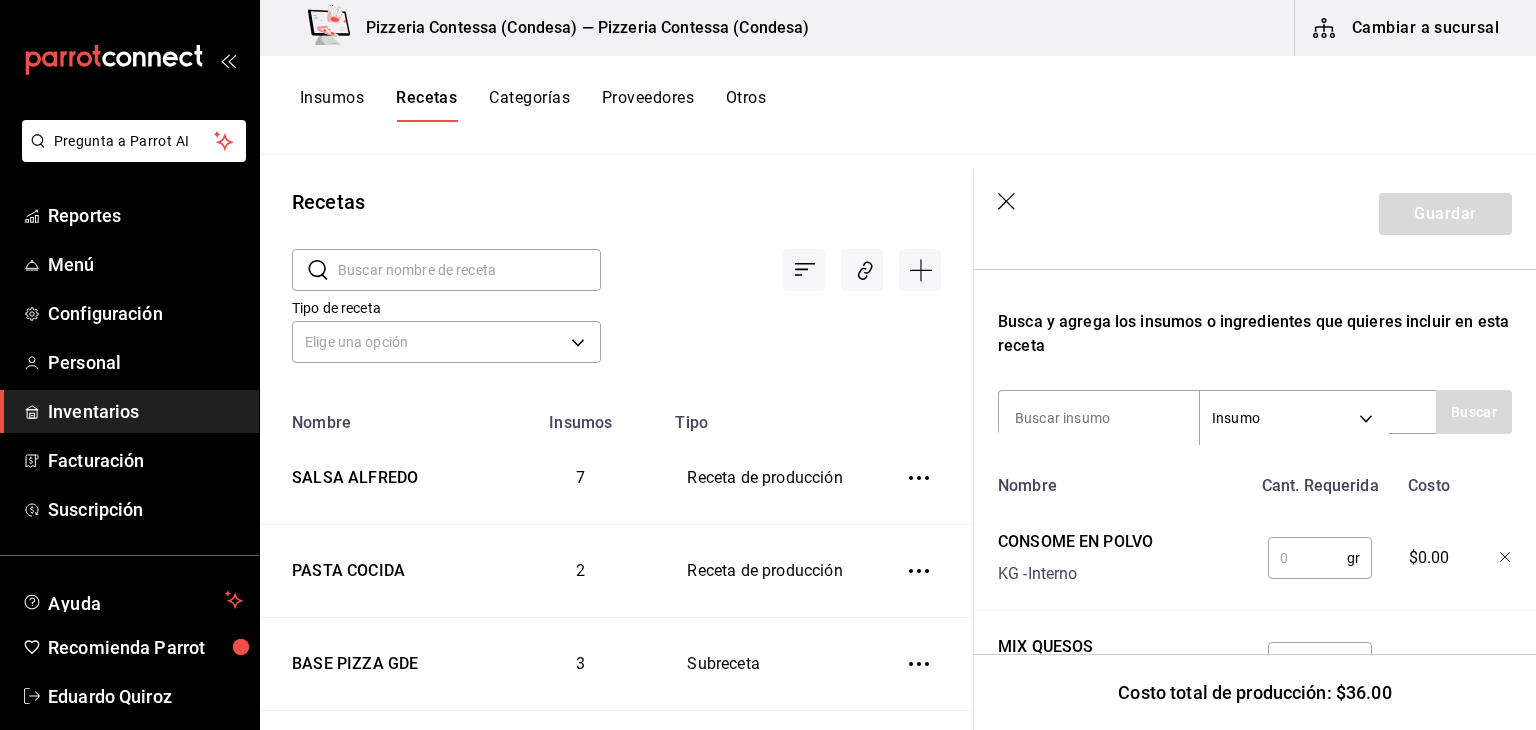 click at bounding box center (1307, 558) 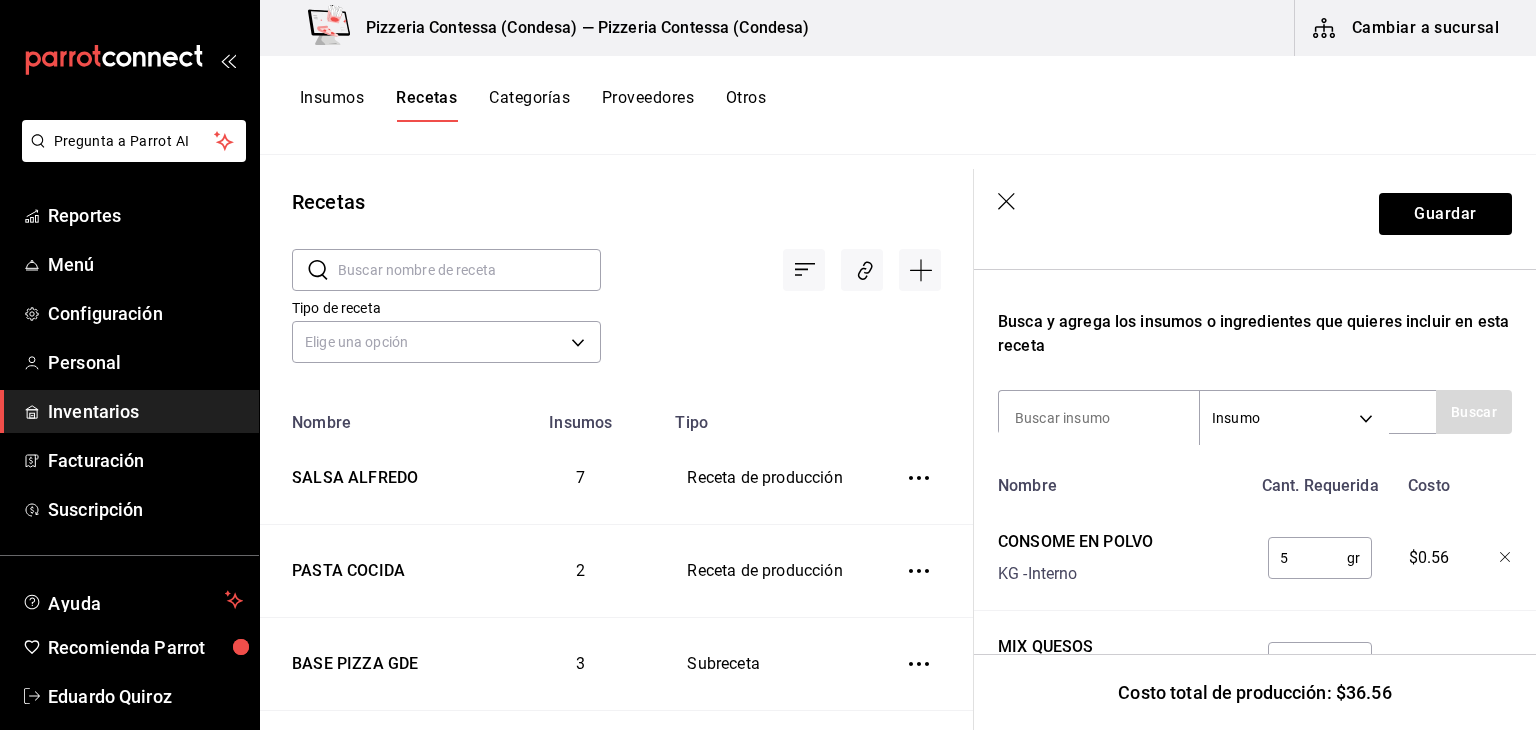 type on "5" 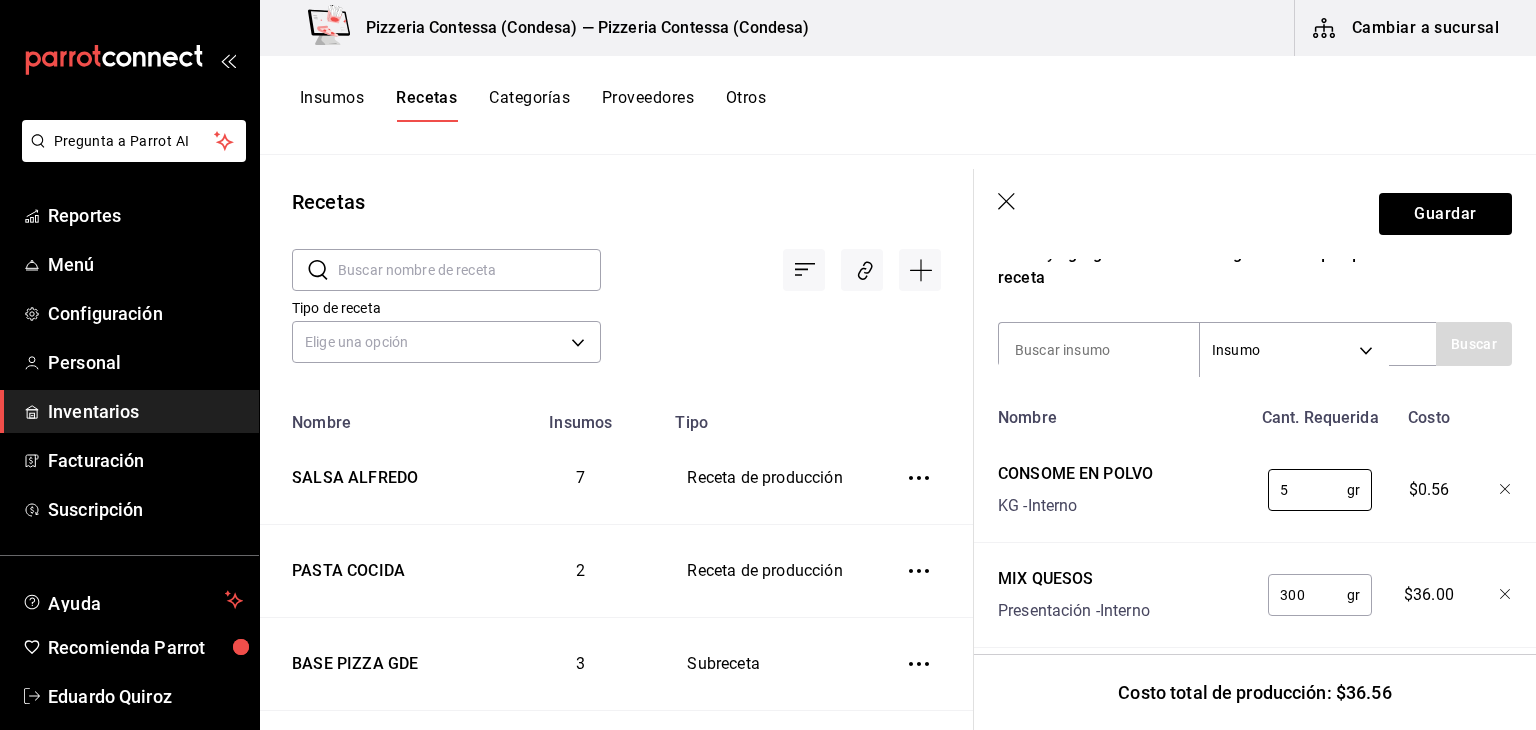 scroll, scrollTop: 644, scrollLeft: 0, axis: vertical 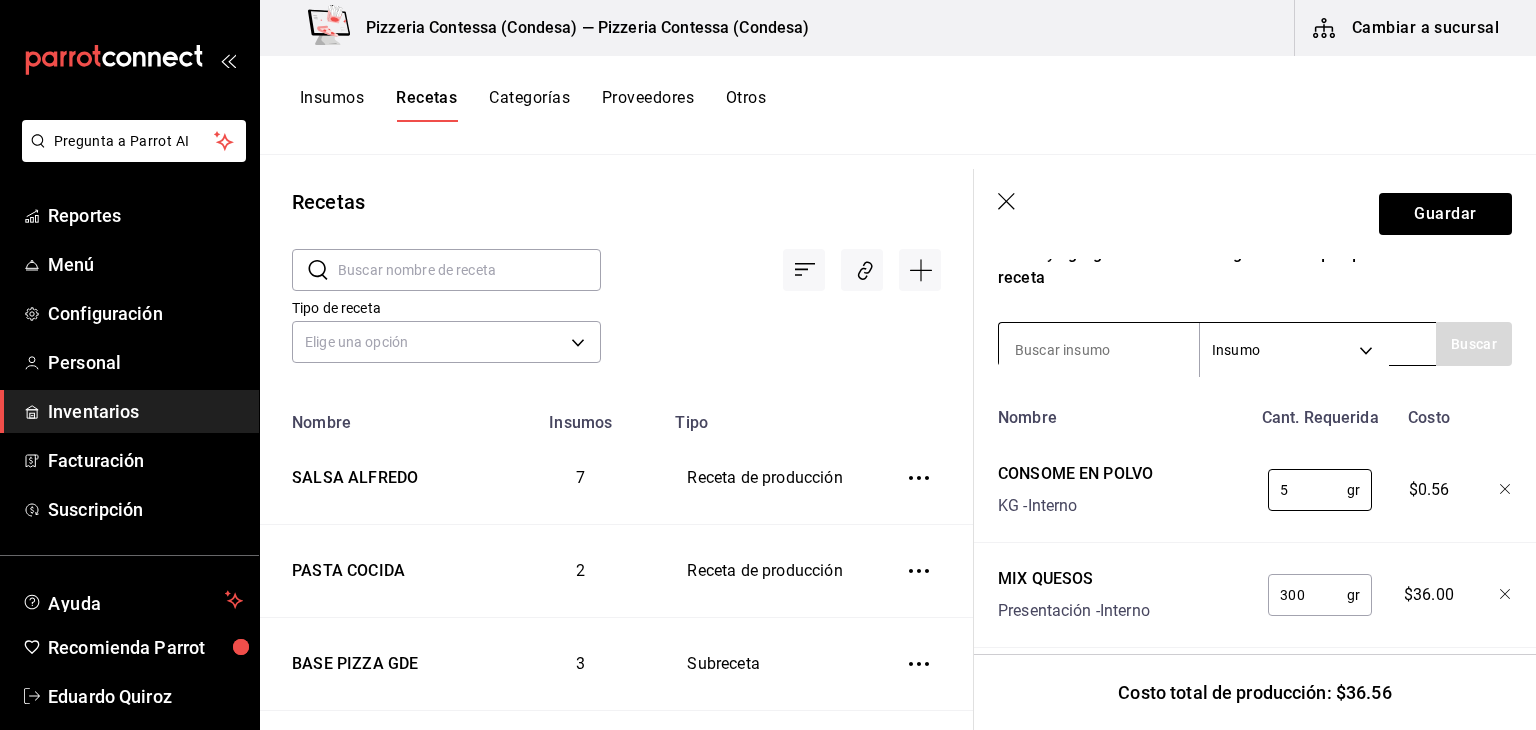 click at bounding box center (1099, 350) 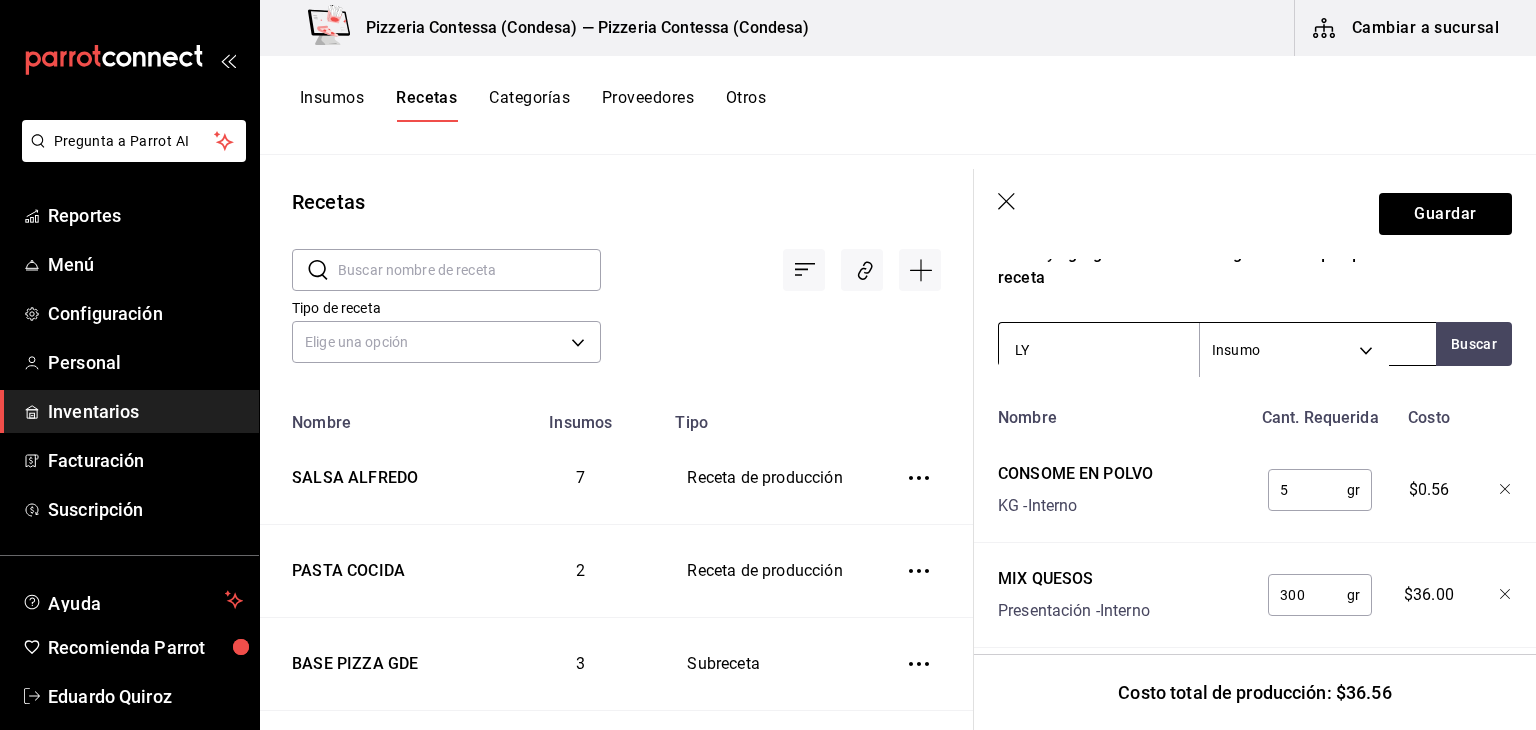 type on "LYN" 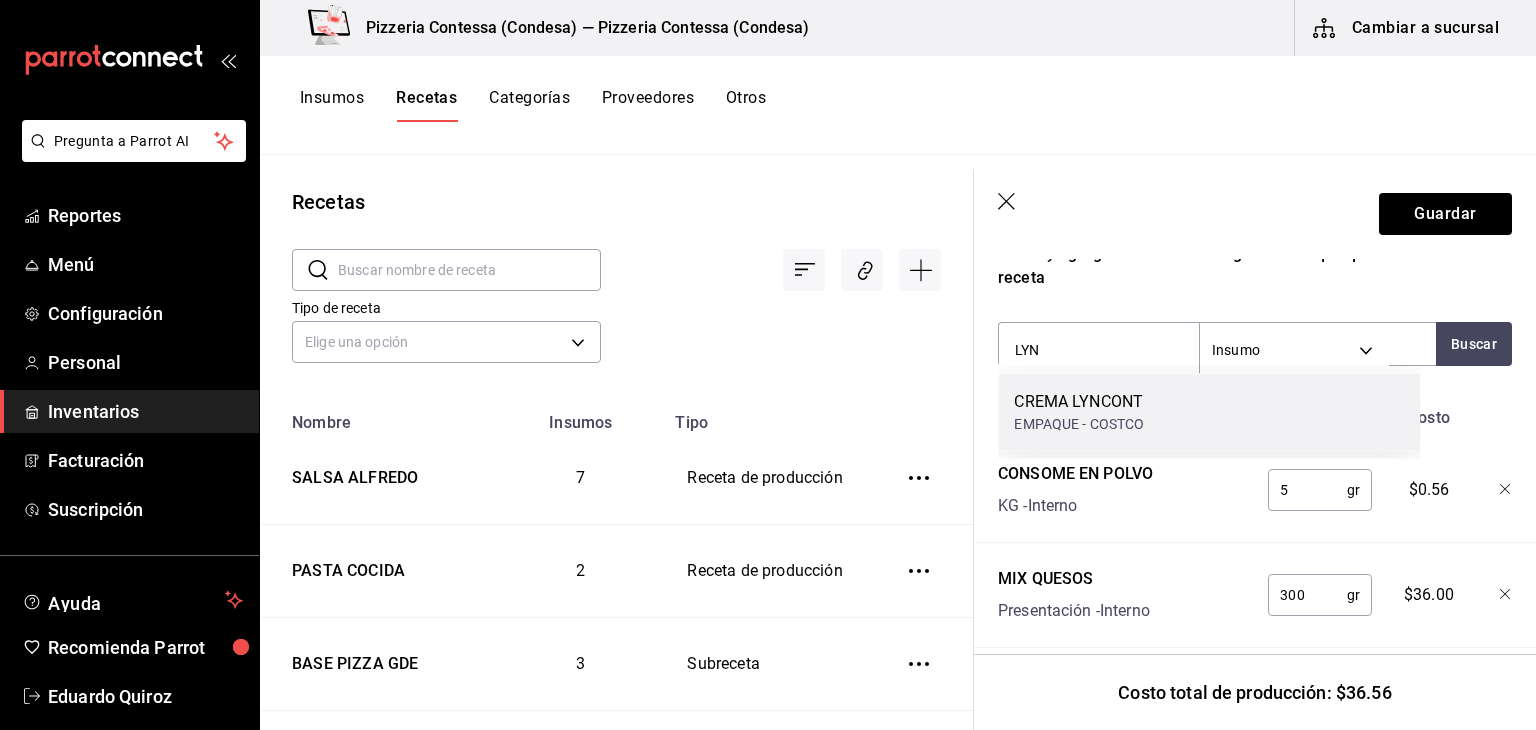 click on "CREMA LYNCONT" at bounding box center (1079, 402) 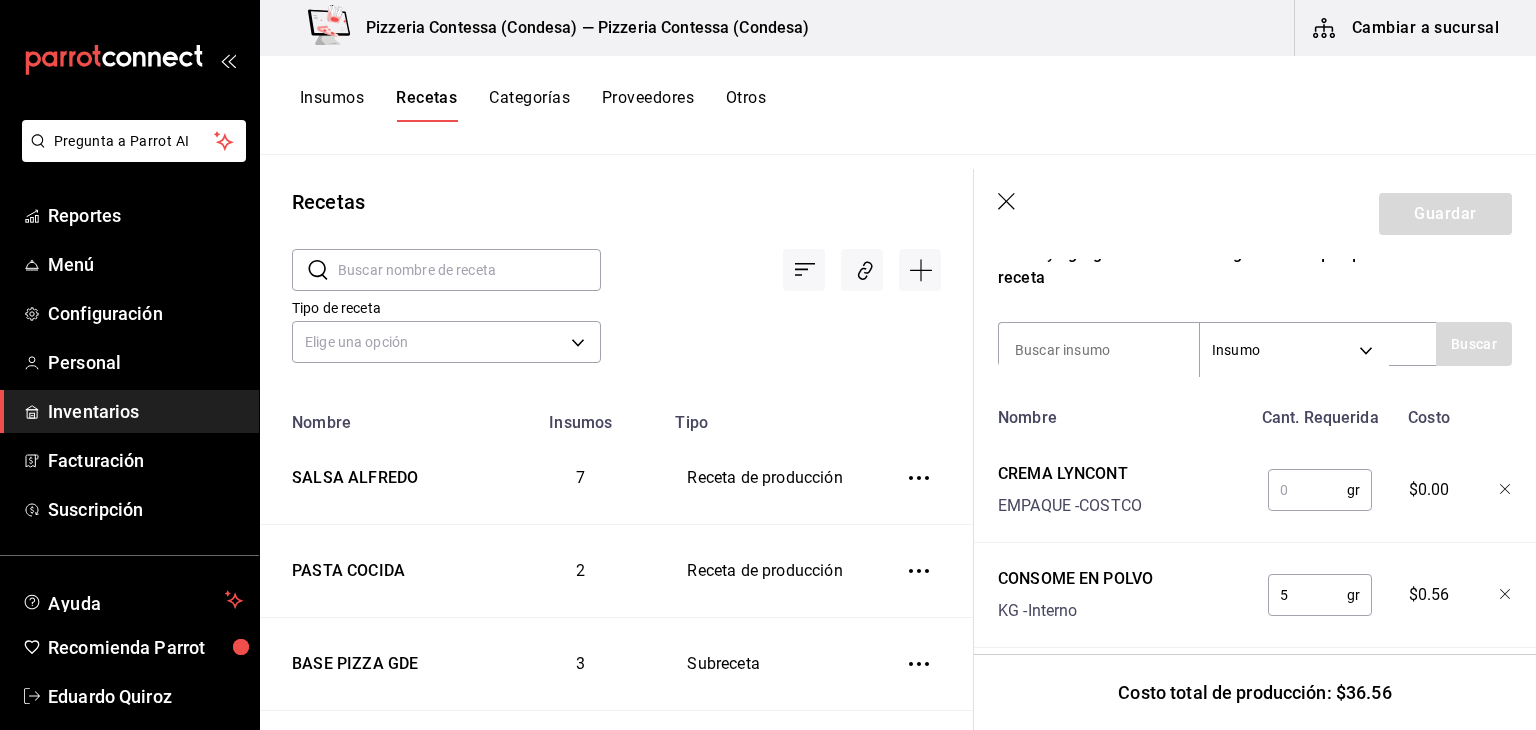 click at bounding box center (1307, 490) 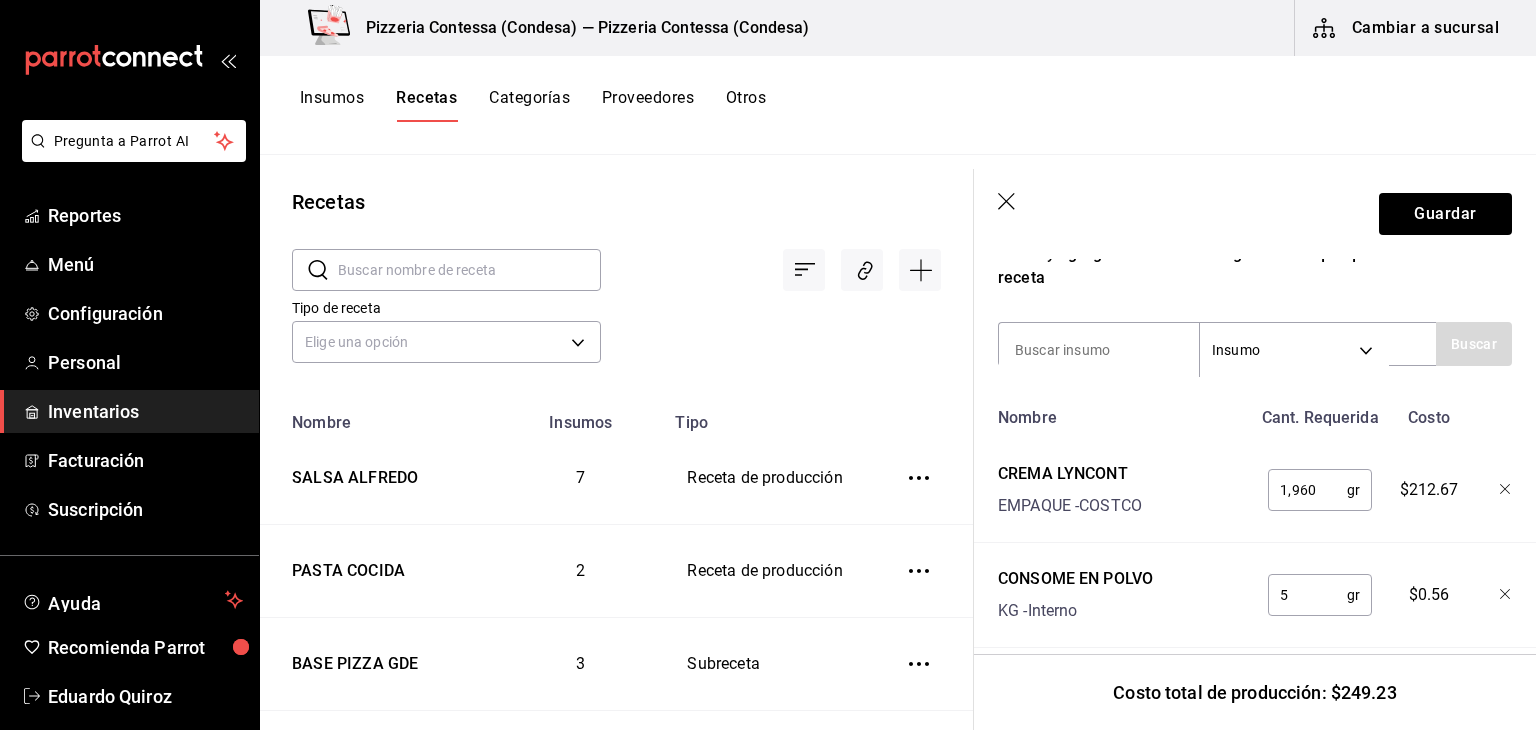 type on "1,960" 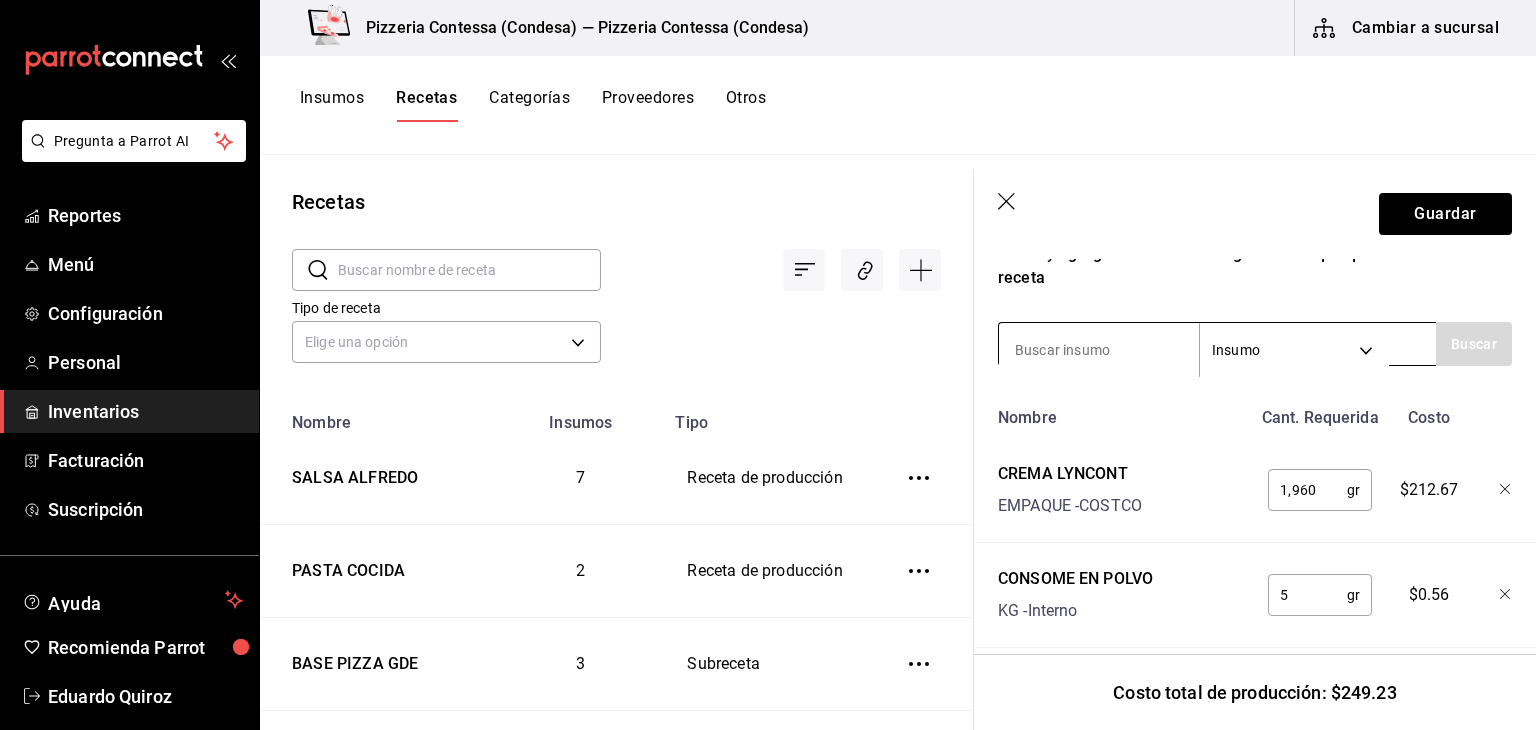 click at bounding box center (1099, 350) 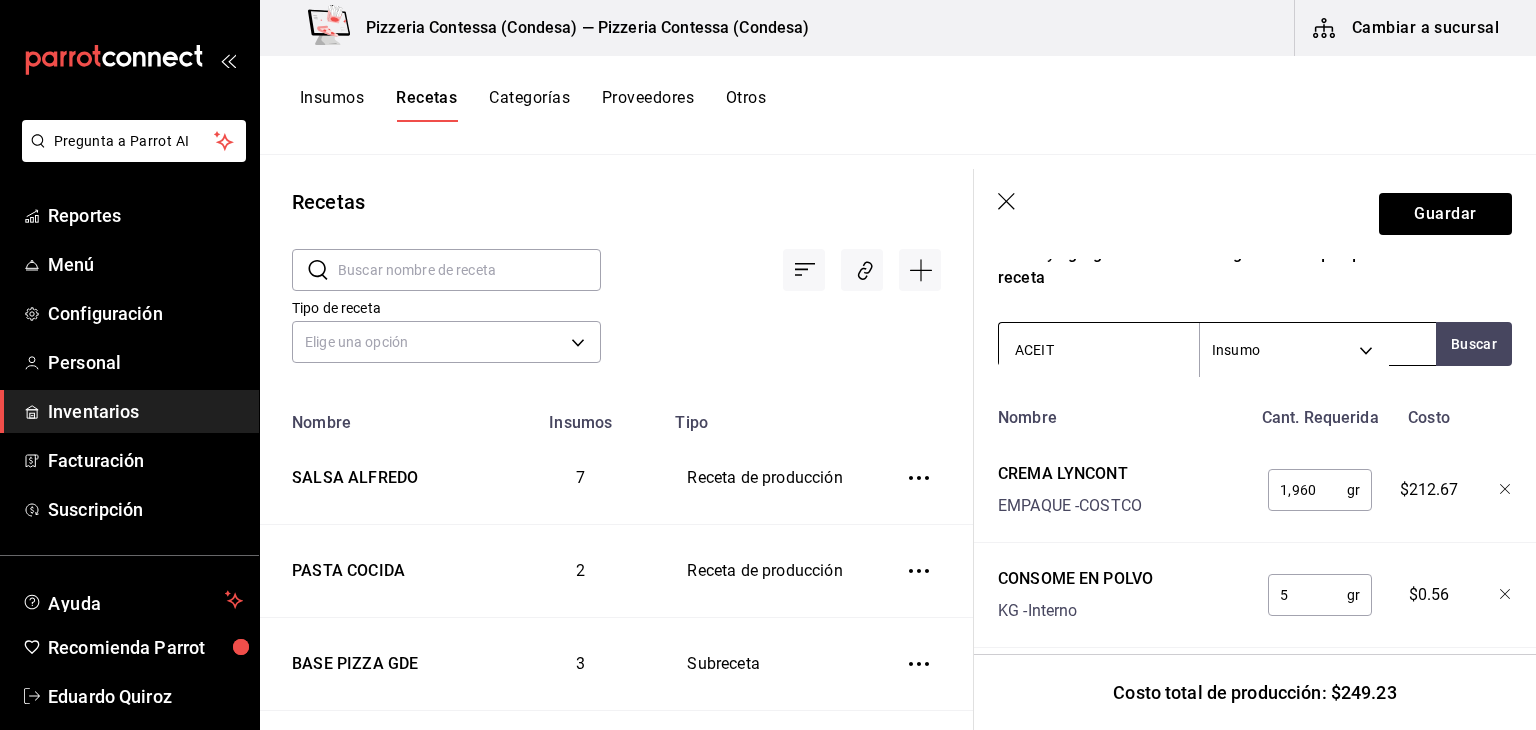 type on "ACEITE" 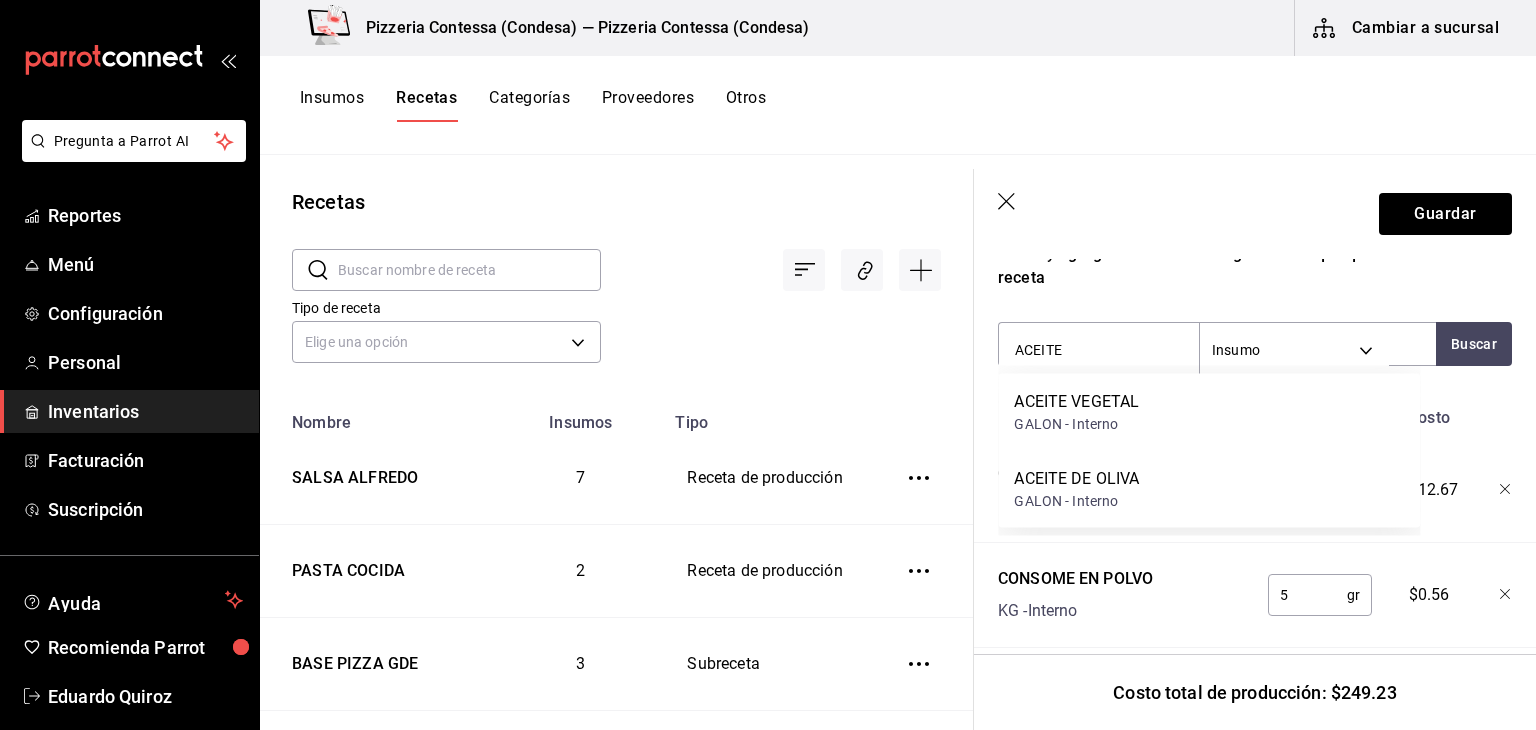 drag, startPoint x: 1123, startPoint y: 425, endPoint x: 1082, endPoint y: 425, distance: 41 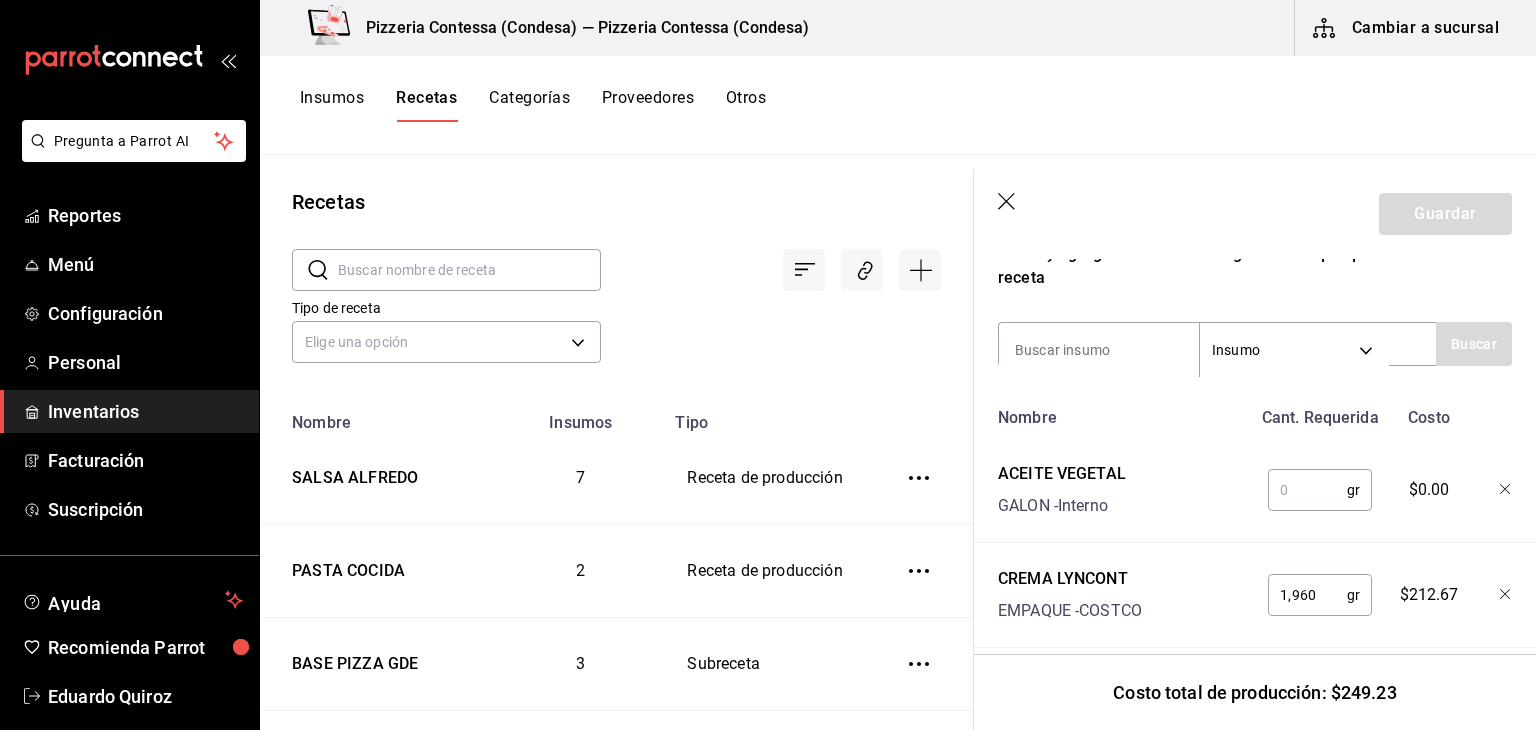 click at bounding box center (1307, 490) 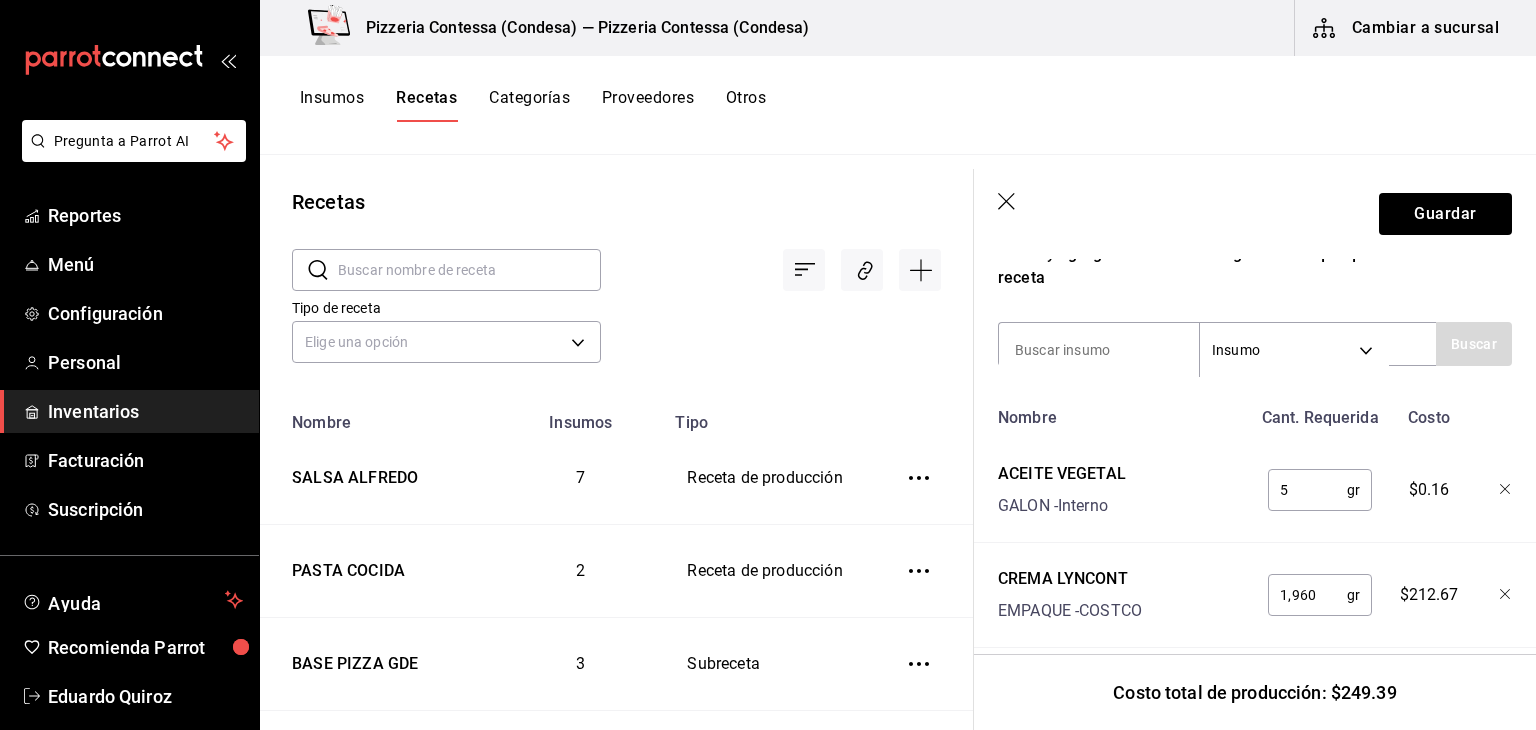 type on "5" 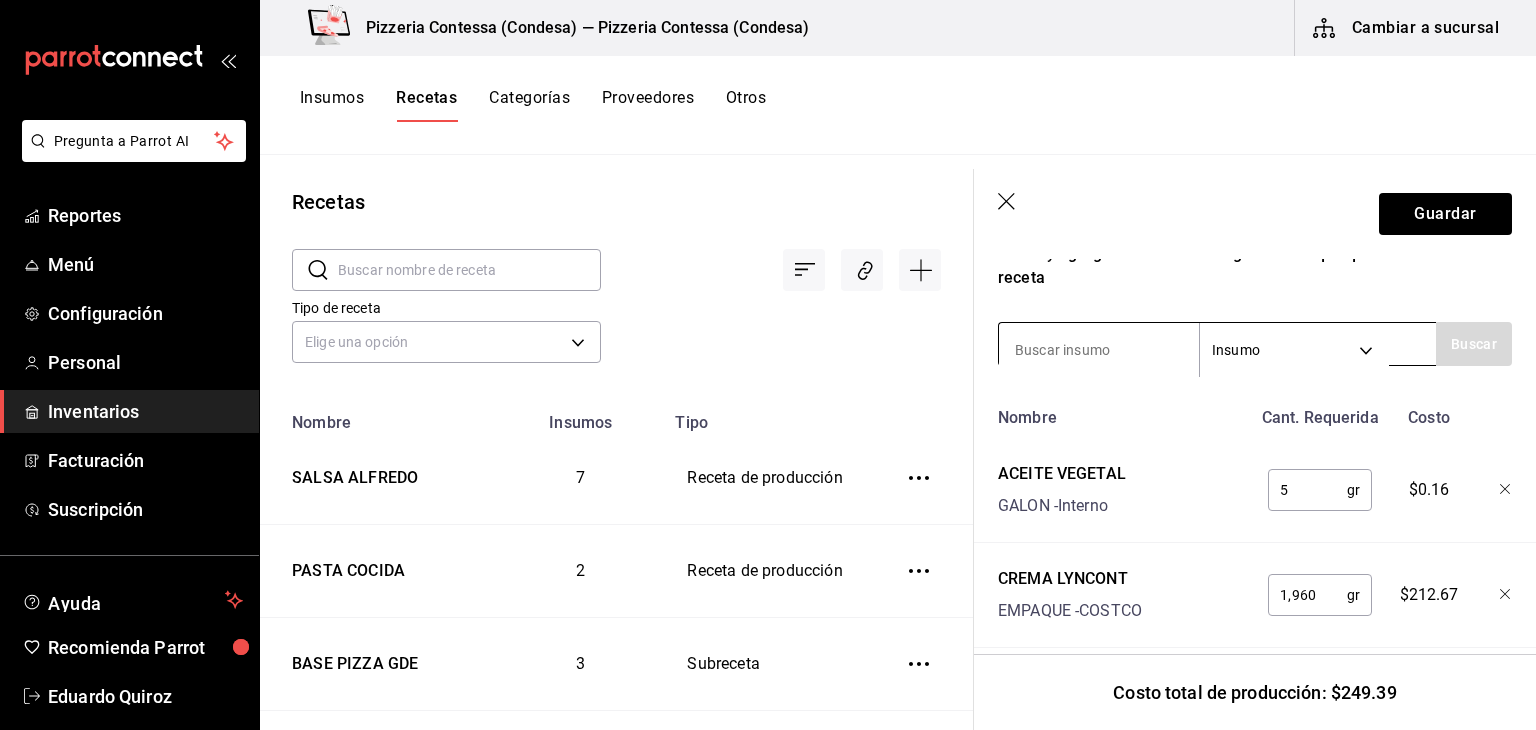 click at bounding box center [1099, 350] 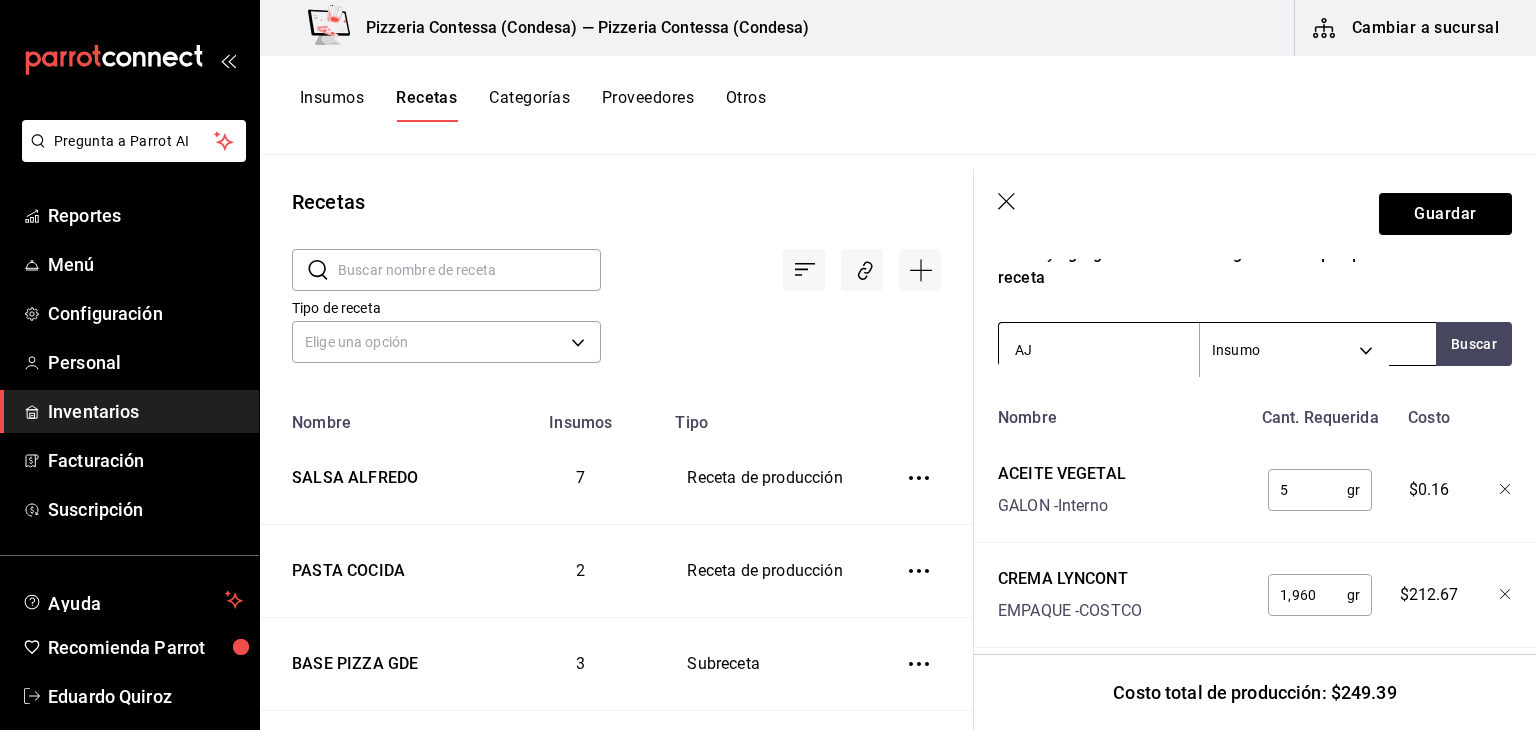type on "AJO" 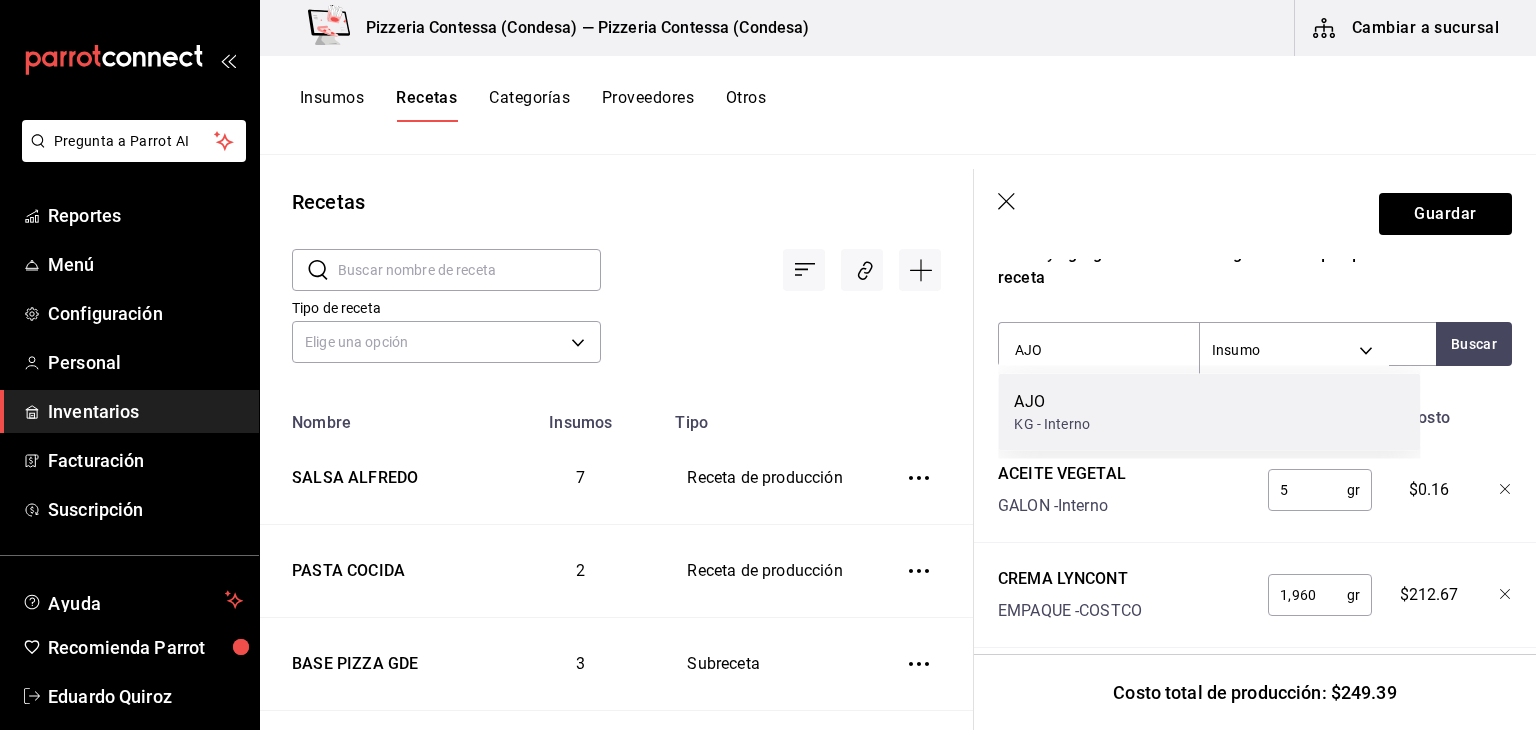 click on "AJO KG - Interno" at bounding box center (1209, 412) 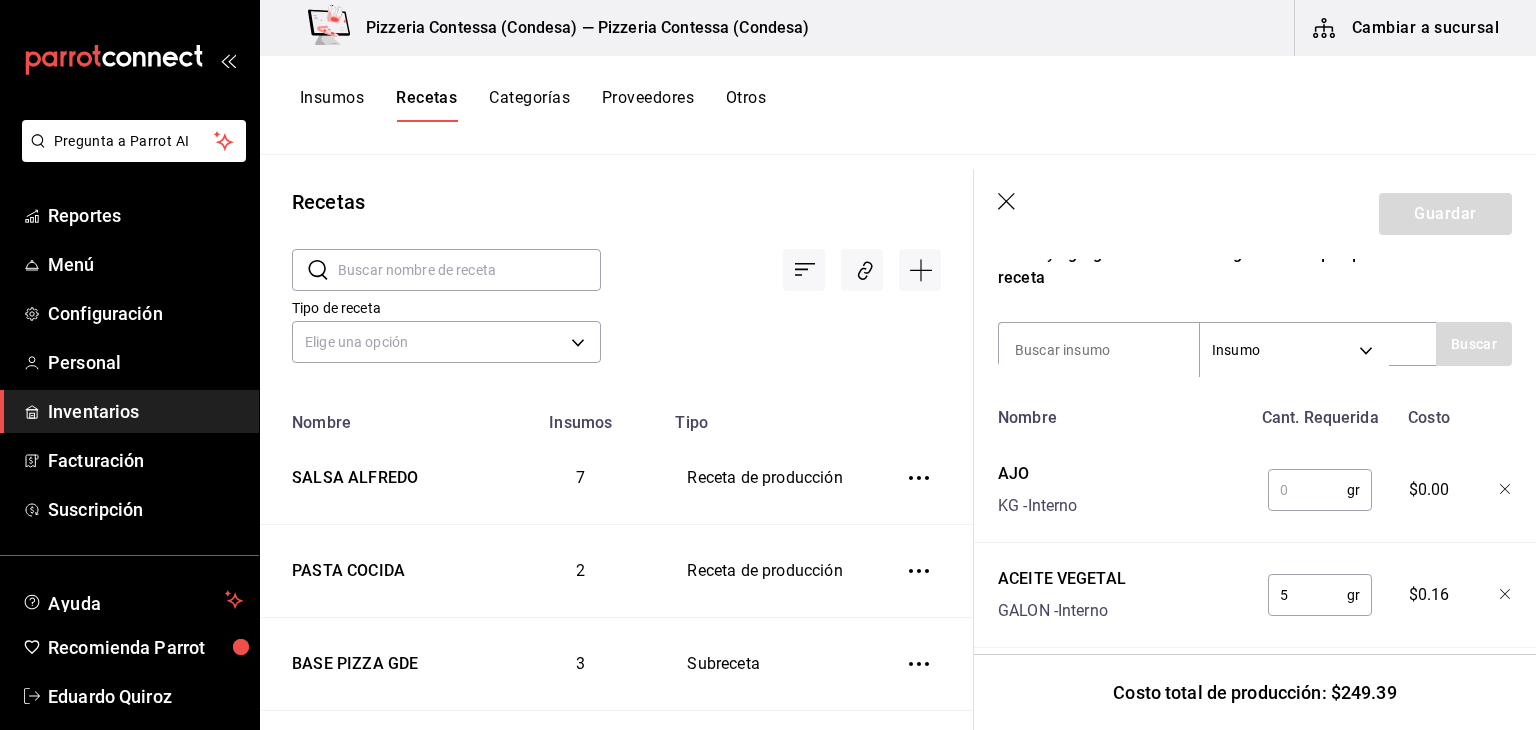 click at bounding box center [1307, 490] 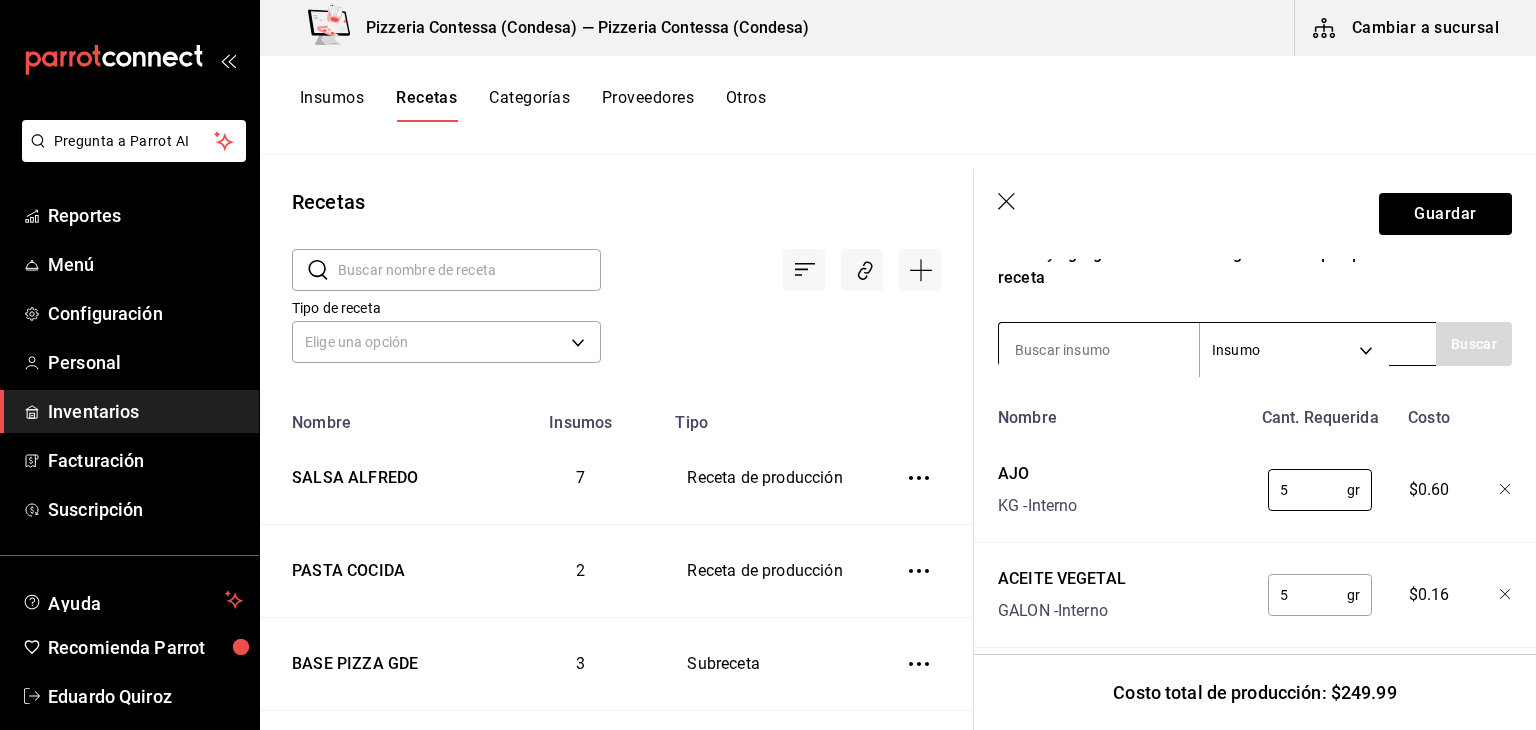 type on "5" 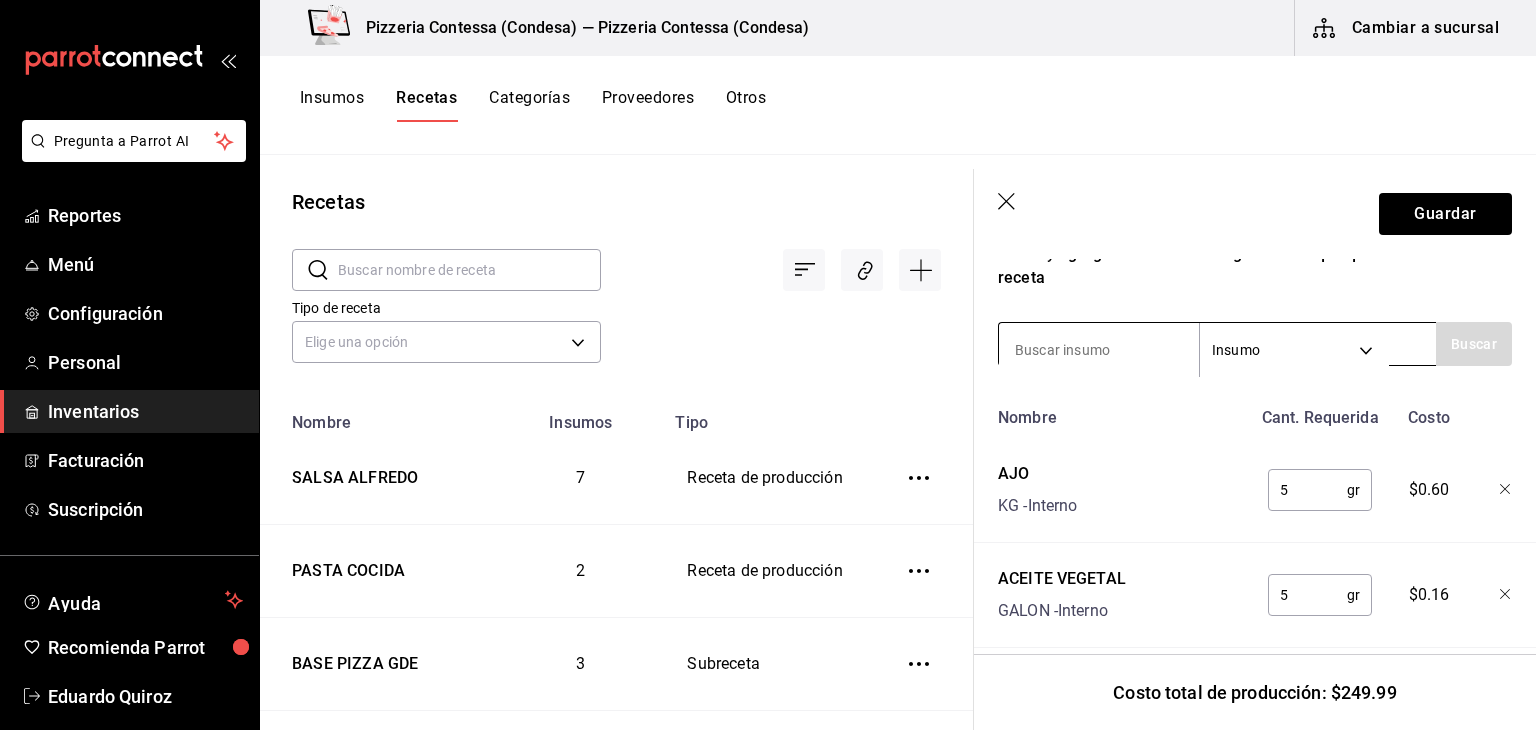 click at bounding box center [1099, 350] 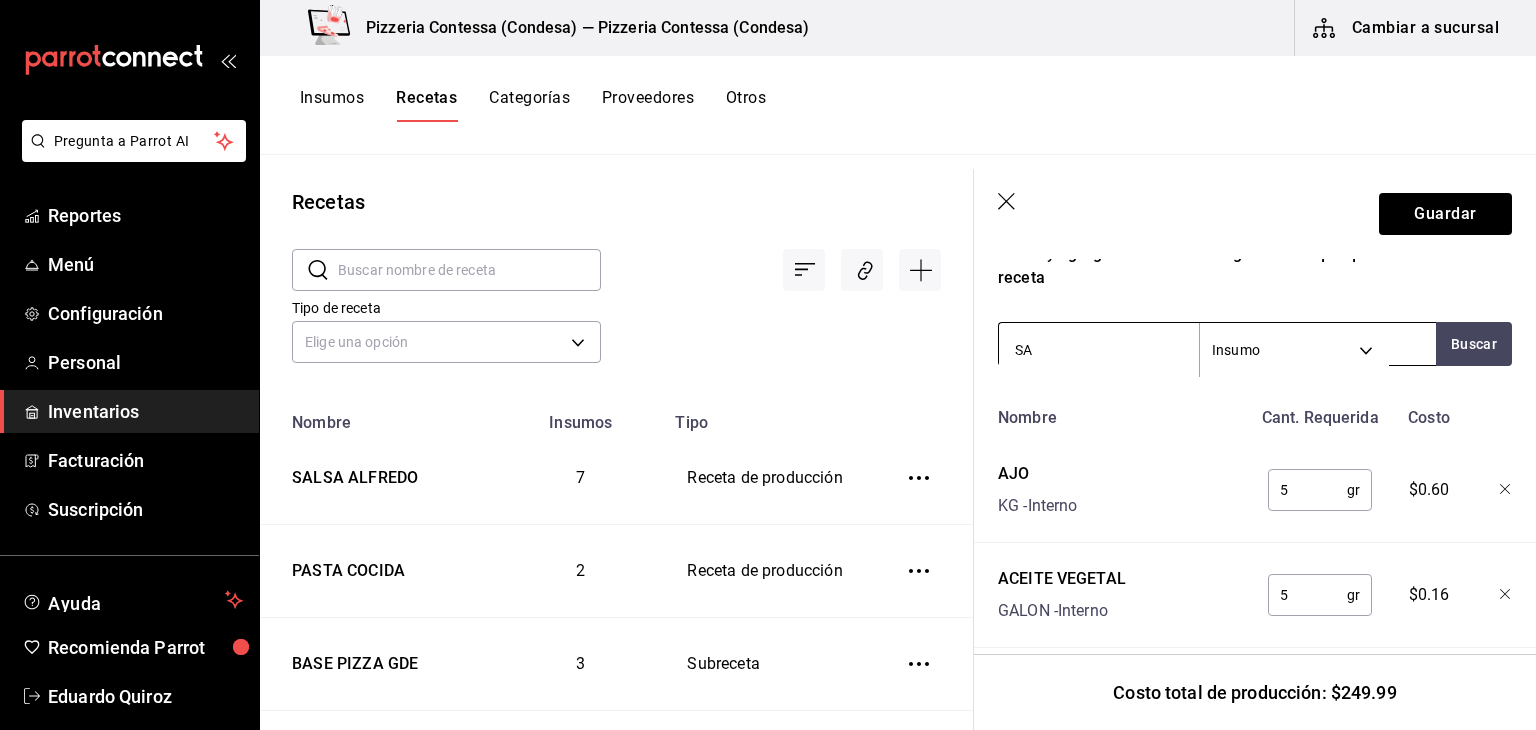 type on "SAL" 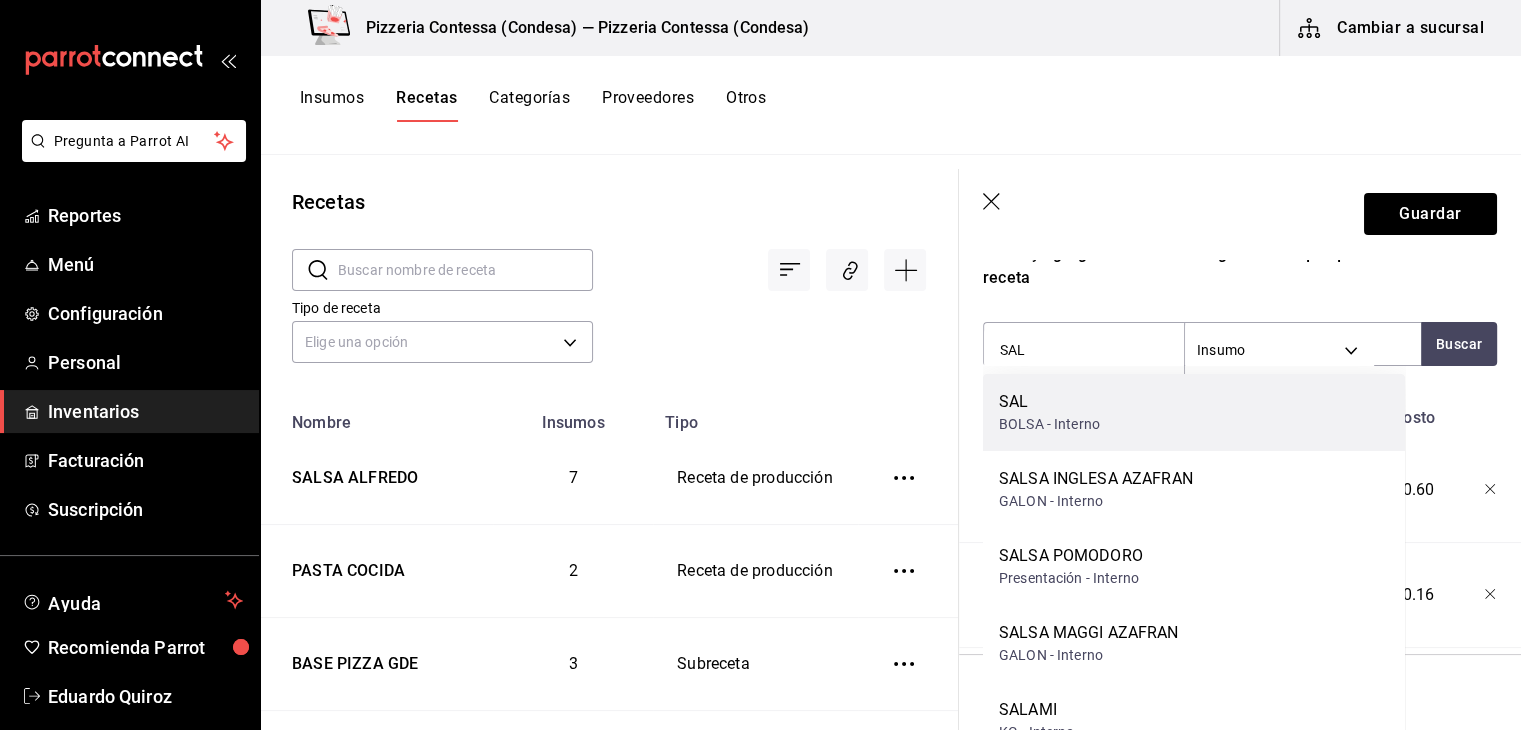 click on "SAL BOLSA - Interno" at bounding box center (1194, 412) 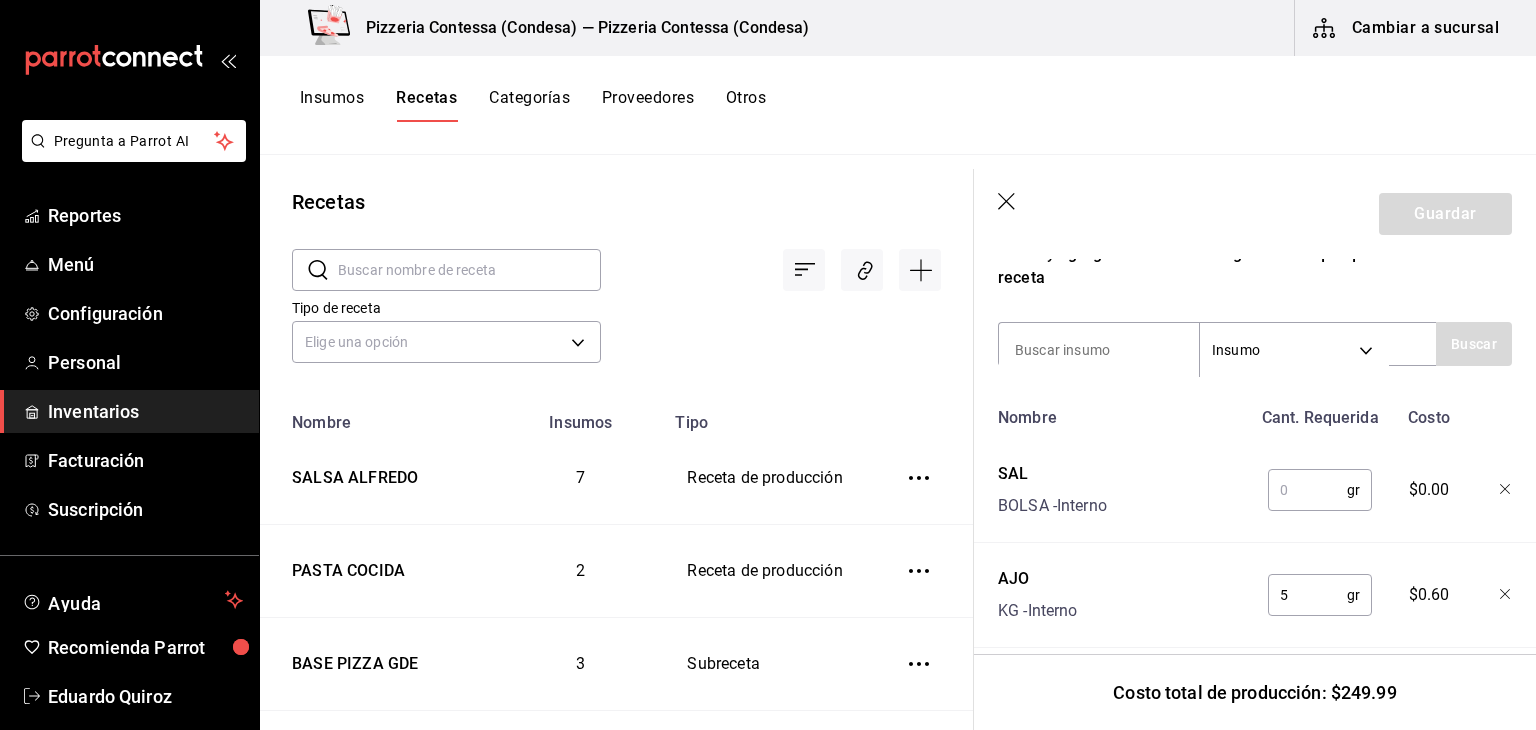 click at bounding box center (1307, 490) 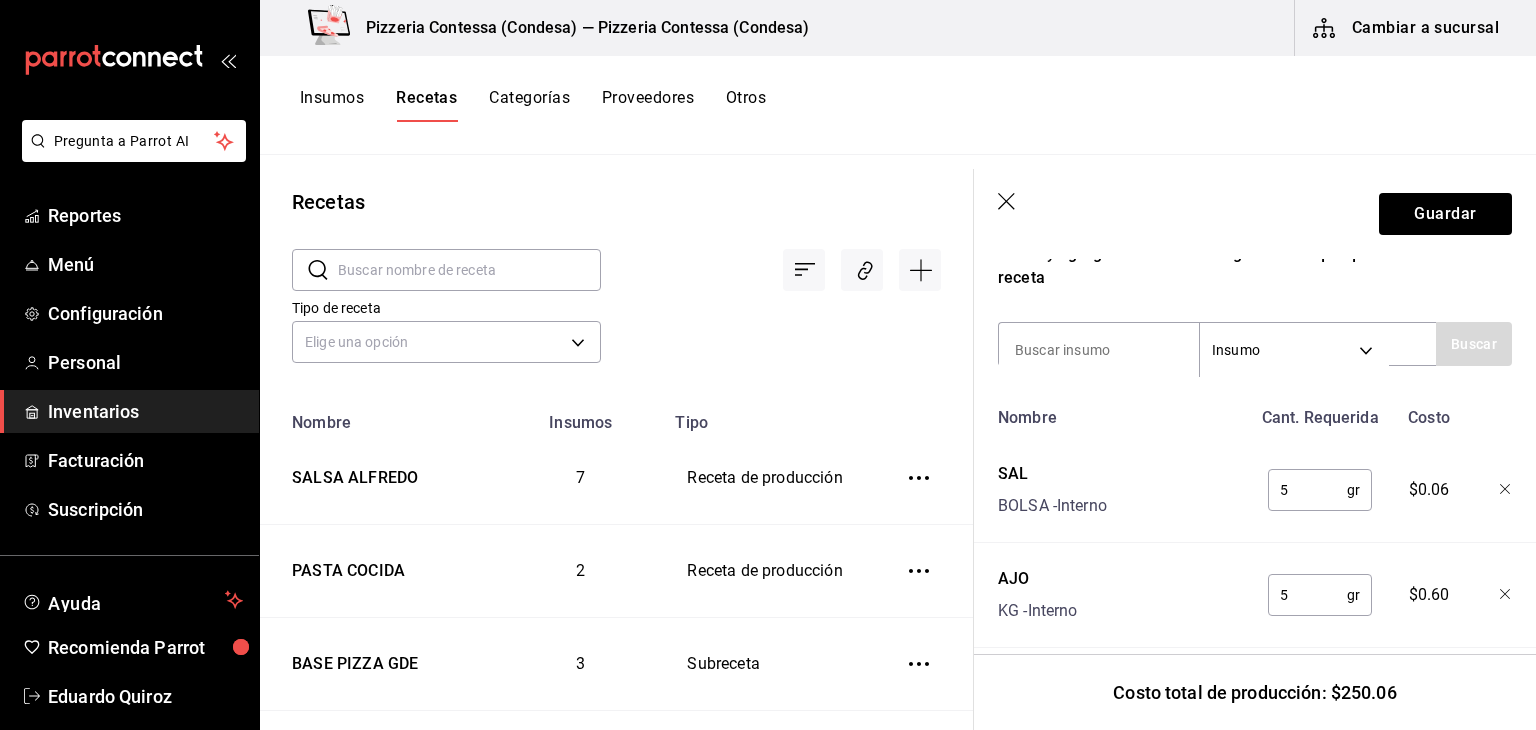 type on "5" 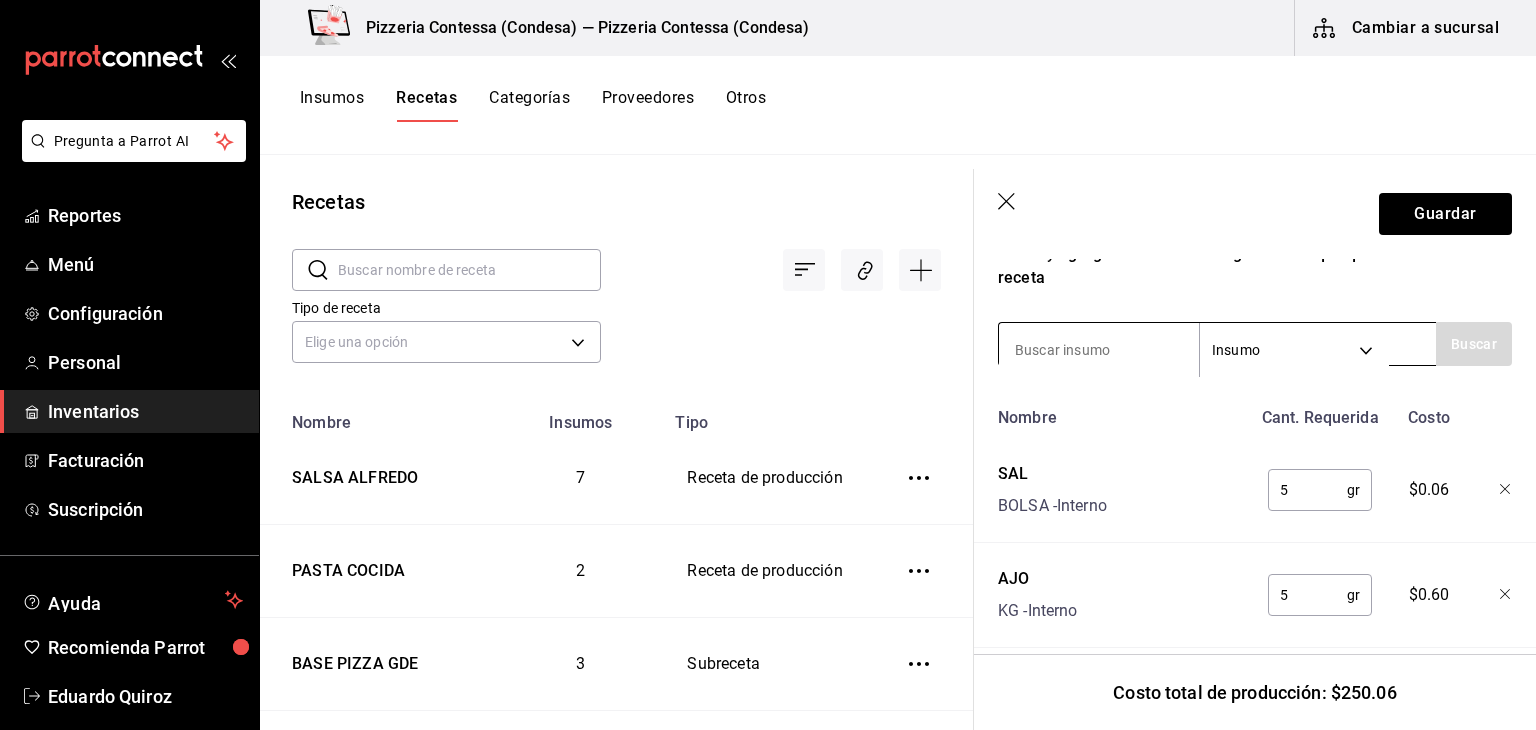click at bounding box center [1099, 350] 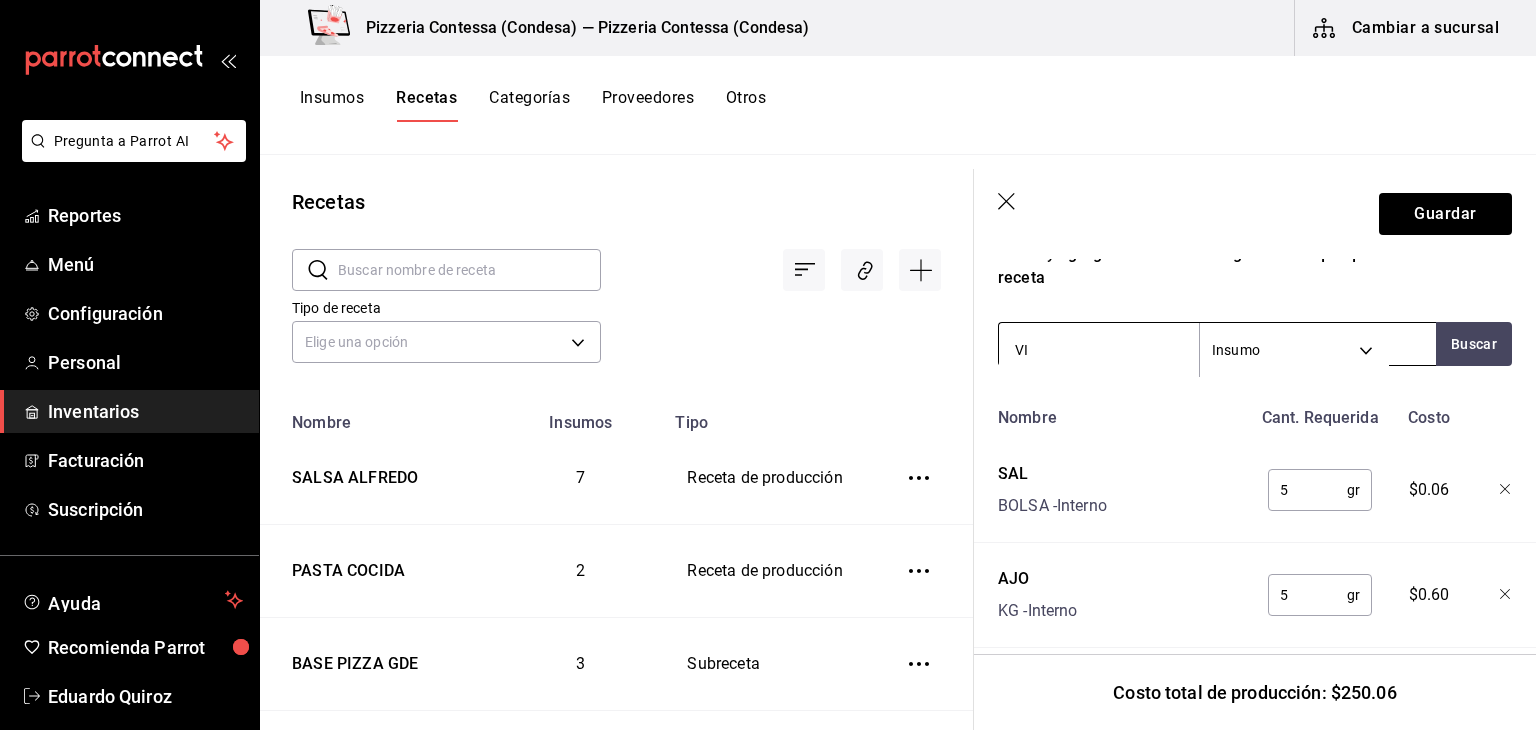 type on "V" 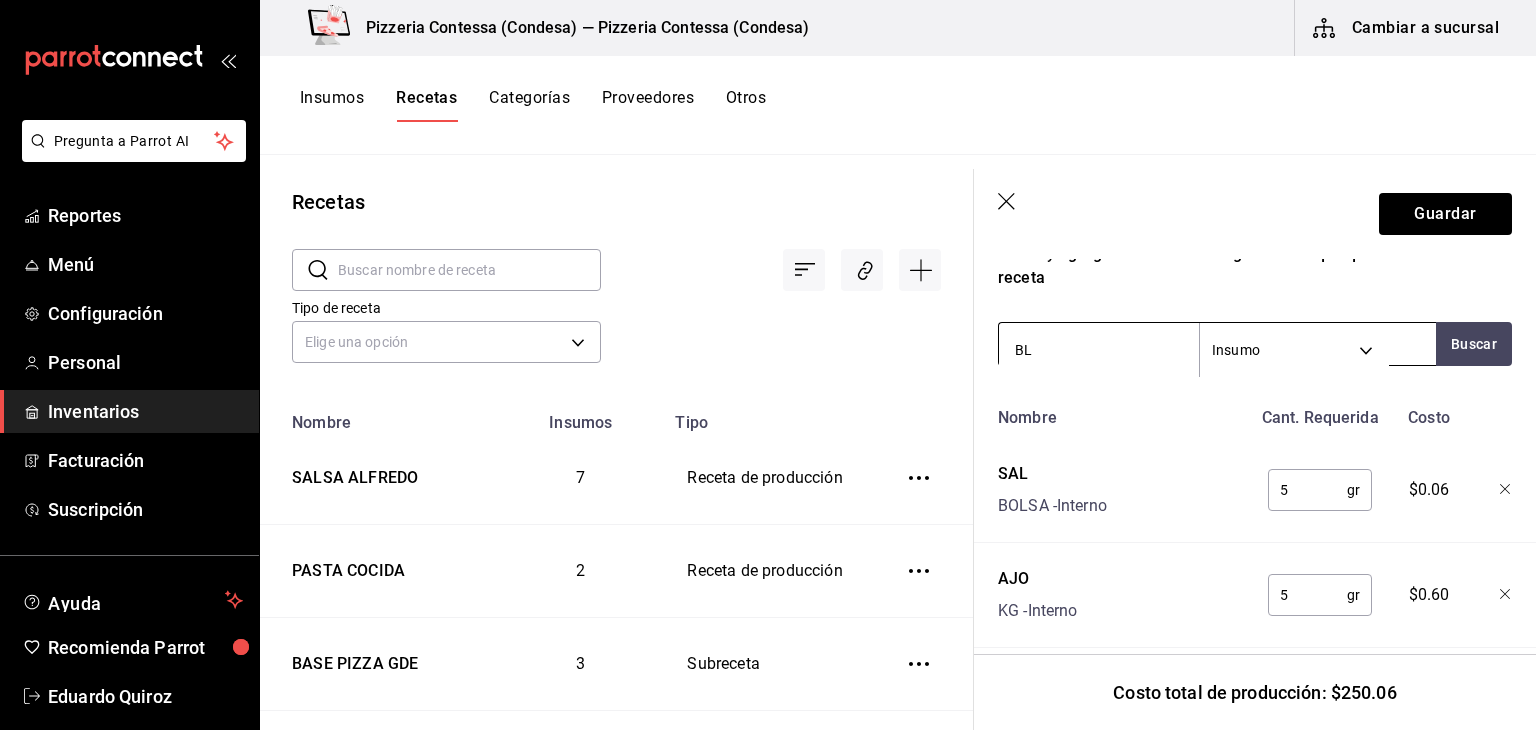 type on "BLA" 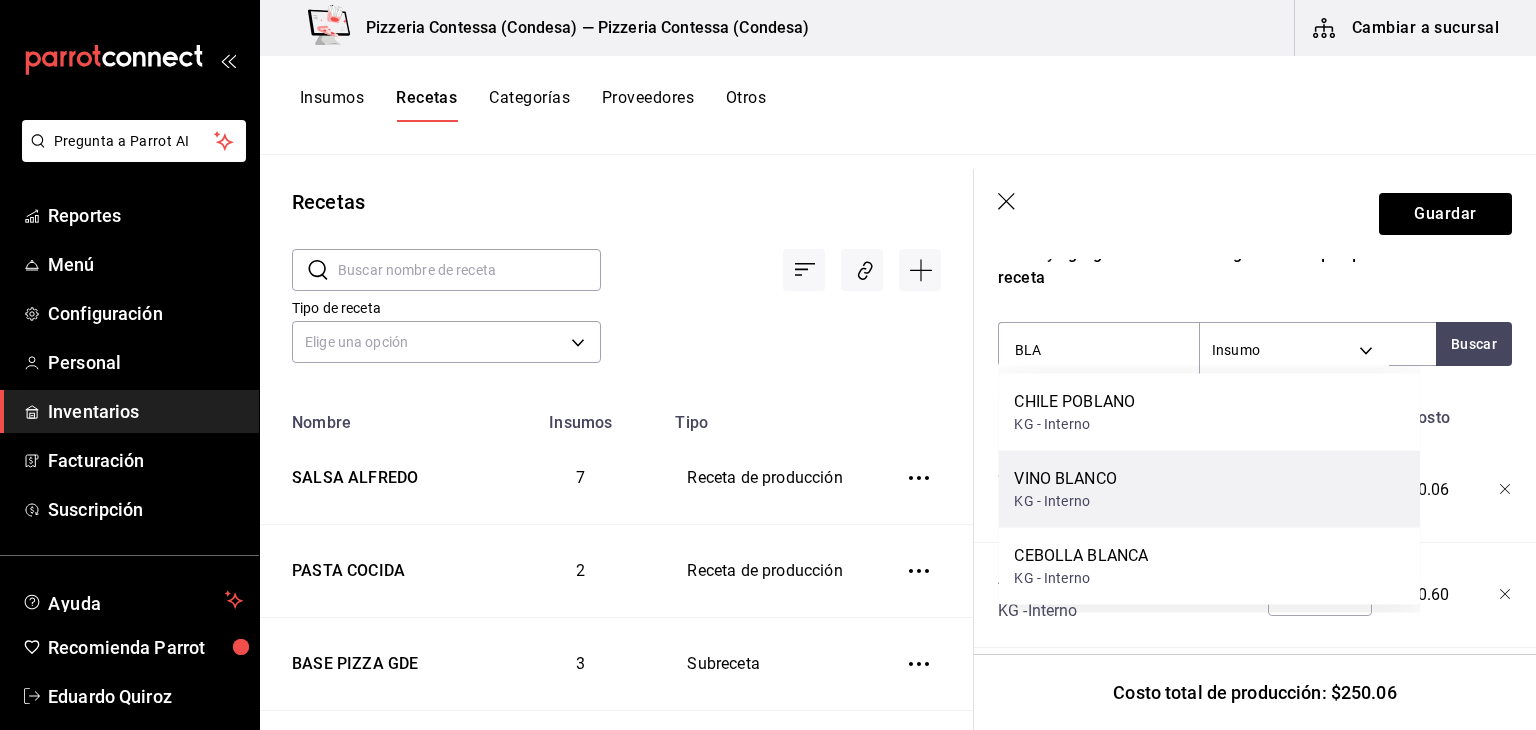 click on "VINO BLANCO KG - Interno" at bounding box center (1209, 489) 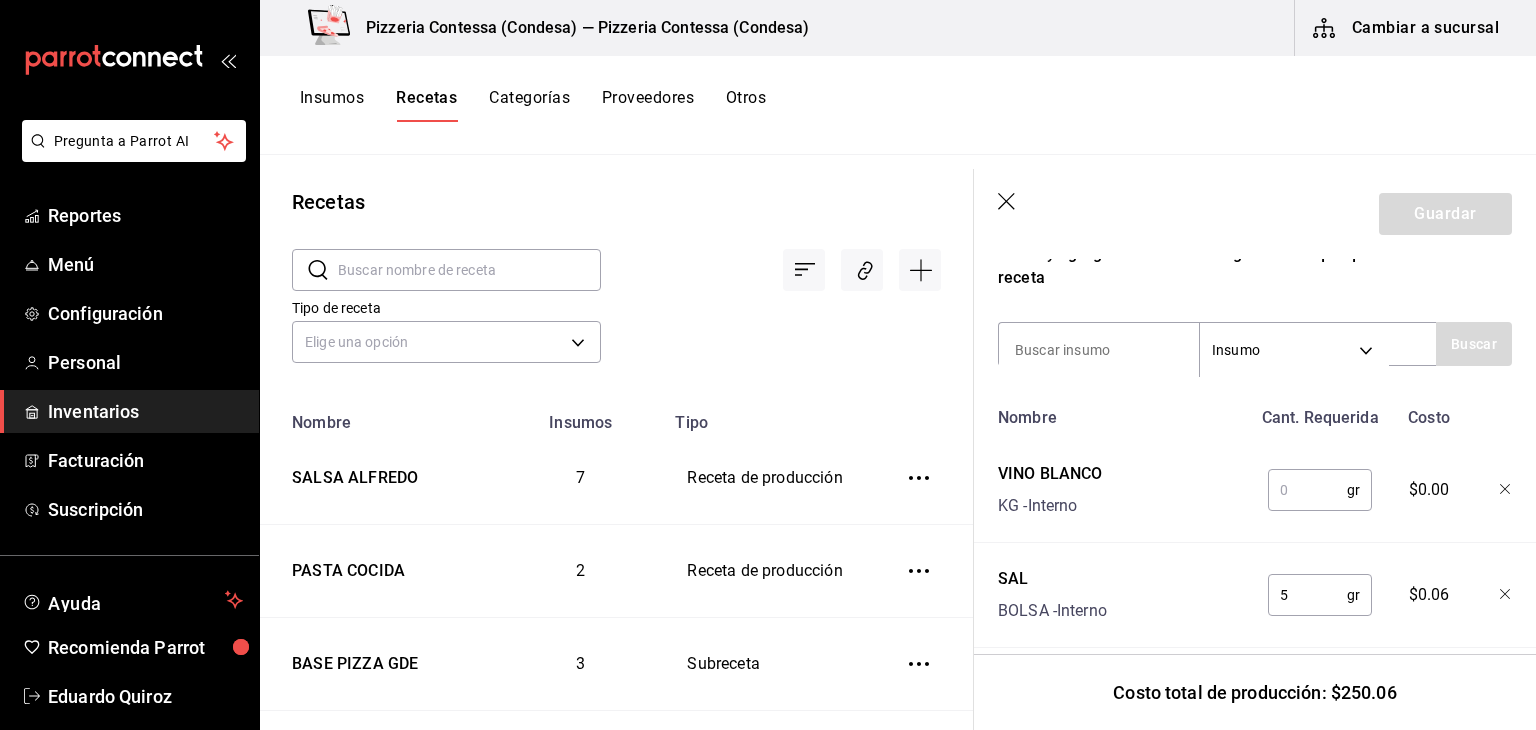 click at bounding box center (1307, 490) 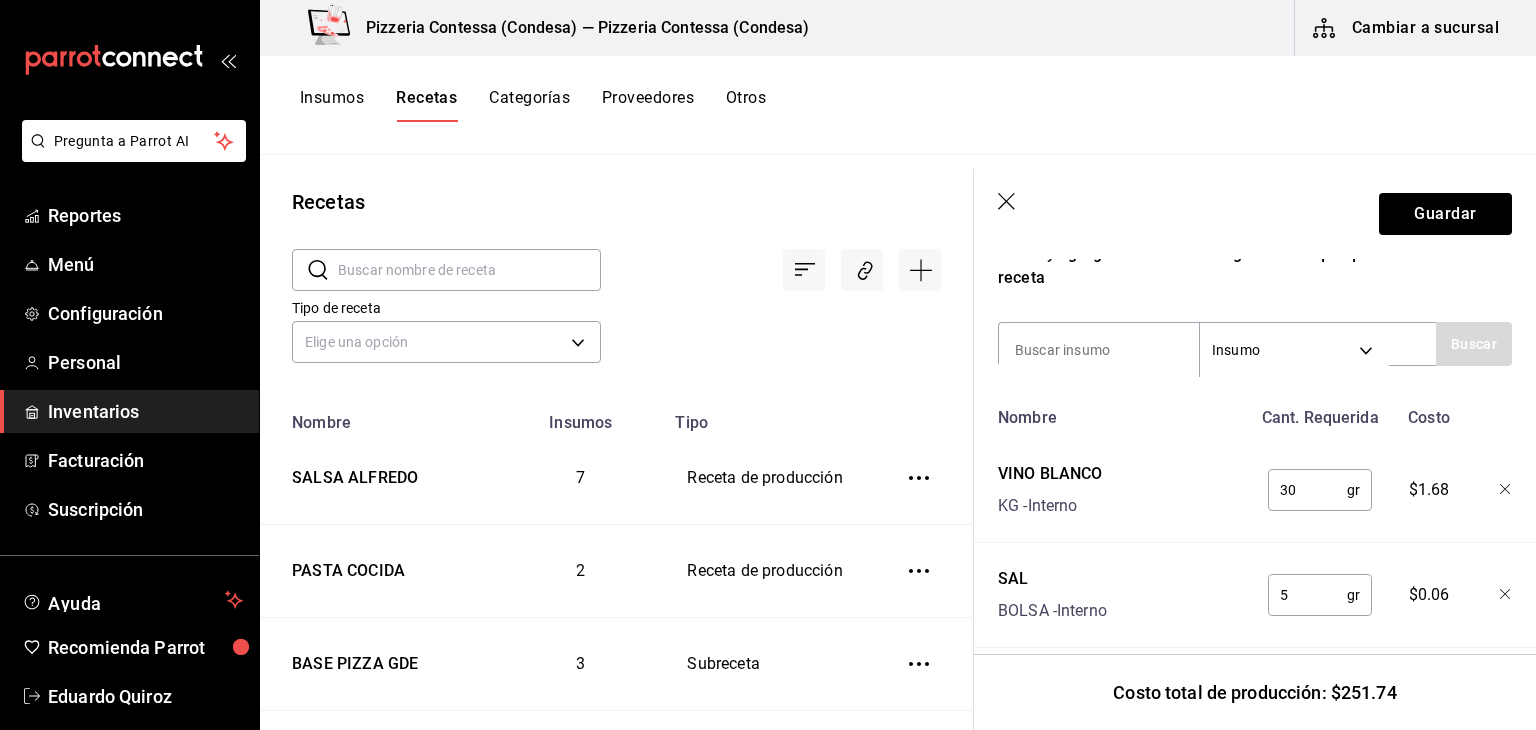 type on "30" 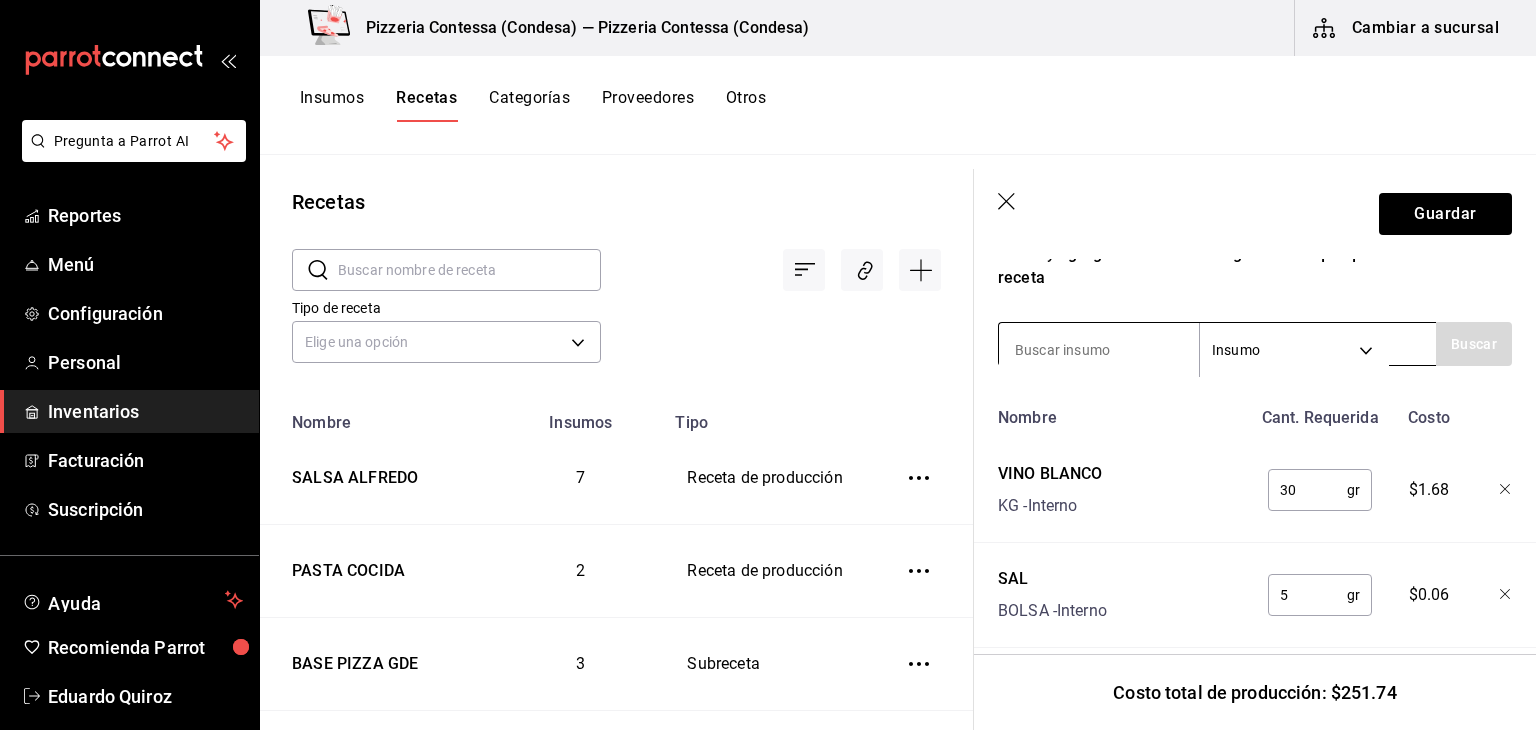 click at bounding box center [1099, 350] 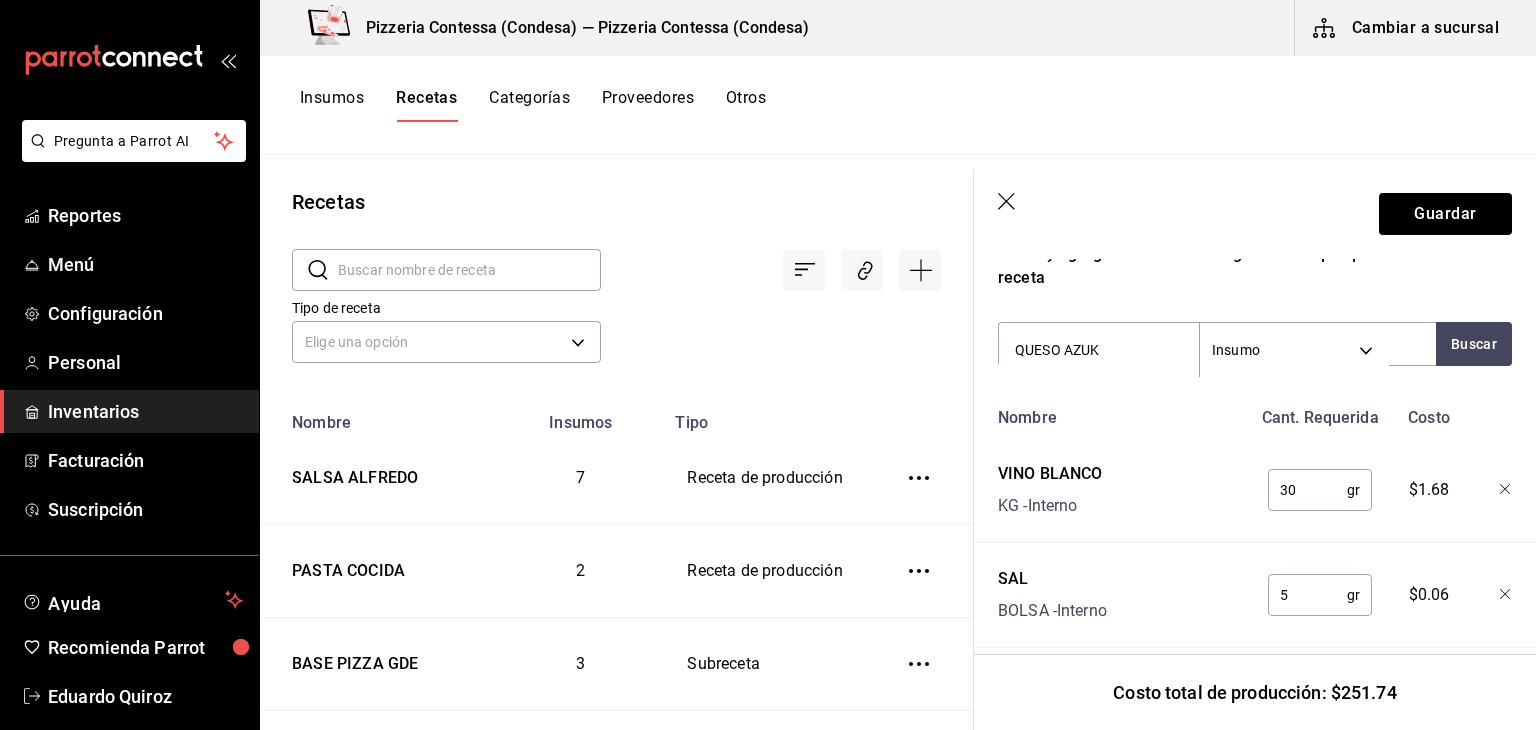 type on "QUESO AZU" 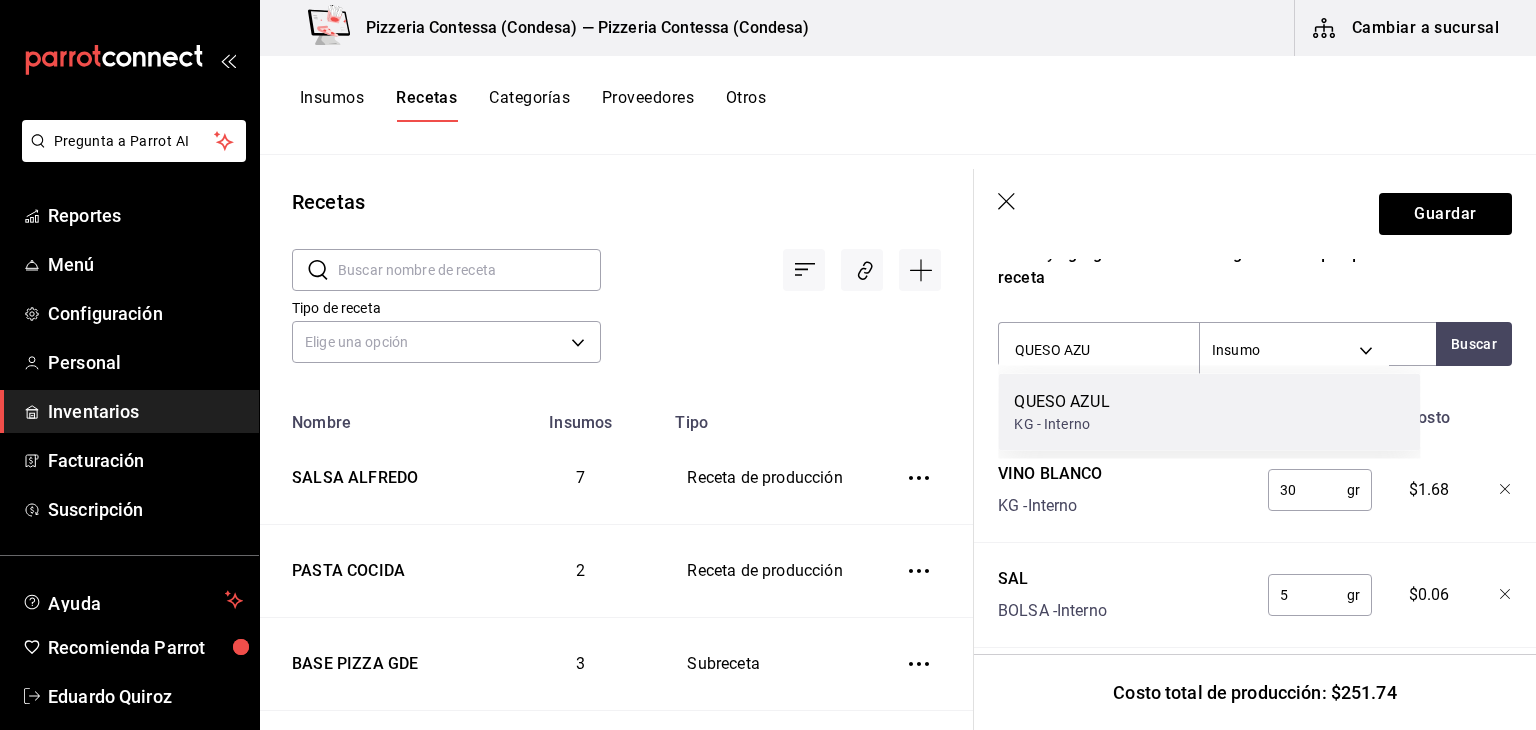 click on "QUESO AZUL" at bounding box center [1061, 402] 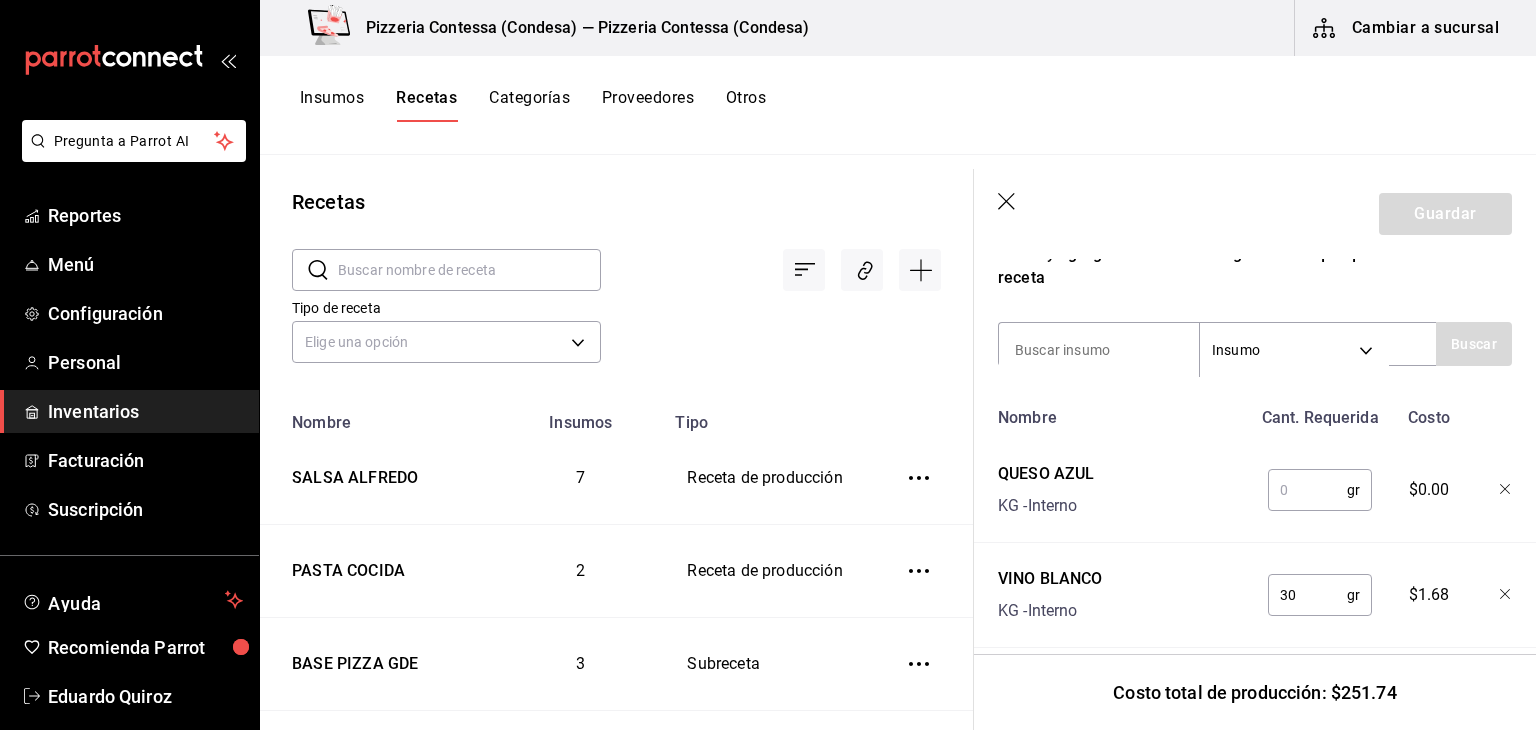 click at bounding box center [1307, 490] 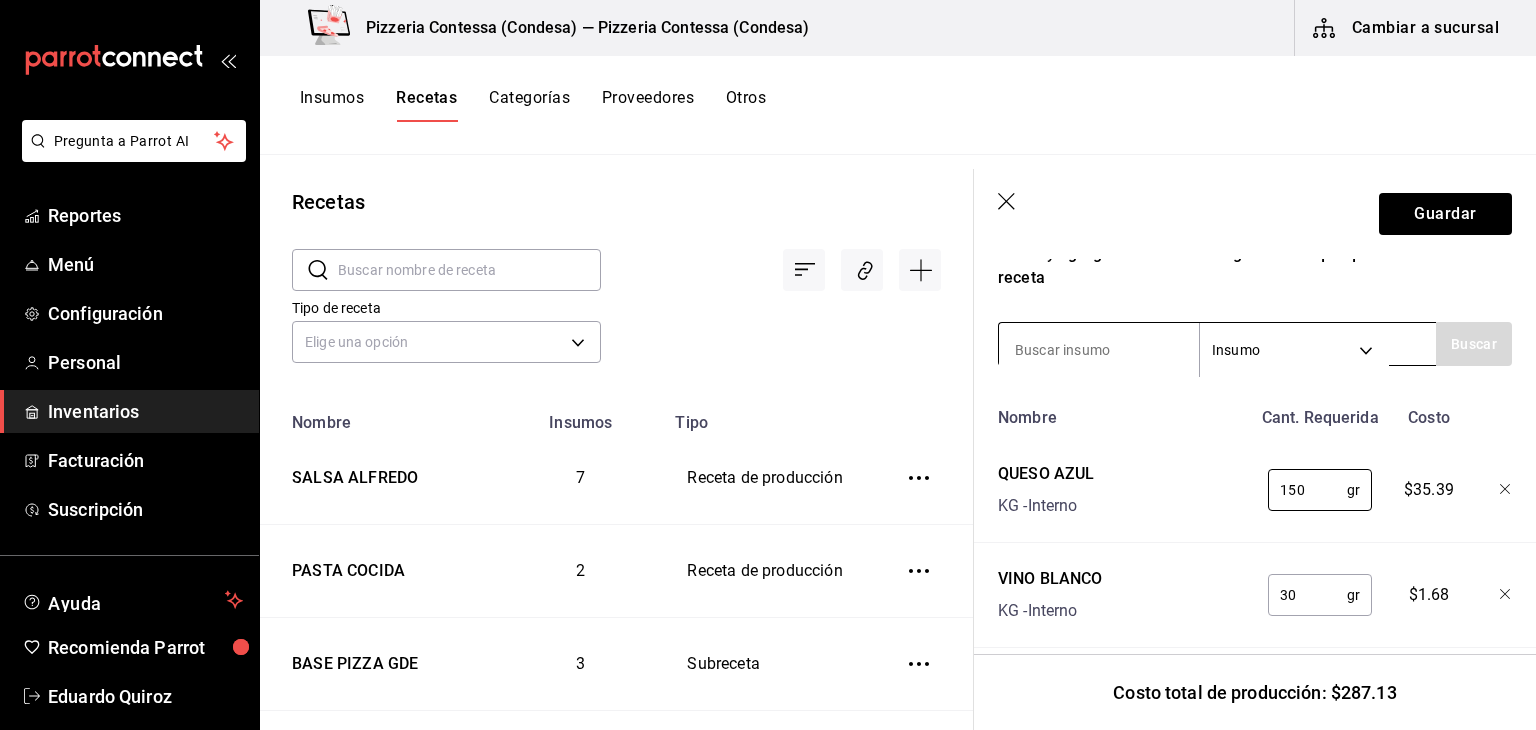 type on "150" 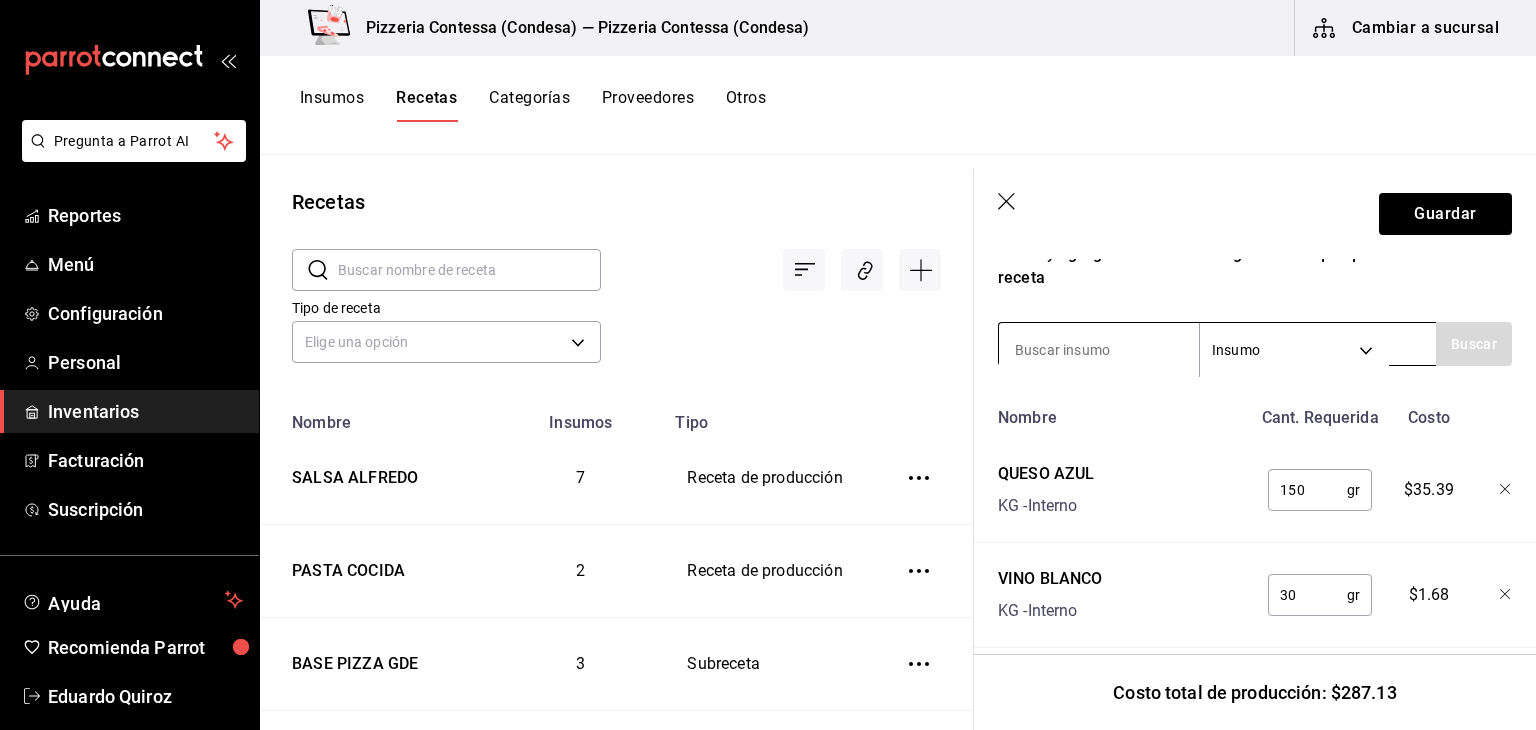 click at bounding box center [1099, 350] 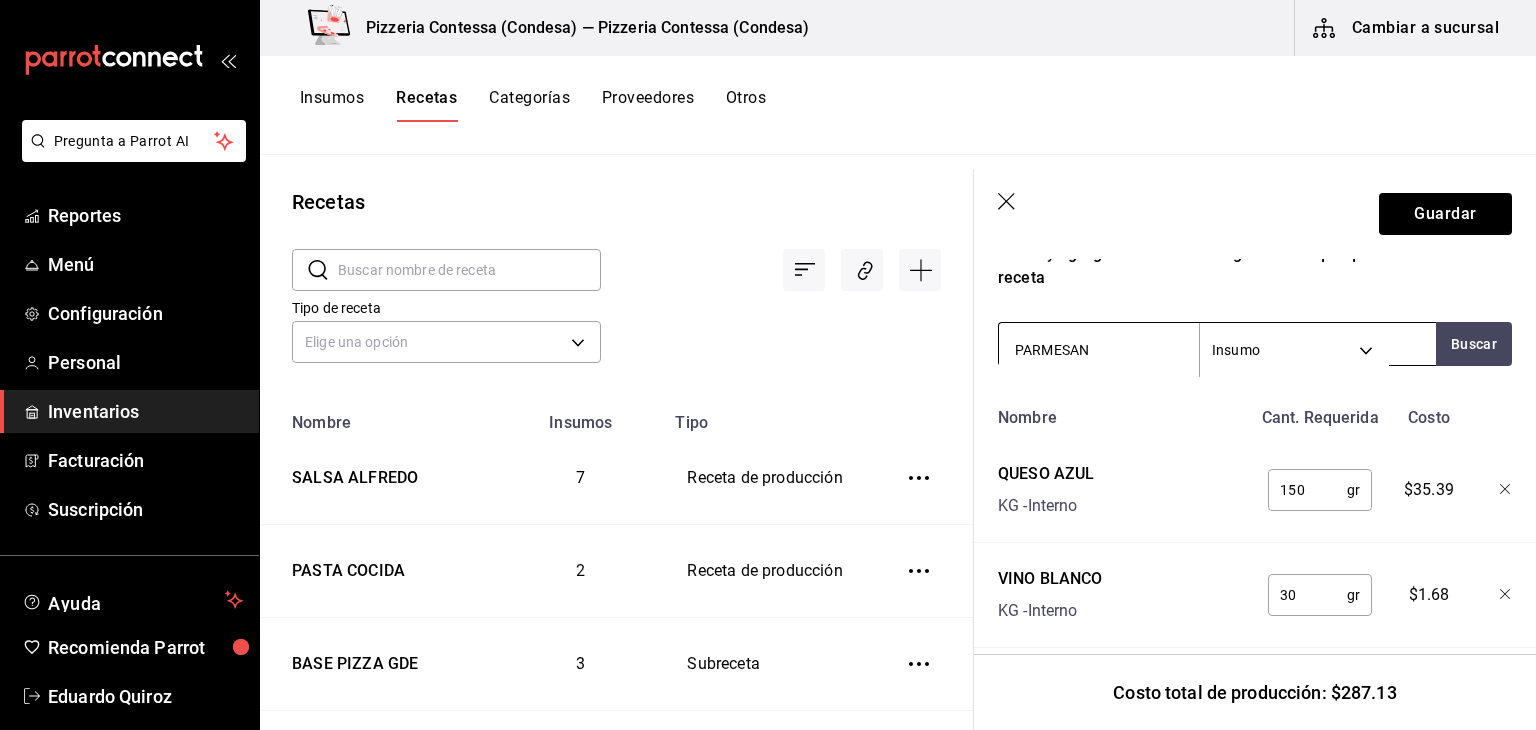 type on "PARMESANO" 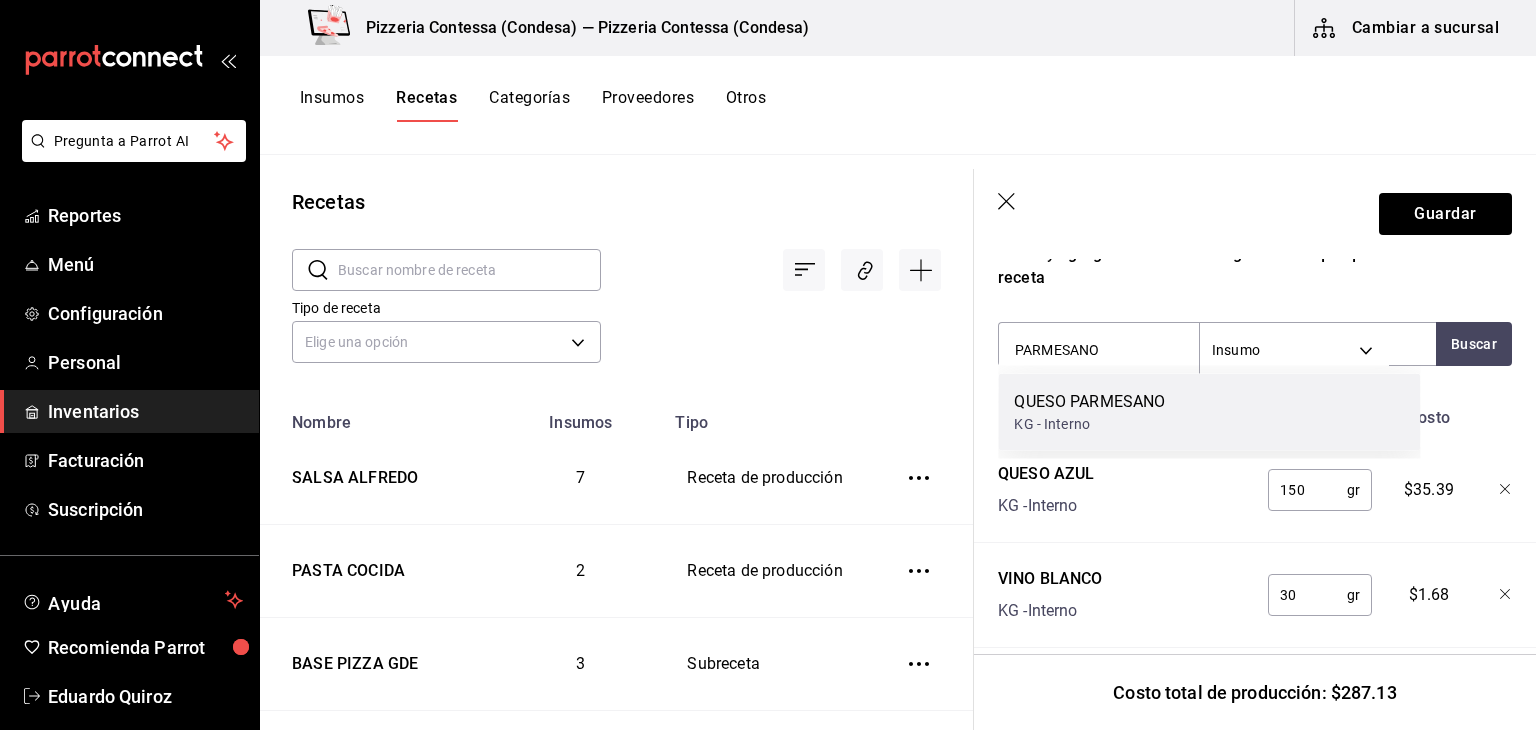click on "QUESO PARMESANO" at bounding box center (1089, 402) 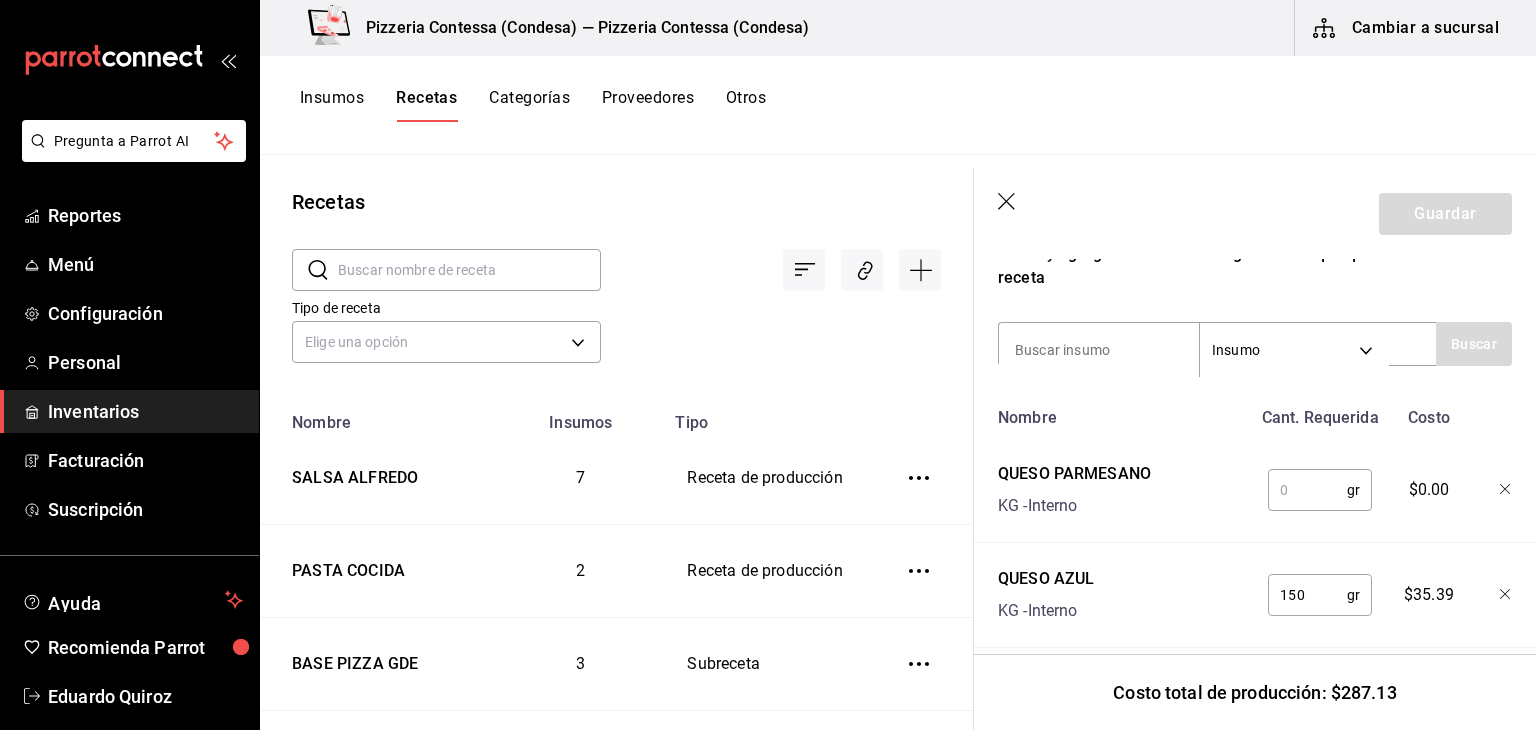 click at bounding box center [1307, 490] 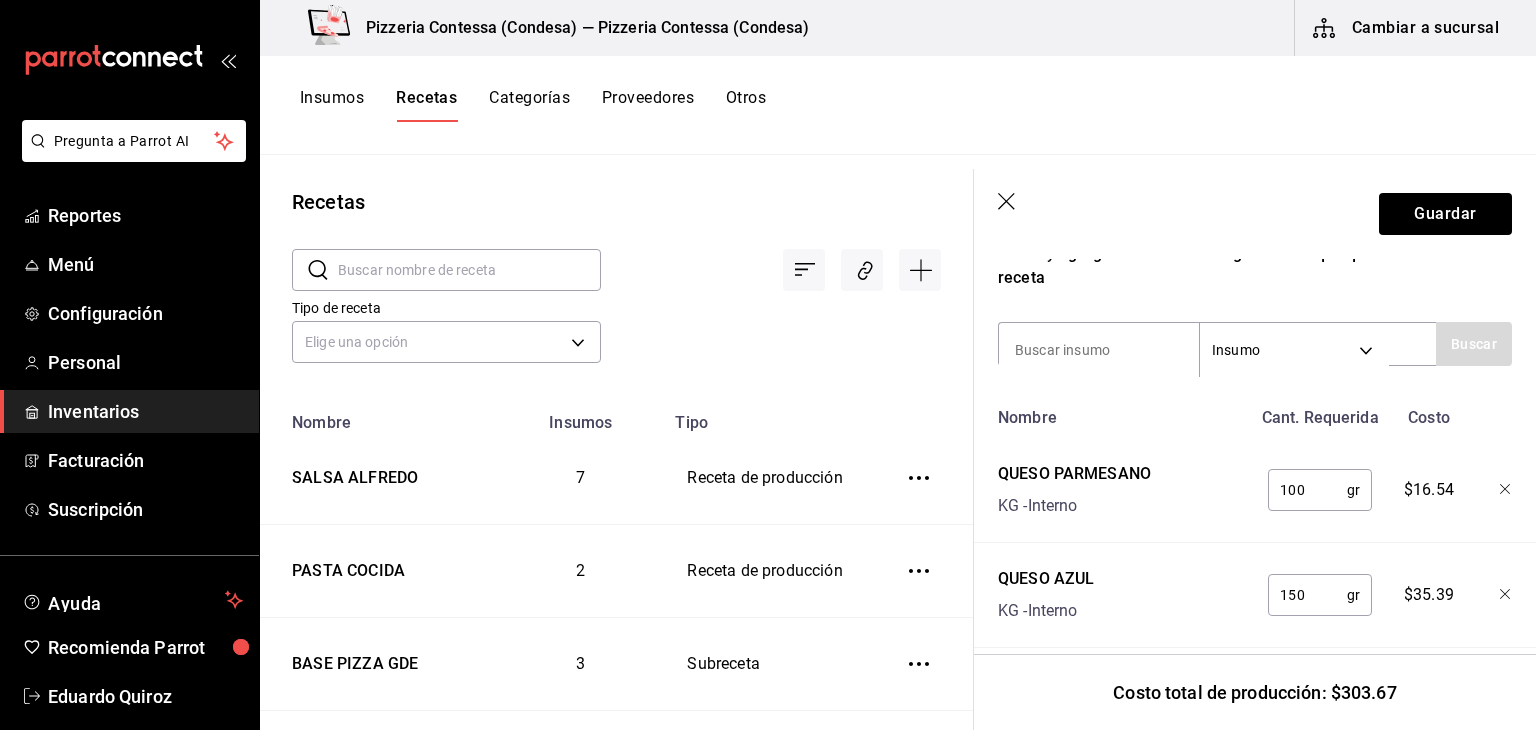type on "100" 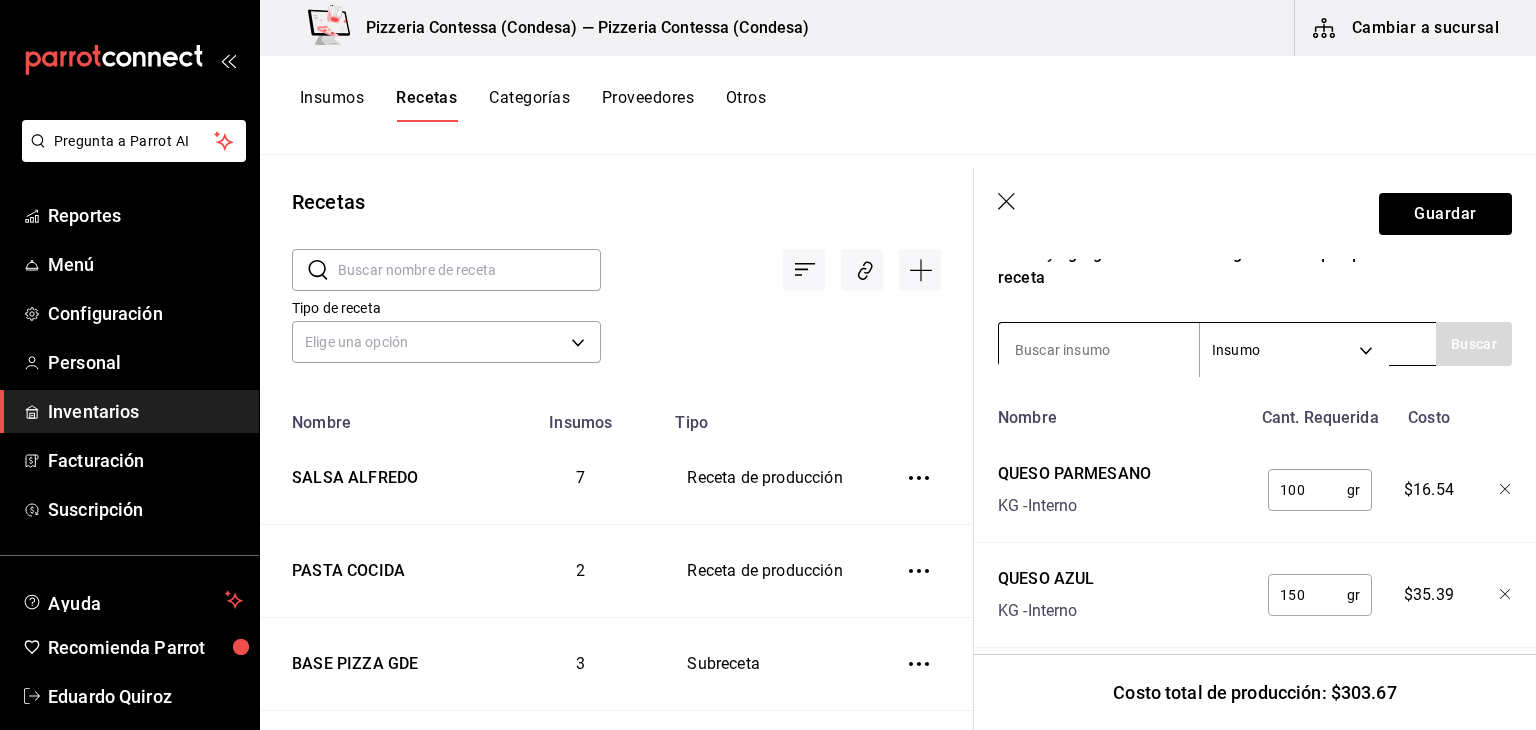 click at bounding box center [1099, 350] 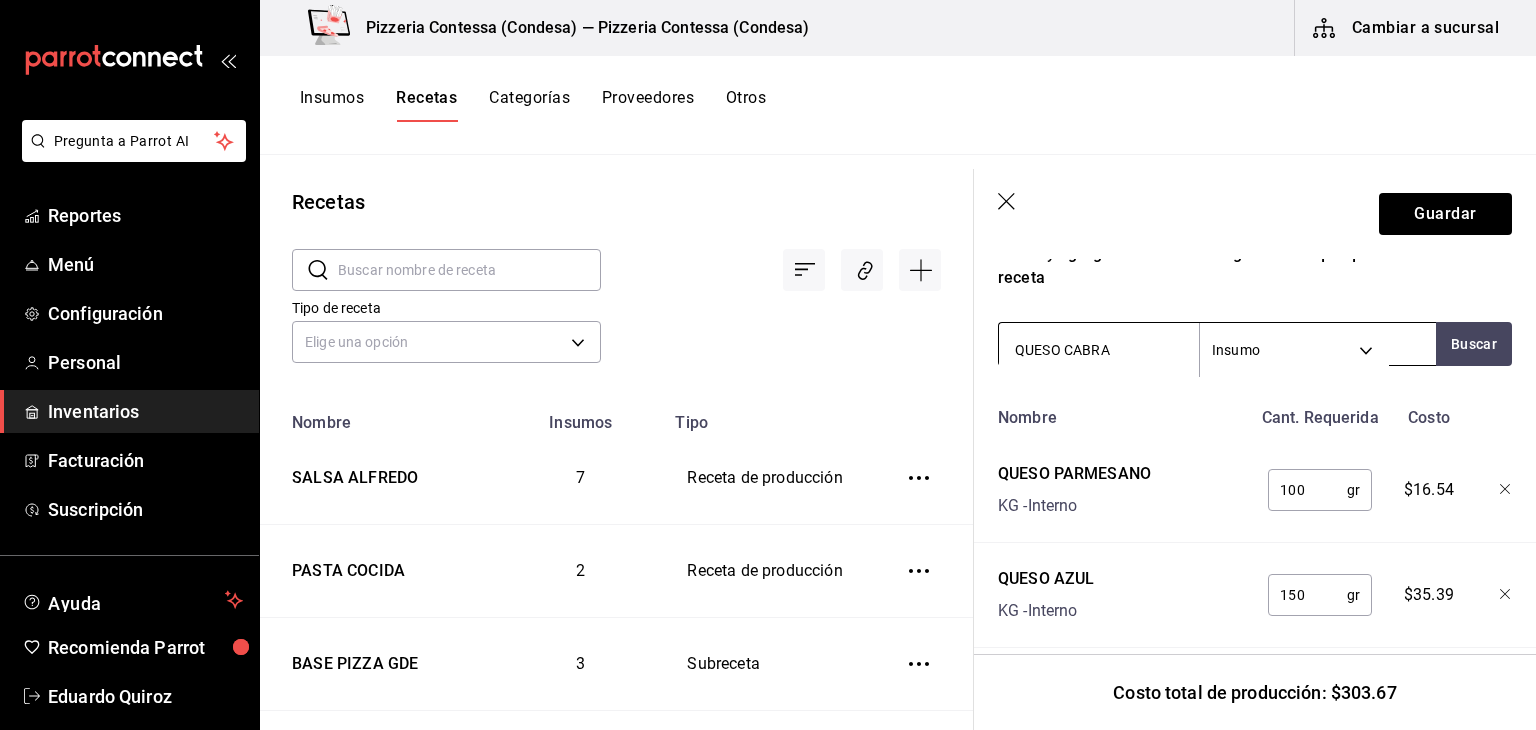 click on "QUESO CABRA" at bounding box center (1099, 350) 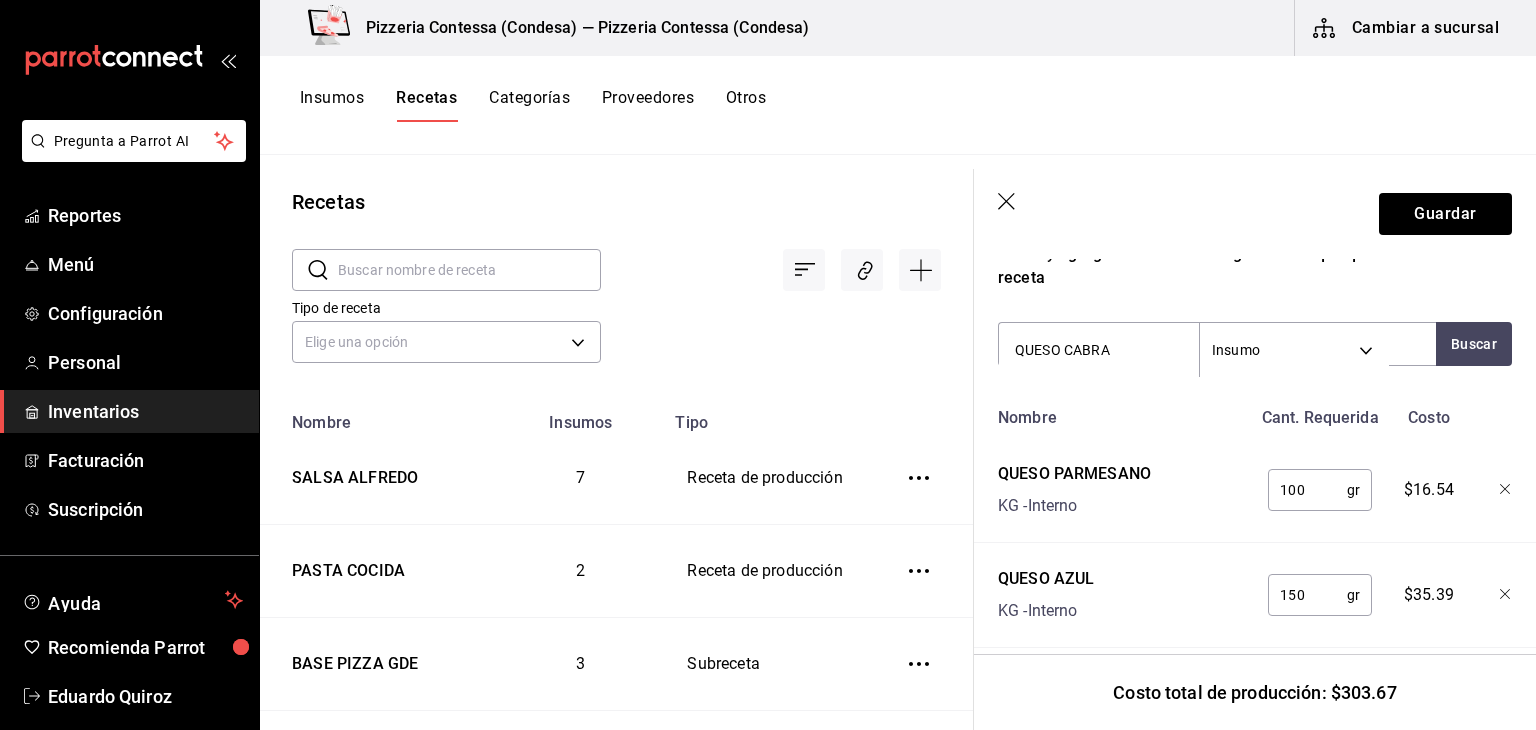 type on "QUESO CABRA" 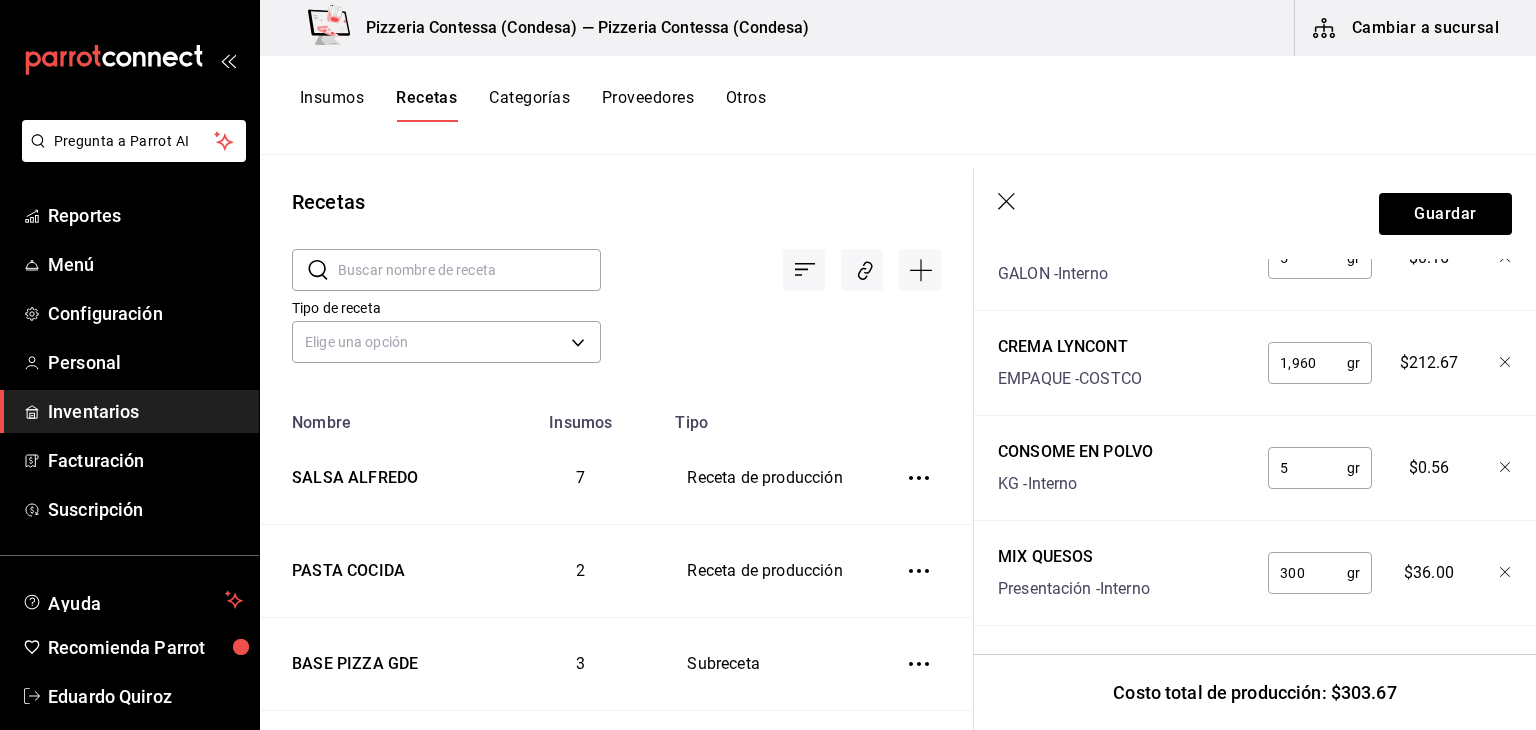scroll, scrollTop: 1416, scrollLeft: 0, axis: vertical 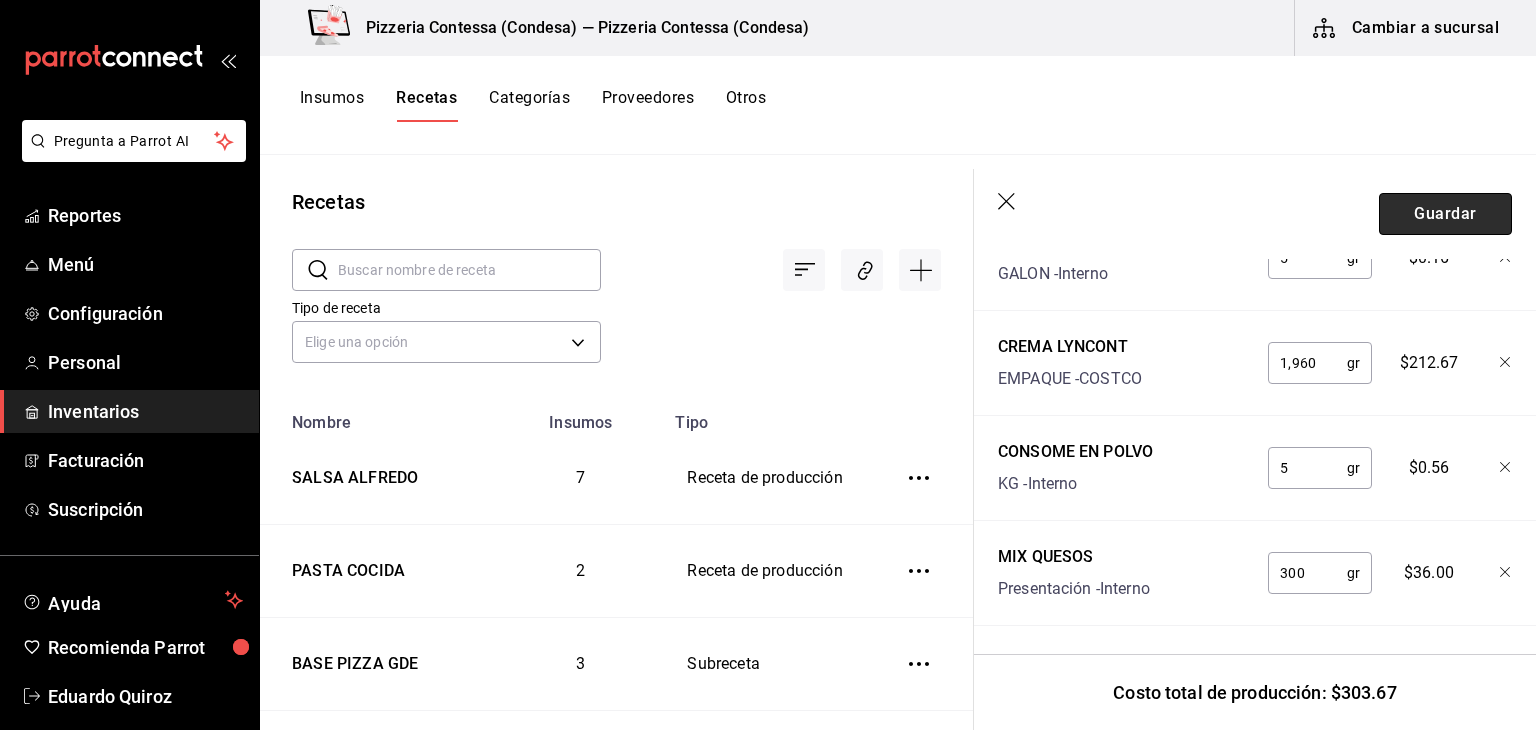 click on "Guardar" at bounding box center (1445, 214) 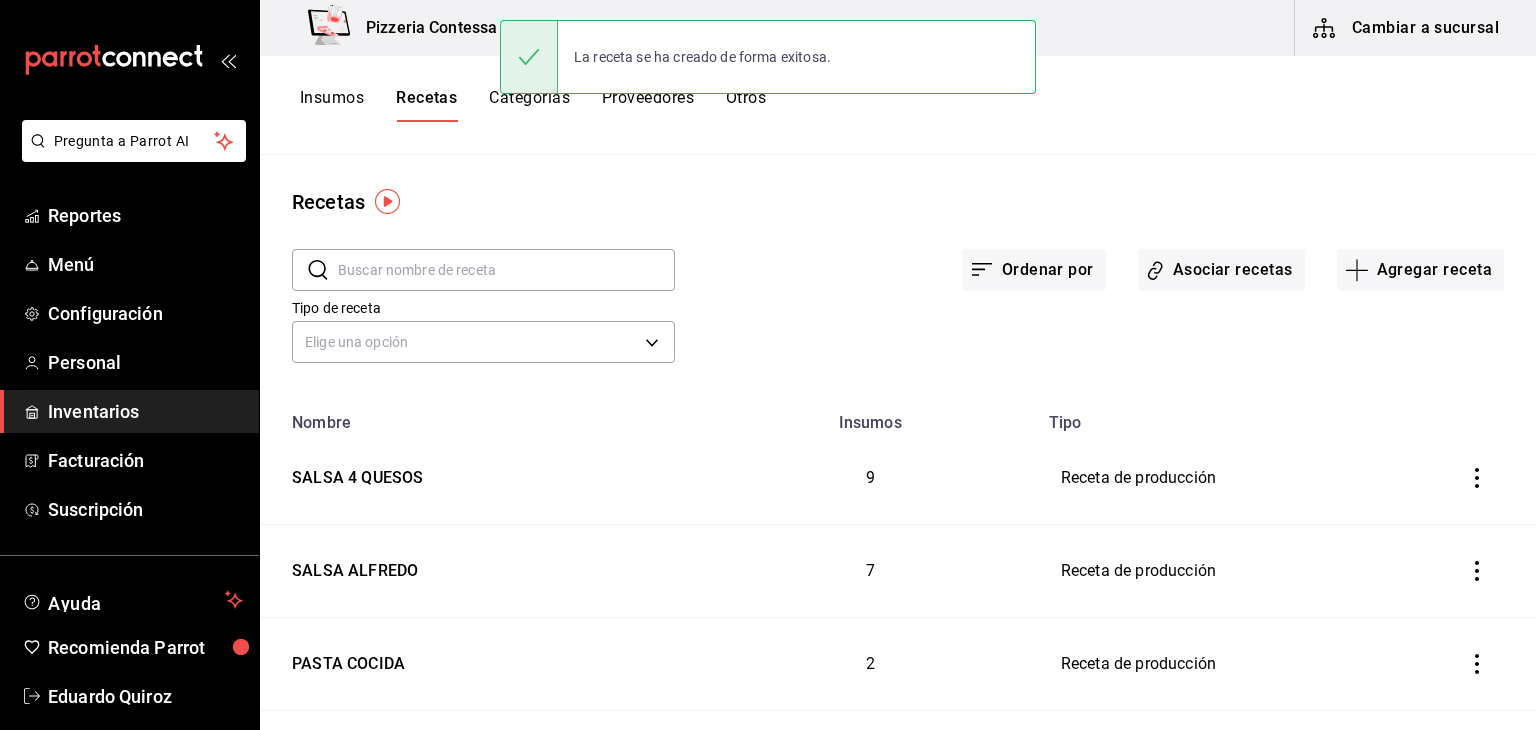 scroll, scrollTop: 0, scrollLeft: 0, axis: both 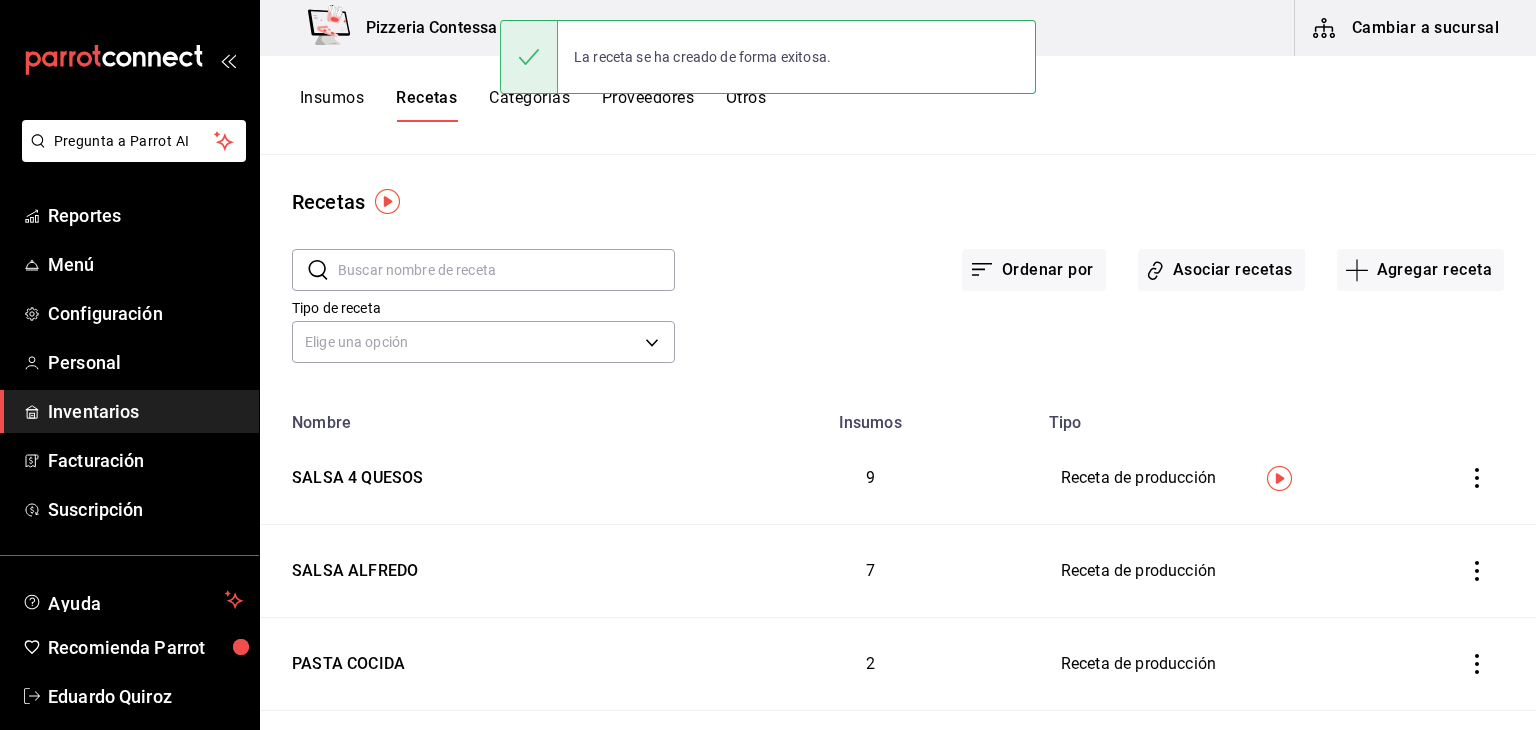 click on "Insumos" at bounding box center (332, 105) 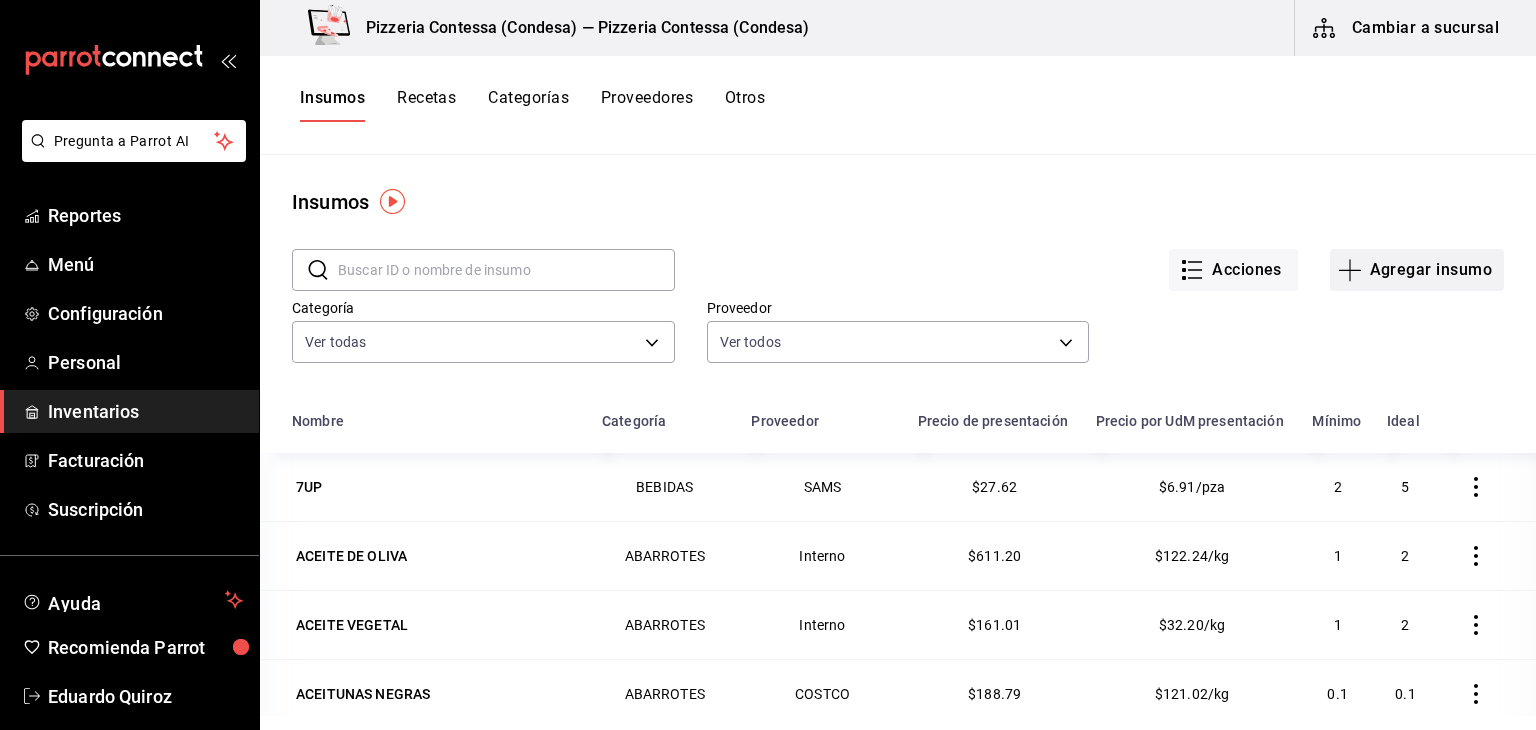 click on "Agregar insumo" at bounding box center [1417, 270] 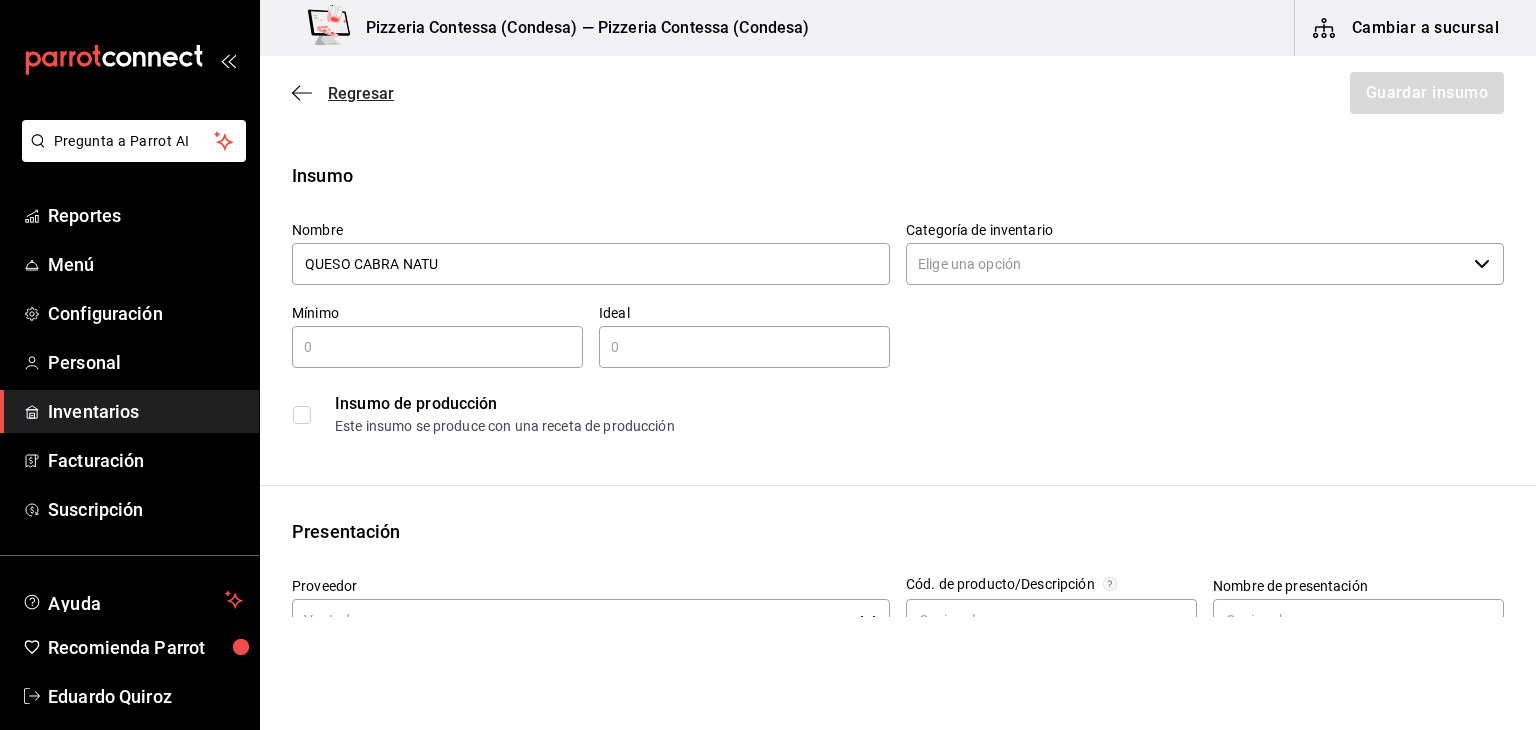 type on "QUESO CABRA NATU" 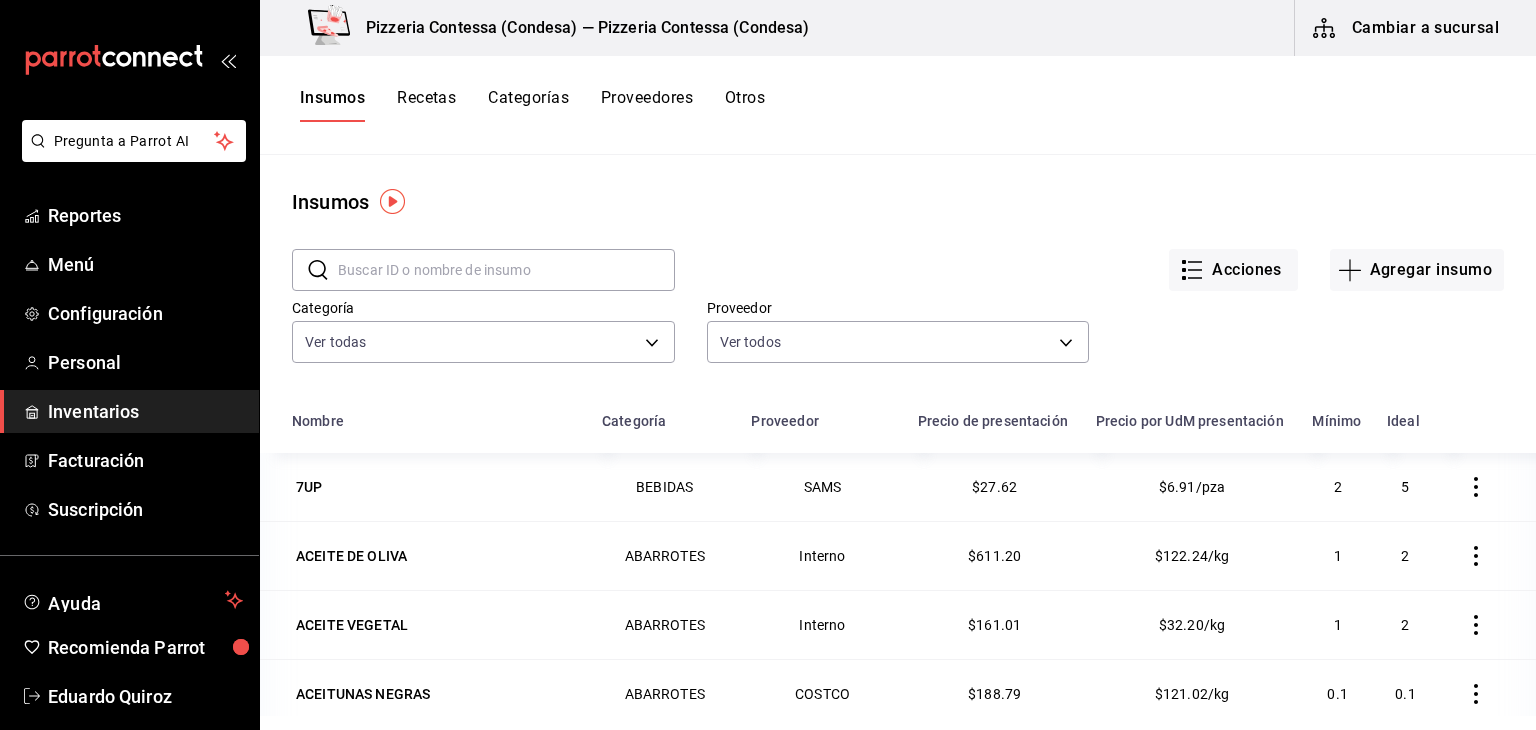 click at bounding box center [506, 270] 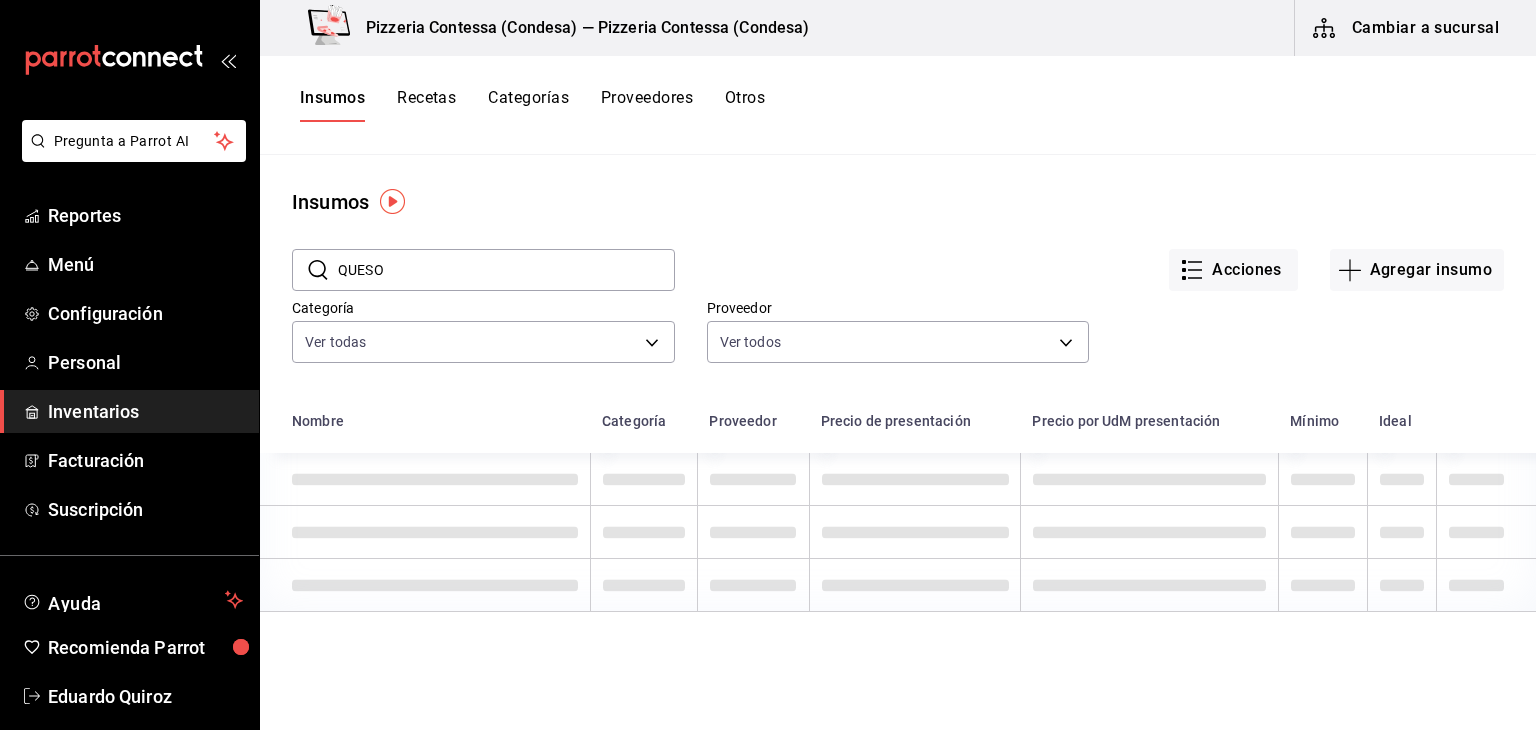 type on "QUESO" 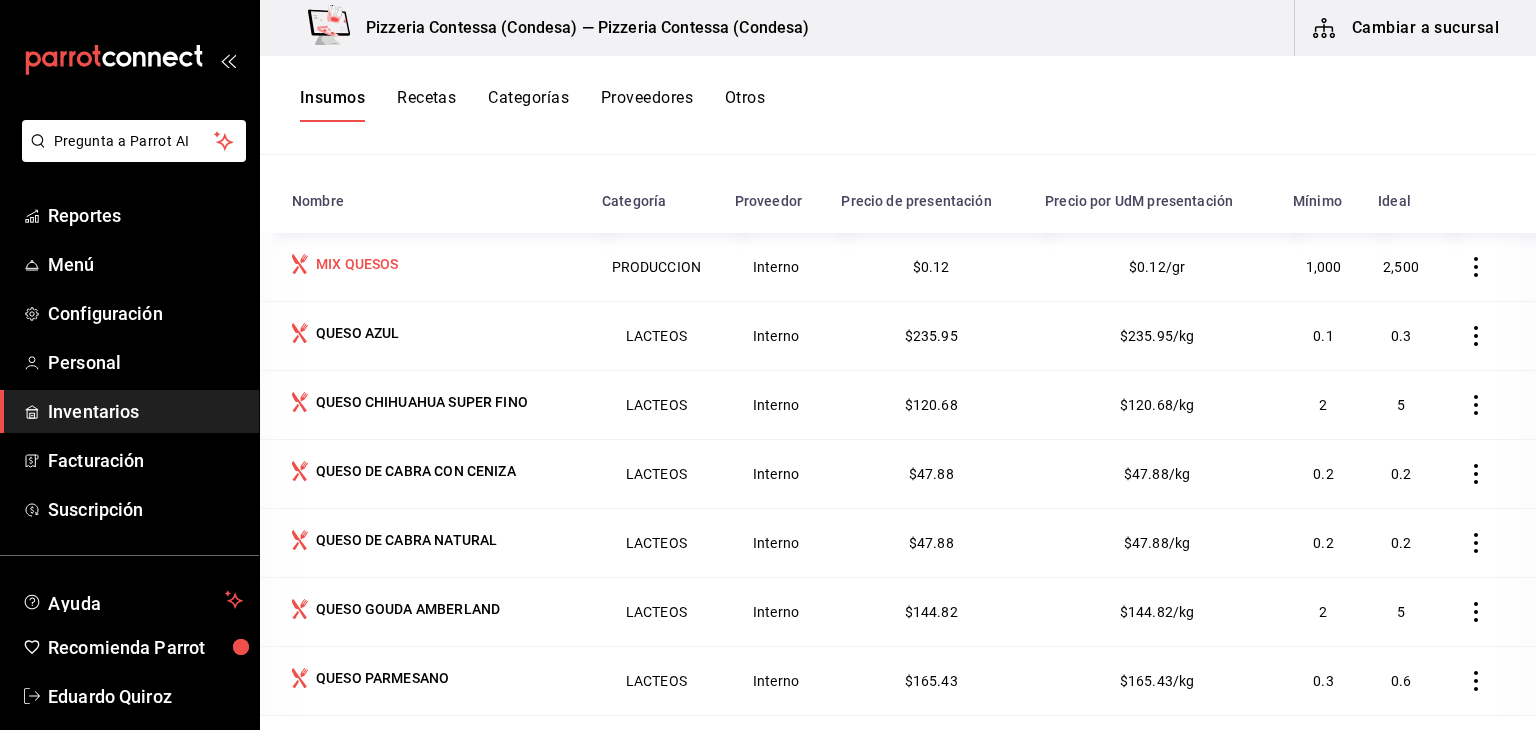 scroll, scrollTop: 0, scrollLeft: 0, axis: both 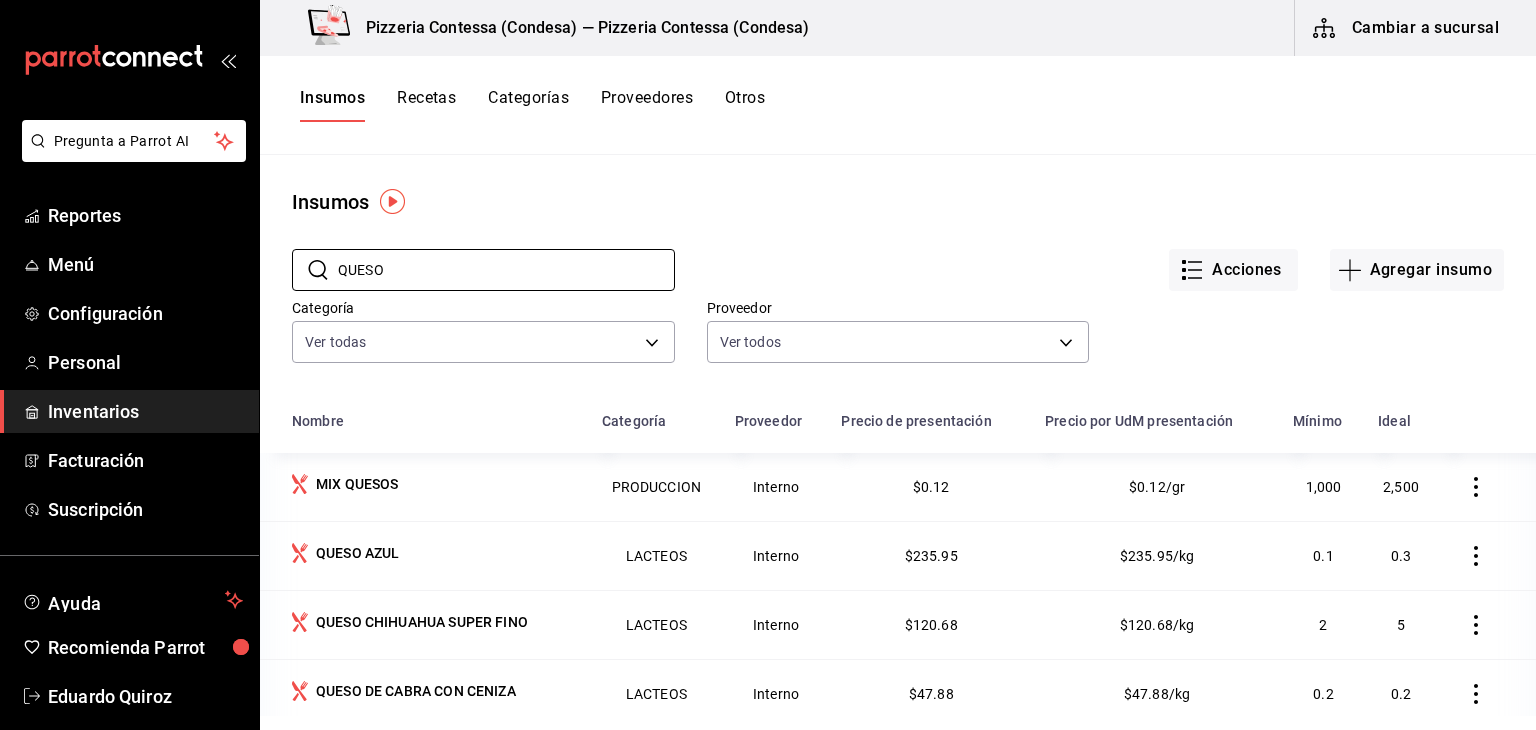 click on "Recetas" at bounding box center (426, 105) 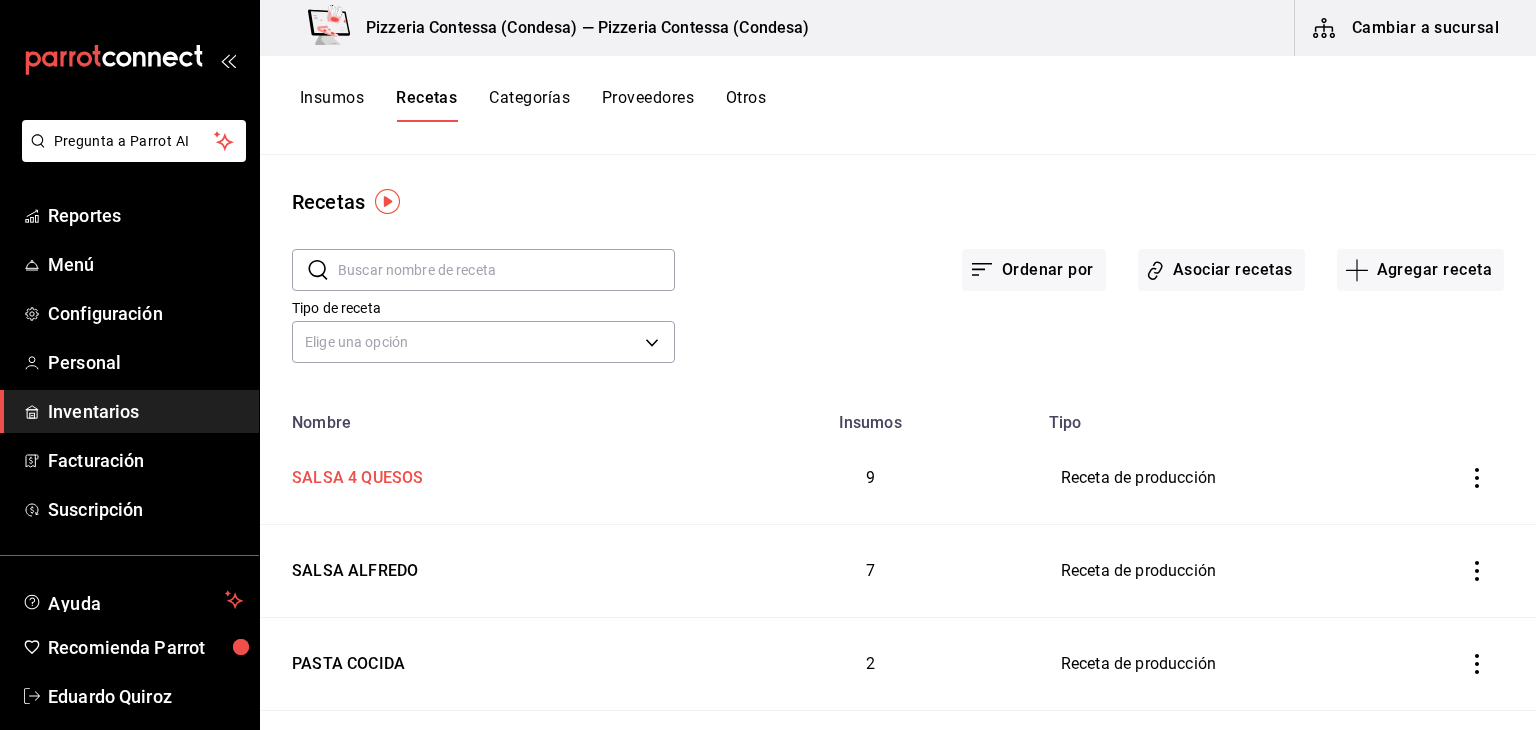 click on "SALSA 4 QUESOS" at bounding box center (482, 474) 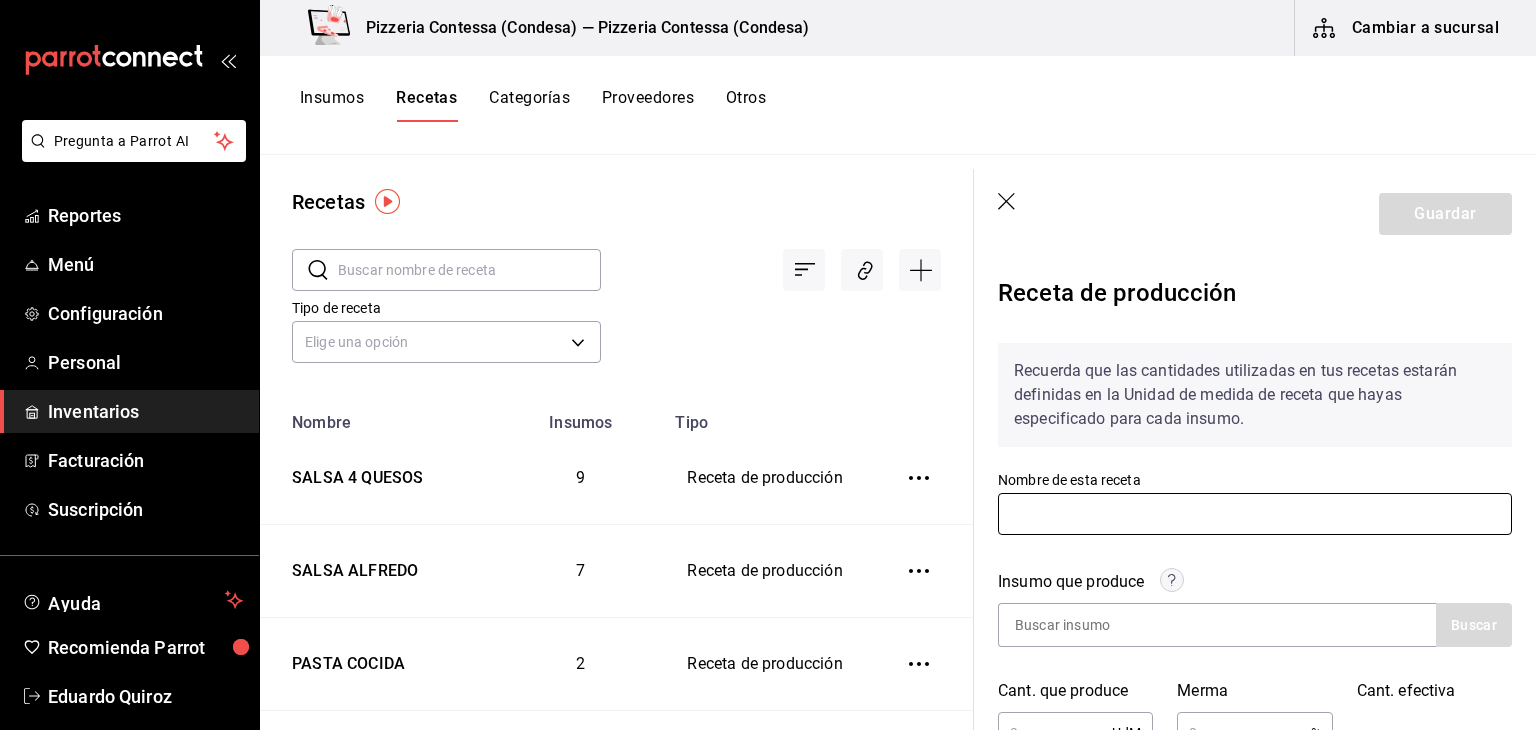type on "SALSA 4 QUESOS" 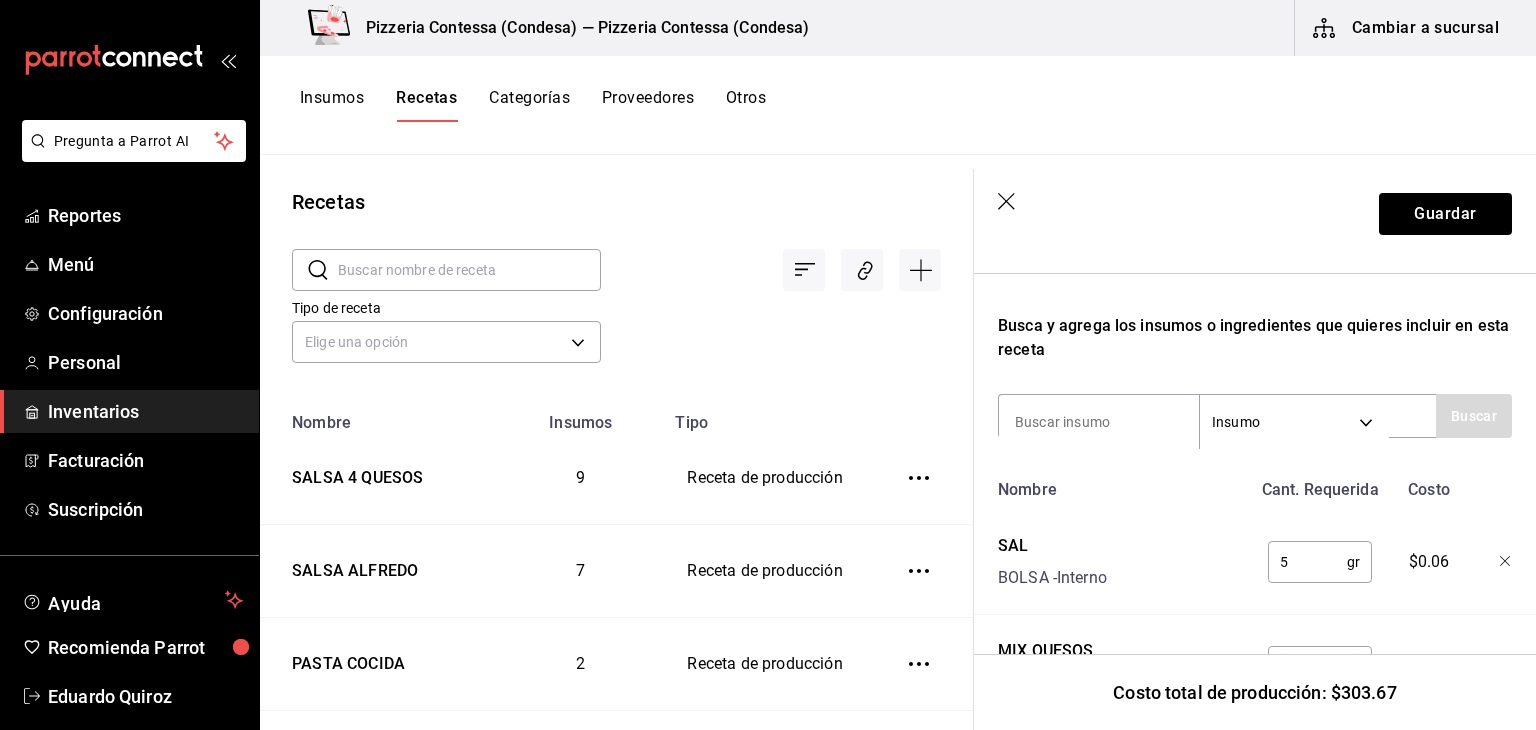 scroll, scrollTop: 574, scrollLeft: 0, axis: vertical 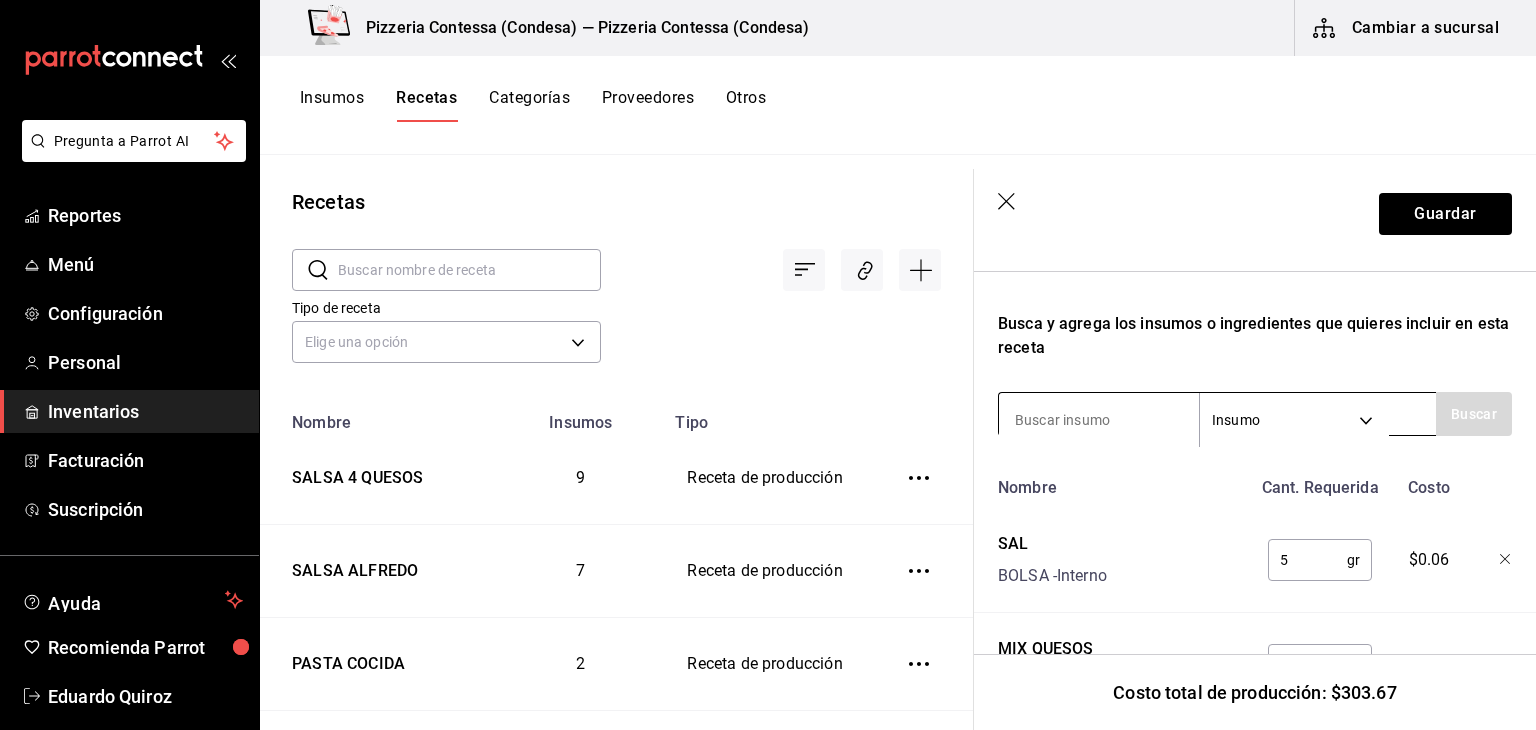 drag, startPoint x: 1083, startPoint y: 260, endPoint x: 1031, endPoint y: 417, distance: 165.38742 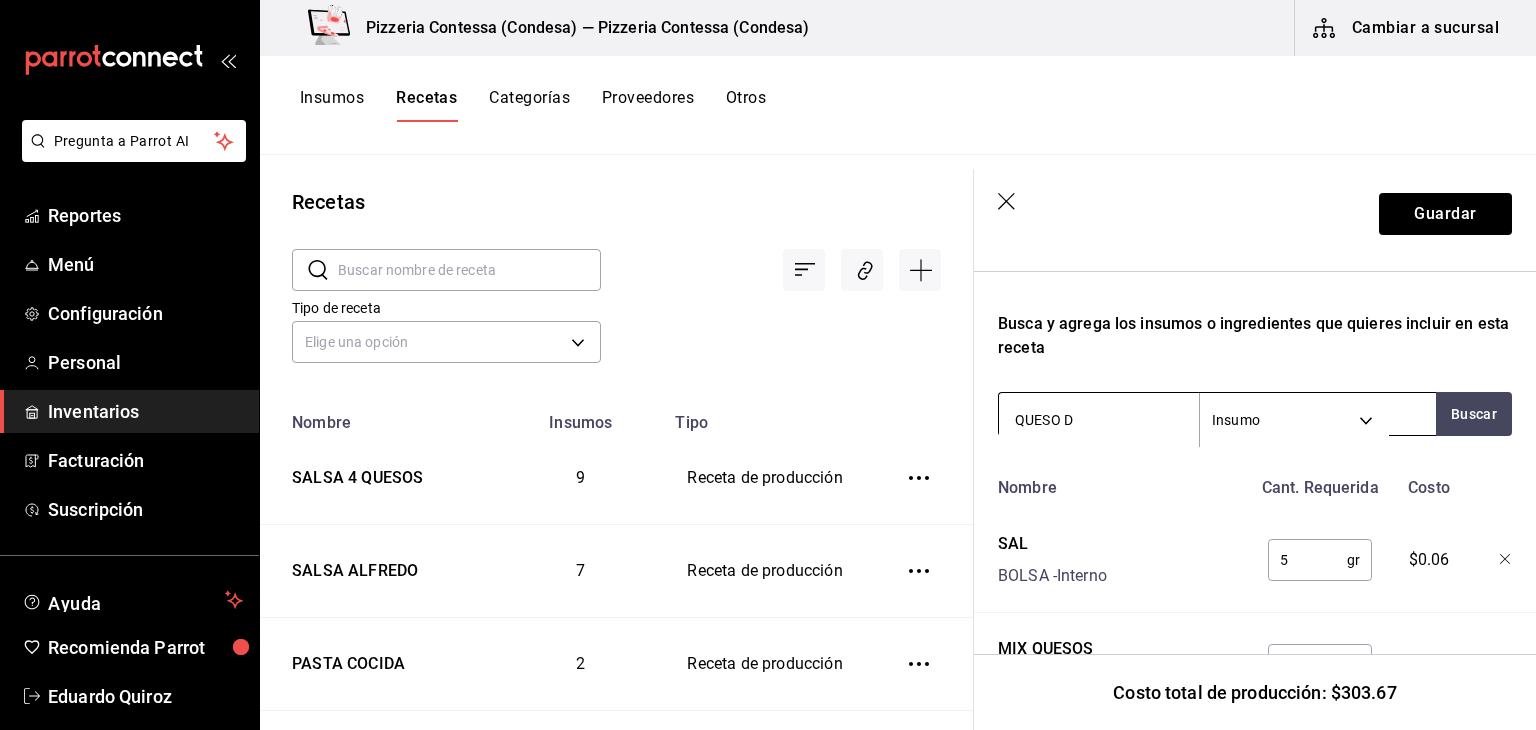type on "QUESO" 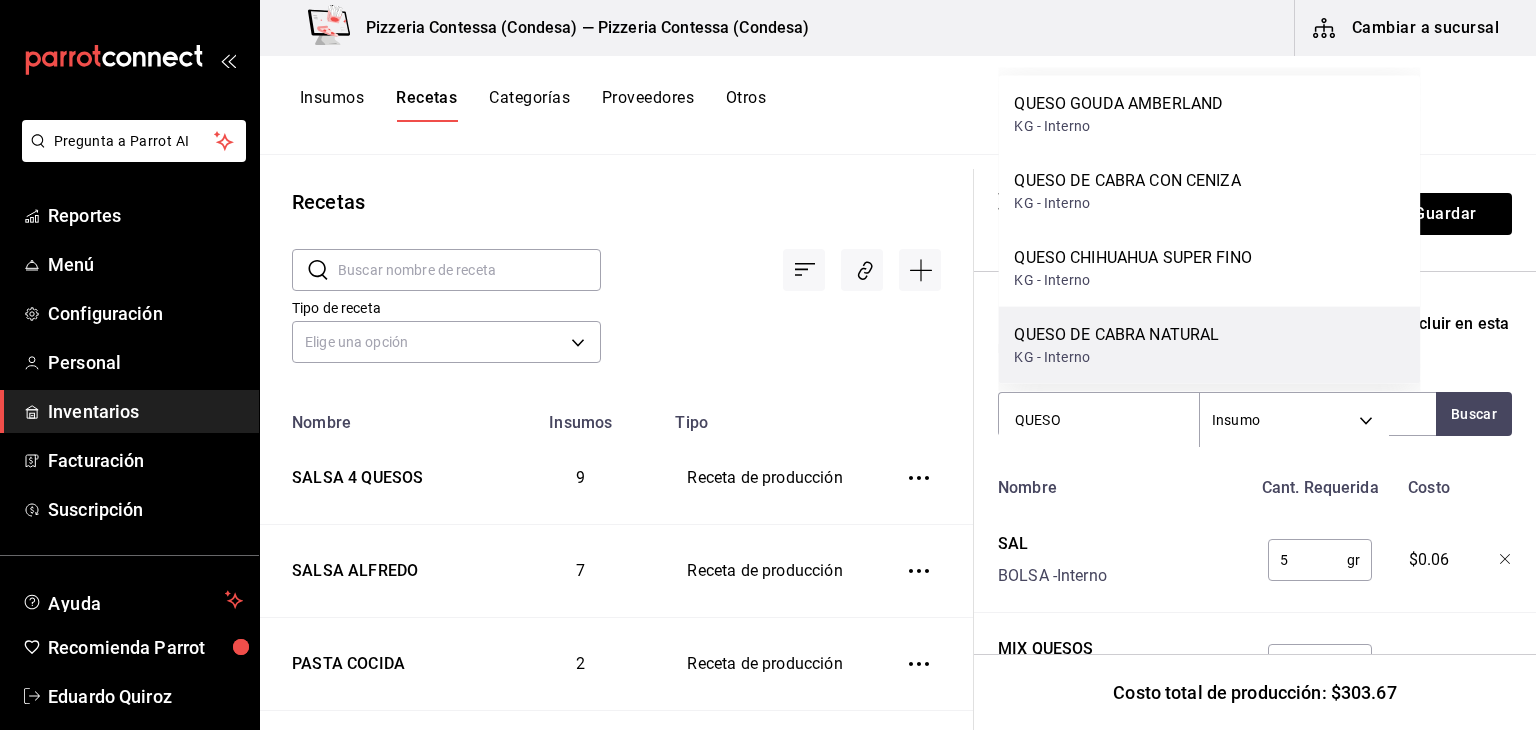 click on "QUESO DE CABRA NATURAL" at bounding box center [1116, 335] 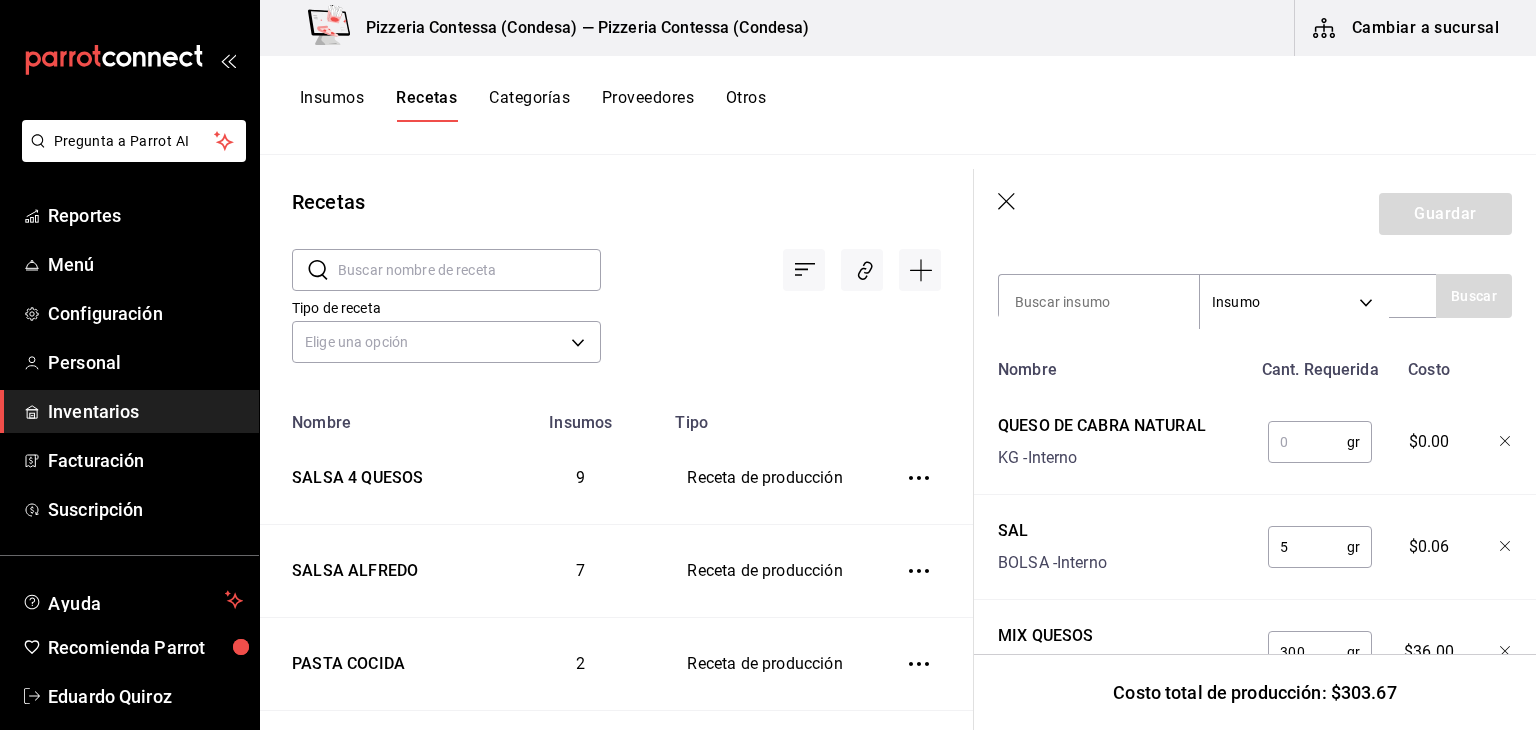 scroll, scrollTop: 692, scrollLeft: 0, axis: vertical 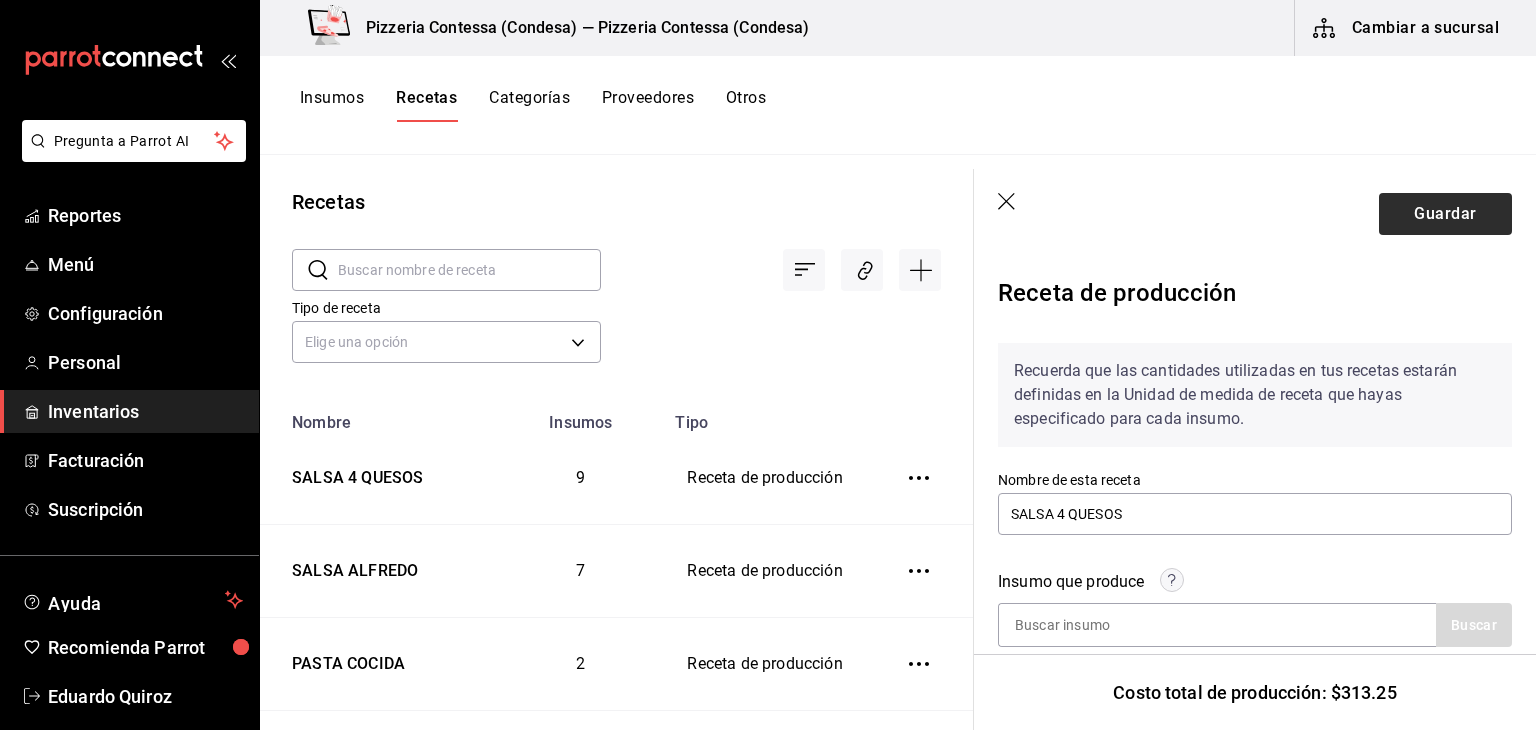 type on "200" 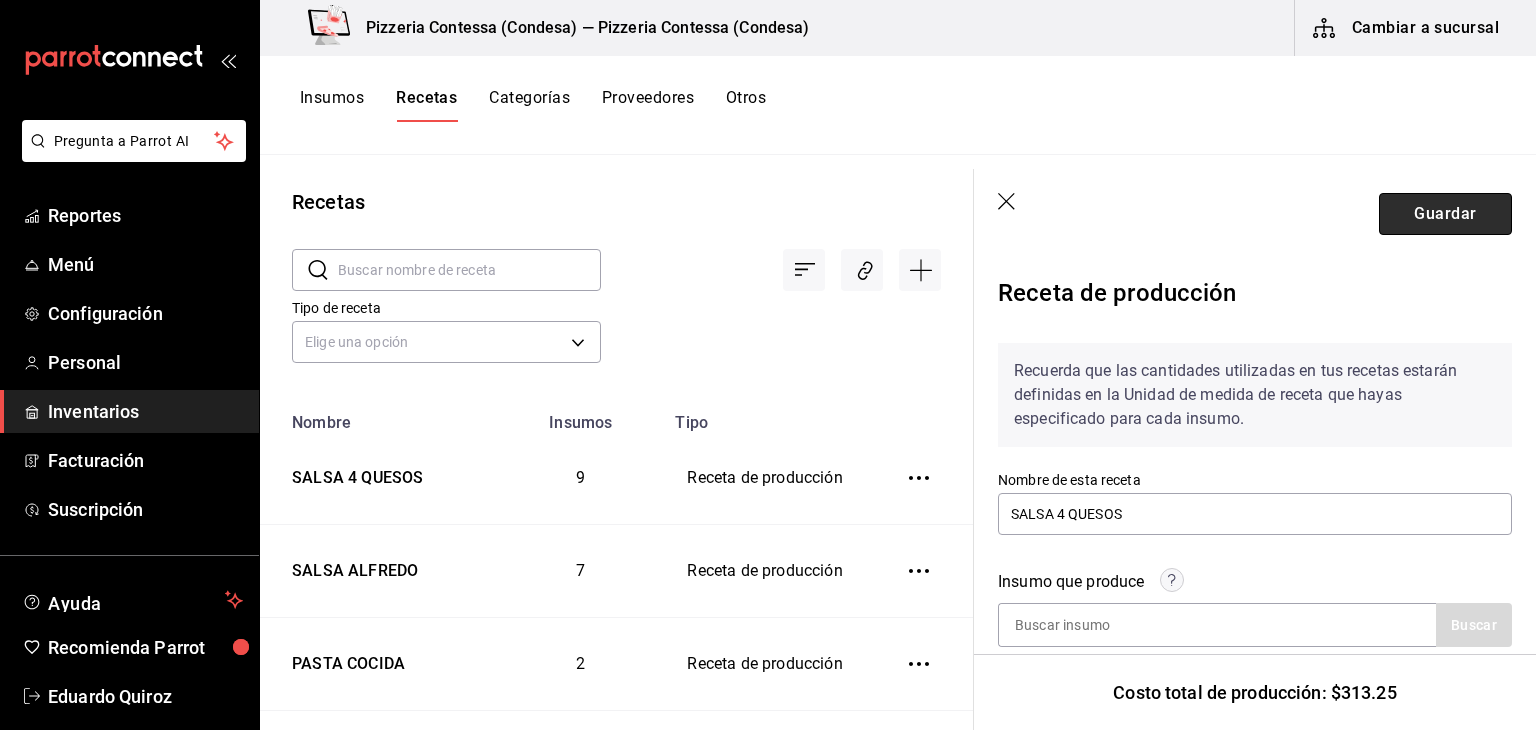 click on "Guardar" at bounding box center (1445, 214) 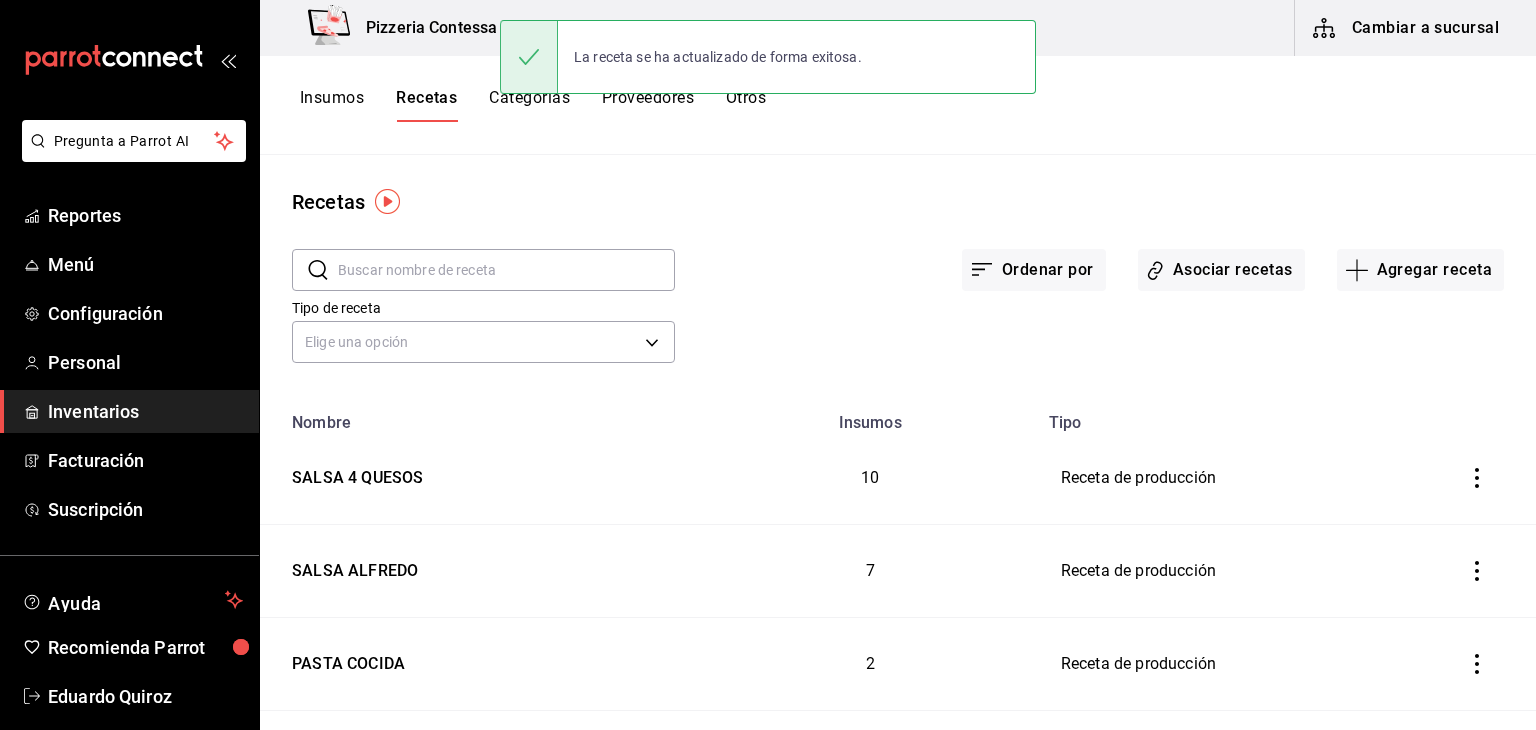 click on "Insumos" at bounding box center [332, 105] 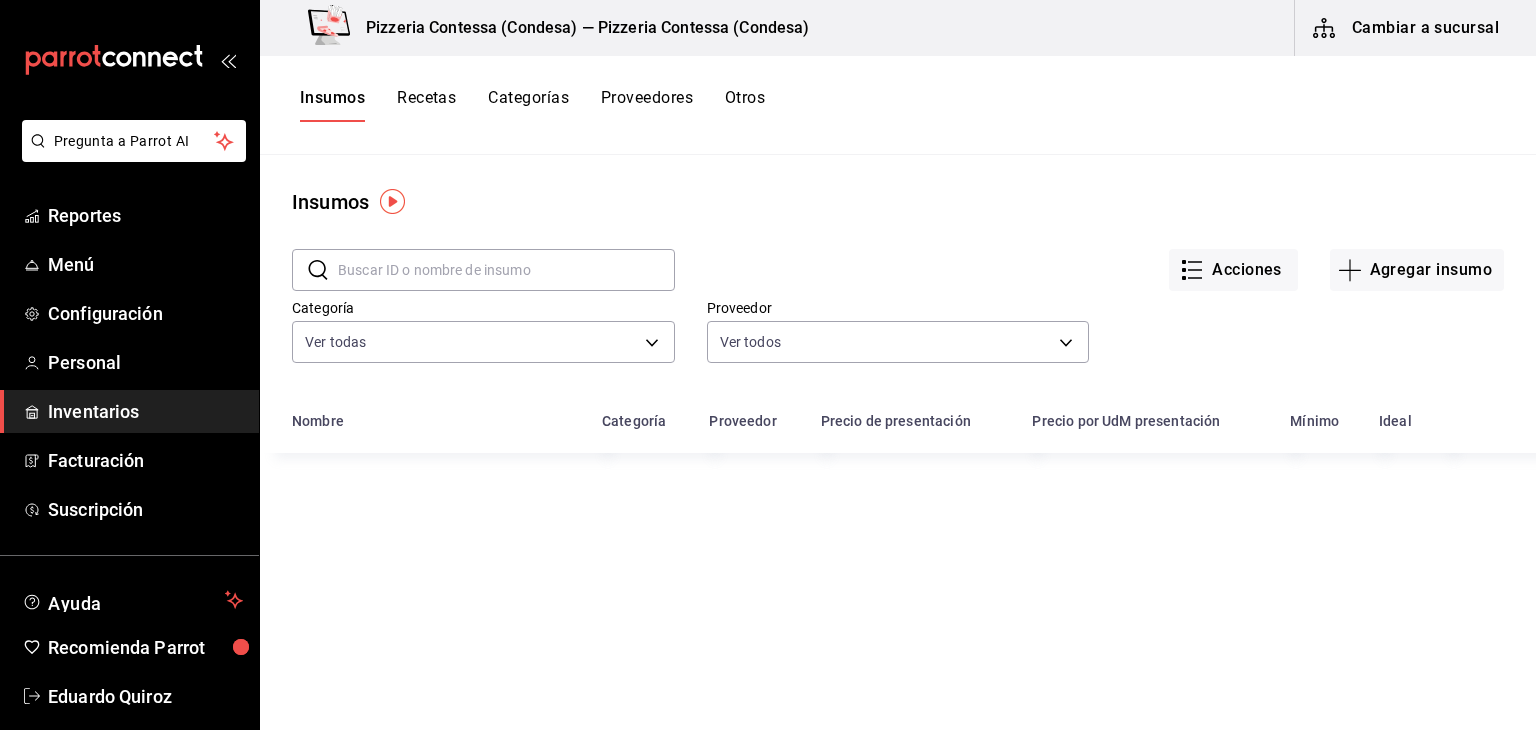 click at bounding box center [506, 270] 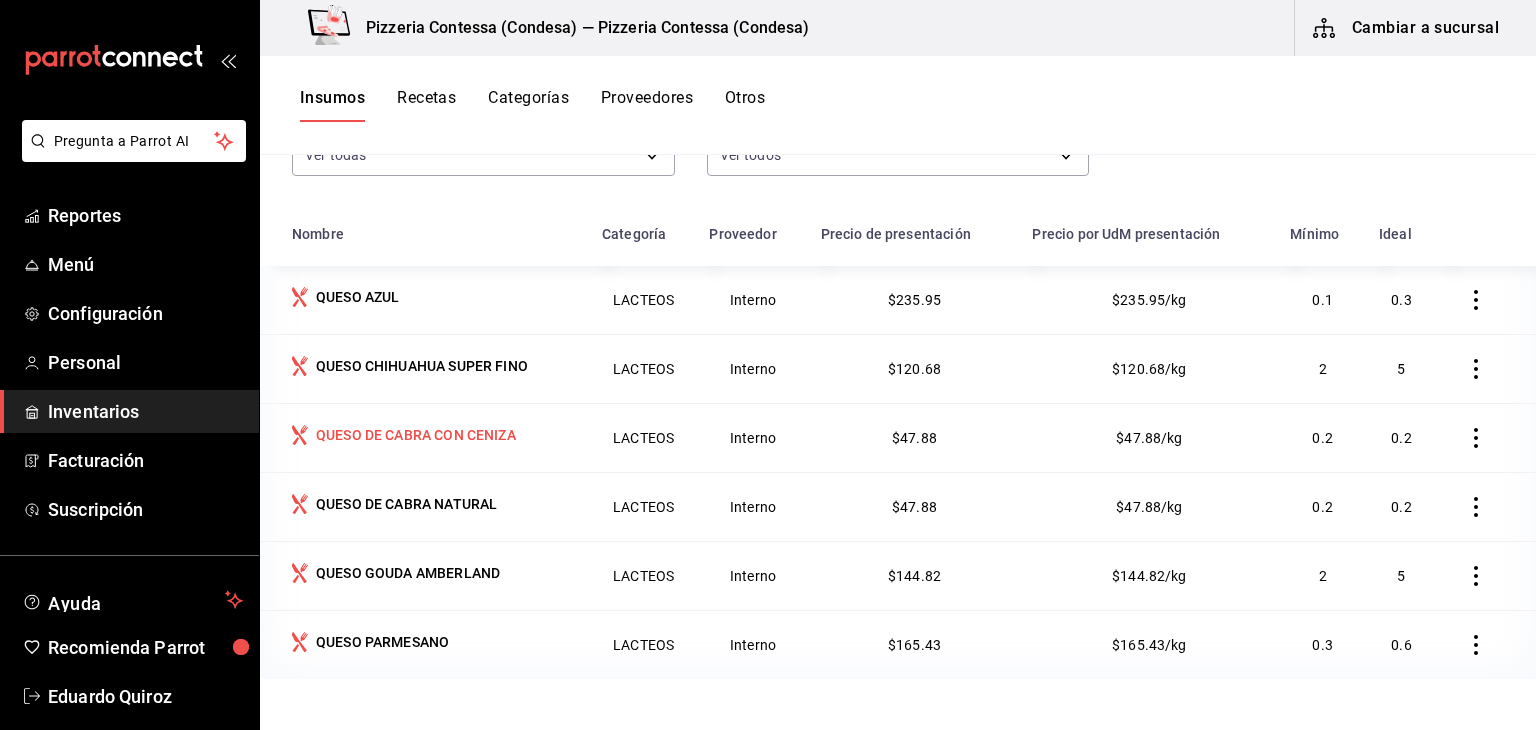 scroll, scrollTop: 188, scrollLeft: 0, axis: vertical 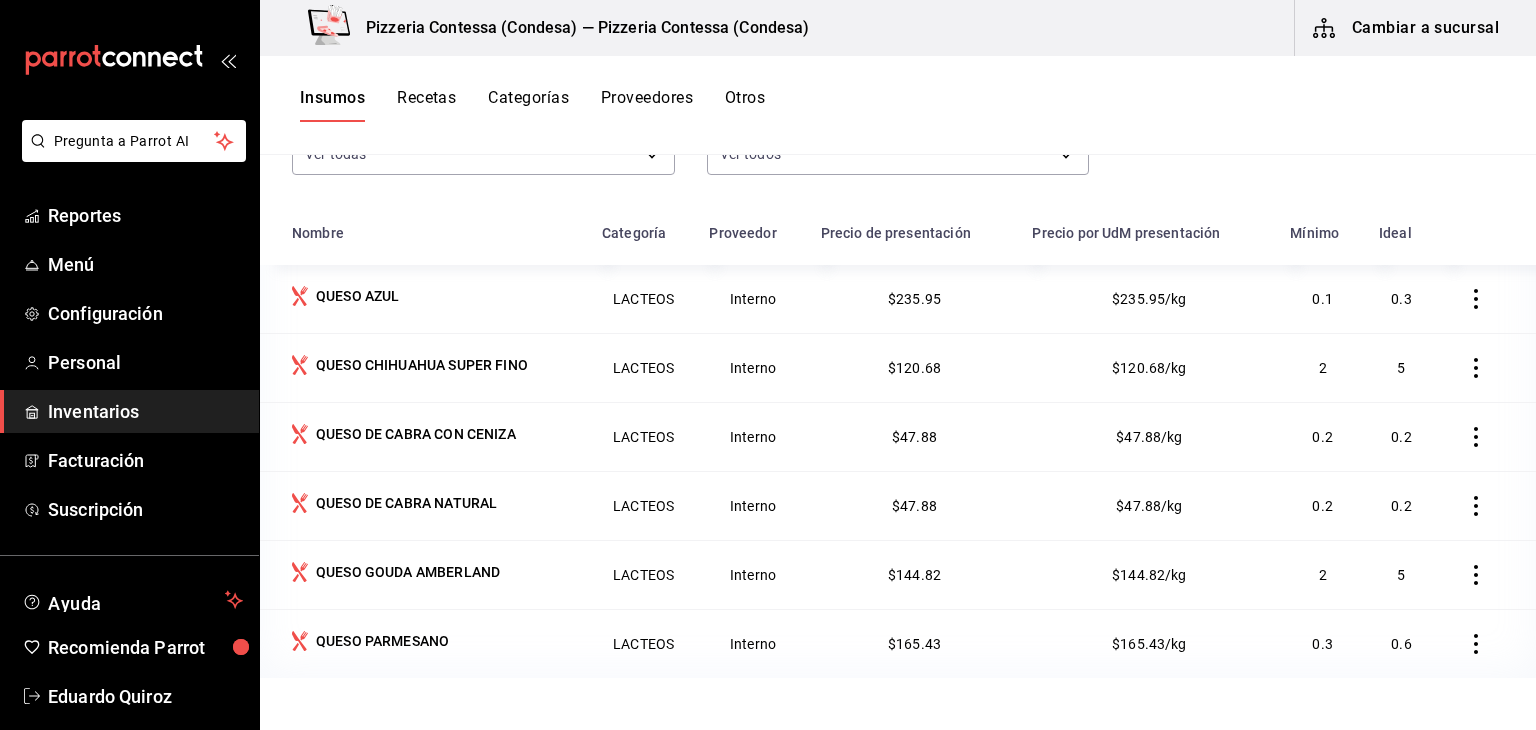 type on "QUESO" 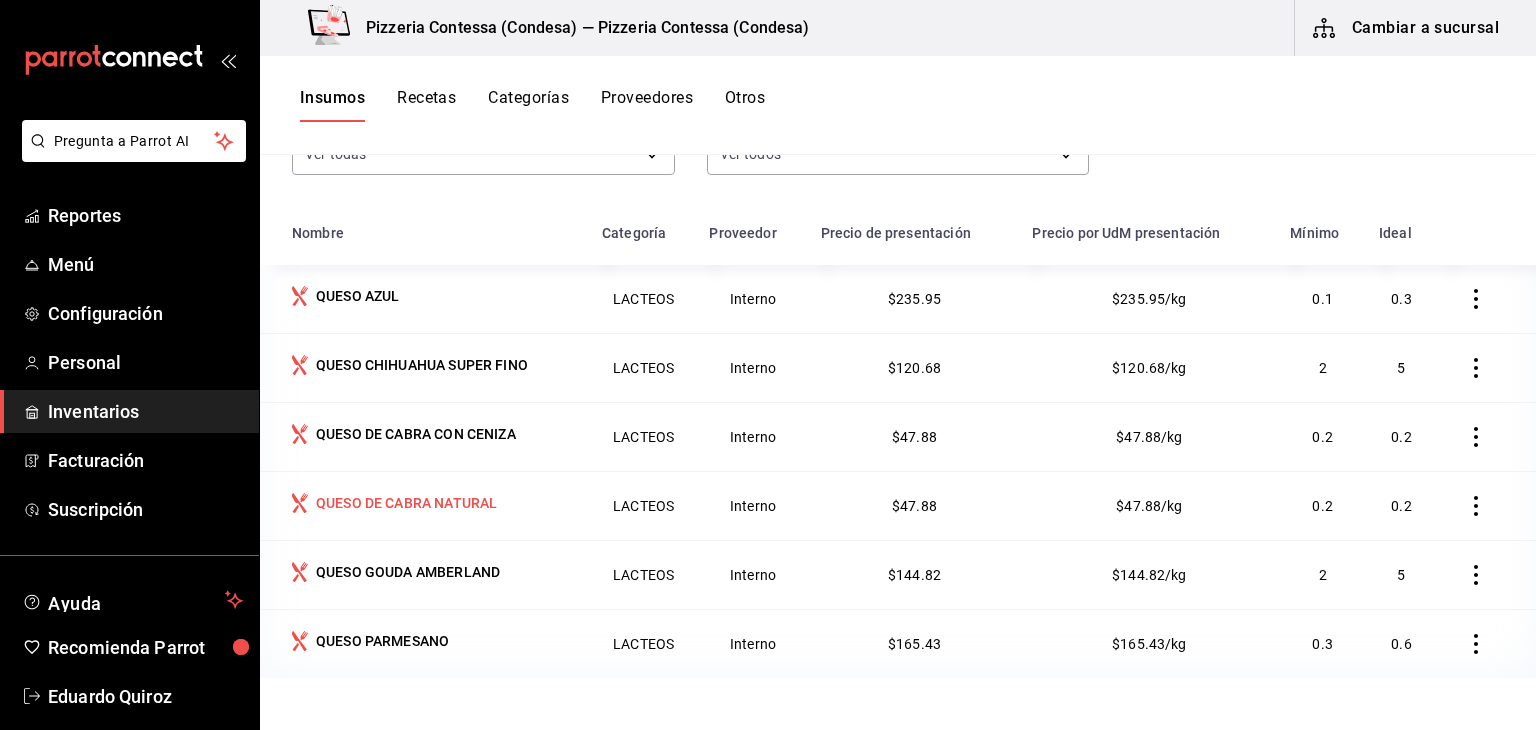 click on "QUESO DE CABRA NATURAL" at bounding box center (406, 503) 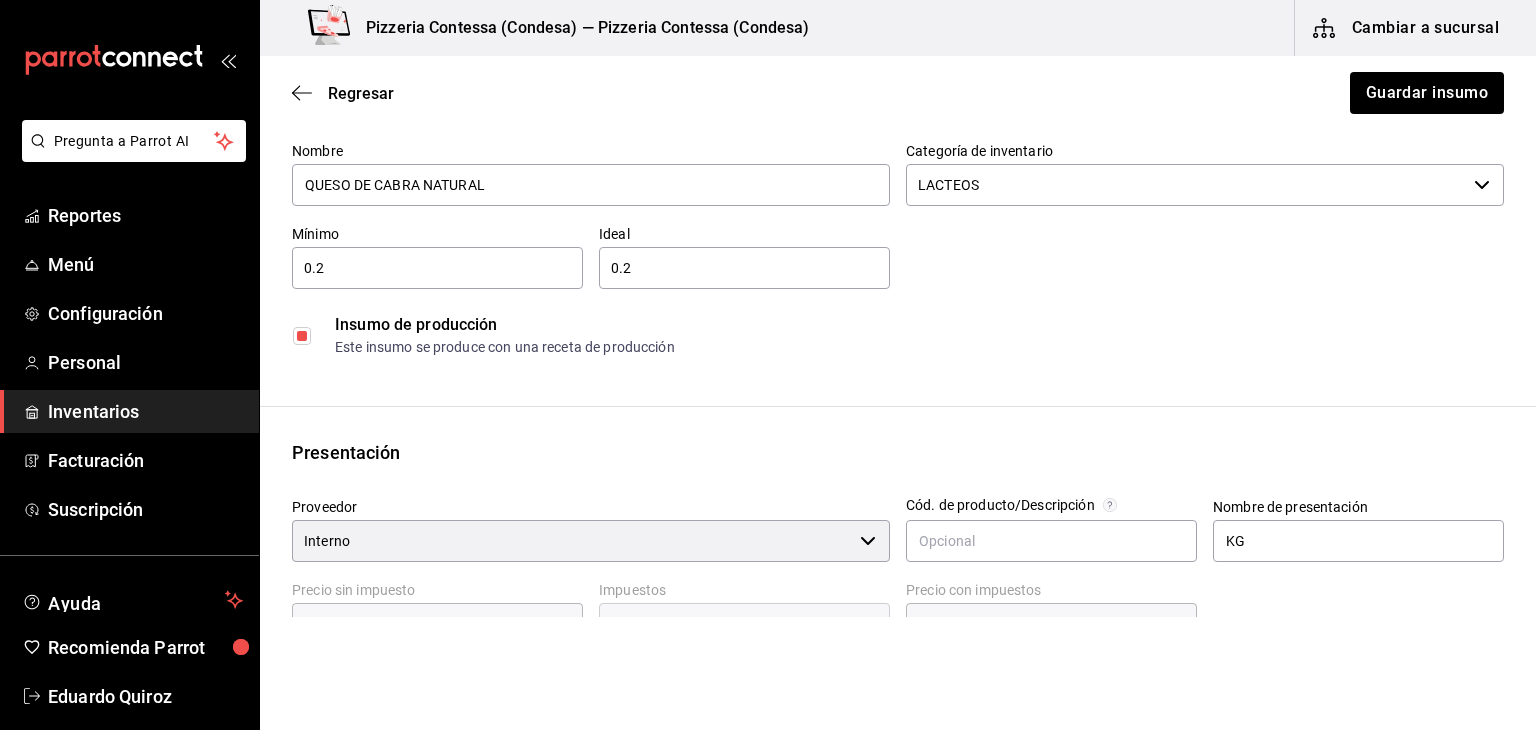 scroll, scrollTop: 102, scrollLeft: 0, axis: vertical 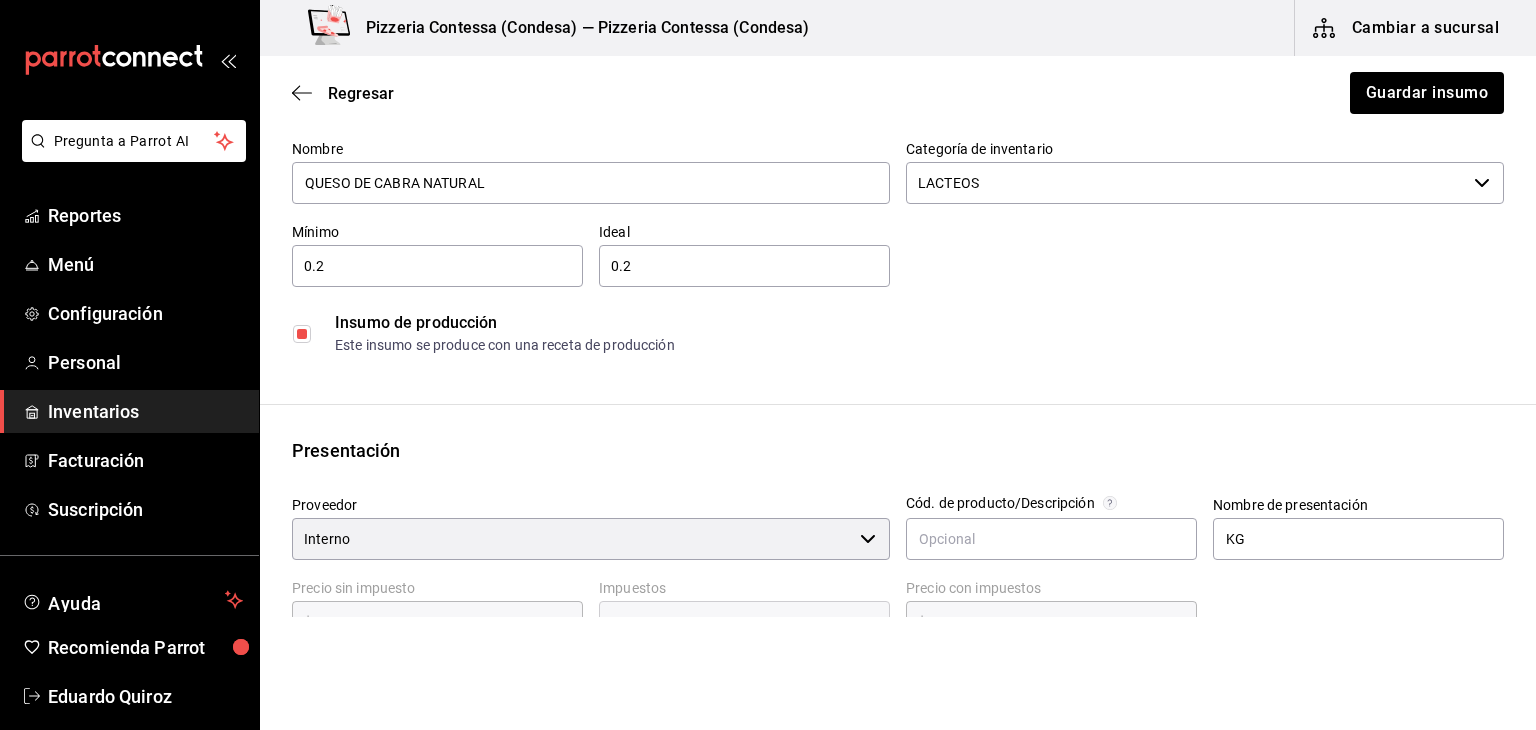 click at bounding box center (302, 334) 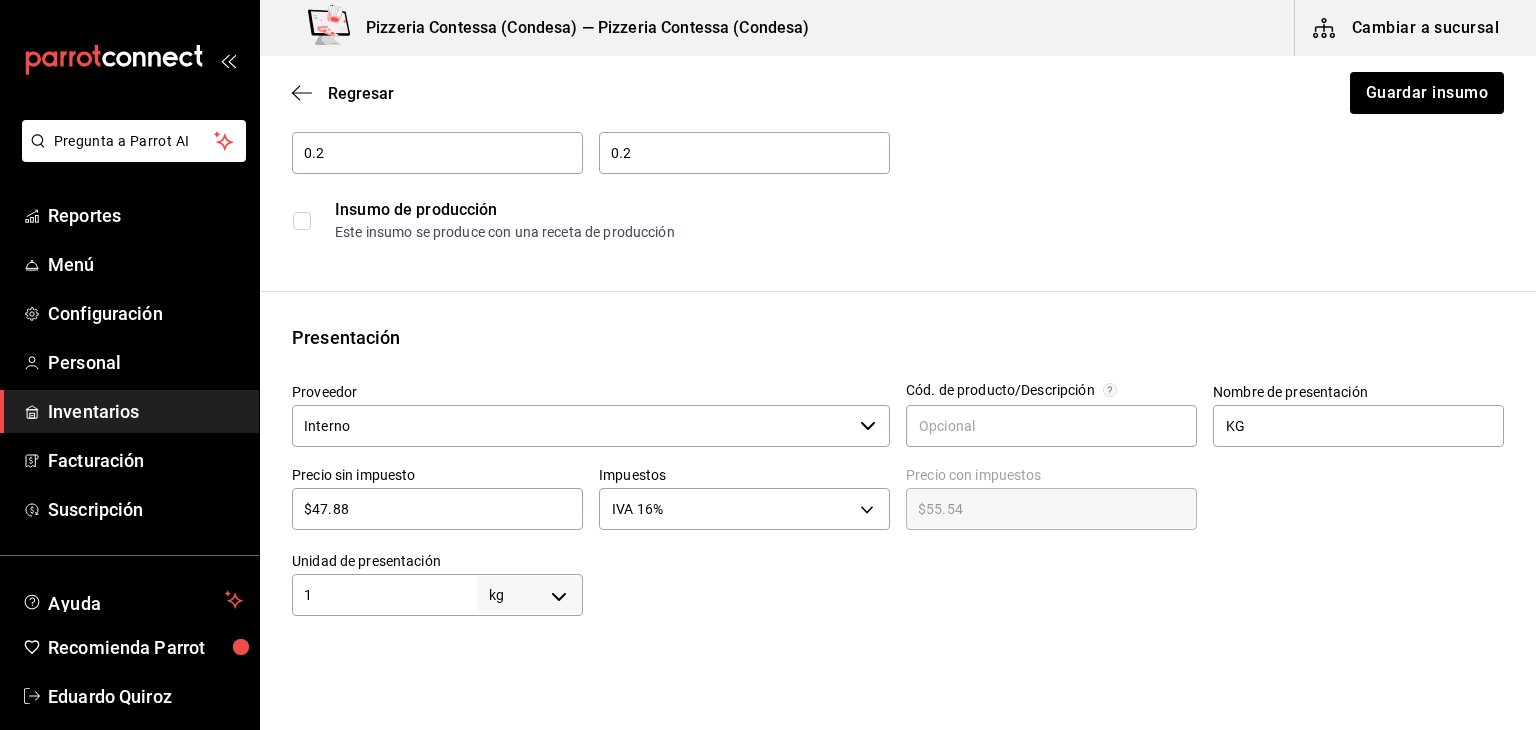 scroll, scrollTop: 216, scrollLeft: 0, axis: vertical 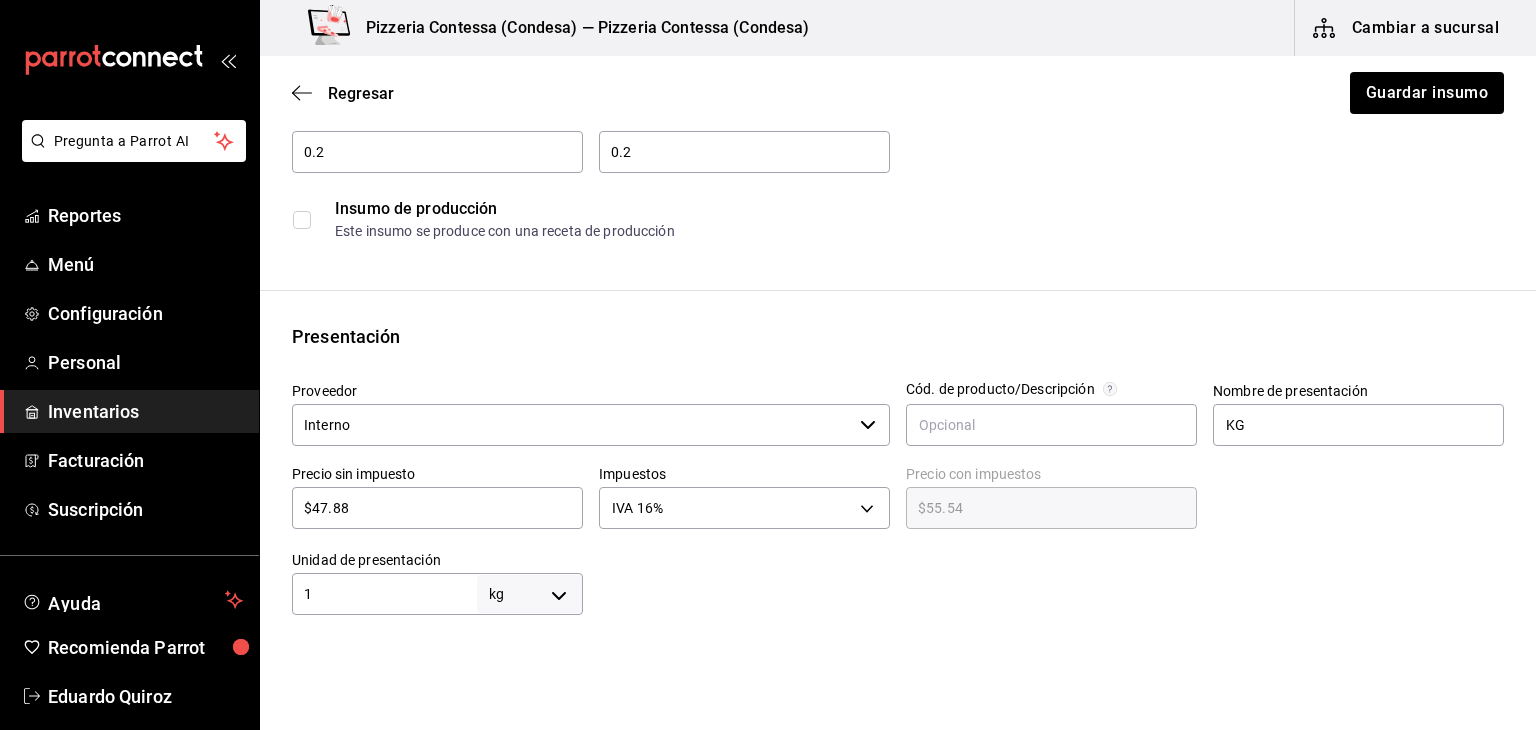 click on "Interno" at bounding box center [572, 425] 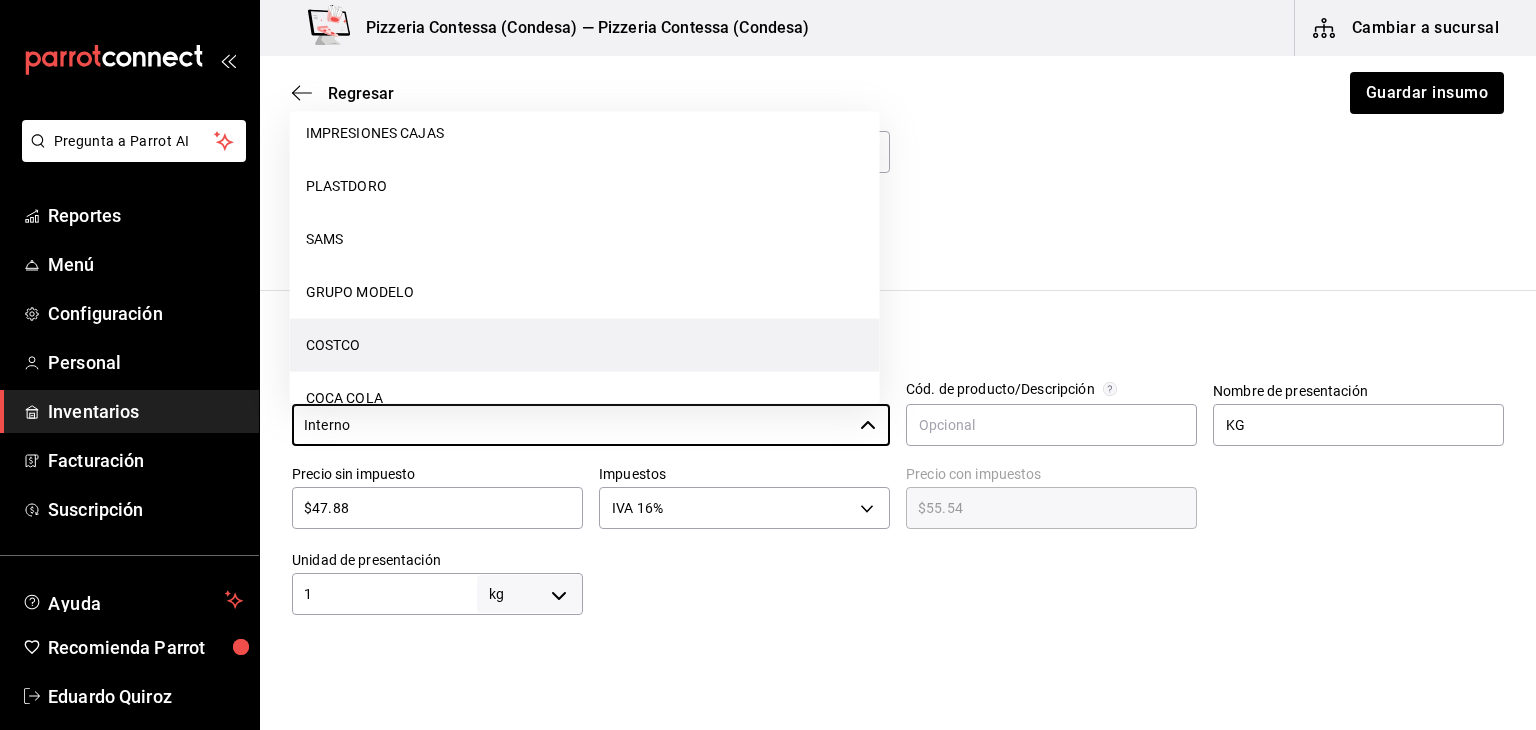 scroll, scrollTop: 72, scrollLeft: 0, axis: vertical 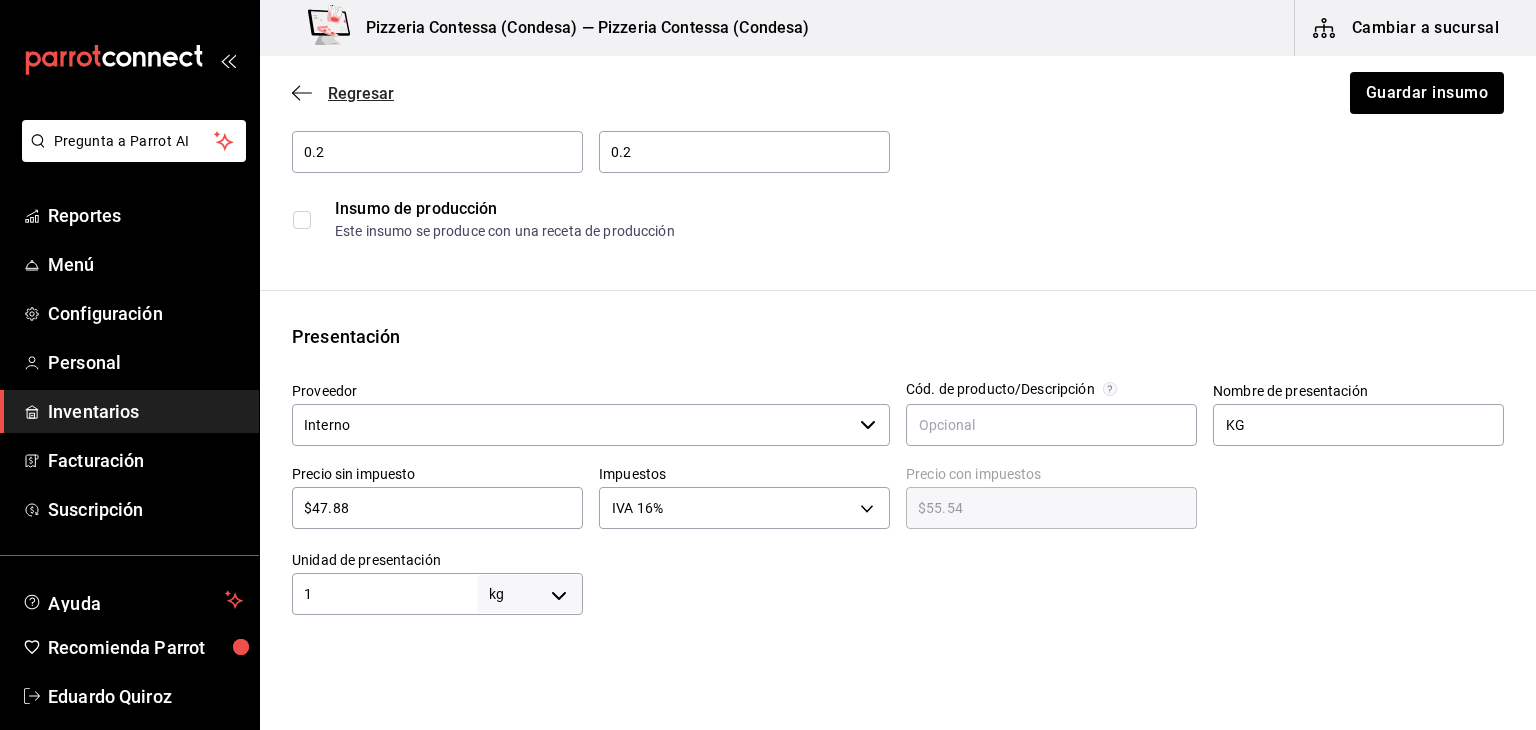 click 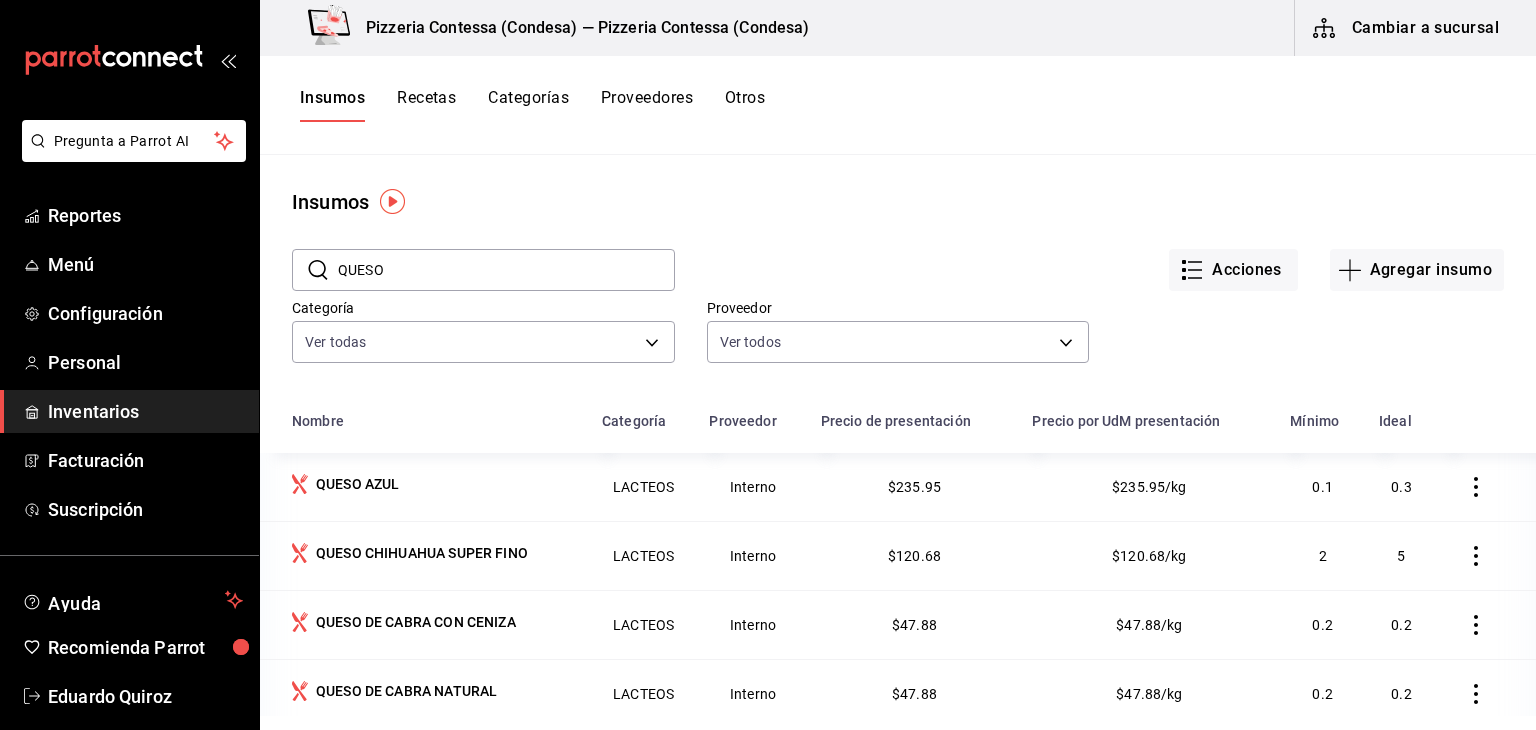 click on "Proveedores" at bounding box center [647, 105] 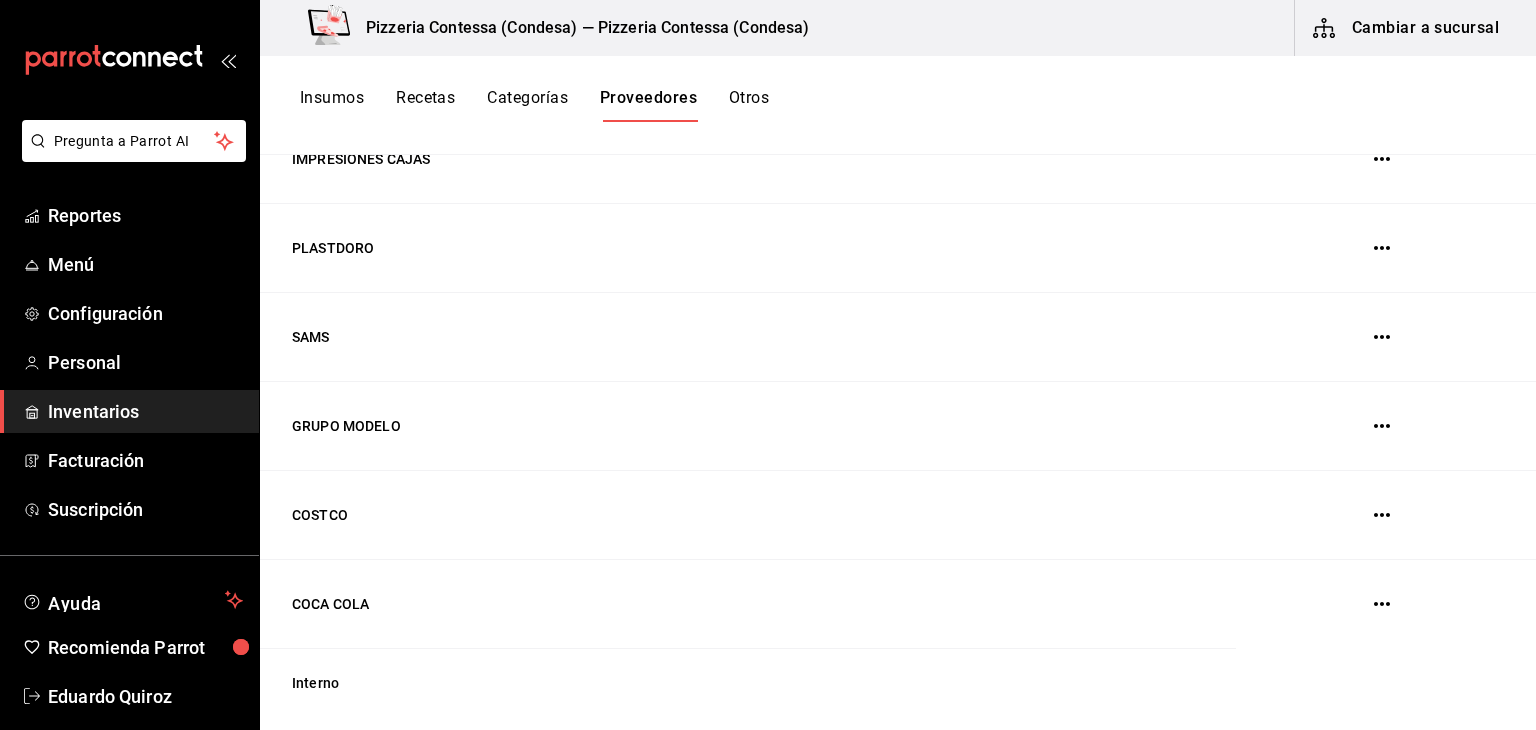 scroll, scrollTop: 0, scrollLeft: 0, axis: both 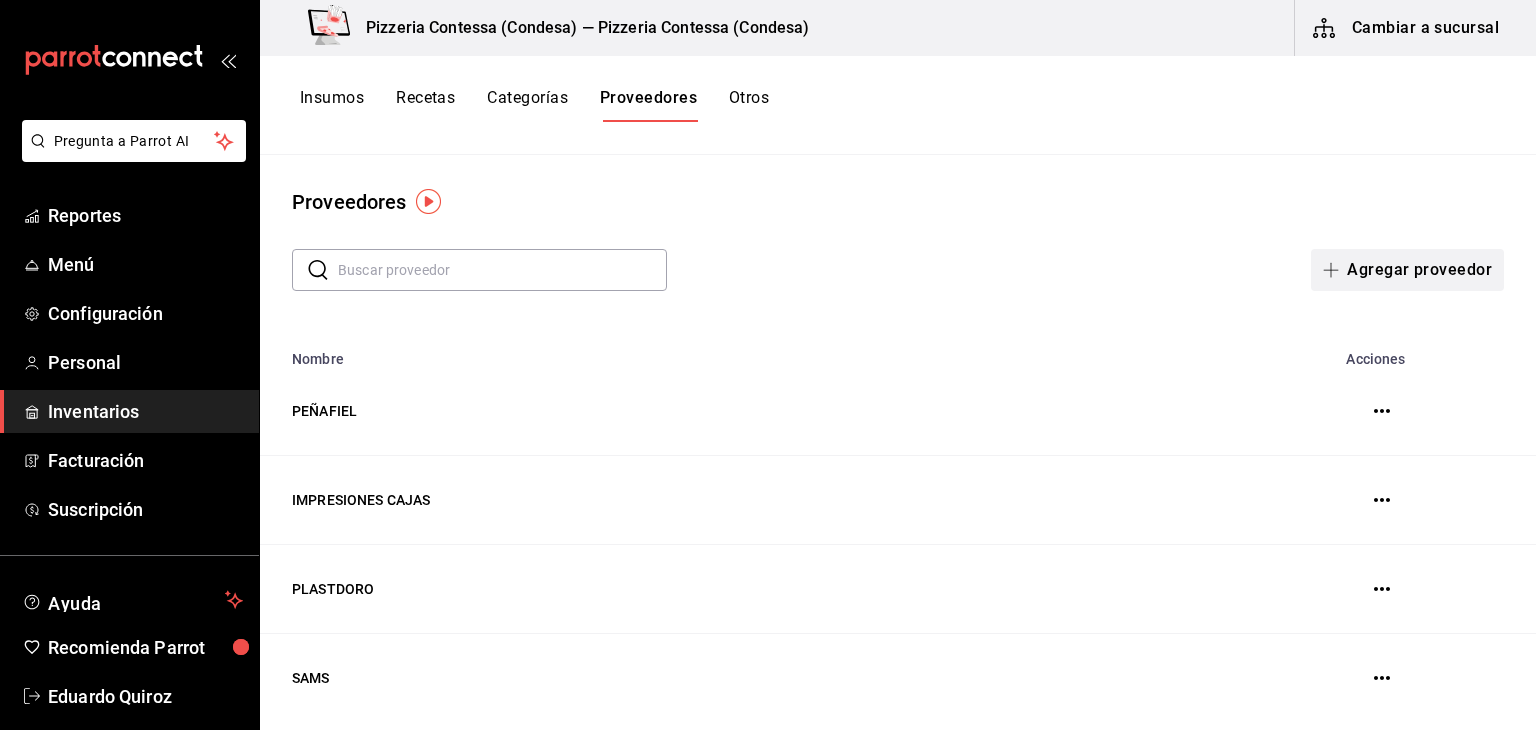 click on "Agregar proveedor" at bounding box center [1407, 270] 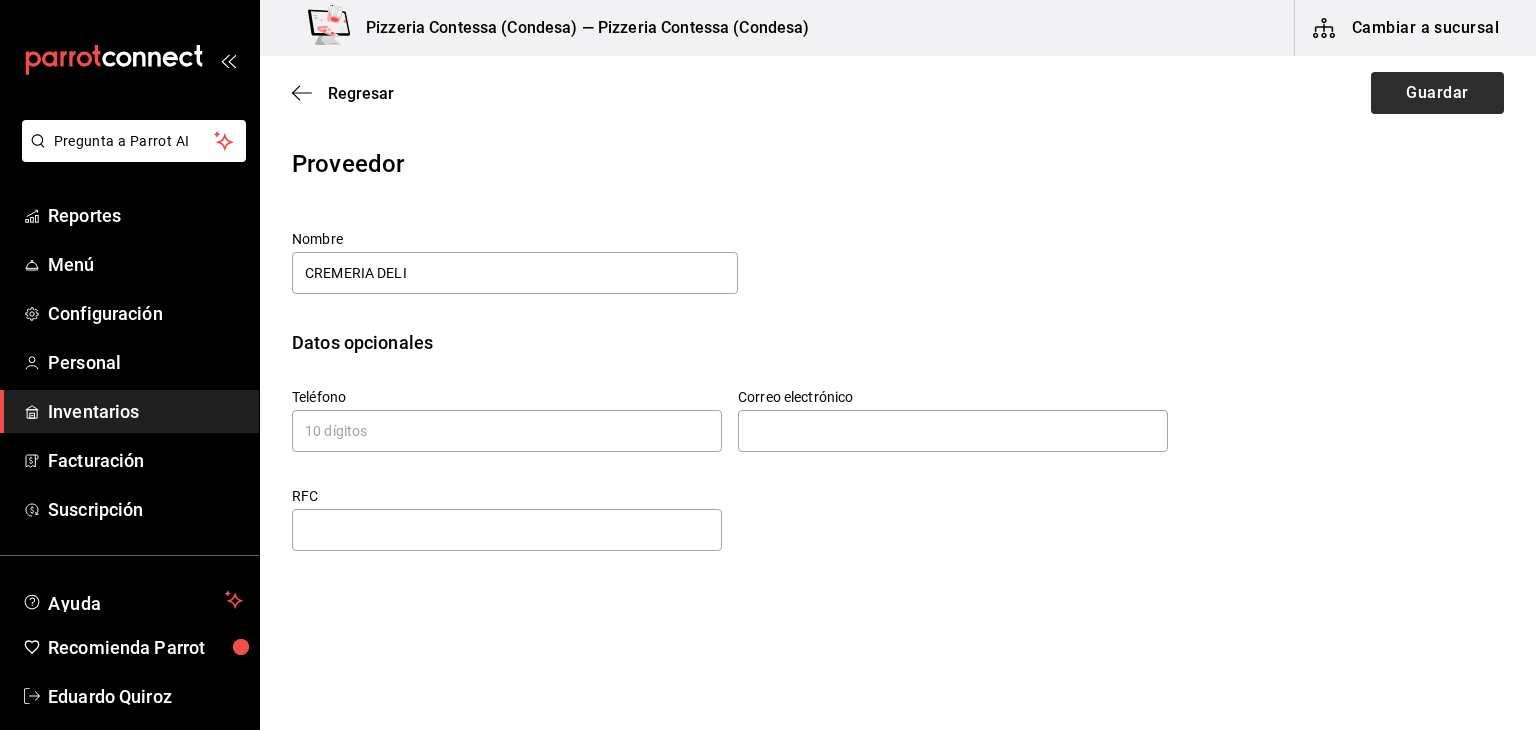 type on "CREMERIA DELI" 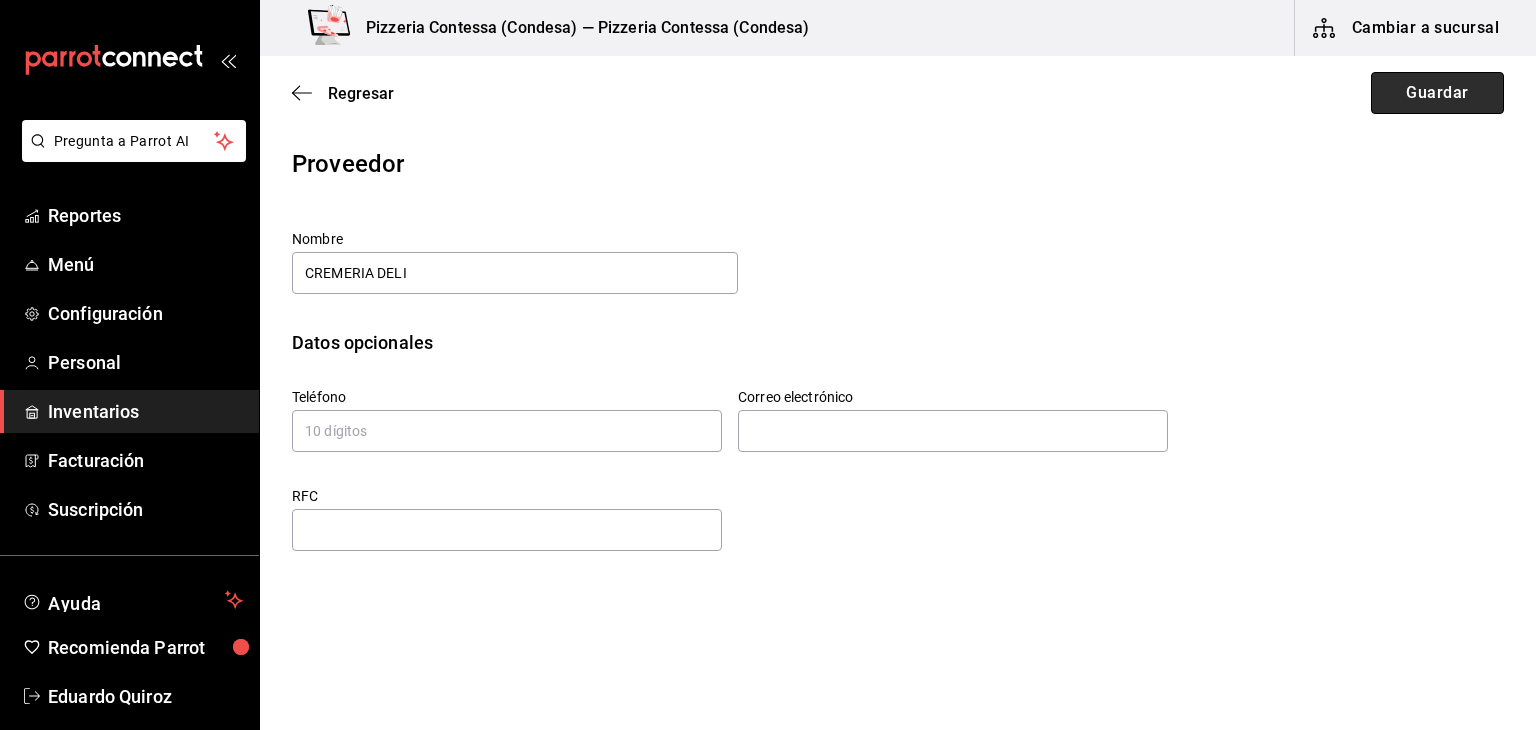 click on "Guardar" at bounding box center [1437, 93] 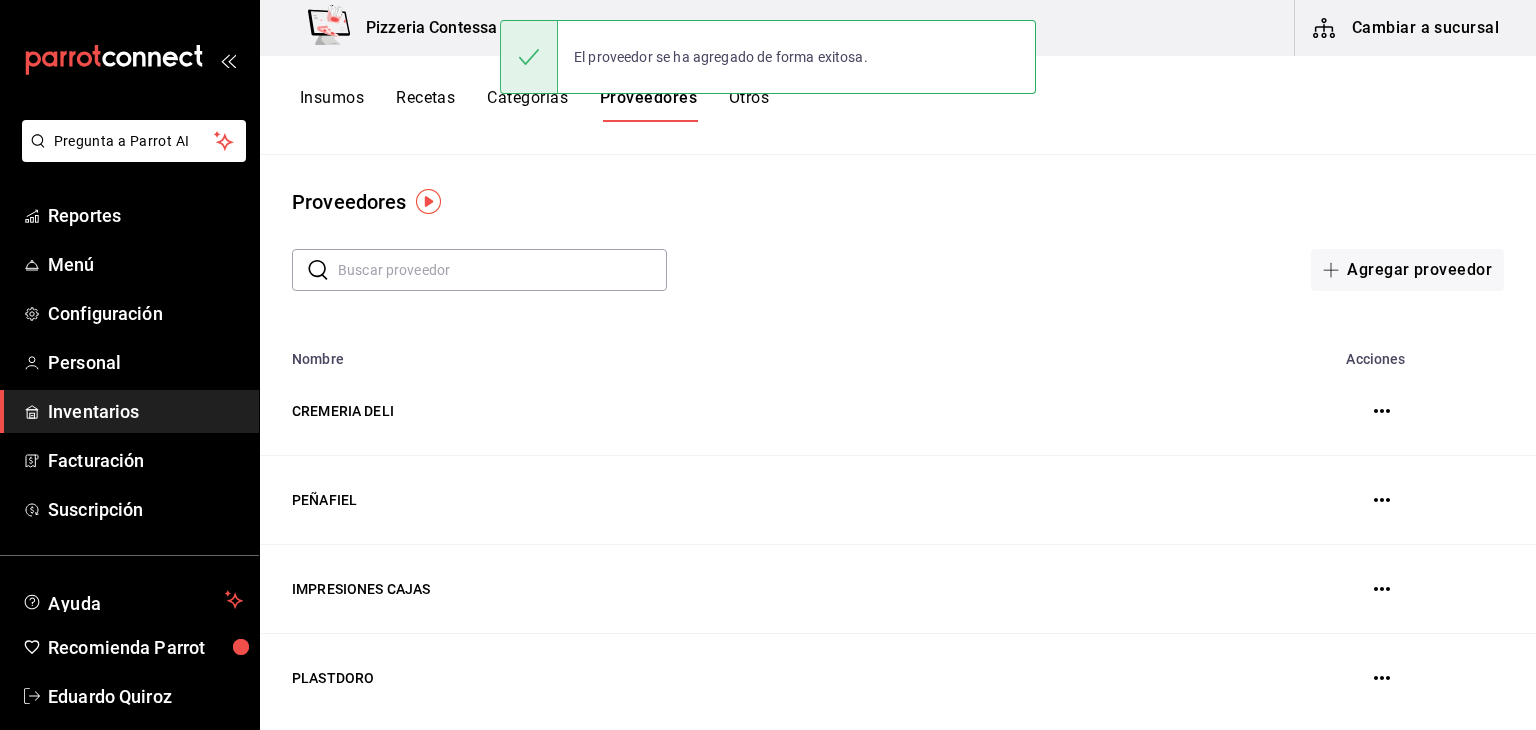 click on "Insumos" at bounding box center [332, 105] 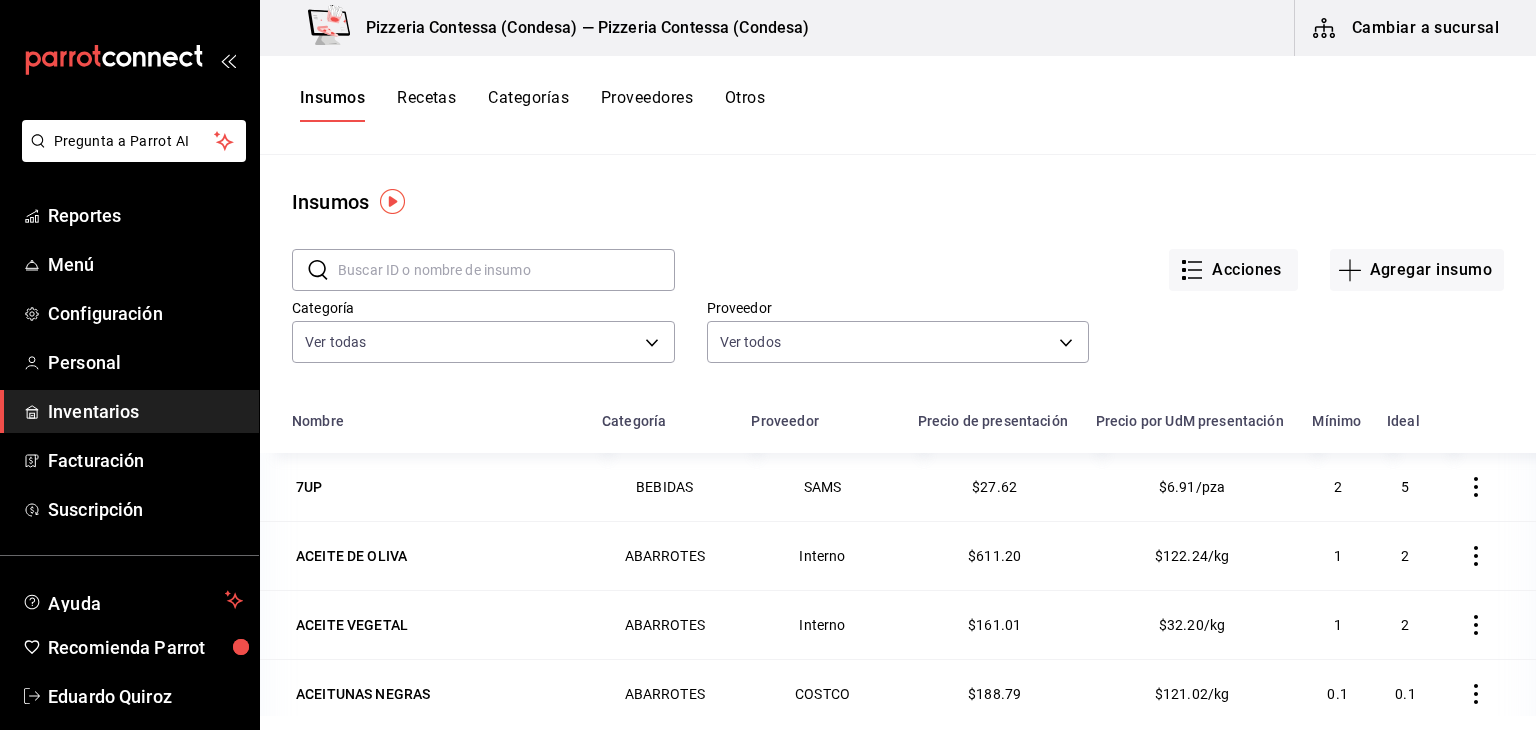 click at bounding box center [506, 270] 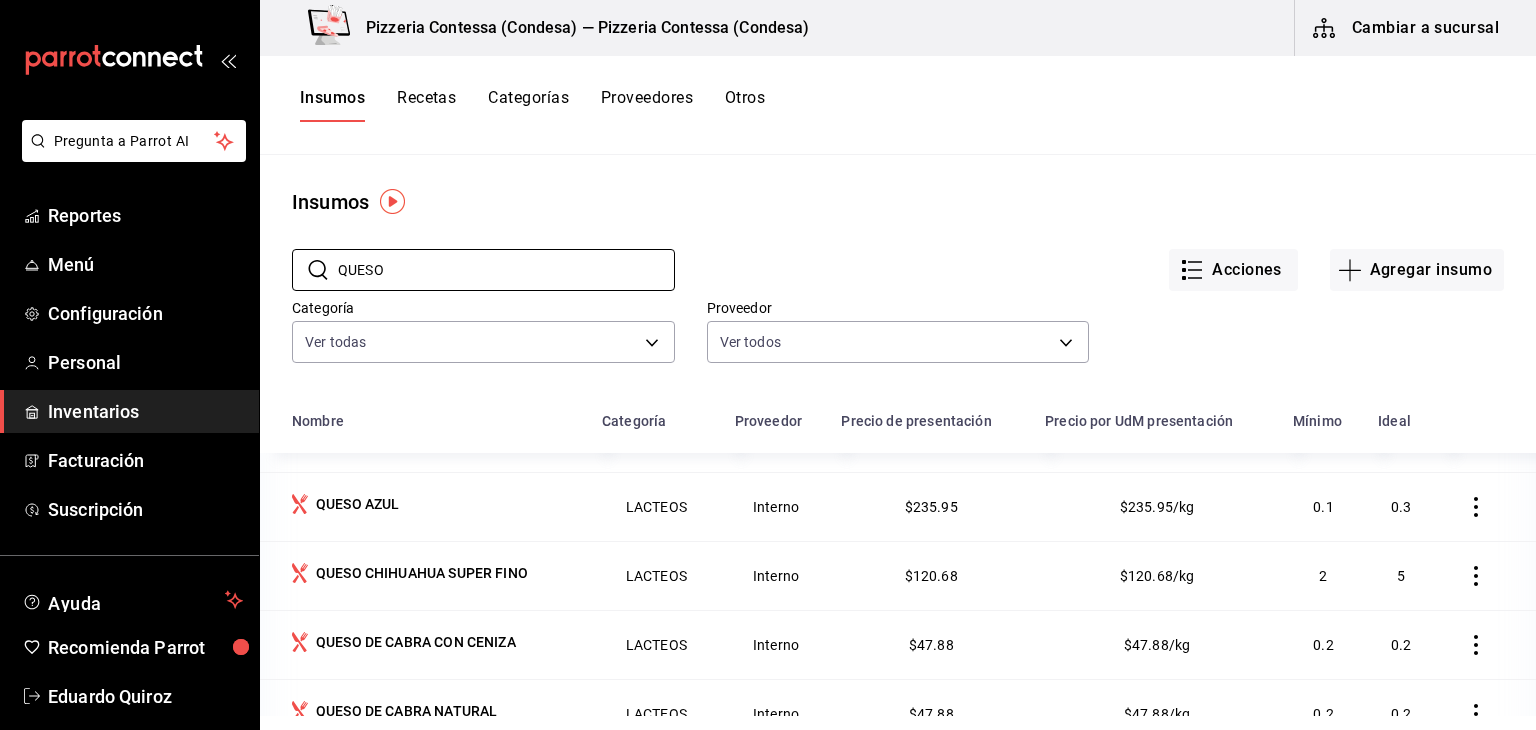 scroll, scrollTop: 50, scrollLeft: 0, axis: vertical 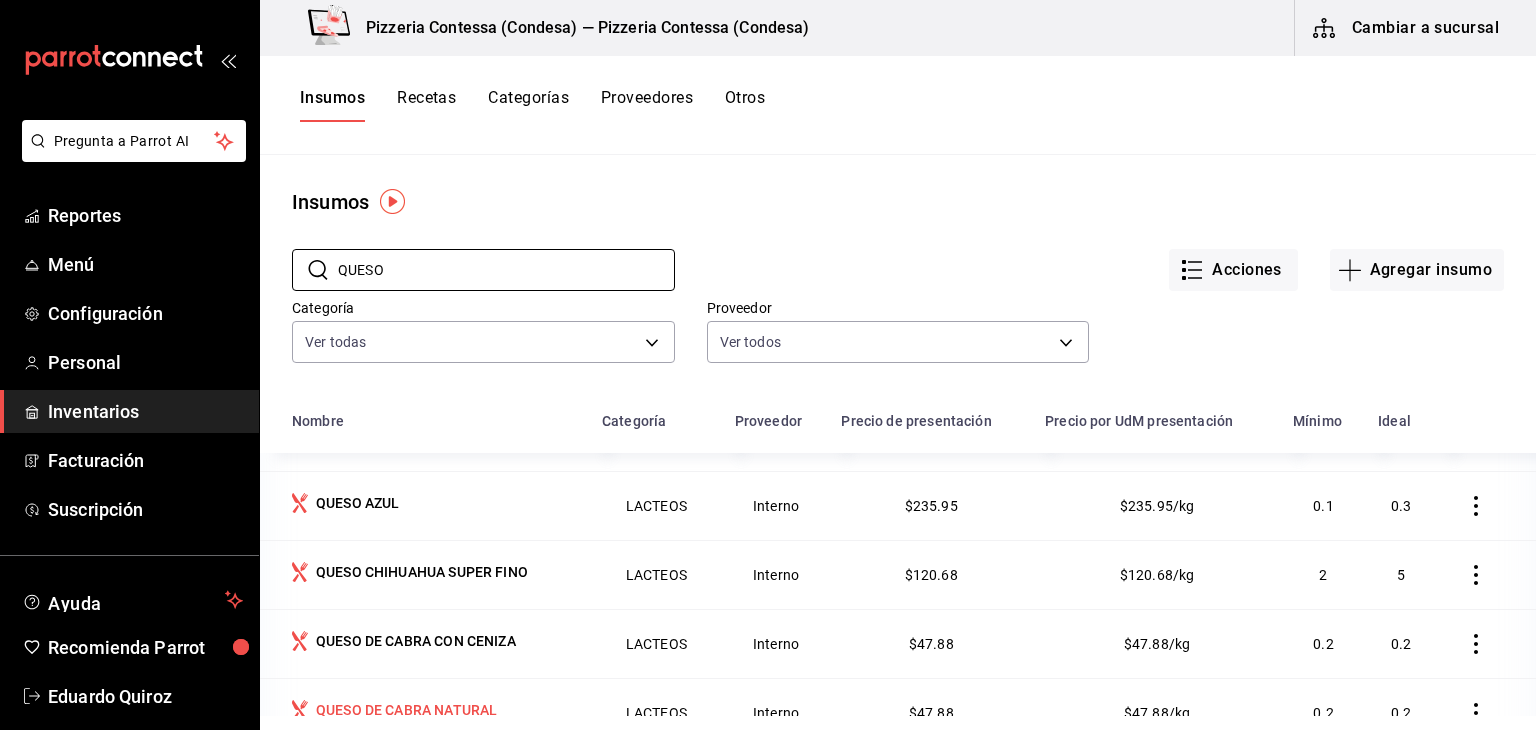 type on "QUESO" 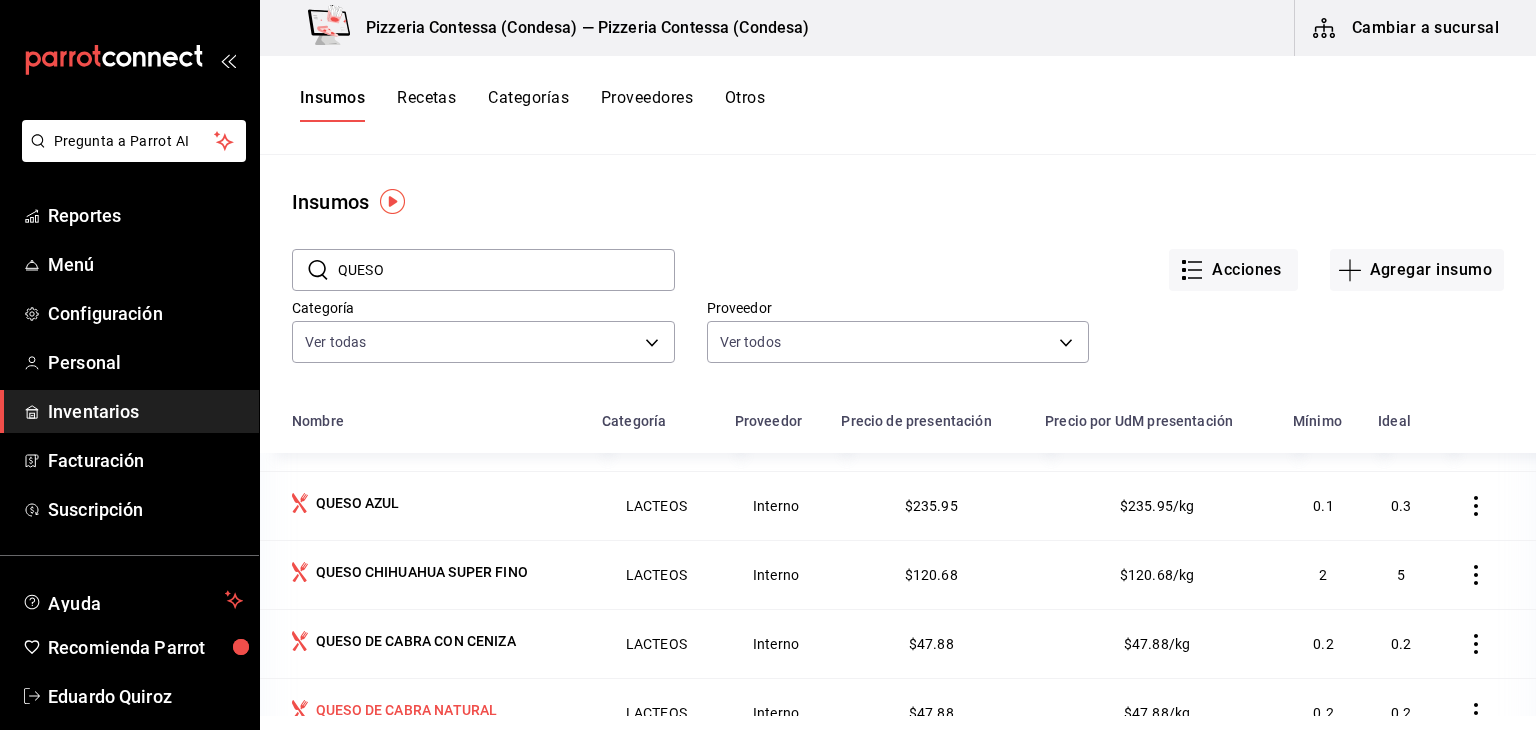 click on "QUESO DE CABRA NATURAL" at bounding box center [406, 710] 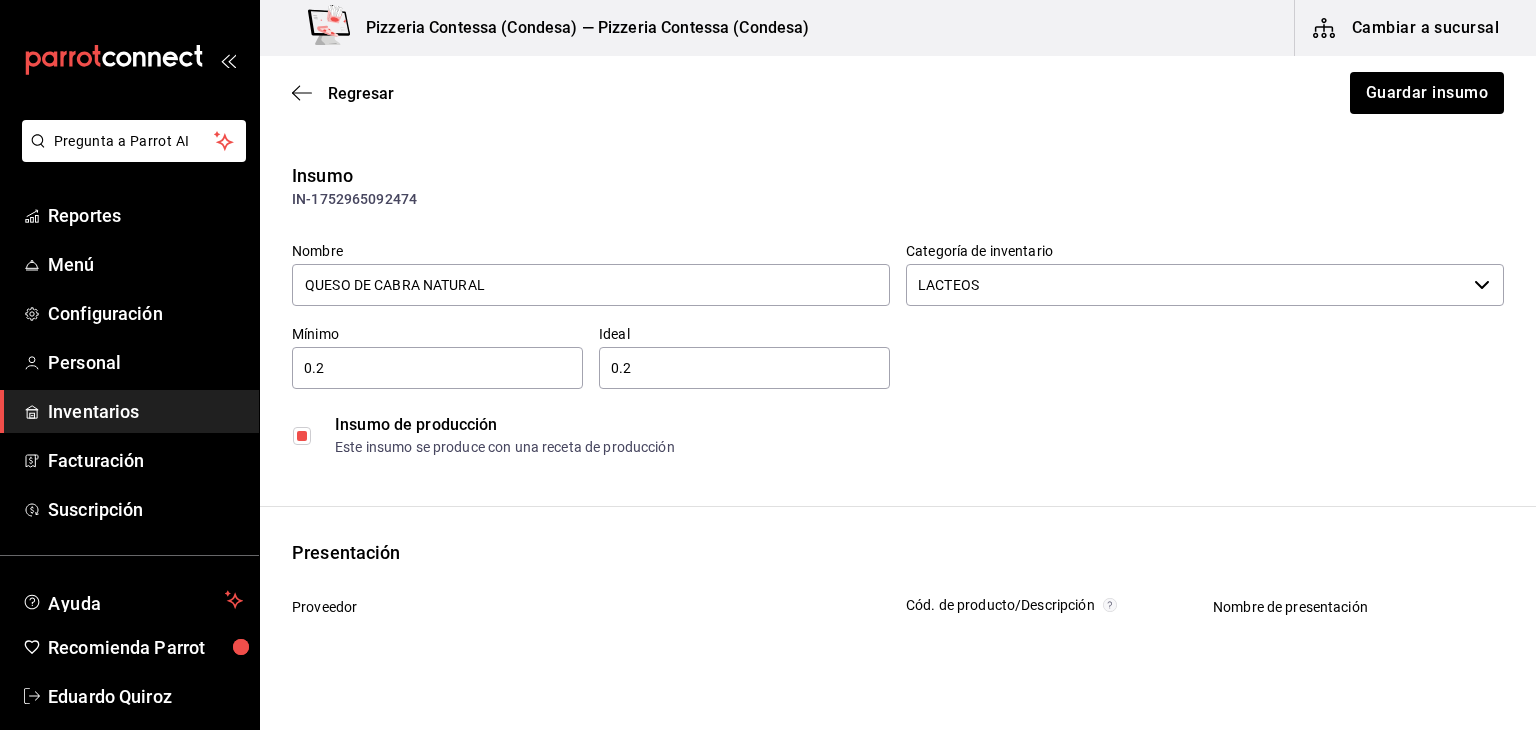scroll, scrollTop: 36, scrollLeft: 0, axis: vertical 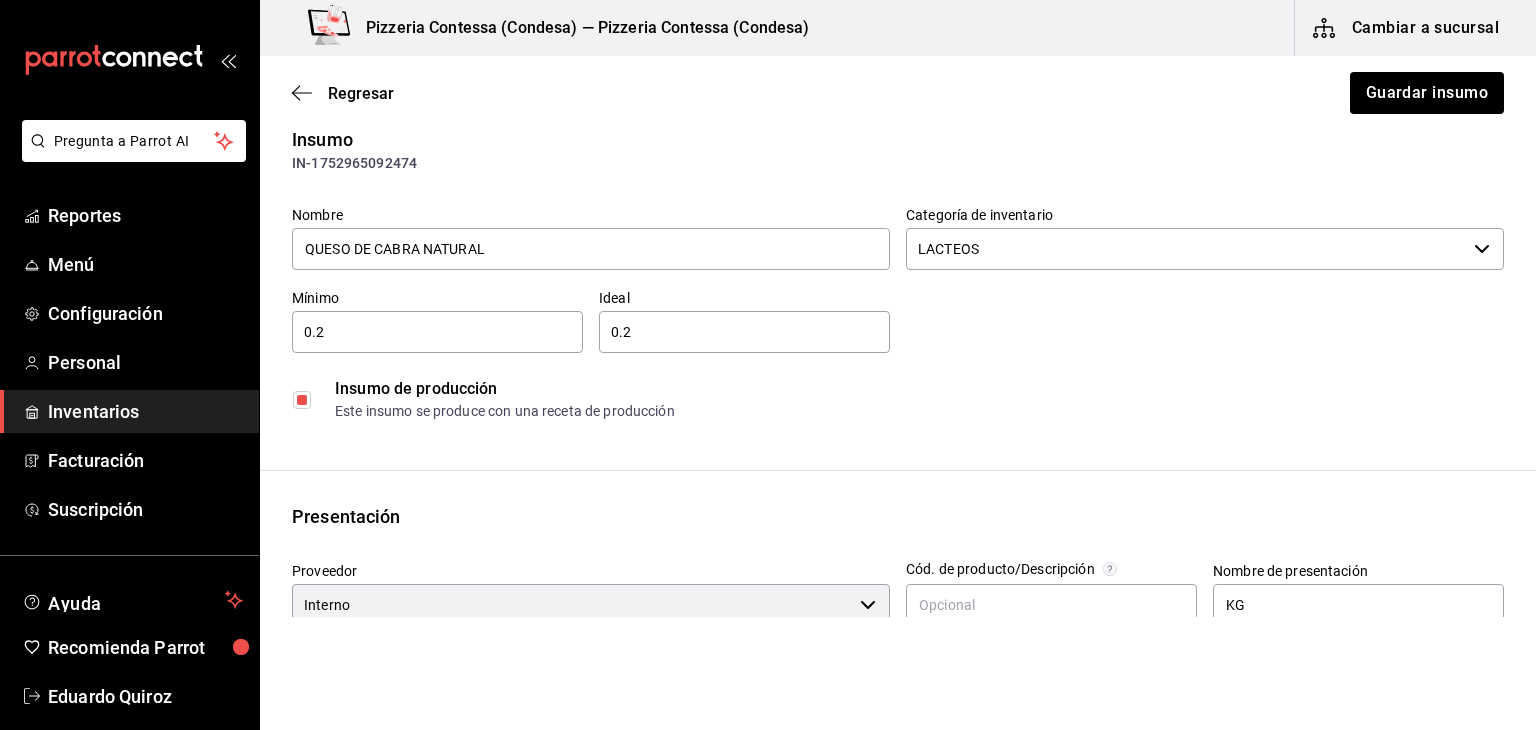 click at bounding box center [302, 400] 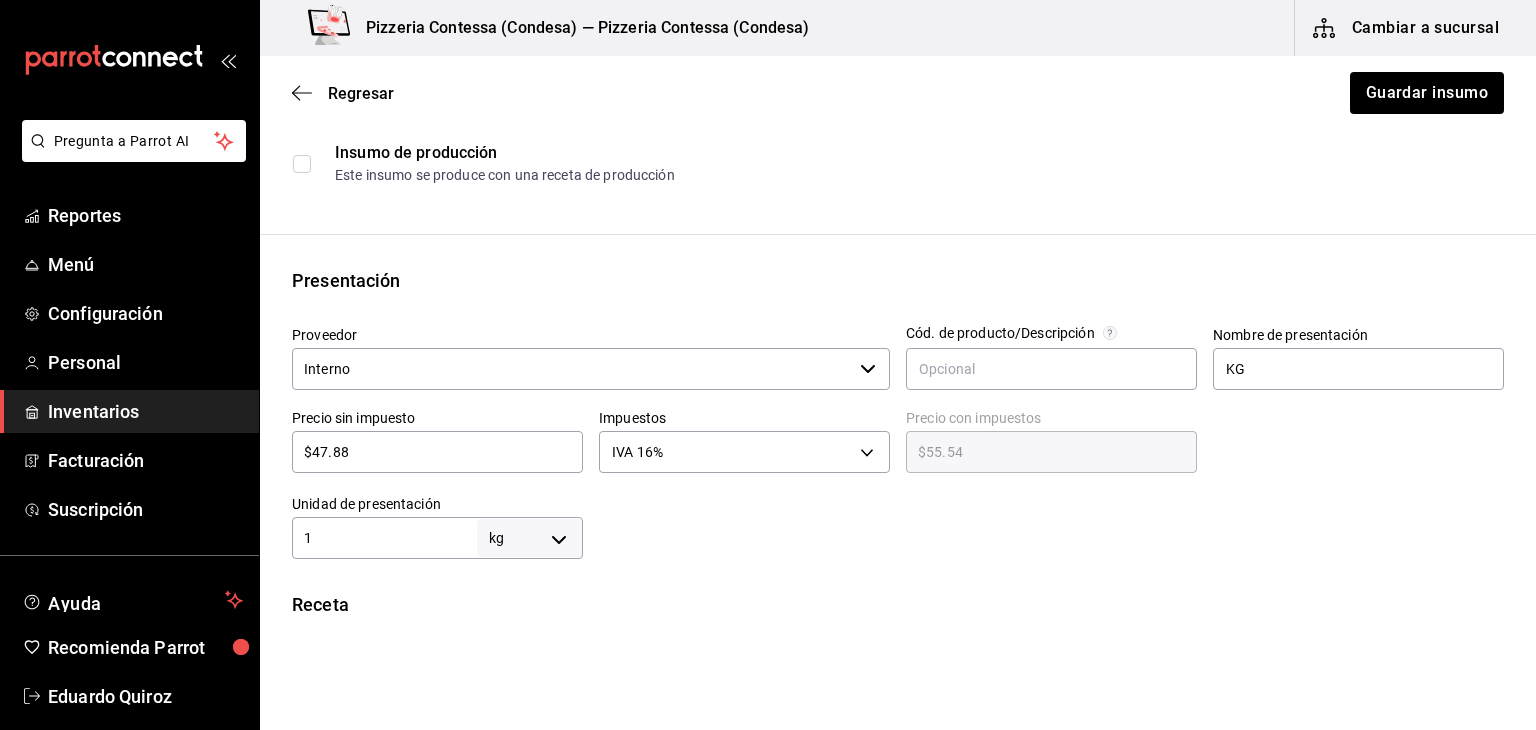 scroll, scrollTop: 284, scrollLeft: 0, axis: vertical 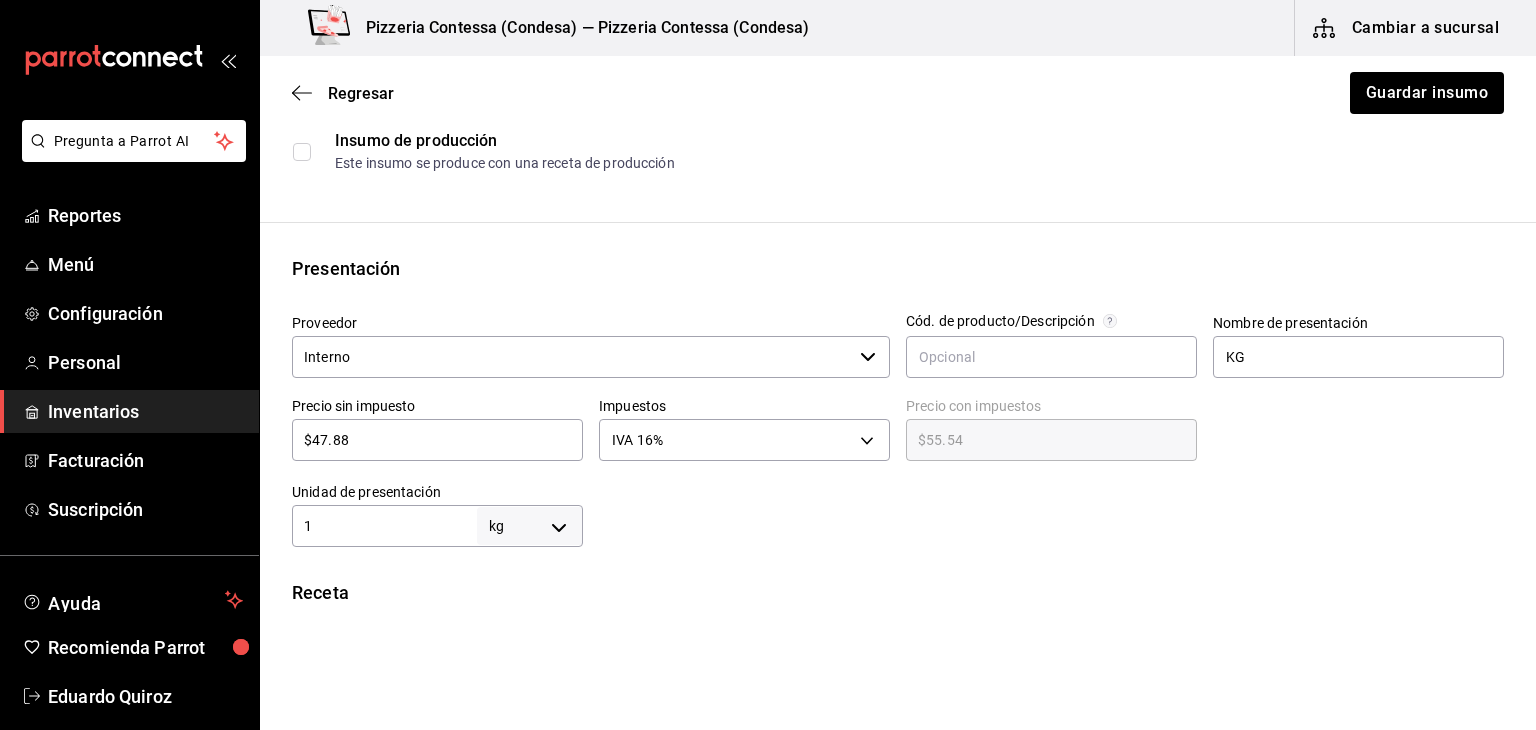 click on "Interno" at bounding box center [572, 357] 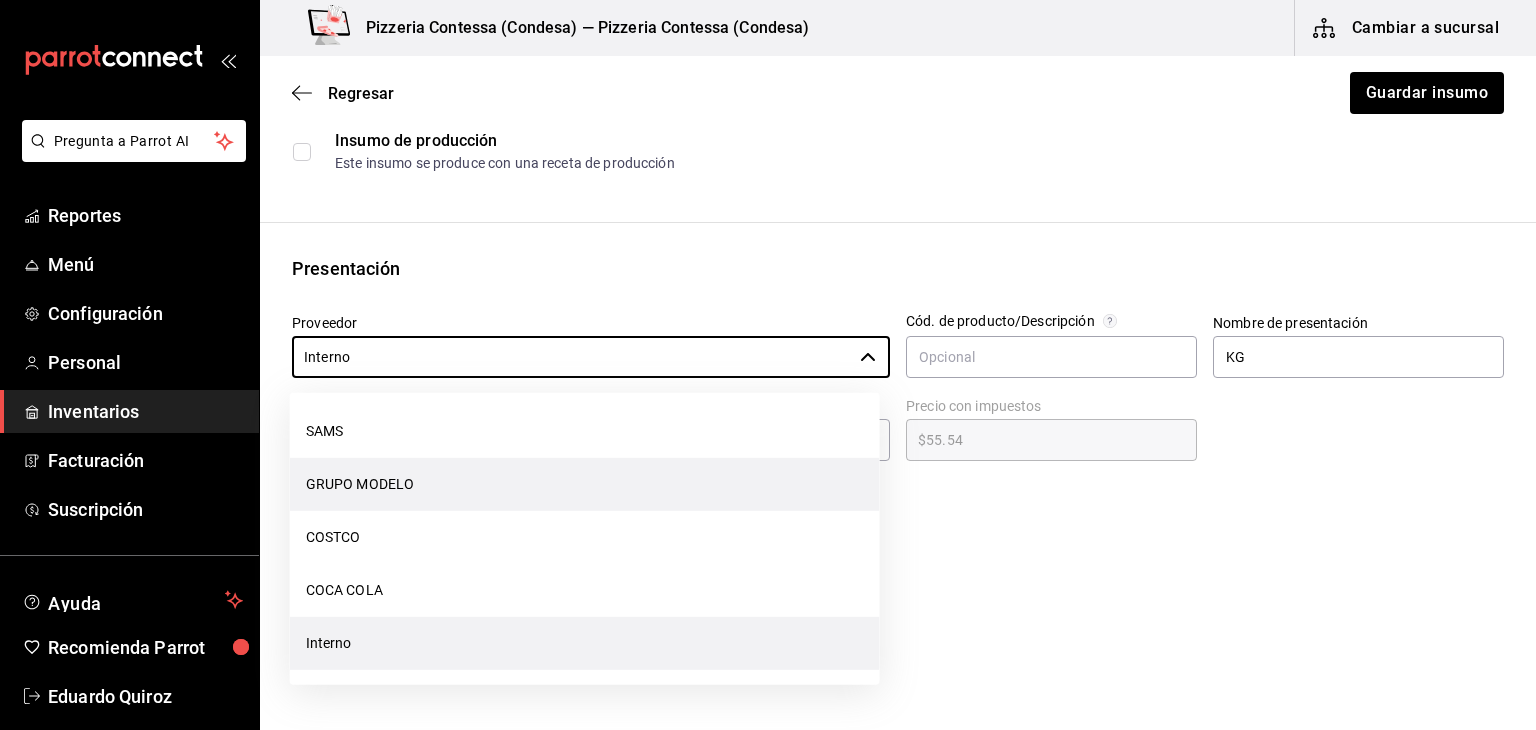scroll, scrollTop: 0, scrollLeft: 0, axis: both 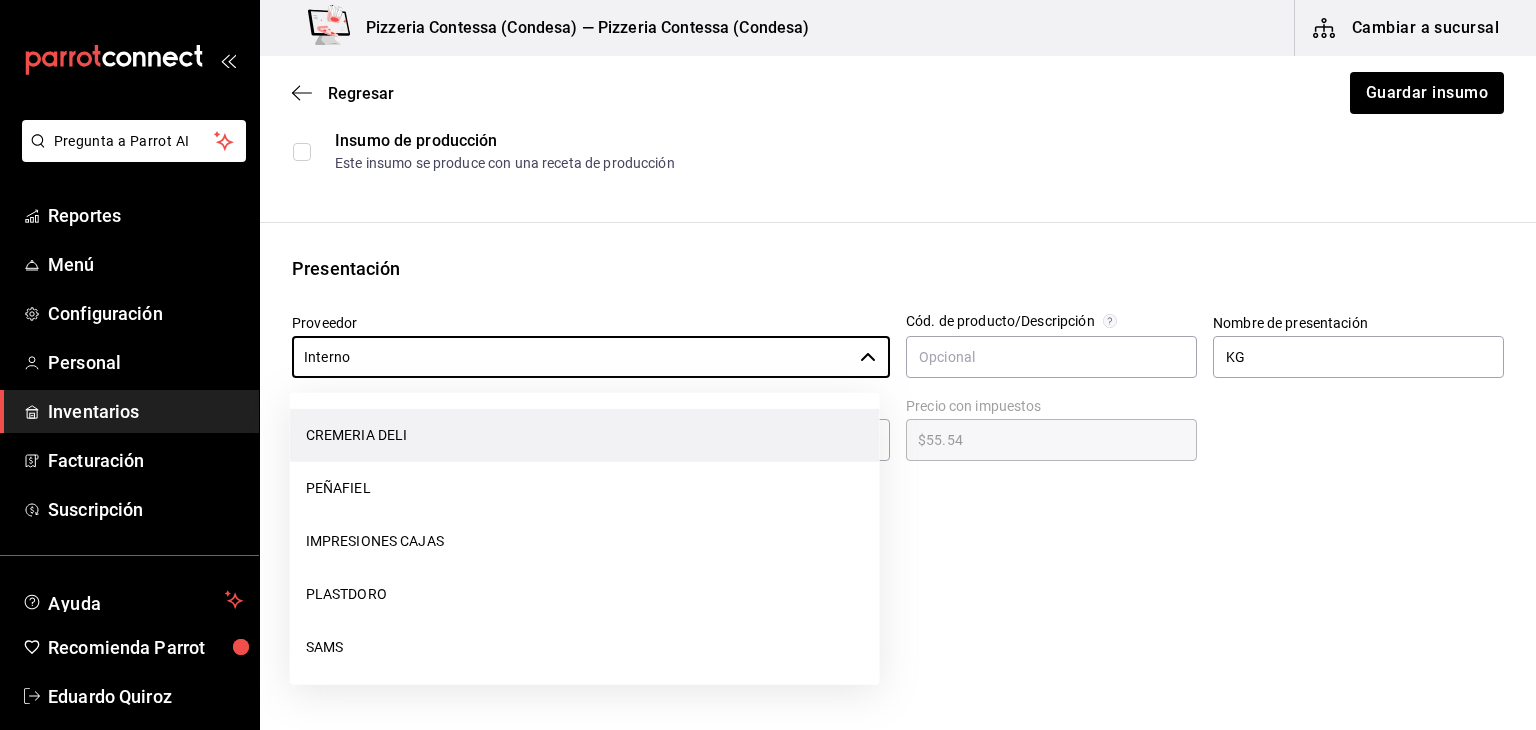 click on "CREMERIA DELI" at bounding box center (585, 435) 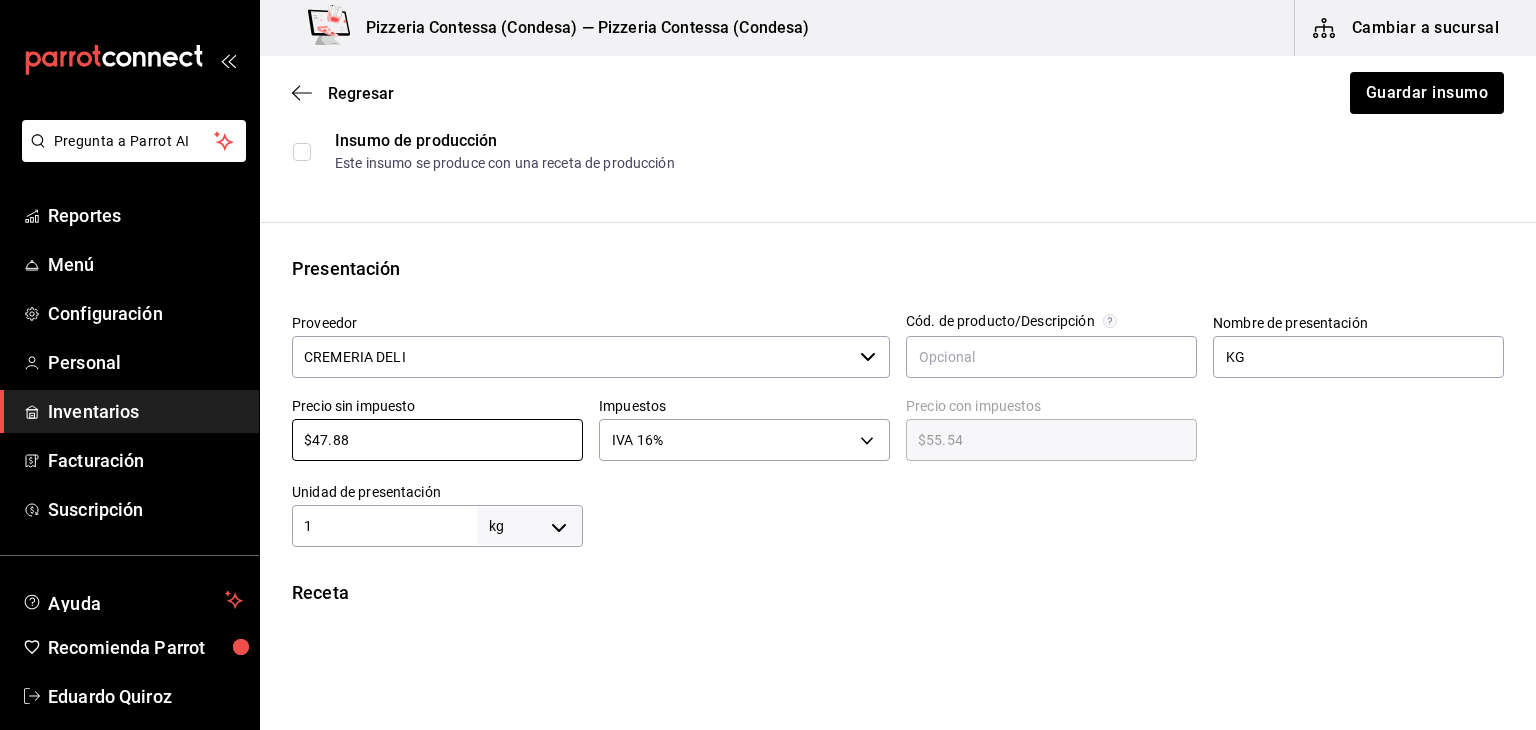 drag, startPoint x: 496, startPoint y: 446, endPoint x: 252, endPoint y: 447, distance: 244.00204 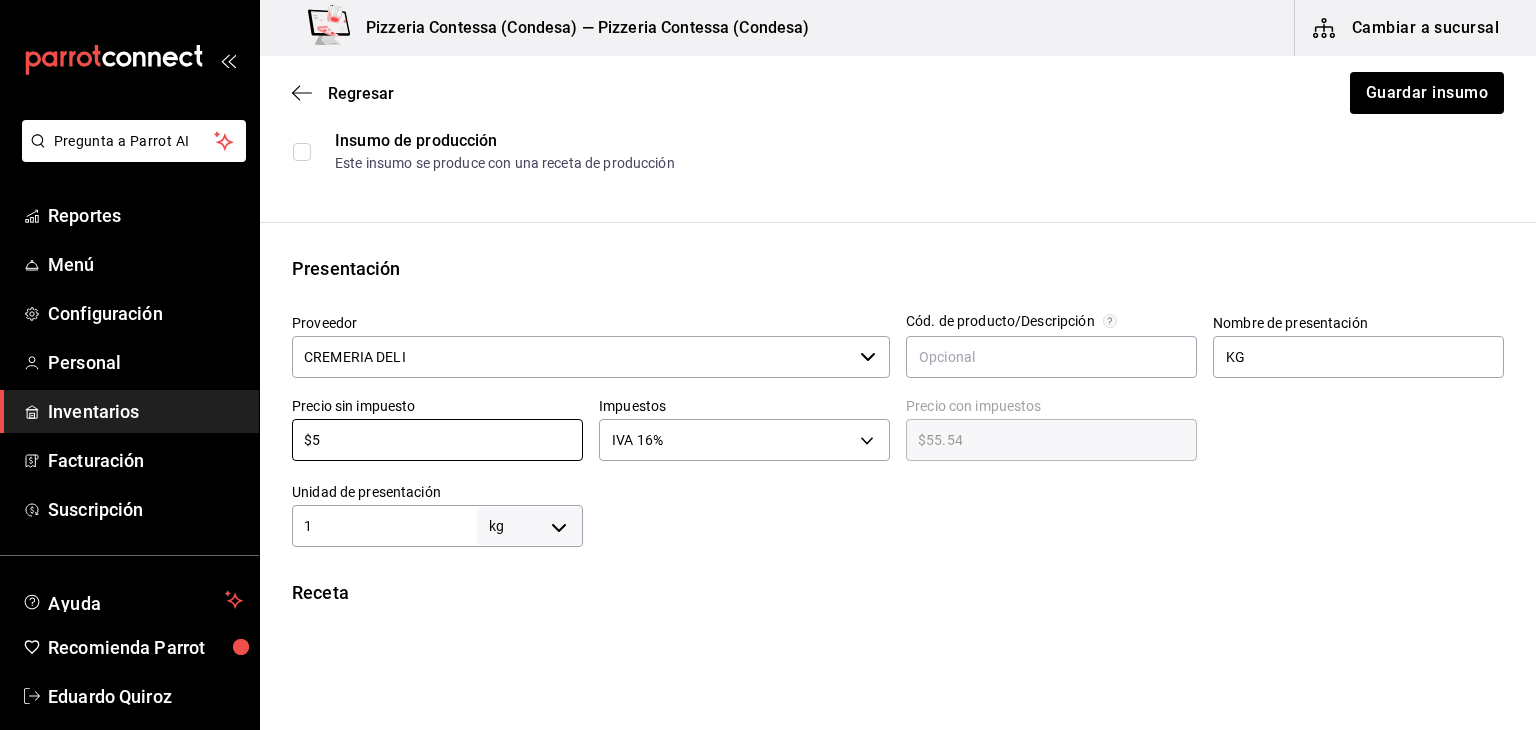 type on "$5.80" 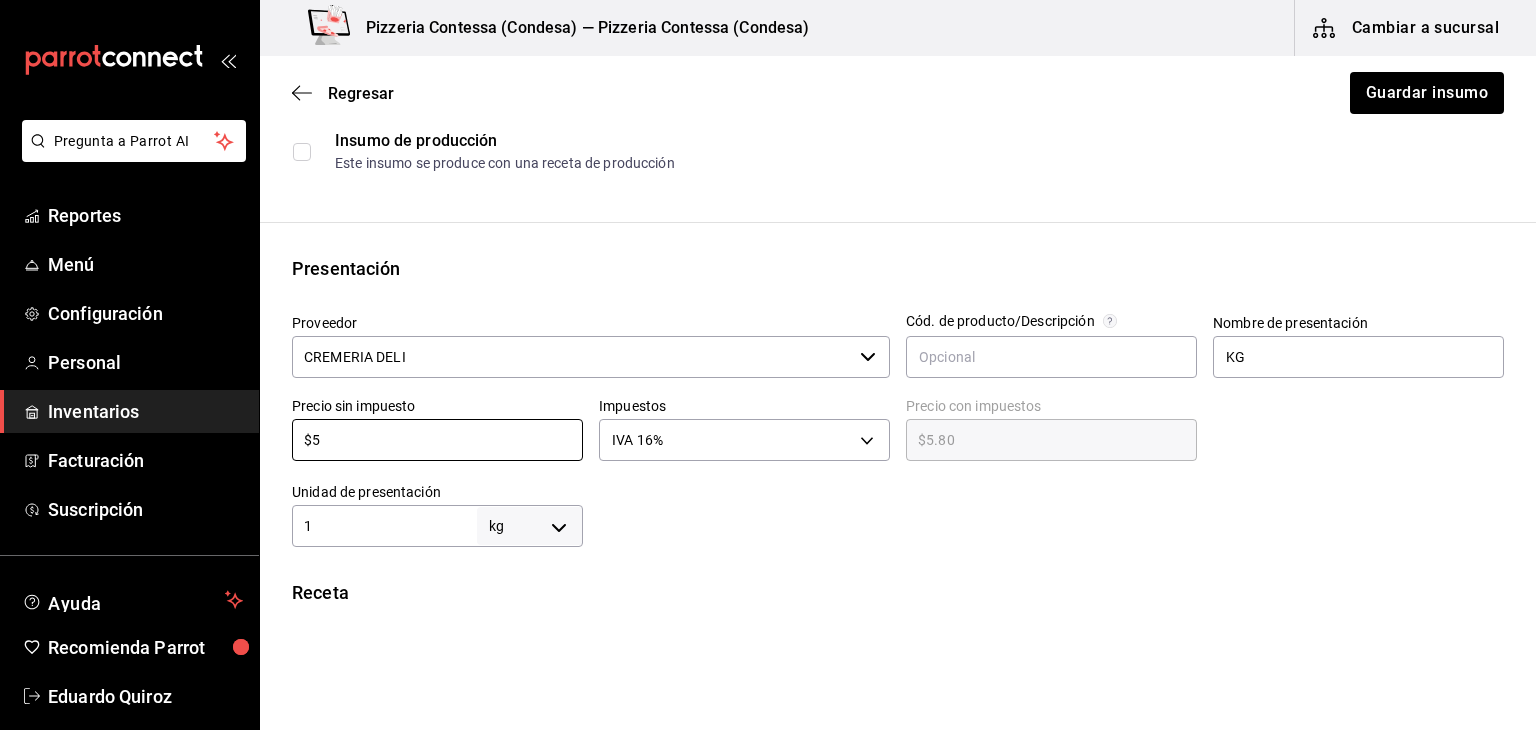 type on "$55" 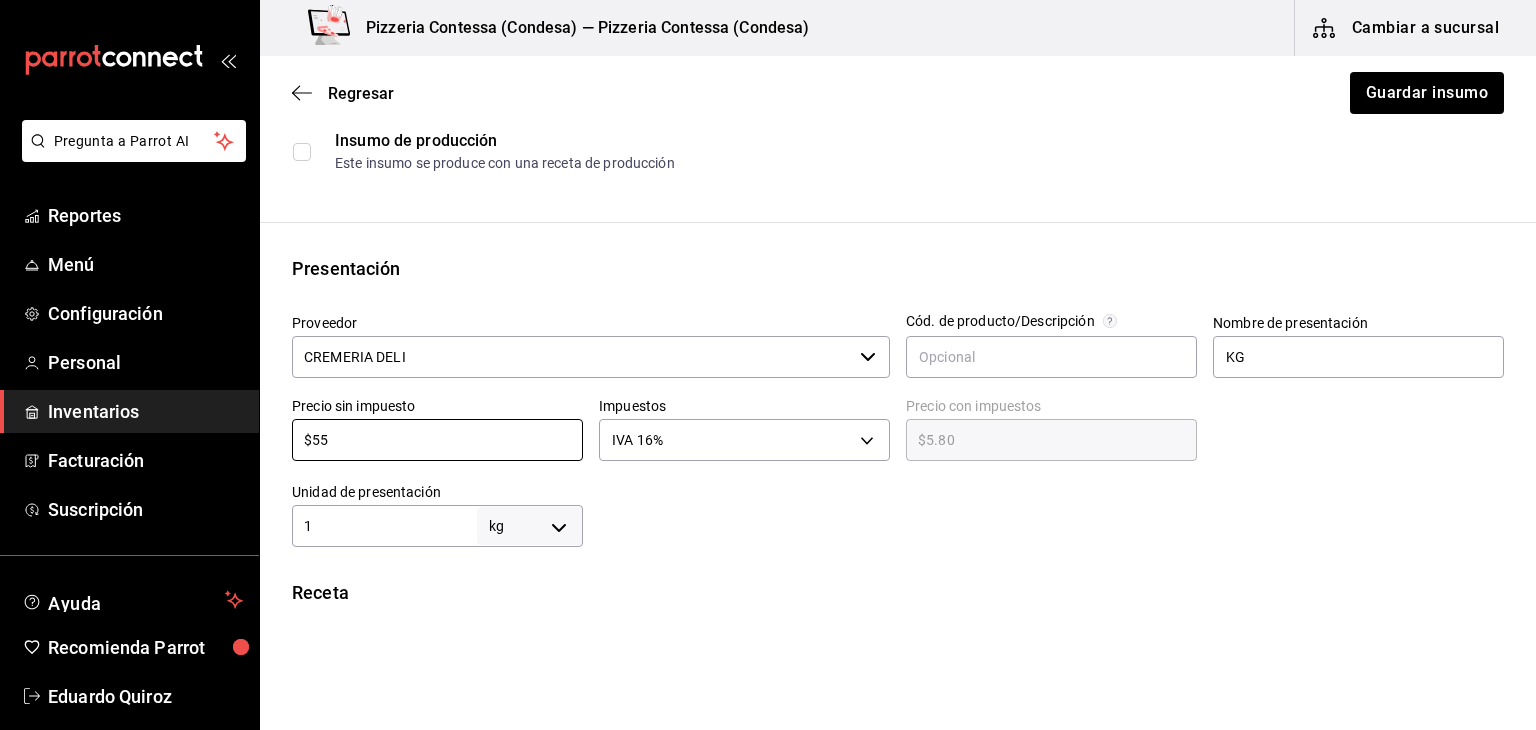 type on "$63.80" 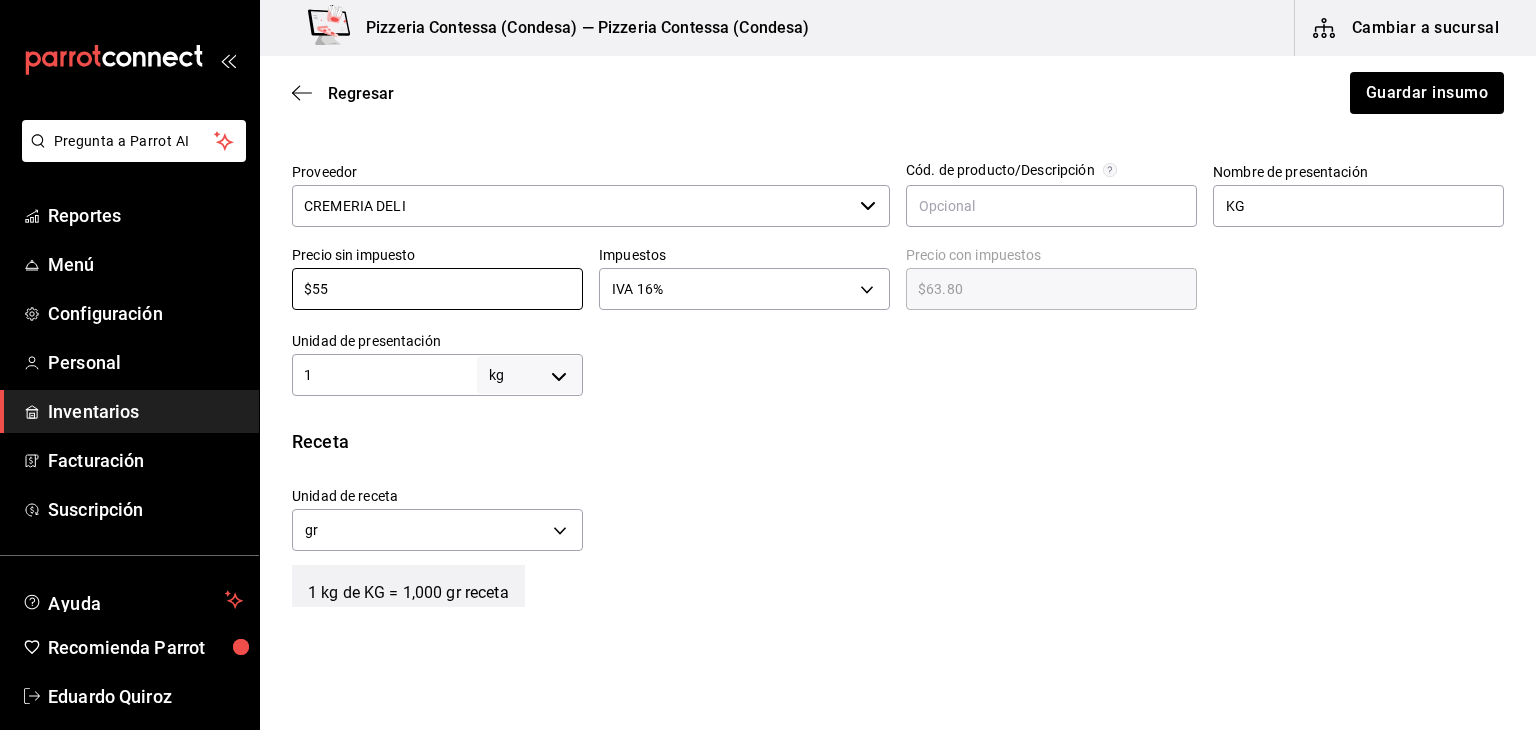 scroll, scrollTop: 436, scrollLeft: 0, axis: vertical 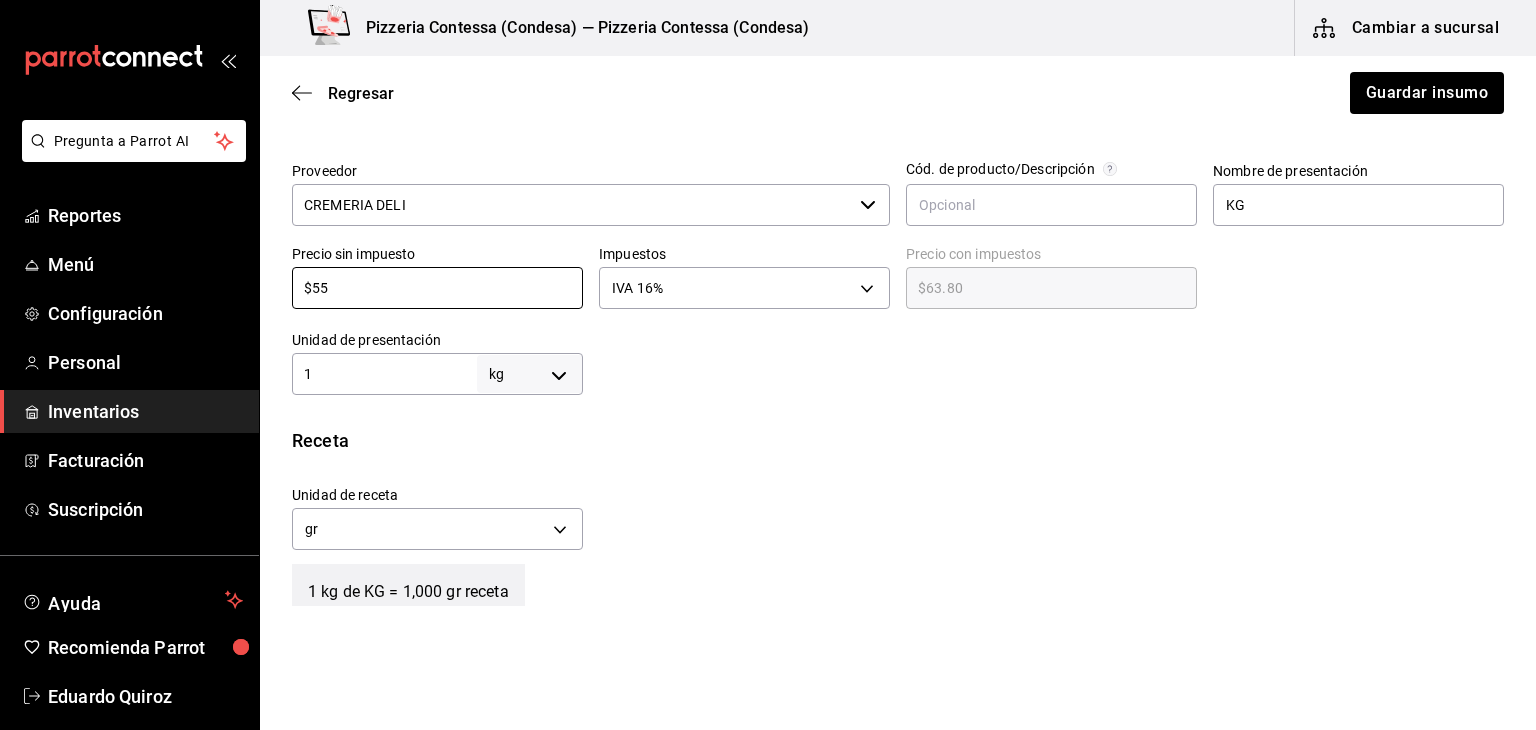 type on "$55" 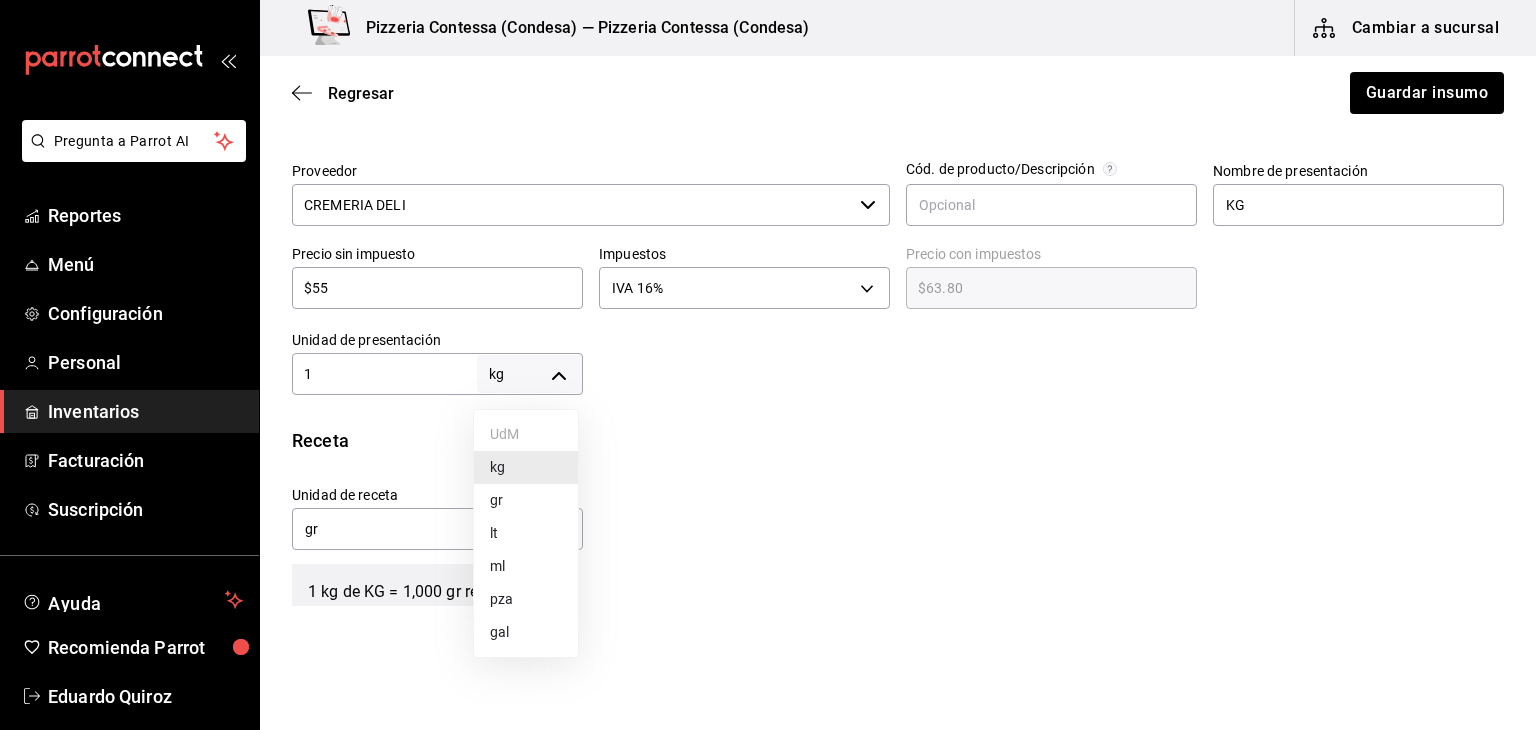 click on "gr" at bounding box center [526, 500] 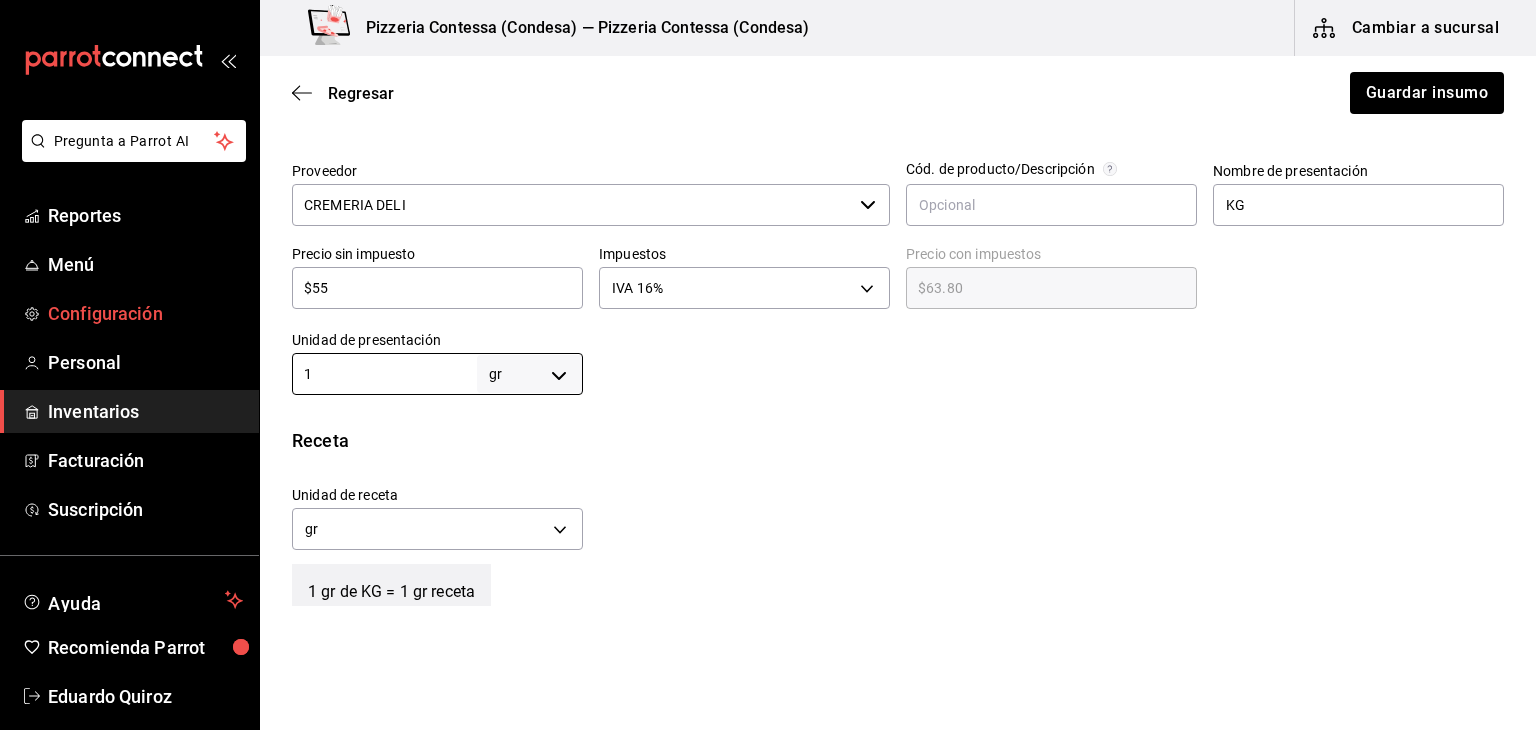 drag, startPoint x: 370, startPoint y: 369, endPoint x: 216, endPoint y: 329, distance: 159.11003 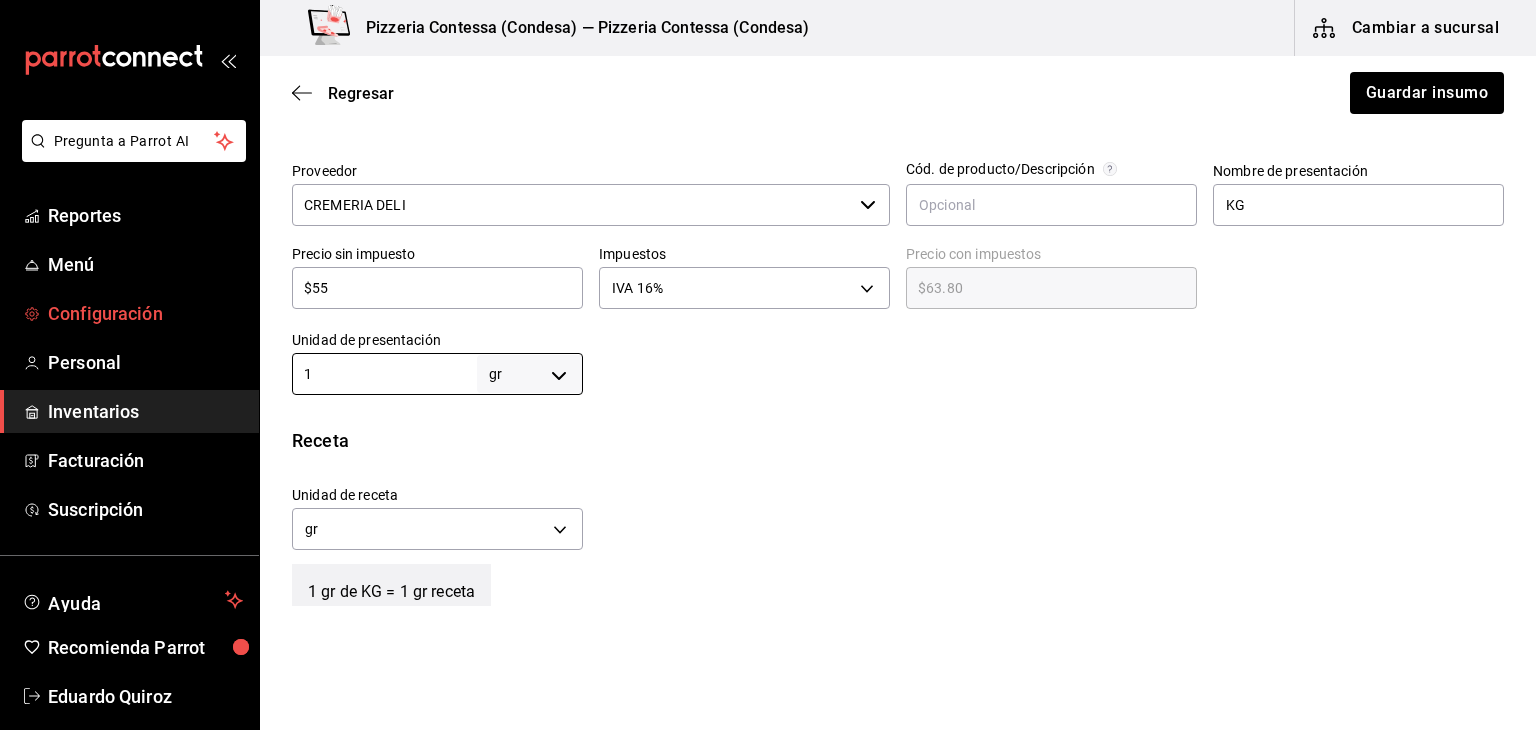type on "2" 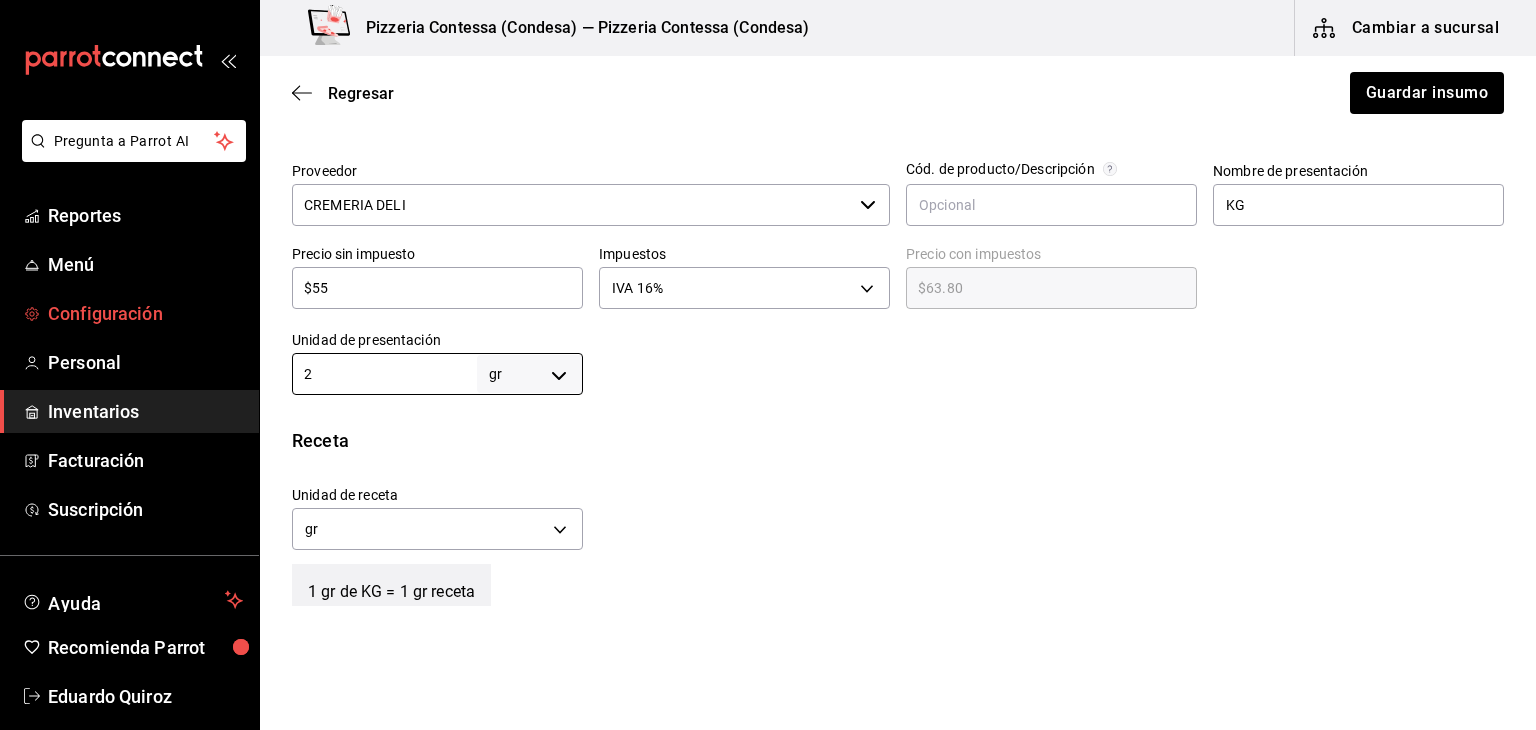 type on "2" 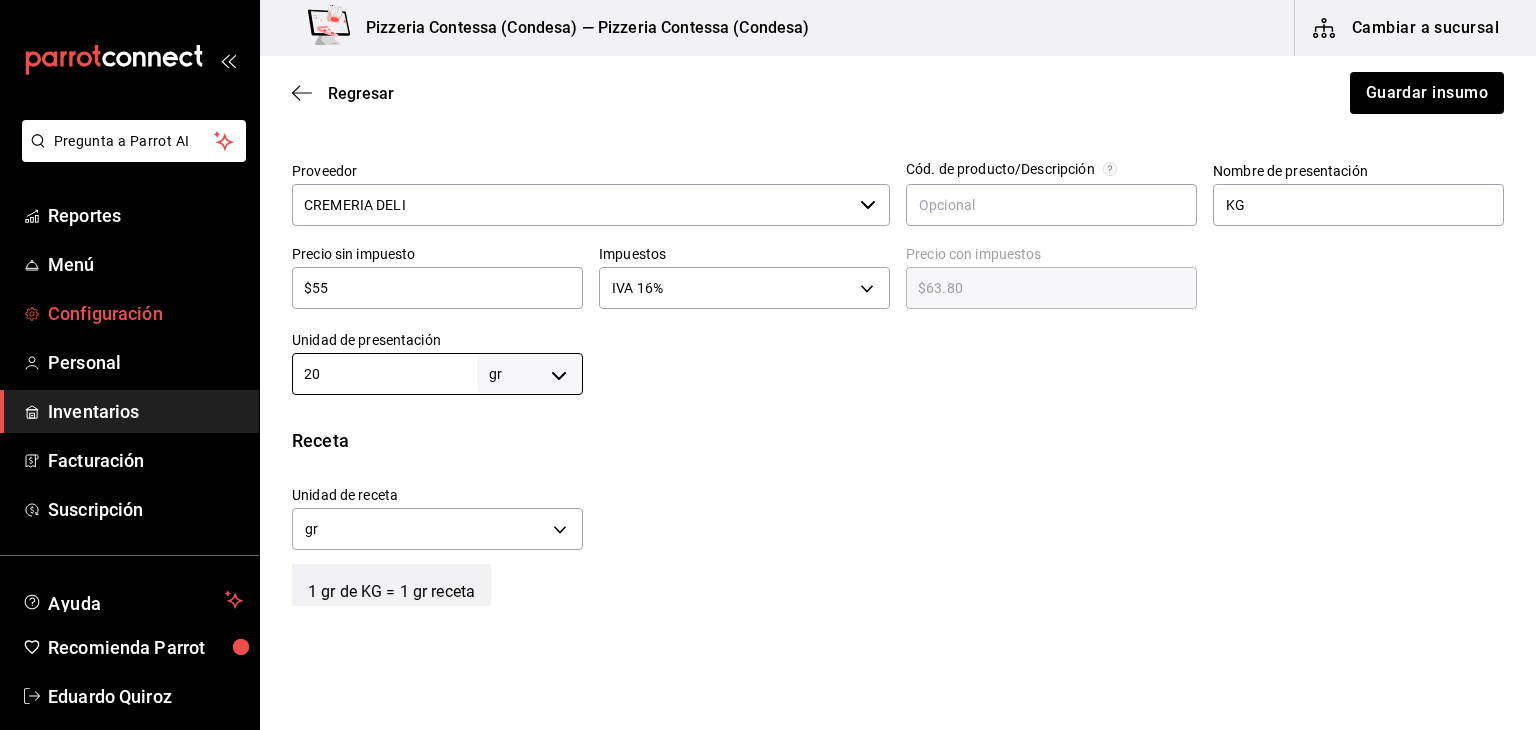 type on "20" 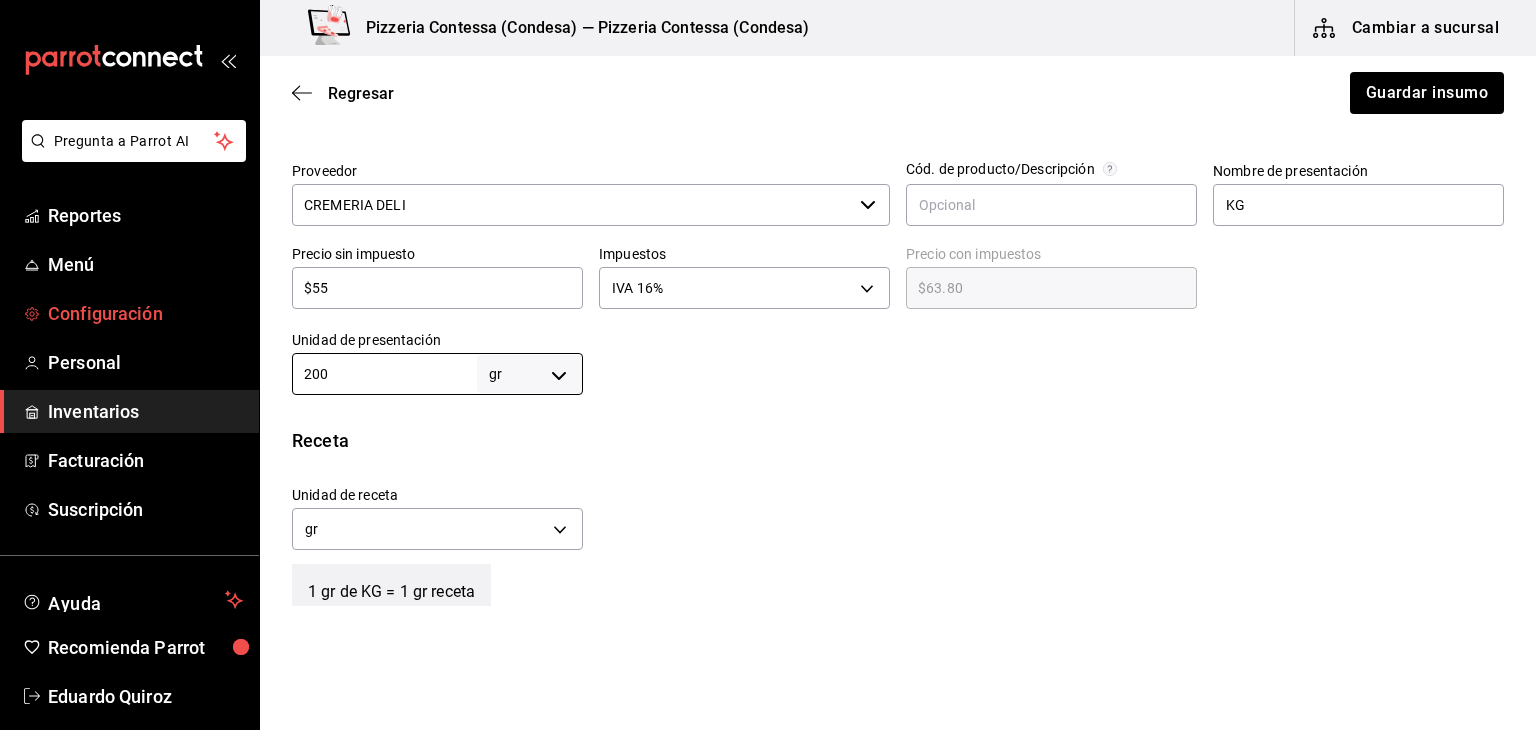 type on "200" 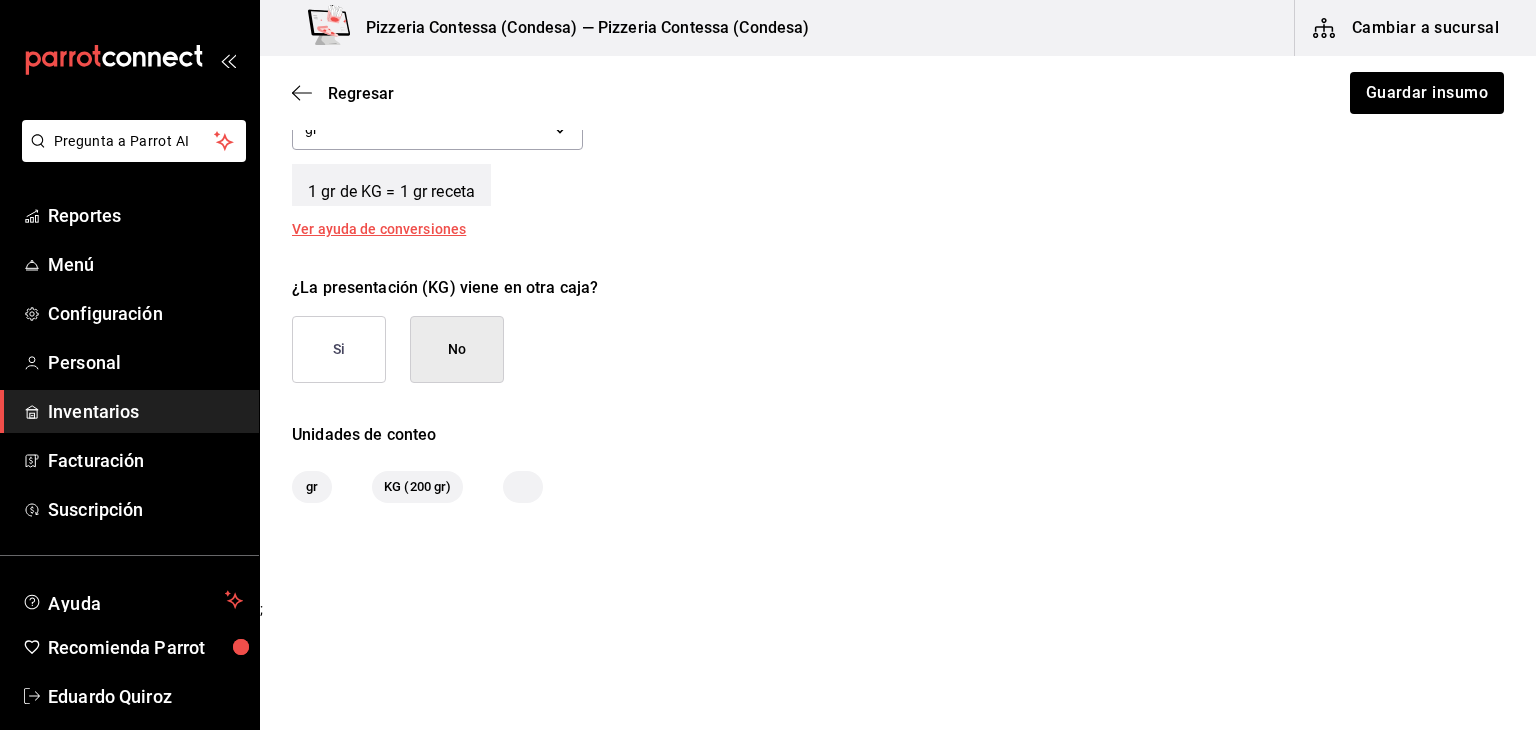 scroll, scrollTop: 836, scrollLeft: 0, axis: vertical 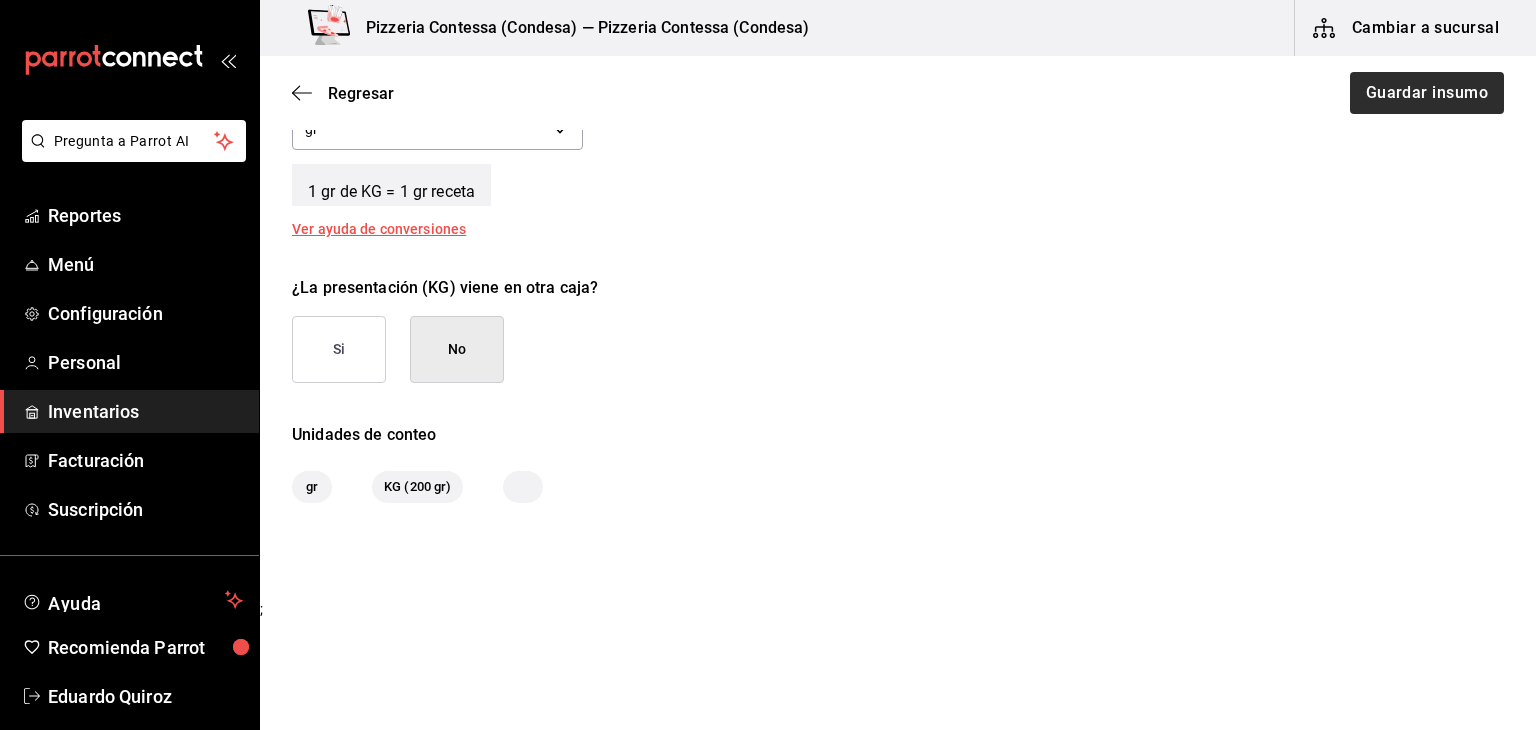 type on "200" 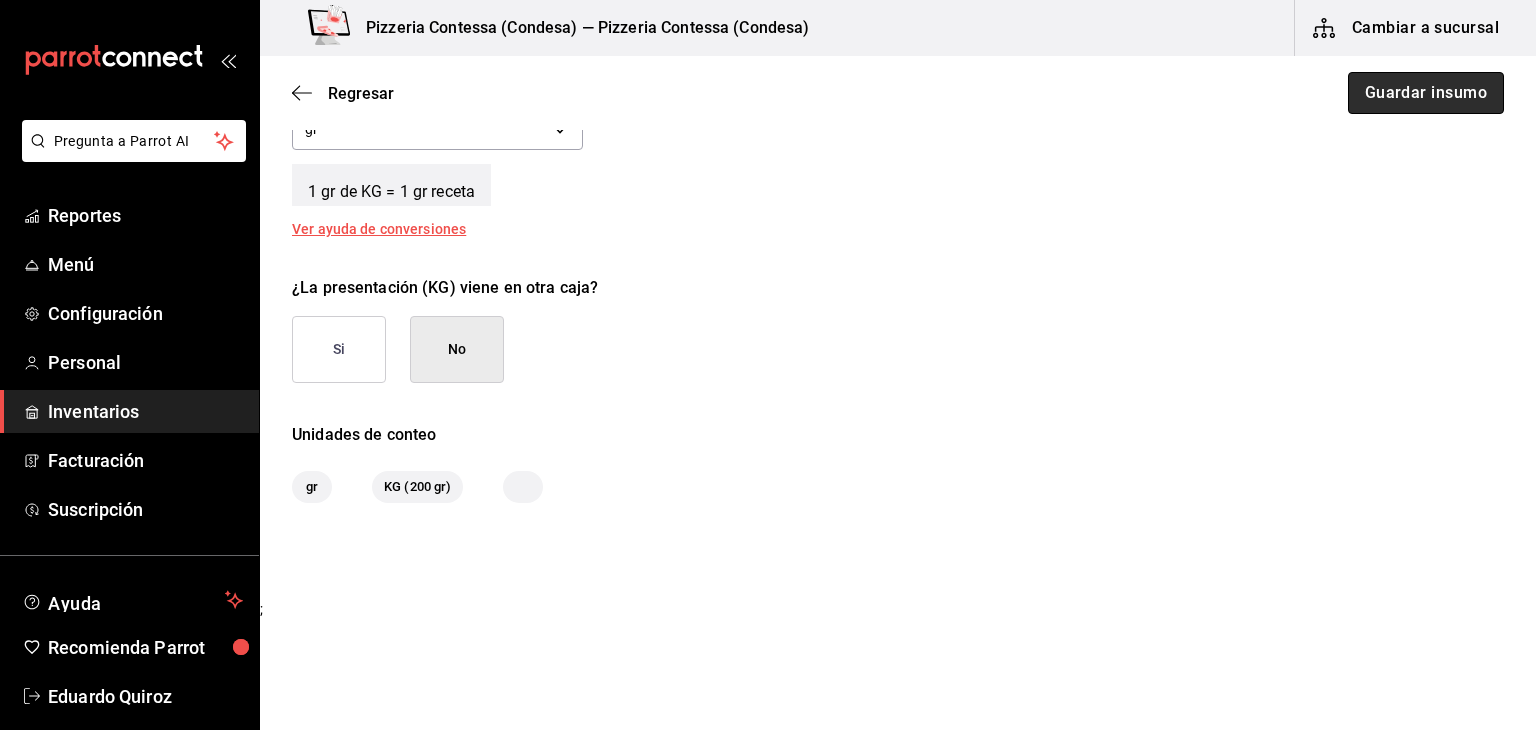 click on "Guardar insumo" at bounding box center [1426, 93] 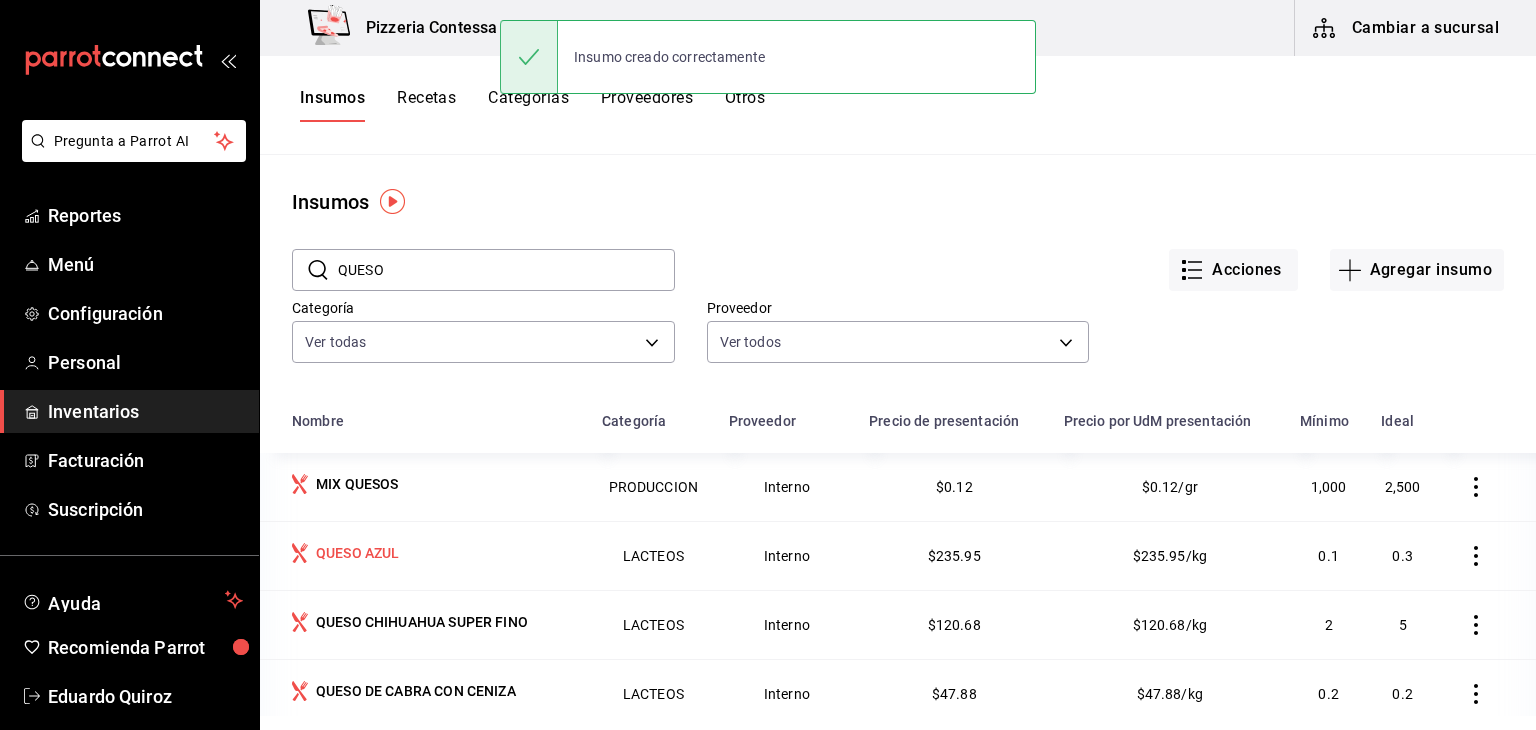 scroll, scrollTop: 50, scrollLeft: 0, axis: vertical 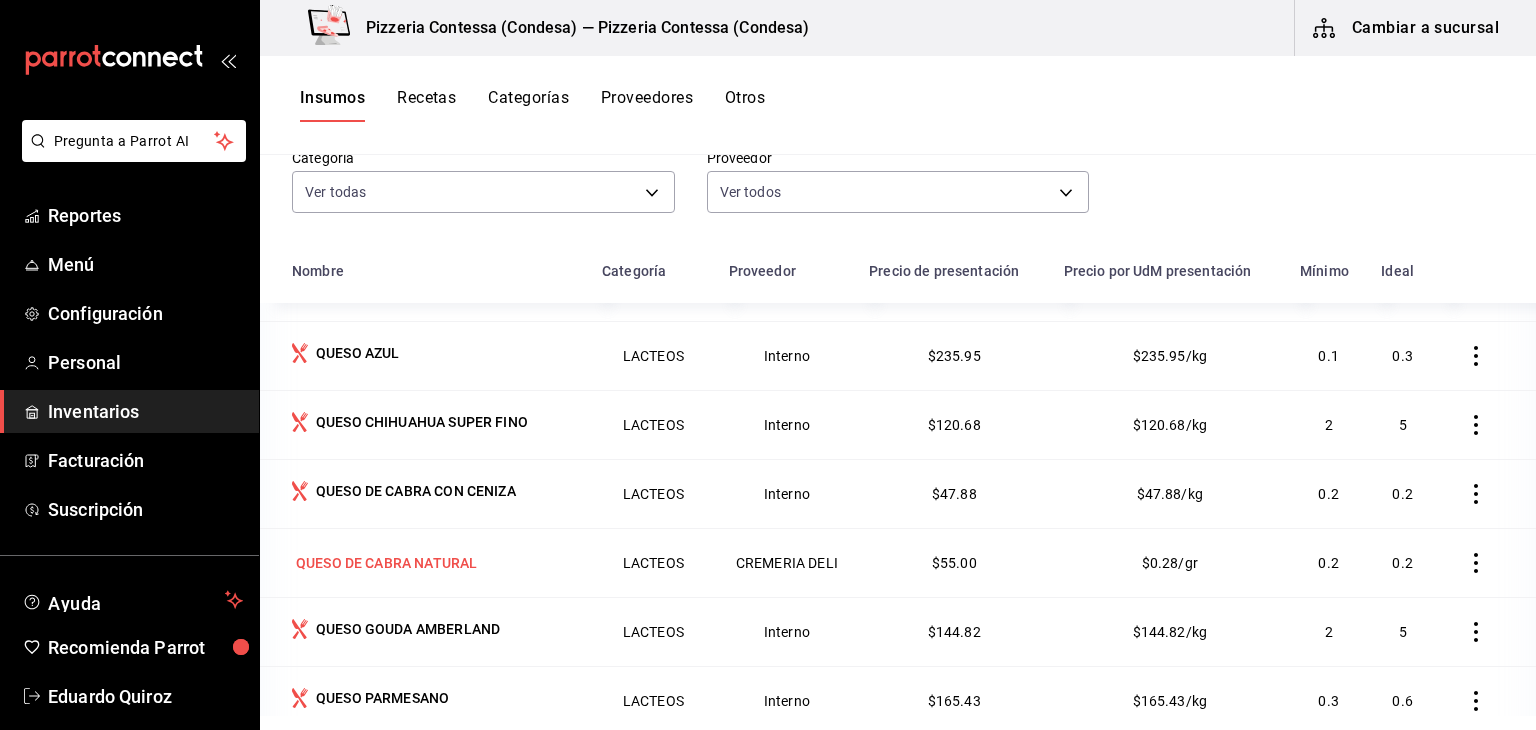 click on "QUESO DE CABRA NATURAL" at bounding box center [386, 563] 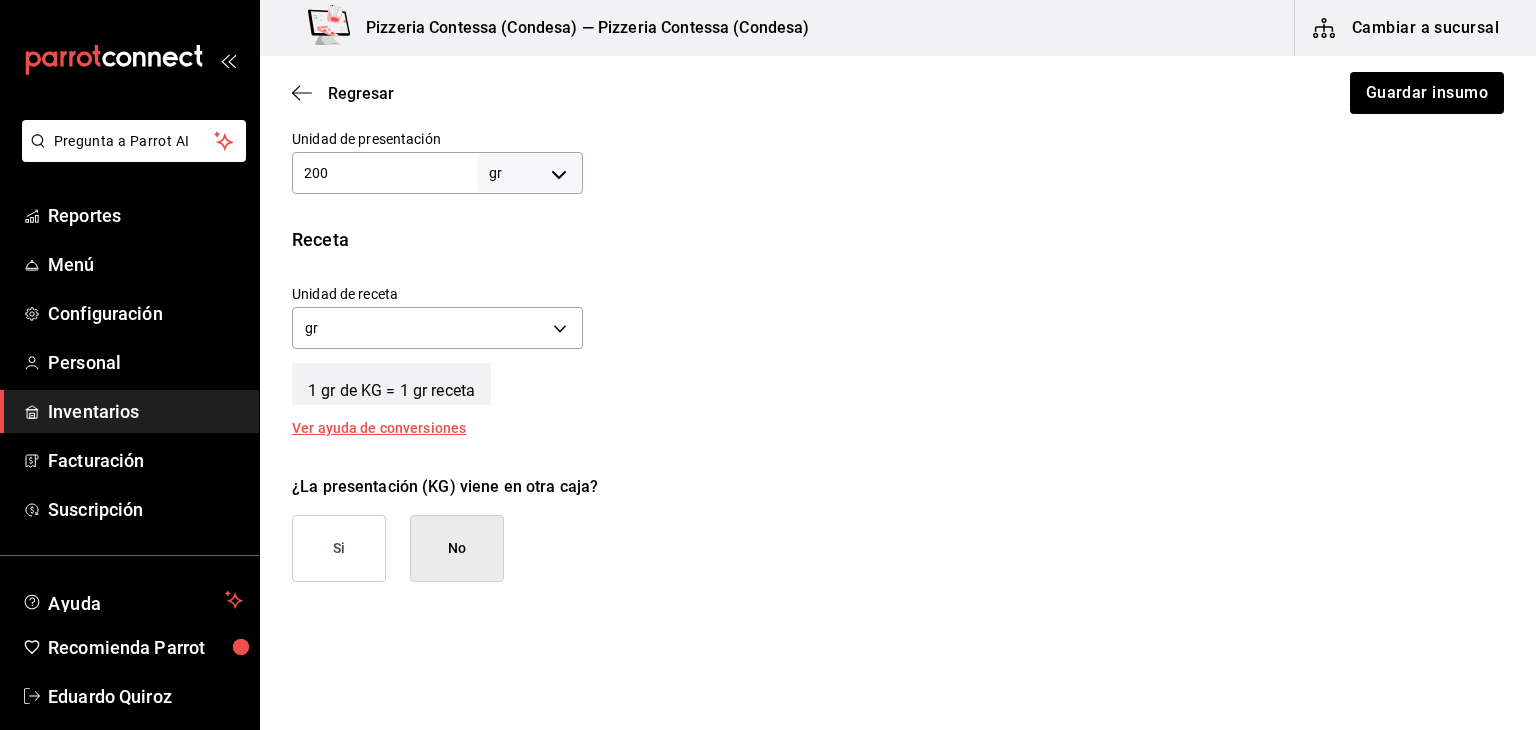 scroll, scrollTop: 638, scrollLeft: 0, axis: vertical 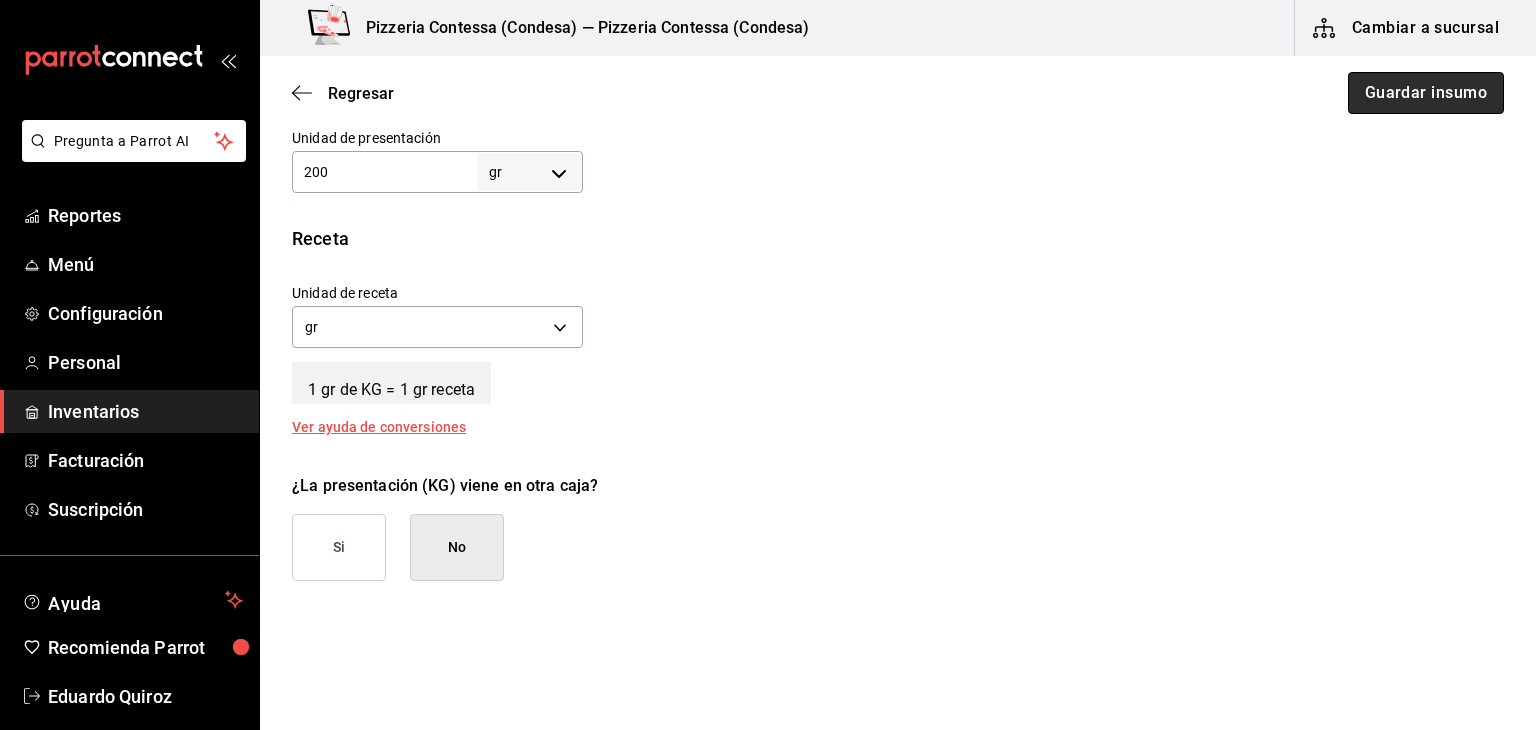 click on "Guardar insumo" at bounding box center [1426, 93] 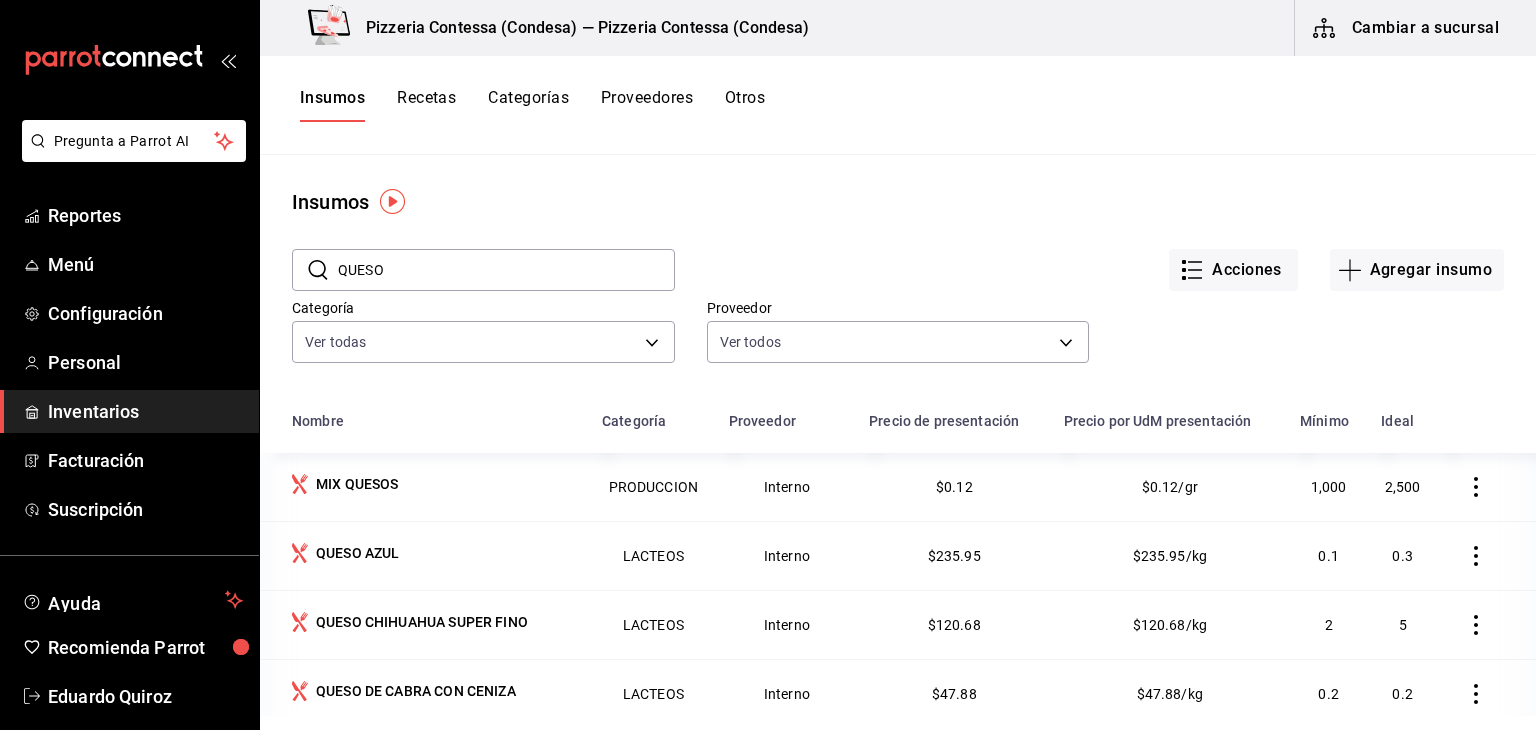 click on "Recetas" at bounding box center [426, 105] 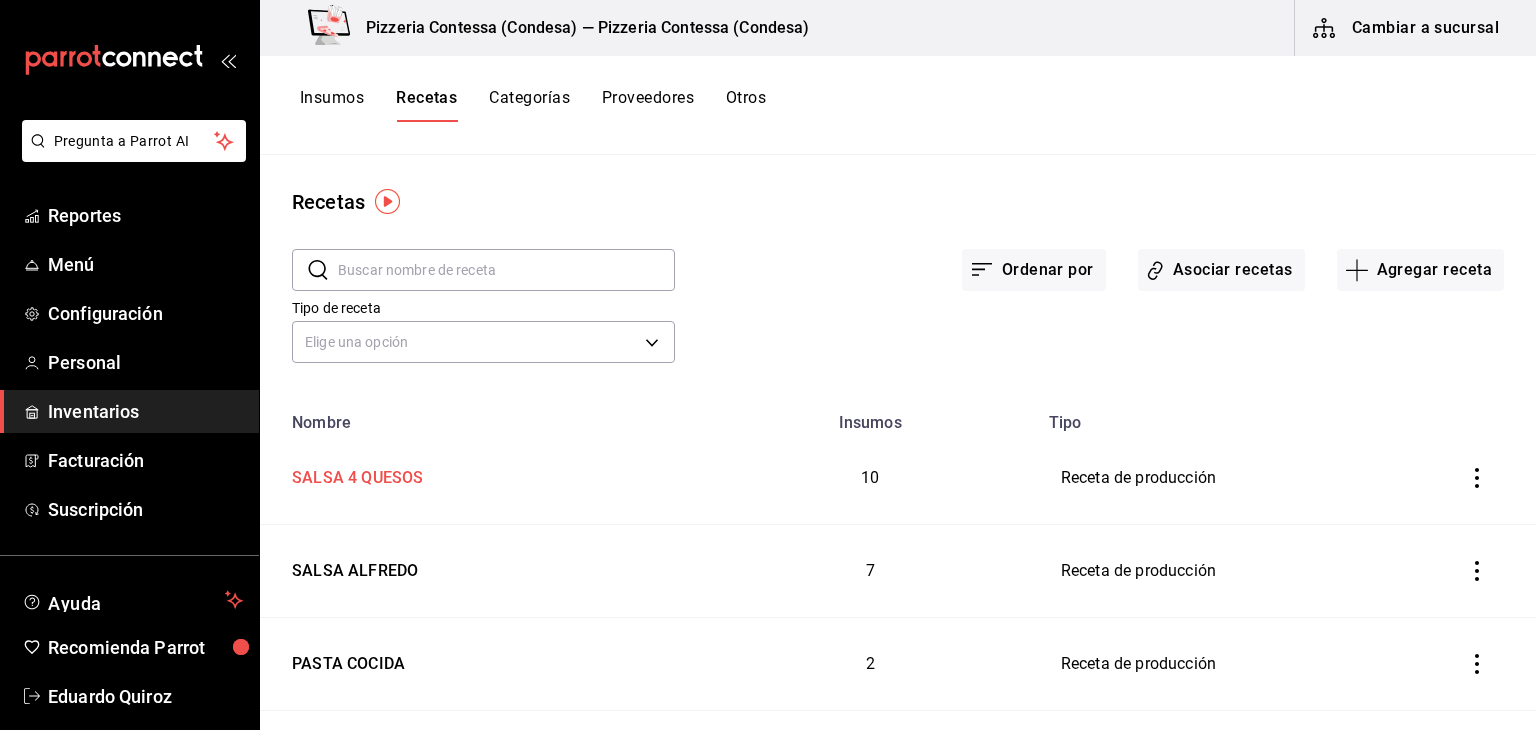 click on "SALSA 4 QUESOS" at bounding box center (482, 474) 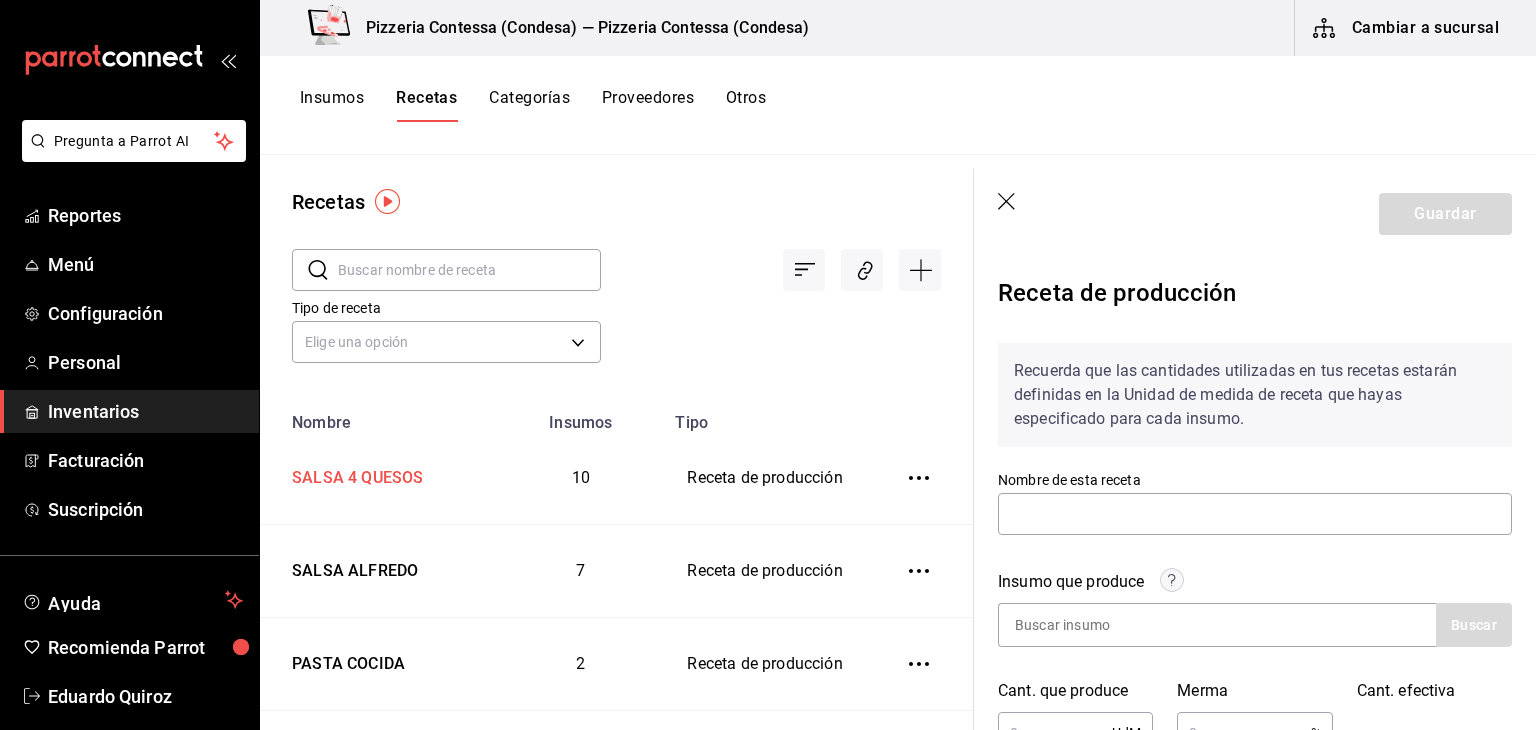type on "SALSA 4 QUESOS" 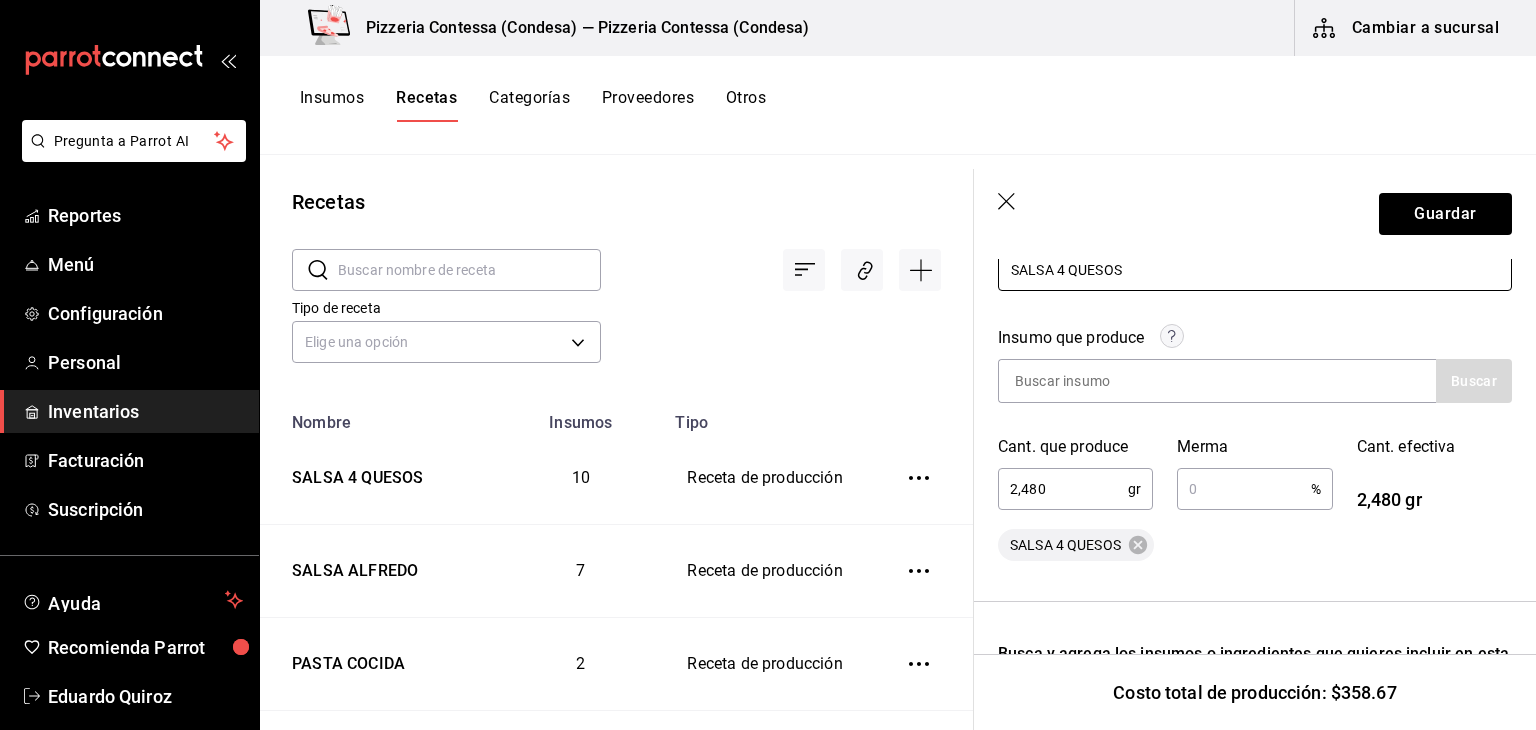 scroll, scrollTop: 242, scrollLeft: 0, axis: vertical 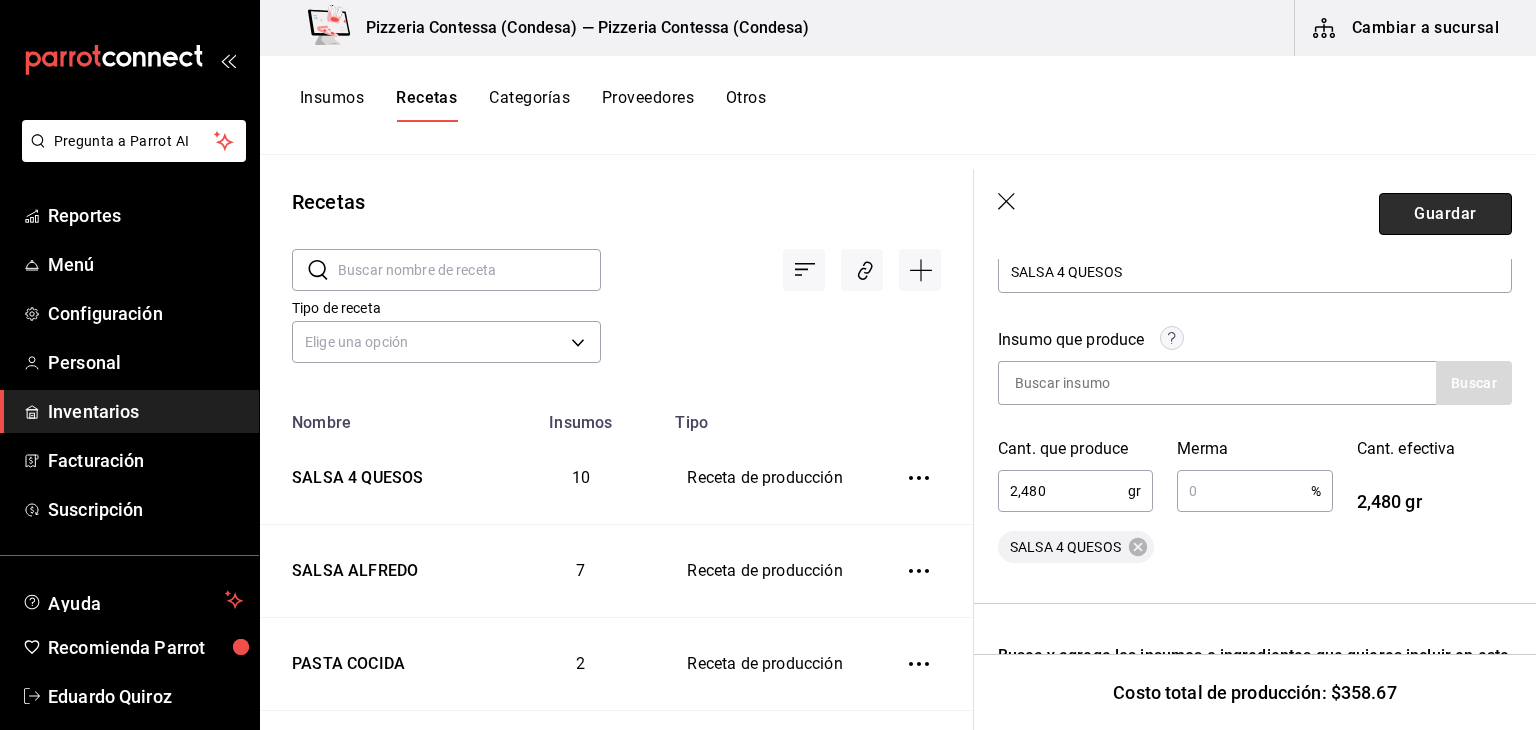click on "Guardar" at bounding box center (1445, 214) 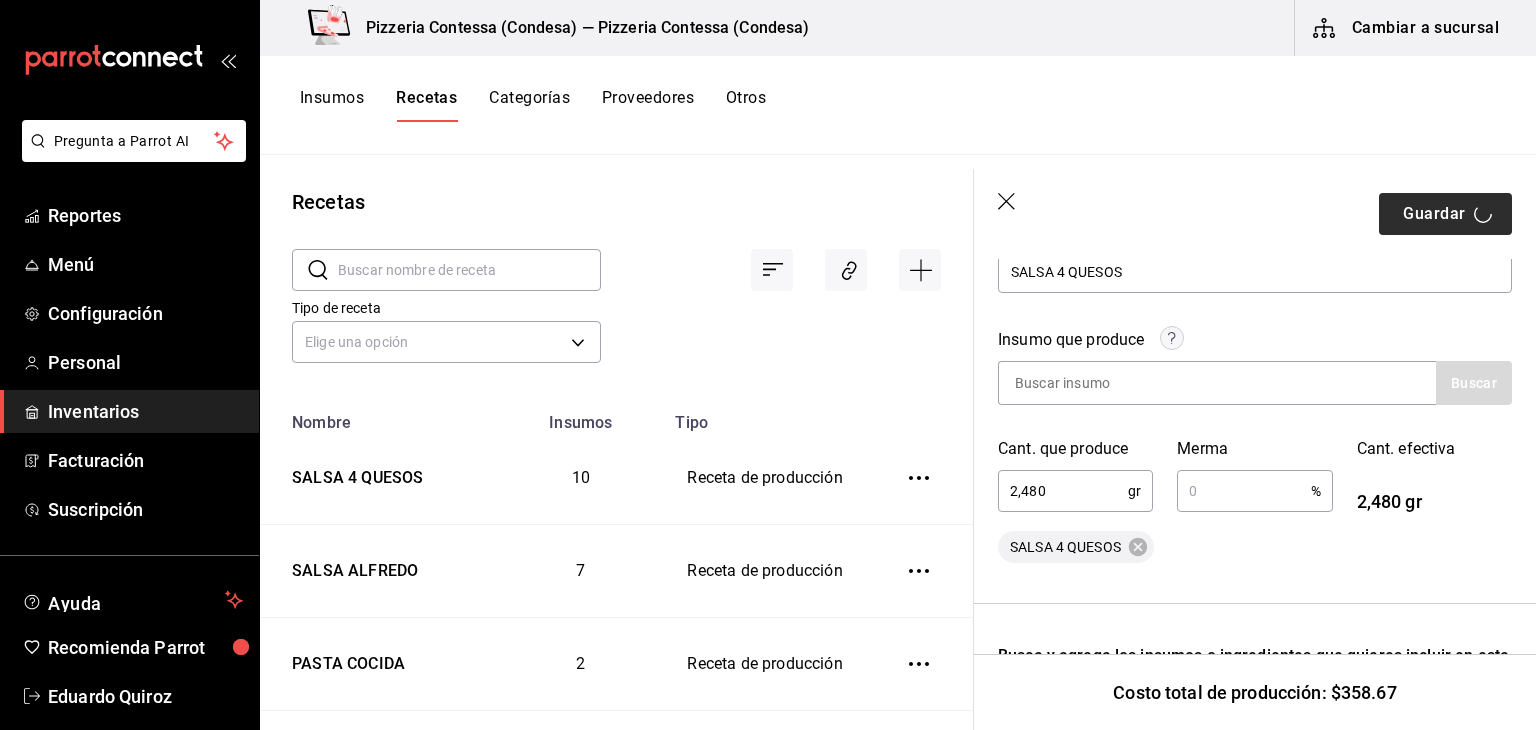 scroll, scrollTop: 0, scrollLeft: 0, axis: both 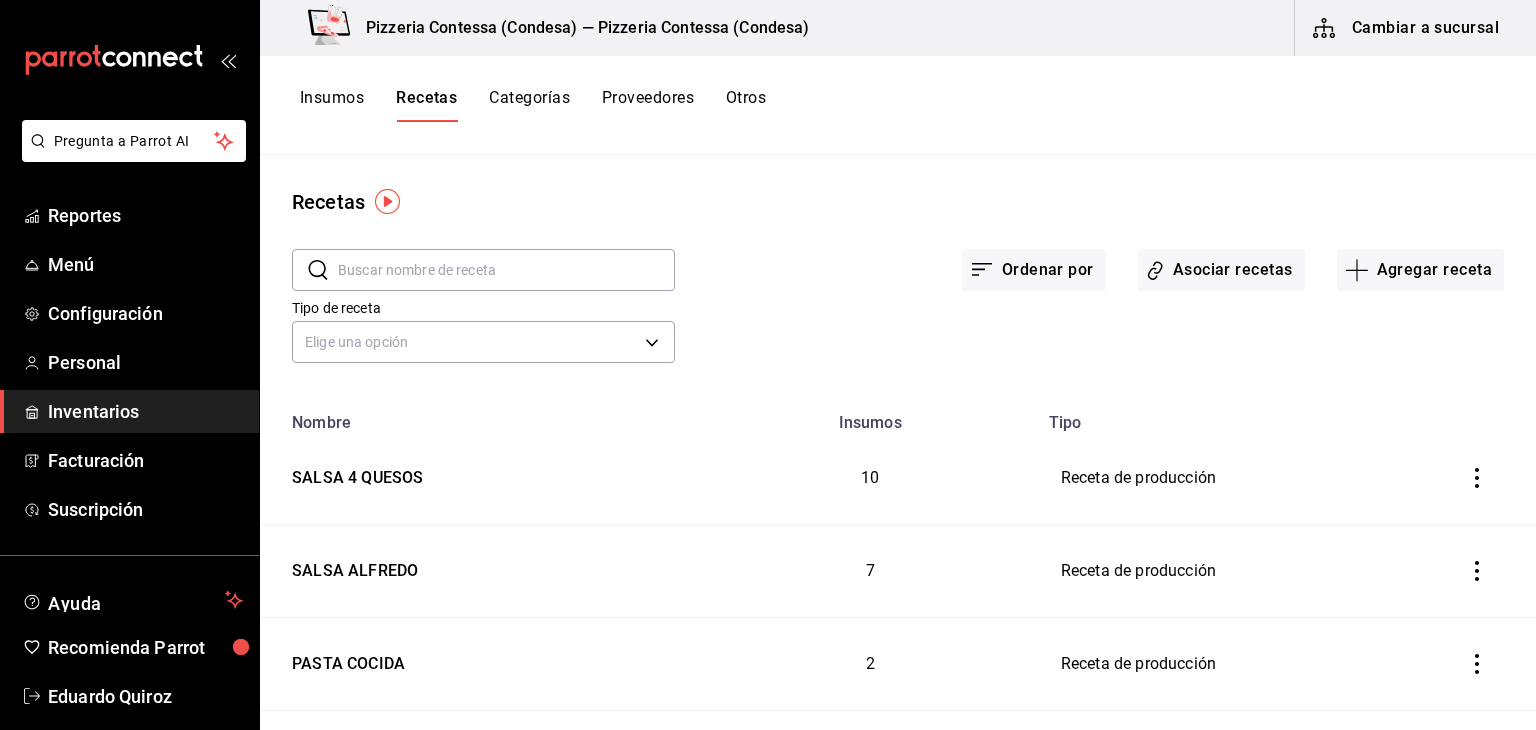 click on "Insumos" at bounding box center [332, 105] 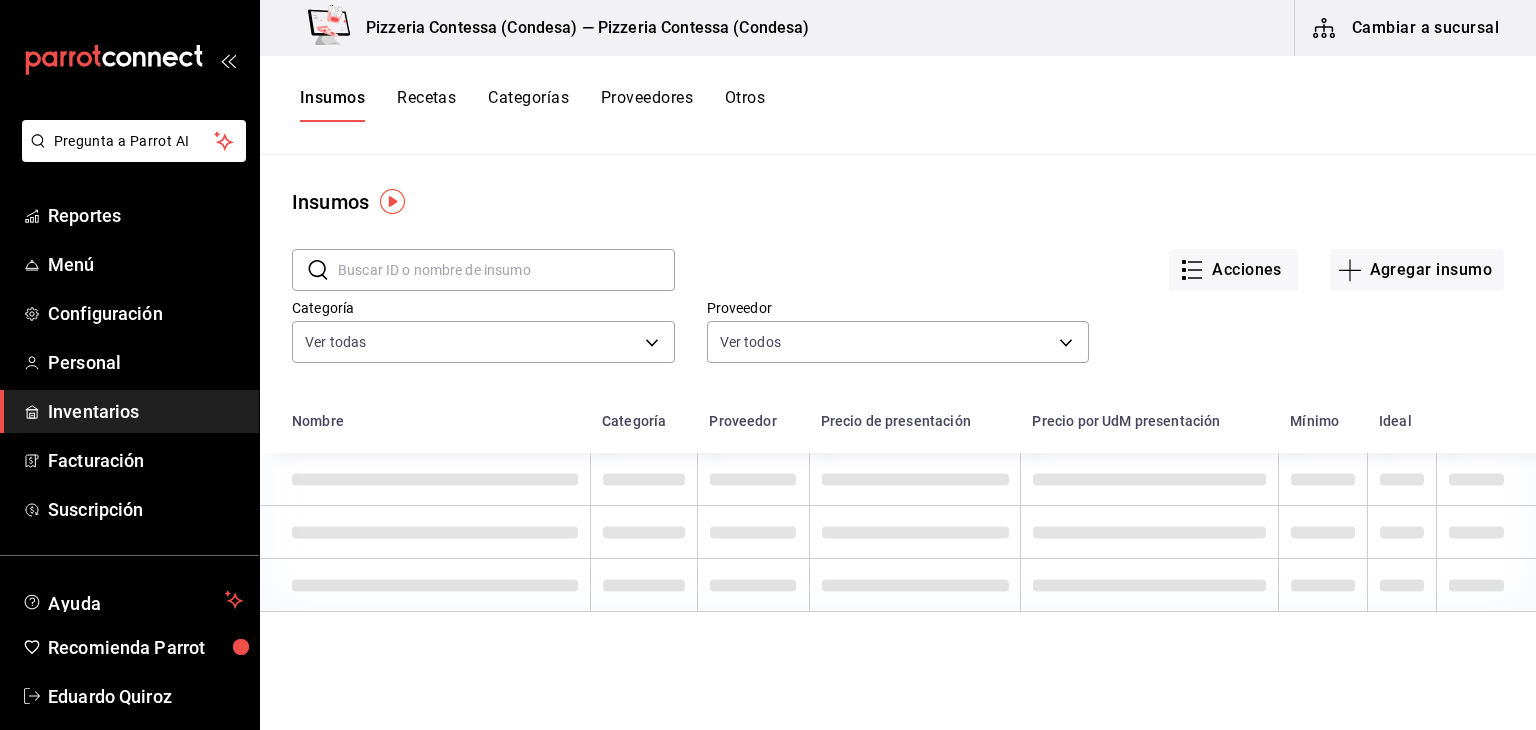click at bounding box center (506, 270) 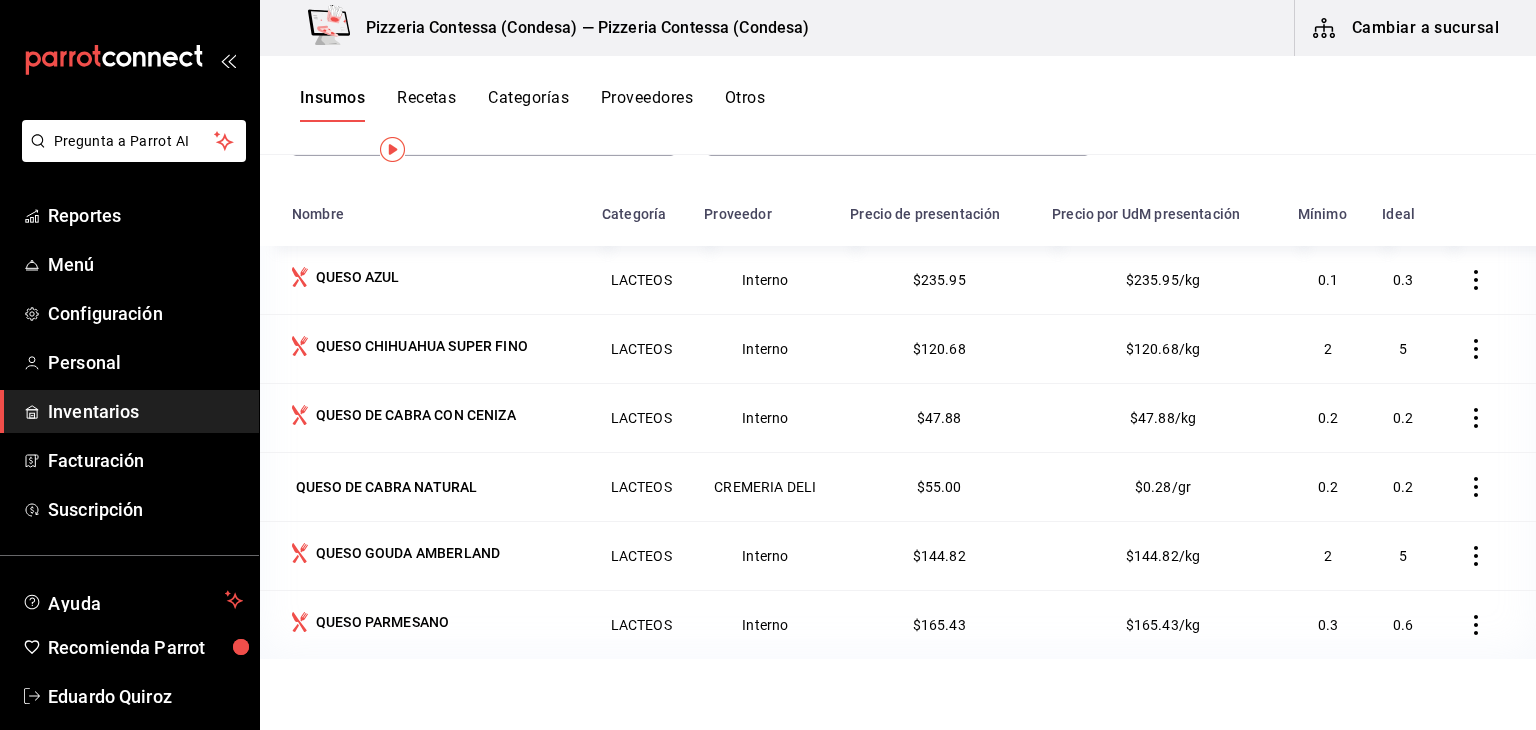 scroll, scrollTop: 245, scrollLeft: 0, axis: vertical 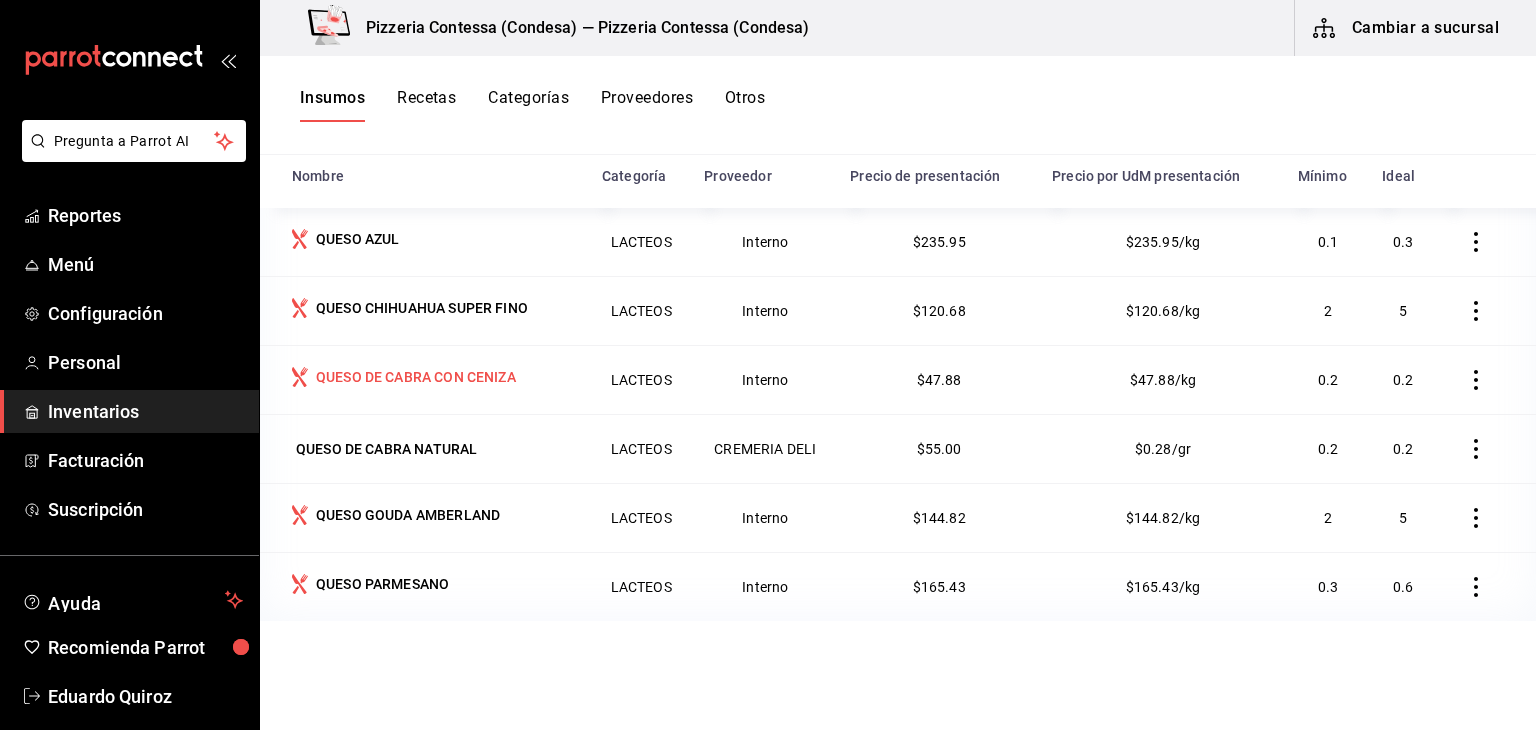 type on "QUESO" 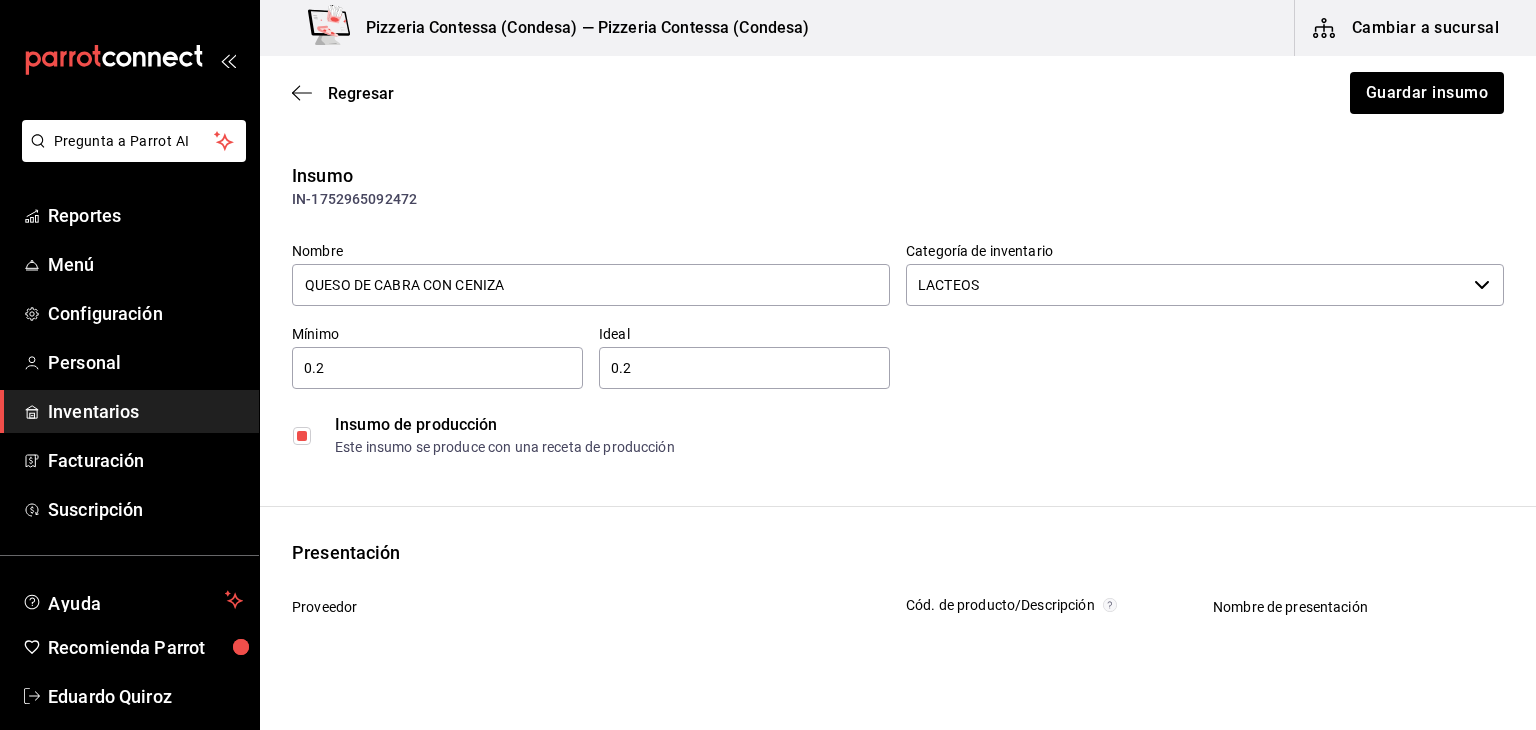 click at bounding box center (302, 436) 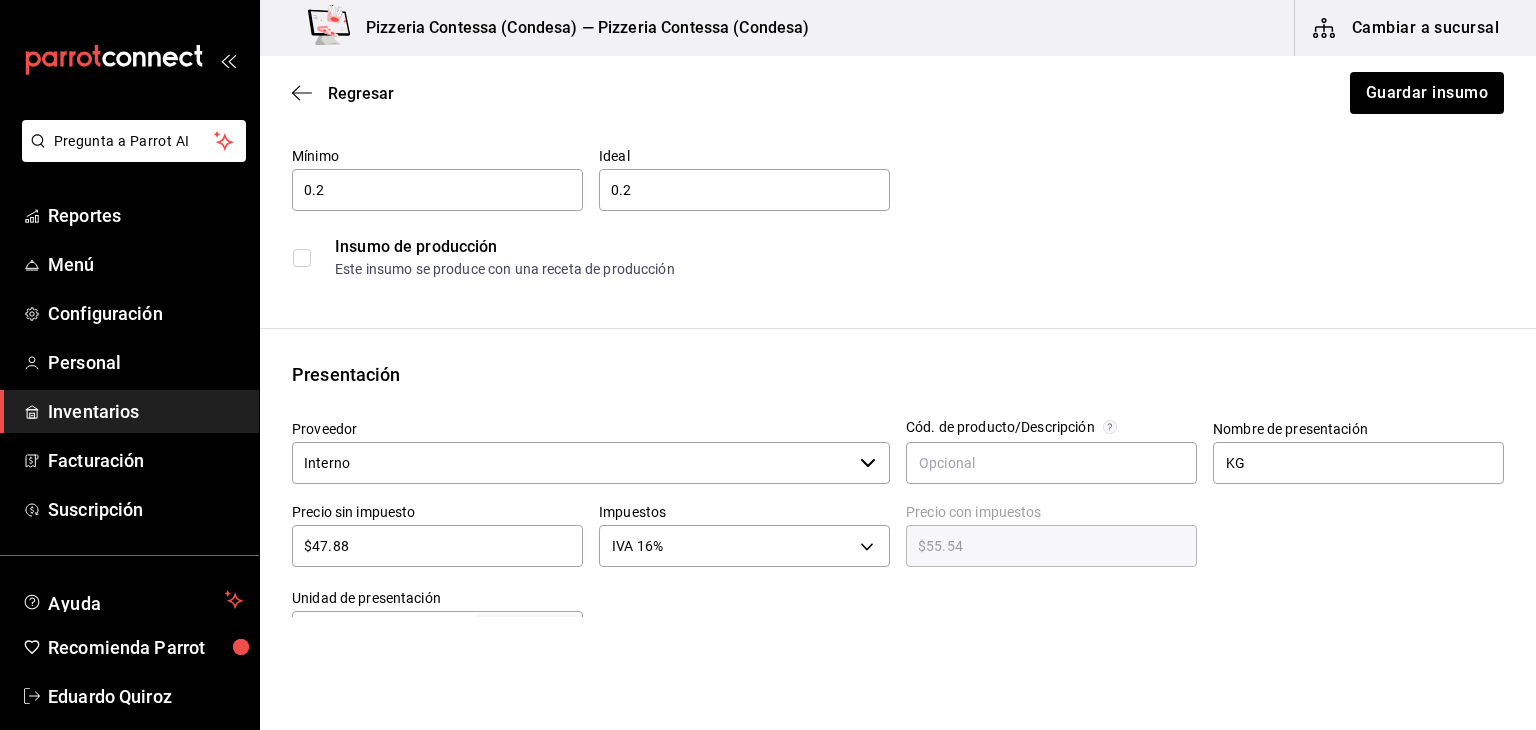 scroll, scrollTop: 180, scrollLeft: 0, axis: vertical 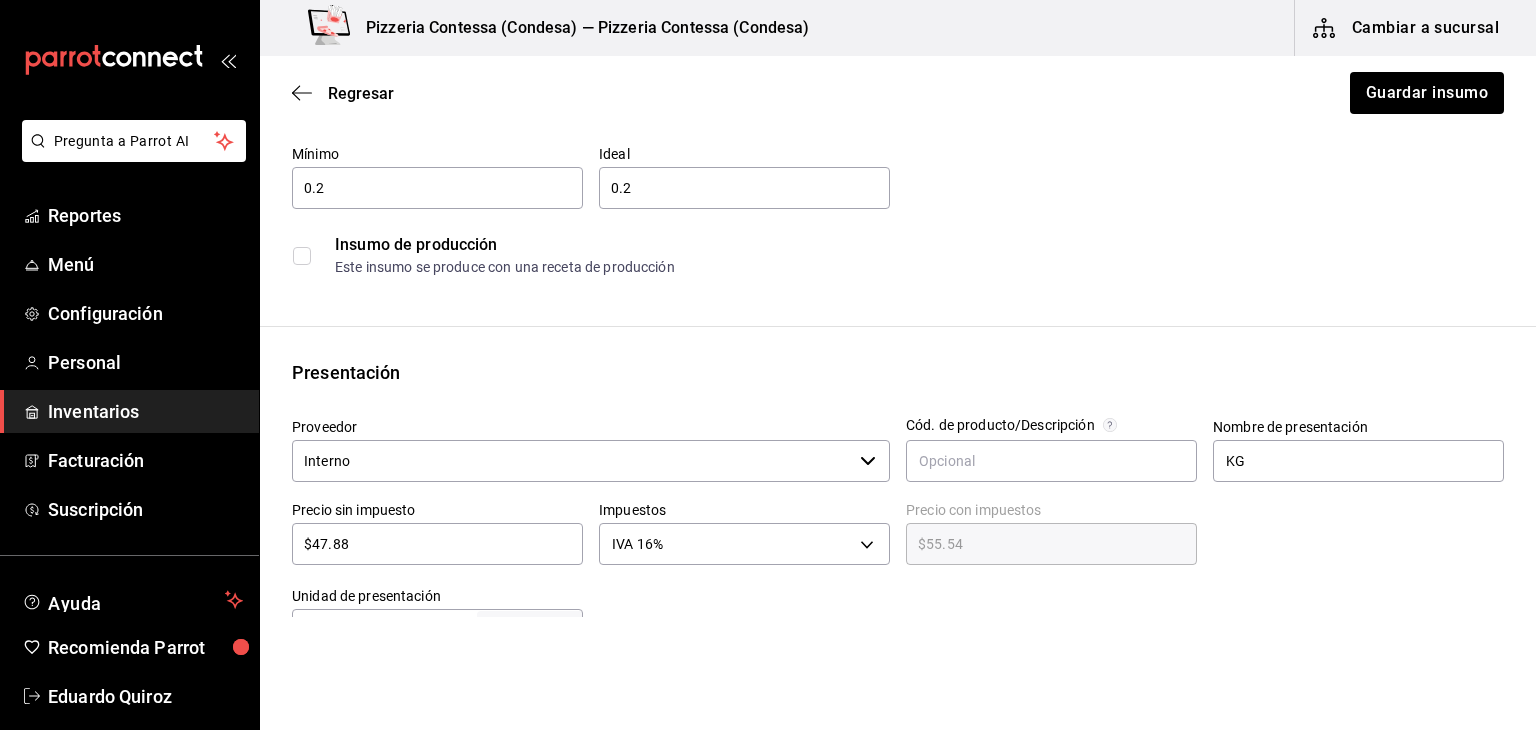 click on "Interno" at bounding box center [572, 461] 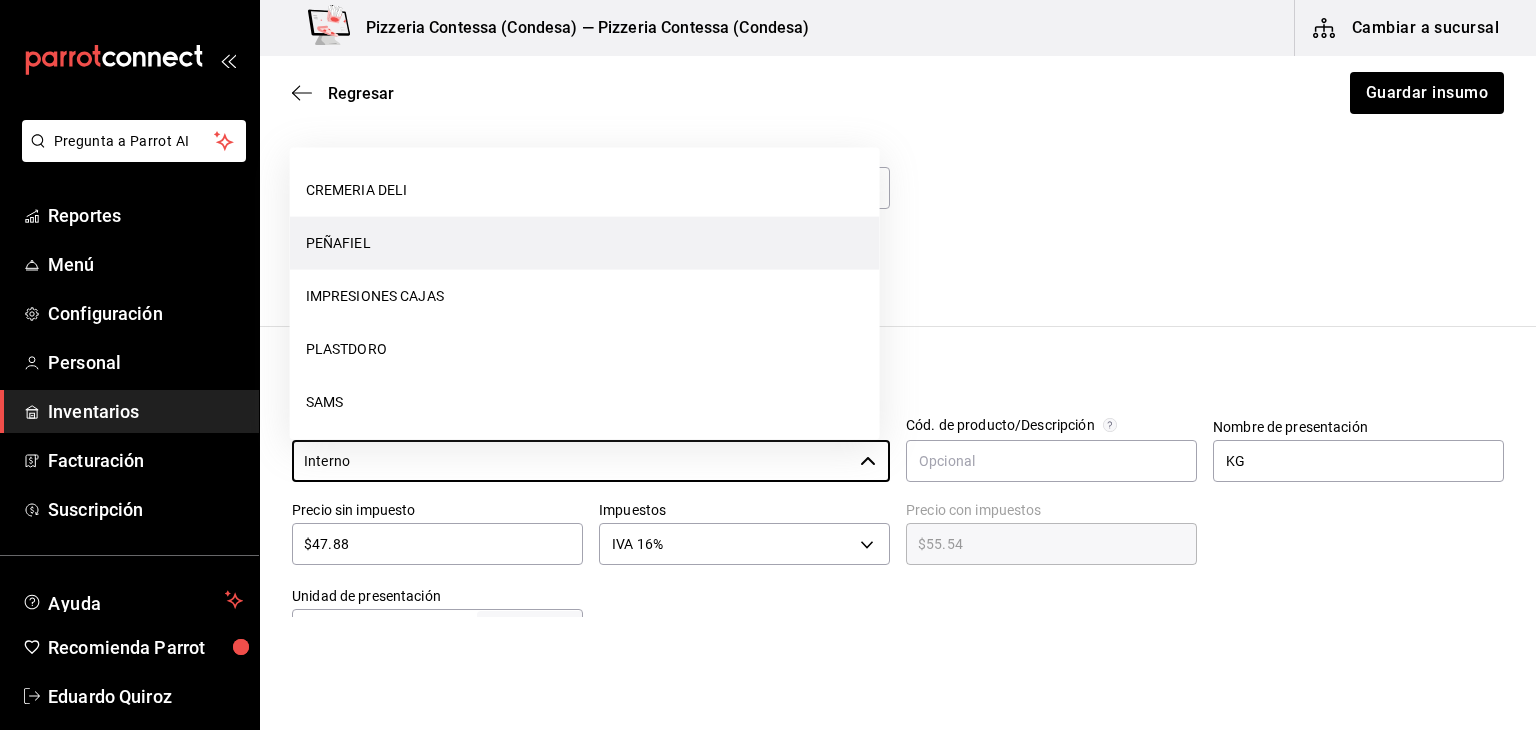 scroll, scrollTop: 0, scrollLeft: 0, axis: both 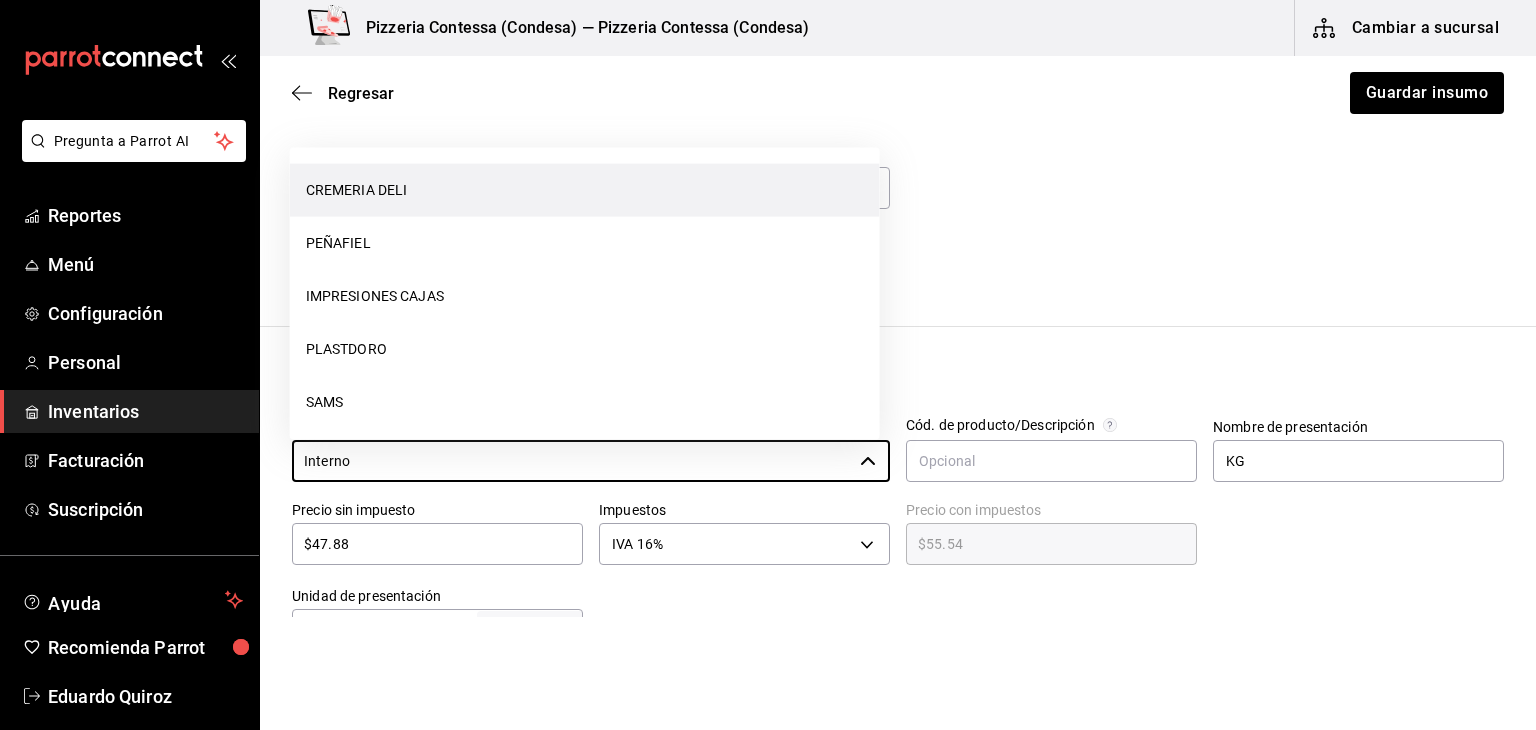 click on "CREMERIA DELI" at bounding box center [585, 190] 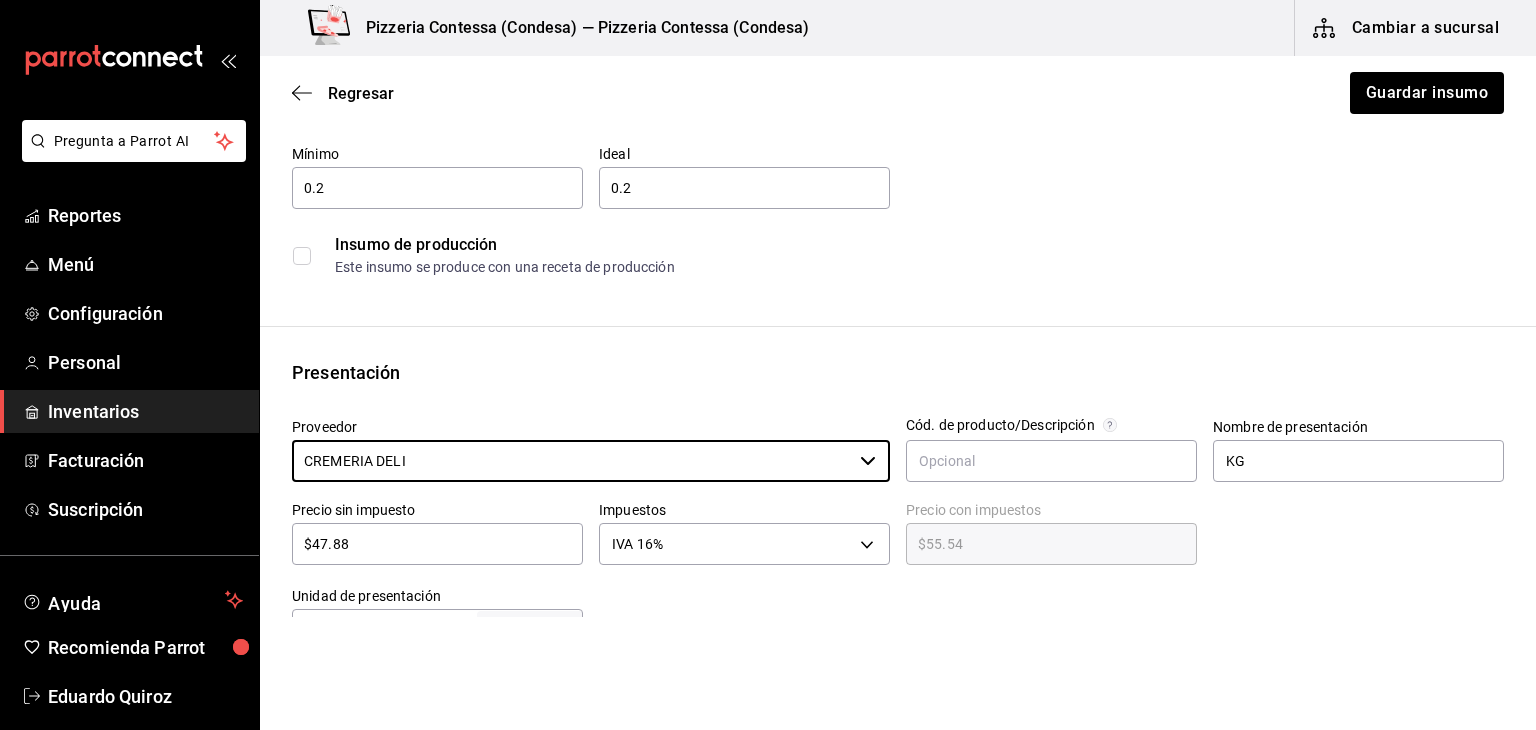 drag, startPoint x: 367, startPoint y: 546, endPoint x: 264, endPoint y: 553, distance: 103.23759 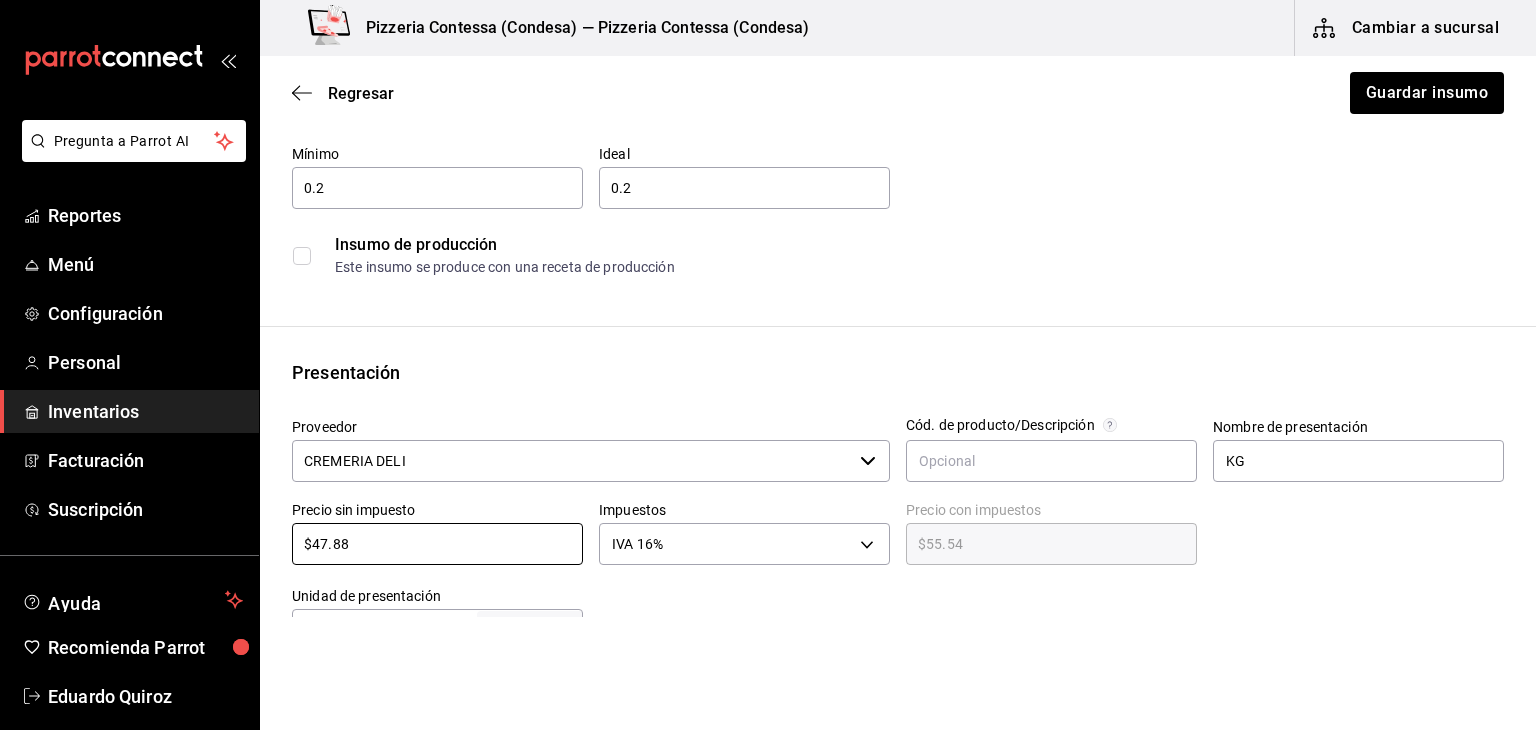 type on "$5" 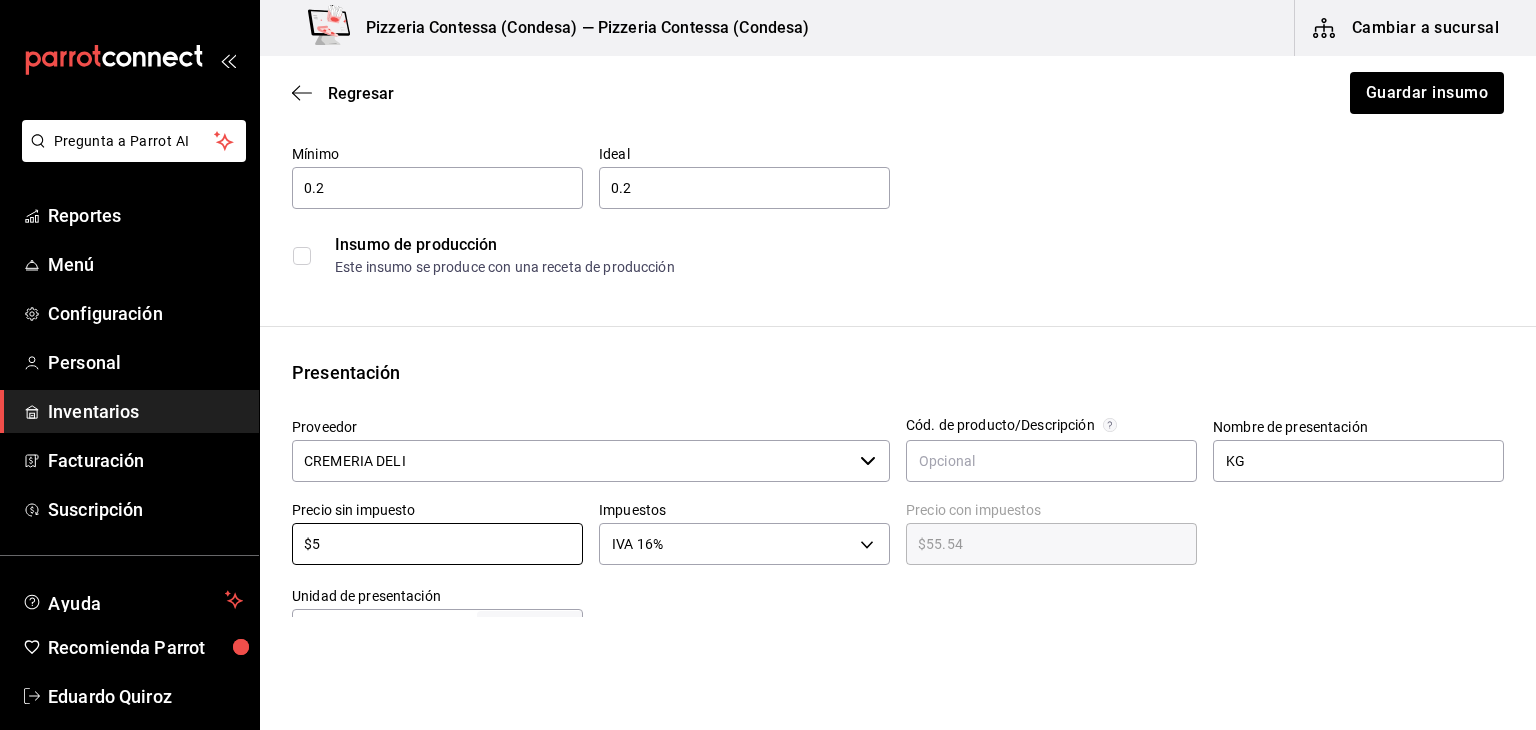 type on "$5.80" 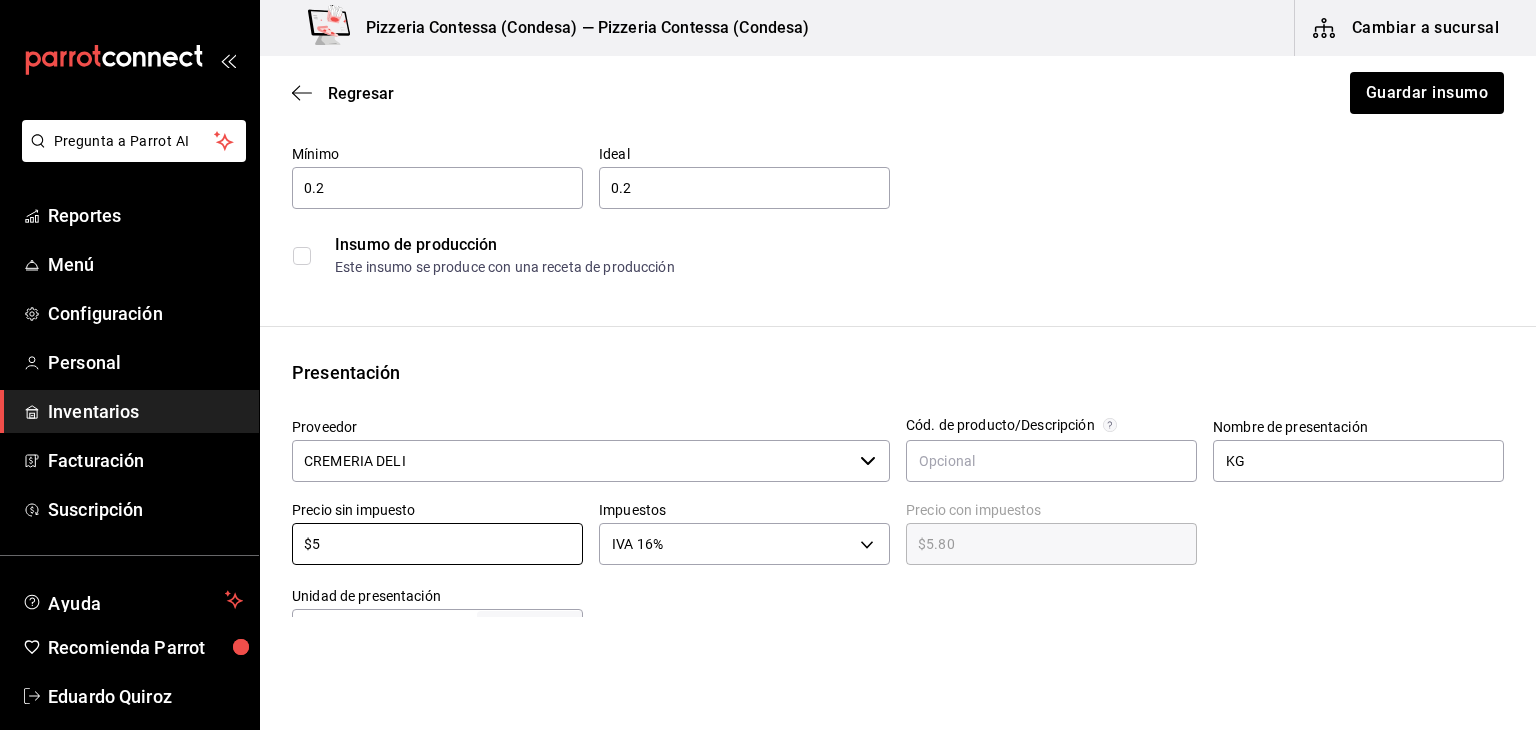 type on "$55" 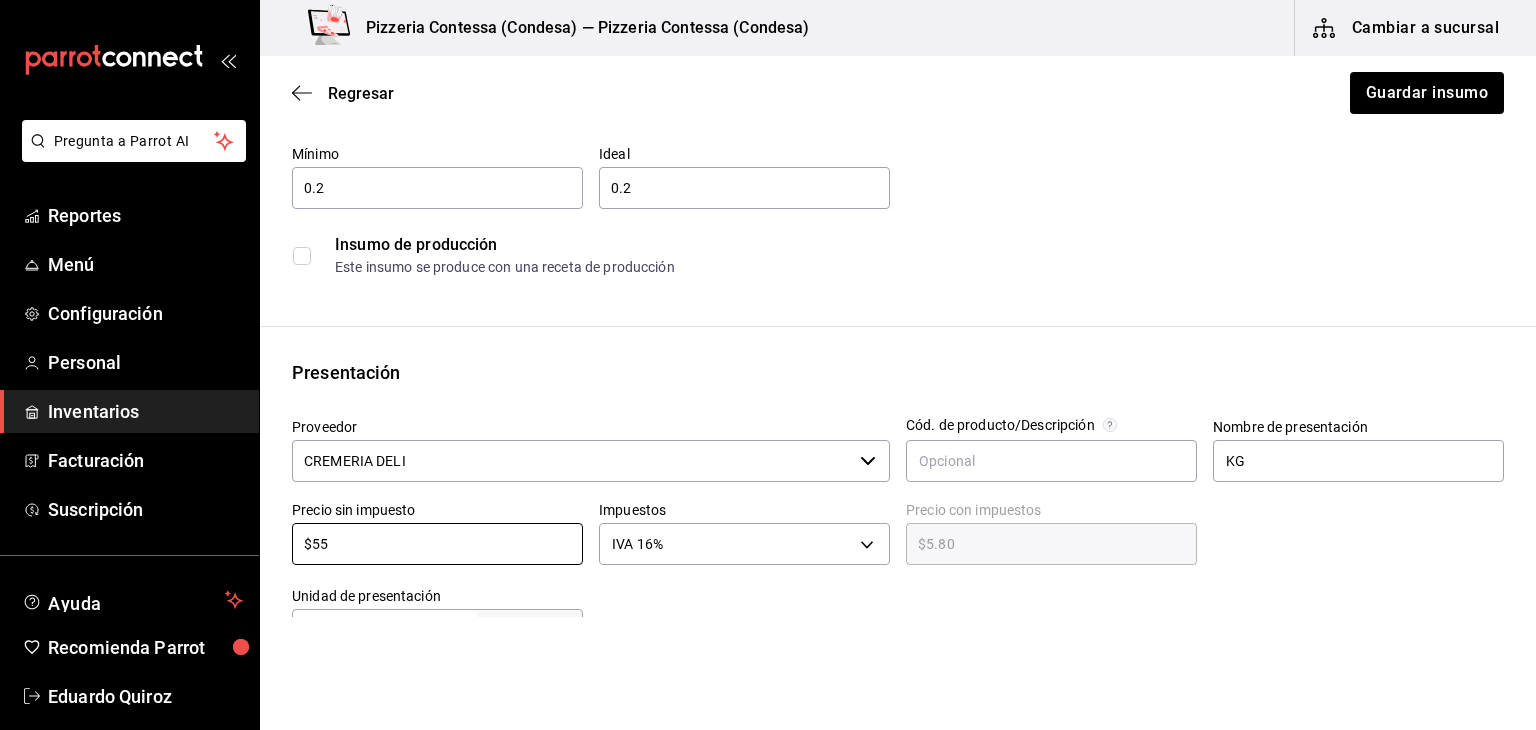 type on "$63.80" 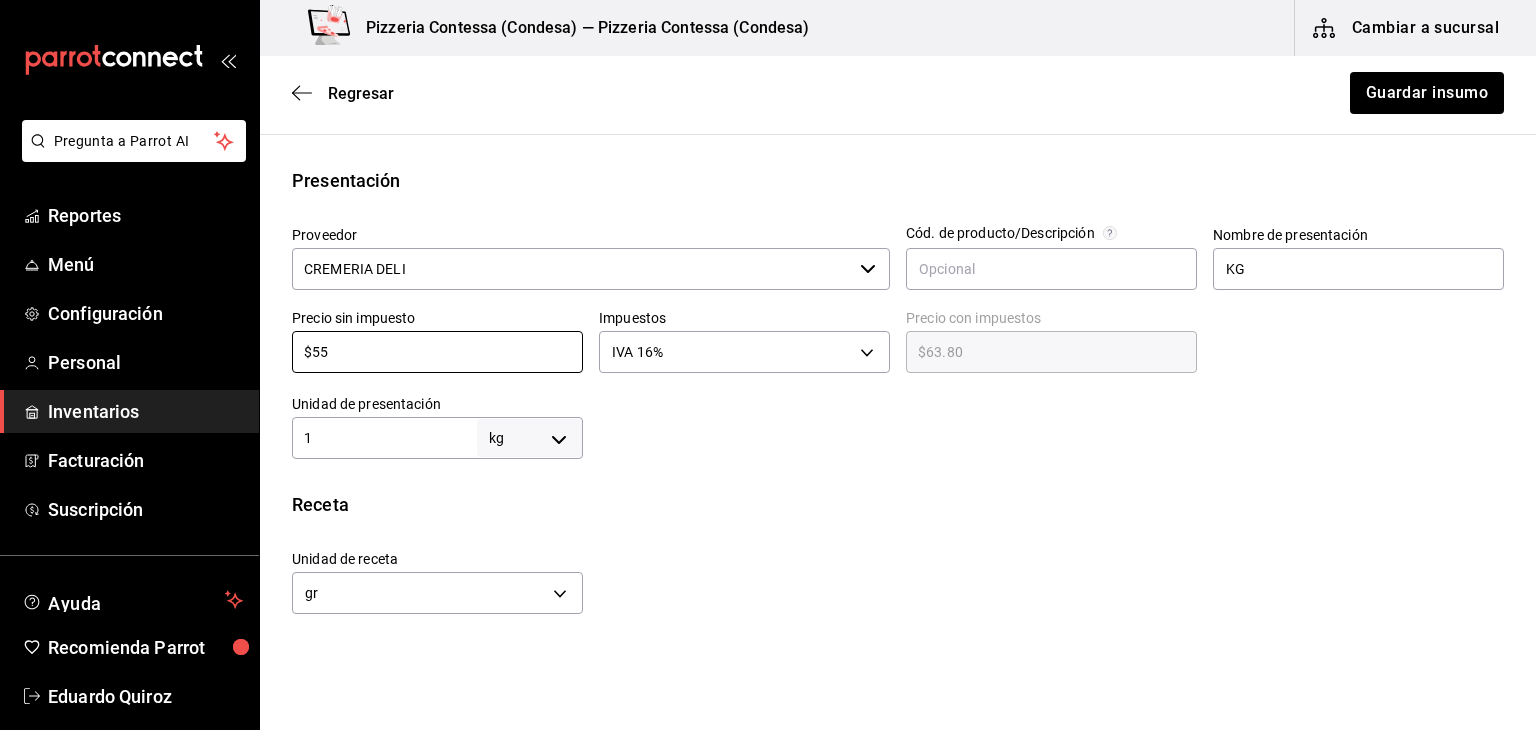scroll, scrollTop: 378, scrollLeft: 0, axis: vertical 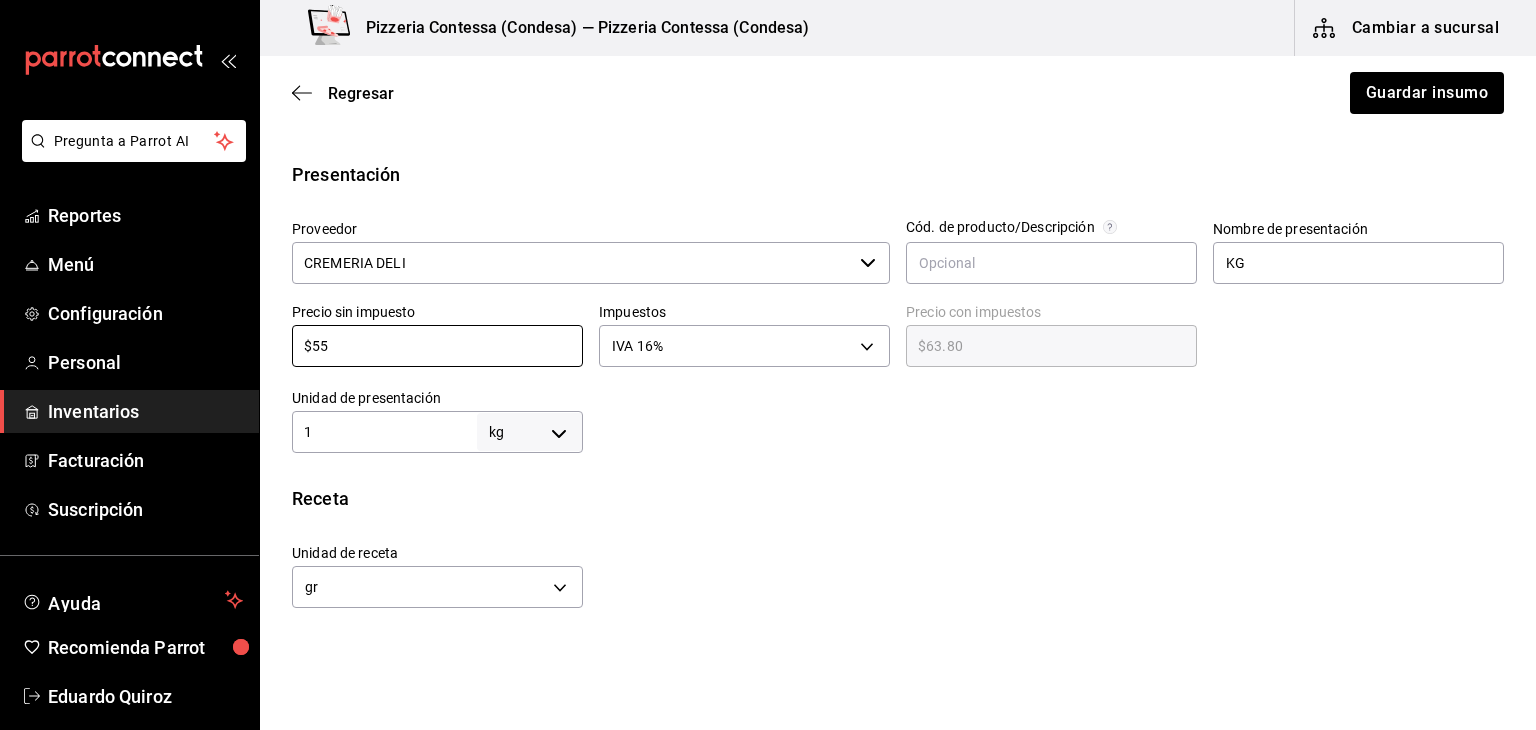 type on "$55" 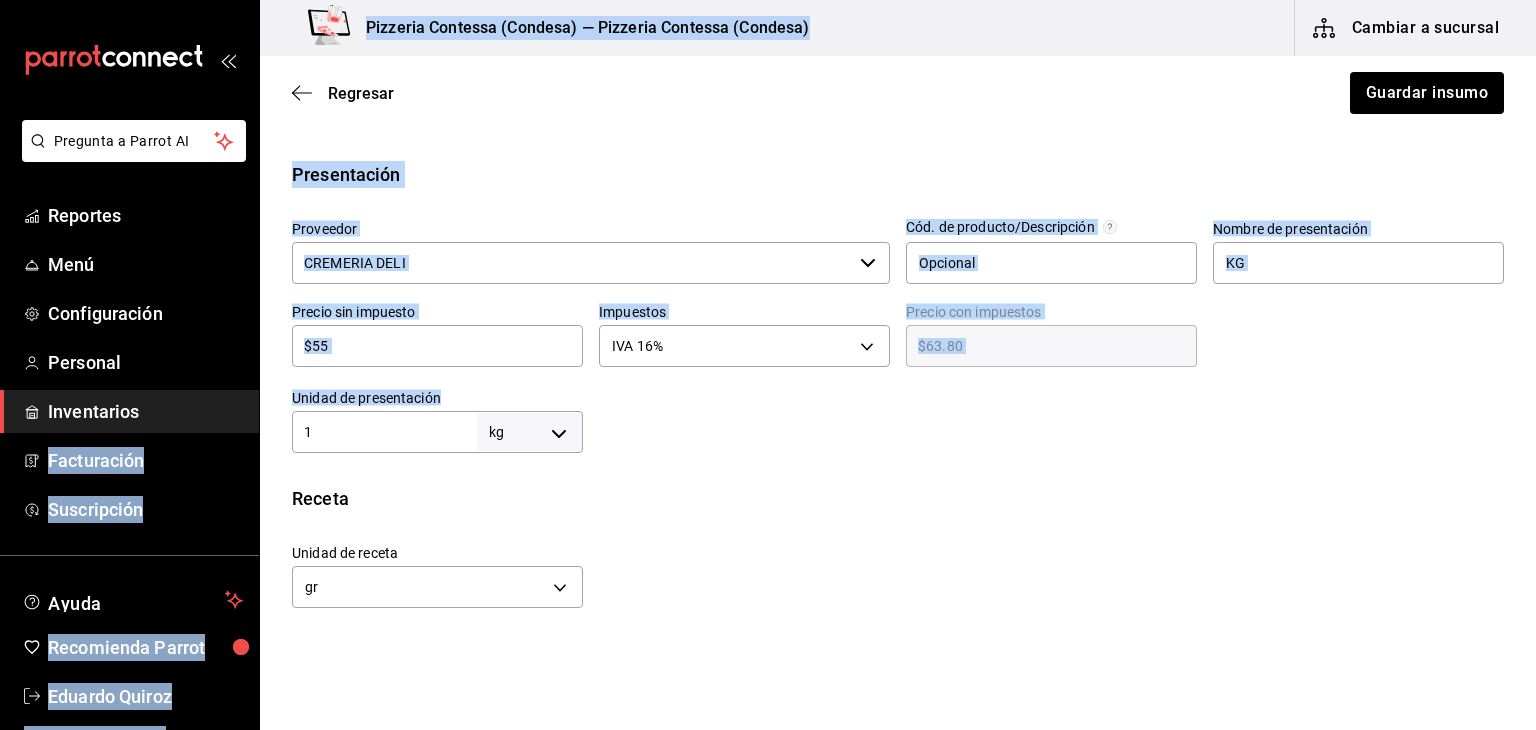 drag, startPoint x: 377, startPoint y: 413, endPoint x: 212, endPoint y: 411, distance: 165.01212 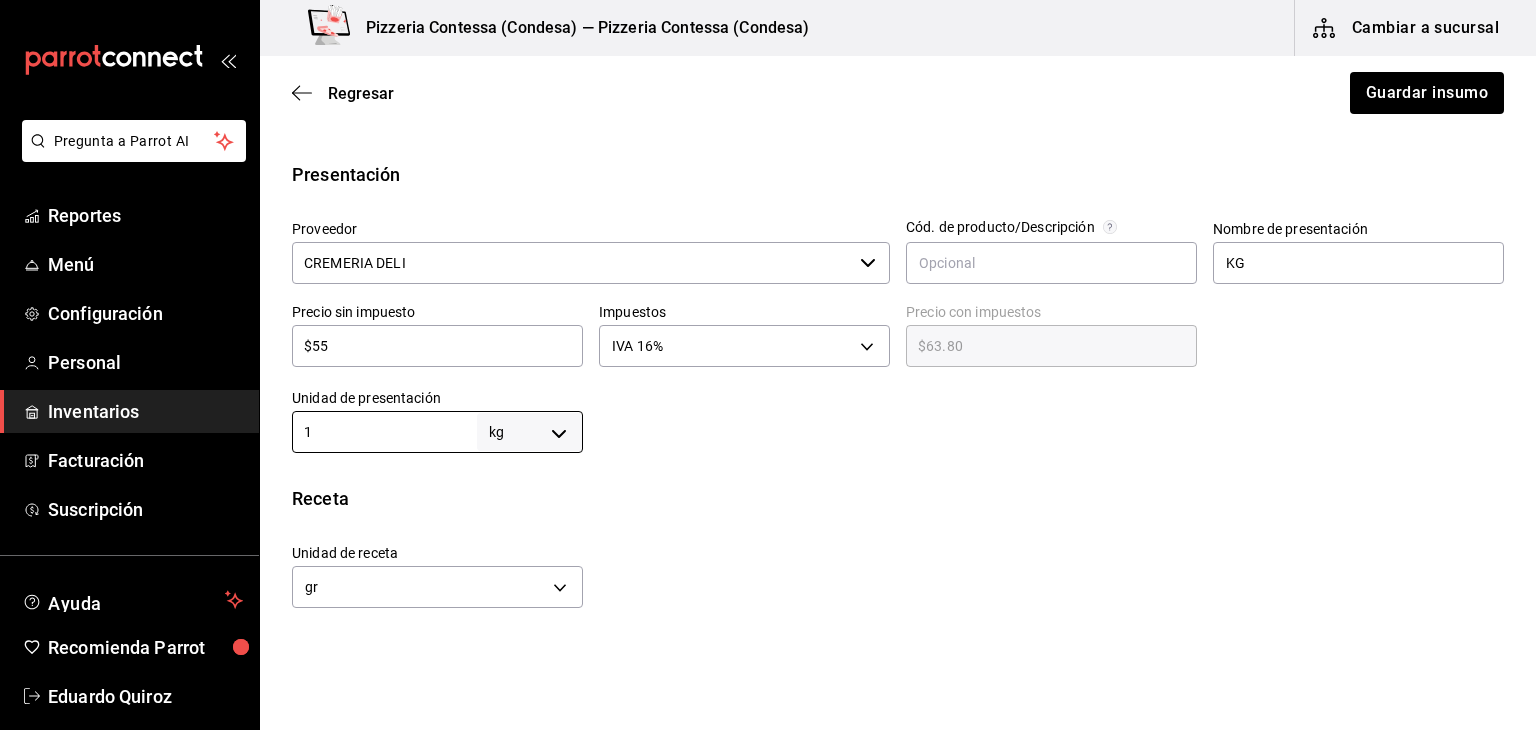 drag, startPoint x: 330, startPoint y: 423, endPoint x: 268, endPoint y: 402, distance: 65.459915 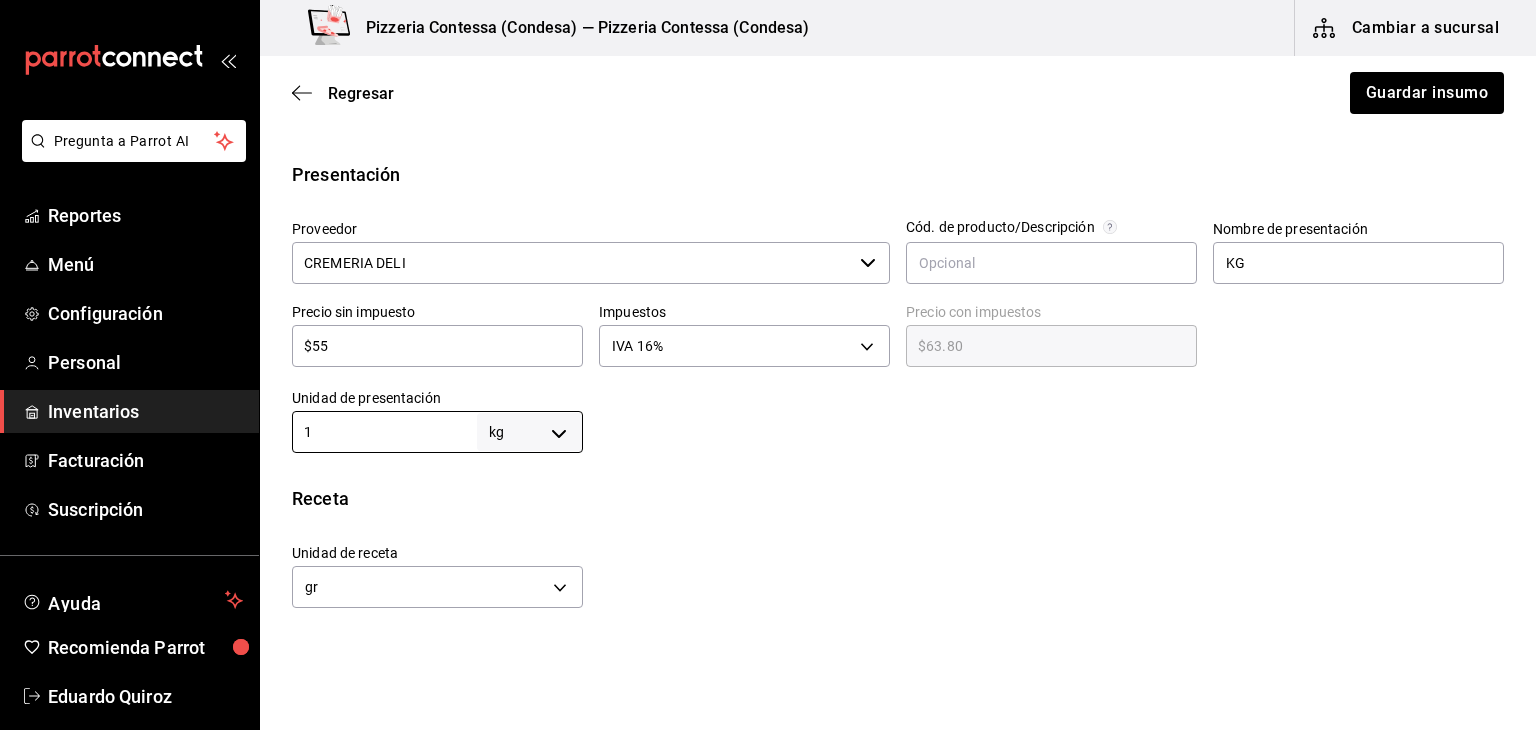 click on "Presentación Proveedor CREMERIA DELI ​ Cód. de producto/Descripción Nombre de presentación KG Precio sin impuesto $55 ​ Impuestos IVA 16% IVA_16 Precio con impuestos $63.80 ​ Unidad de presentación 1 kg KILOGRAM ​" at bounding box center (898, 307) 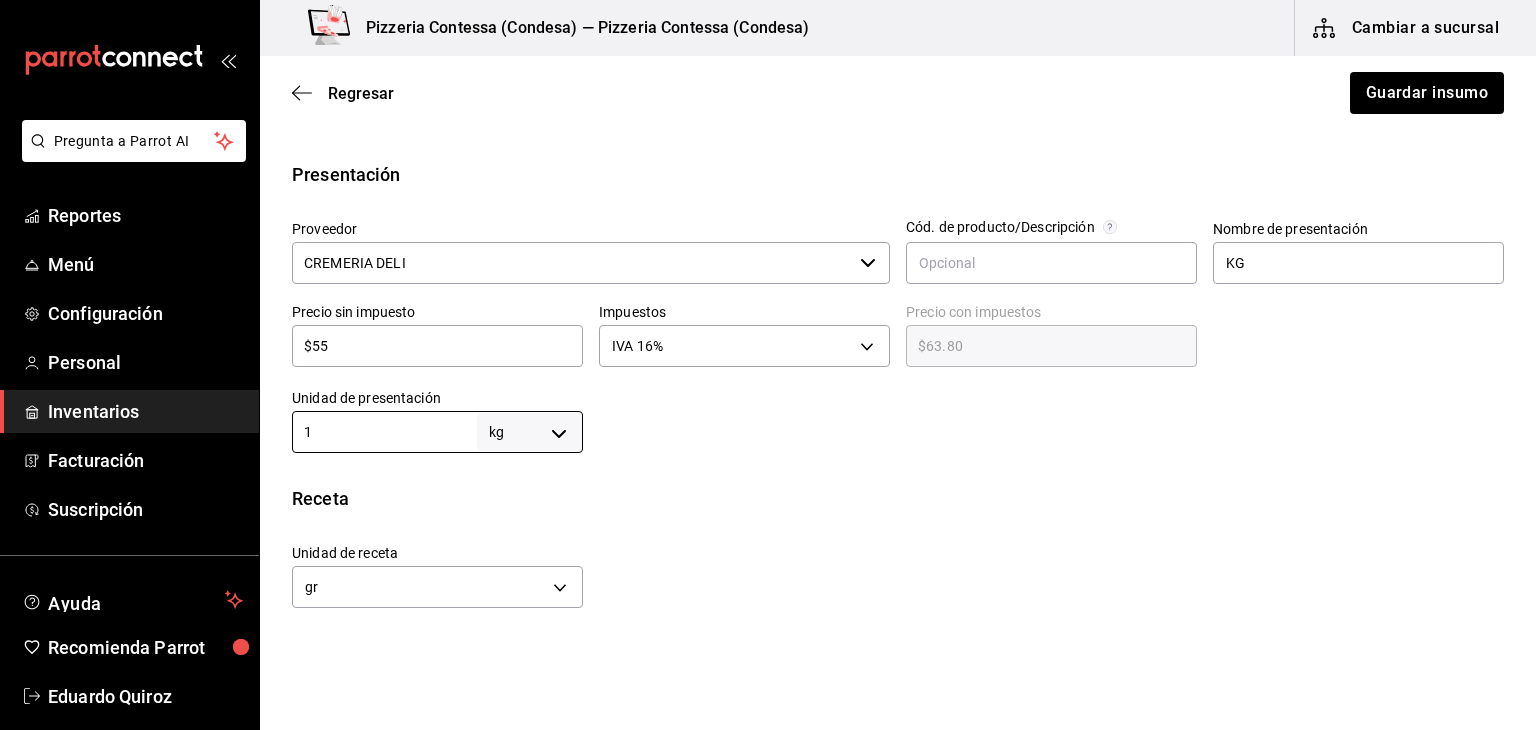 type on "2" 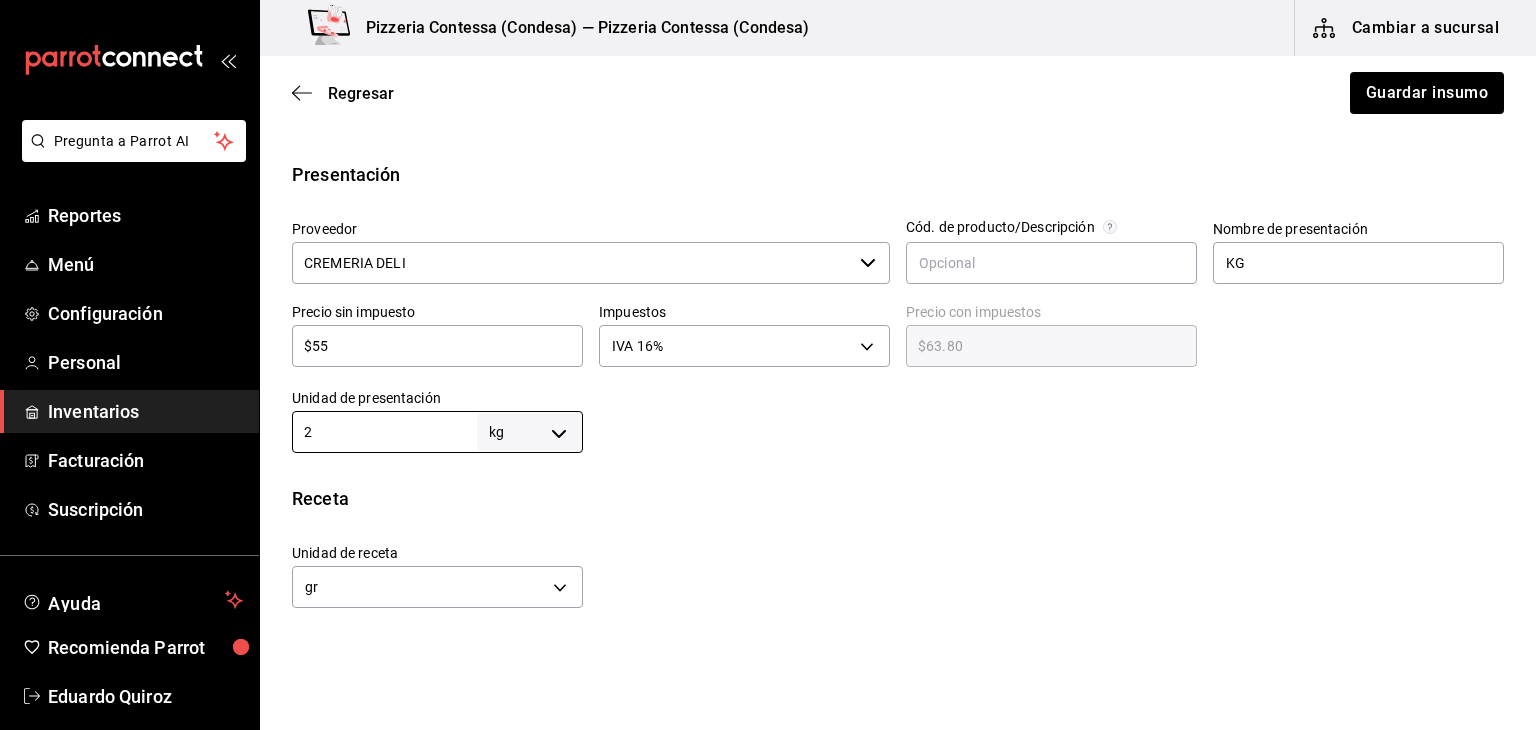 type on "2,000" 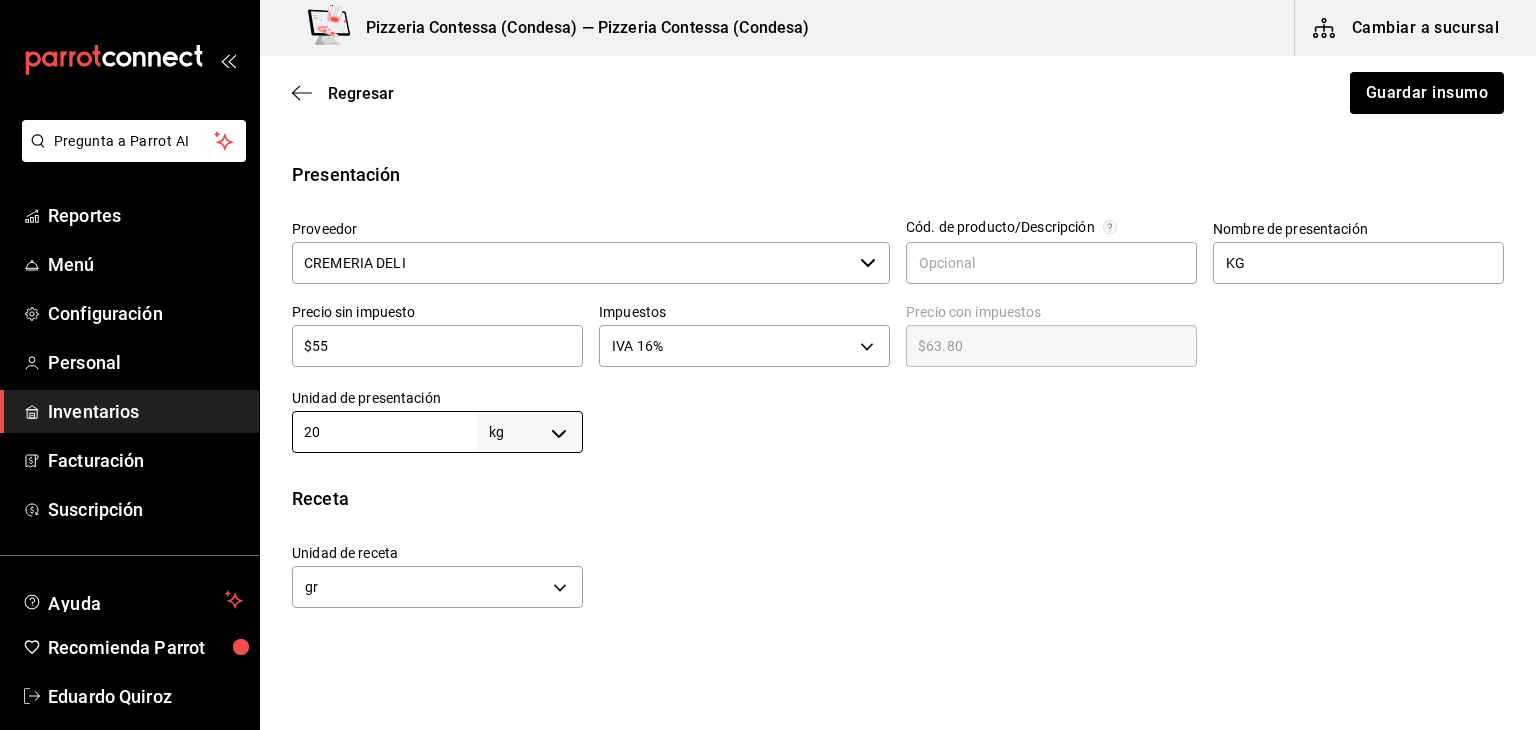 type on "20,000" 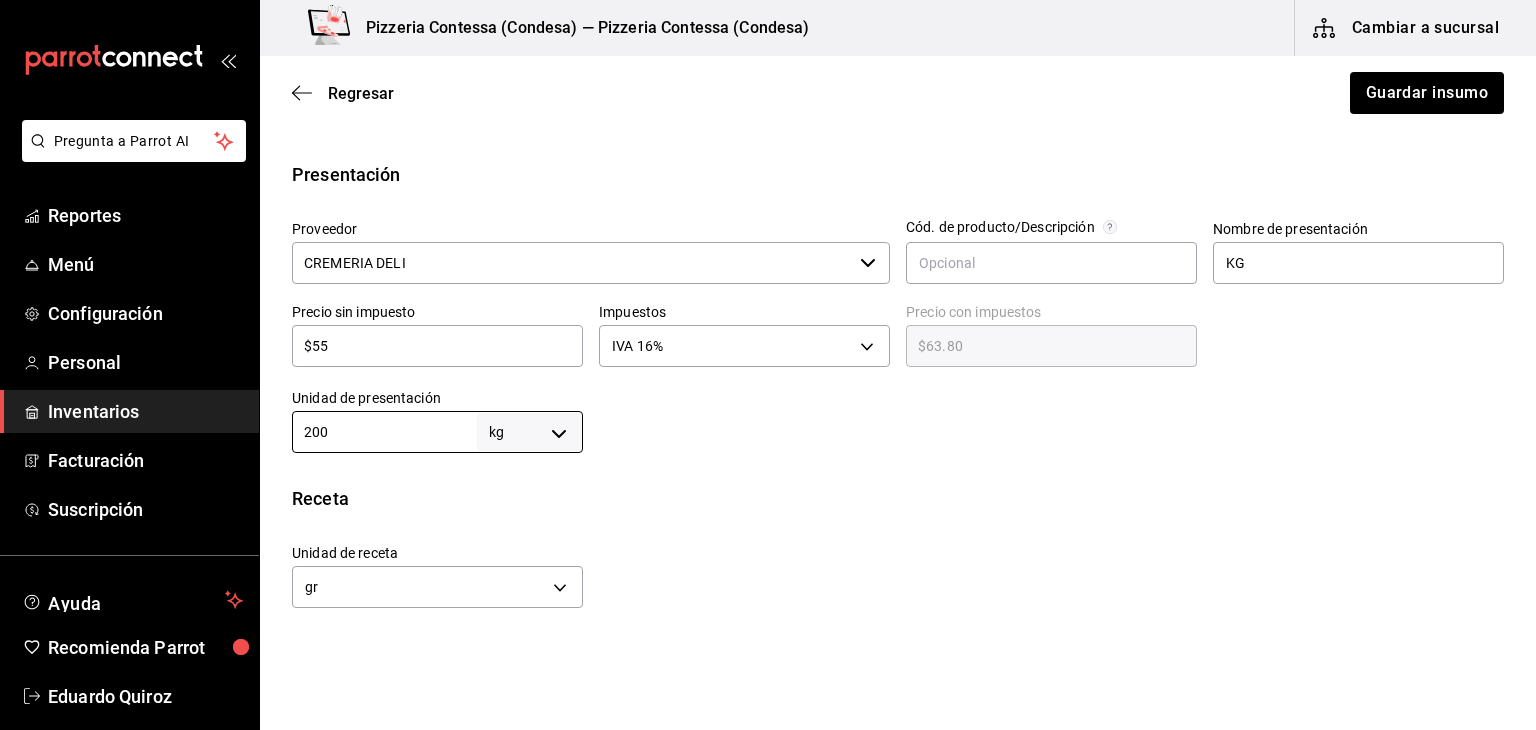type on "200,000" 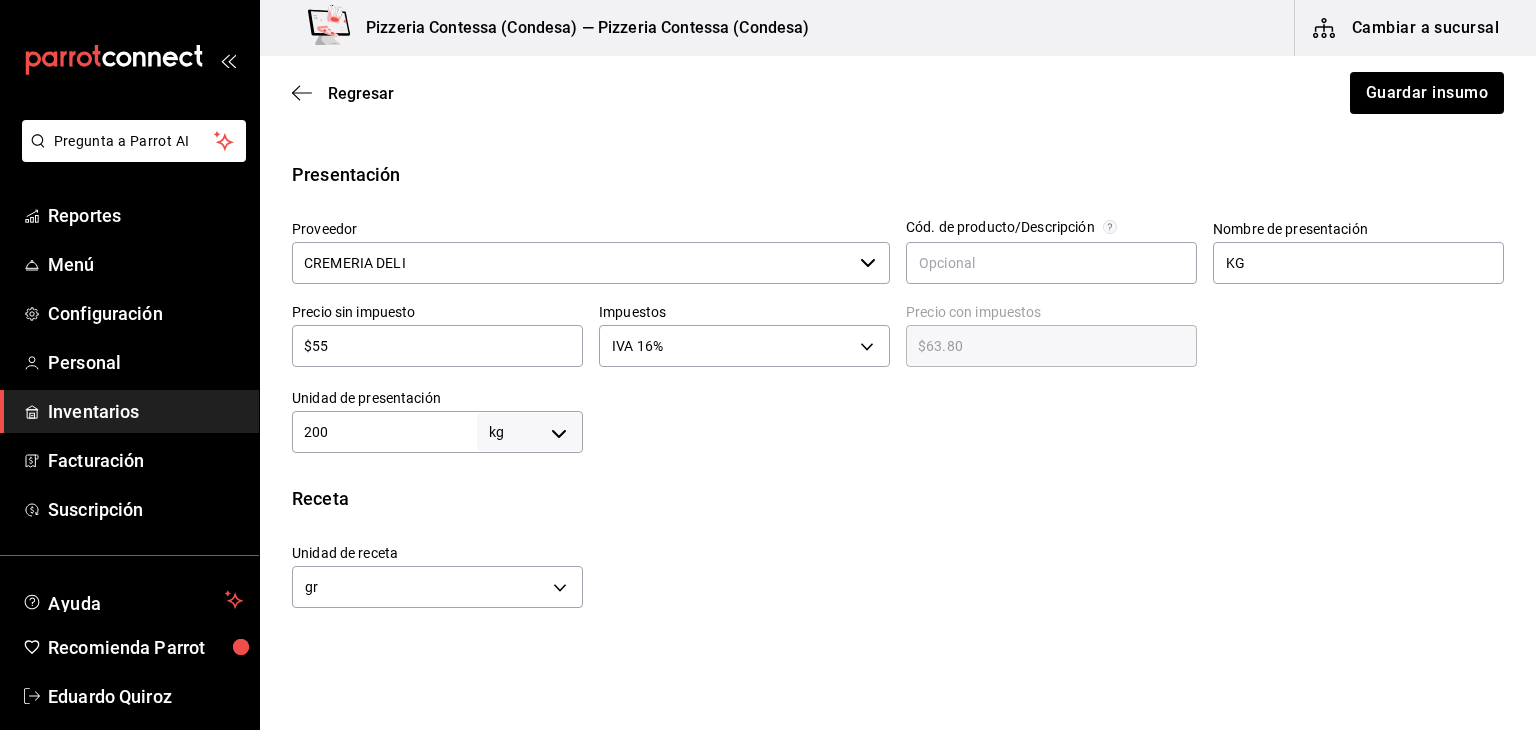 type on "200" 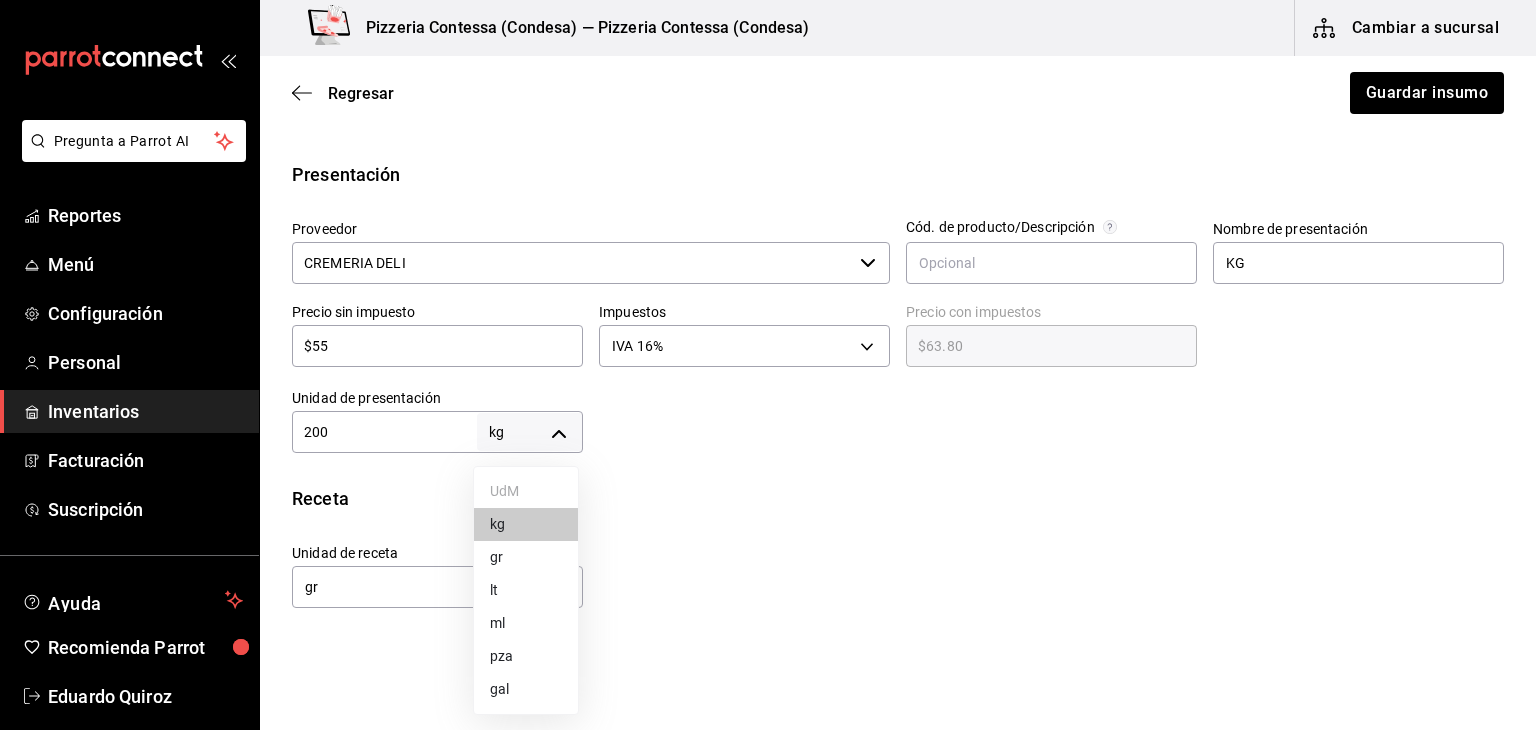 click on "gr" at bounding box center (526, 557) 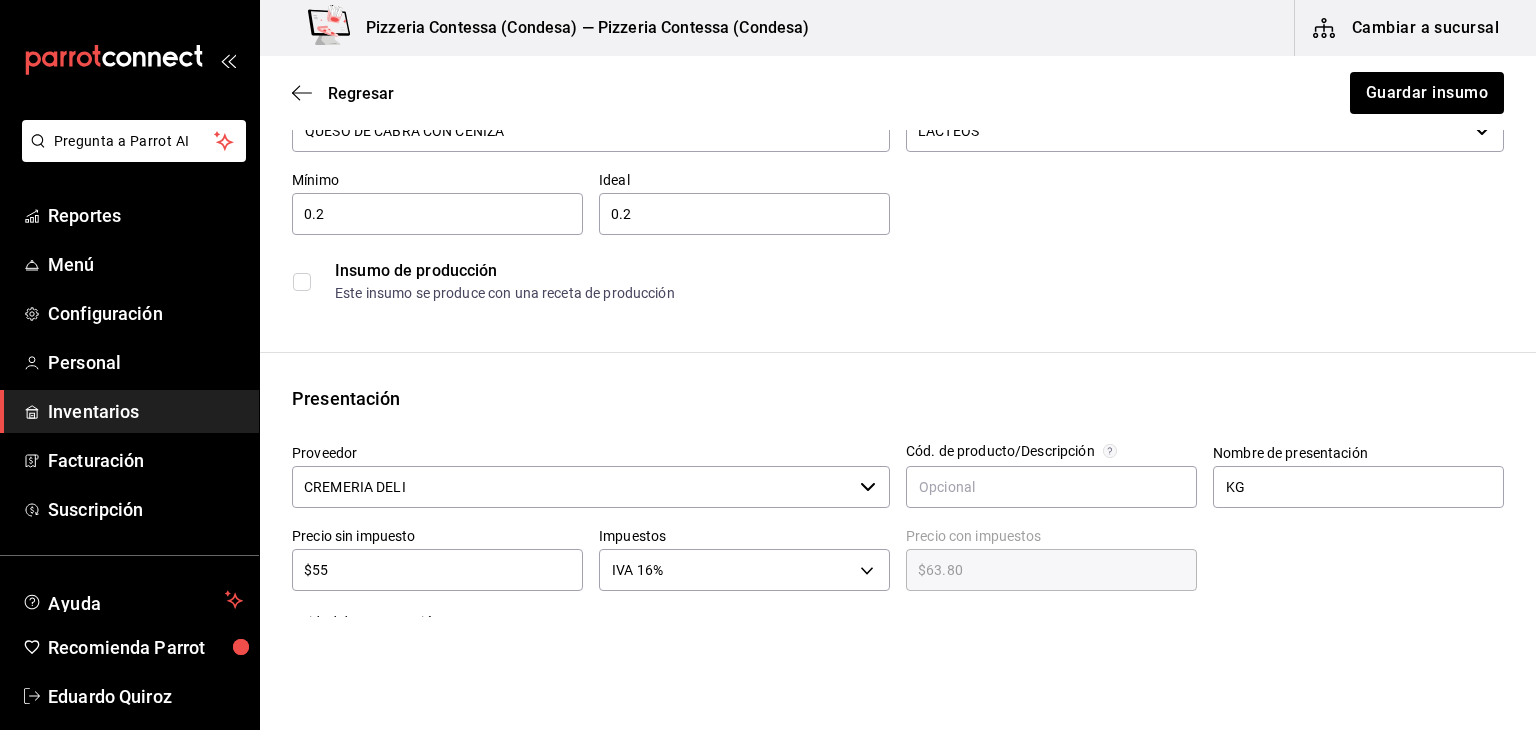 scroll, scrollTop: 100, scrollLeft: 0, axis: vertical 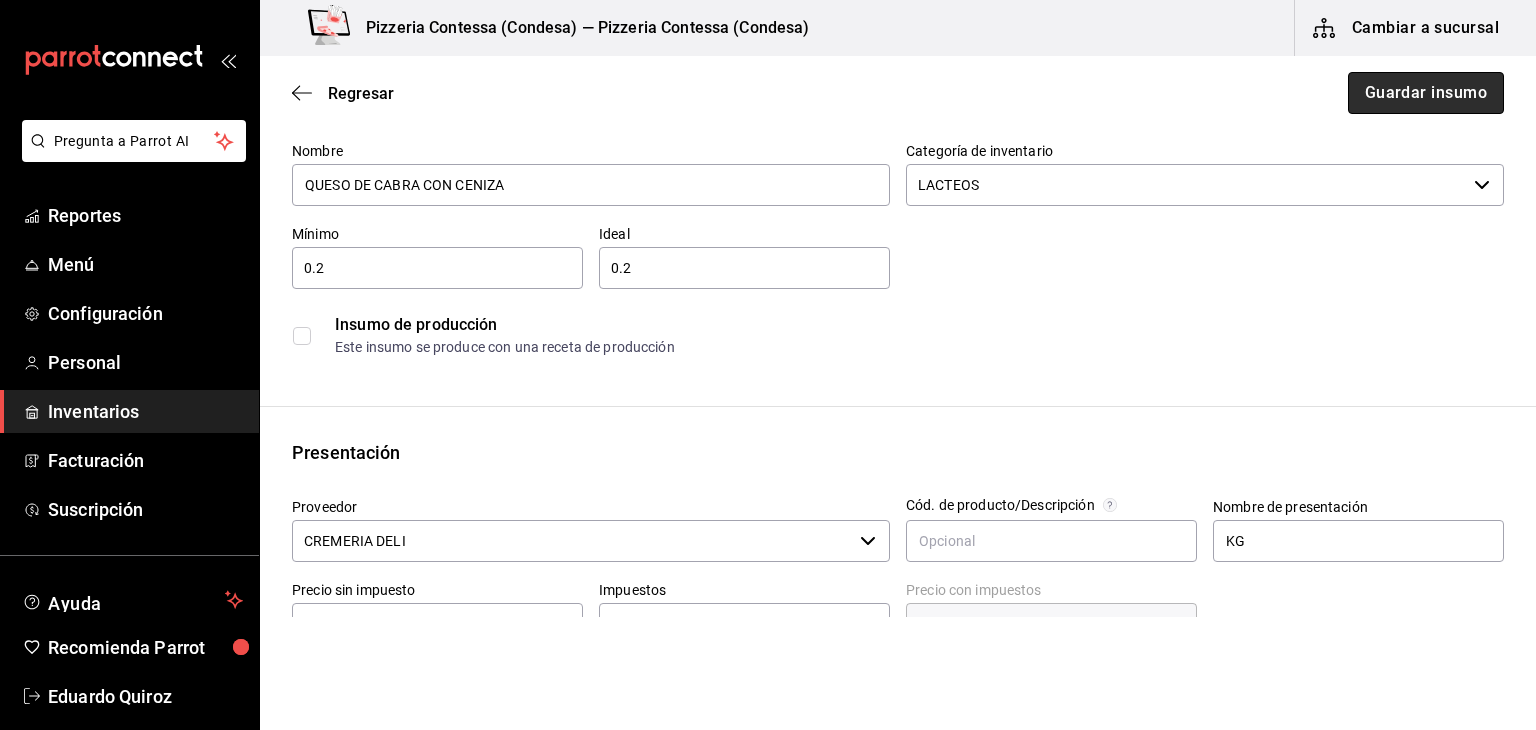 click on "Guardar insumo" at bounding box center [1426, 93] 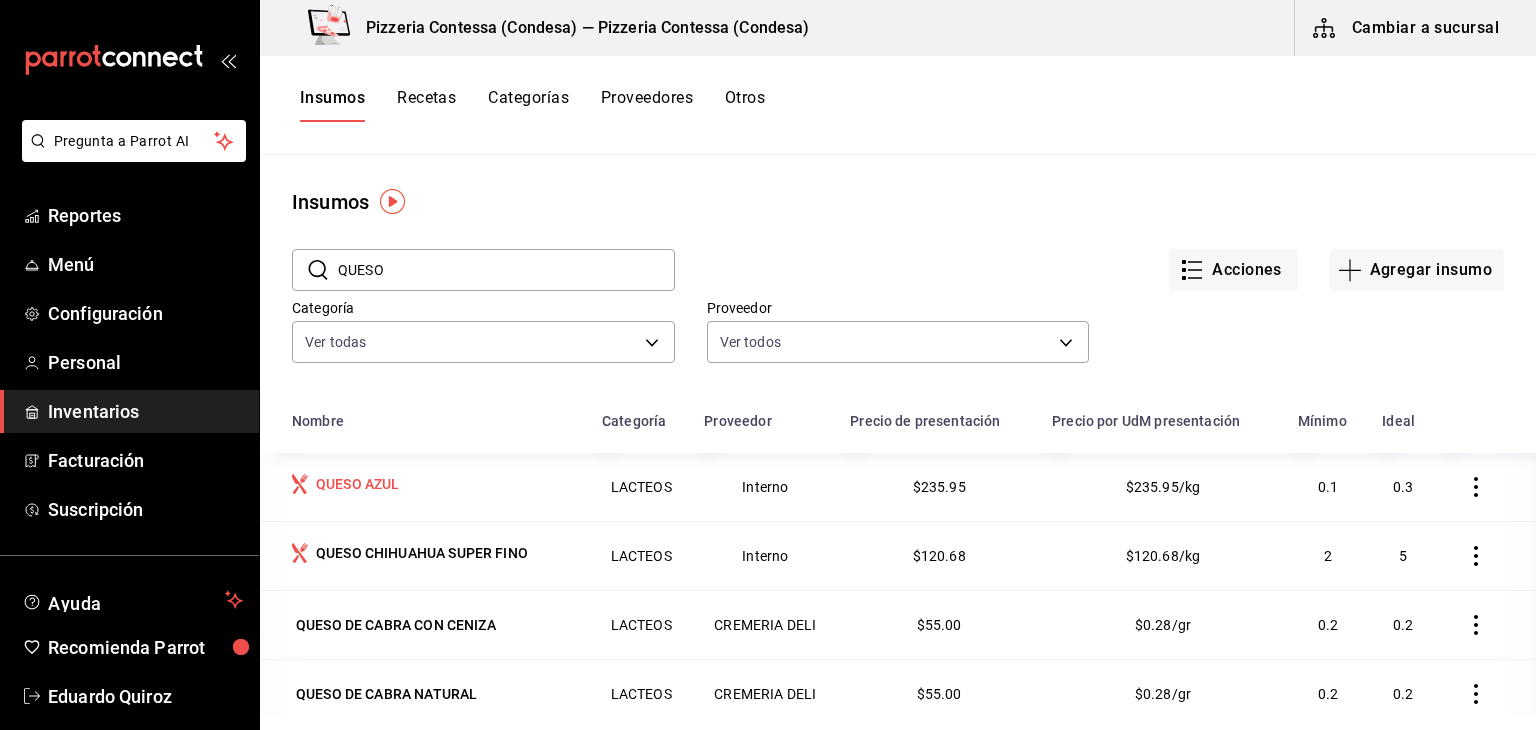 click on "QUESO AZUL" at bounding box center [435, 486] 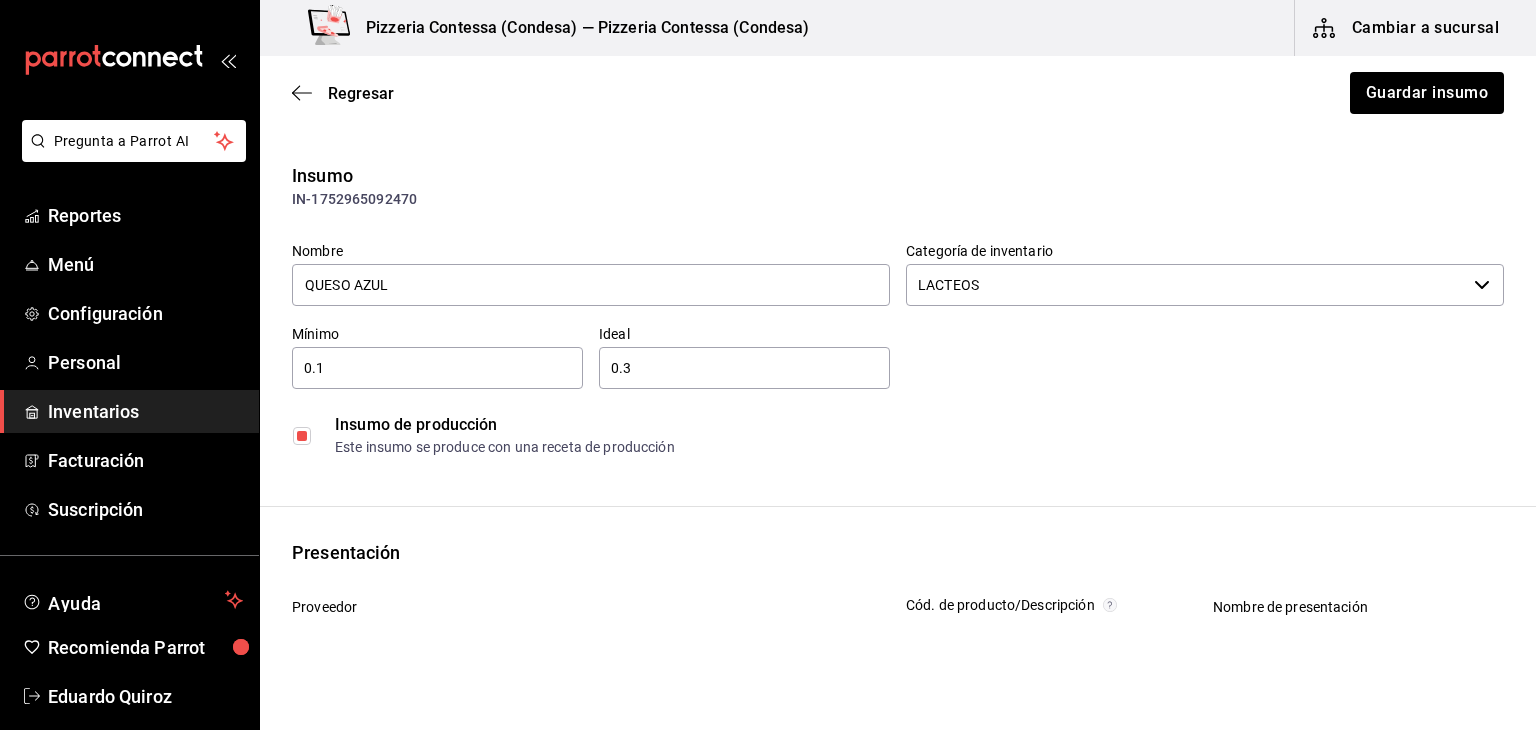 click at bounding box center (302, 436) 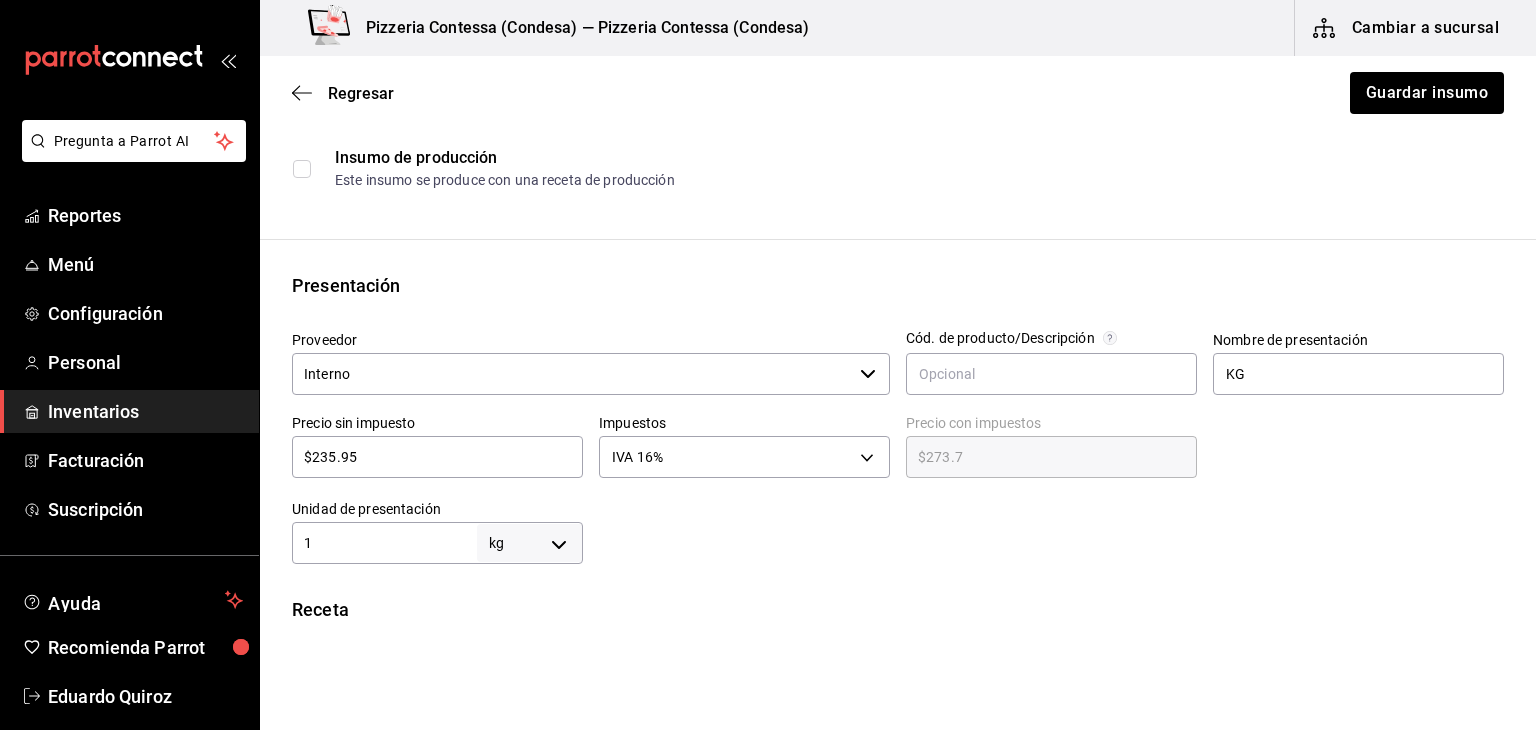 scroll, scrollTop: 253, scrollLeft: 0, axis: vertical 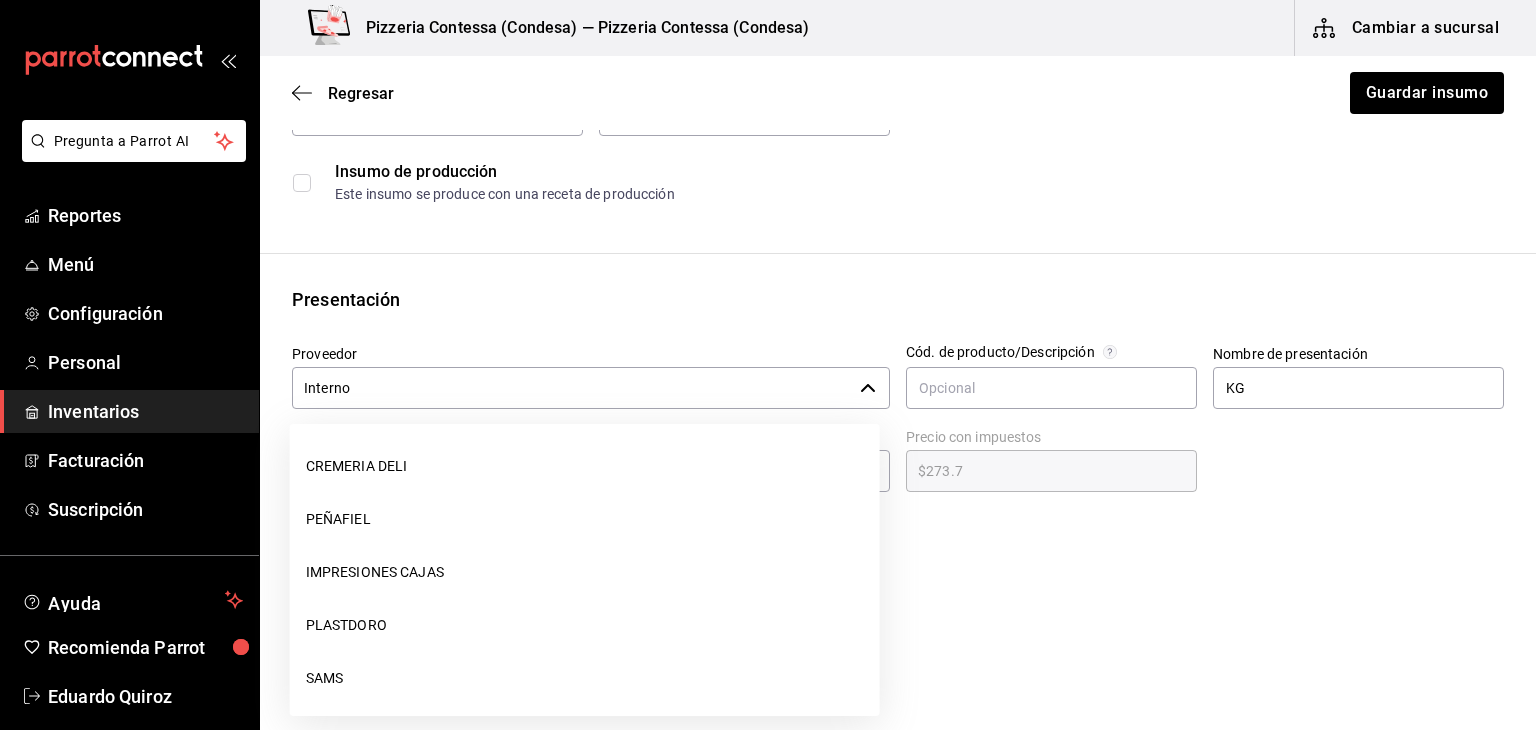 click on "Interno" at bounding box center (572, 388) 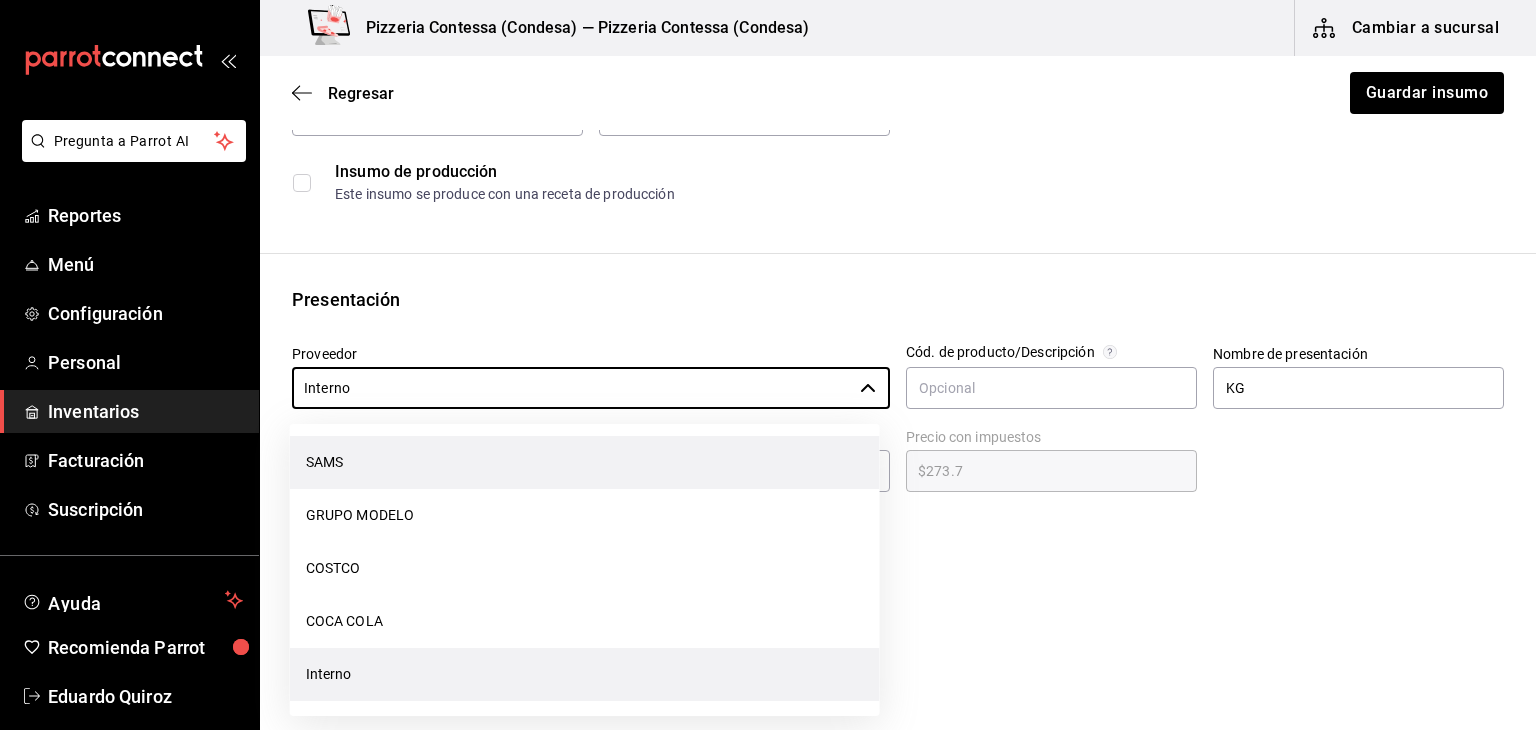 scroll, scrollTop: 0, scrollLeft: 0, axis: both 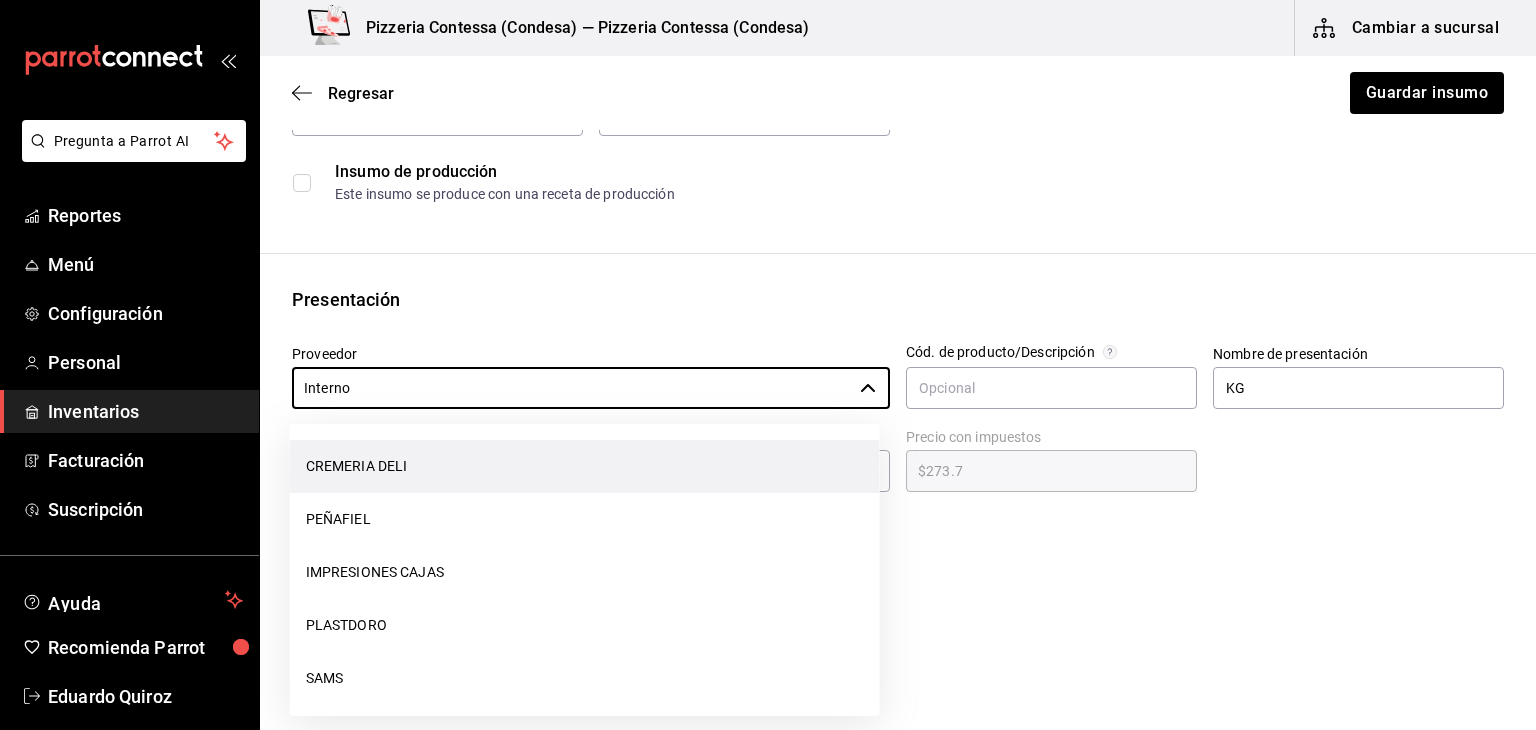 click on "CREMERIA DELI" at bounding box center [585, 466] 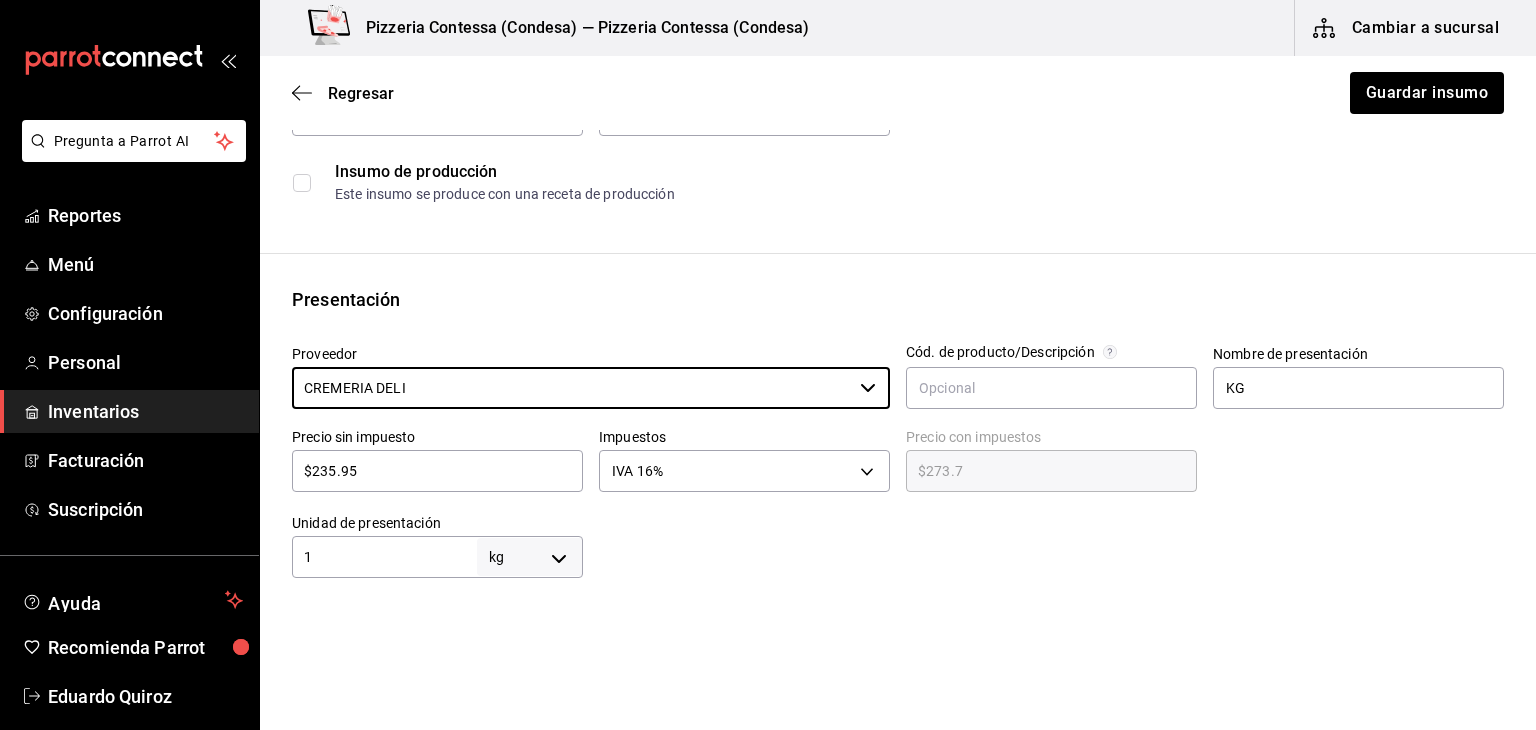 scroll, scrollTop: 0, scrollLeft: 0, axis: both 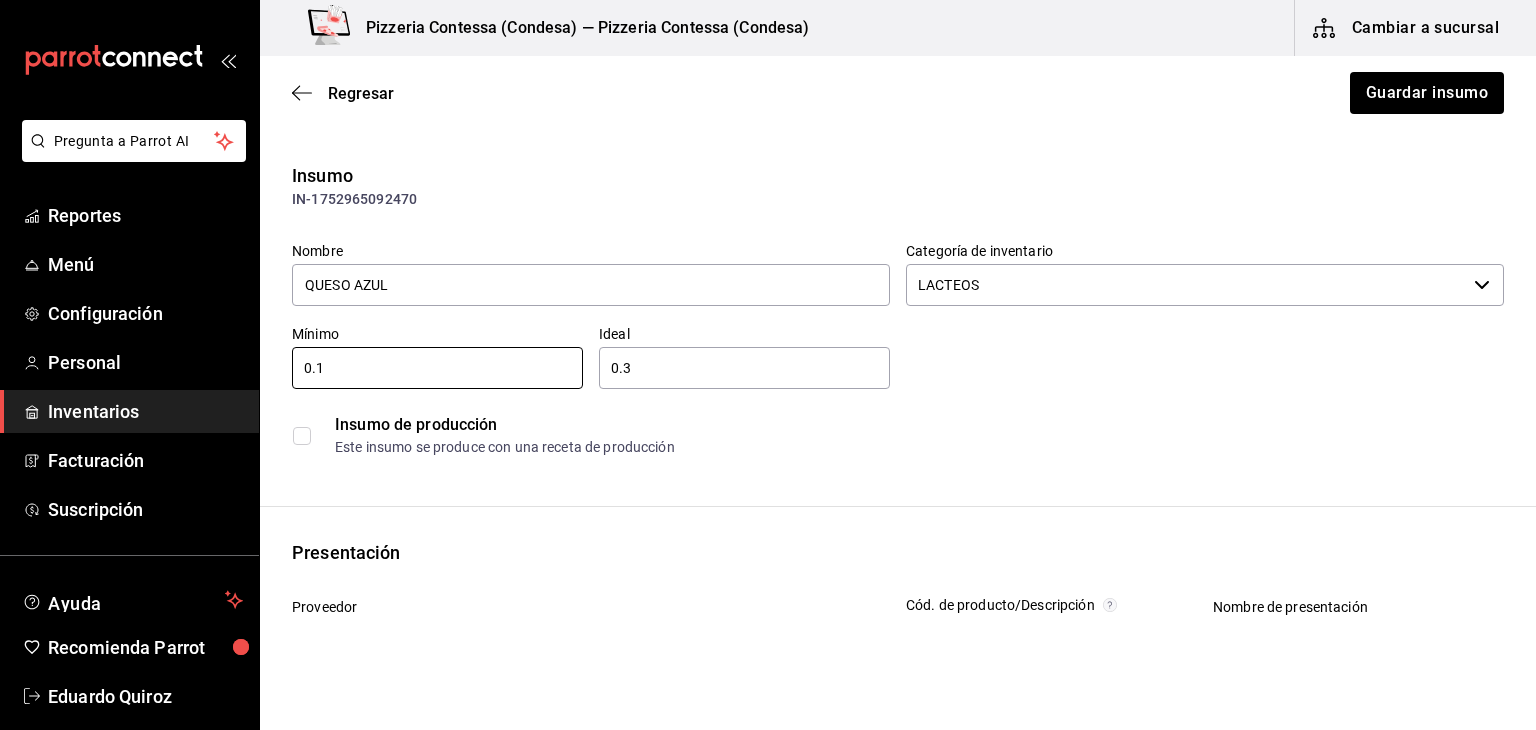 drag, startPoint x: 343, startPoint y: 364, endPoint x: 280, endPoint y: 362, distance: 63.03174 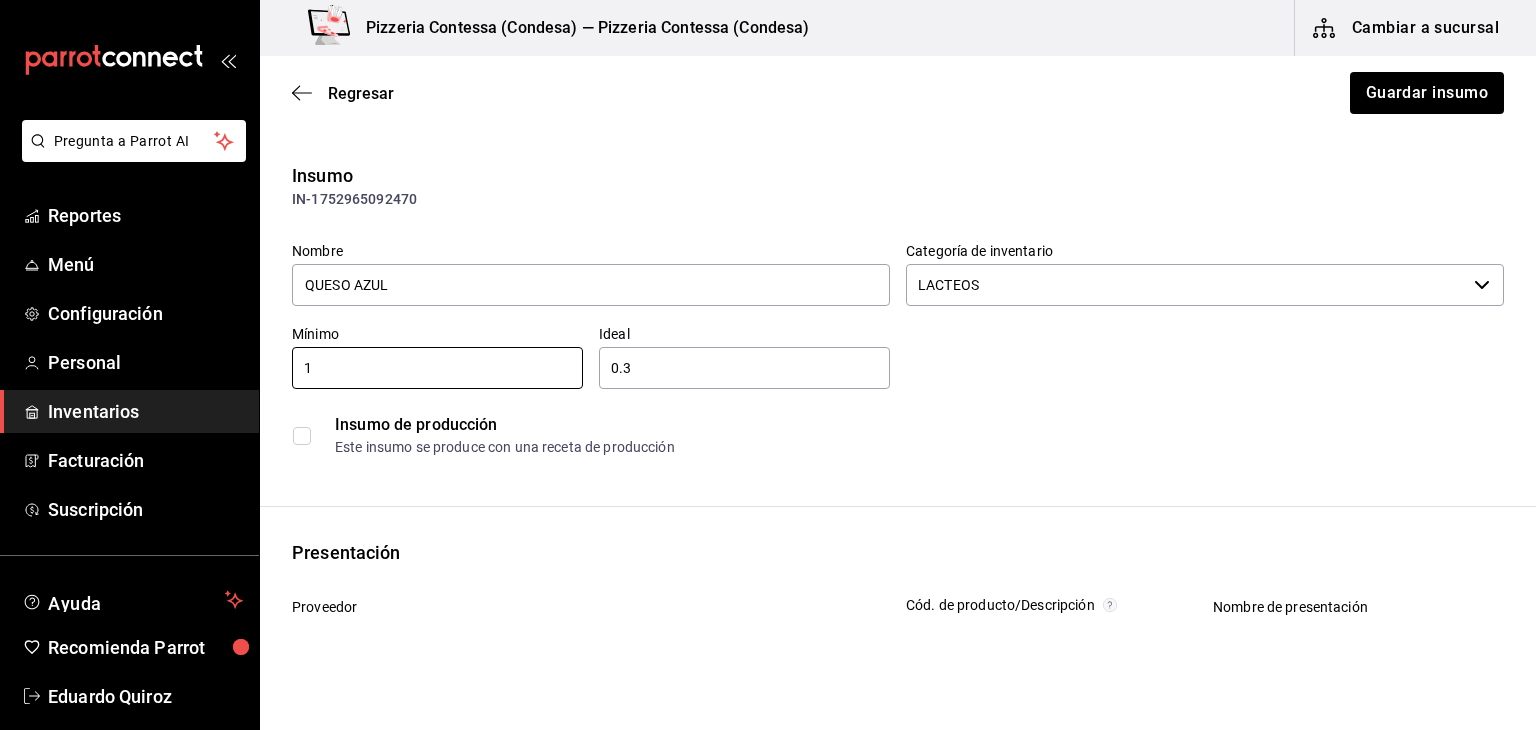 type on "1" 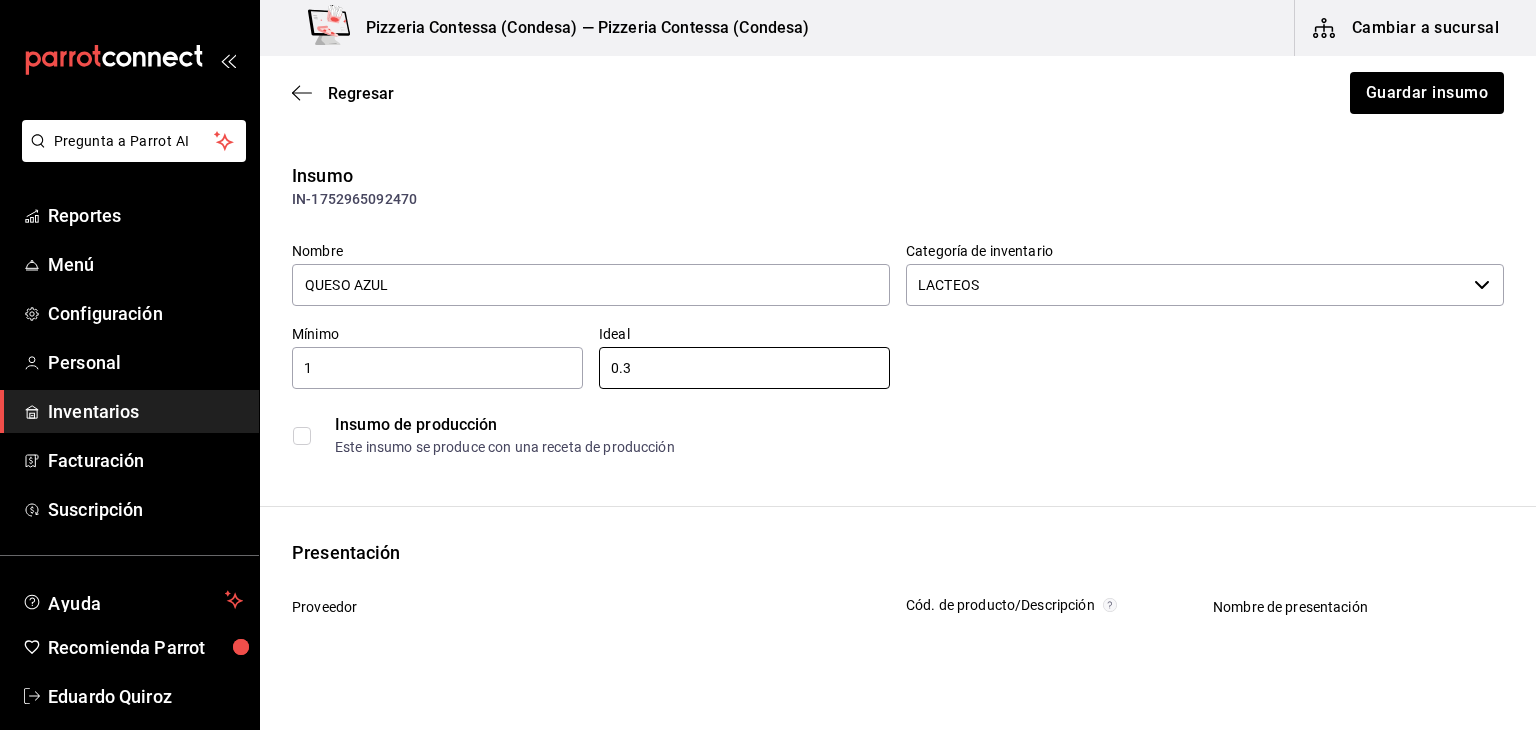 drag, startPoint x: 645, startPoint y: 364, endPoint x: 560, endPoint y: 365, distance: 85.00588 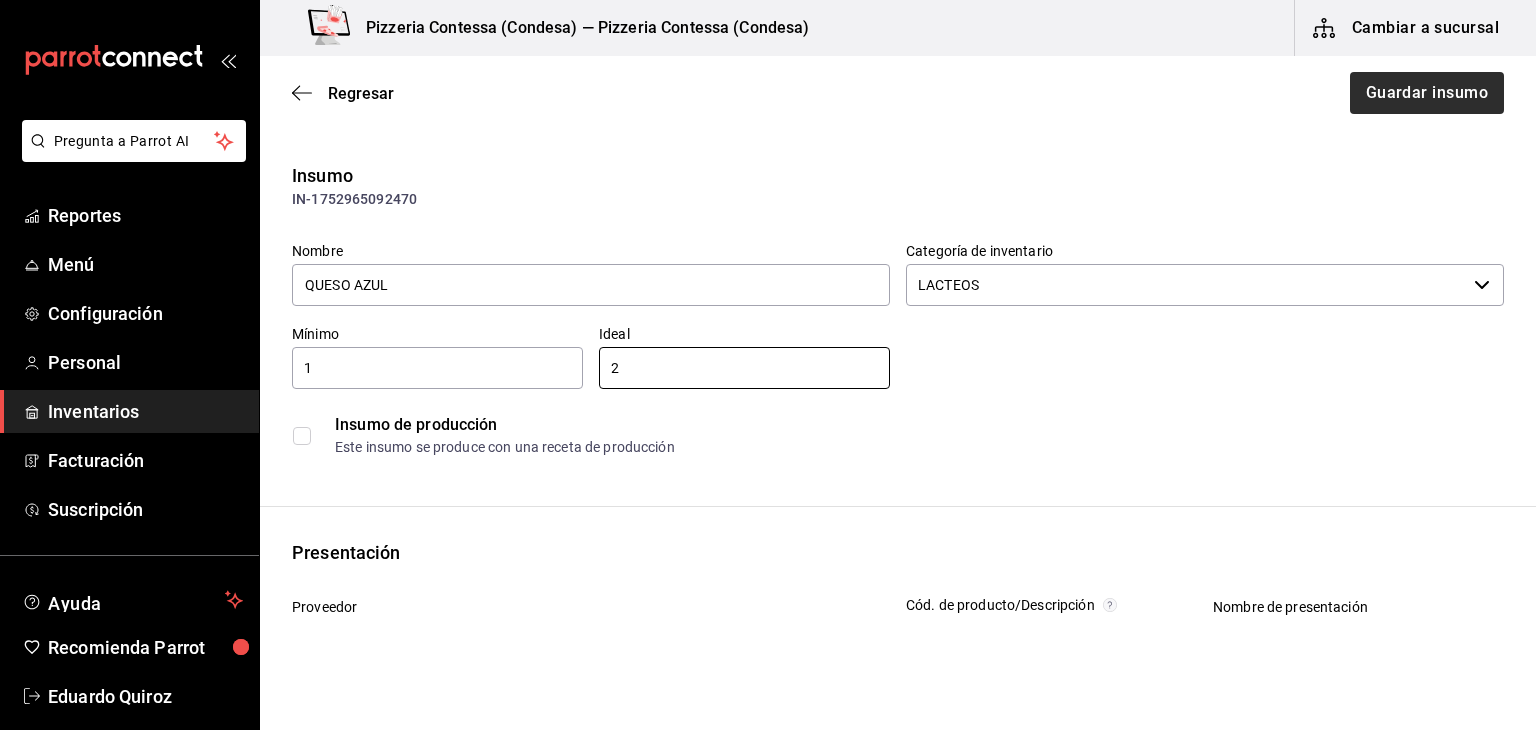type on "2" 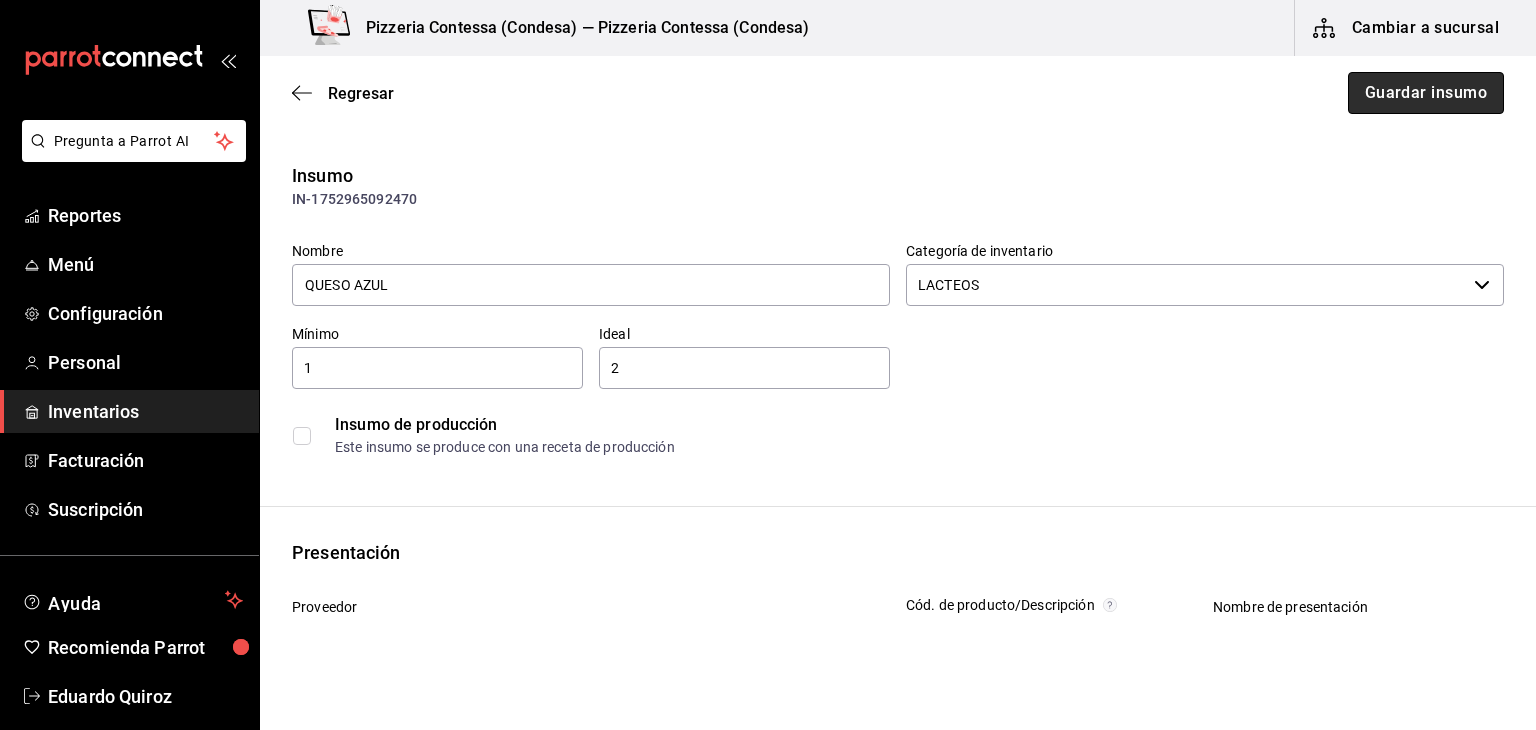 click on "Guardar insumo" at bounding box center (1426, 93) 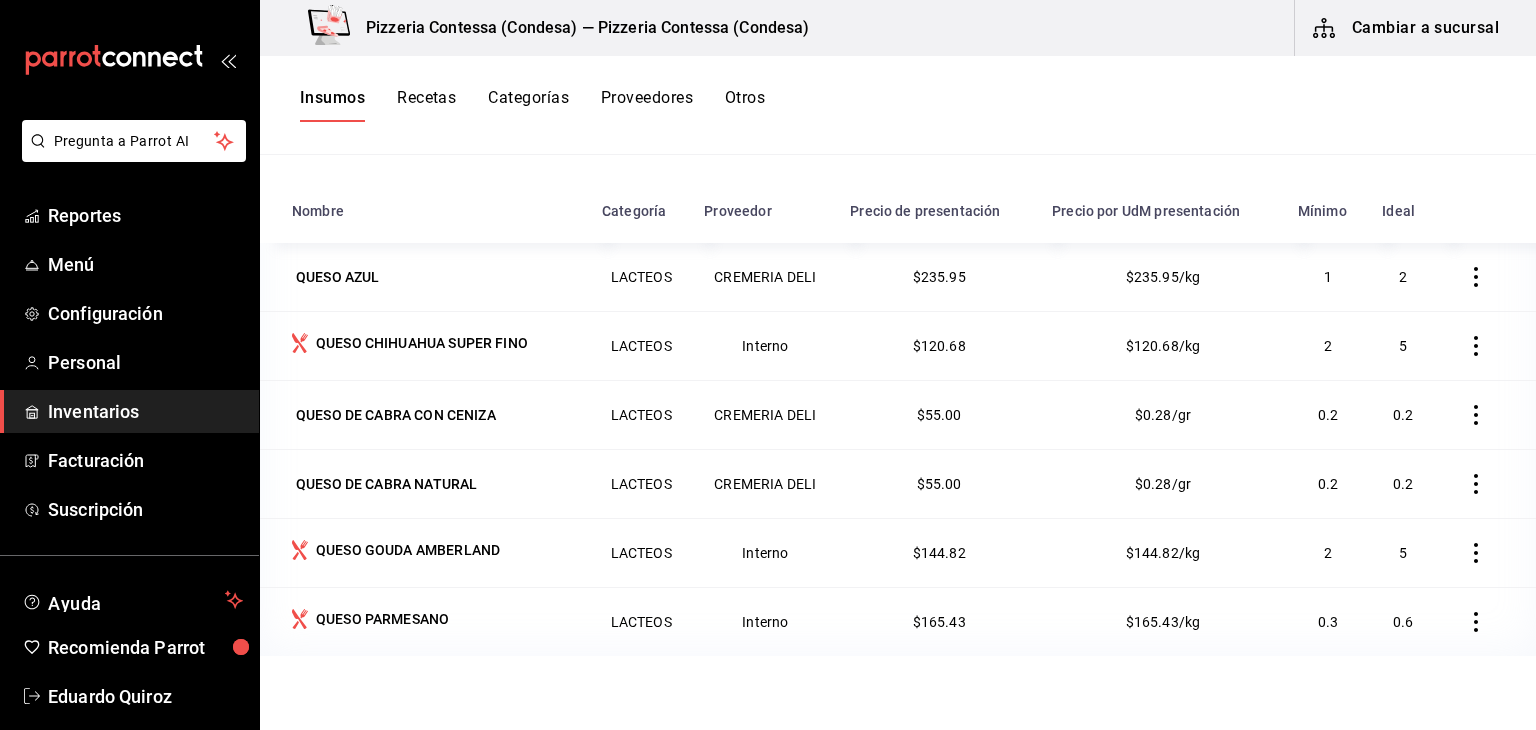 scroll, scrollTop: 209, scrollLeft: 0, axis: vertical 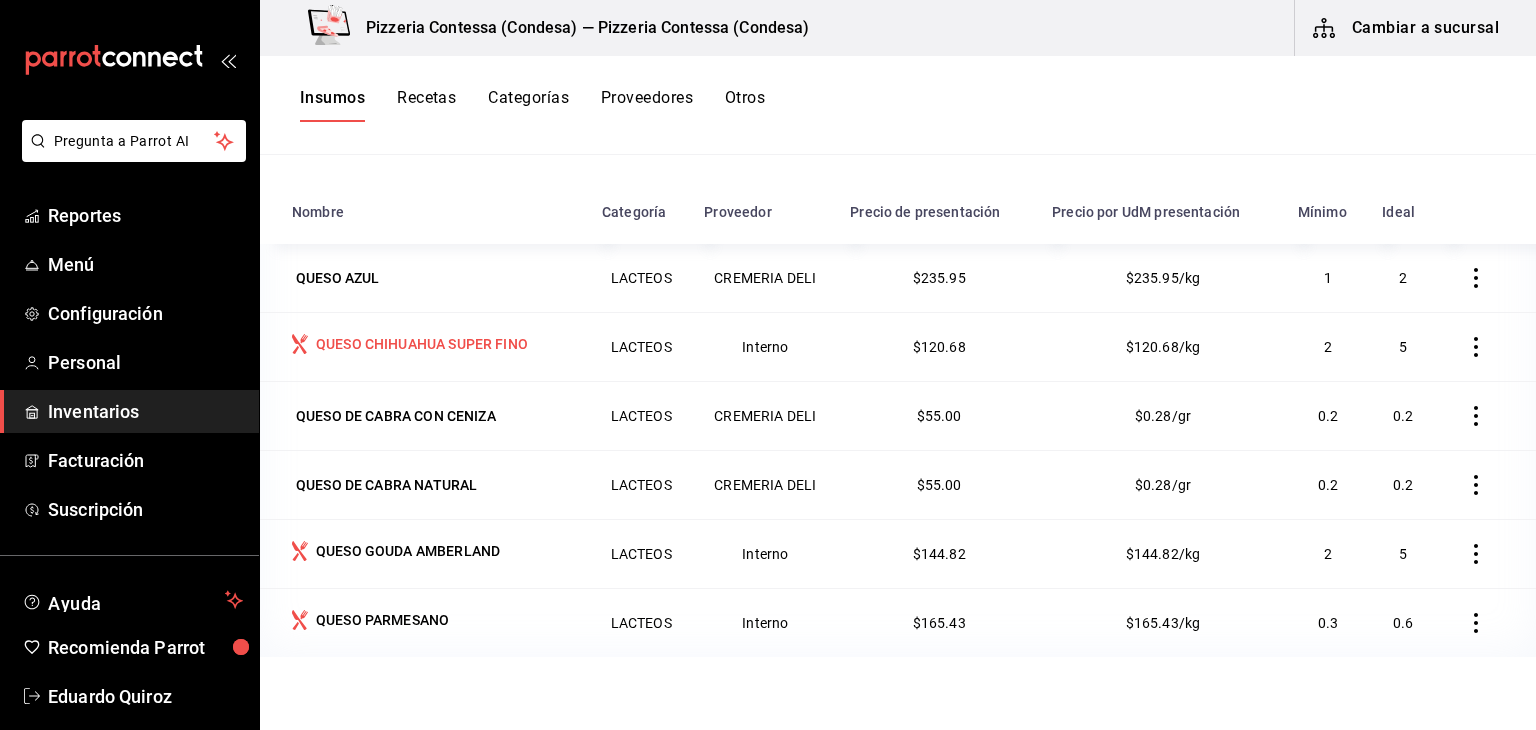 click on "QUESO CHIHUAHUA SUPER FINO" at bounding box center [422, 344] 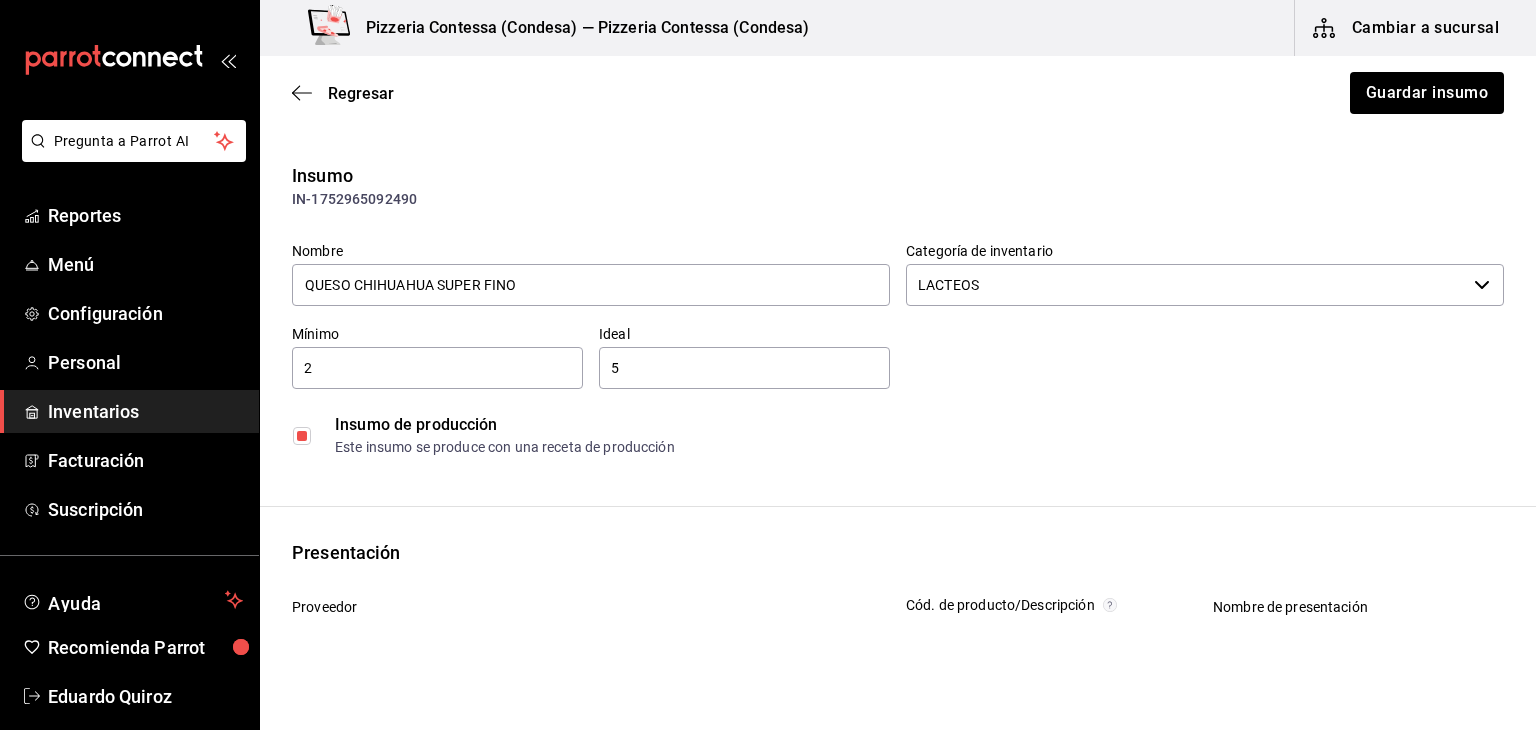 click at bounding box center [302, 436] 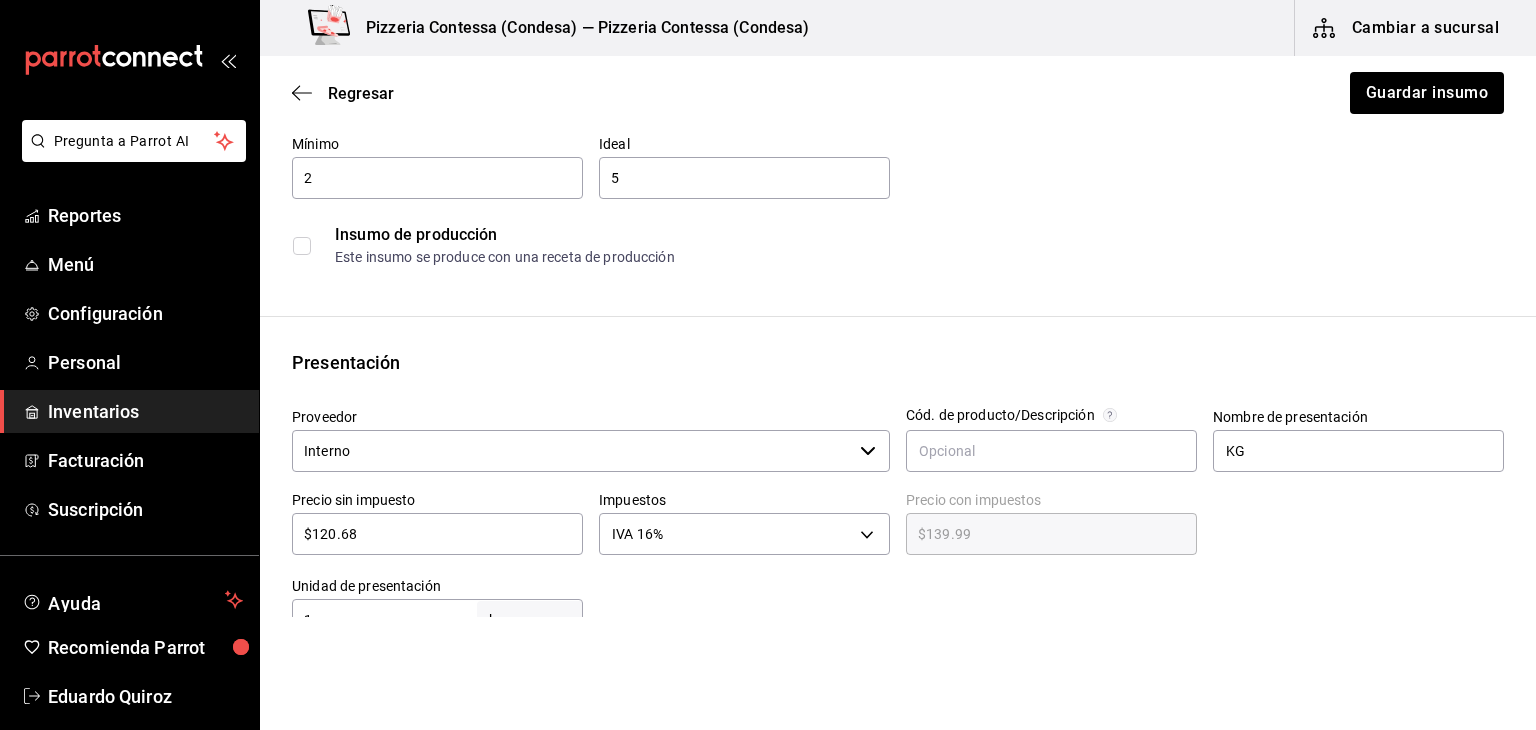 scroll, scrollTop: 191, scrollLeft: 0, axis: vertical 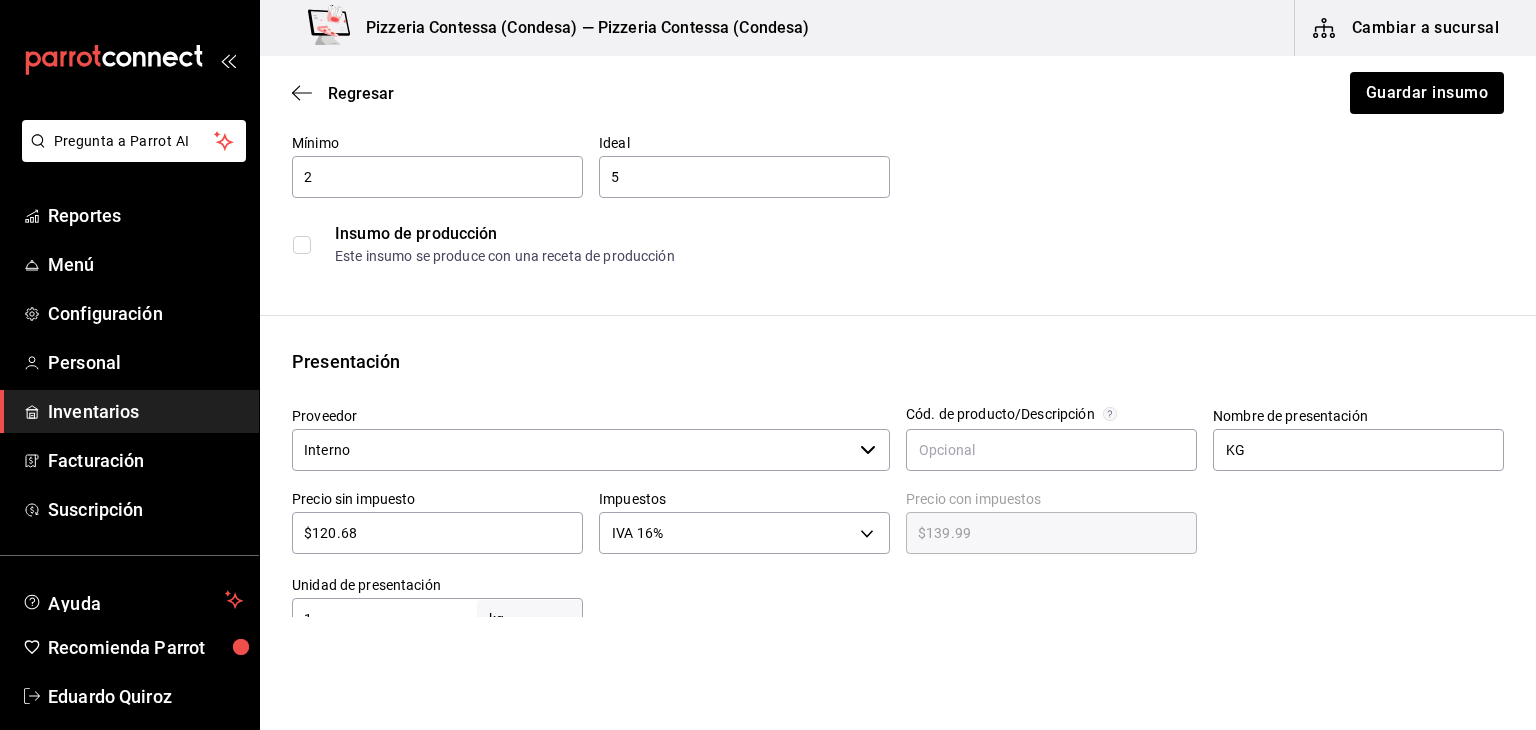 click on "Interno" at bounding box center (572, 450) 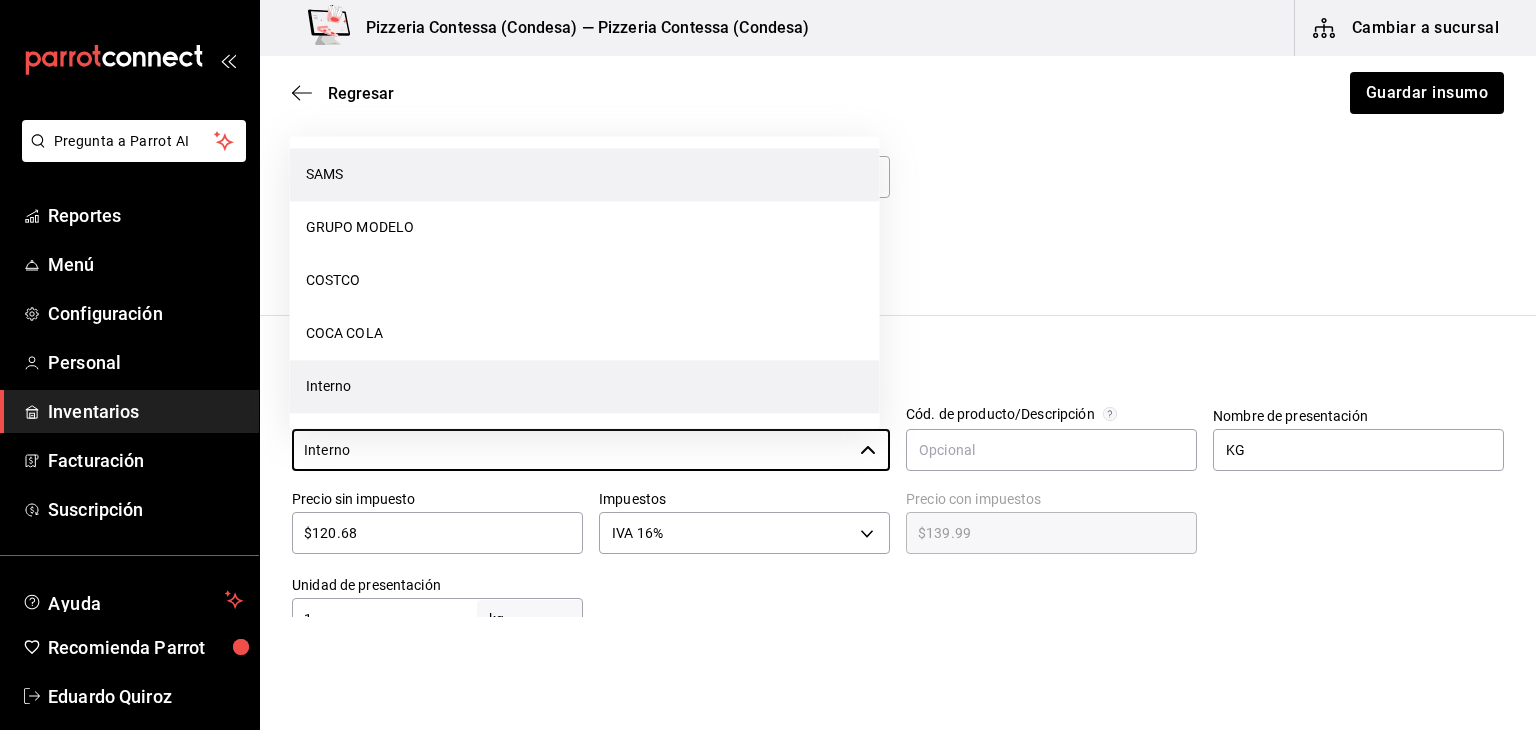 scroll, scrollTop: 0, scrollLeft: 0, axis: both 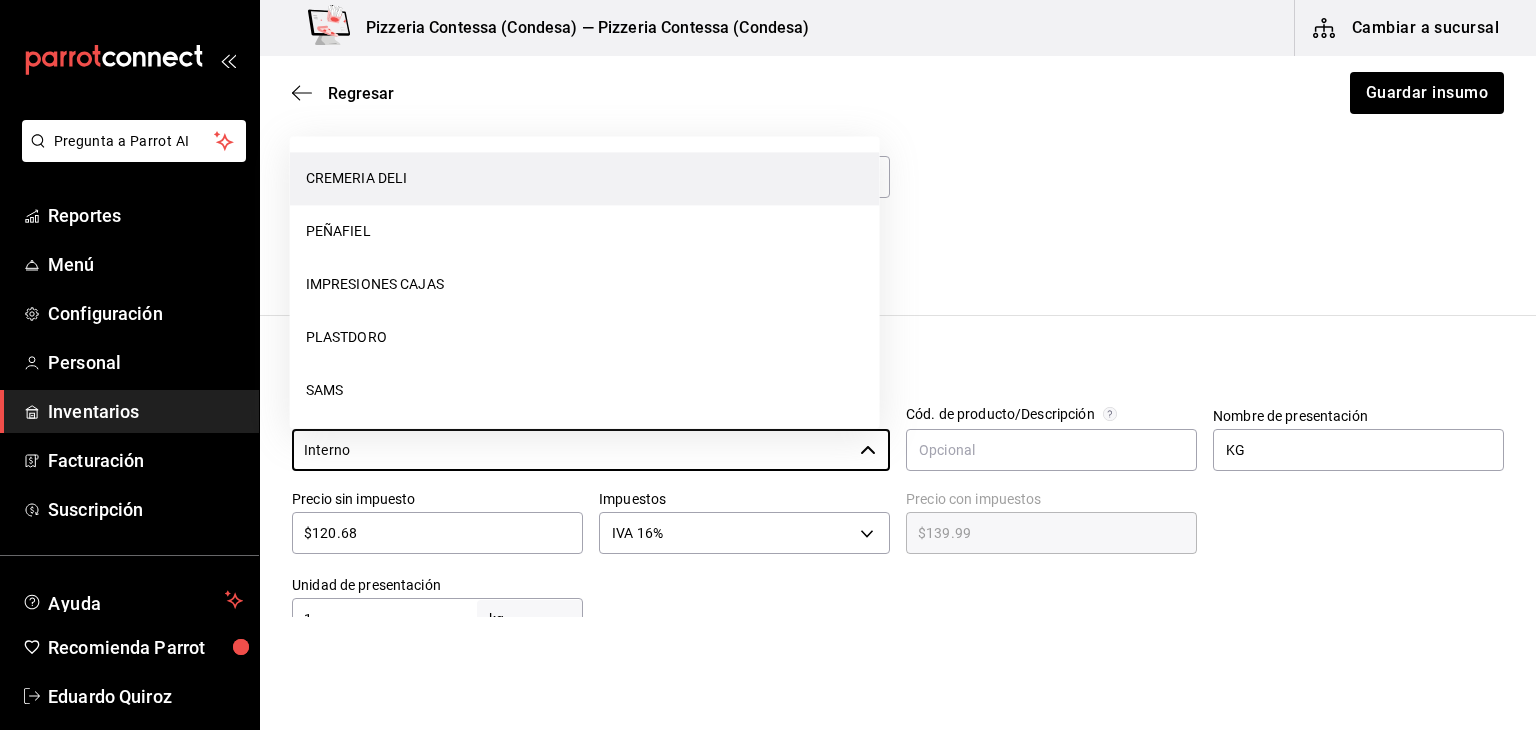 click on "CREMERIA DELI" at bounding box center [585, 178] 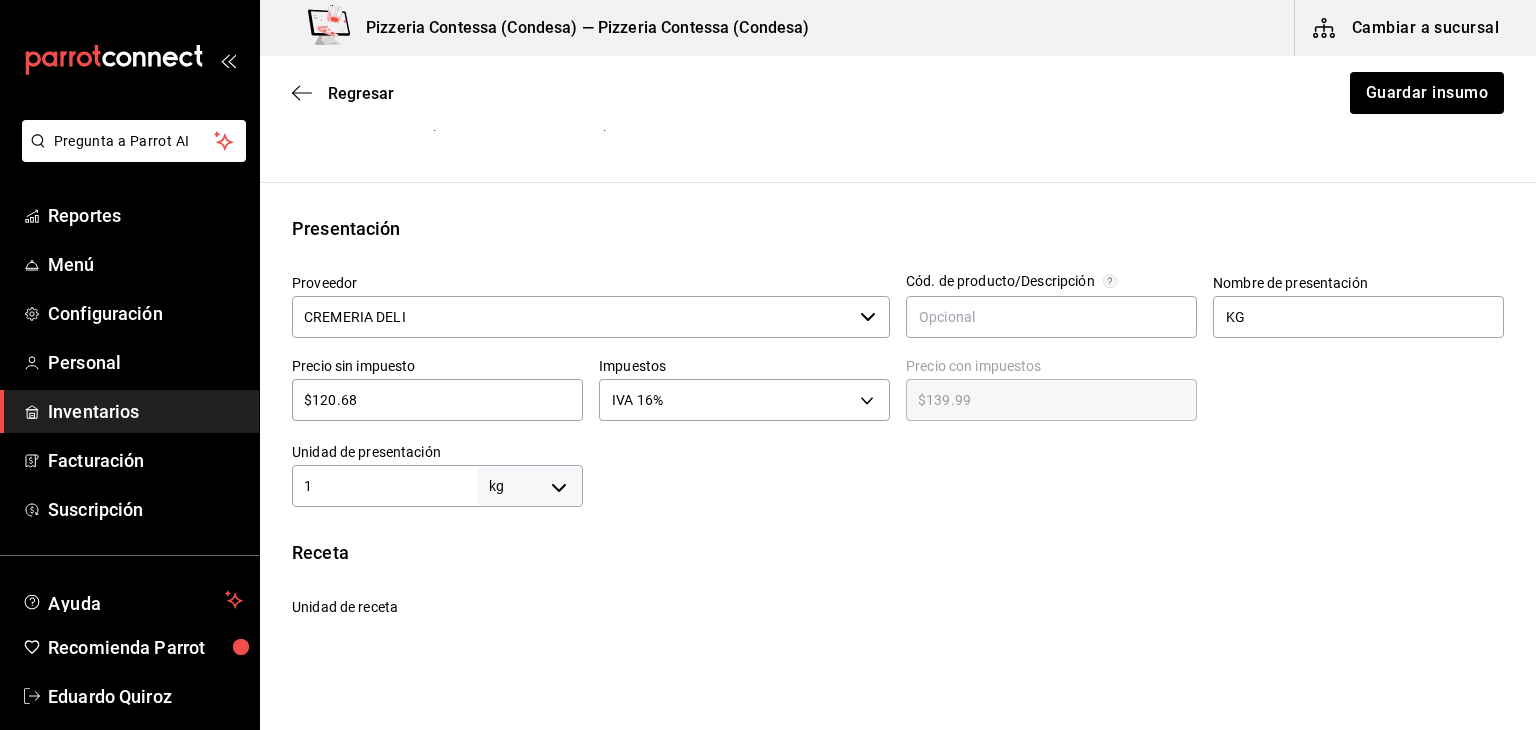 scroll, scrollTop: 346, scrollLeft: 0, axis: vertical 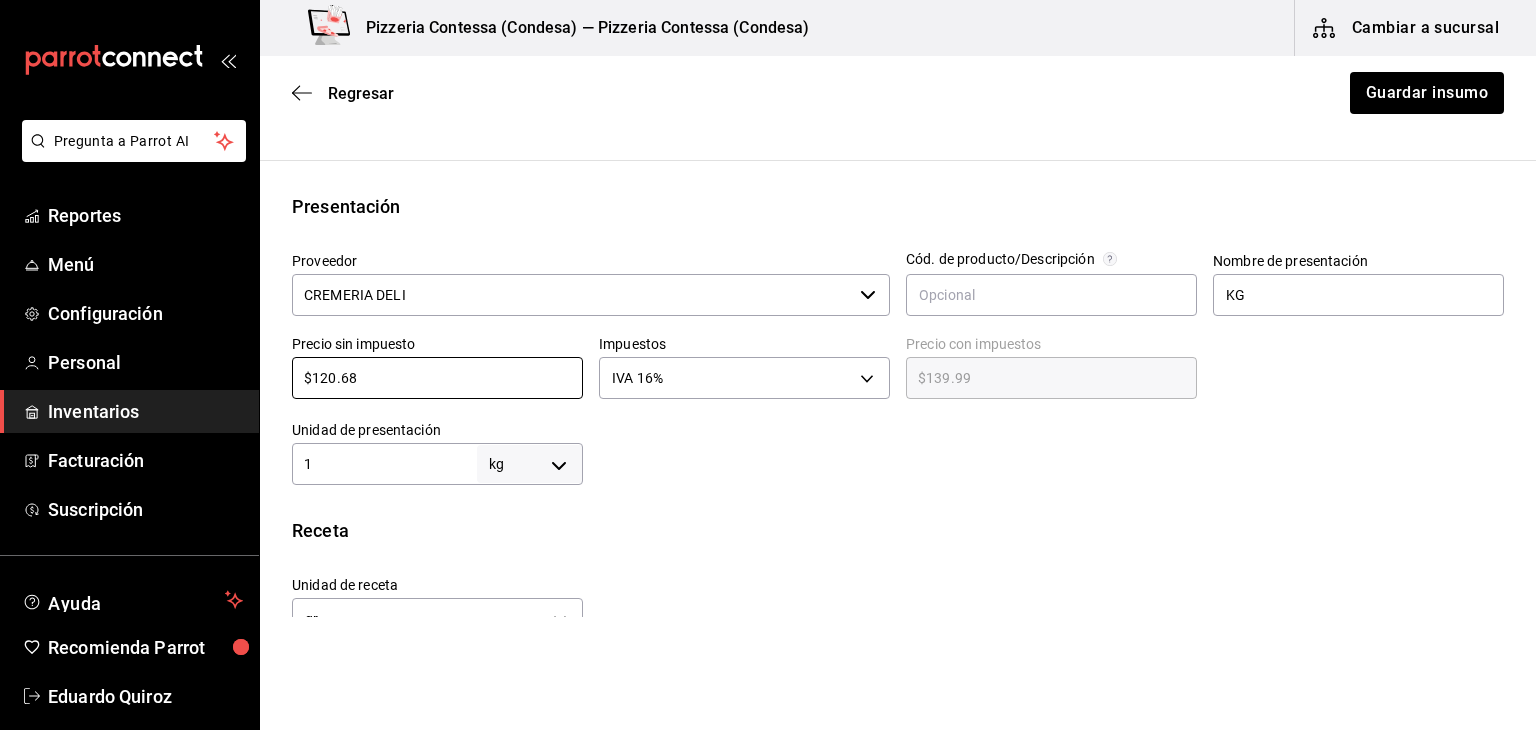 drag, startPoint x: 384, startPoint y: 381, endPoint x: 280, endPoint y: 390, distance: 104.388695 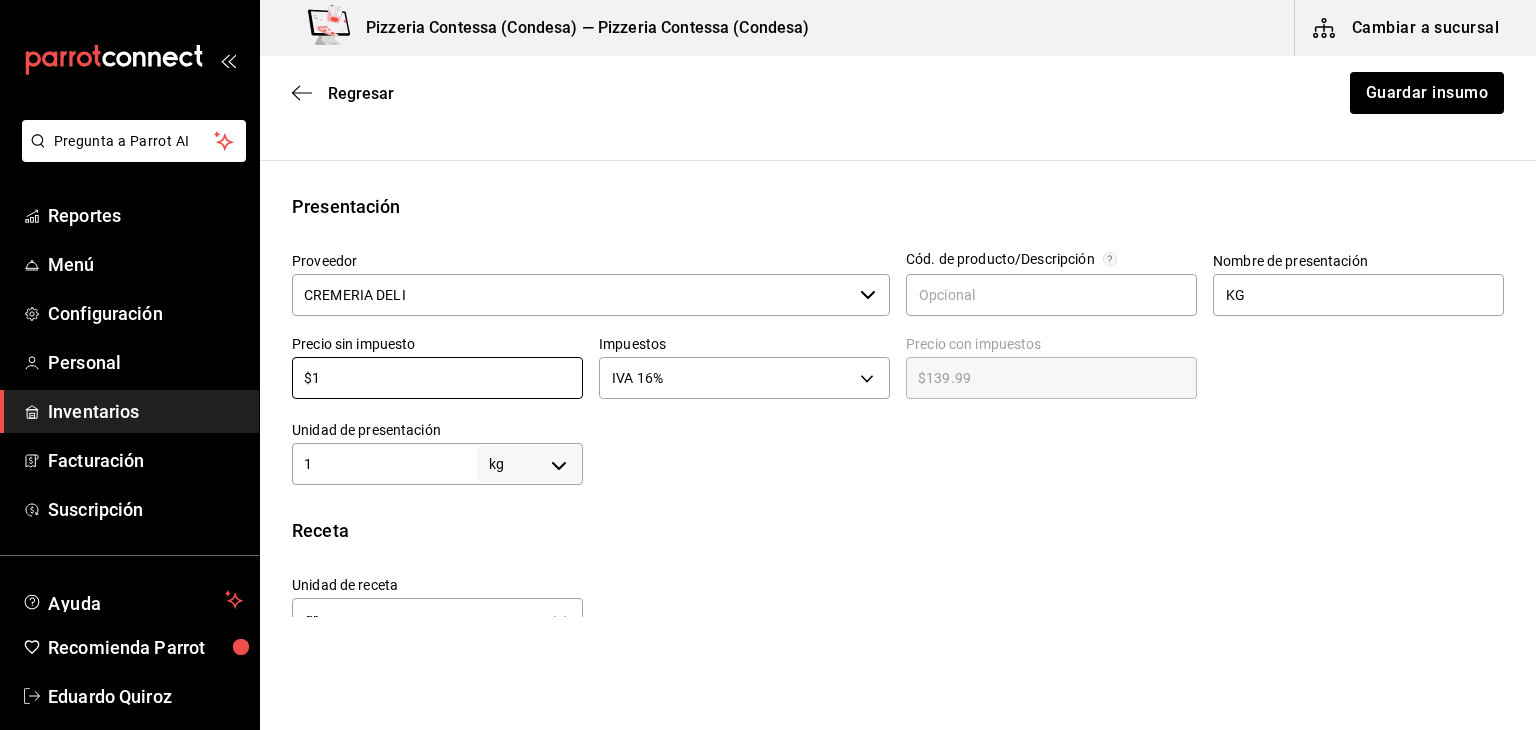type on "$1.16" 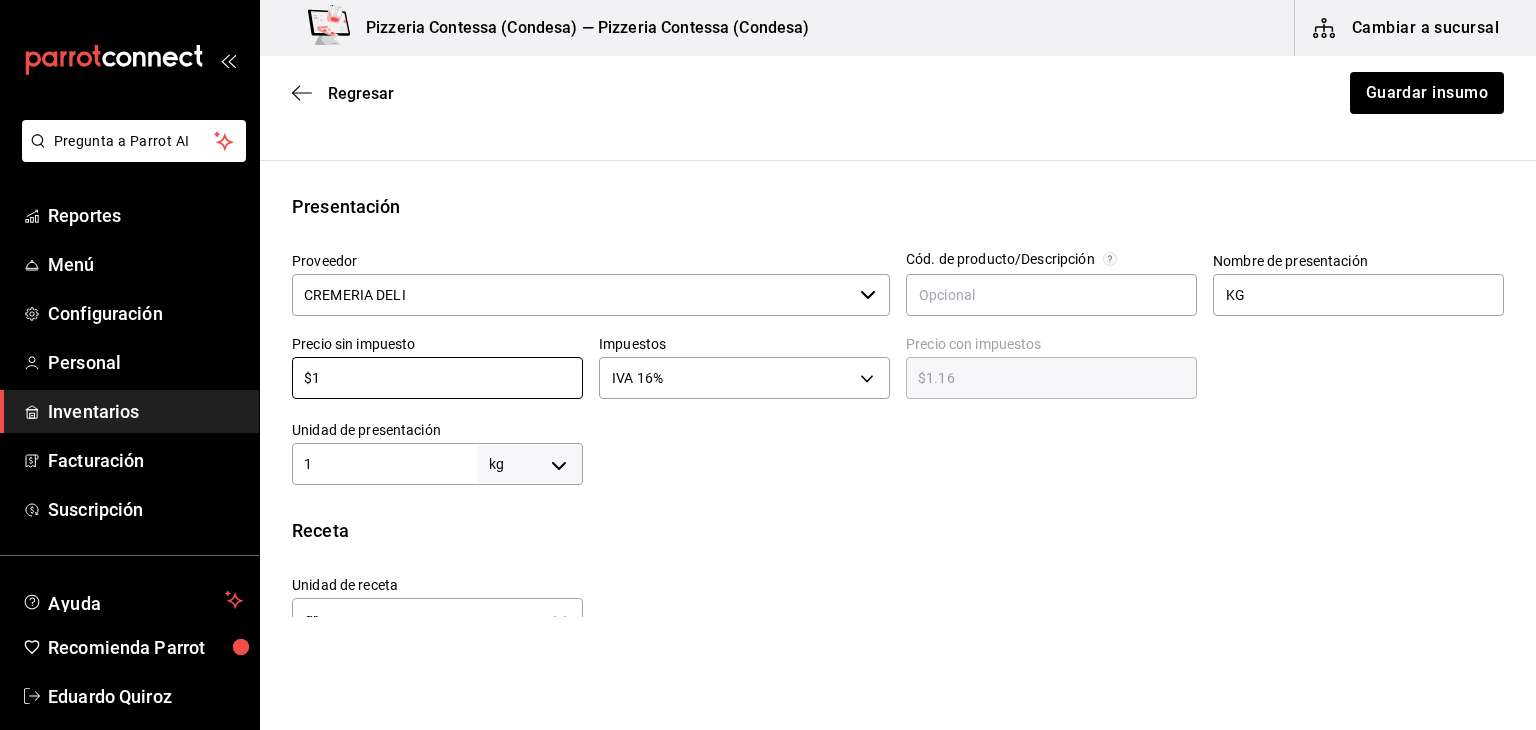 type on "$14" 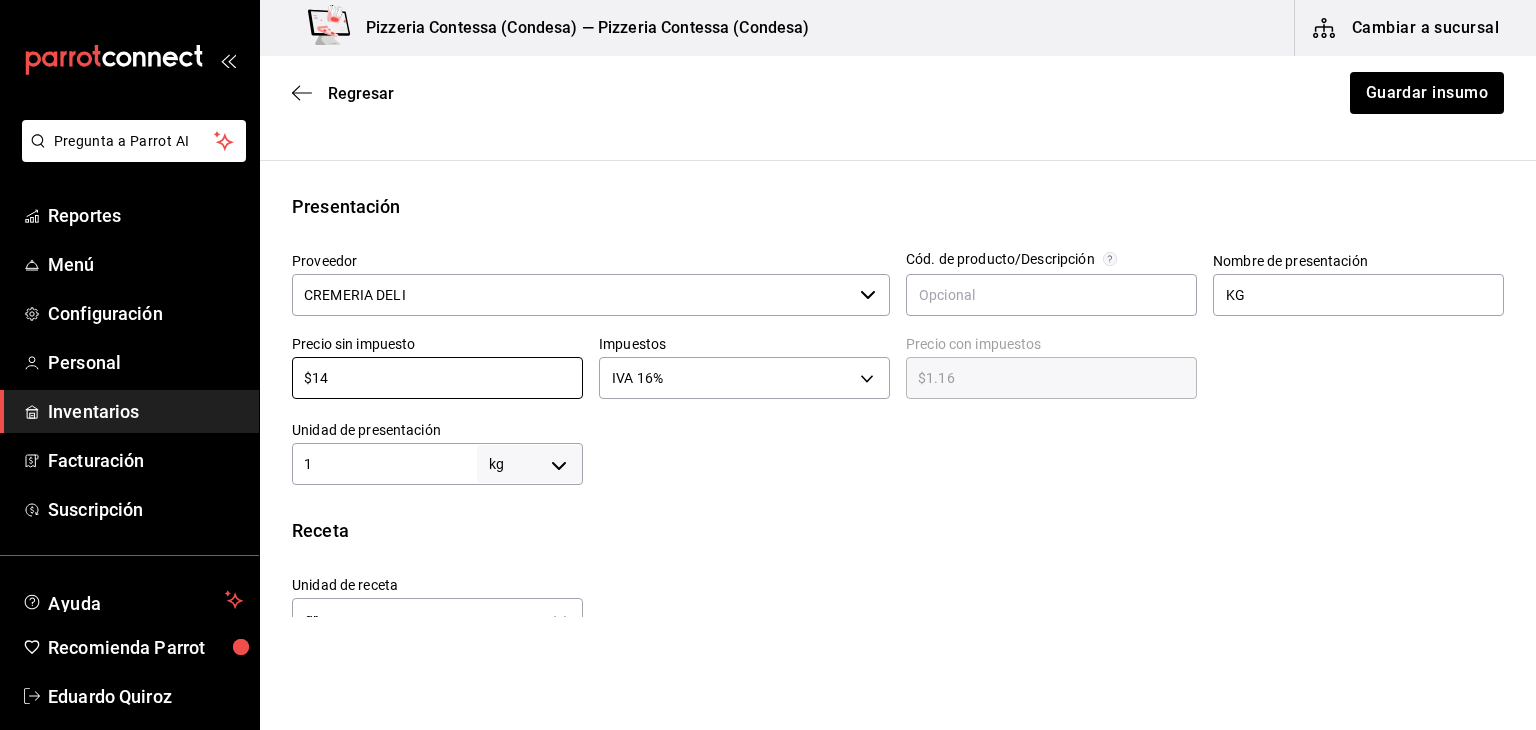 type on "$16.24" 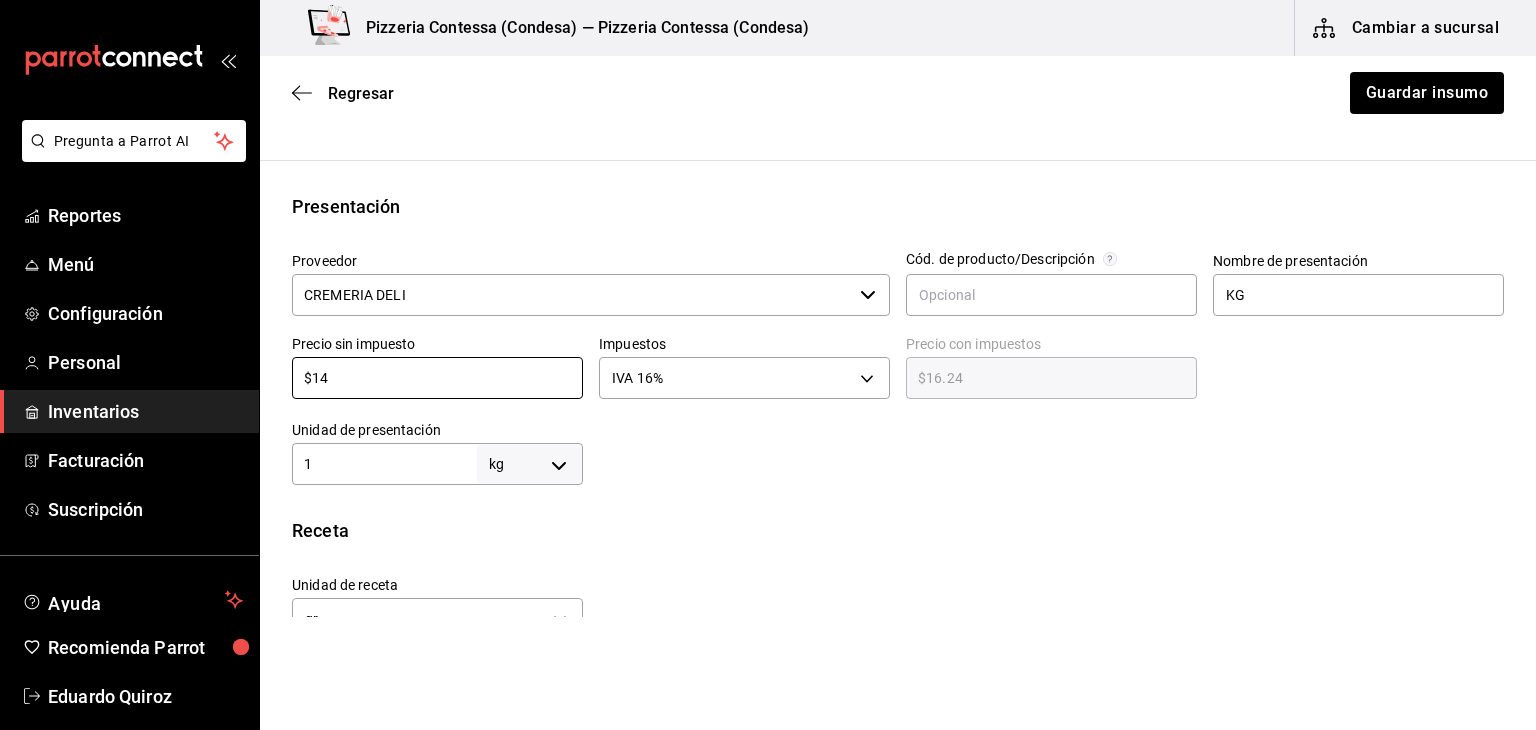 type on "$140" 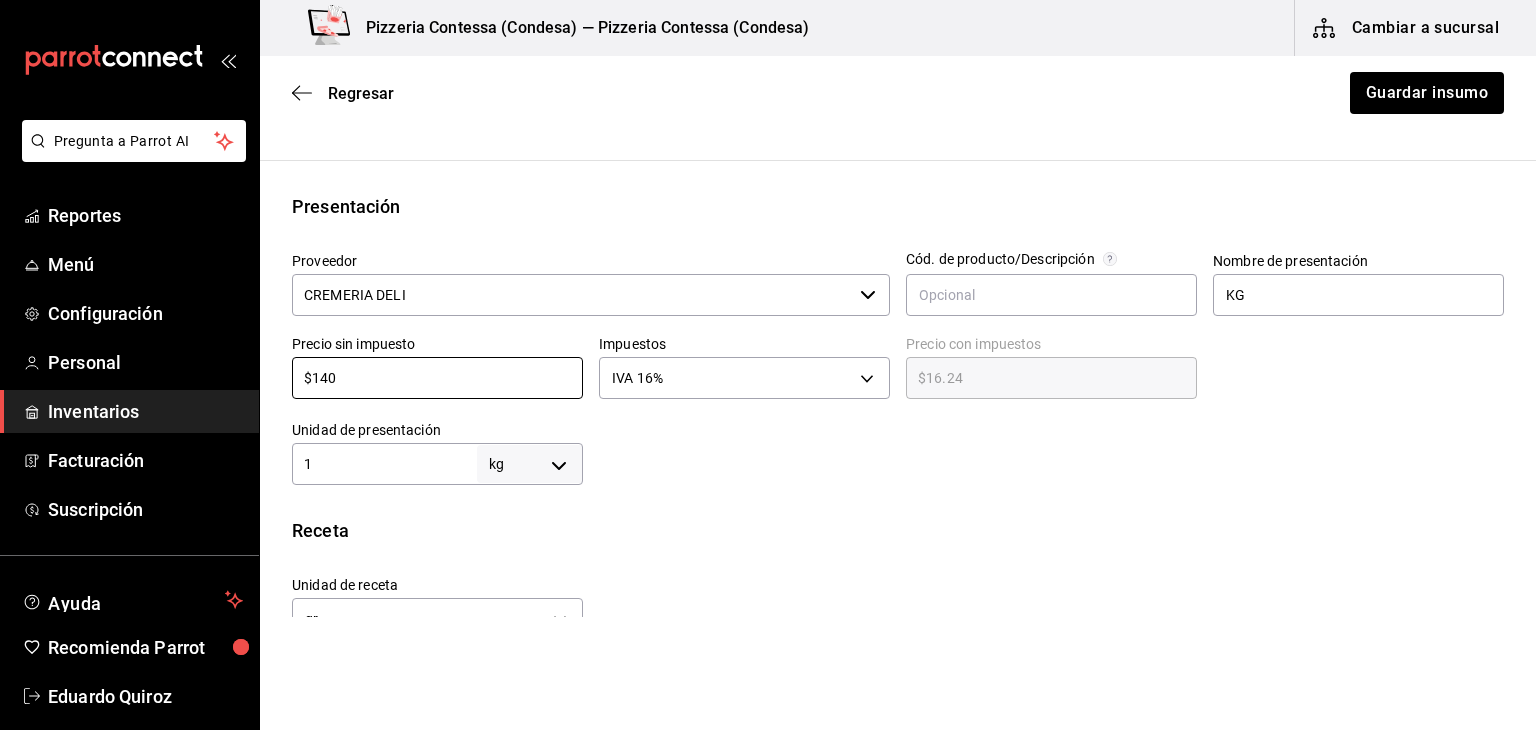 type on "$162.40" 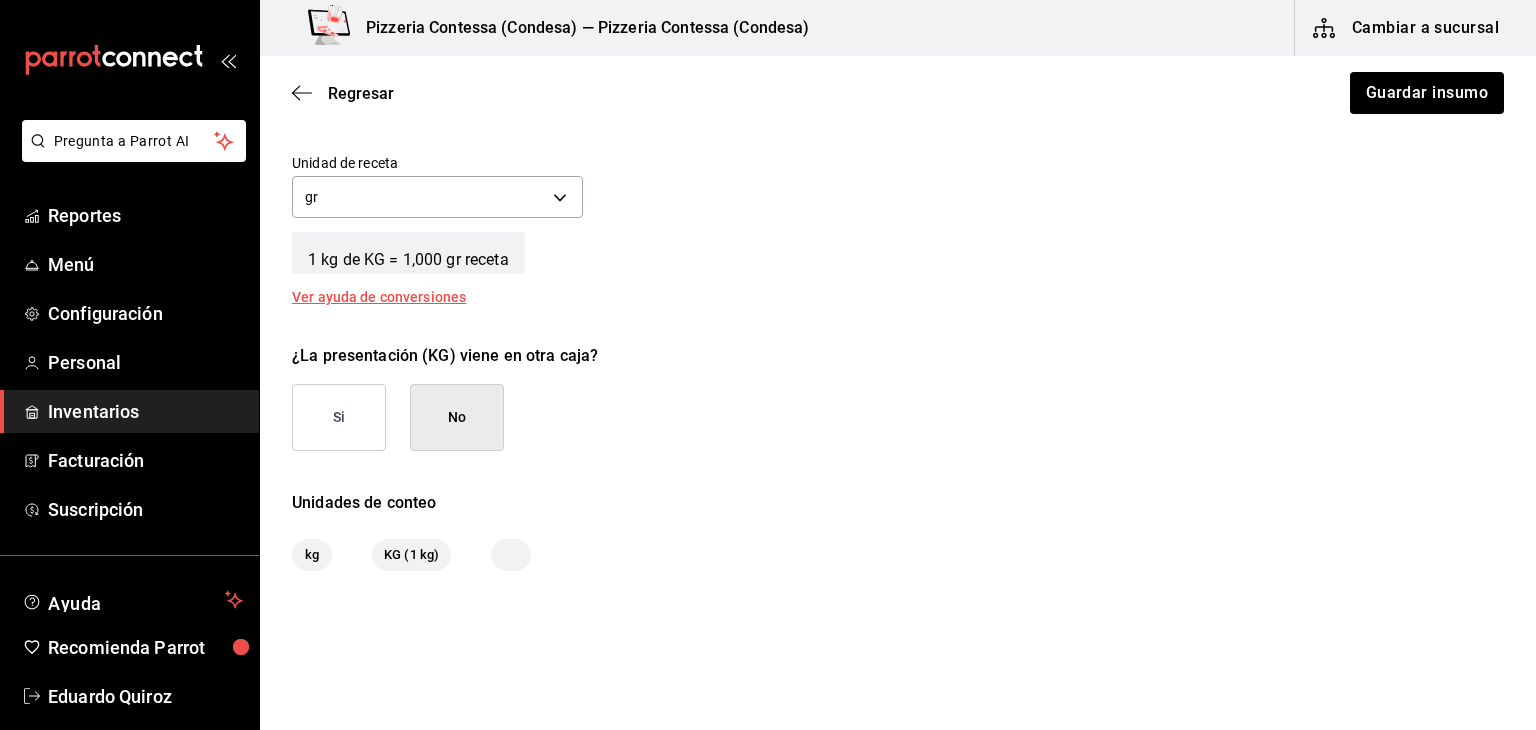 scroll, scrollTop: 838, scrollLeft: 0, axis: vertical 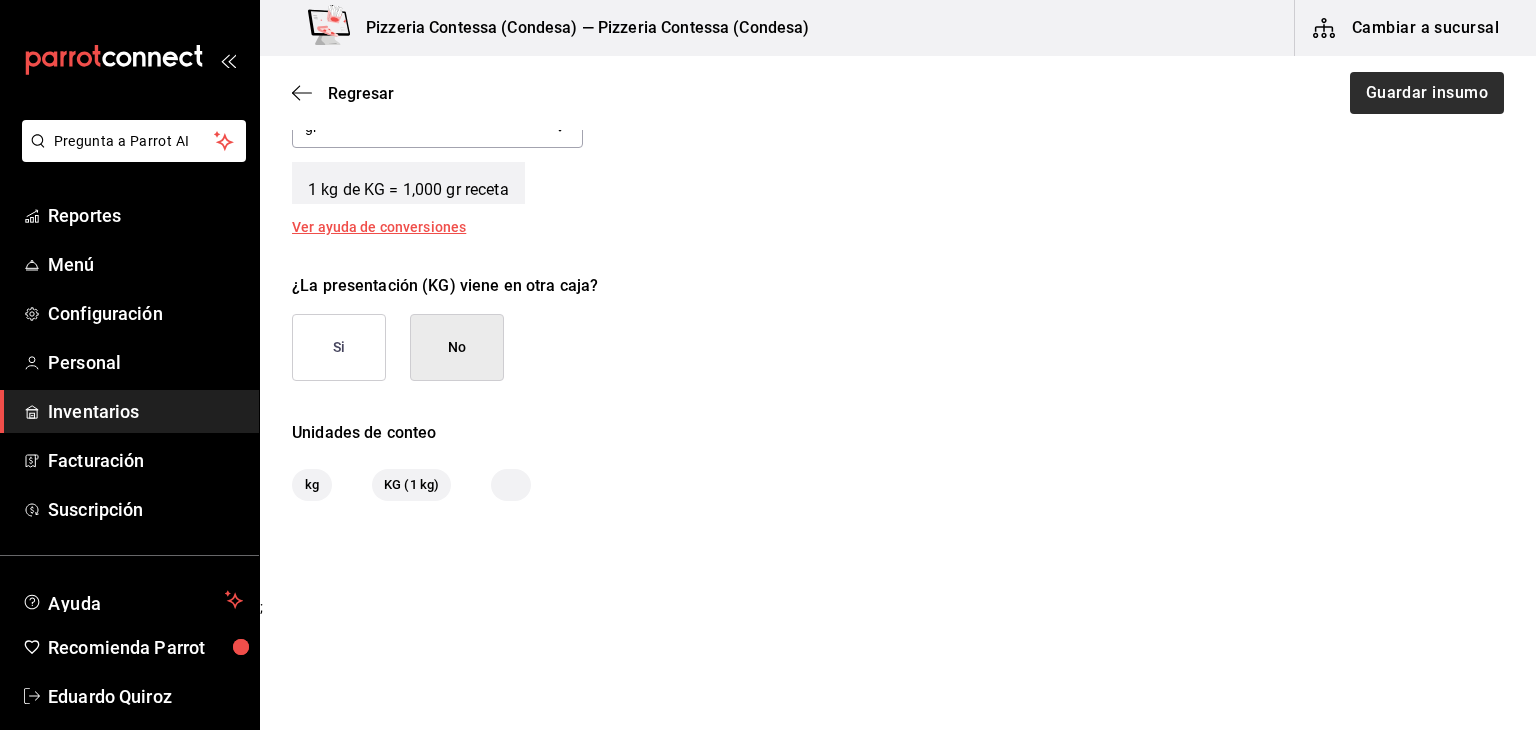 type on "$140" 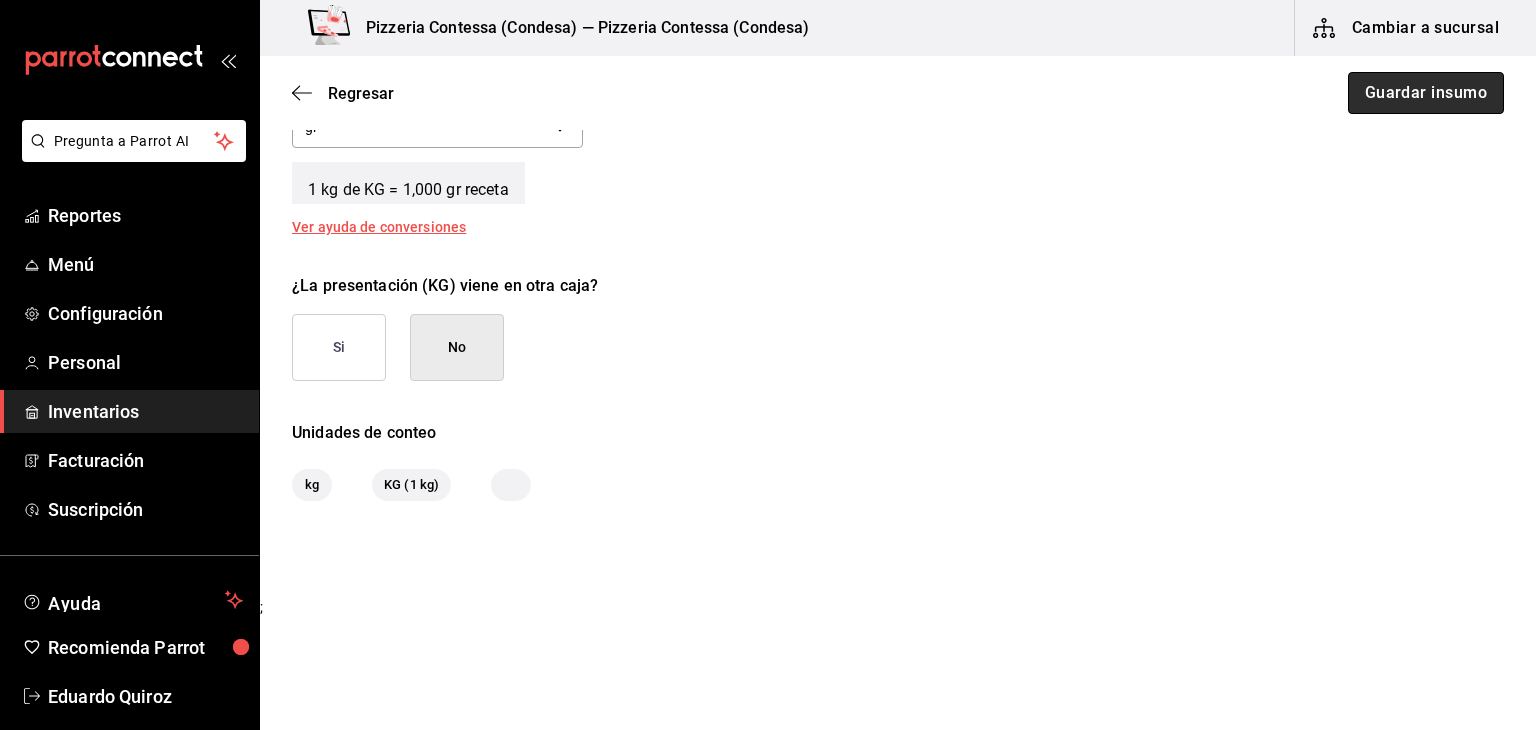 click on "Guardar insumo" at bounding box center (1426, 93) 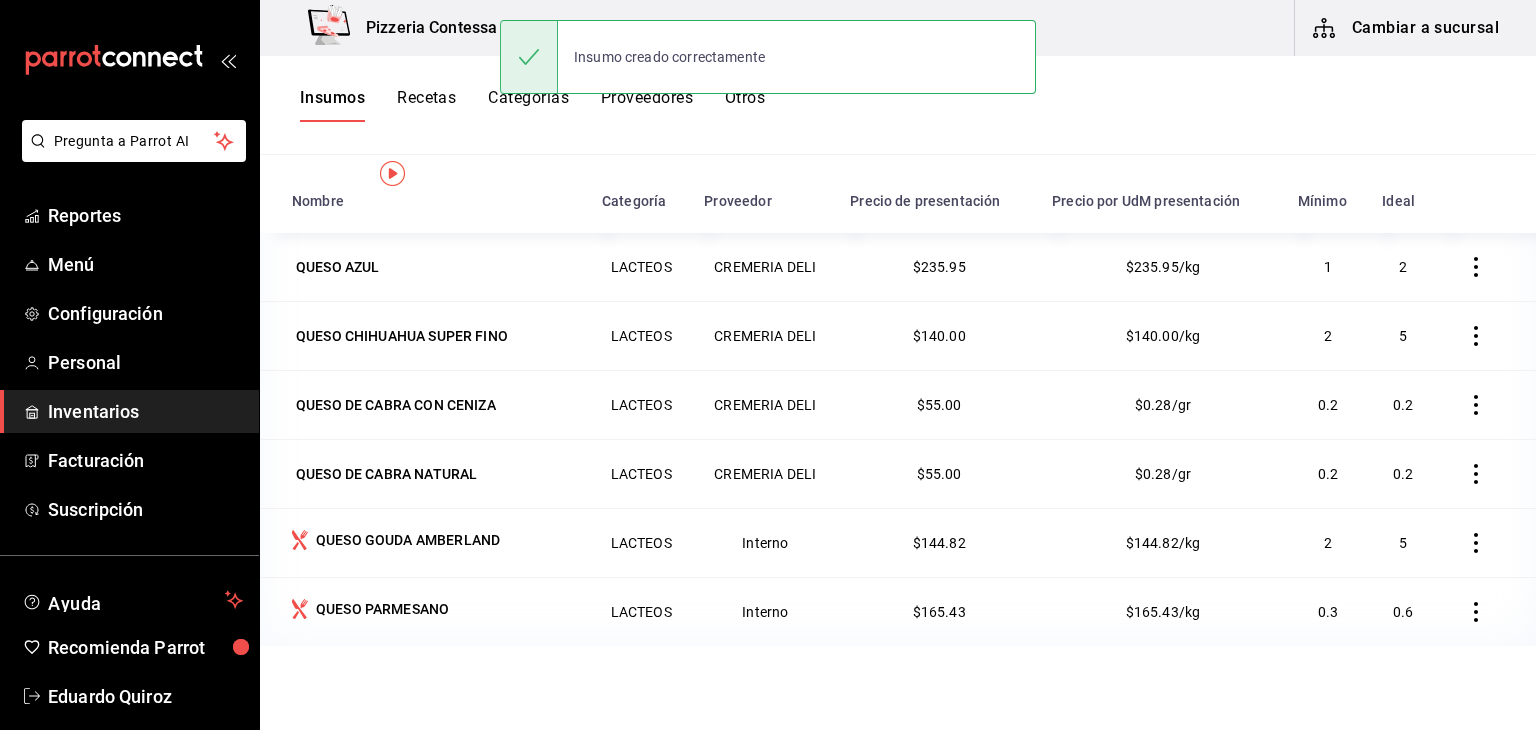 scroll, scrollTop: 245, scrollLeft: 0, axis: vertical 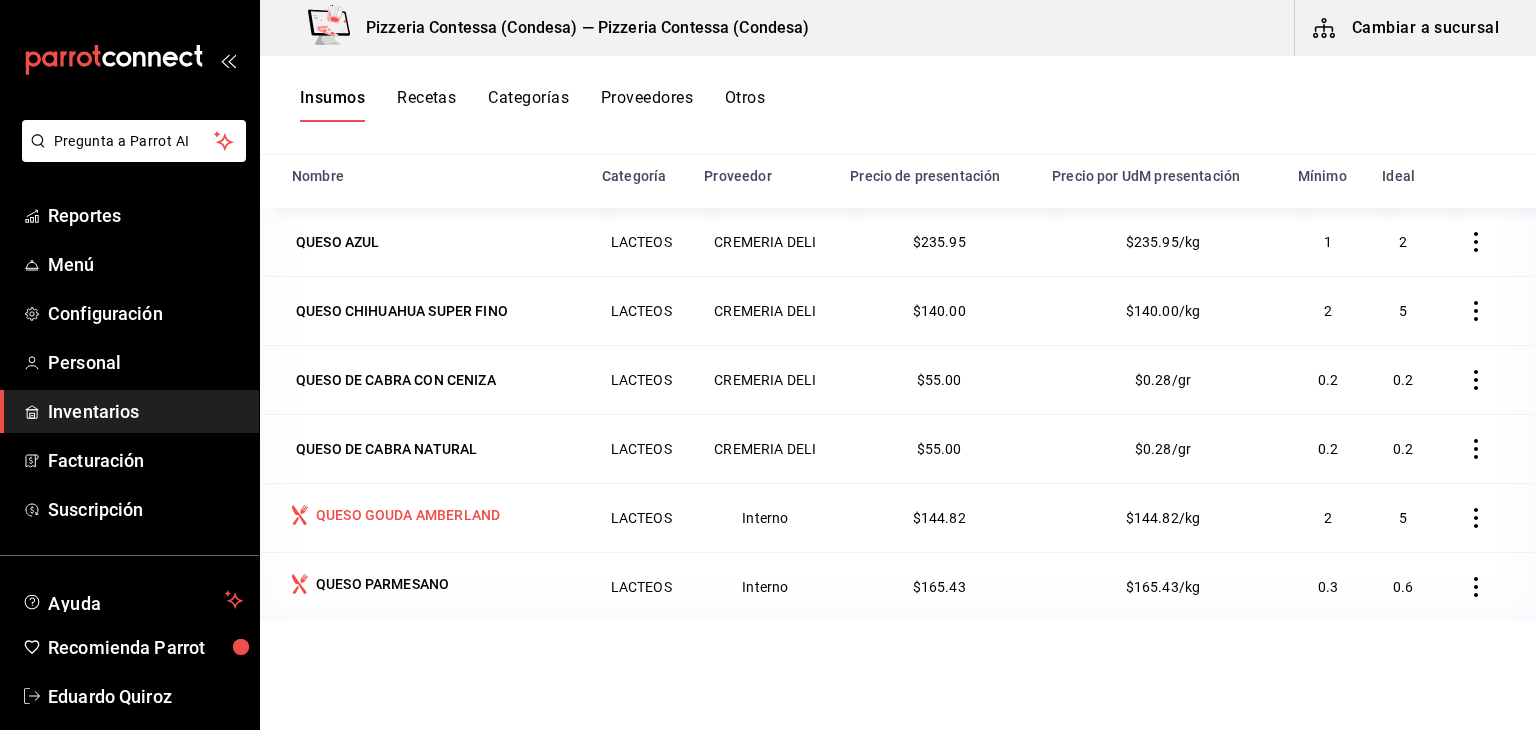 click on "QUESO GOUDA AMBERLAND" at bounding box center (408, 515) 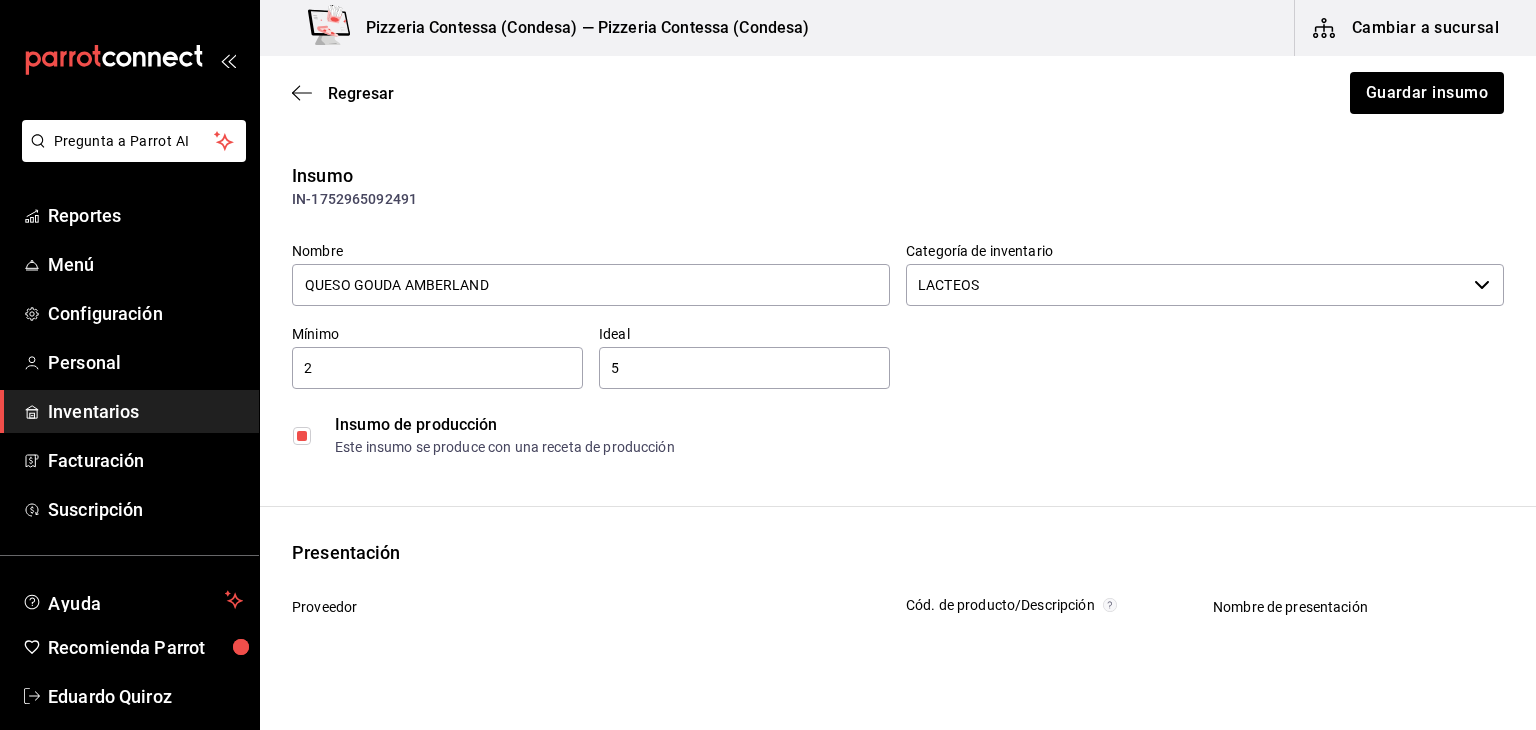 click at bounding box center (302, 436) 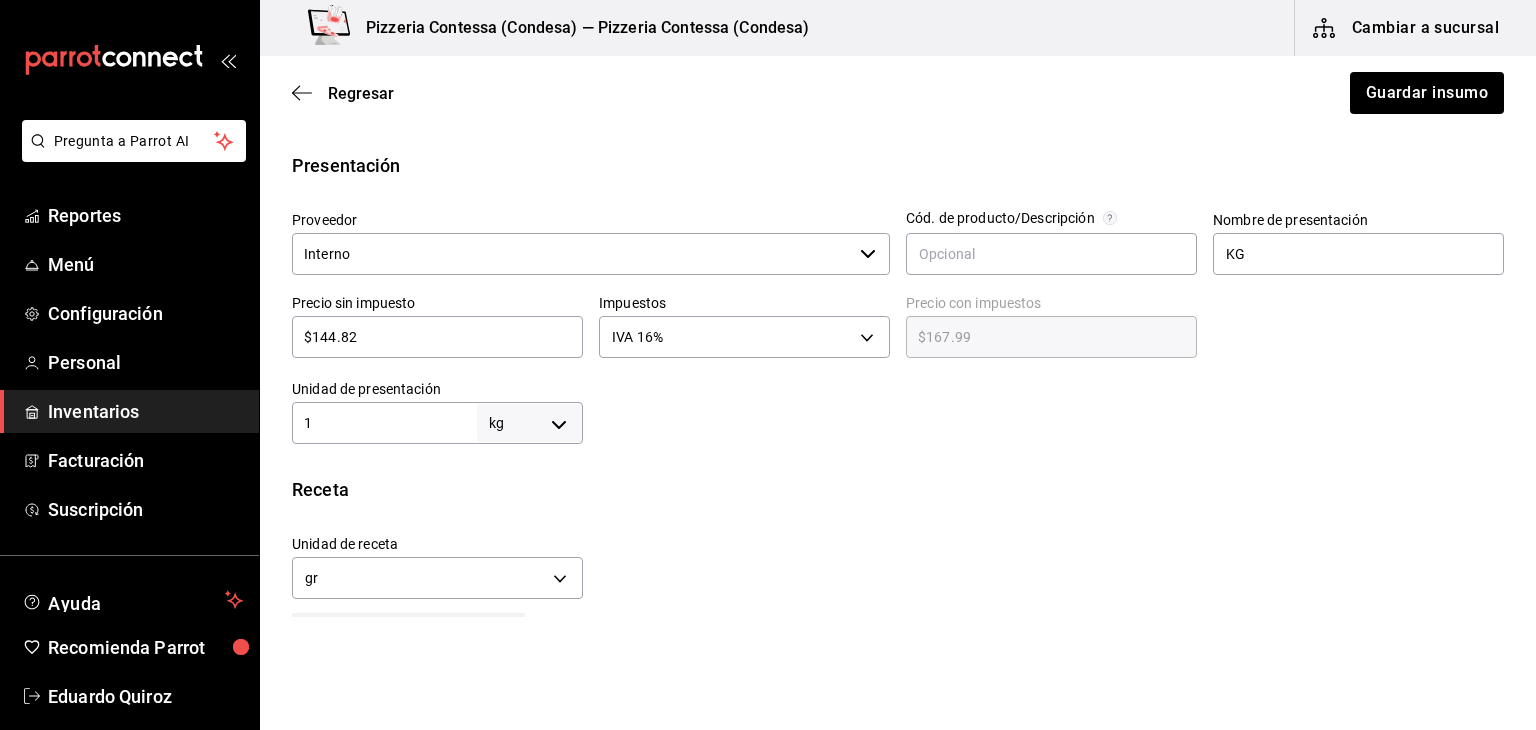 scroll, scrollTop: 354, scrollLeft: 0, axis: vertical 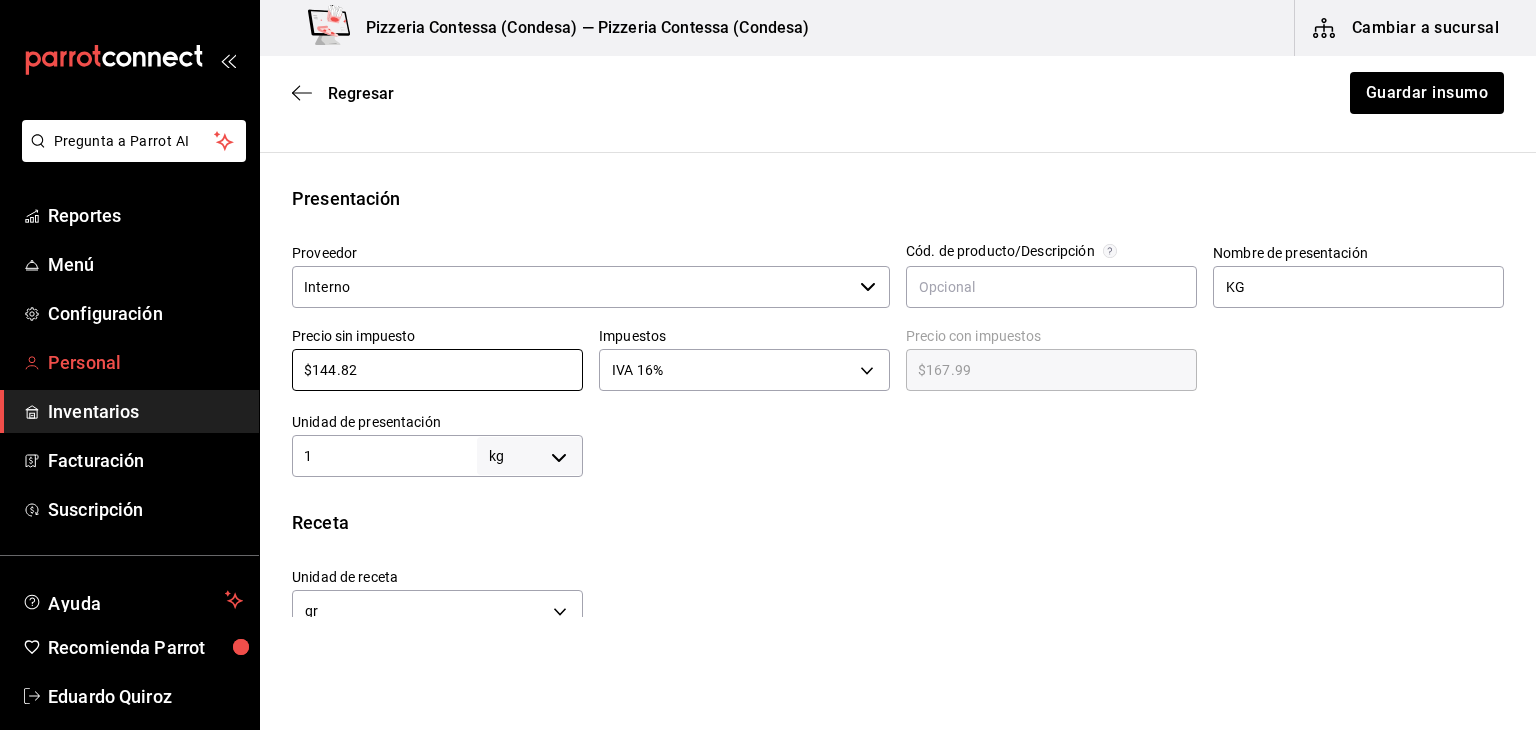 drag, startPoint x: 388, startPoint y: 364, endPoint x: 216, endPoint y: 369, distance: 172.07266 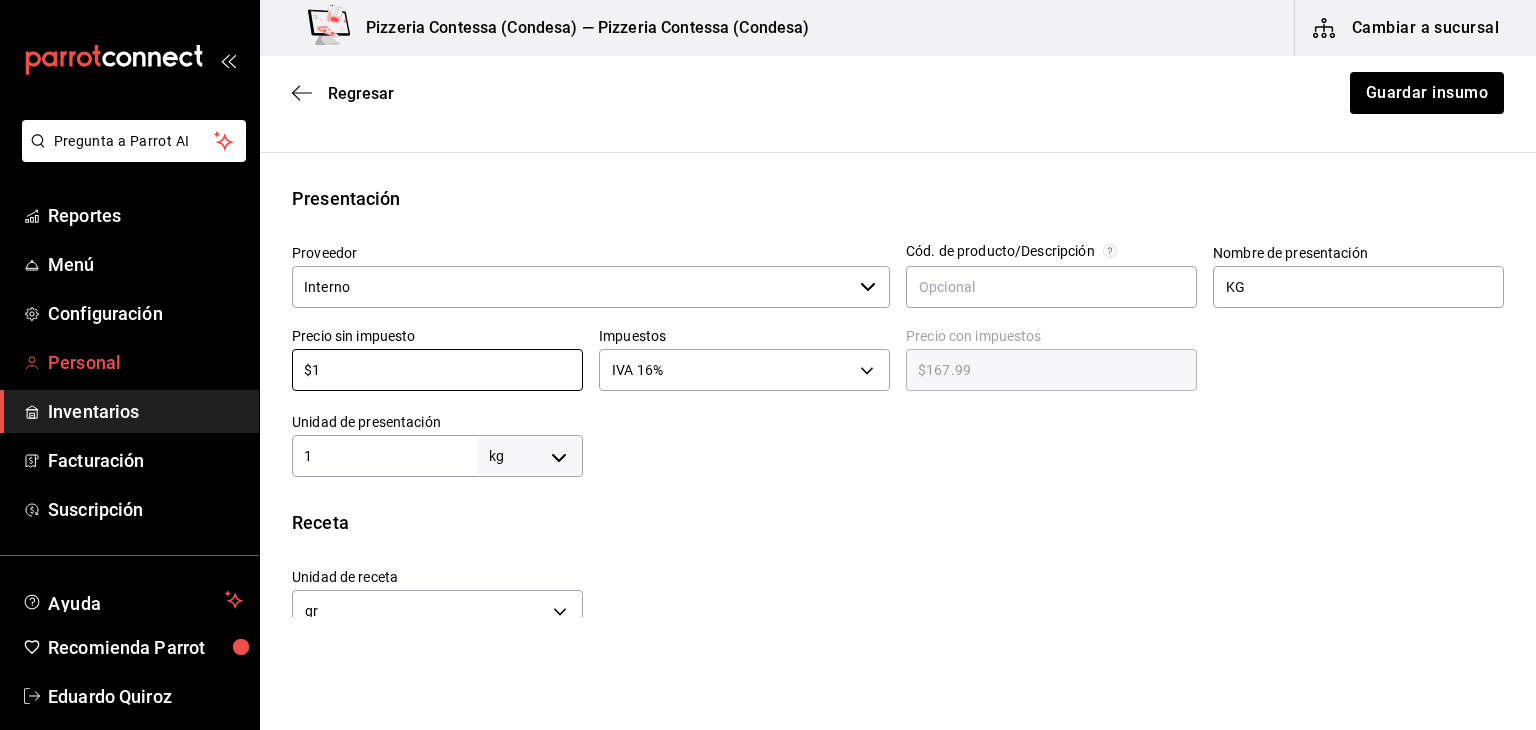 type on "$1.16" 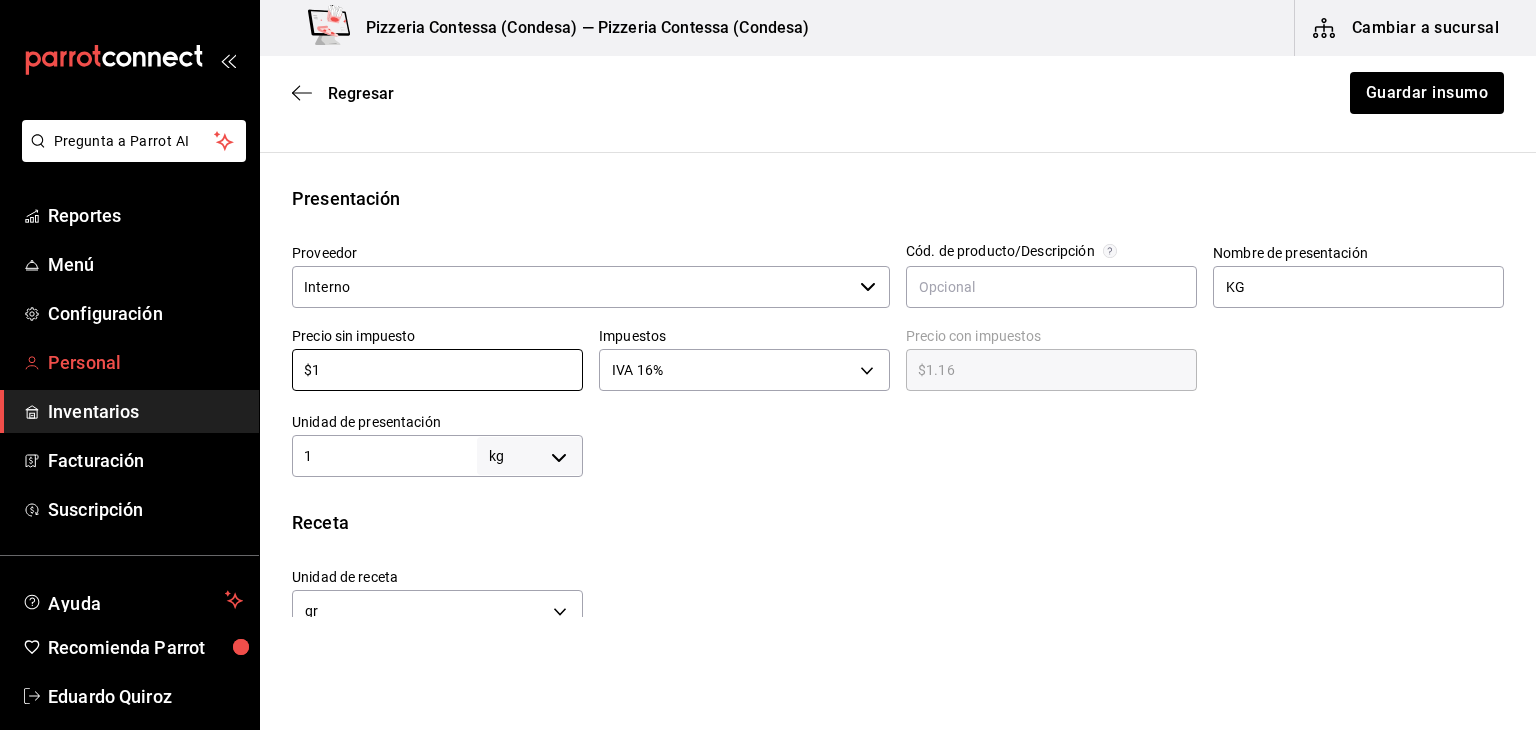 type on "$16" 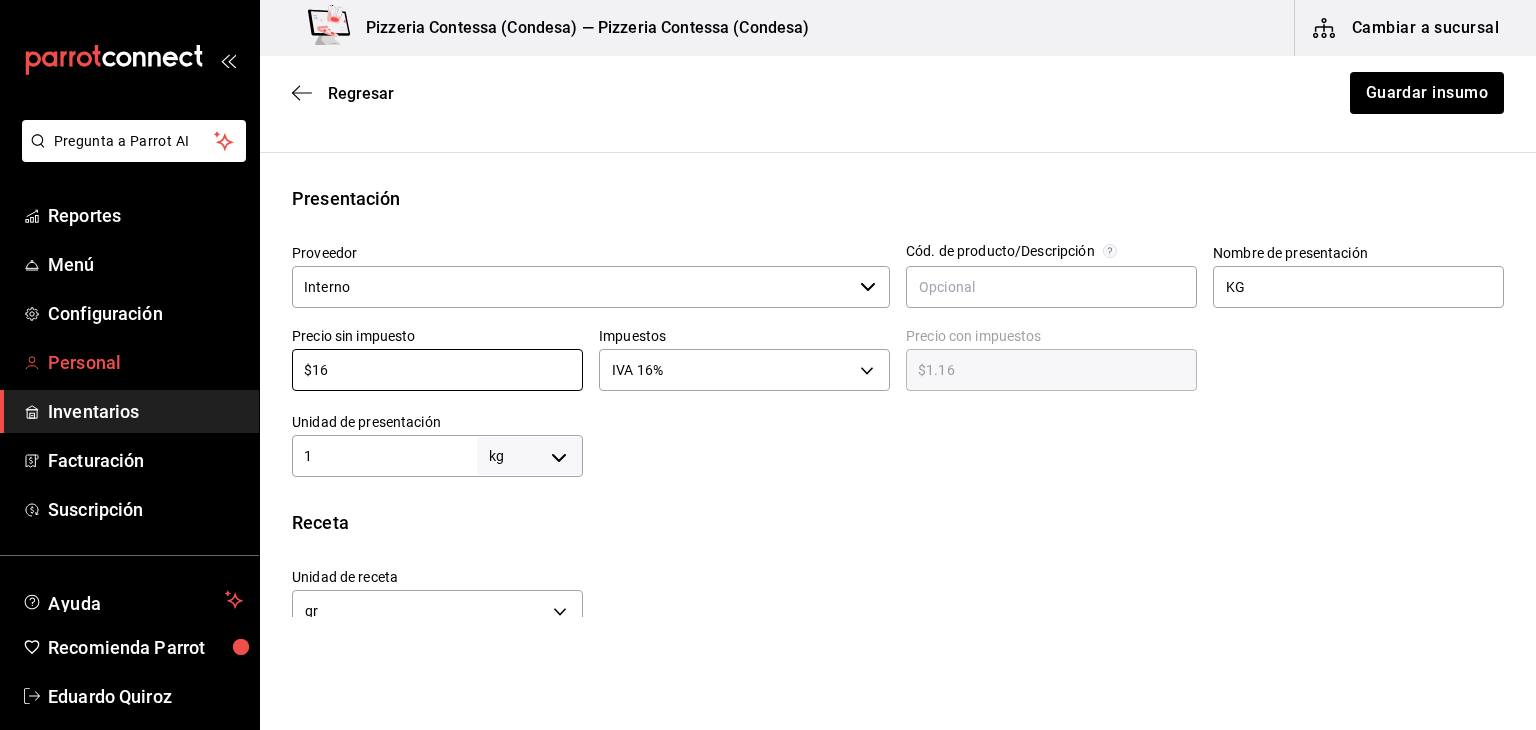 type on "$18.56" 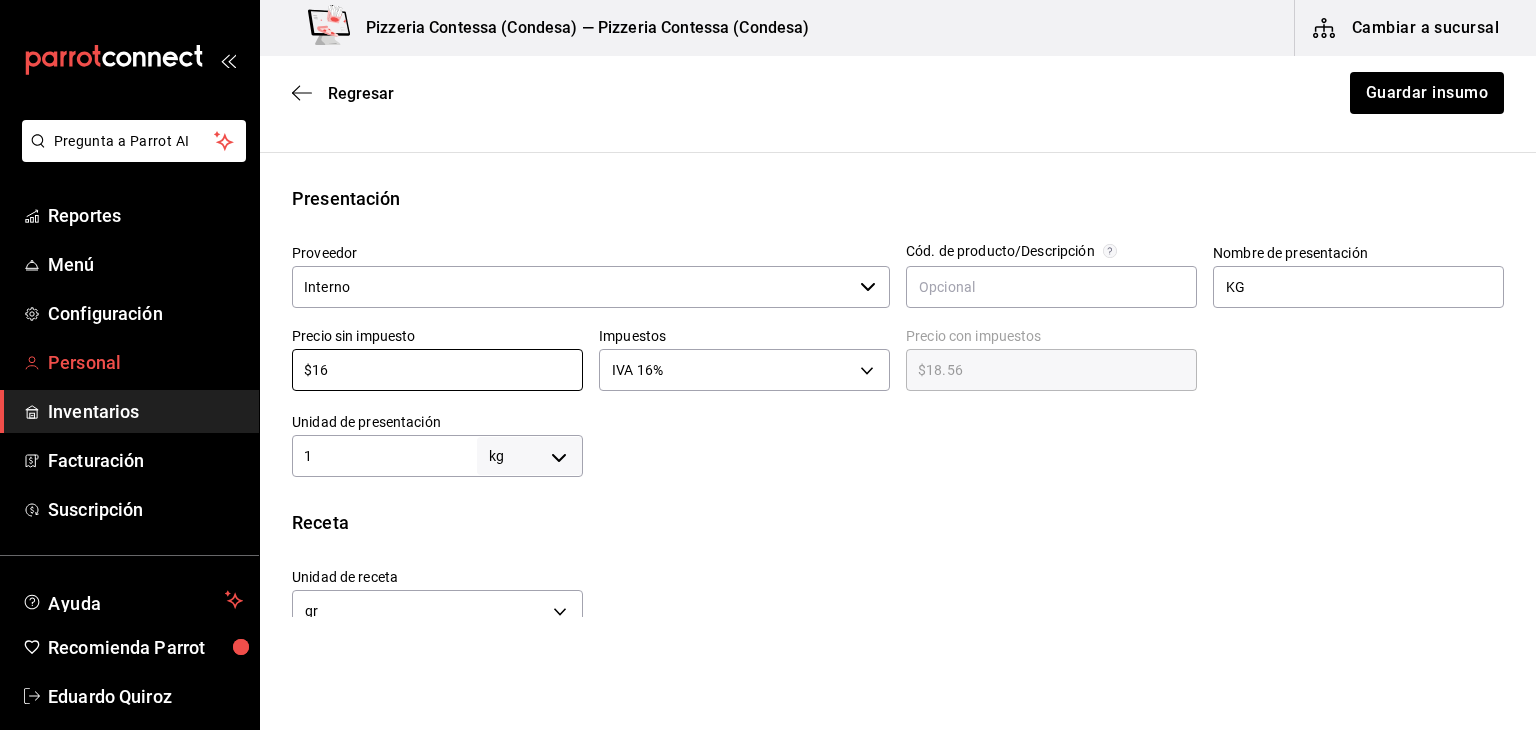 type on "$168" 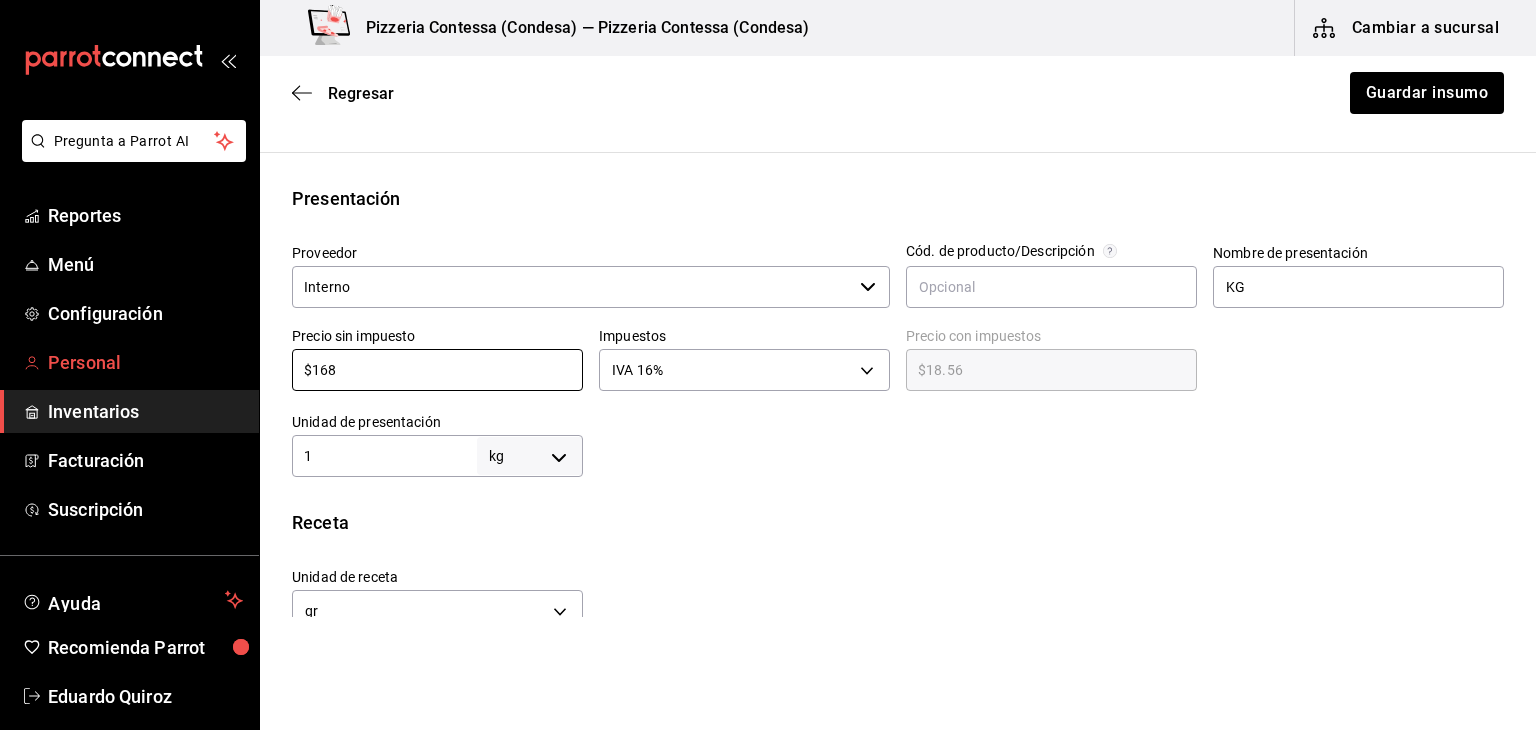 type on "$194.88" 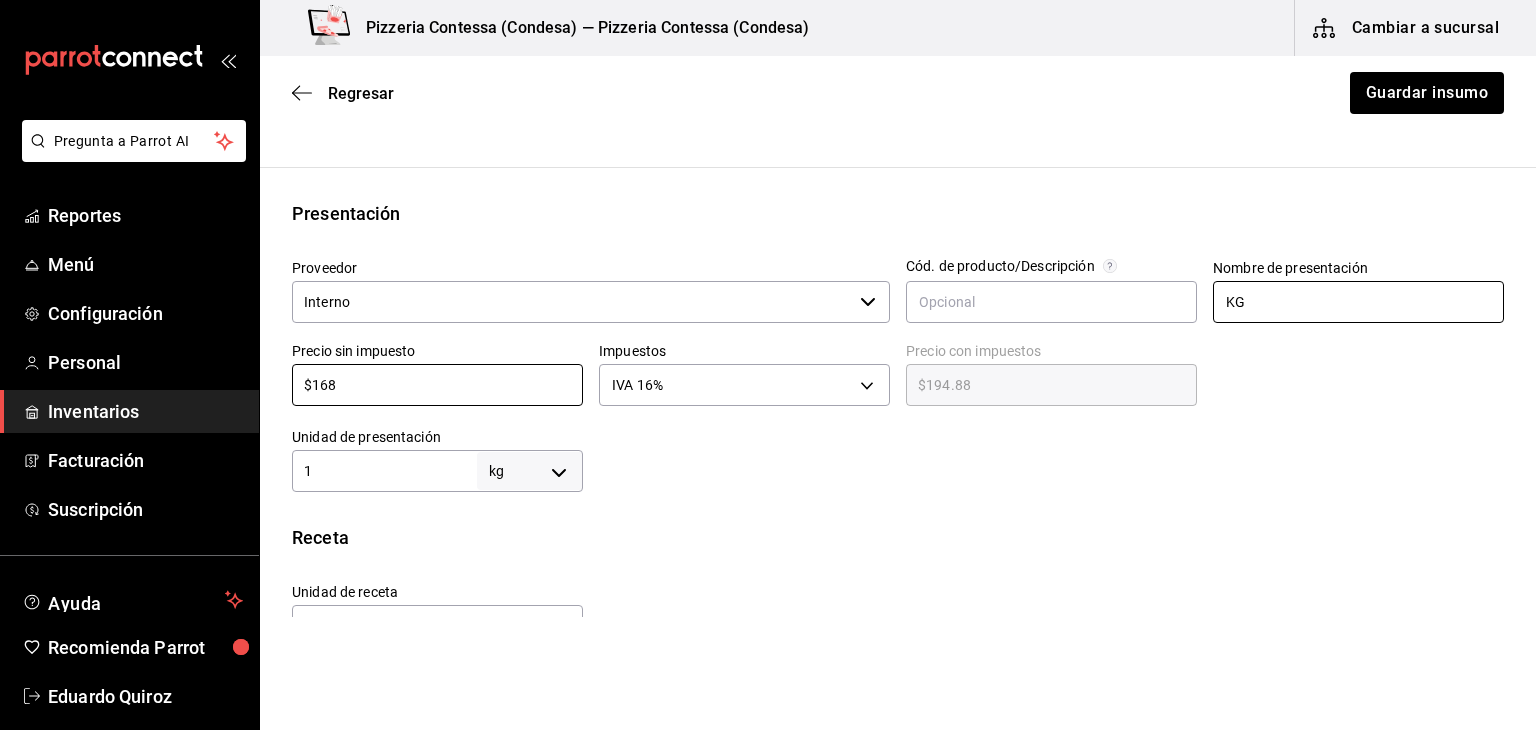 scroll, scrollTop: 328, scrollLeft: 0, axis: vertical 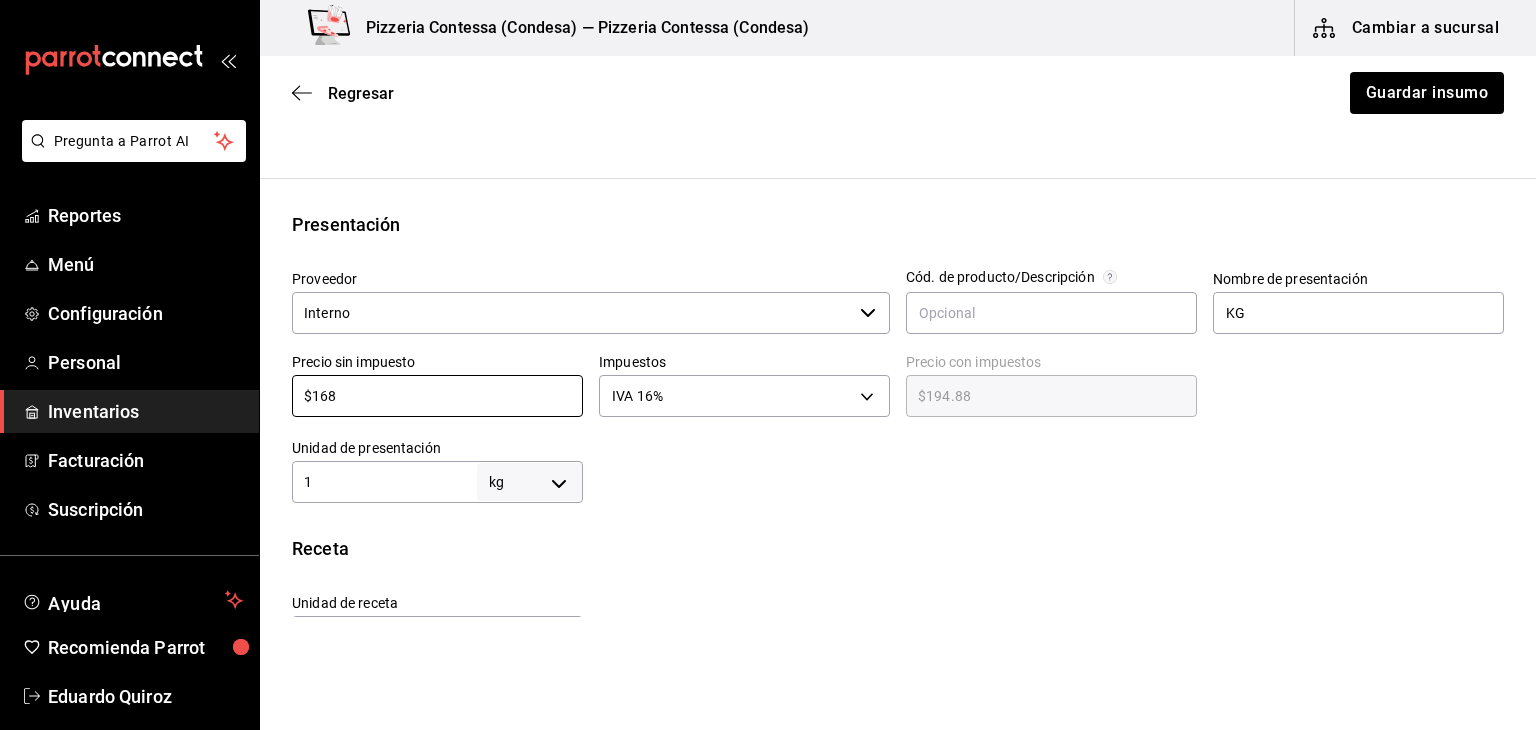 type on "$168" 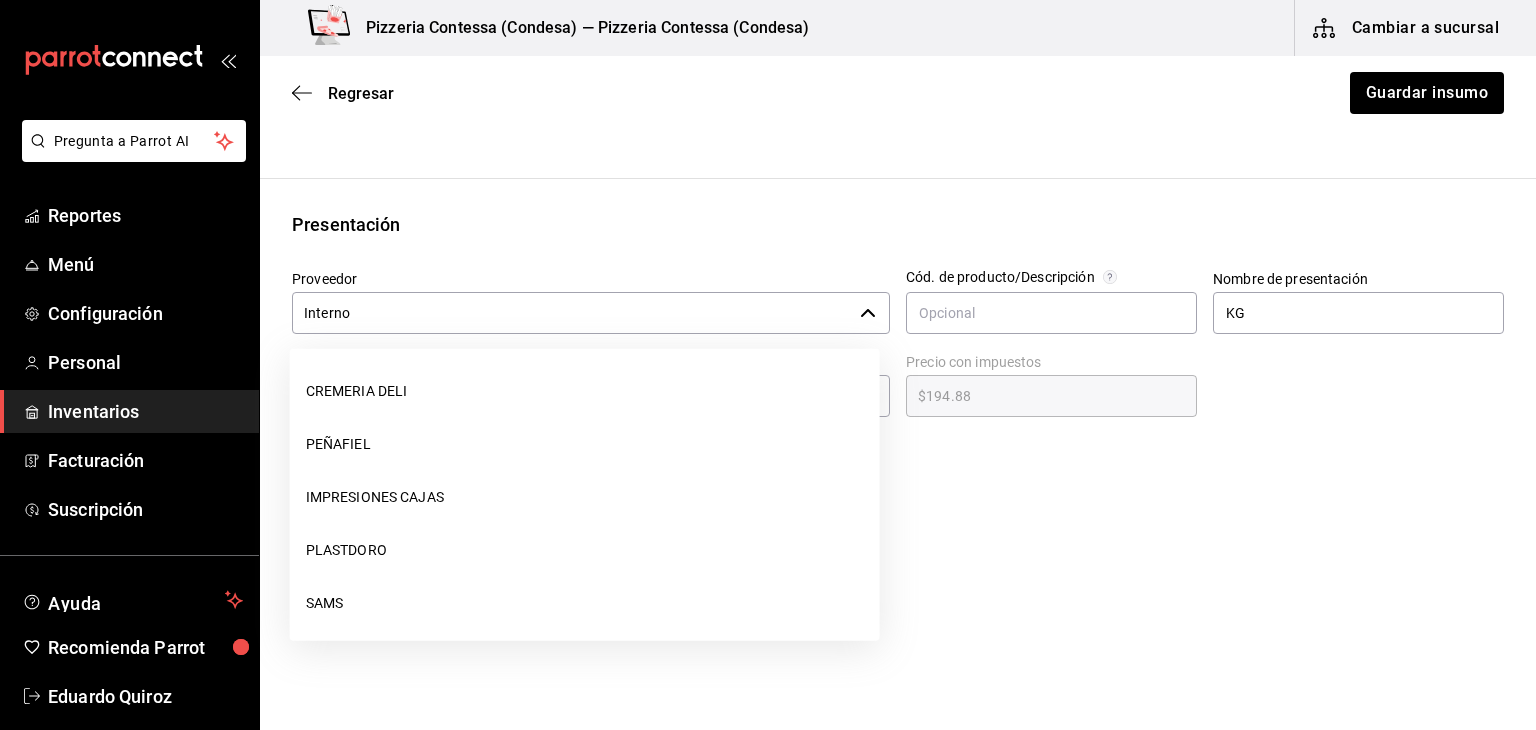click on "Interno" at bounding box center [572, 313] 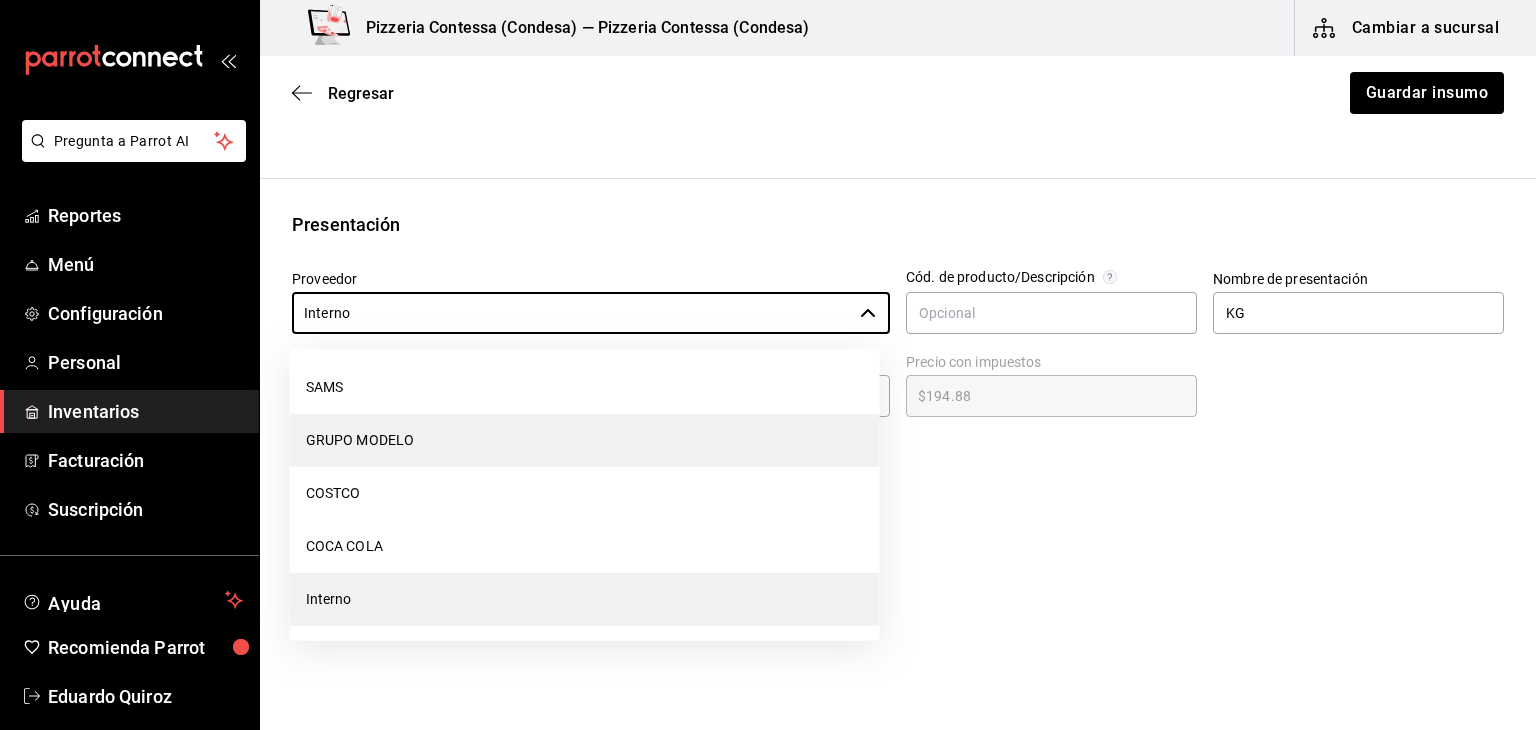 scroll, scrollTop: 0, scrollLeft: 0, axis: both 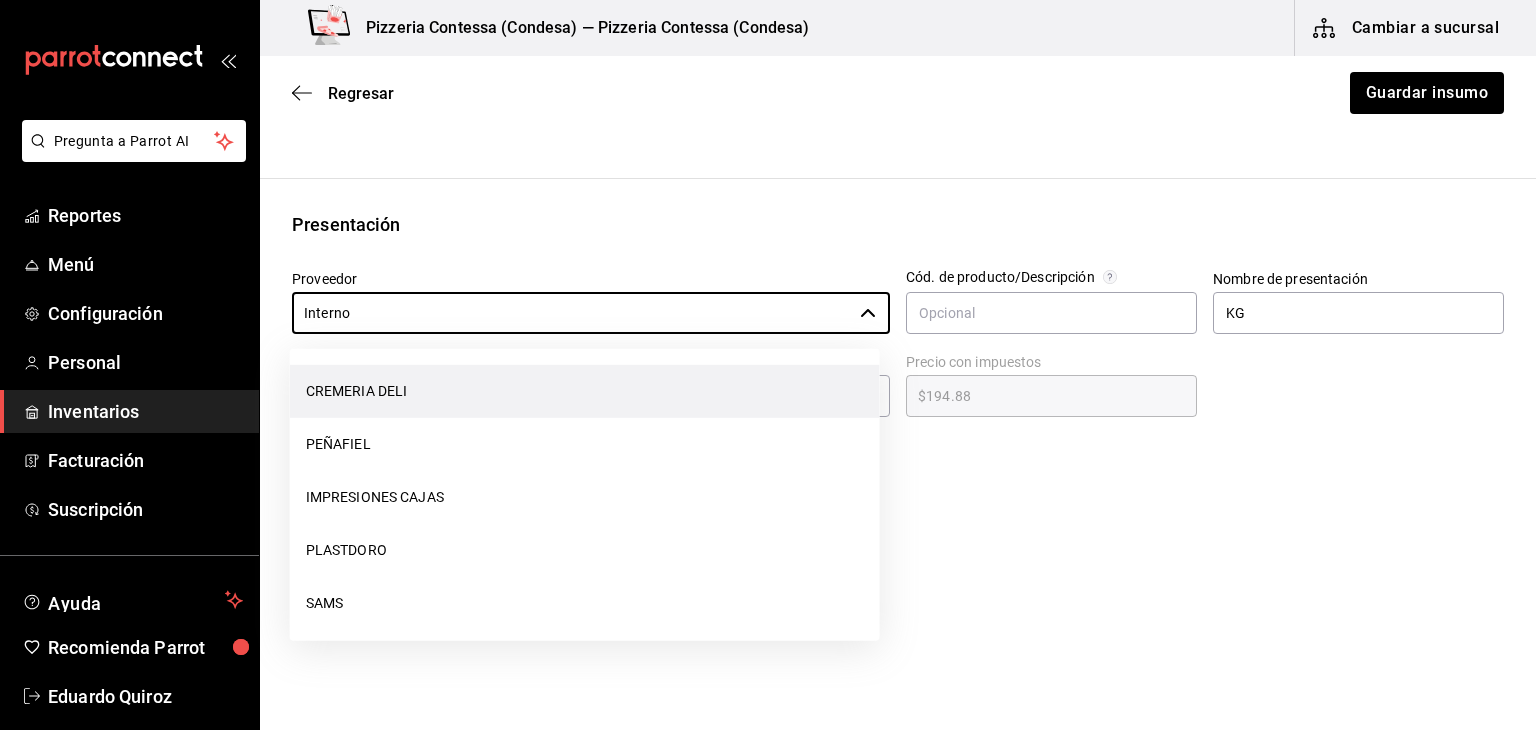 click on "CREMERIA DELI" at bounding box center [585, 391] 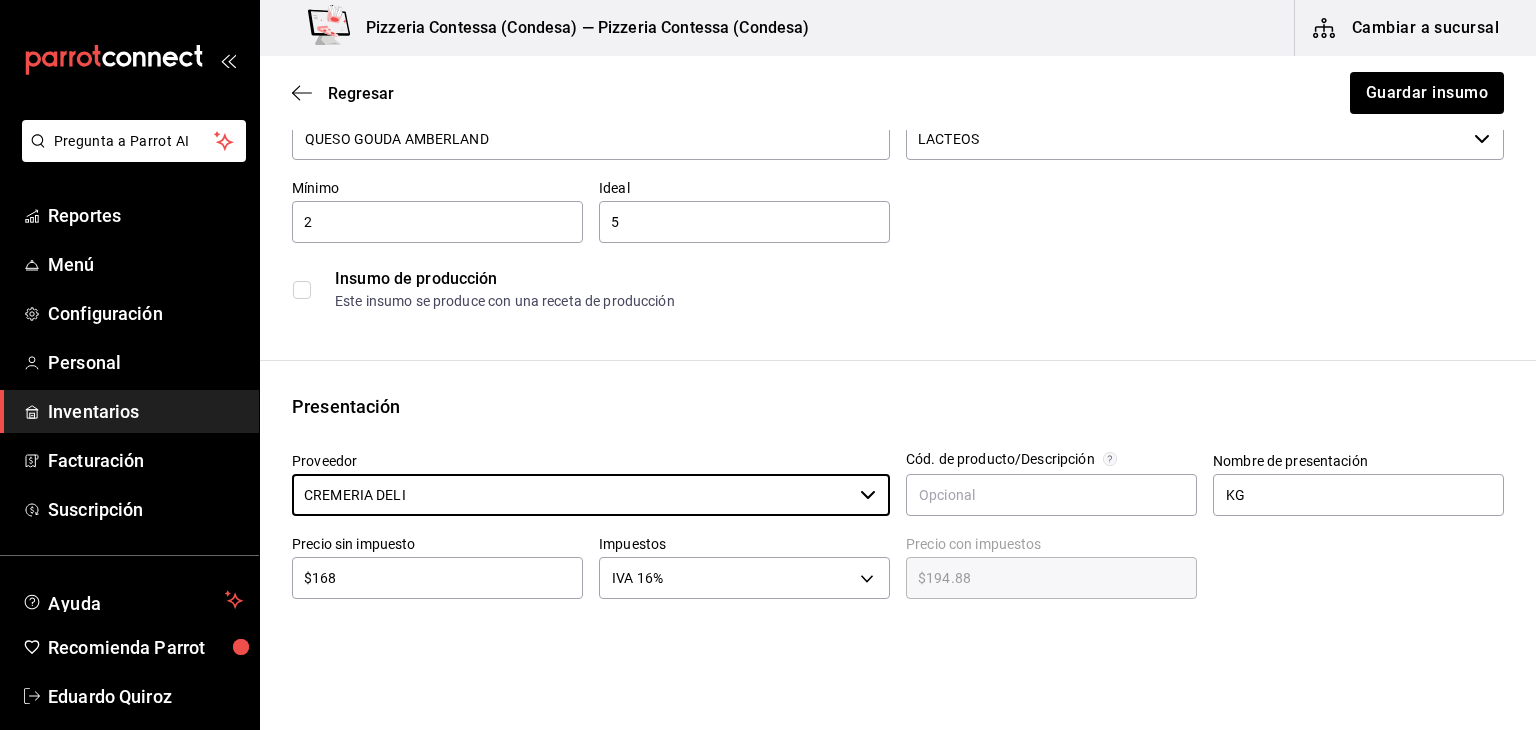 scroll, scrollTop: 0, scrollLeft: 0, axis: both 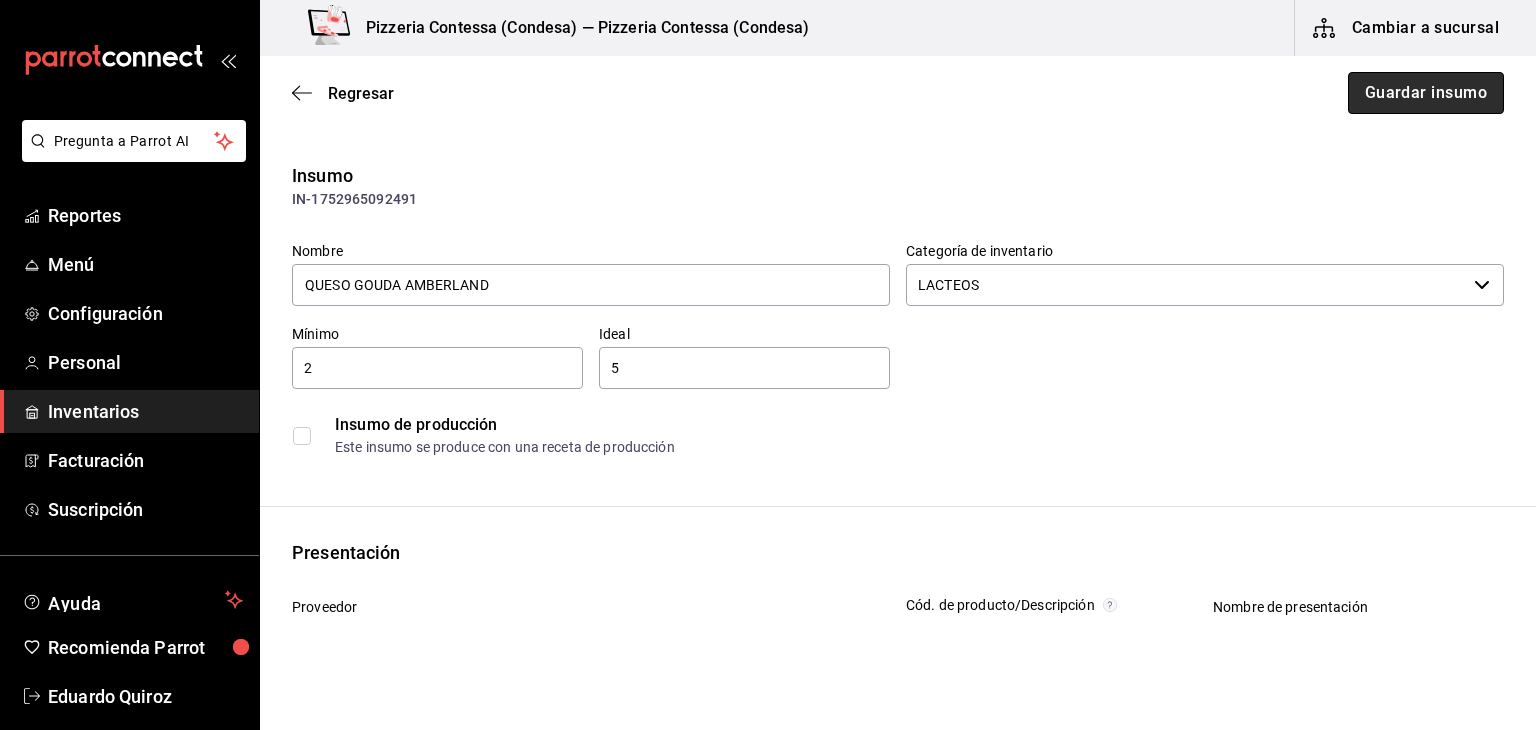 click on "Guardar insumo" at bounding box center [1426, 93] 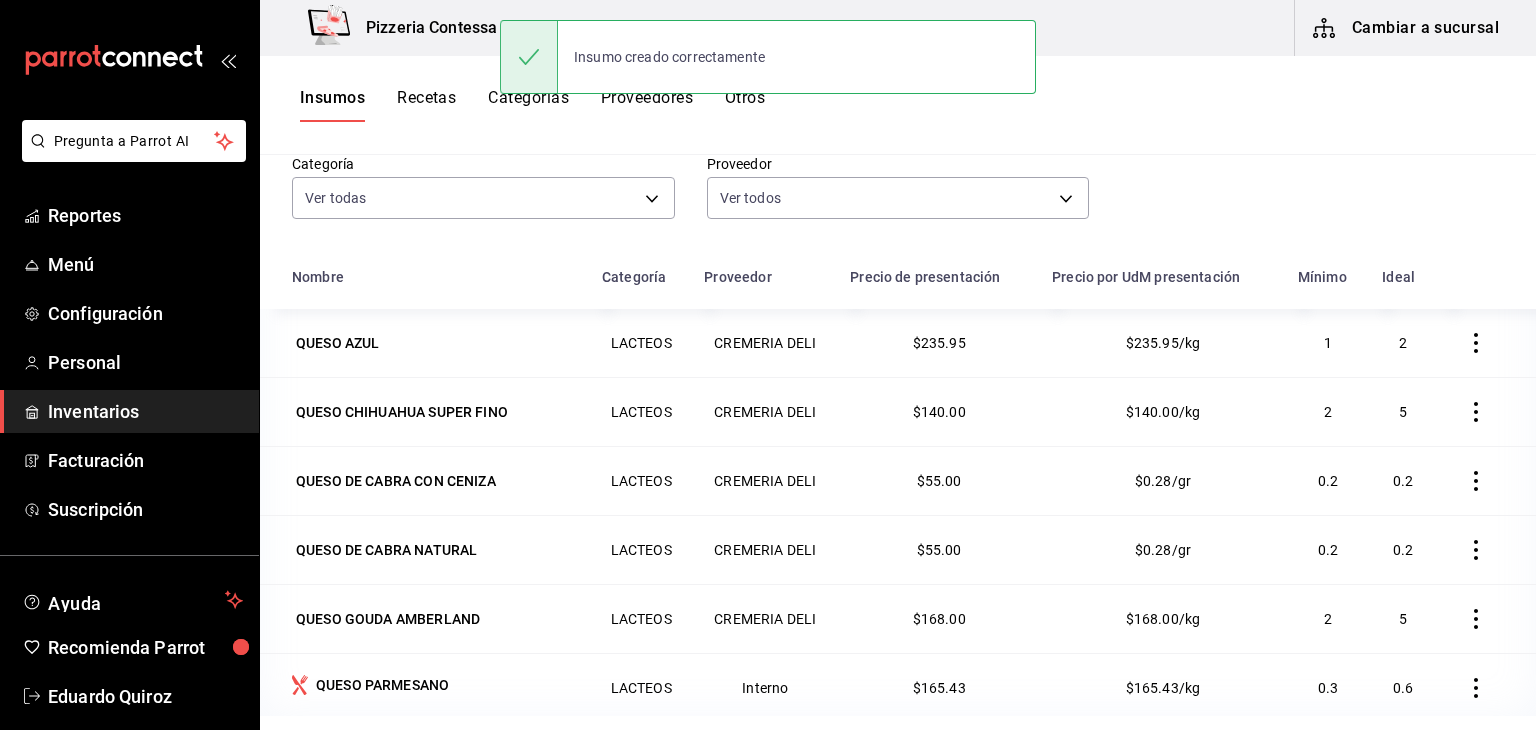 scroll, scrollTop: 200, scrollLeft: 0, axis: vertical 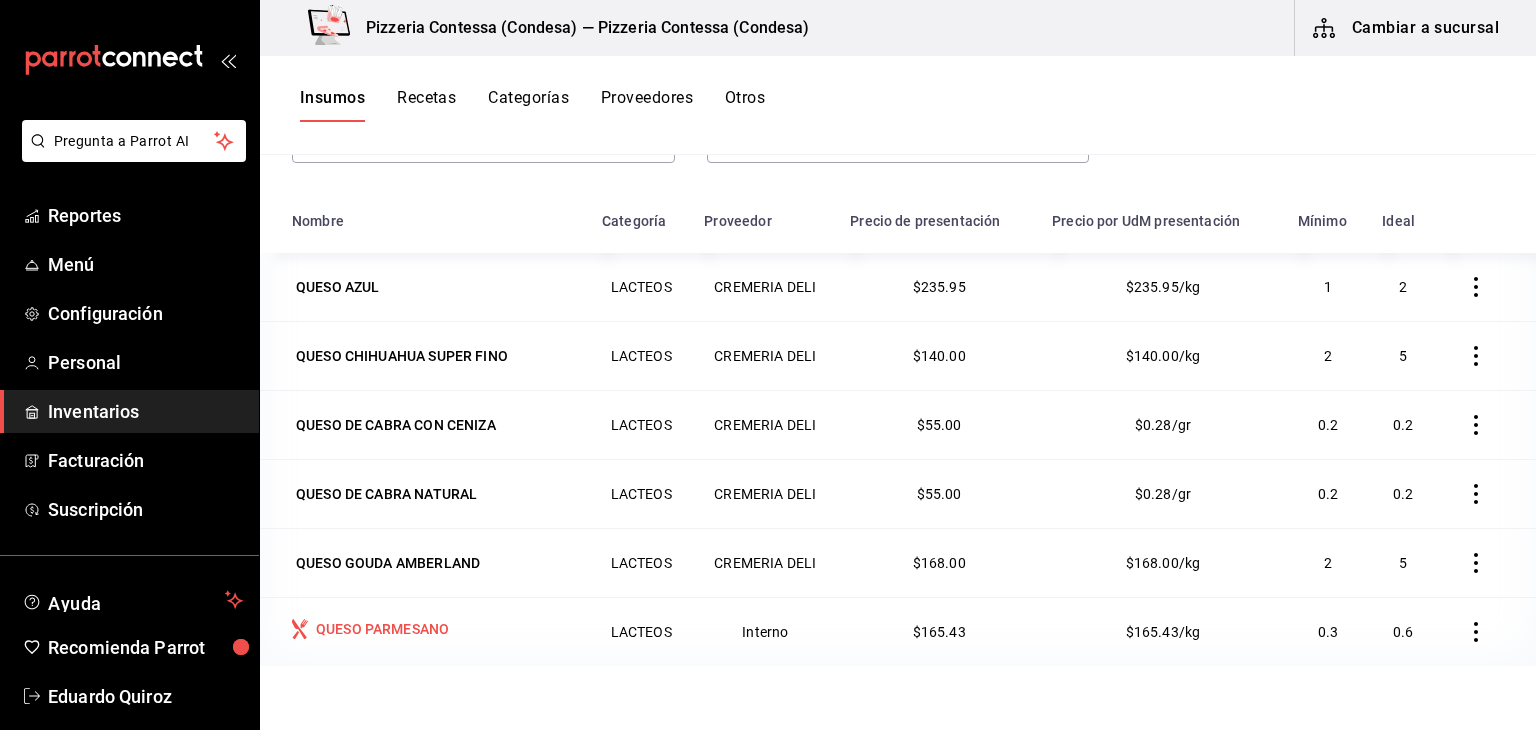 click on "QUESO PARMESANO" at bounding box center [382, 629] 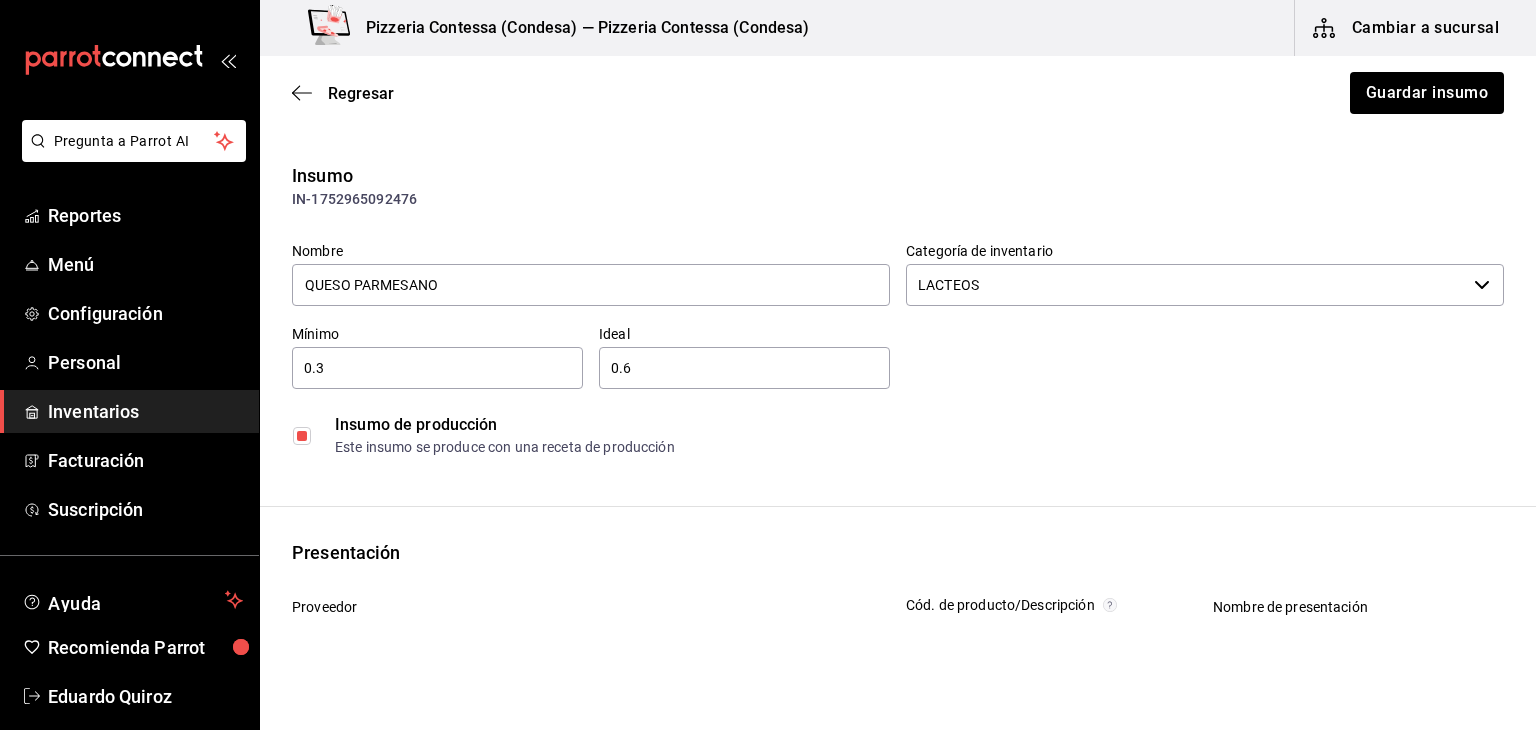 click at bounding box center [302, 436] 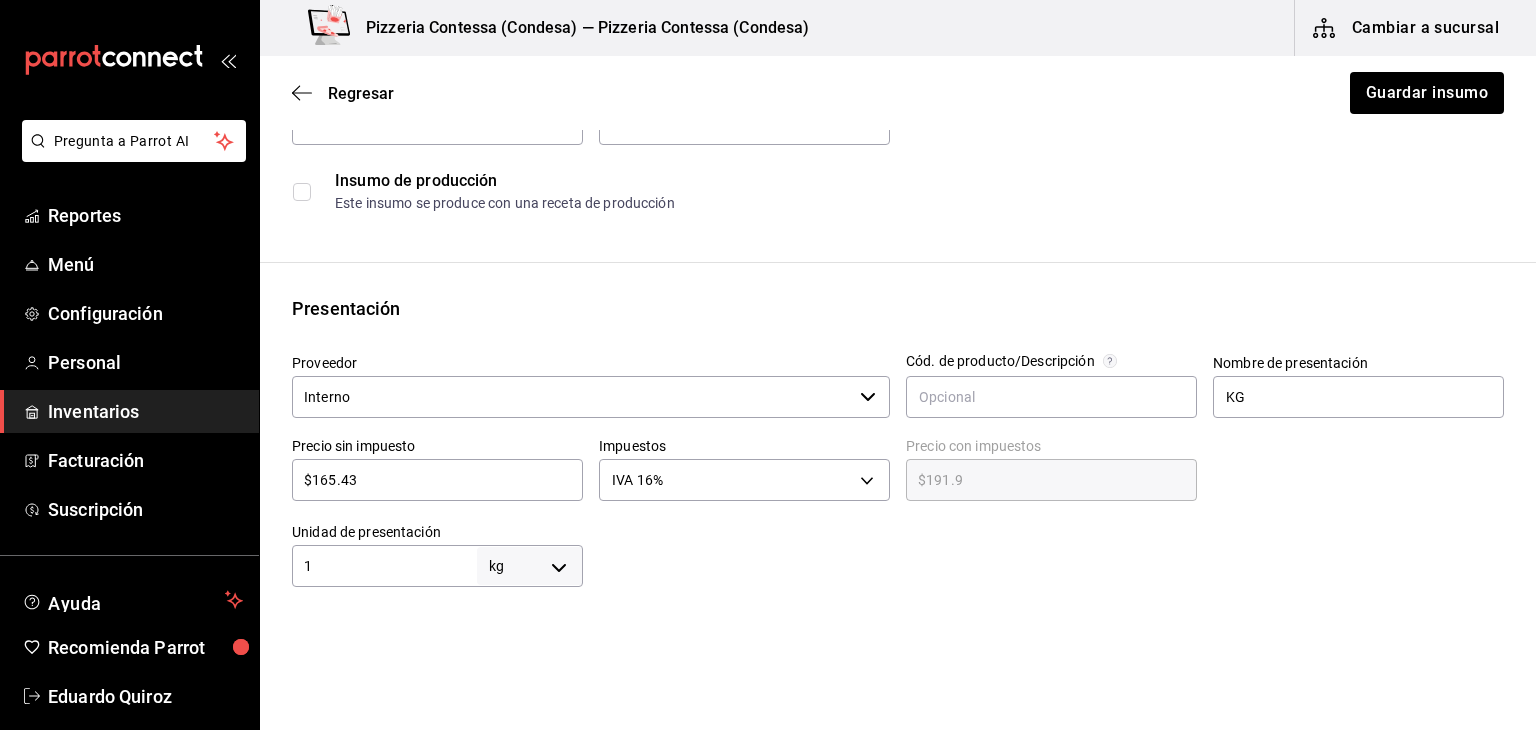 scroll, scrollTop: 252, scrollLeft: 0, axis: vertical 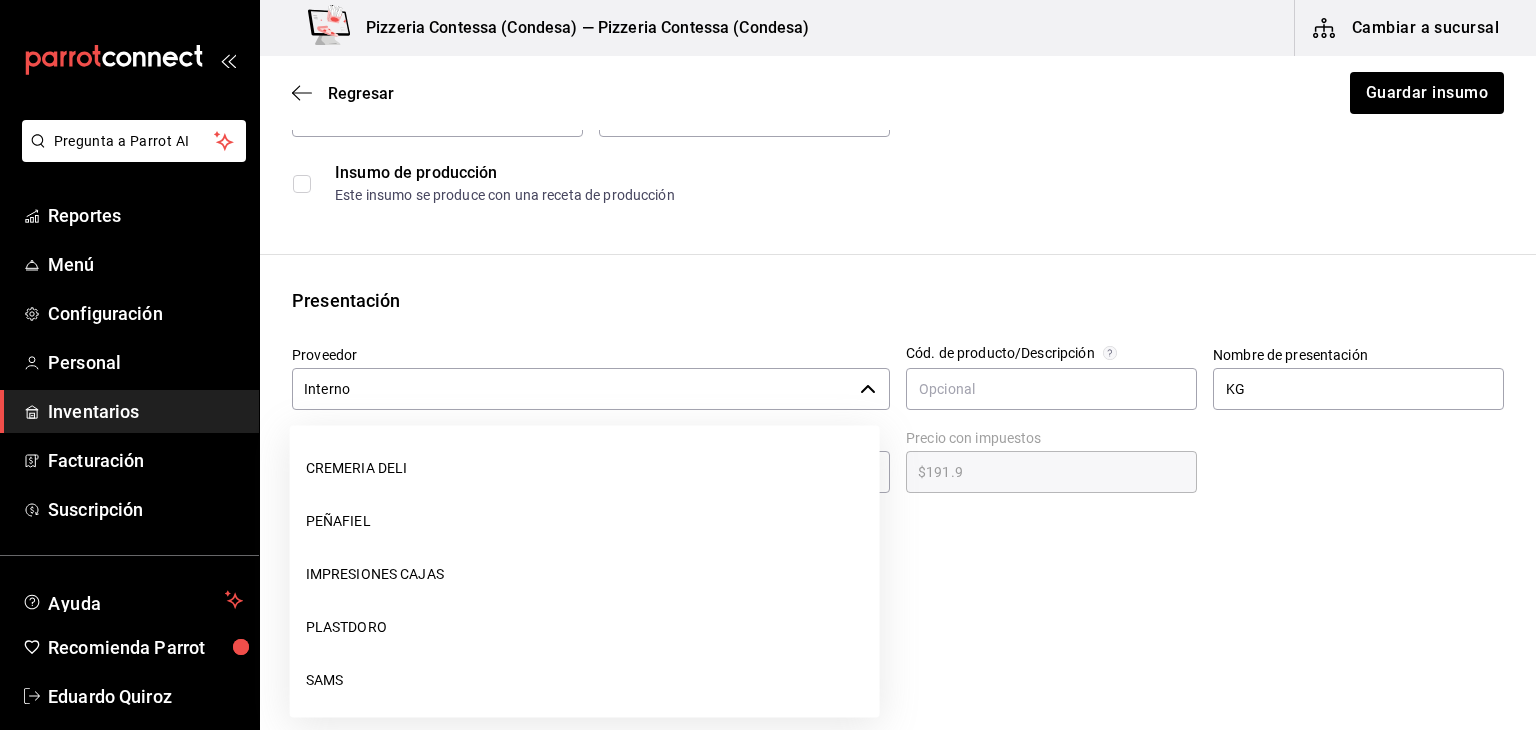 click on "Interno" at bounding box center (572, 389) 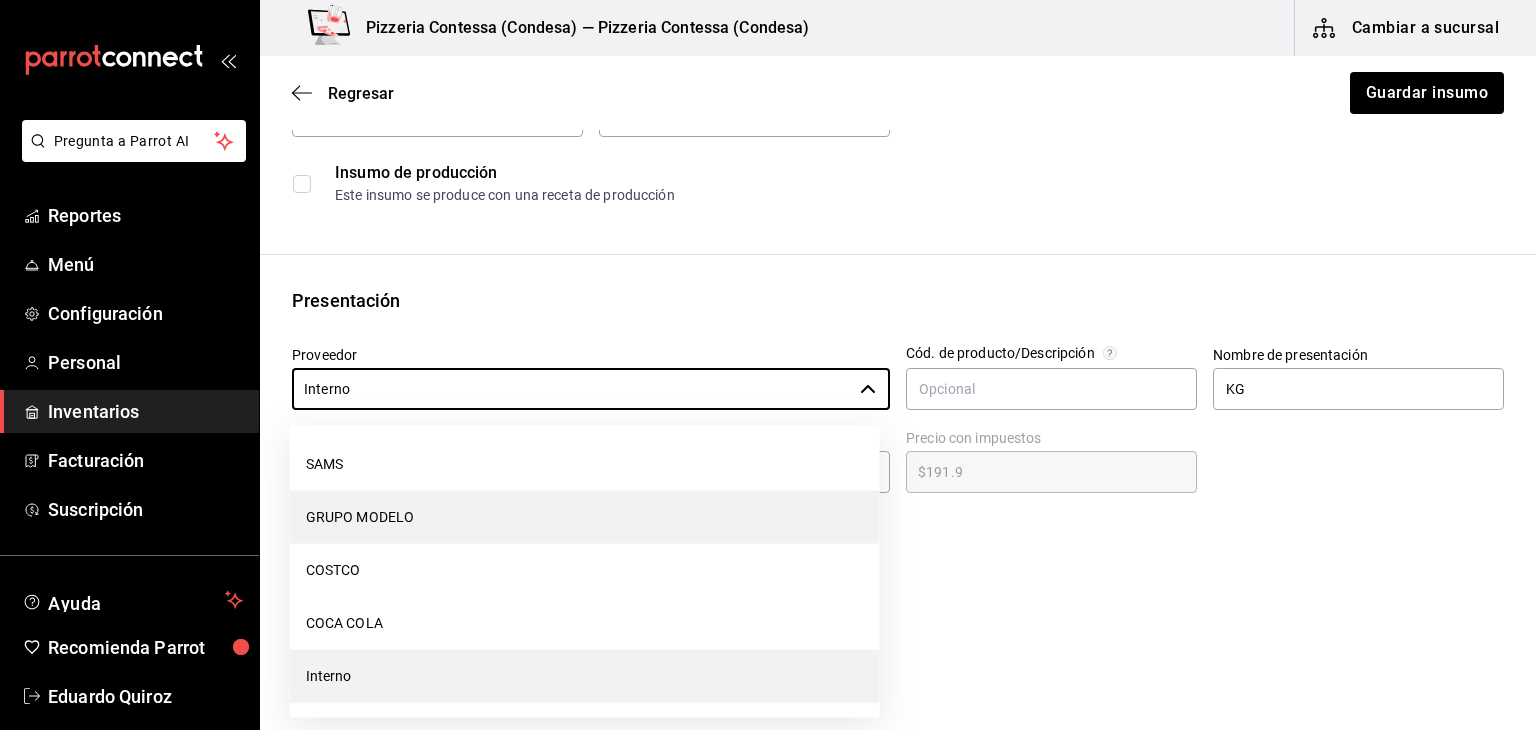 scroll, scrollTop: 0, scrollLeft: 0, axis: both 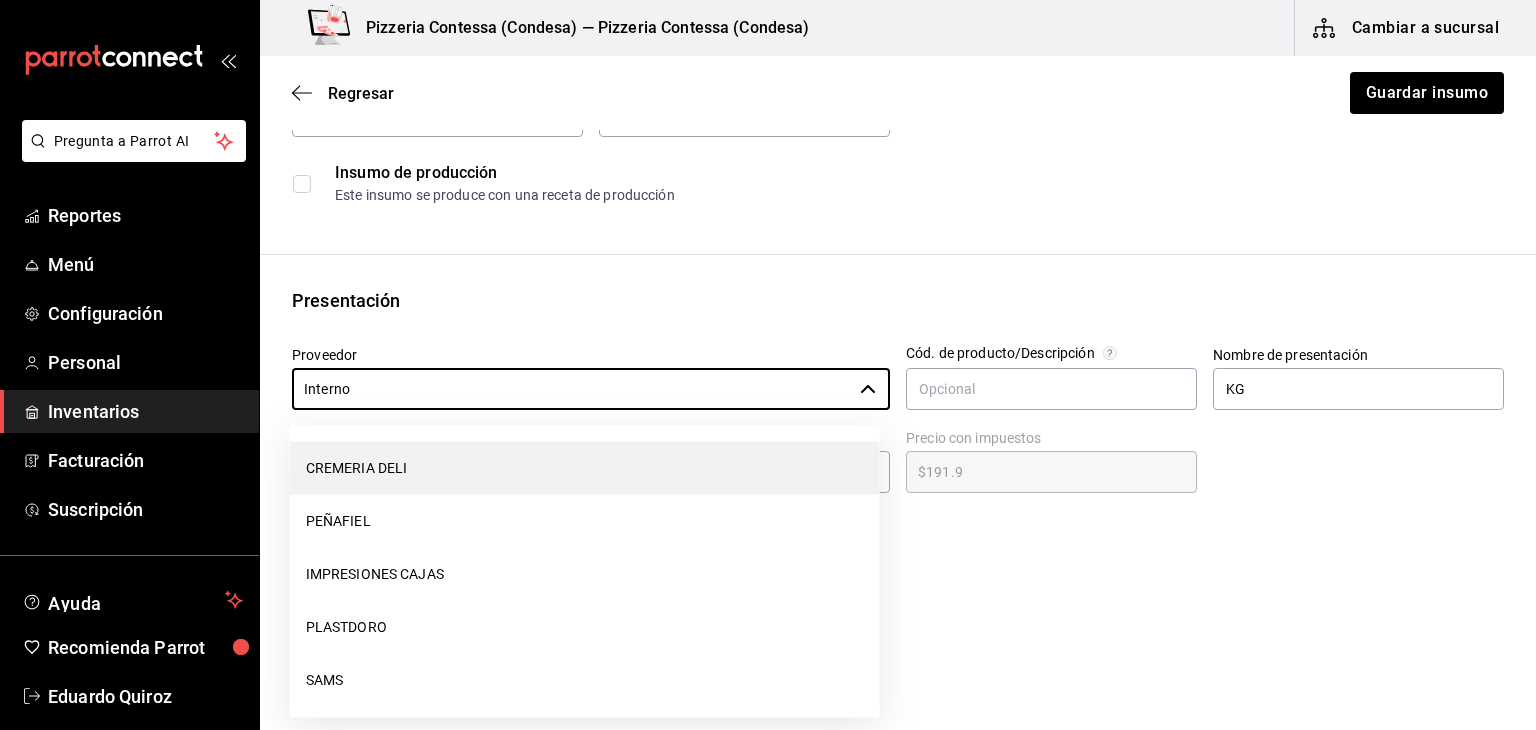 click on "CREMERIA DELI" at bounding box center [585, 468] 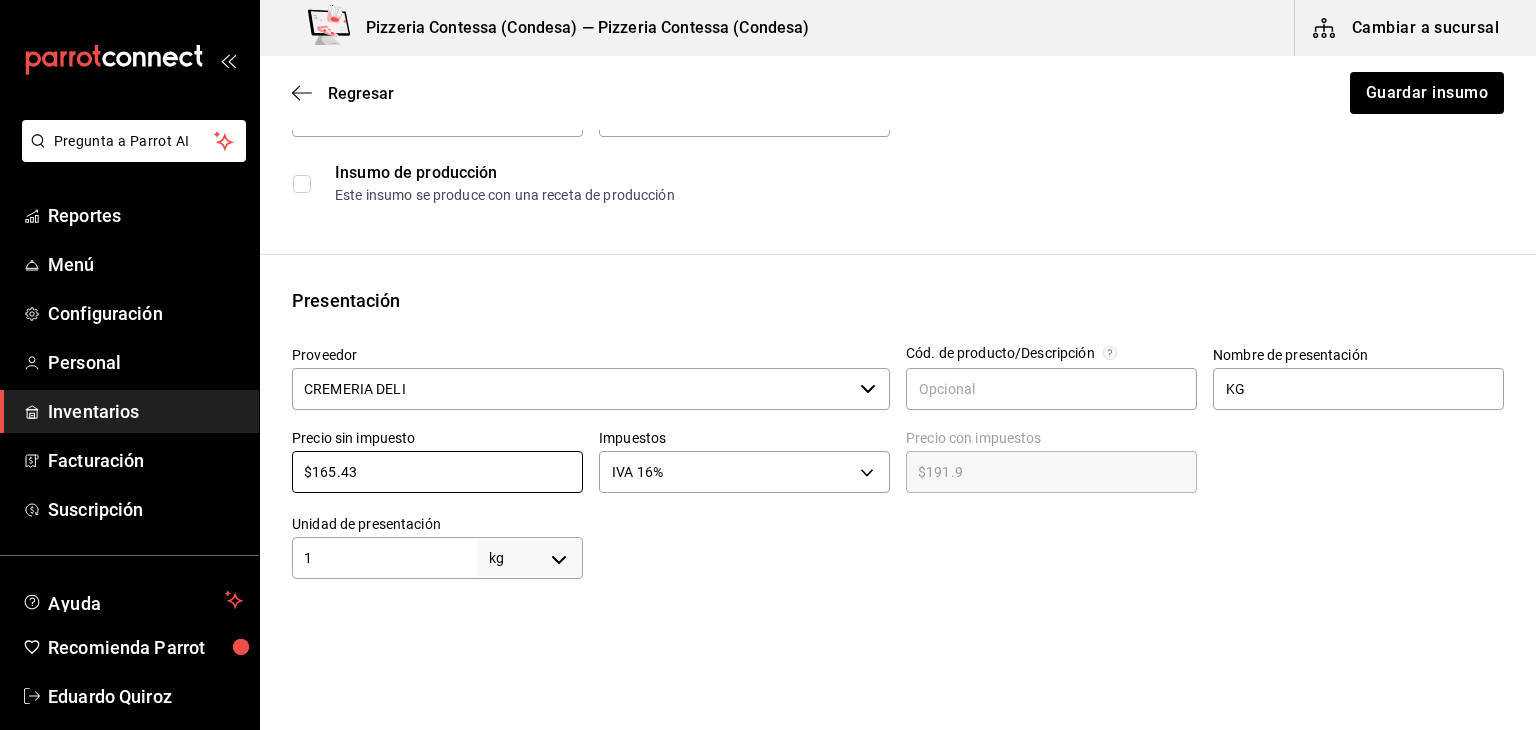 drag, startPoint x: 388, startPoint y: 475, endPoint x: 258, endPoint y: 458, distance: 131.10683 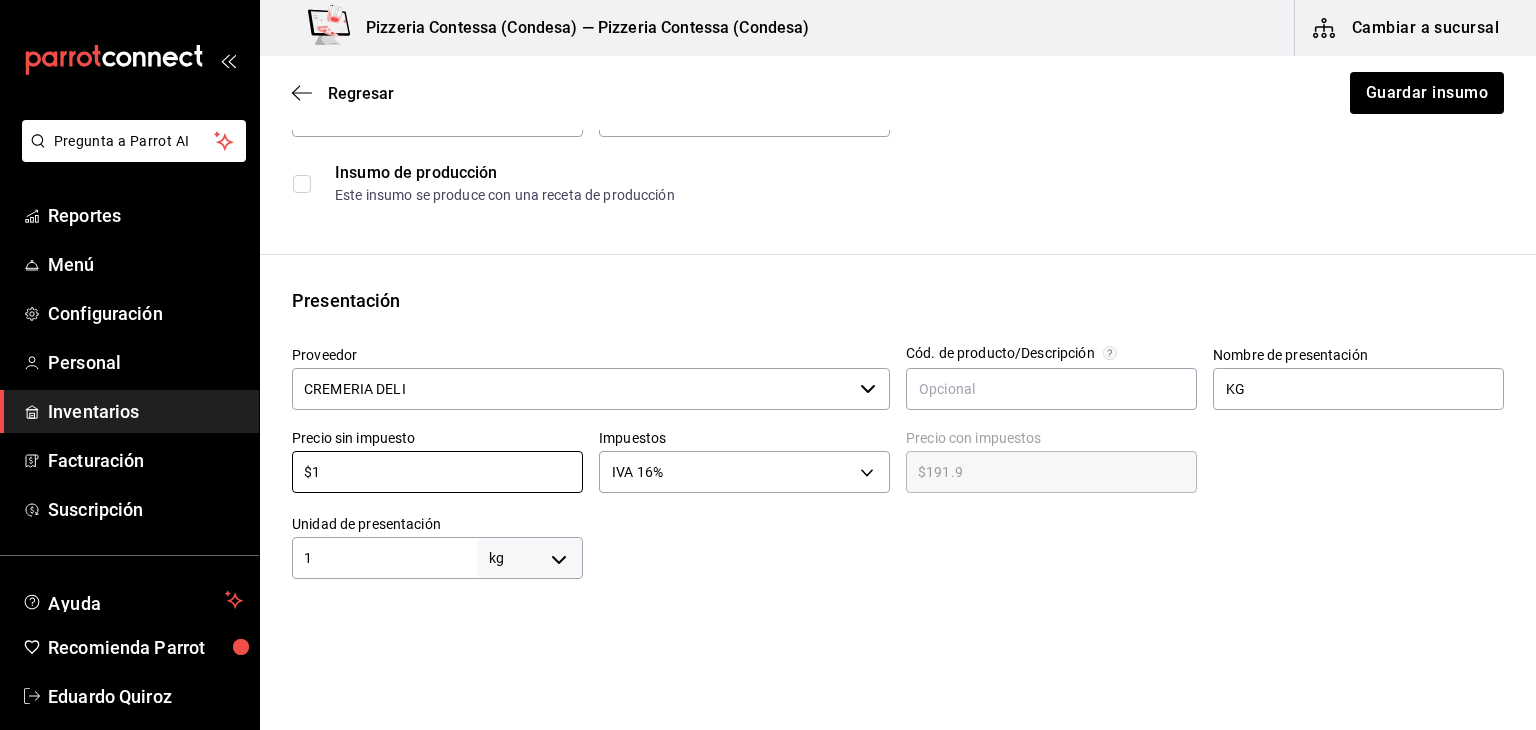 type on "$1.16" 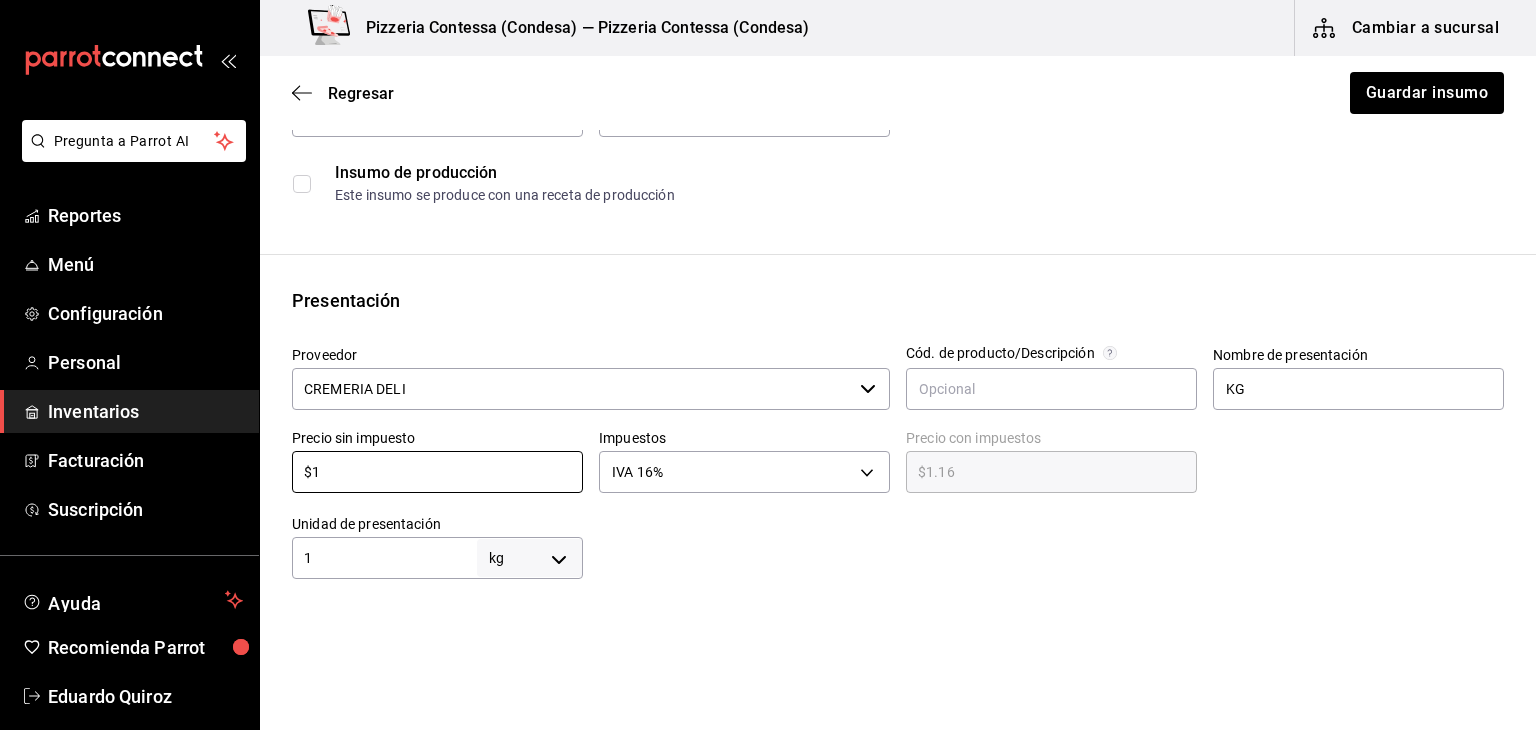 type on "$19" 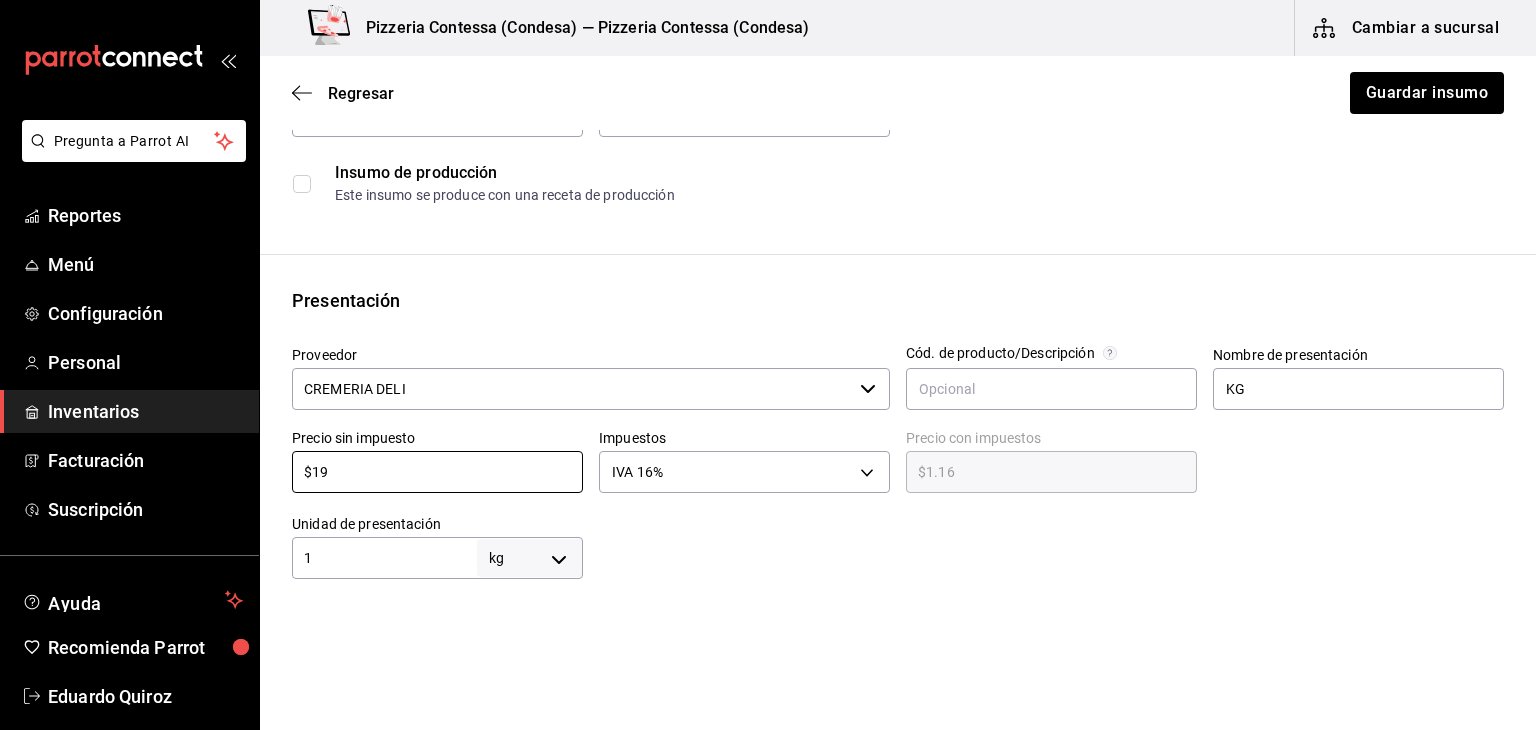 type on "$22.04" 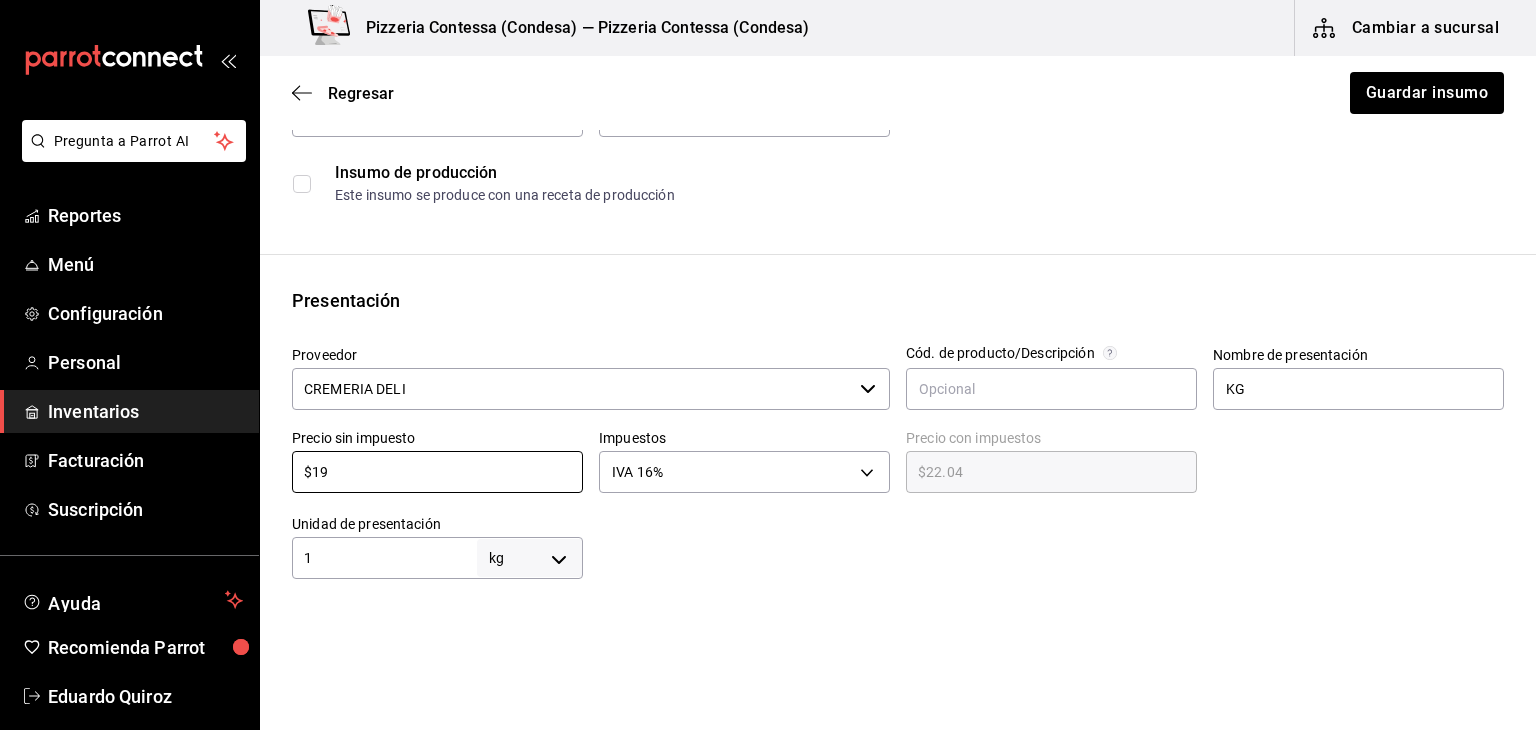 type on "$192" 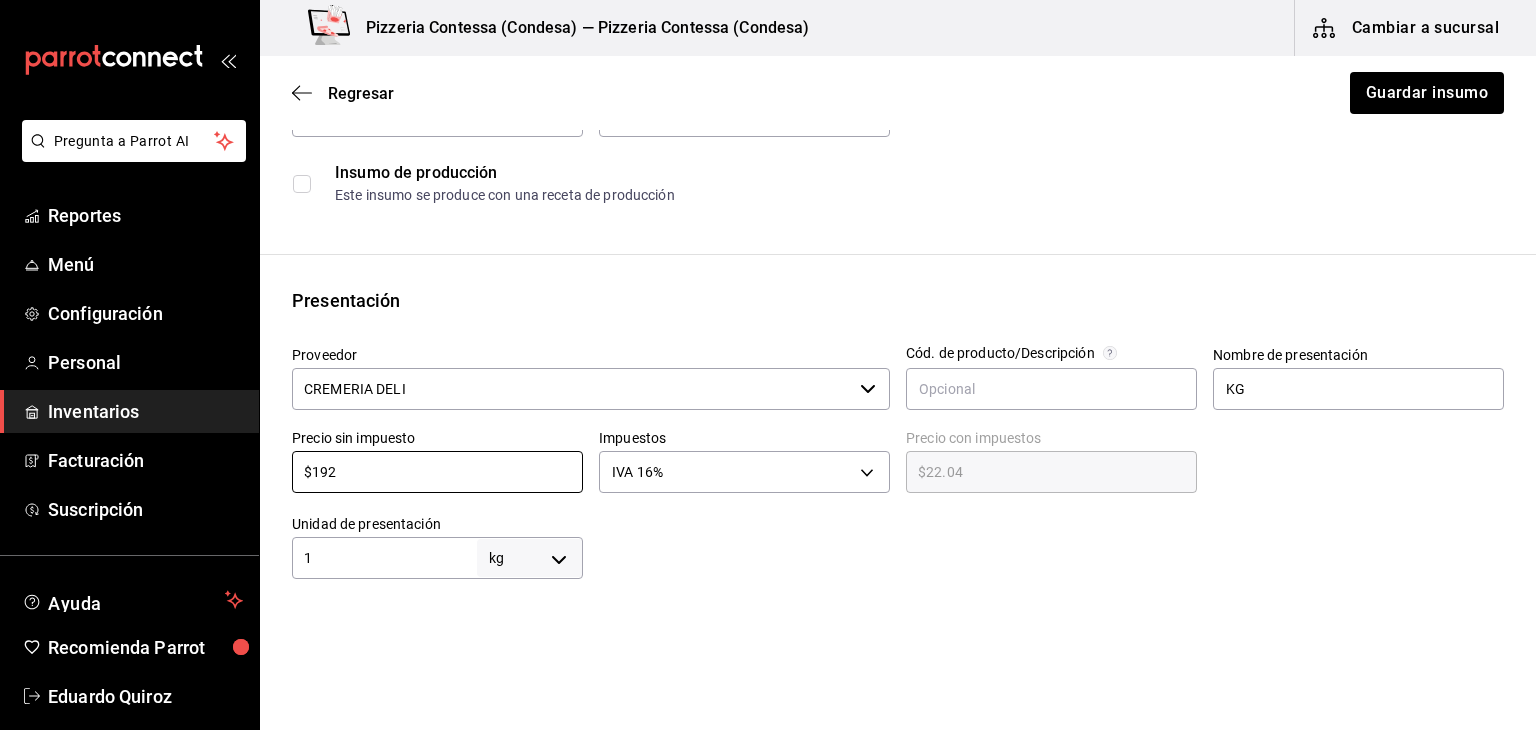 type on "$222.72" 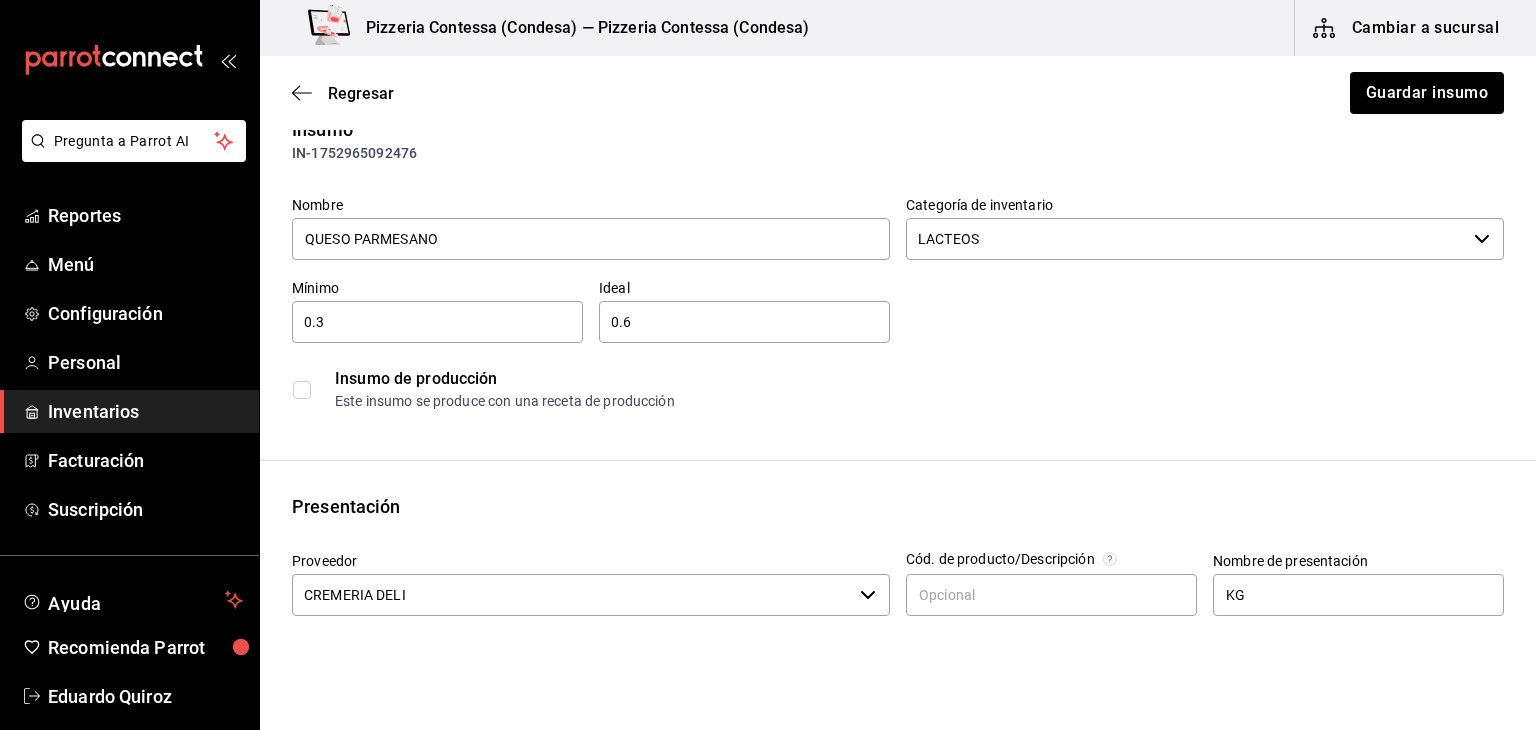 scroll, scrollTop: 0, scrollLeft: 0, axis: both 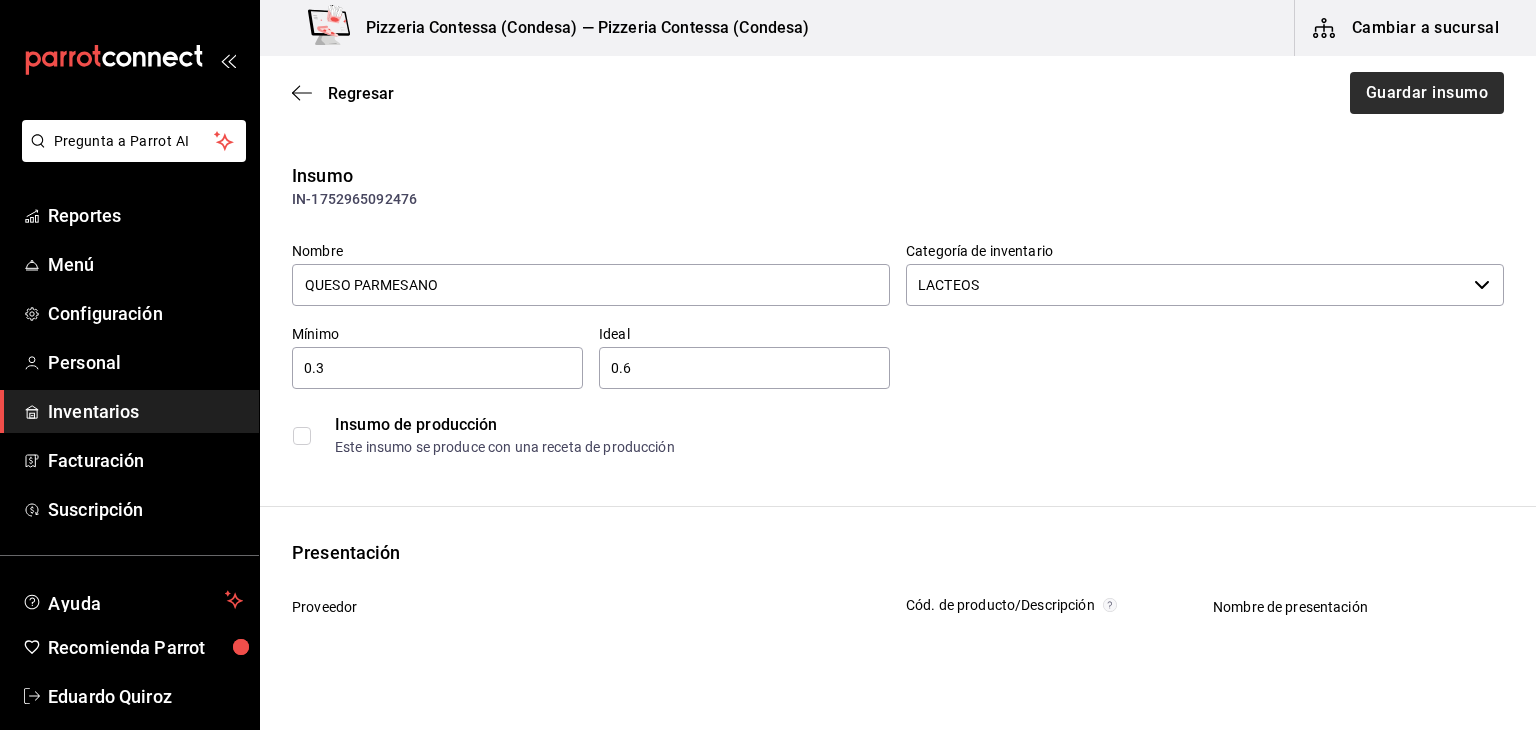 type on "$192" 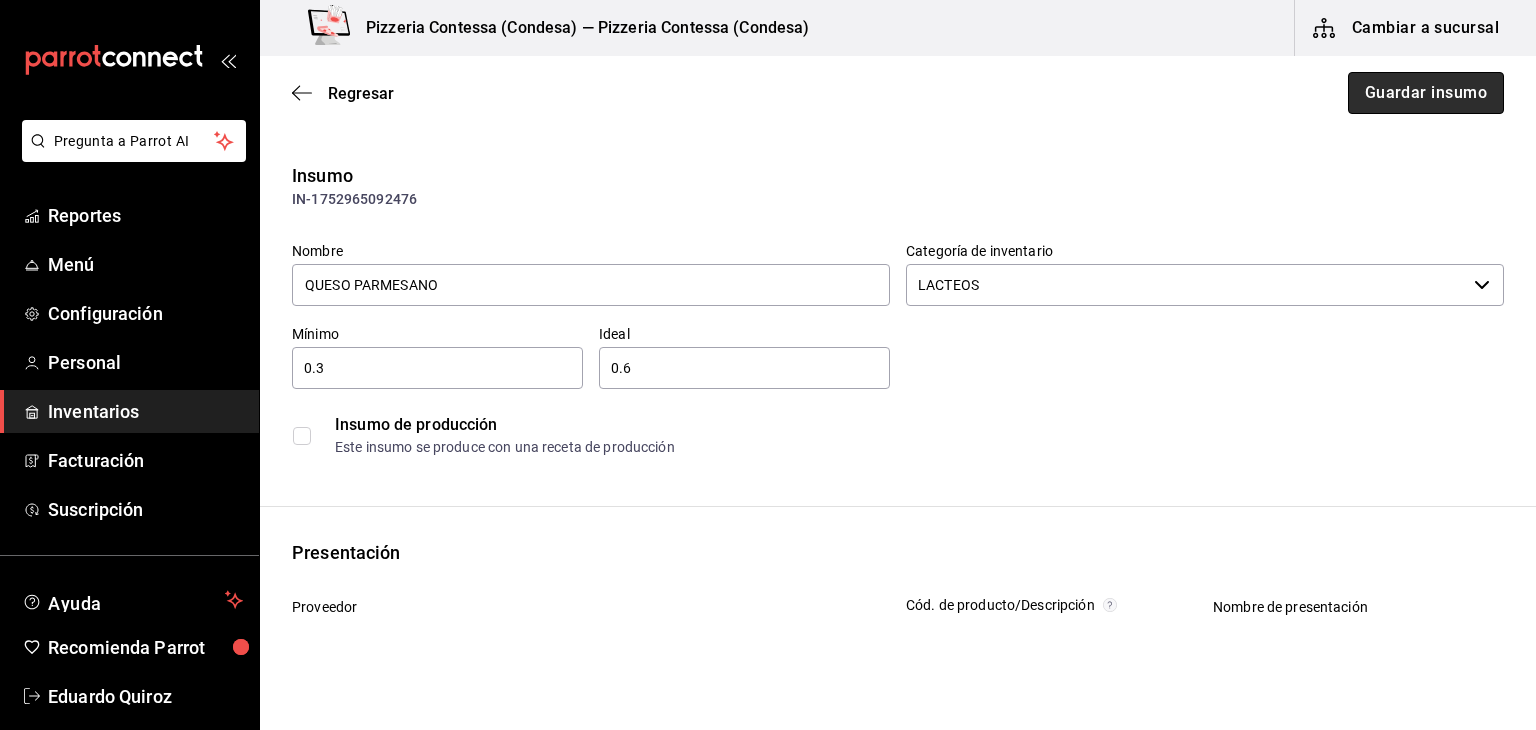 click on "Guardar insumo" at bounding box center [1426, 93] 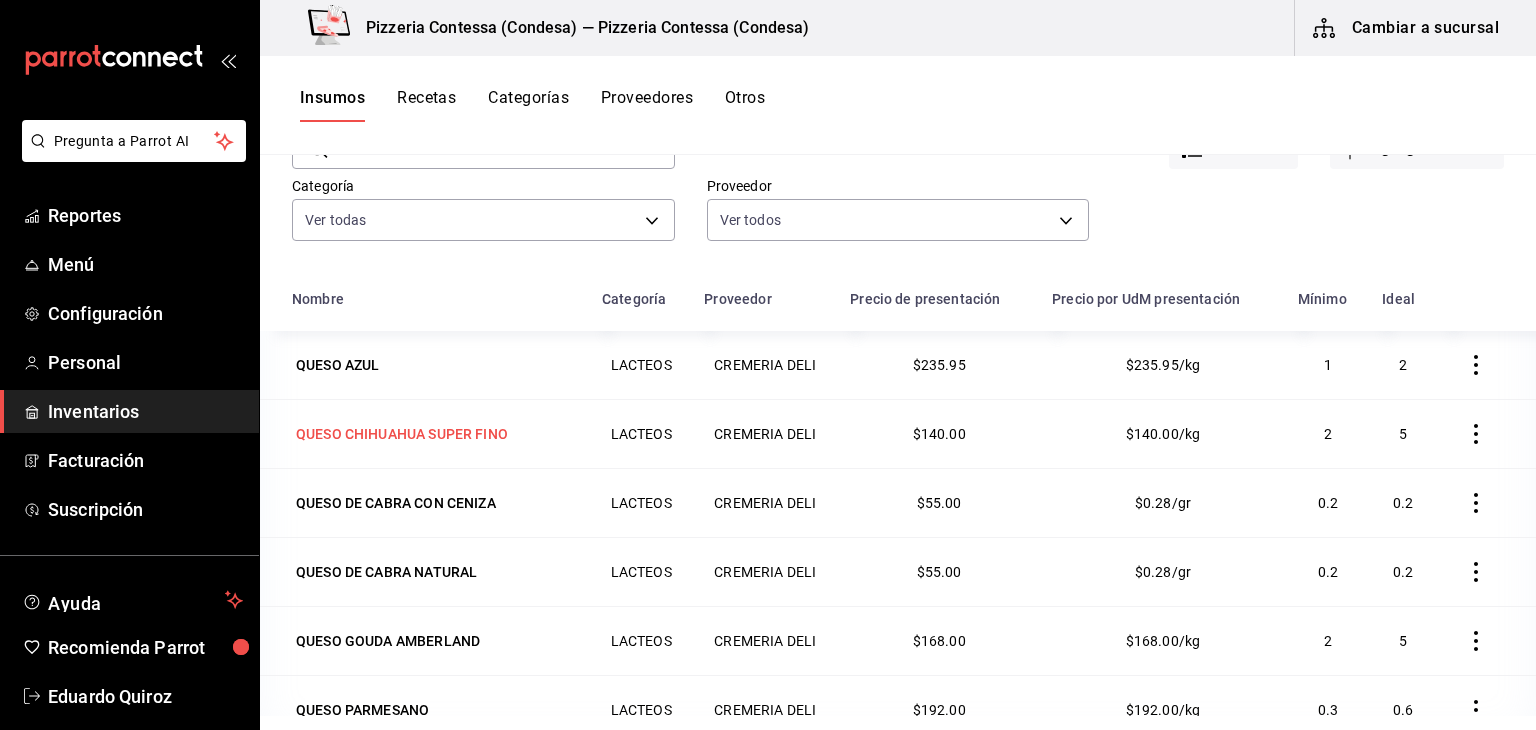 scroll, scrollTop: 0, scrollLeft: 0, axis: both 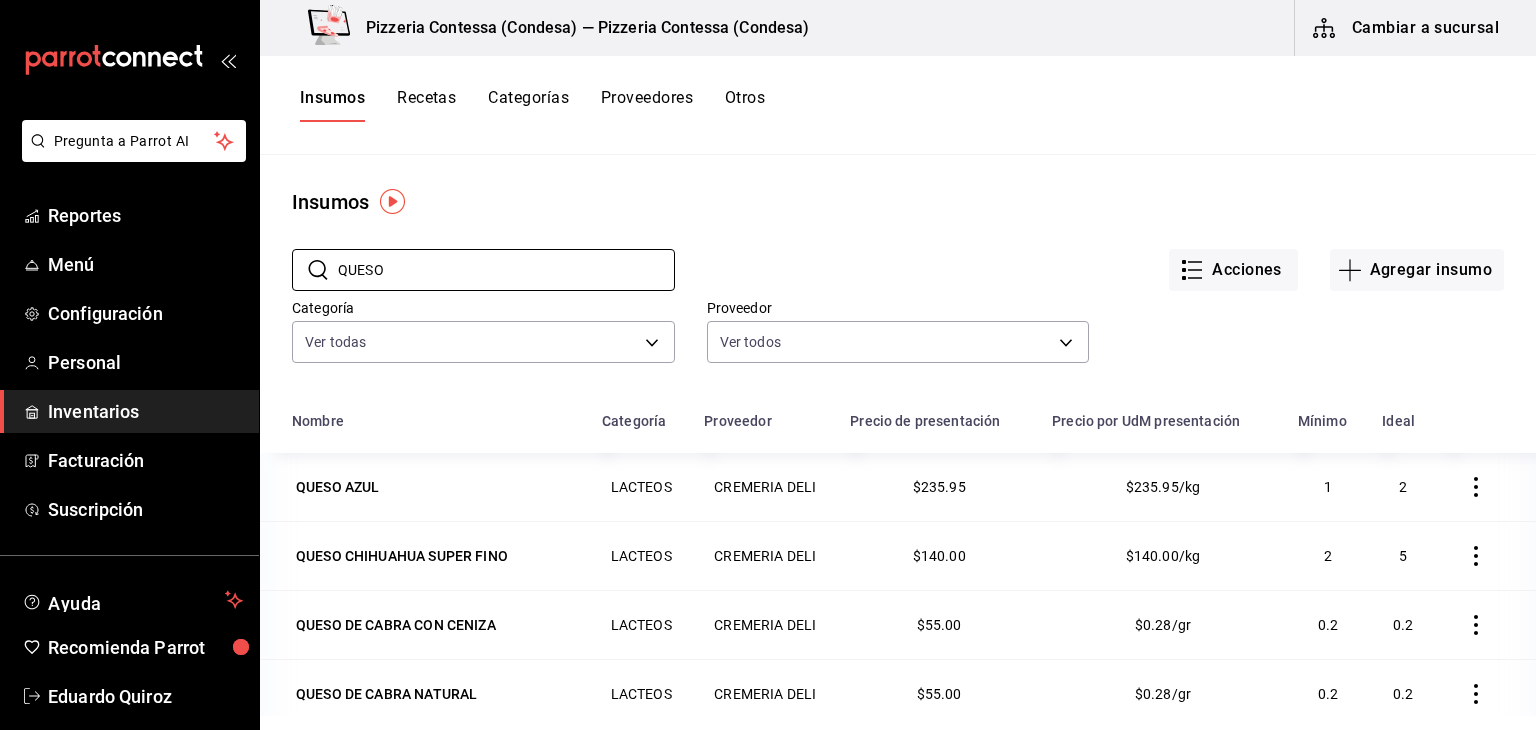 drag, startPoint x: 396, startPoint y: 277, endPoint x: 265, endPoint y: 257, distance: 132.51793 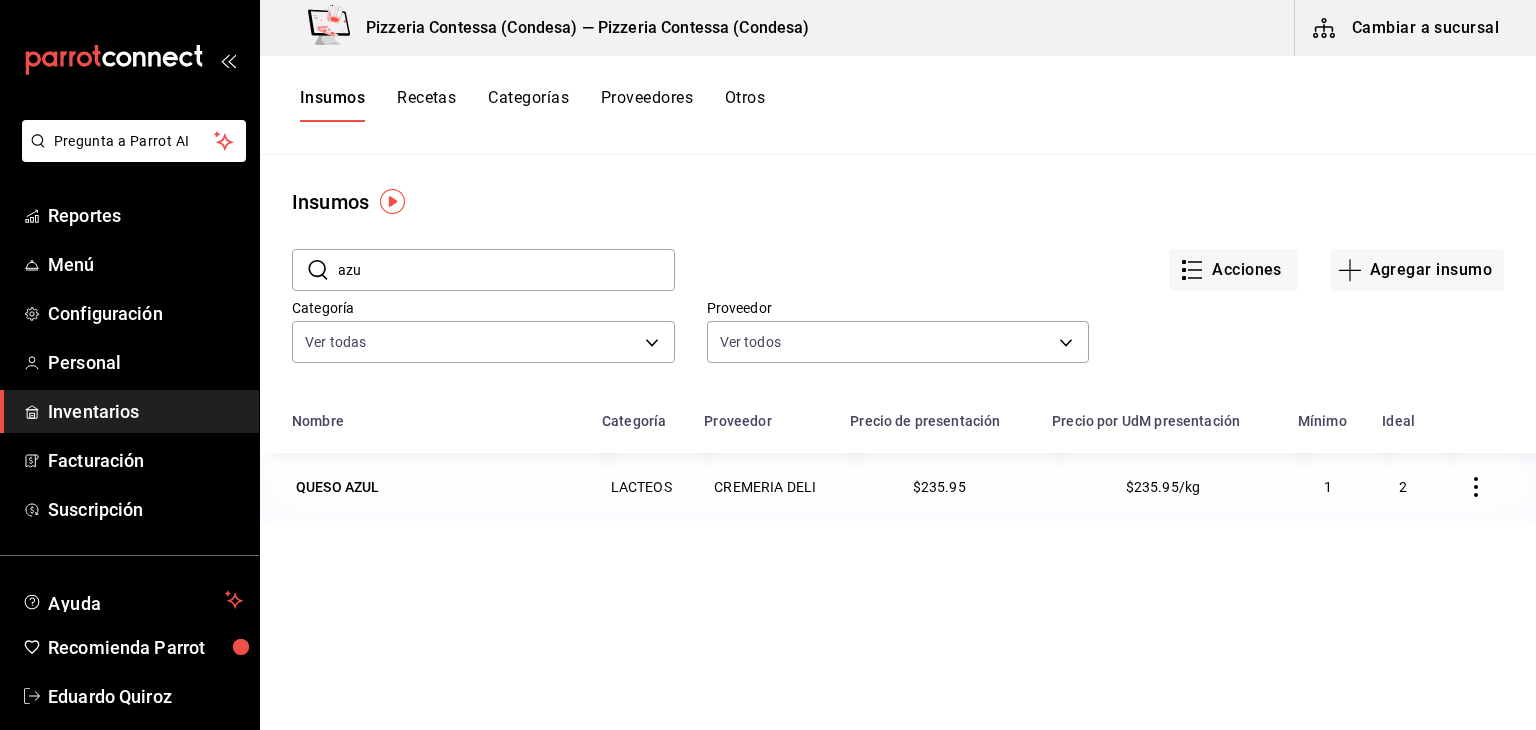 drag, startPoint x: 426, startPoint y: 273, endPoint x: 295, endPoint y: 267, distance: 131.13733 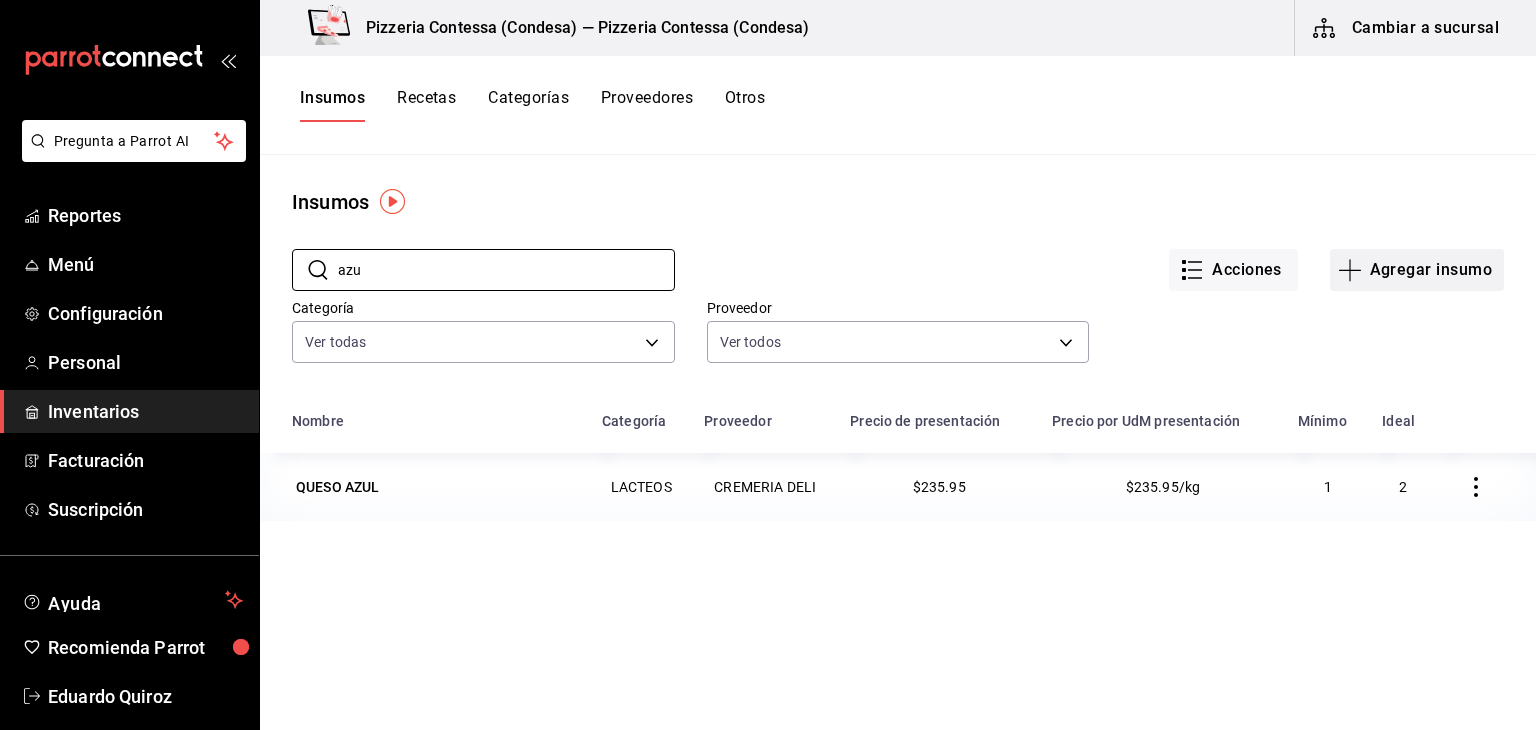type on "azu" 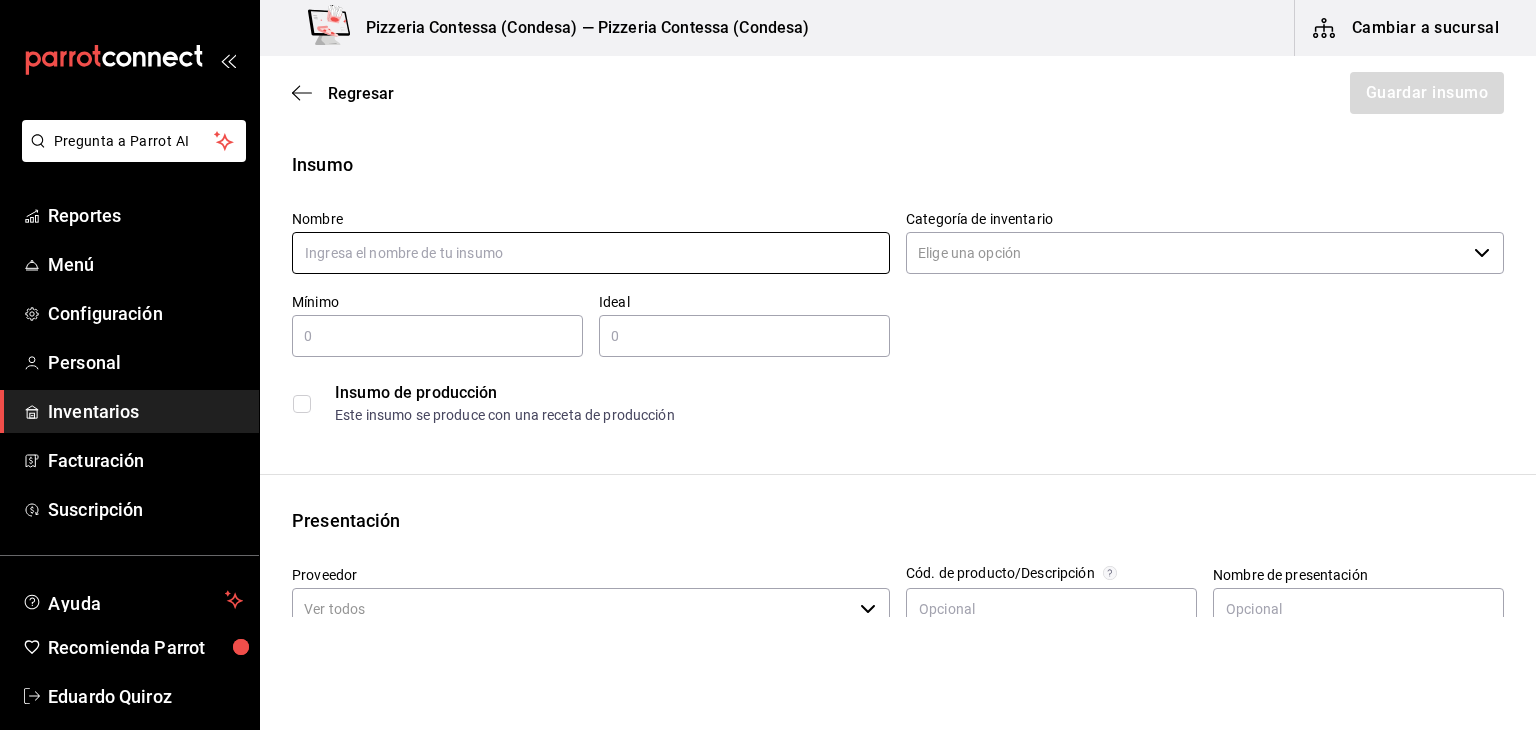 scroll, scrollTop: 0, scrollLeft: 0, axis: both 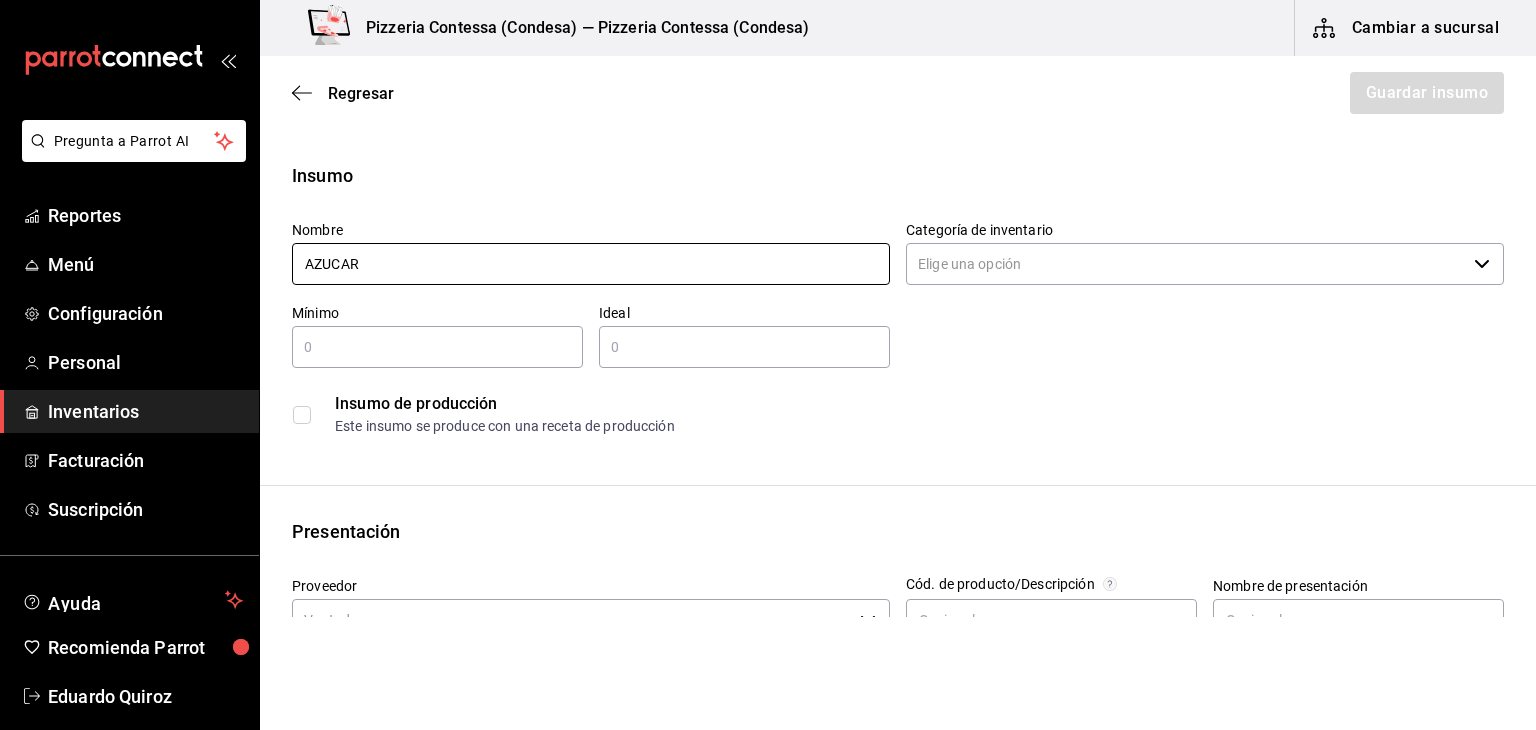 type on "AZUCAR" 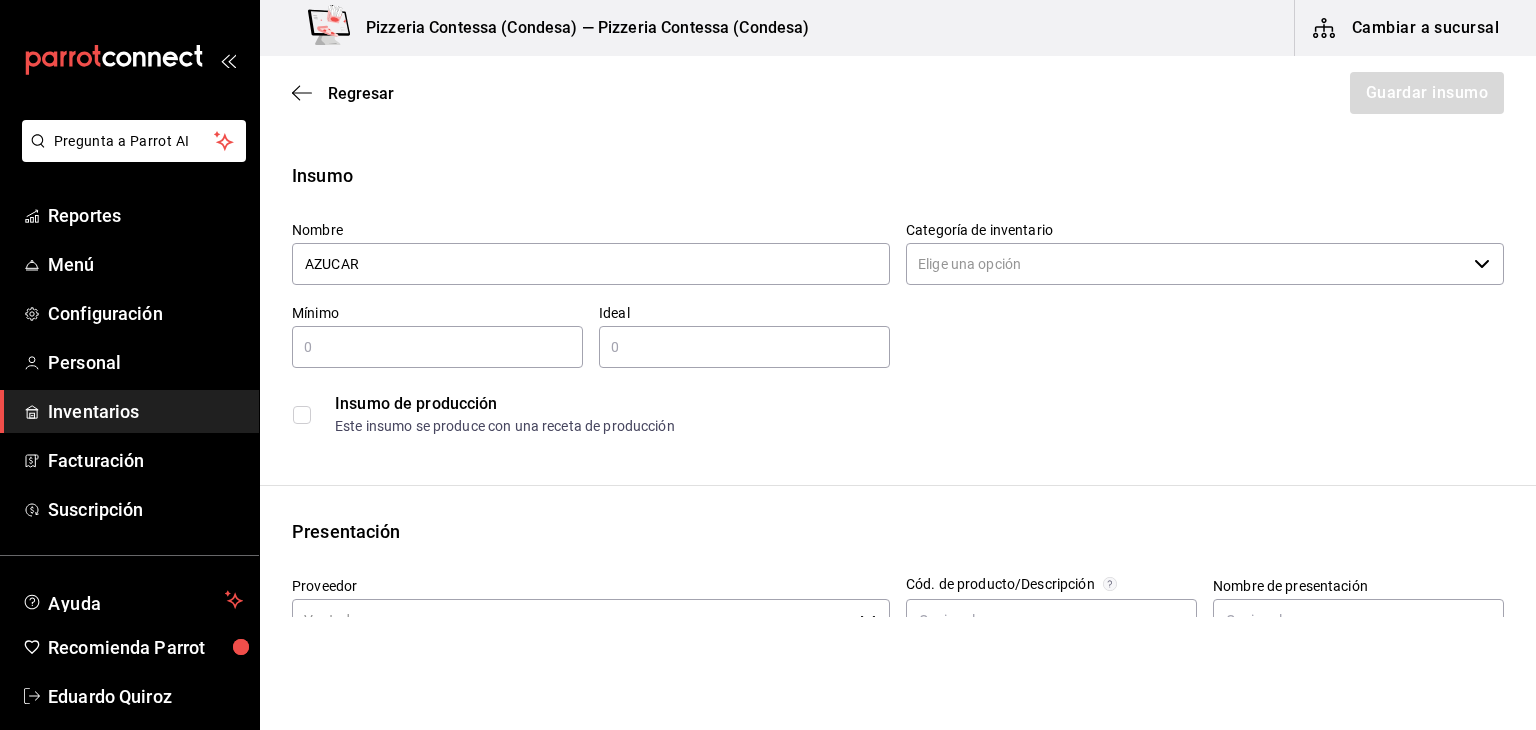 click on "Categoría de inventario" at bounding box center (1186, 264) 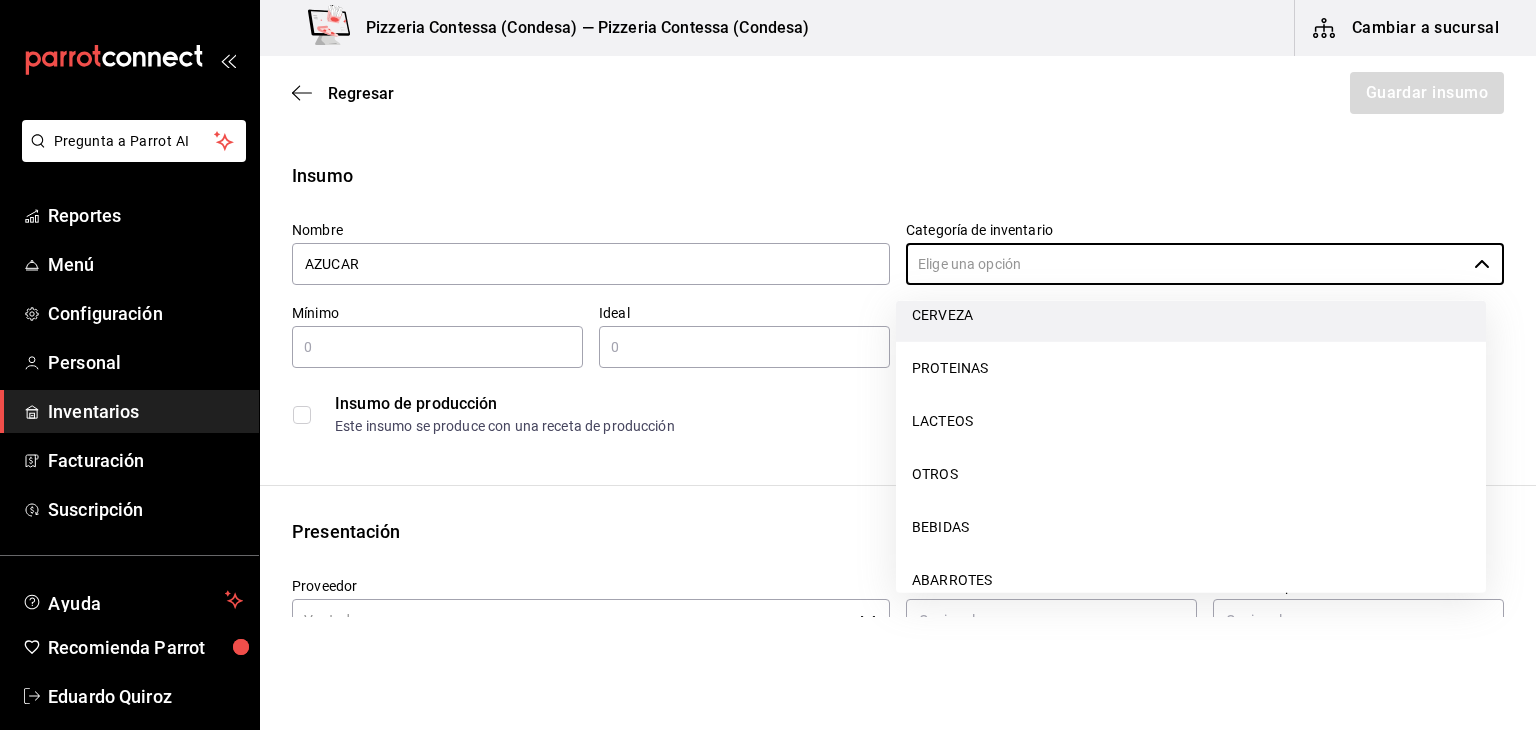 scroll, scrollTop: 188, scrollLeft: 0, axis: vertical 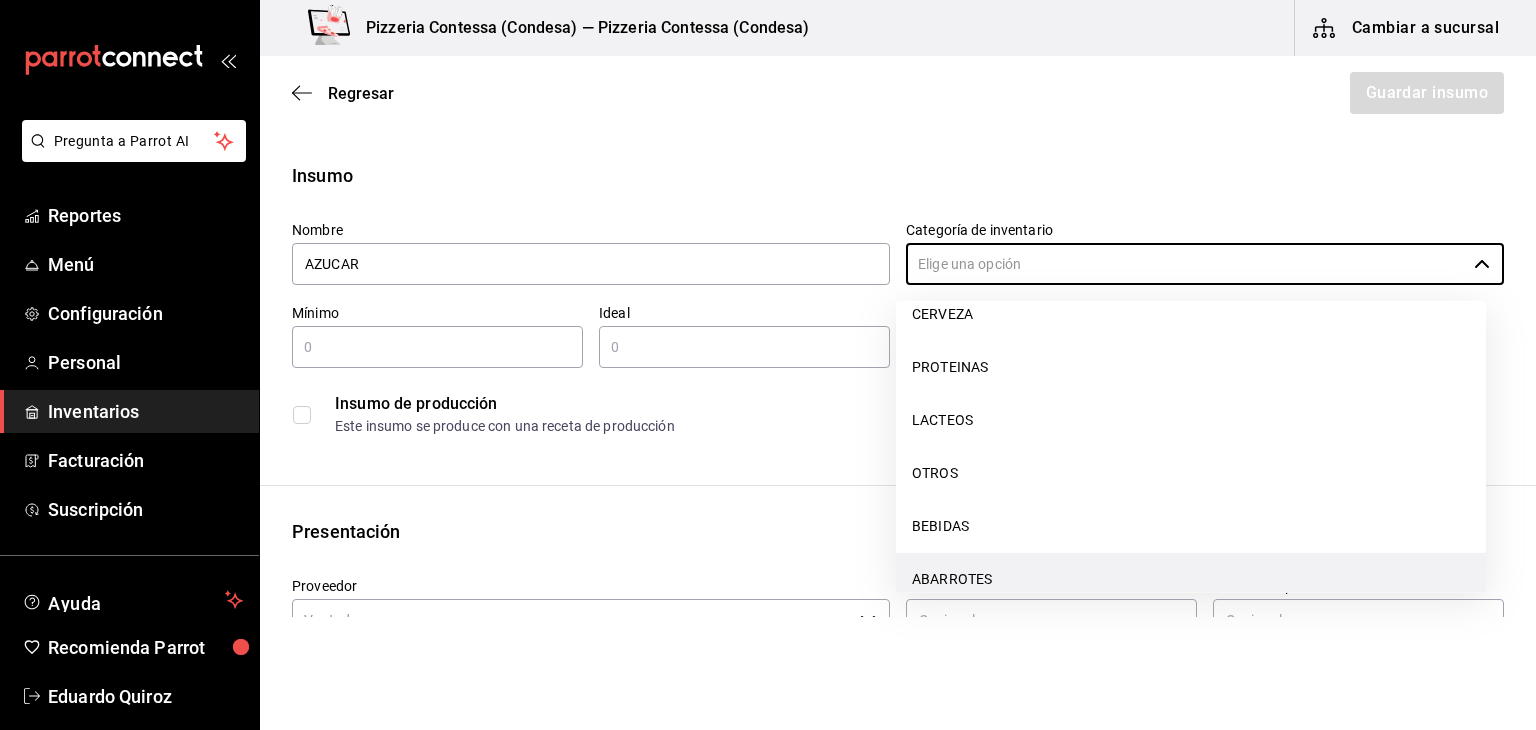 click on "ABARROTES" at bounding box center (1191, 579) 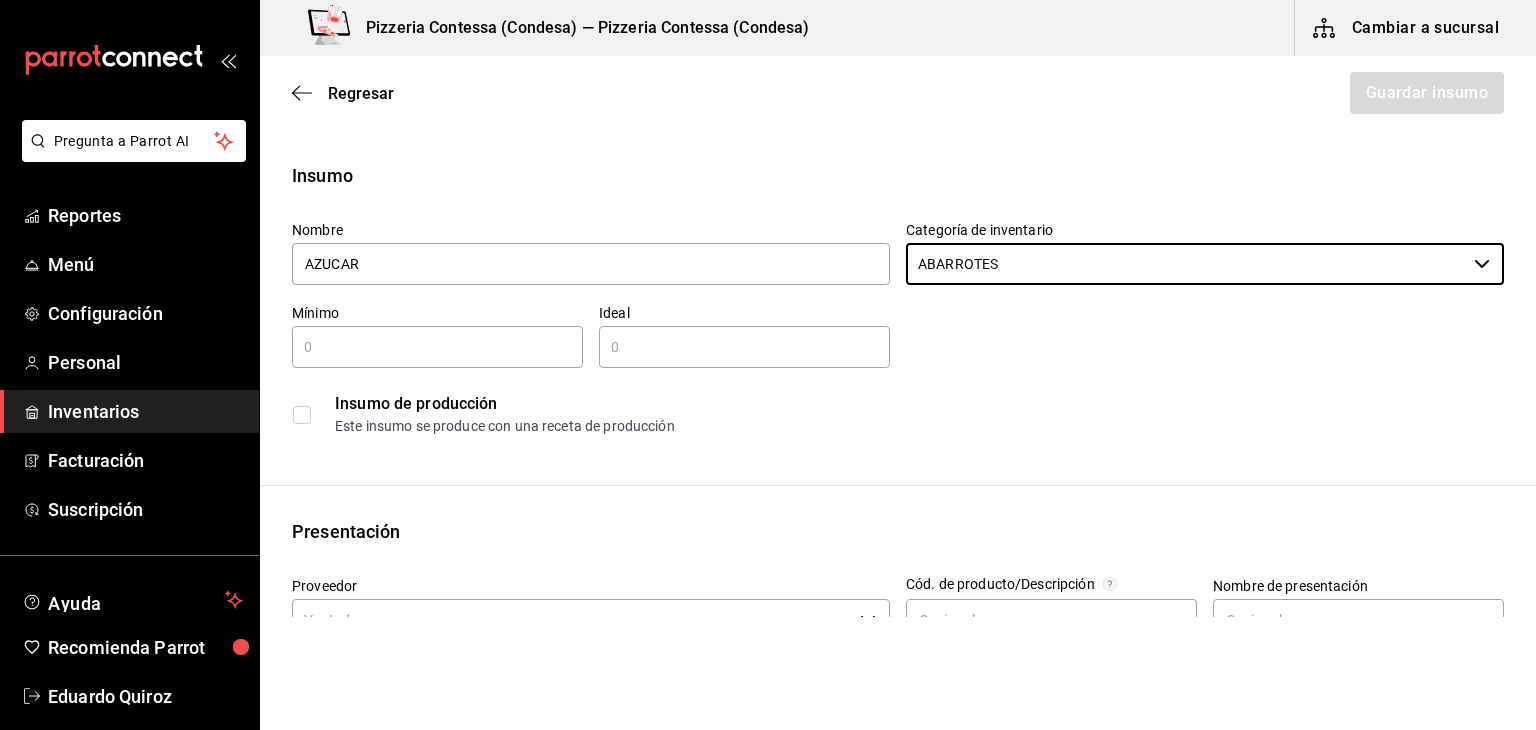 click at bounding box center (437, 347) 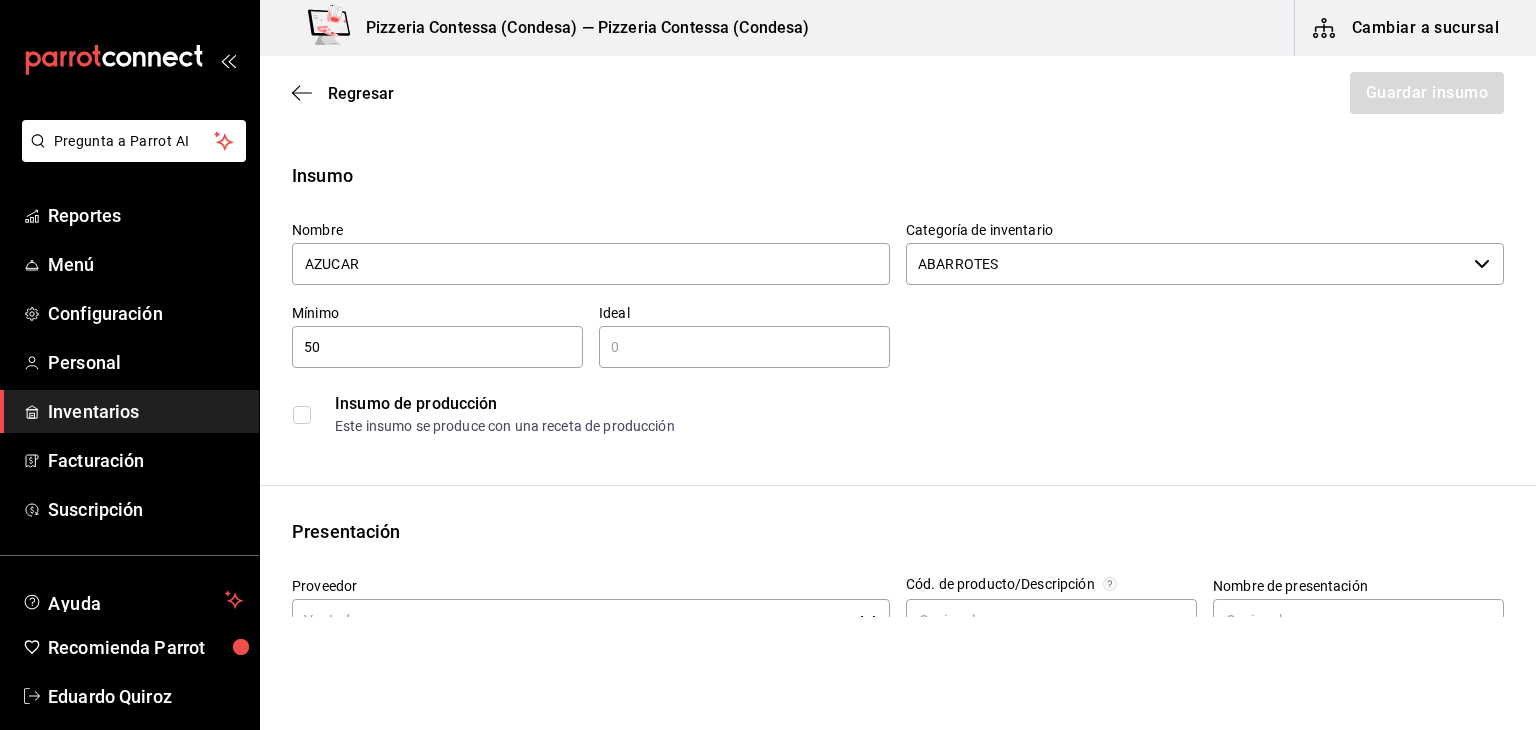 type on "5" 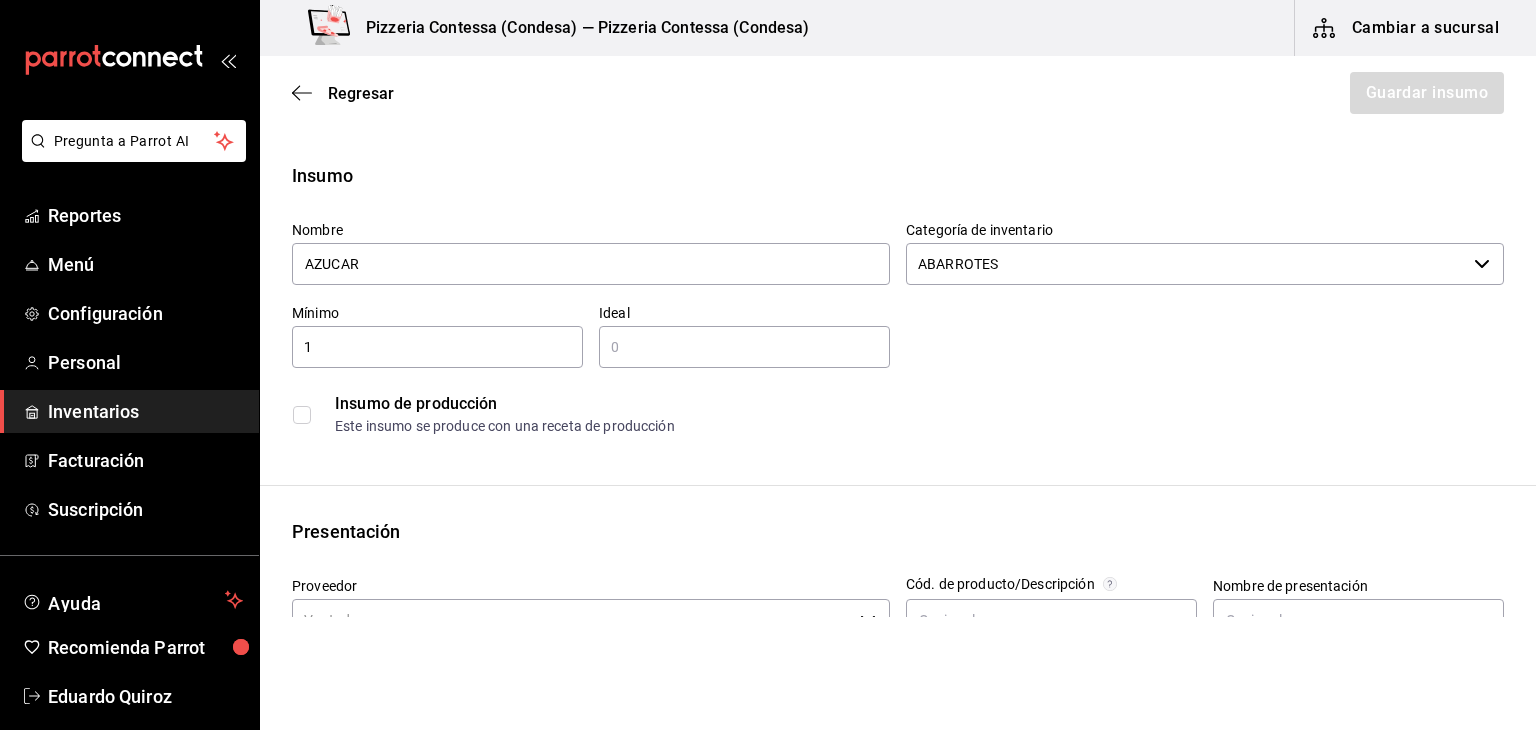 type on "1" 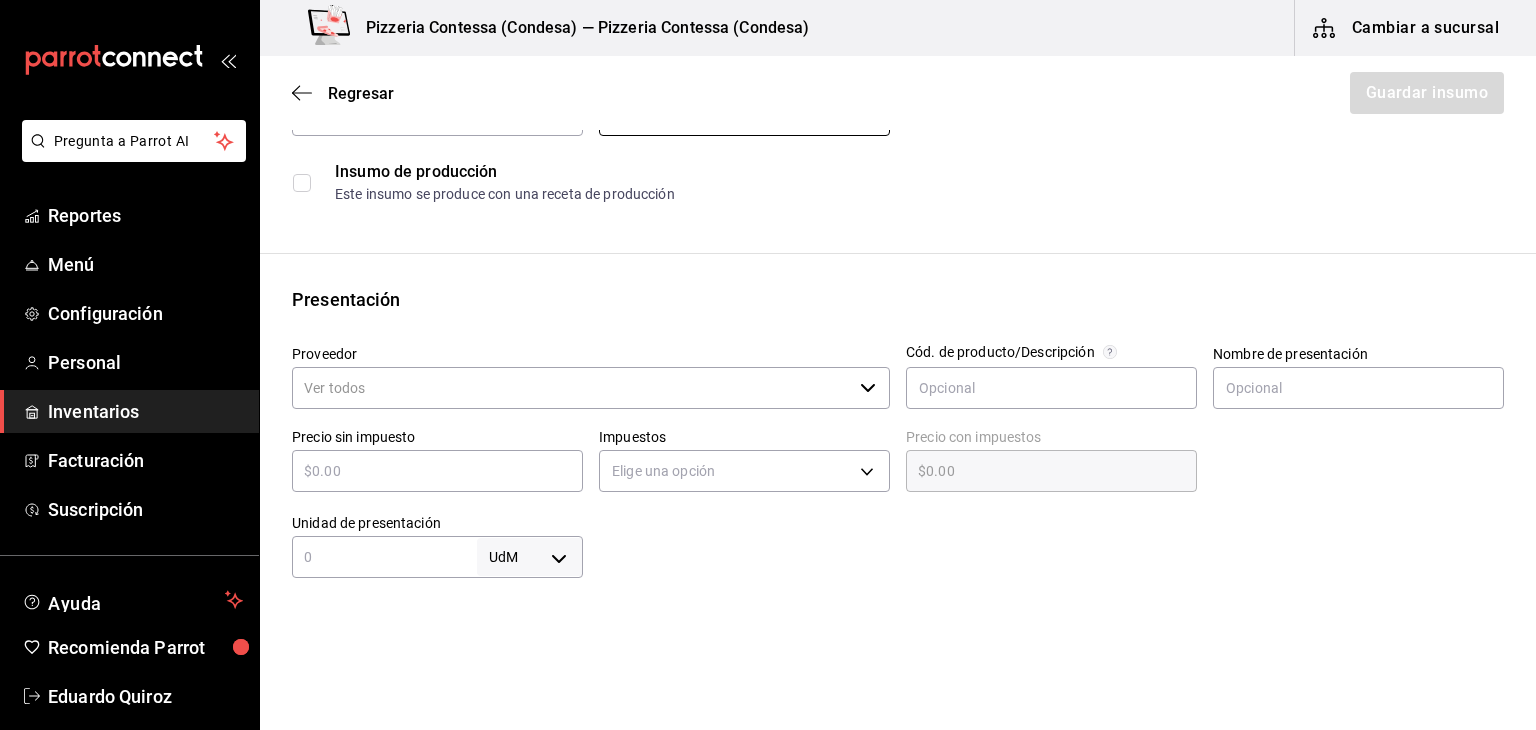 scroll, scrollTop: 236, scrollLeft: 0, axis: vertical 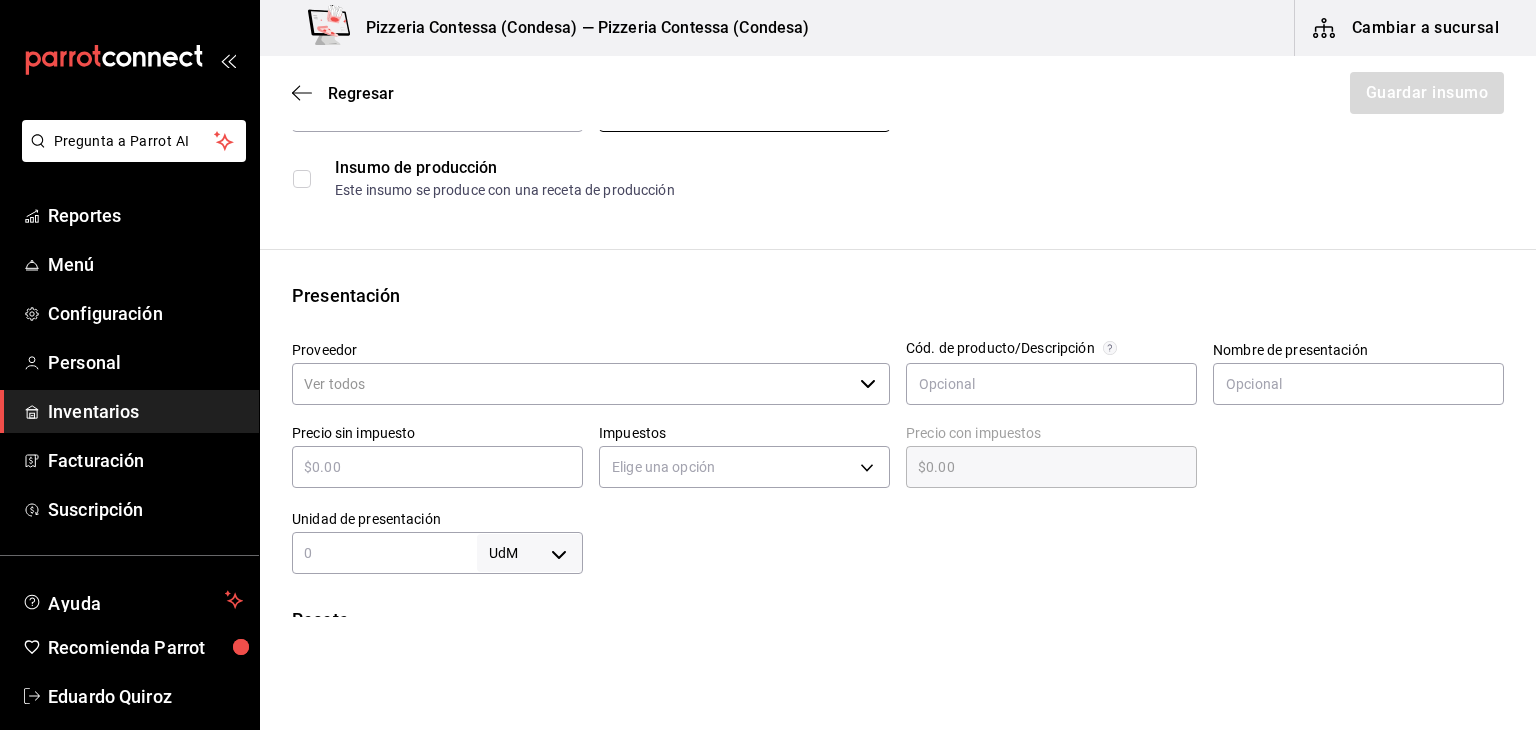 type on "2" 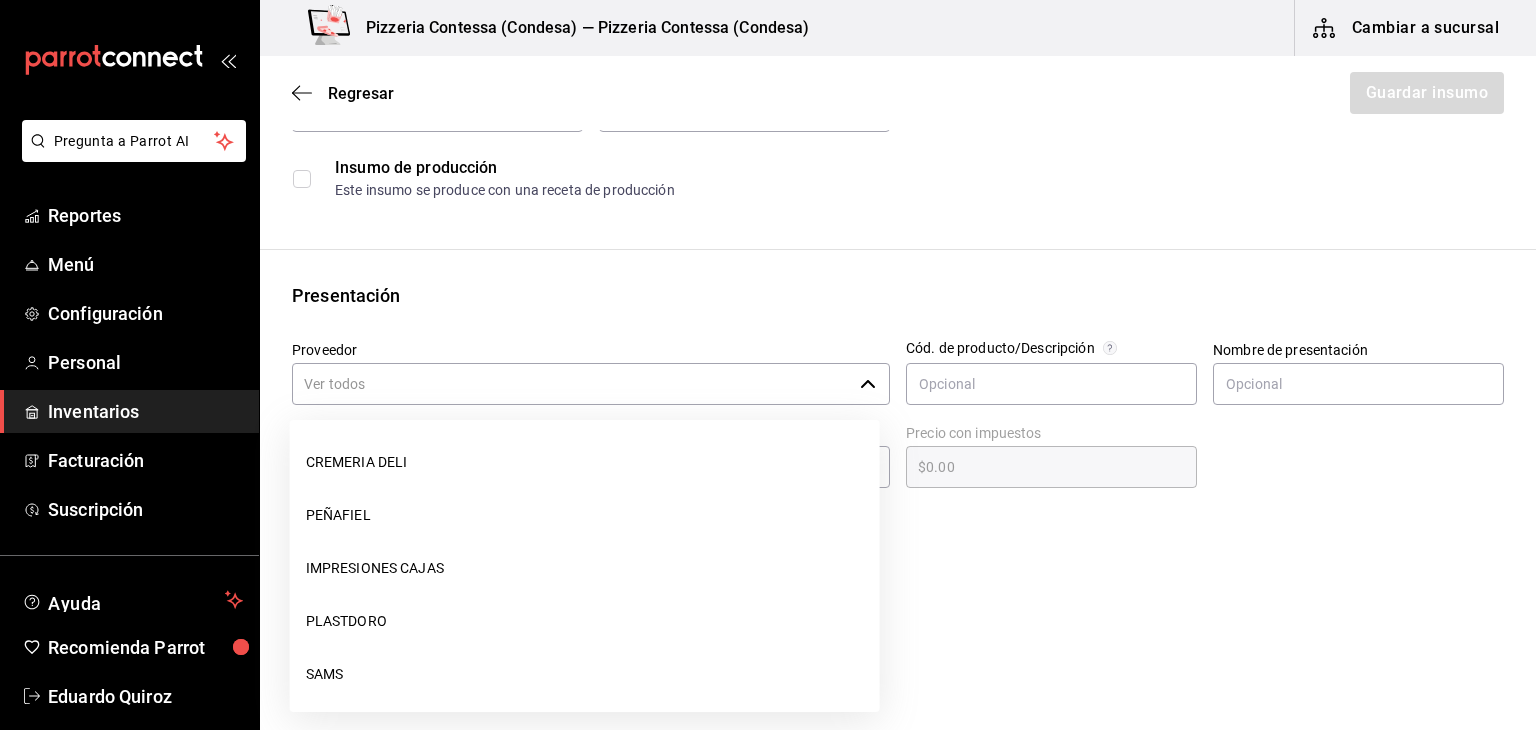 click on "Proveedor" at bounding box center (572, 384) 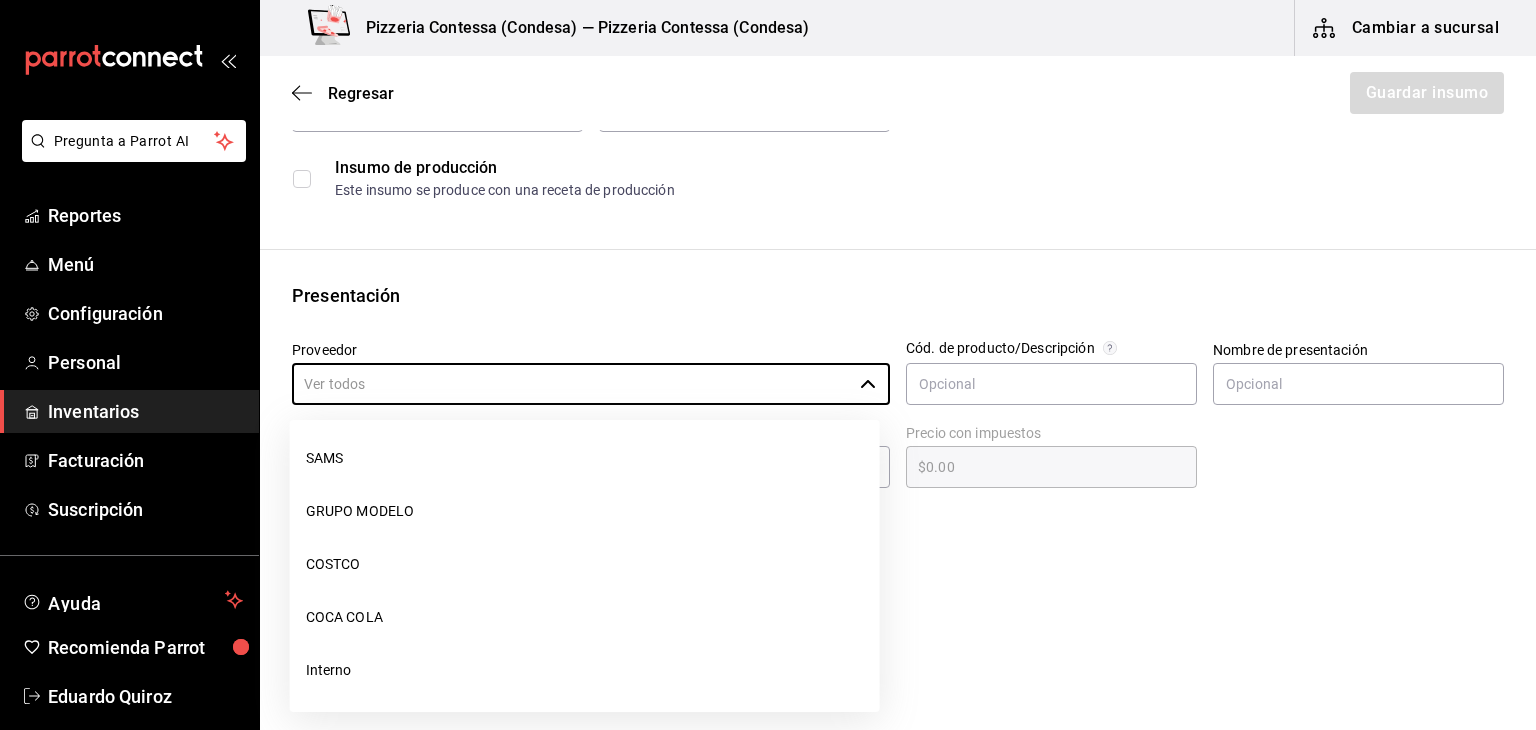scroll, scrollTop: 0, scrollLeft: 0, axis: both 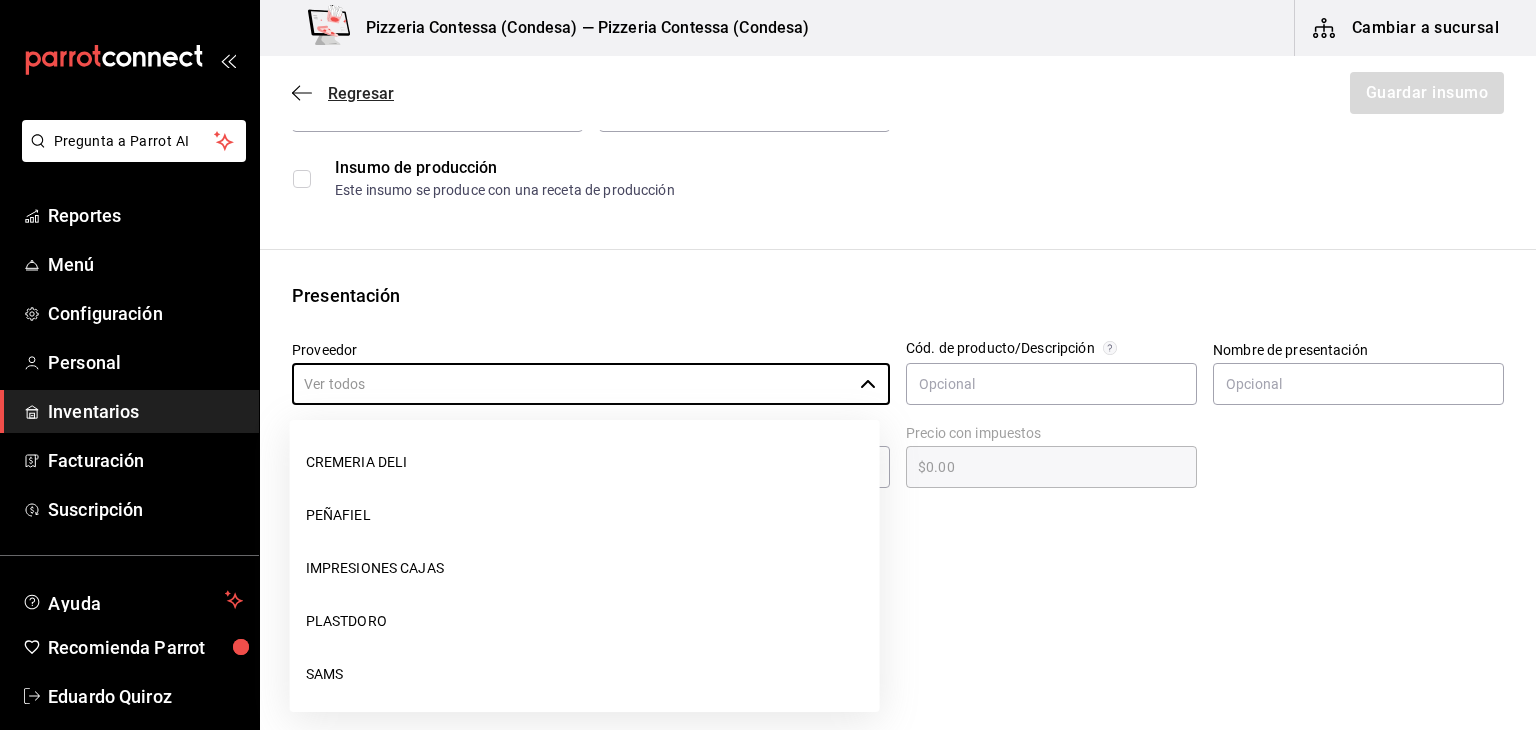 click on "Regresar" at bounding box center (343, 93) 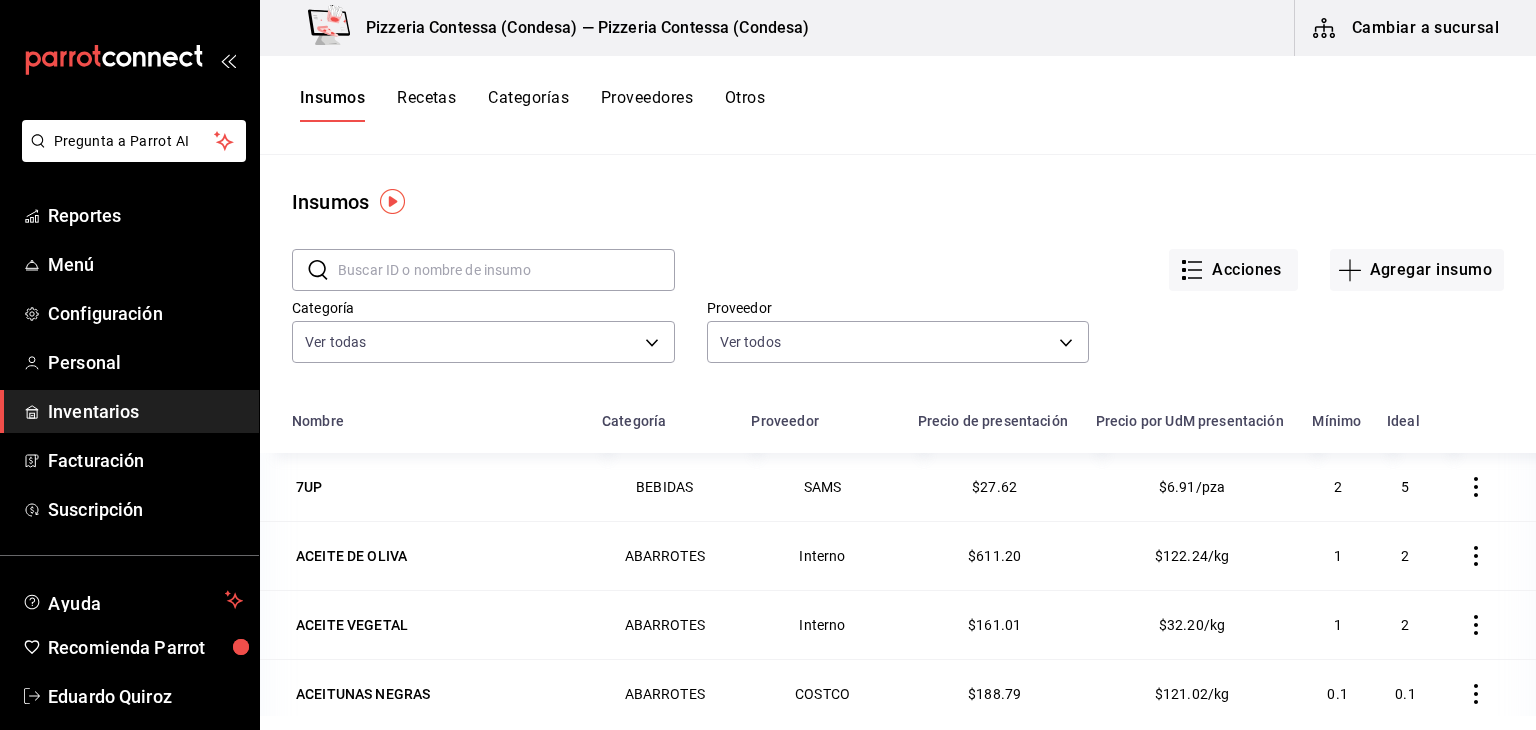 click on "Proveedores" at bounding box center (647, 105) 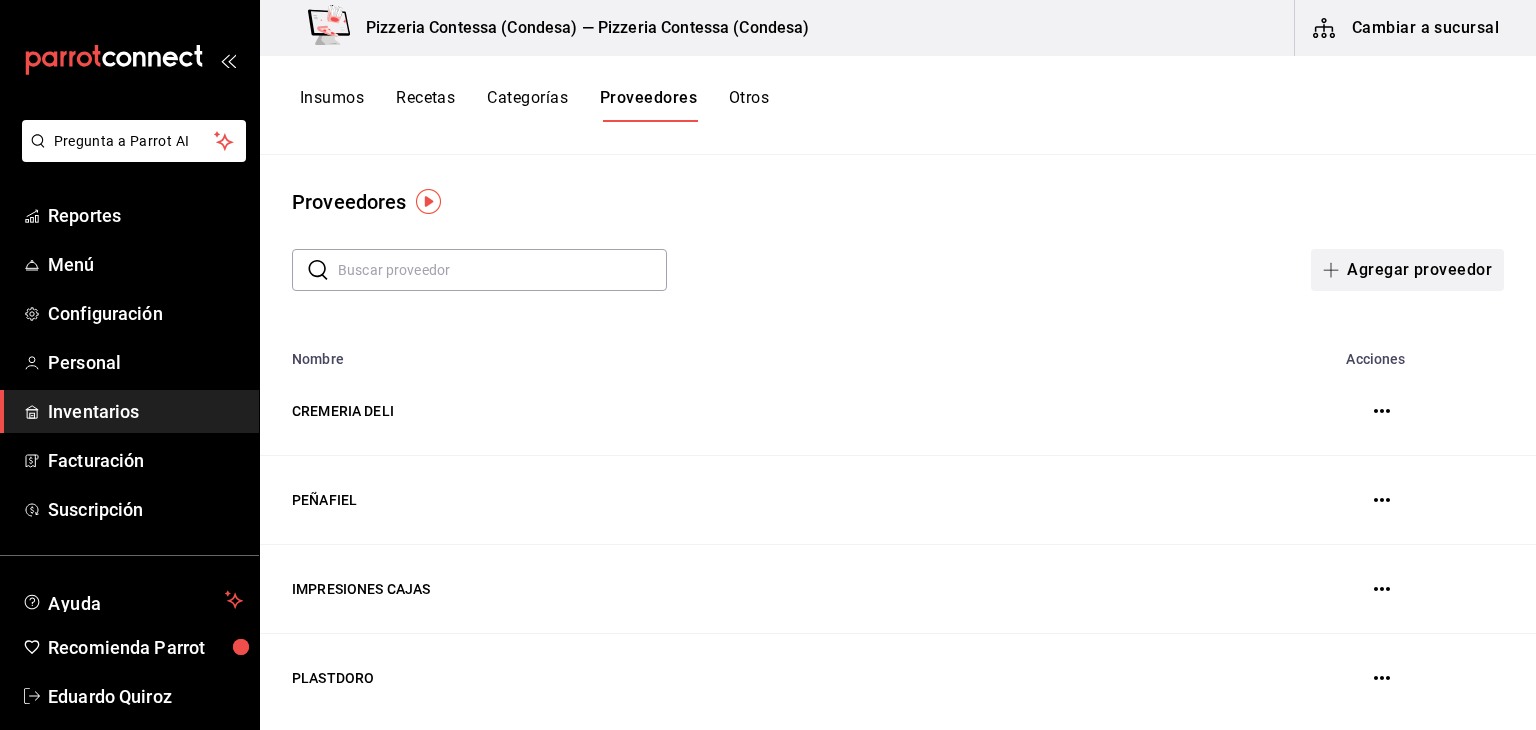 click on "Agregar proveedor" at bounding box center (1407, 270) 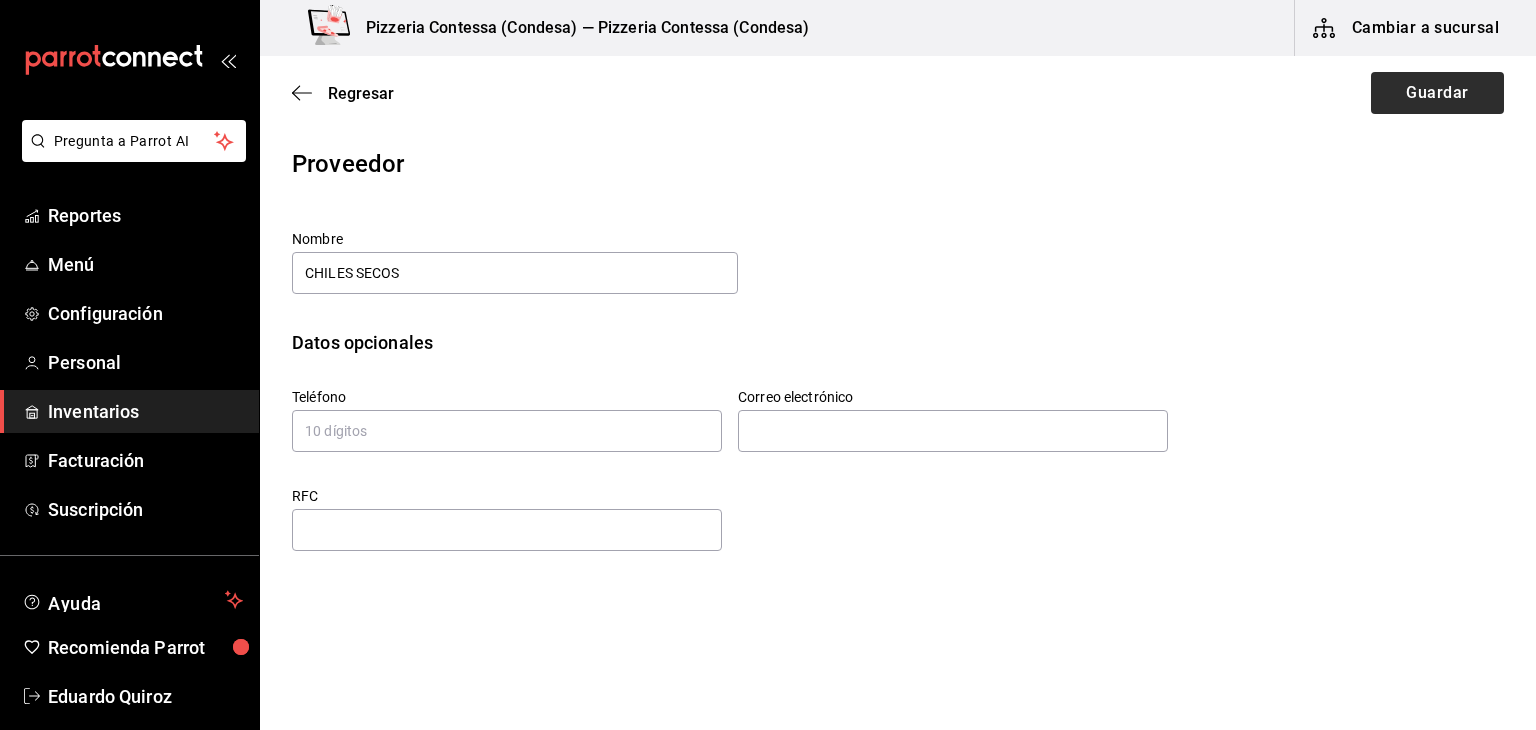 type on "CHILES SECOS" 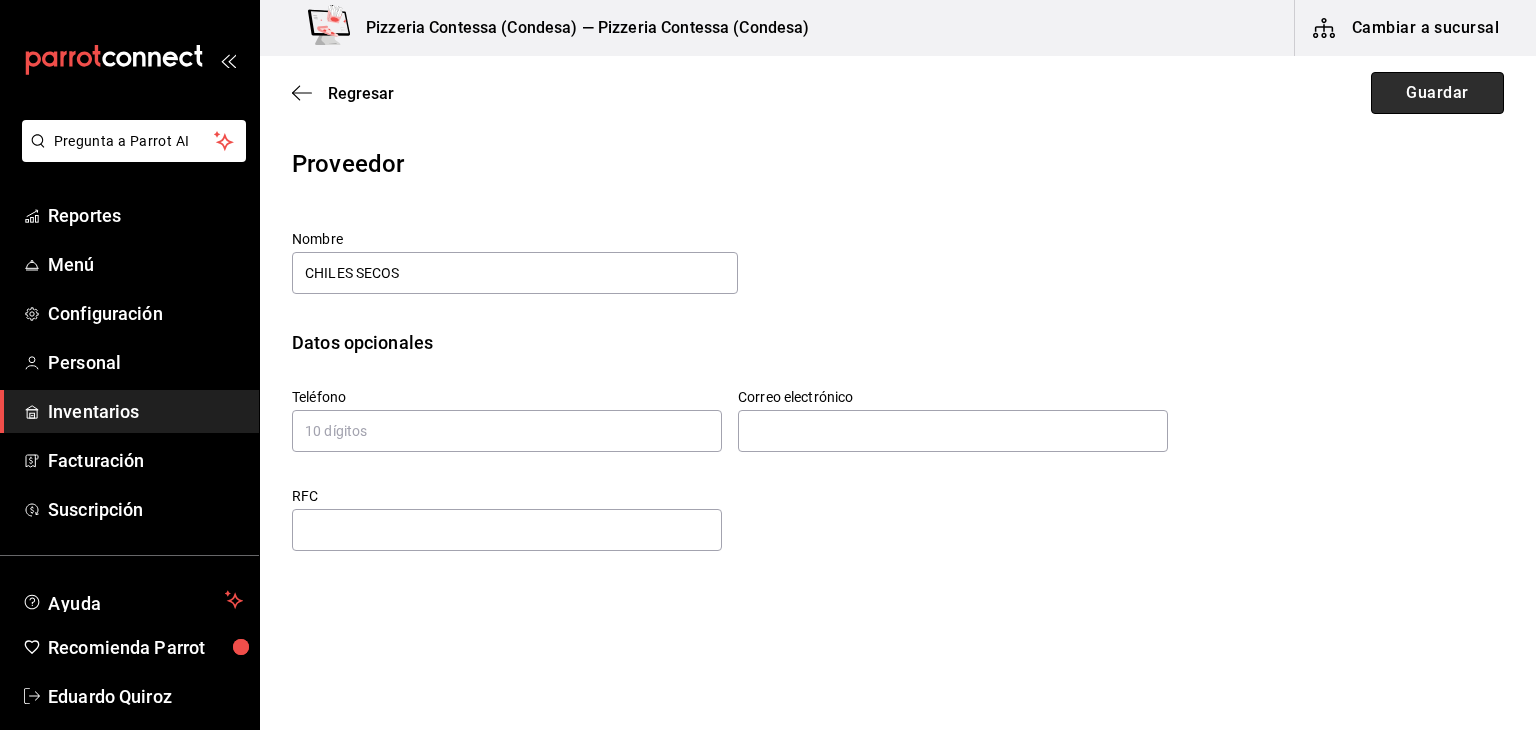 click on "Guardar" at bounding box center [1437, 93] 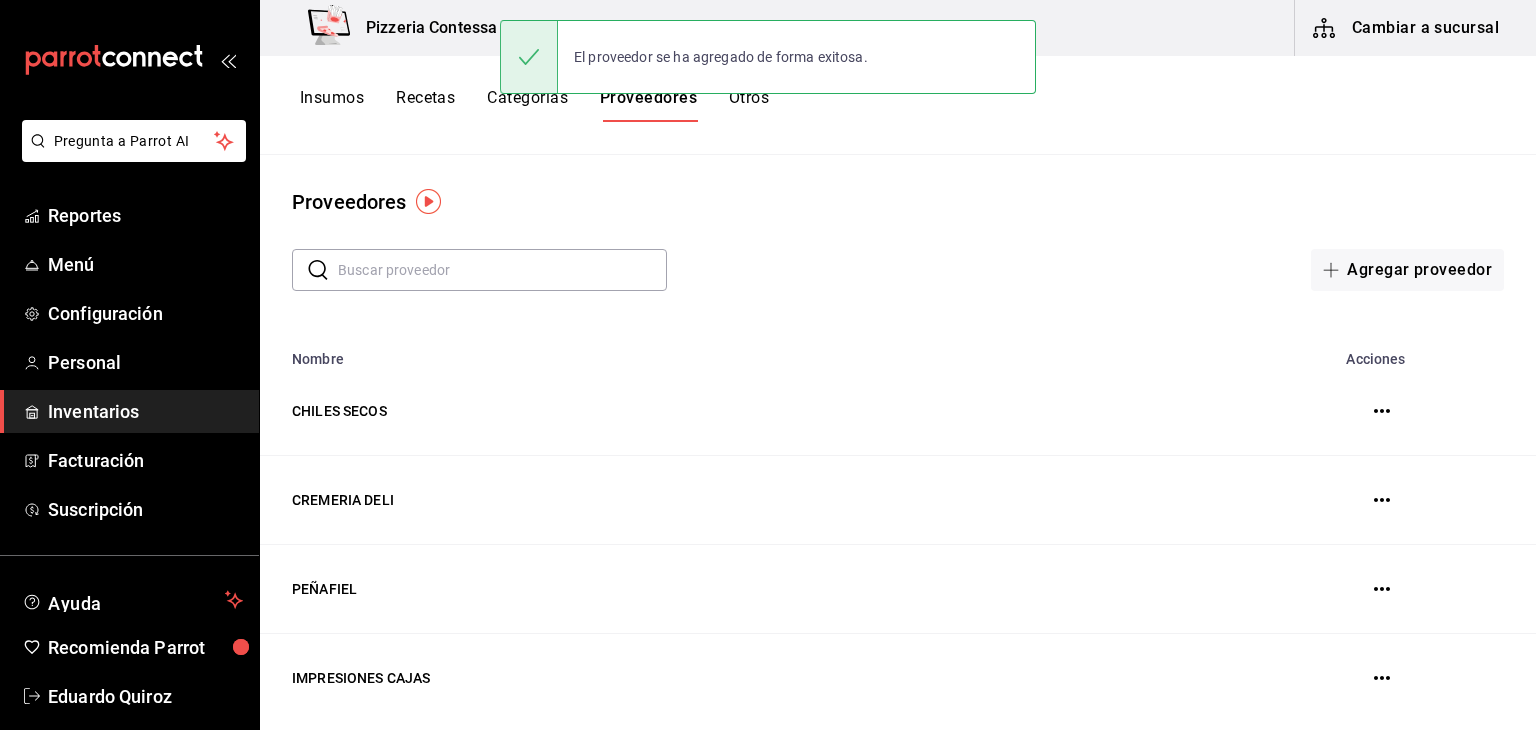 click on "Insumos" at bounding box center [332, 105] 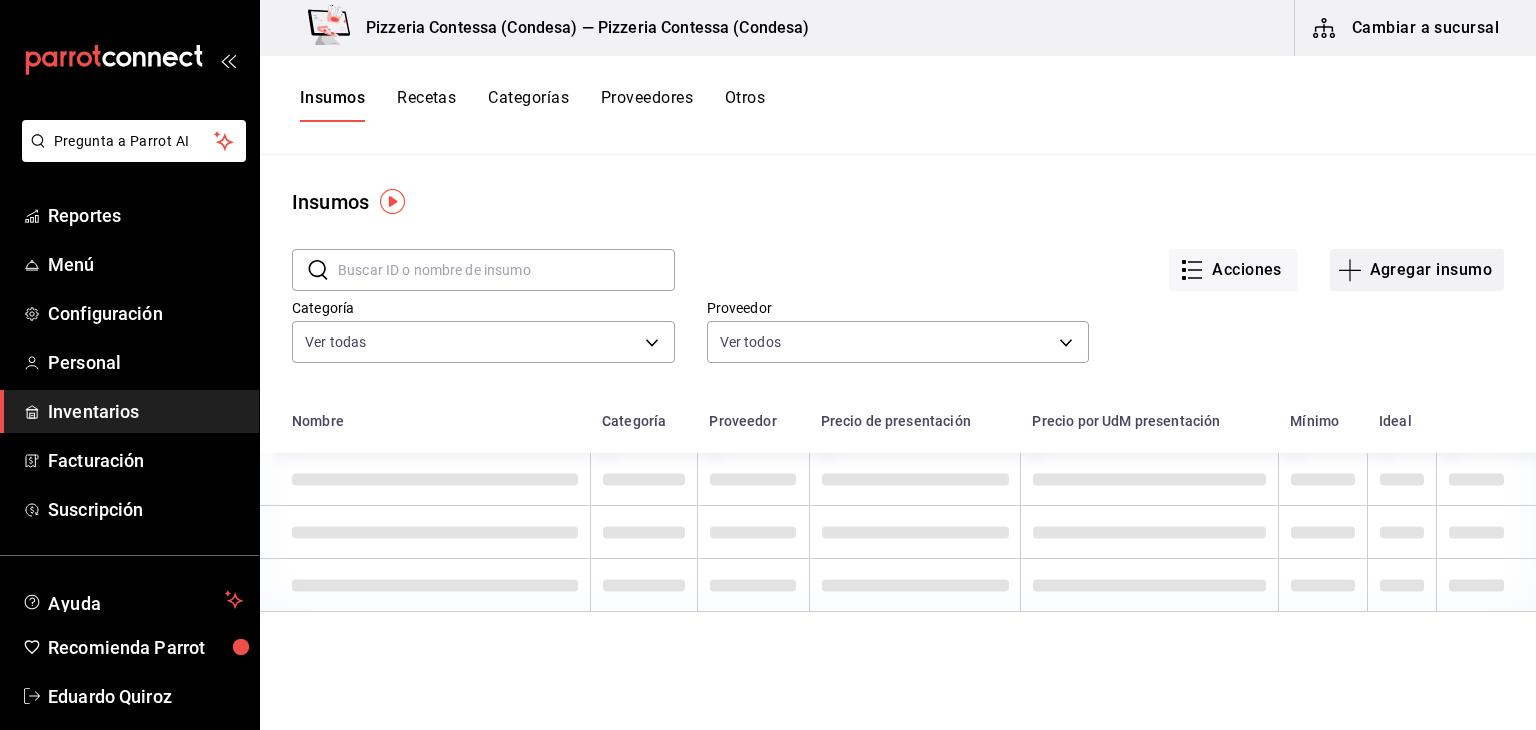 click on "Agregar insumo" at bounding box center [1417, 270] 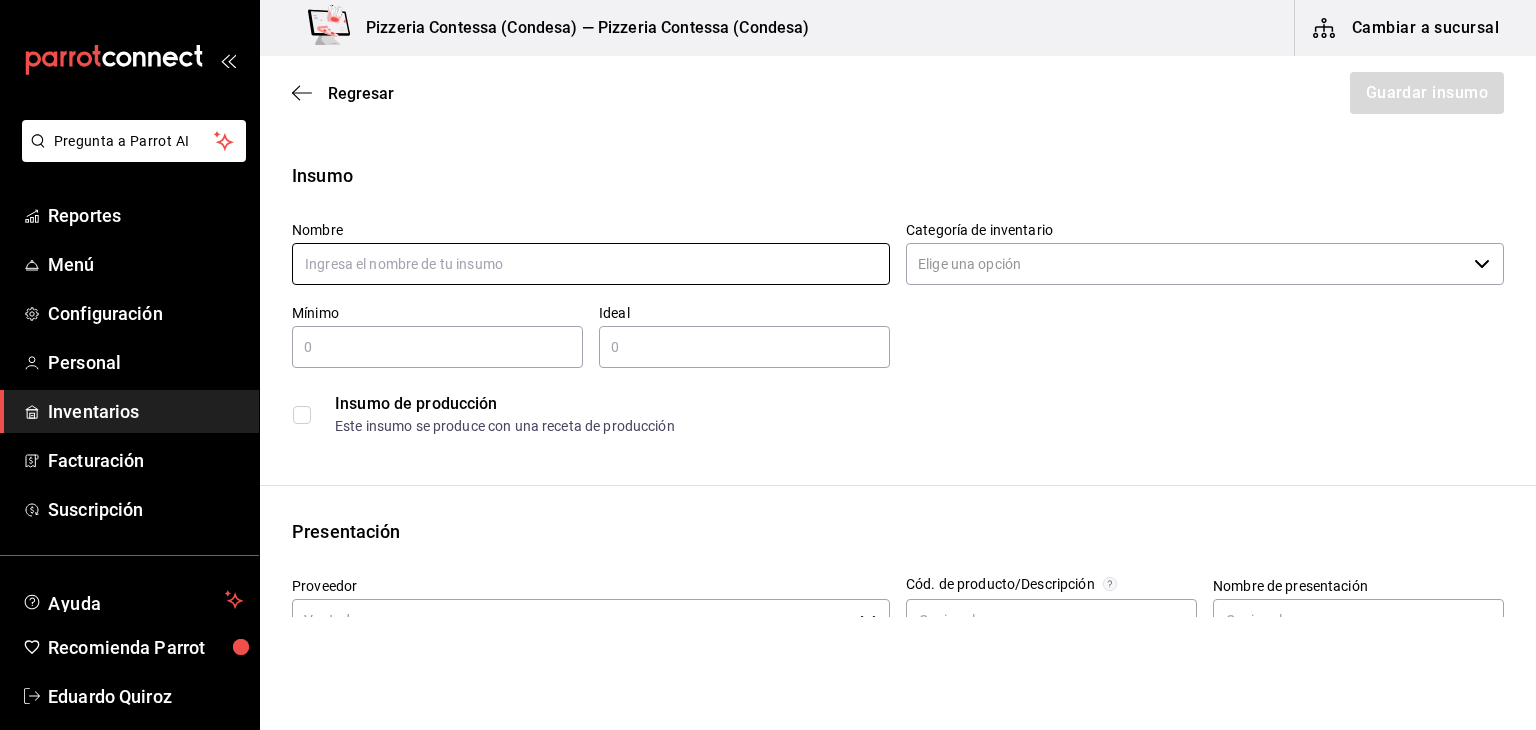click at bounding box center [591, 264] 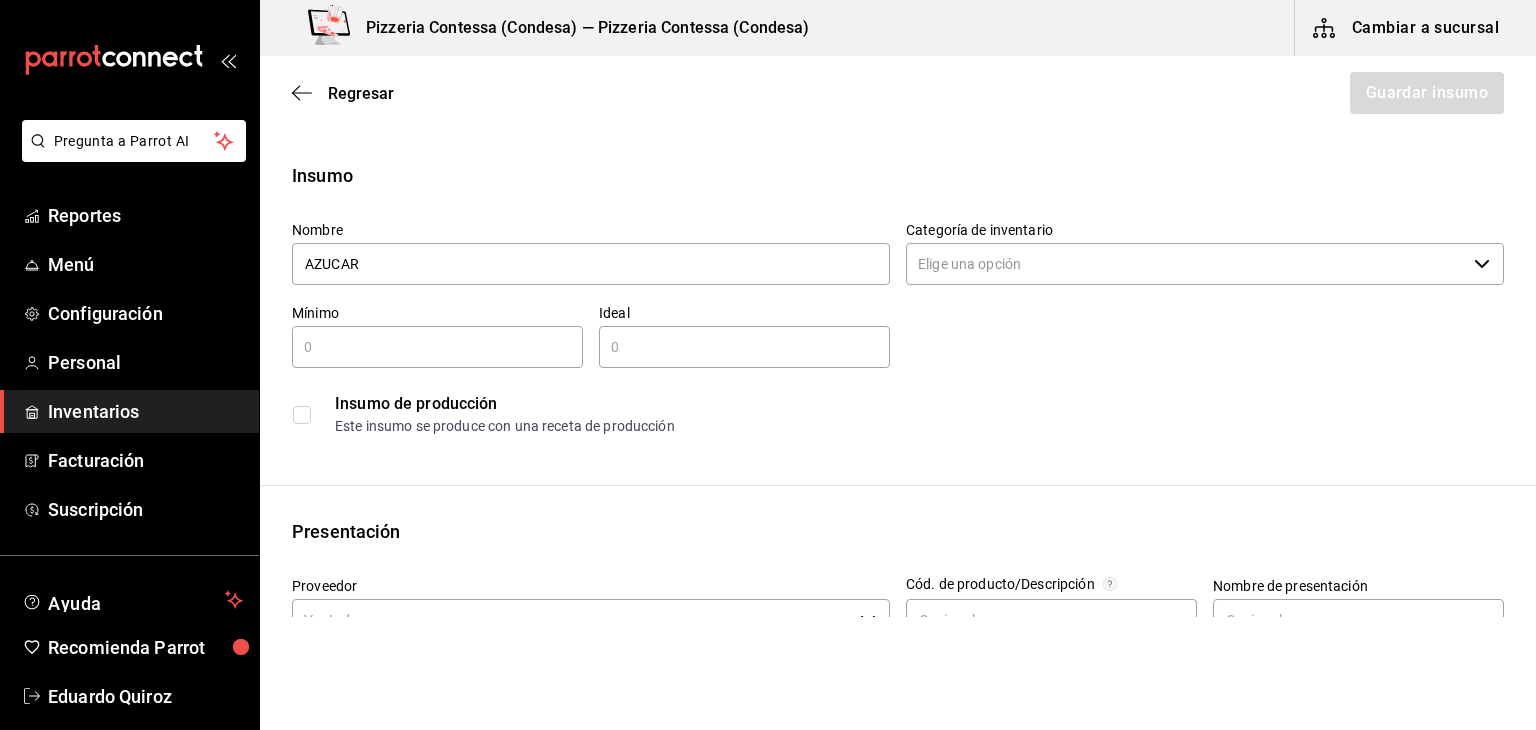 type on "AZUCAR" 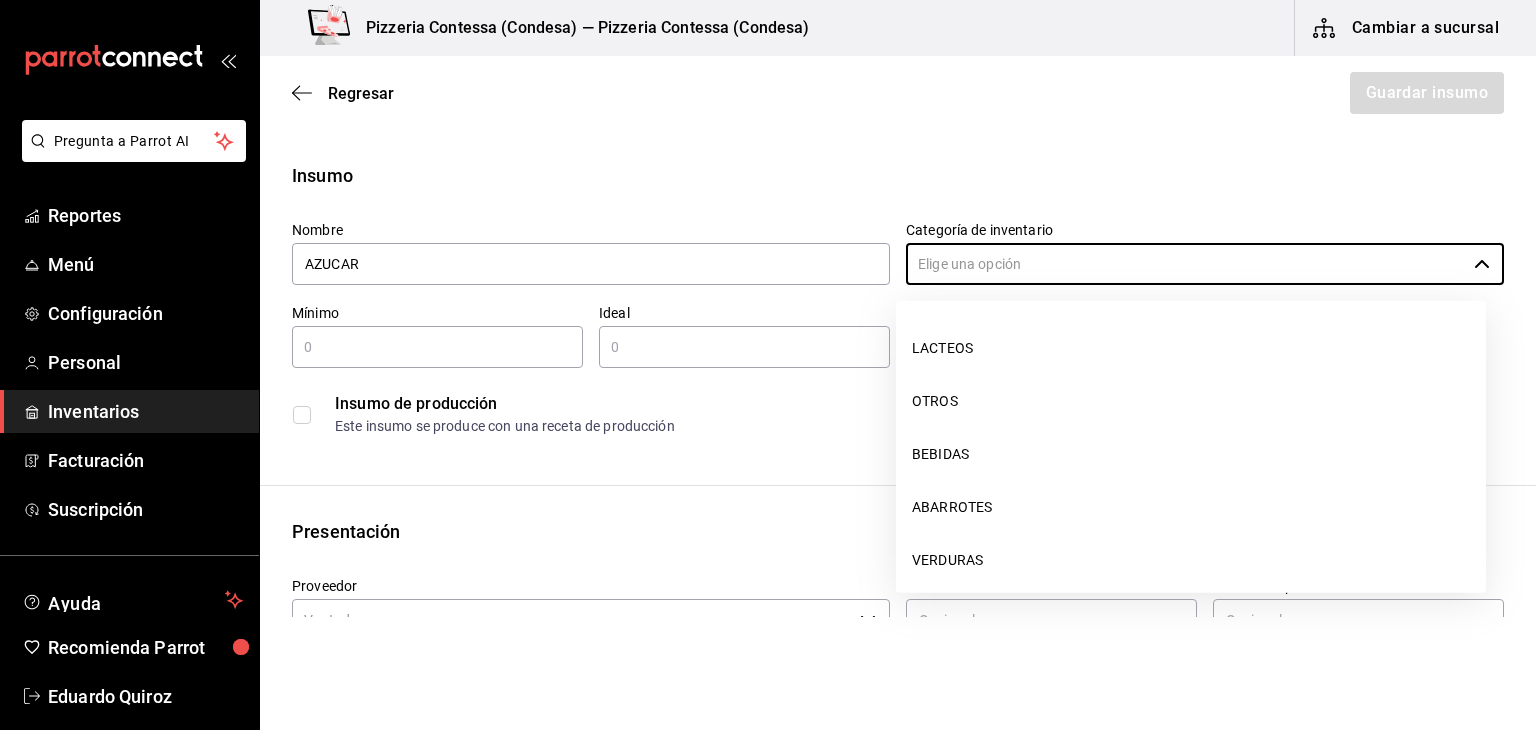 scroll, scrollTop: 270, scrollLeft: 0, axis: vertical 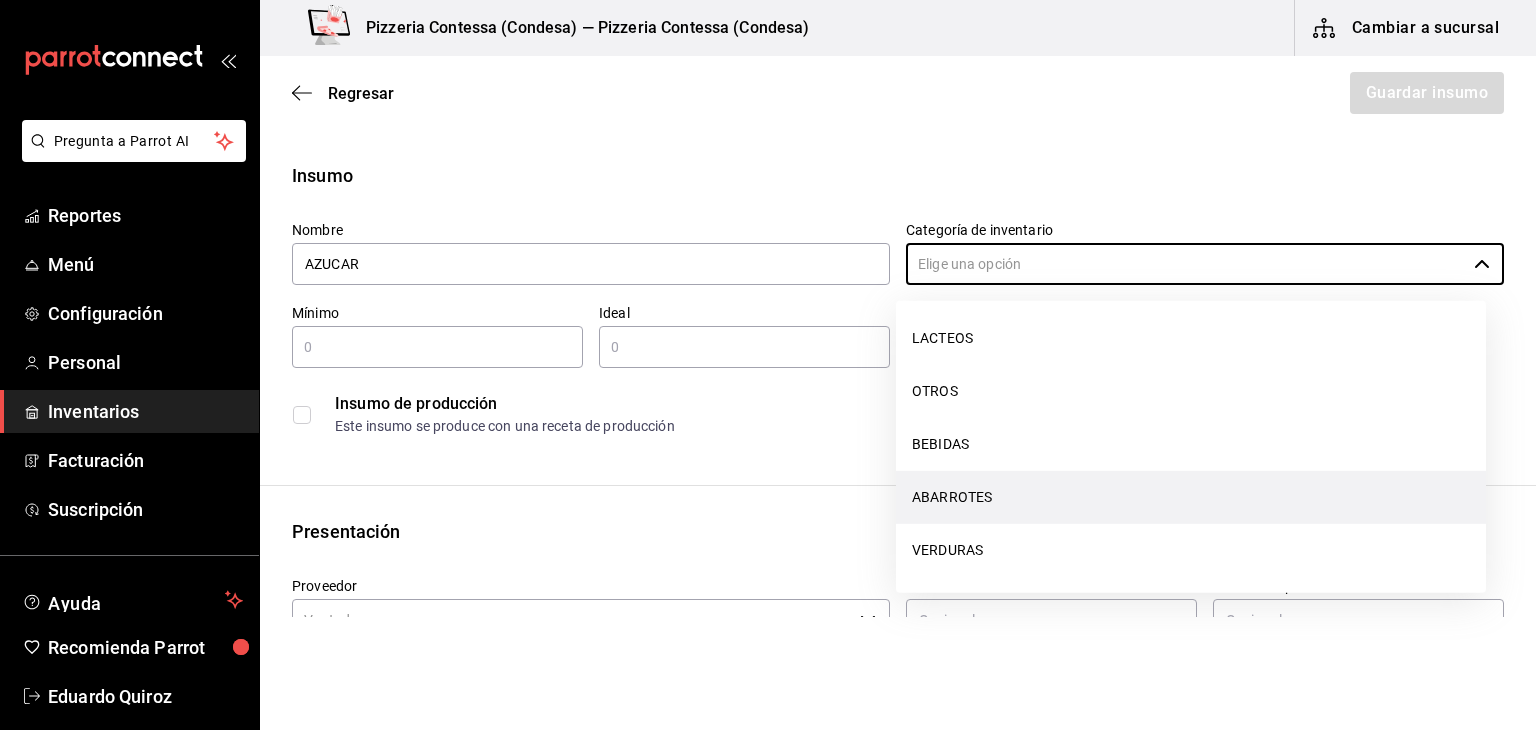 click on "ABARROTES" at bounding box center [1191, 497] 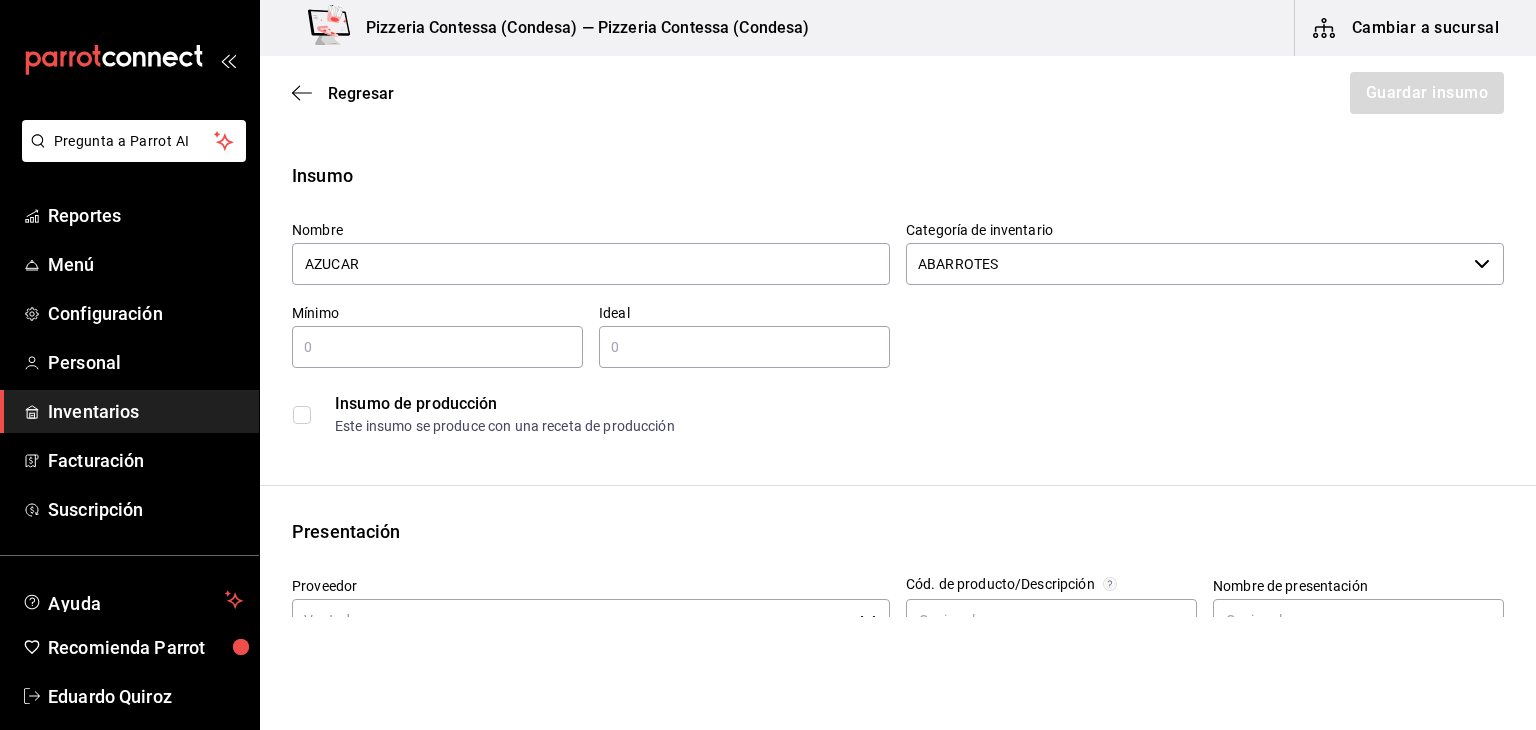 click at bounding box center (437, 347) 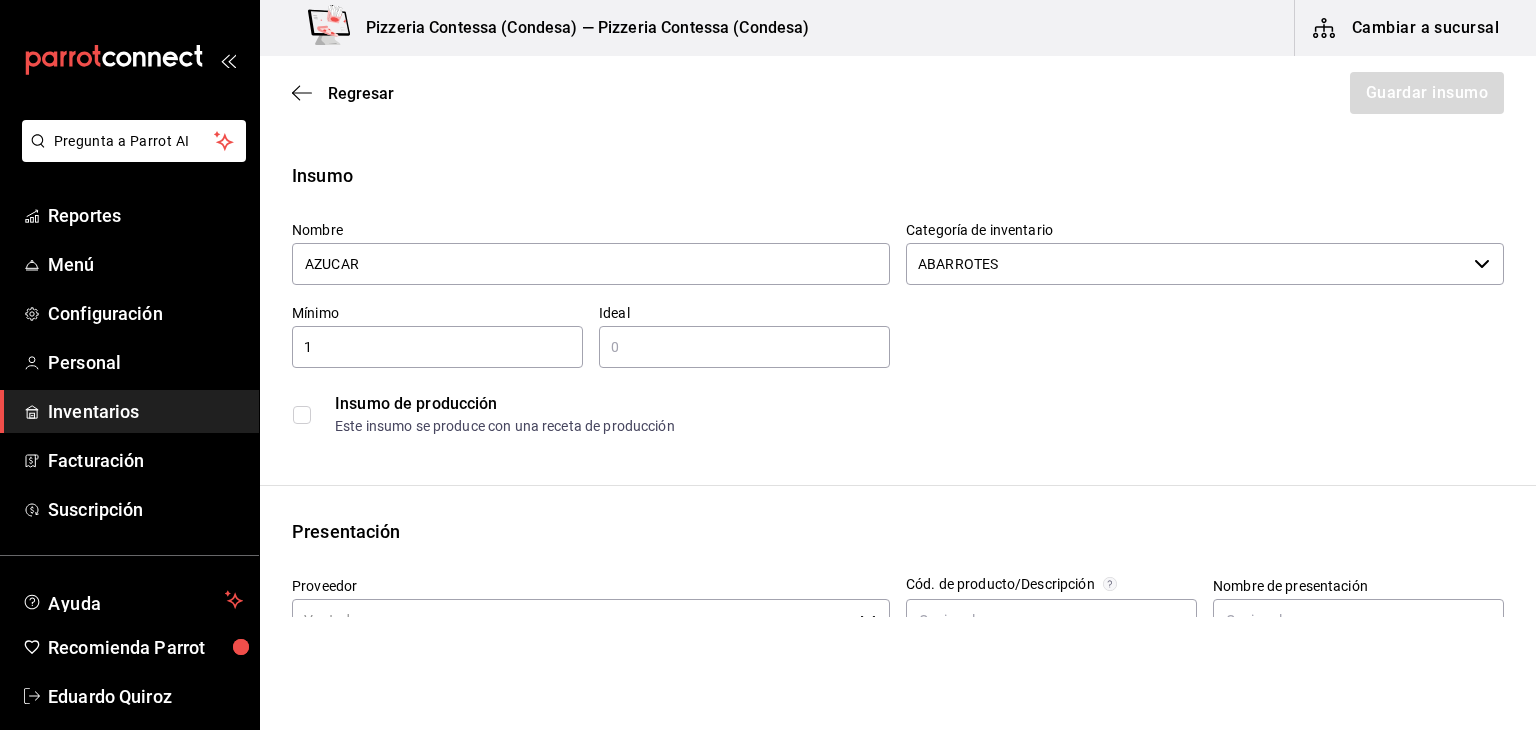 type on "1" 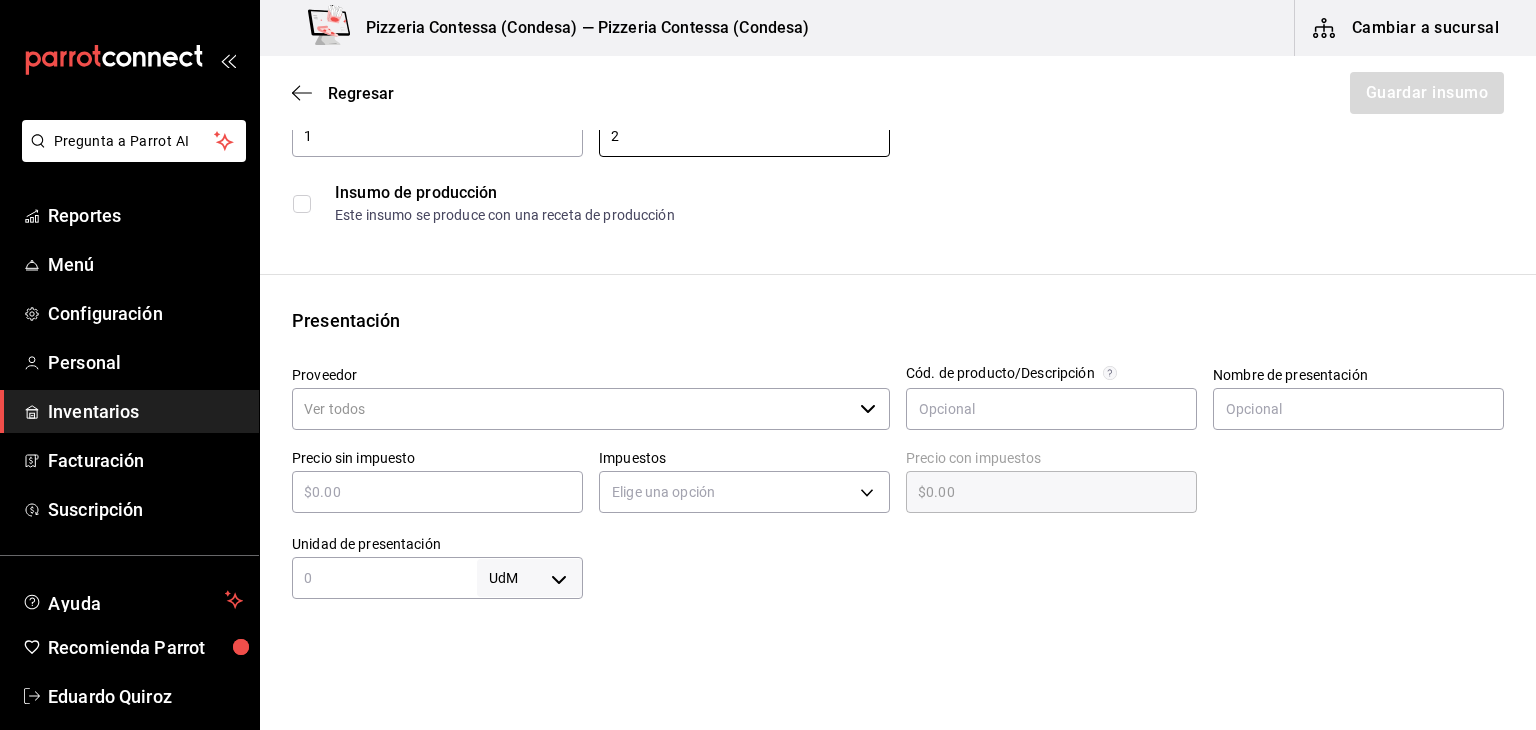 scroll, scrollTop: 212, scrollLeft: 0, axis: vertical 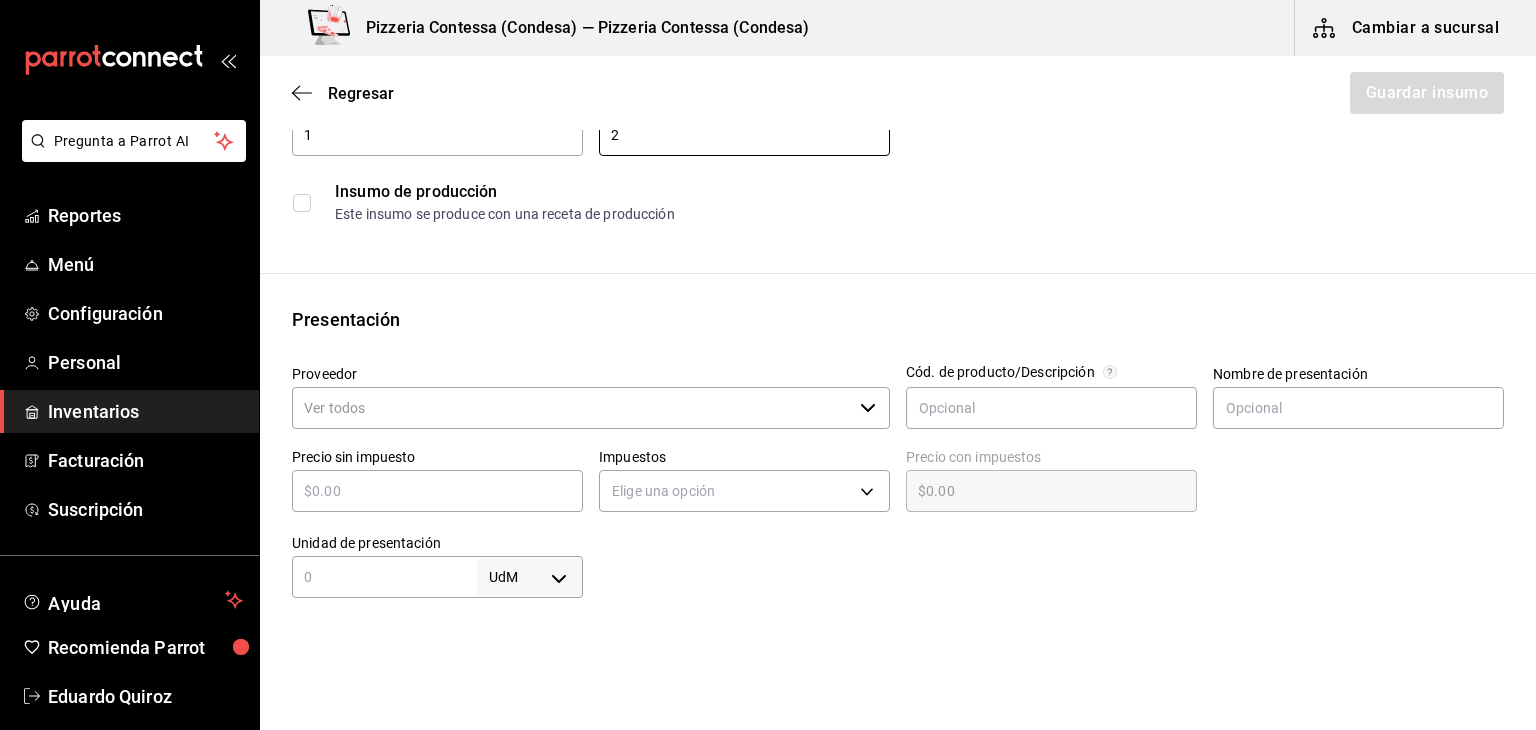 type on "2" 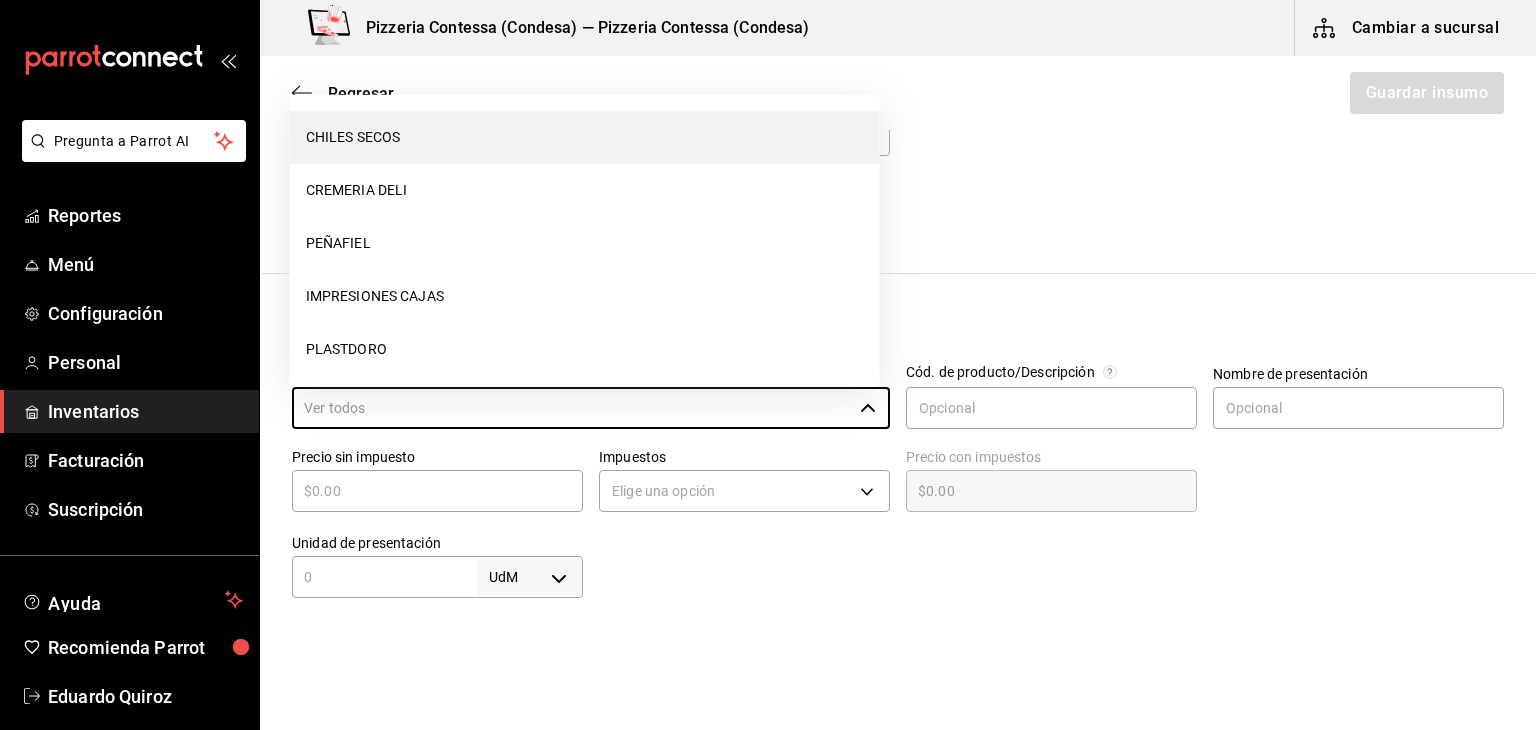 click on "CHILES SECOS" at bounding box center [585, 137] 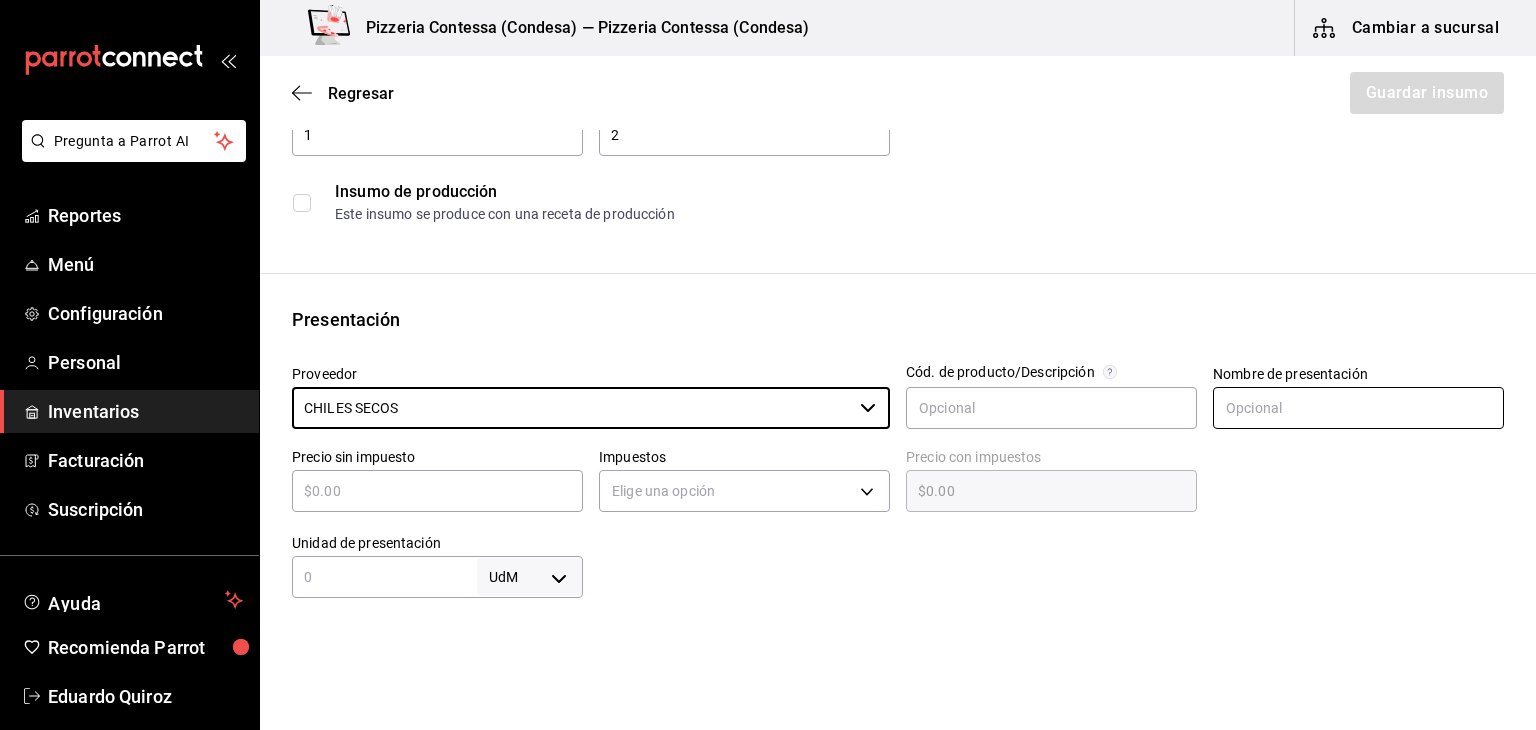 click at bounding box center [1358, 408] 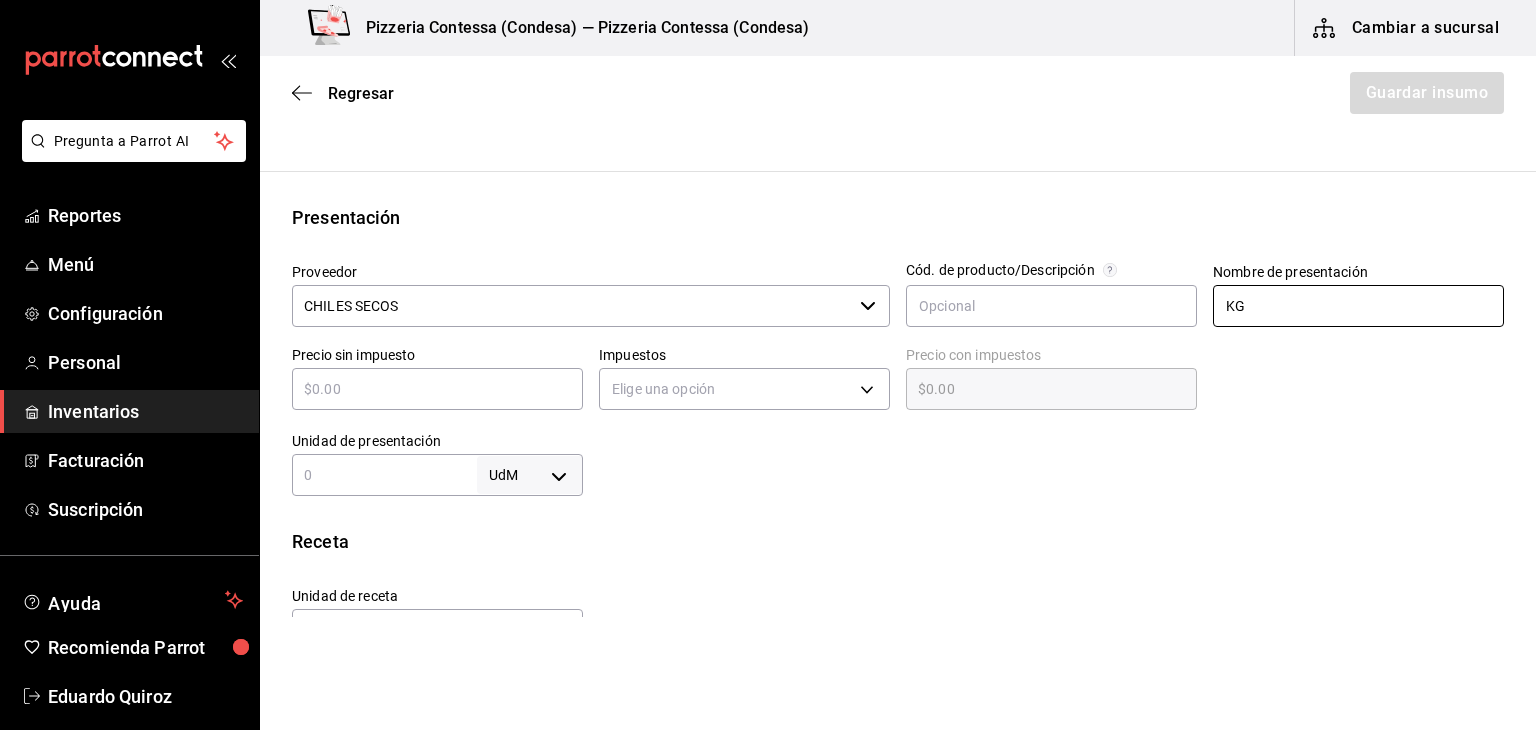 scroll, scrollTop: 315, scrollLeft: 0, axis: vertical 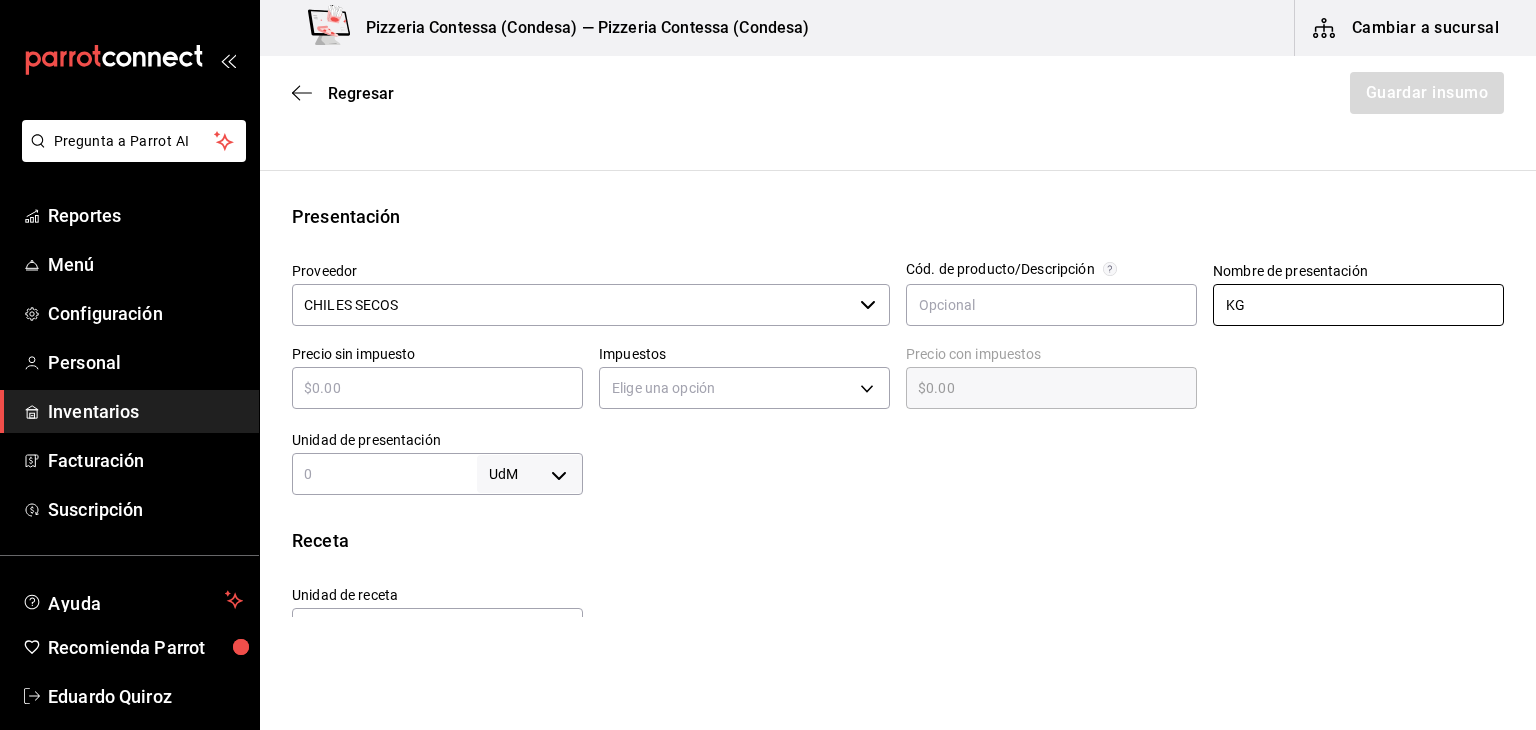 type on "KG" 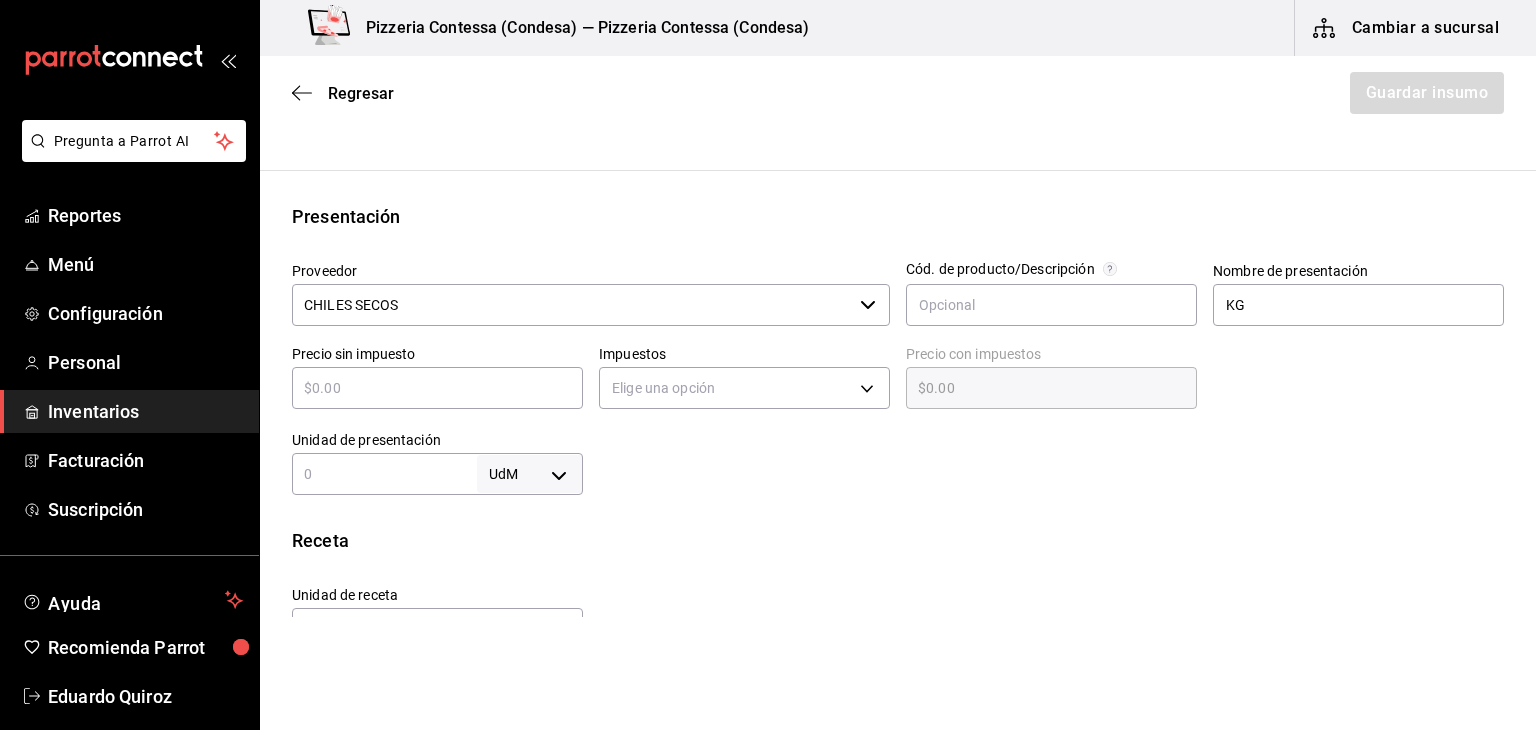 click at bounding box center (384, 474) 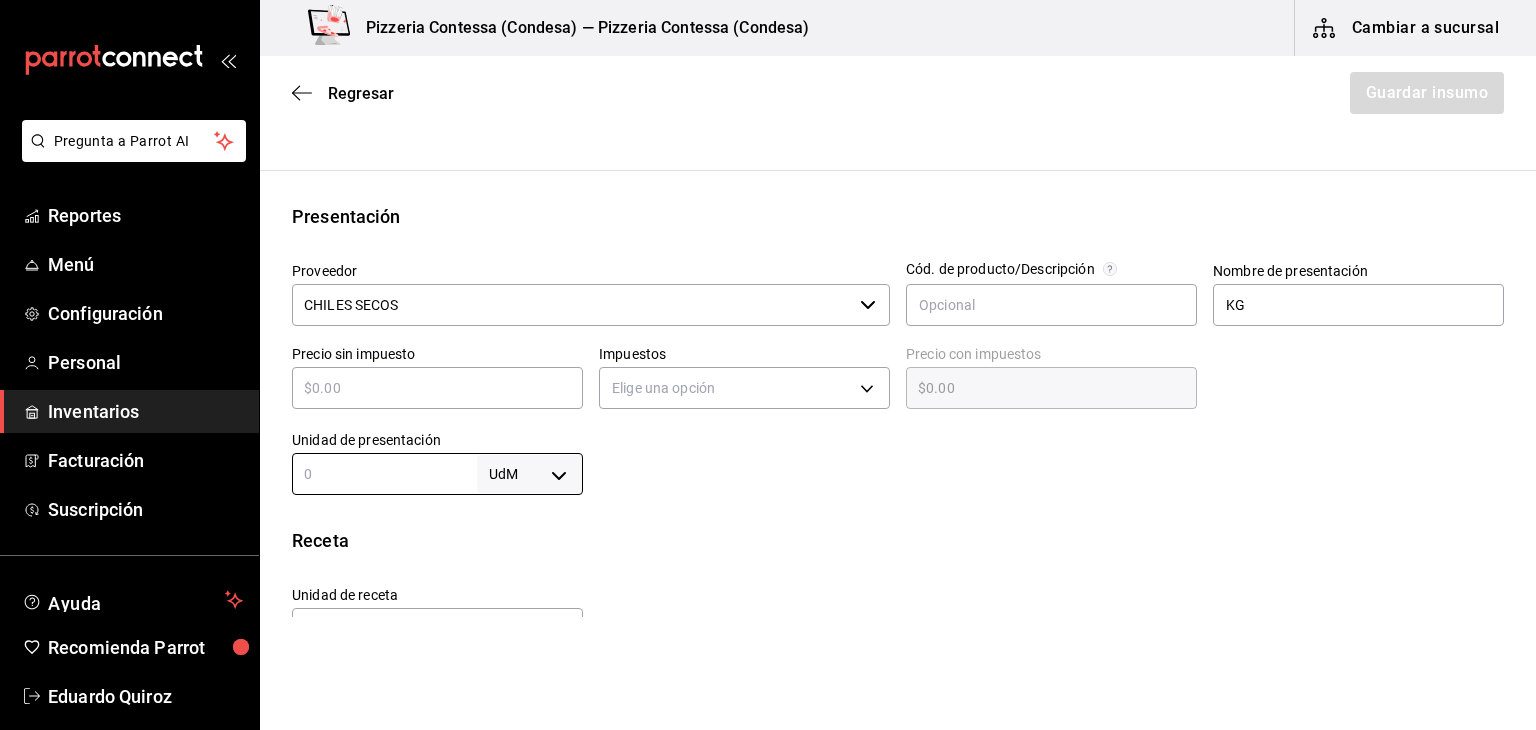 click at bounding box center (1043, 455) 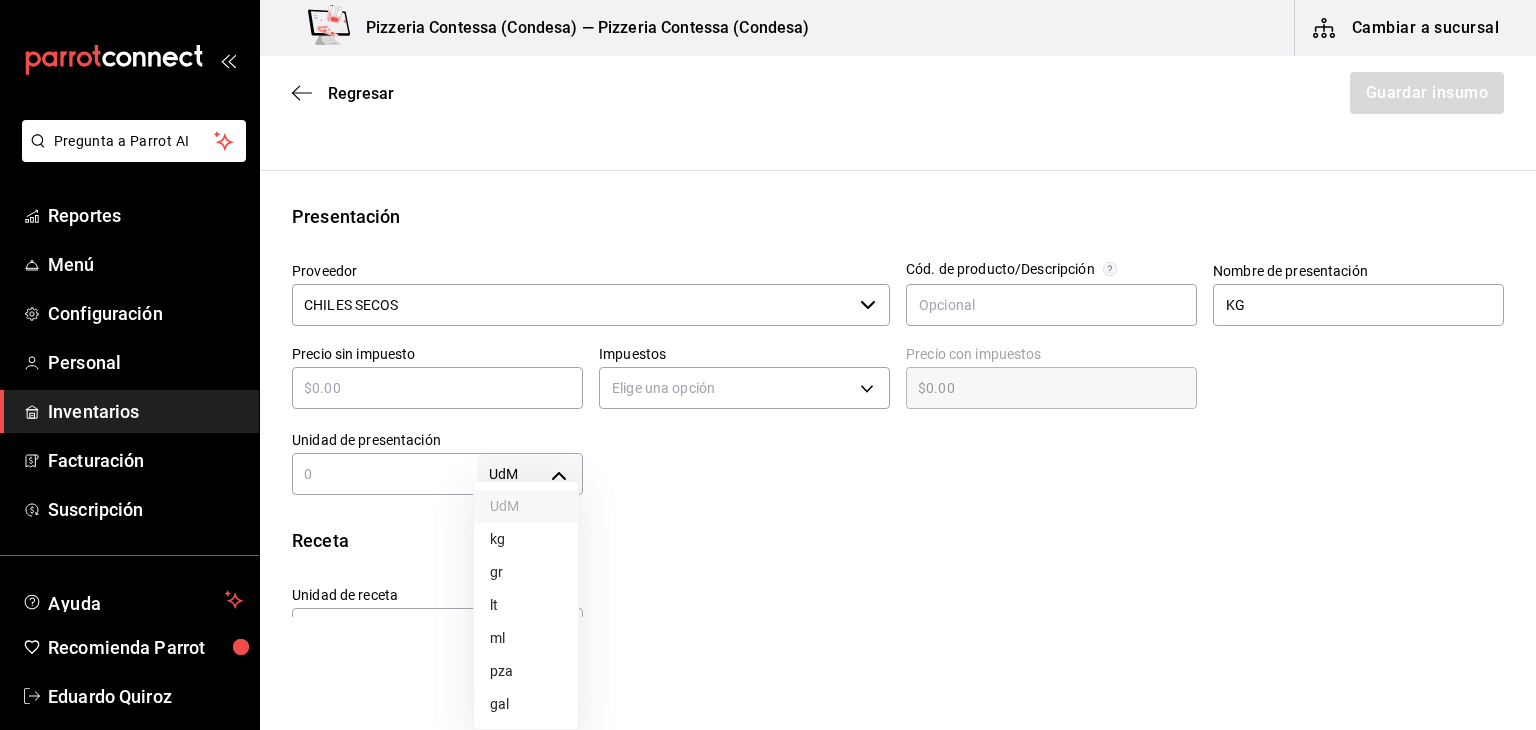 click on "Pregunta a Parrot AI Reportes   Menú   Configuración   Personal   Inventarios   Facturación   Suscripción   Ayuda Recomienda Parrot   [FIRST] [LAST]   Sugerir nueva función   Pizzeria Contessa (Condesa) — Pizzeria Contessa (Condesa) Cambiar a sucursal Regresar Guardar insumo Insumo Nombre AZUCAR Categoría de inventario ABARROTES ​ Mínimo 1 ​ Ideal 2 ​ Insumo de producción Este insumo se produce con una receta de producción Presentación Proveedor CHILES SECOS ​ Cód. de producto/Descripción Nombre de presentación KG Precio sin impuesto ​ Impuestos Elige una opción Precio con impuestos $0.00 ​ Unidad de presentación UdM ​ Receta Unidad de receta Elige una opción Factor de conversión ​ Ver ayuda de conversiones ¿La presentación (KG) viene en otra caja? Si No Presentaciones por caja ​ Sin definir Unidades de conteo GANA 1 MES GRATIS EN TU SUSCRIPCIÓN AQUÍ Pregunta a Parrot AI Reportes   Menú   Configuración   Personal   Inventarios   Facturación   Suscripción   Ayuda" at bounding box center [768, 308] 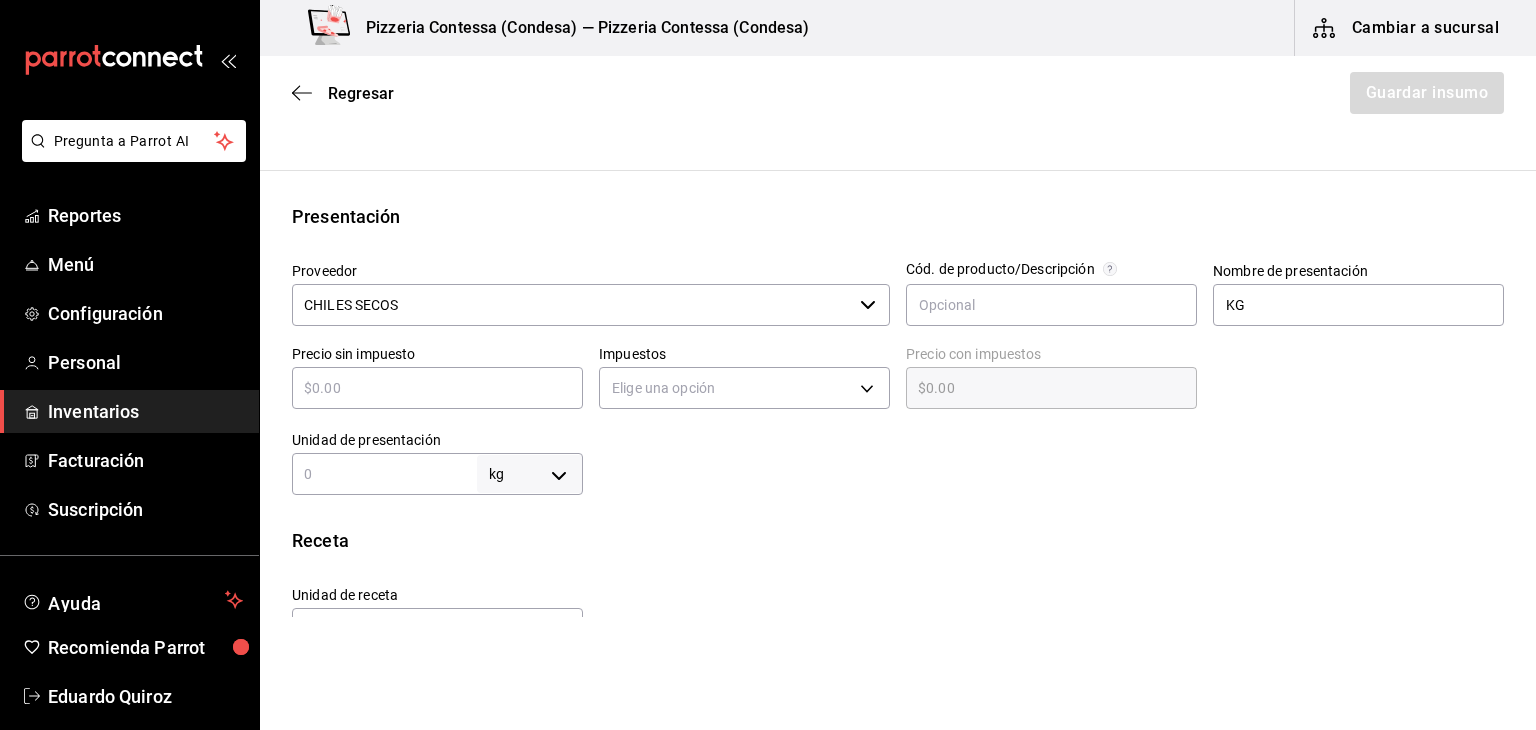 click at bounding box center [384, 474] 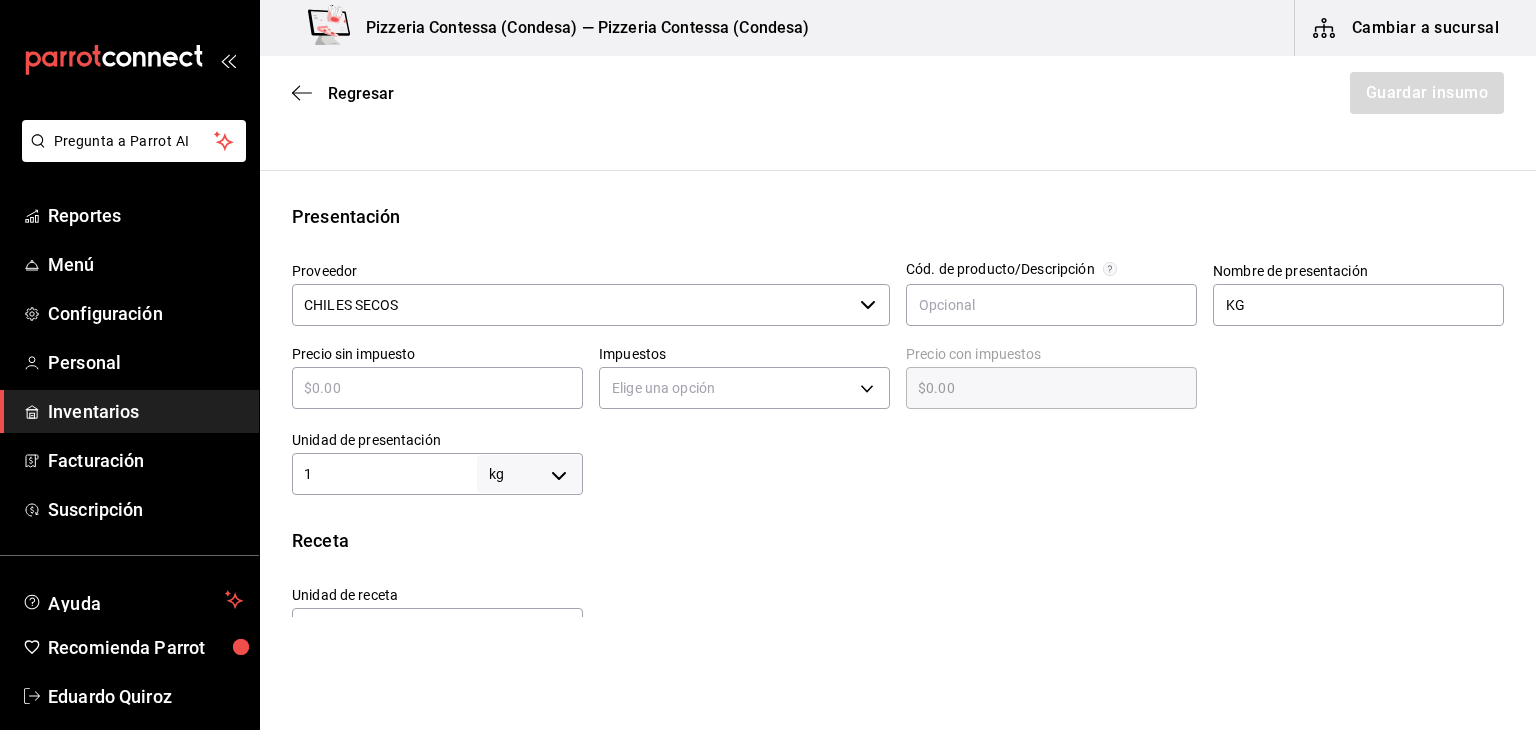 type on "1" 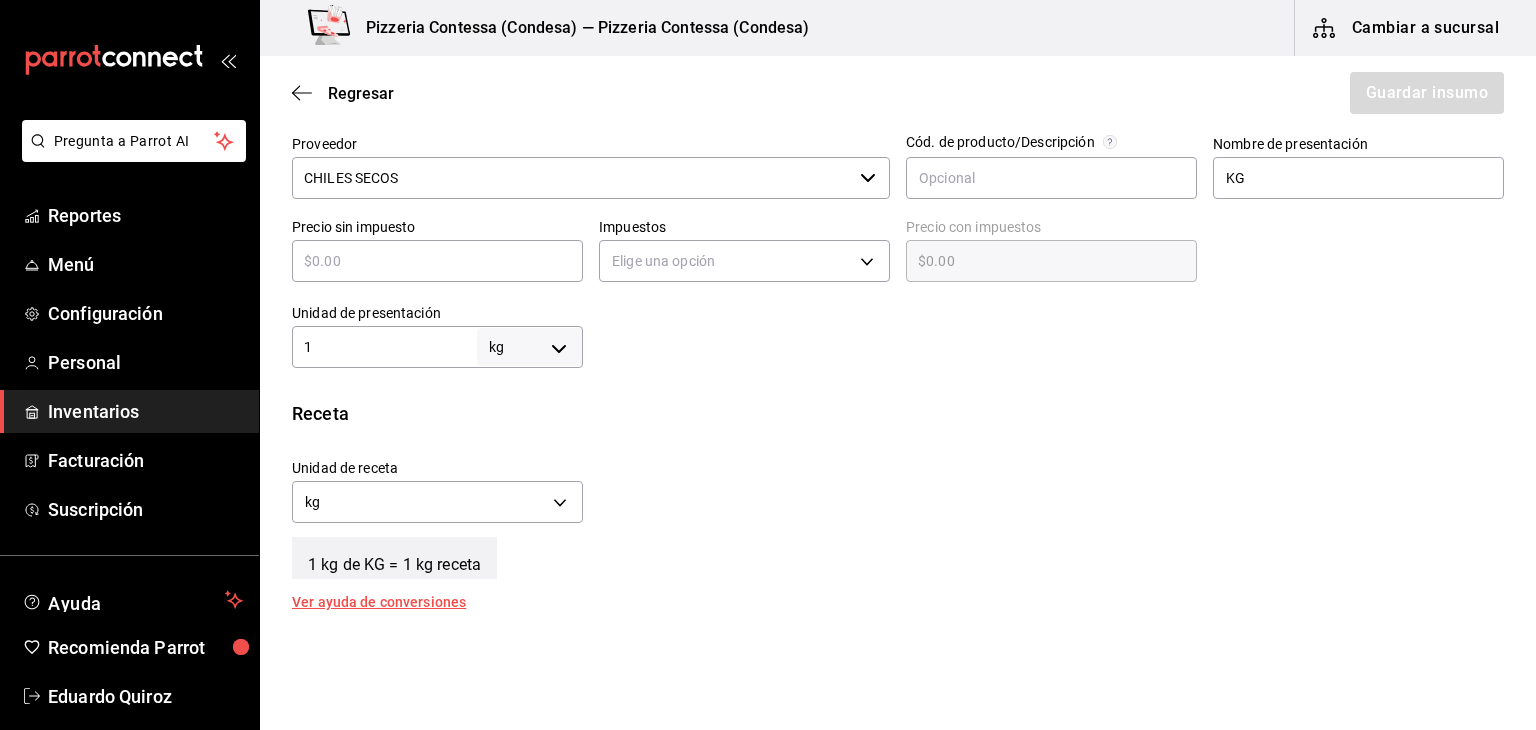 scroll, scrollTop: 484, scrollLeft: 0, axis: vertical 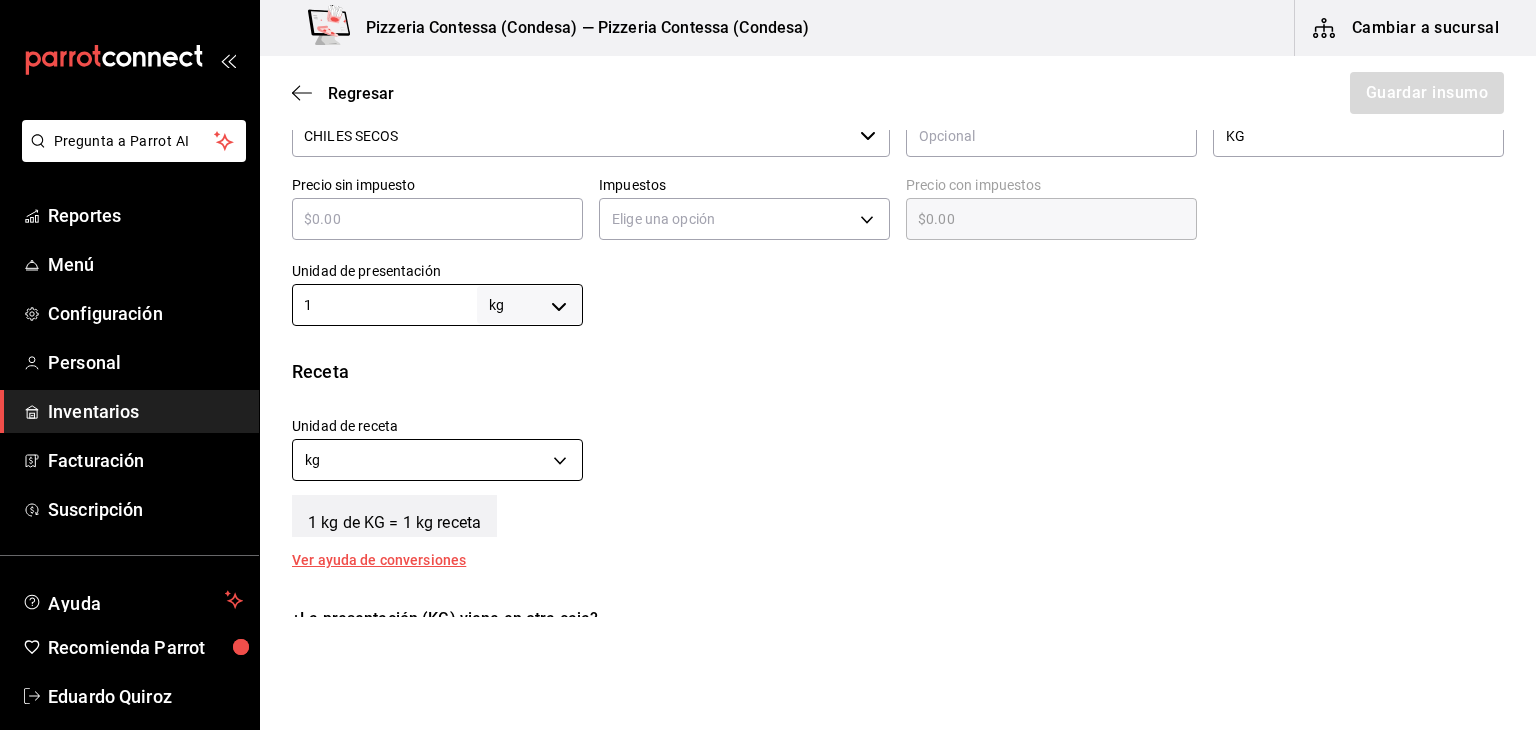 type on "1" 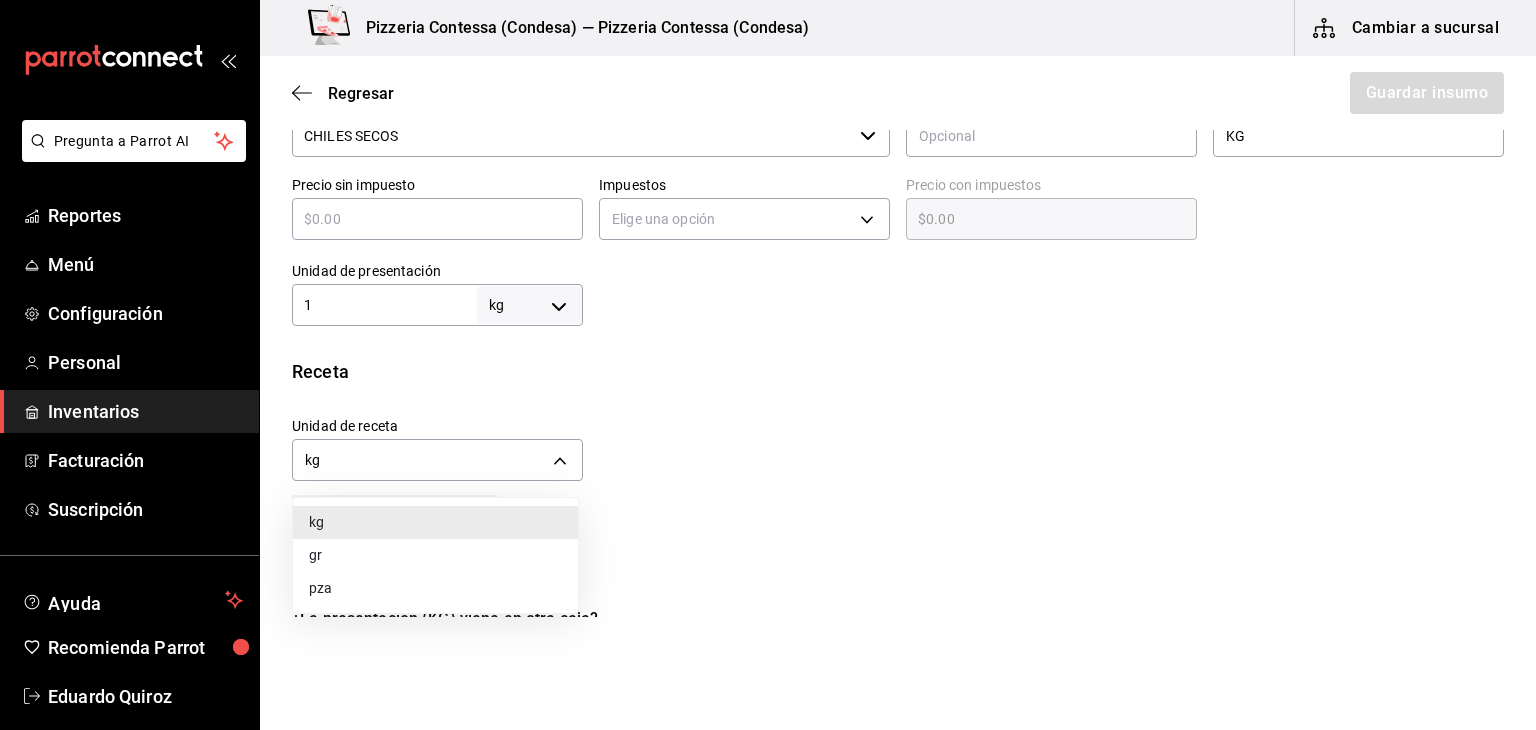 click on "gr" at bounding box center [435, 555] 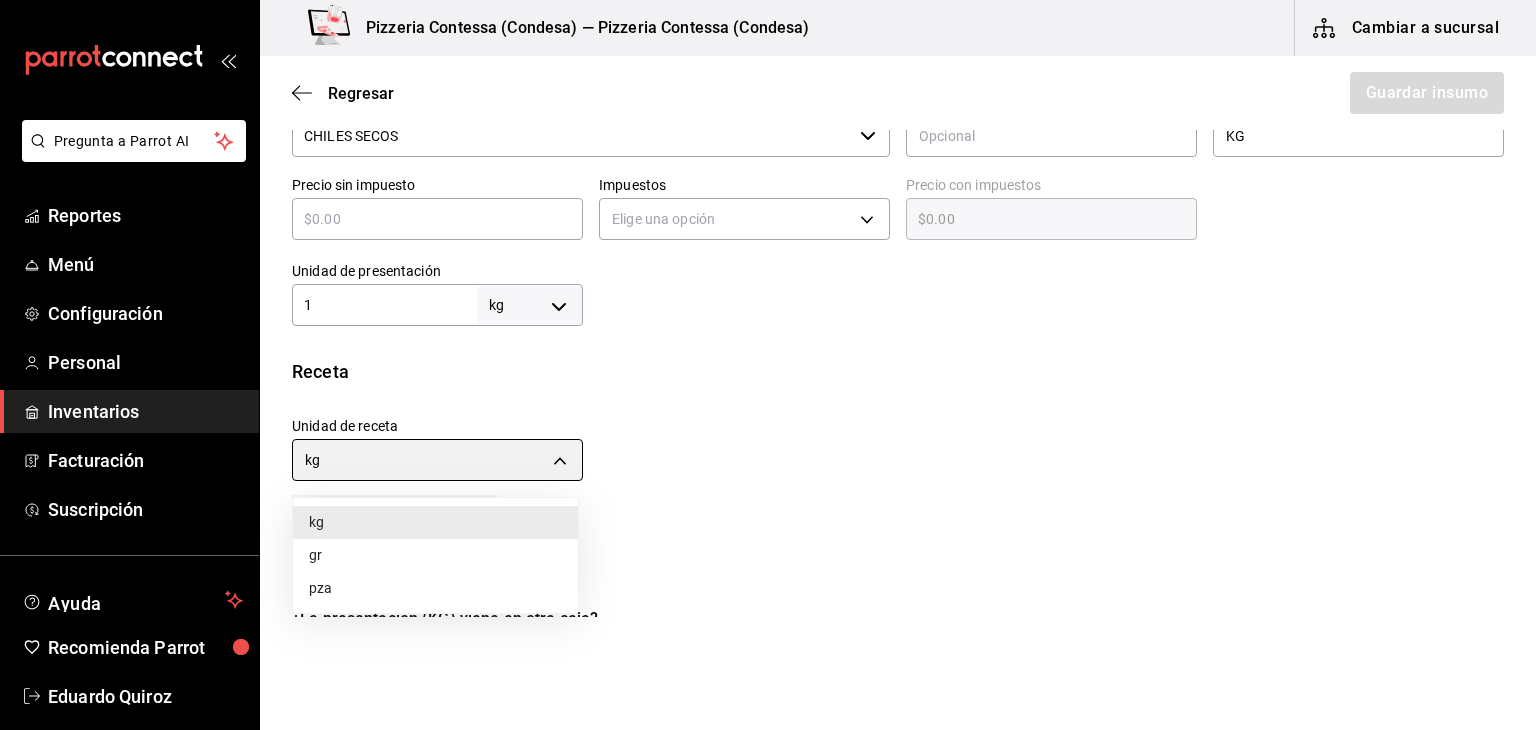 type on "GRAM" 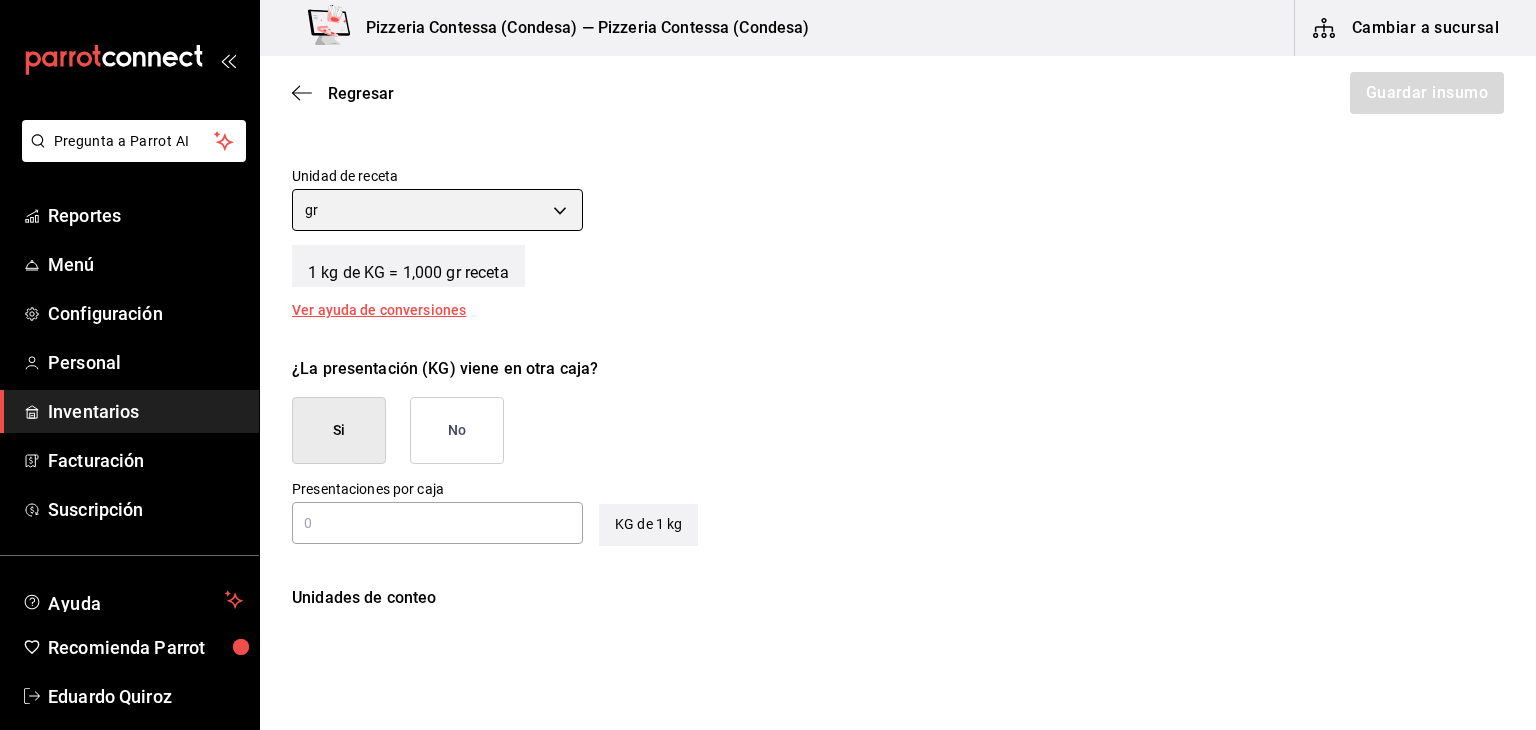 scroll, scrollTop: 736, scrollLeft: 0, axis: vertical 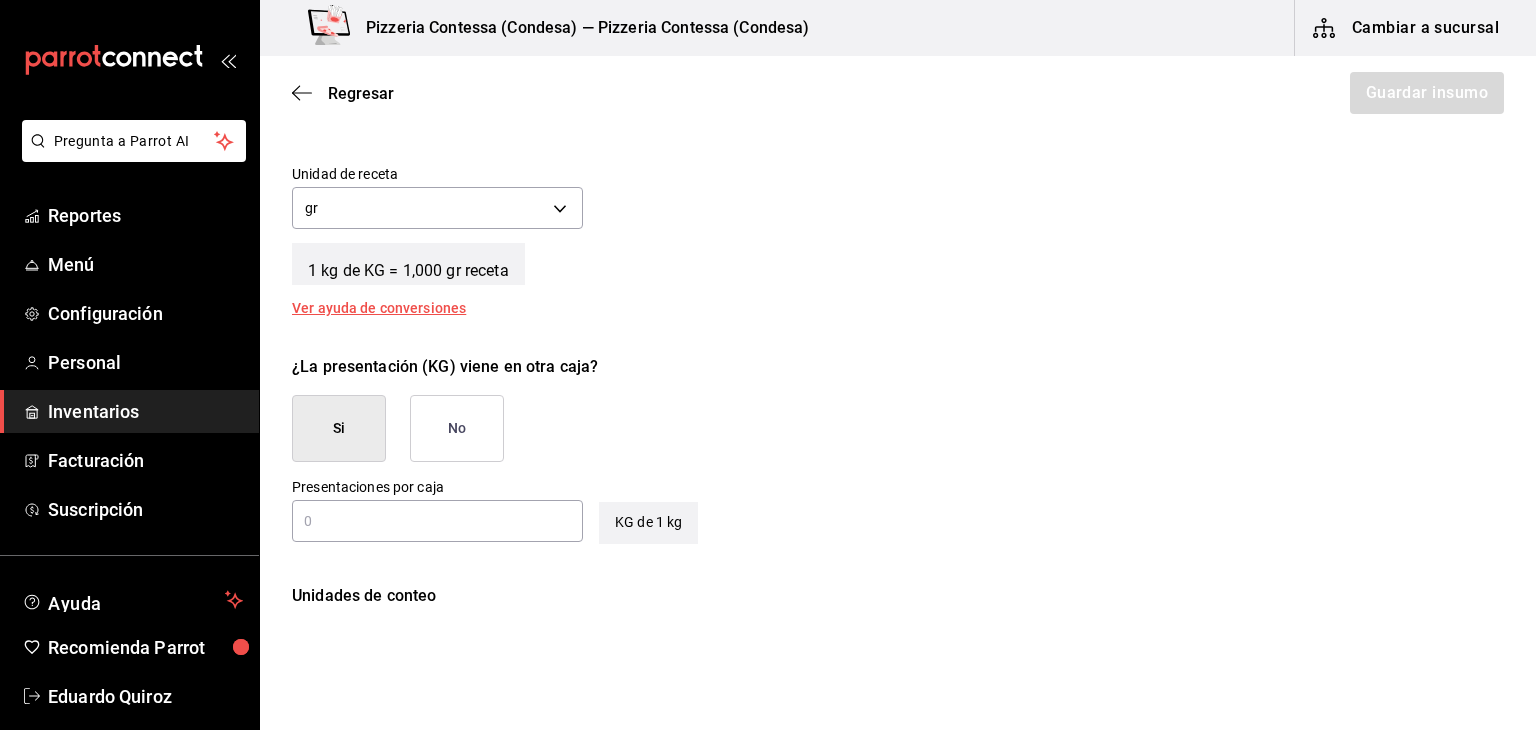 click on "No" at bounding box center (457, 428) 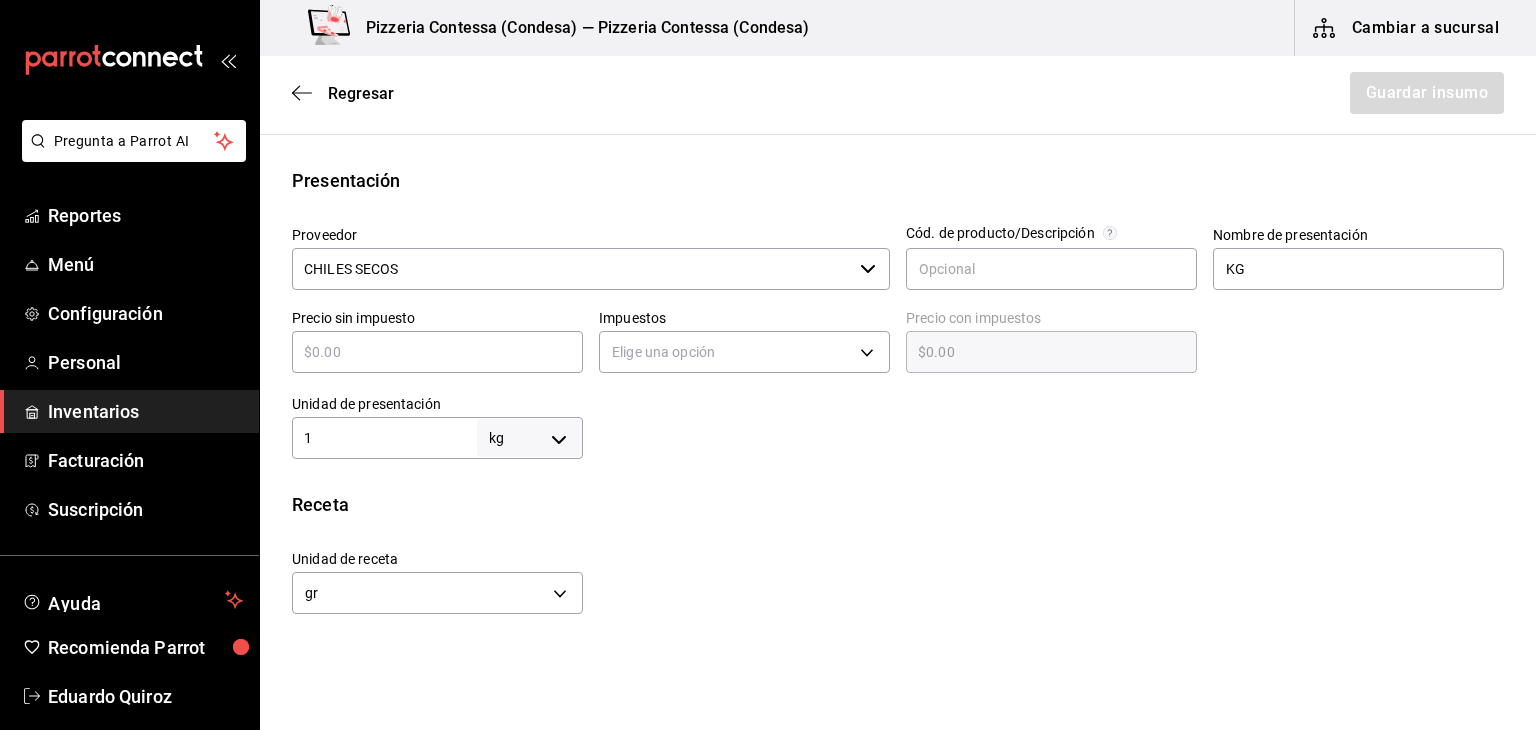 scroll, scrollTop: 352, scrollLeft: 0, axis: vertical 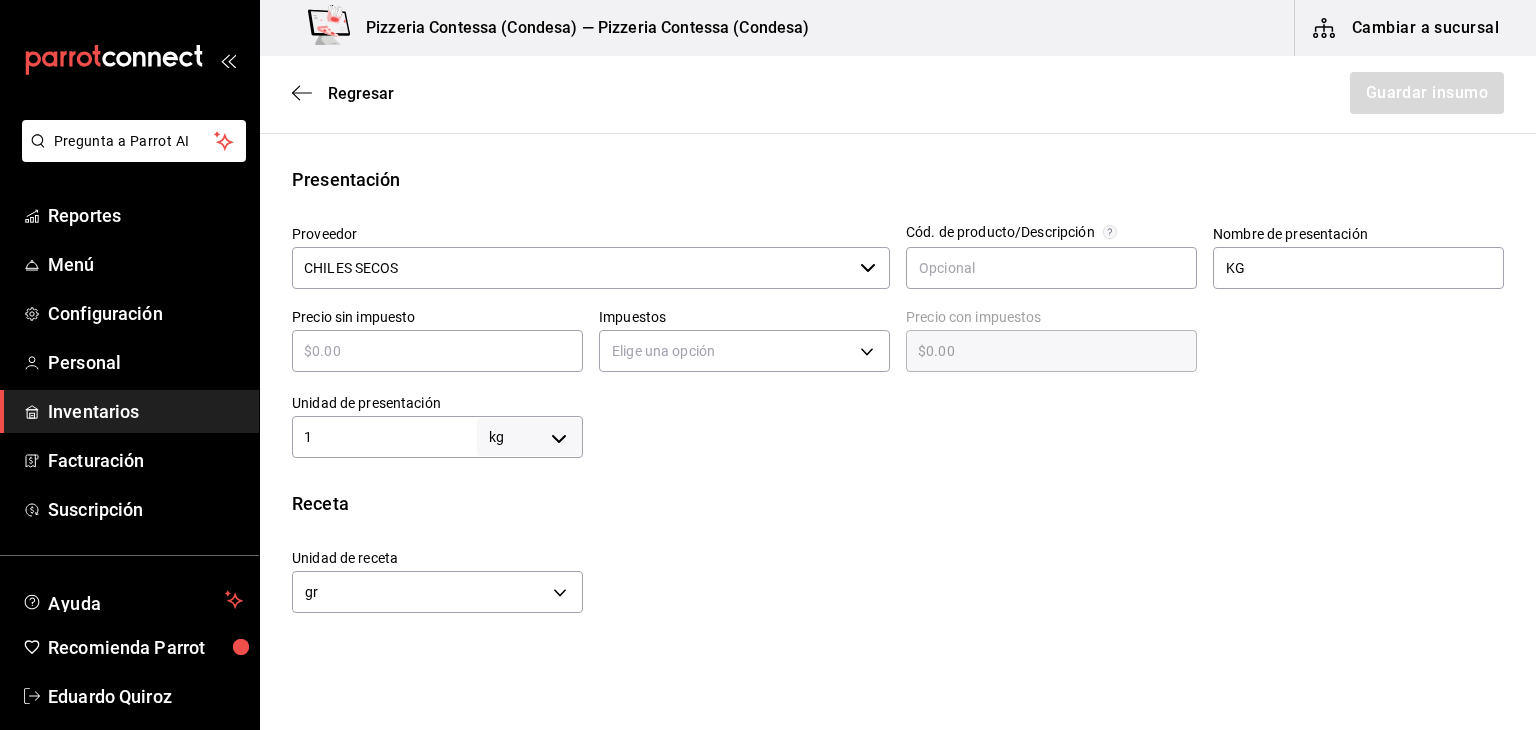 click at bounding box center [437, 351] 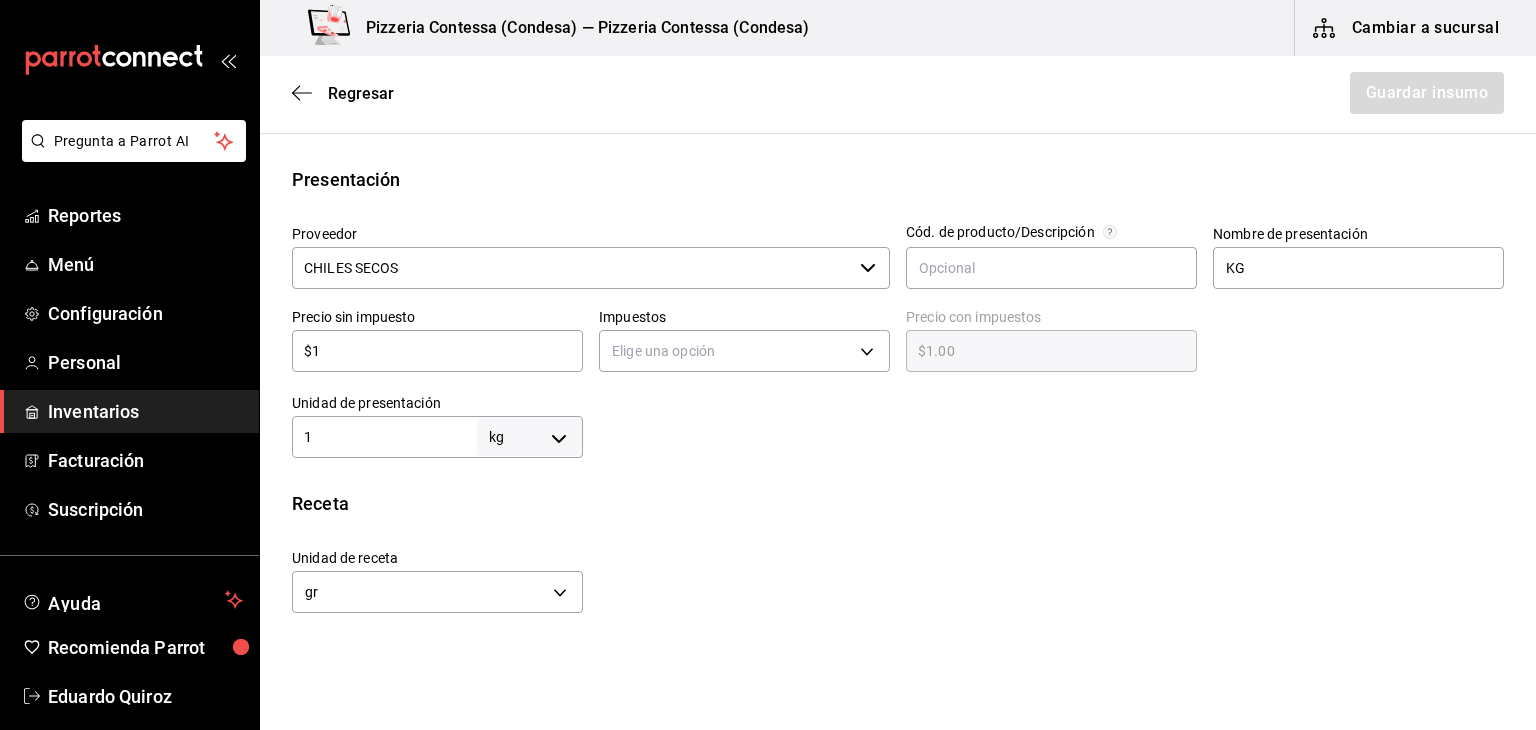 type on "$1.00" 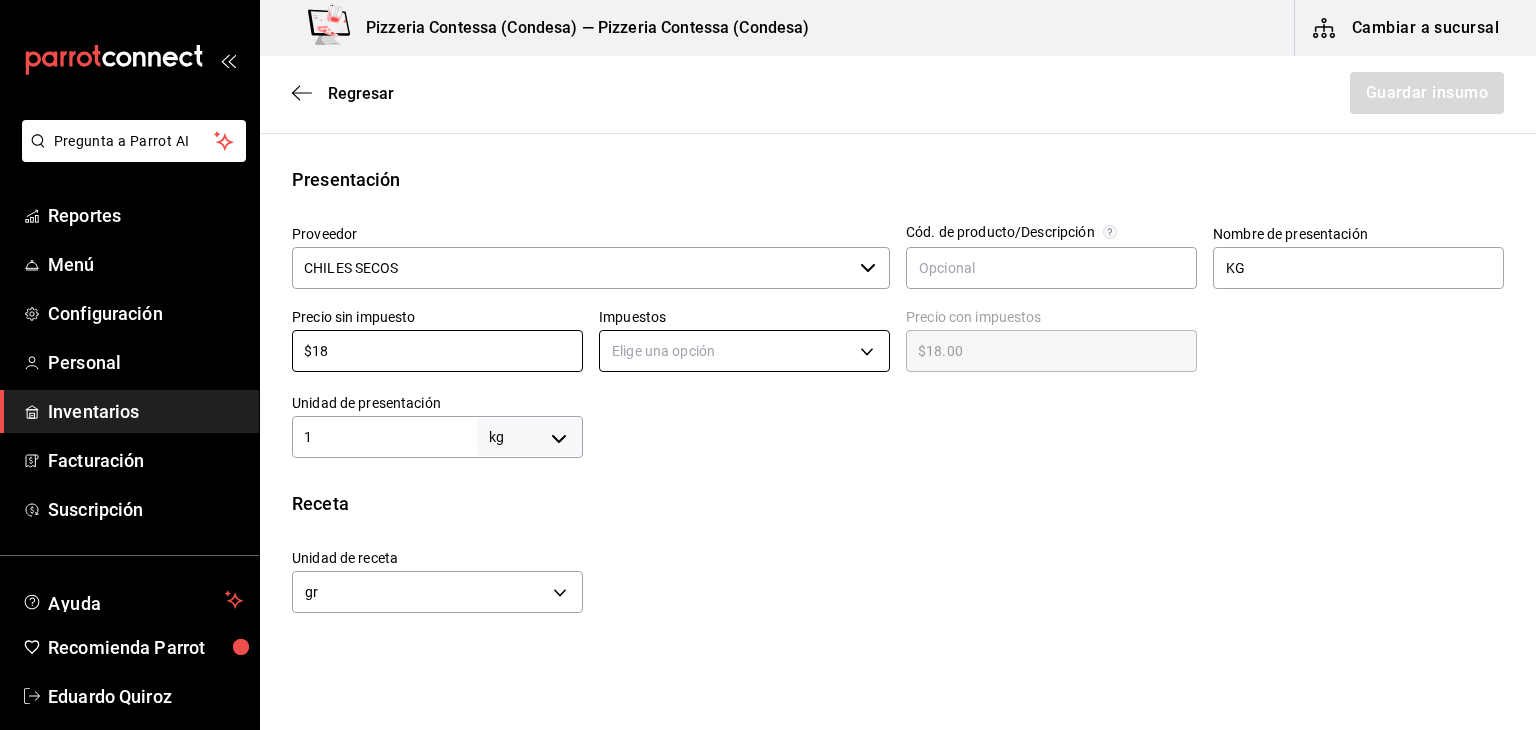 click on "Pregunta a Parrot AI Reportes   Menú   Configuración   Personal   Inventarios   Facturación     Ayuda" at bounding box center [768, 308] 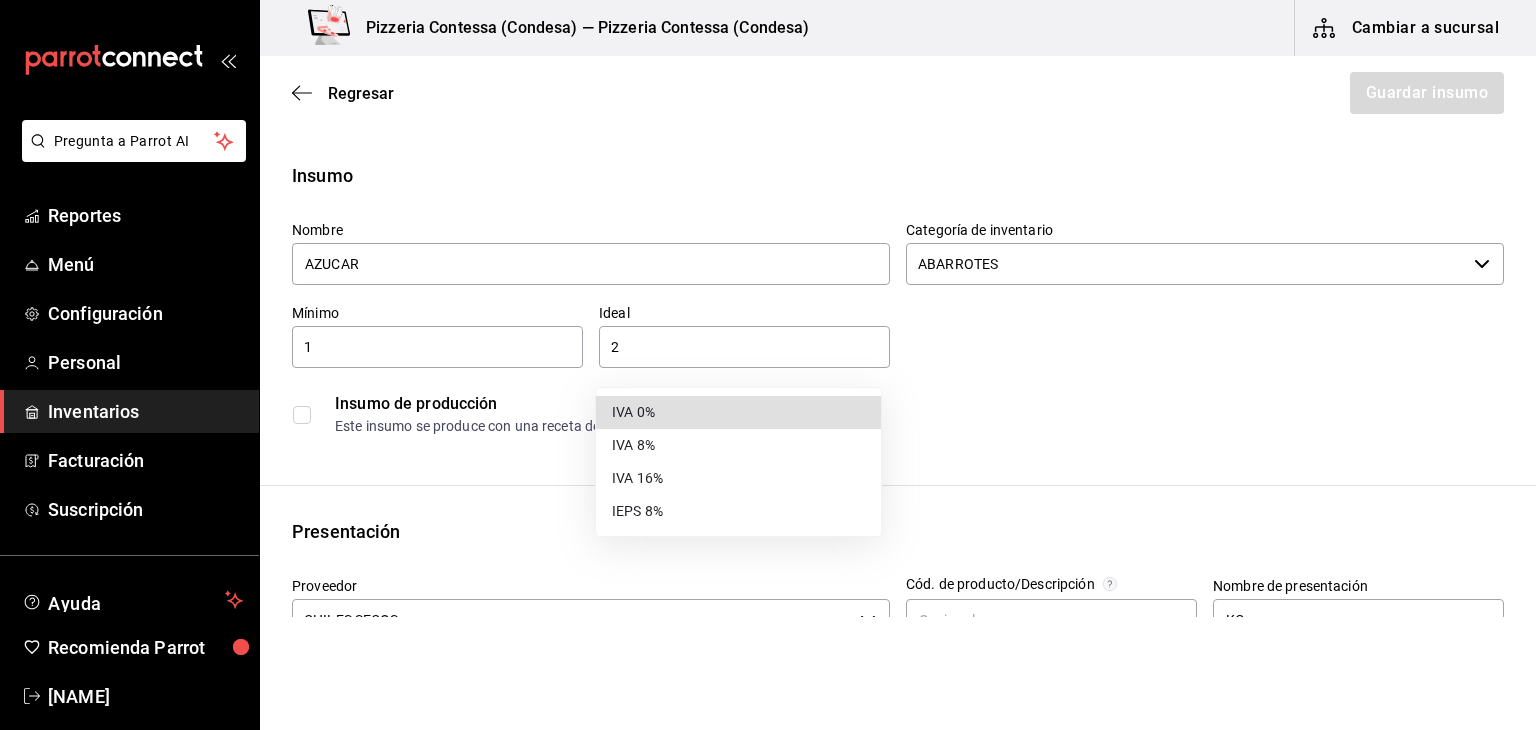 scroll, scrollTop: 0, scrollLeft: 0, axis: both 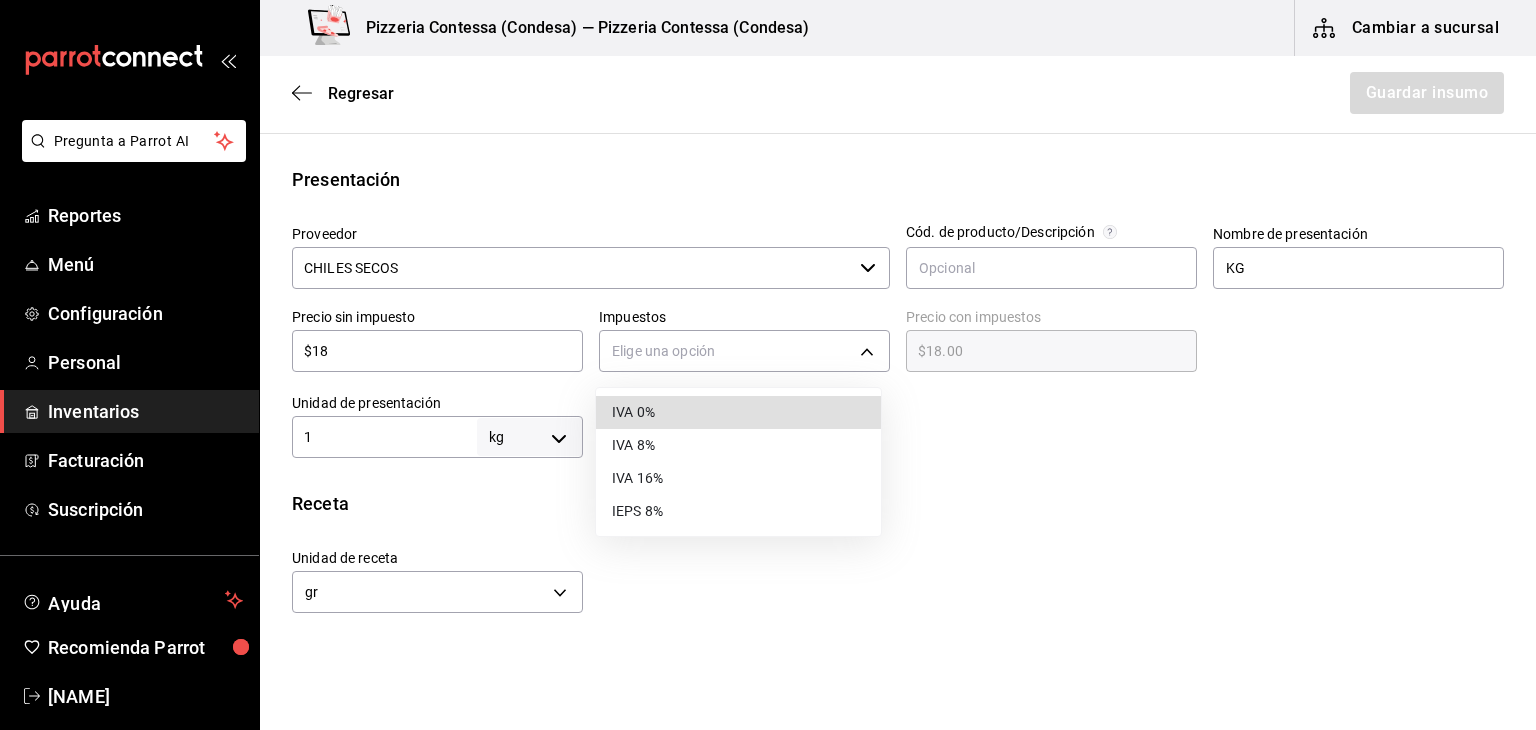 click on "IVA 16%" at bounding box center [738, 478] 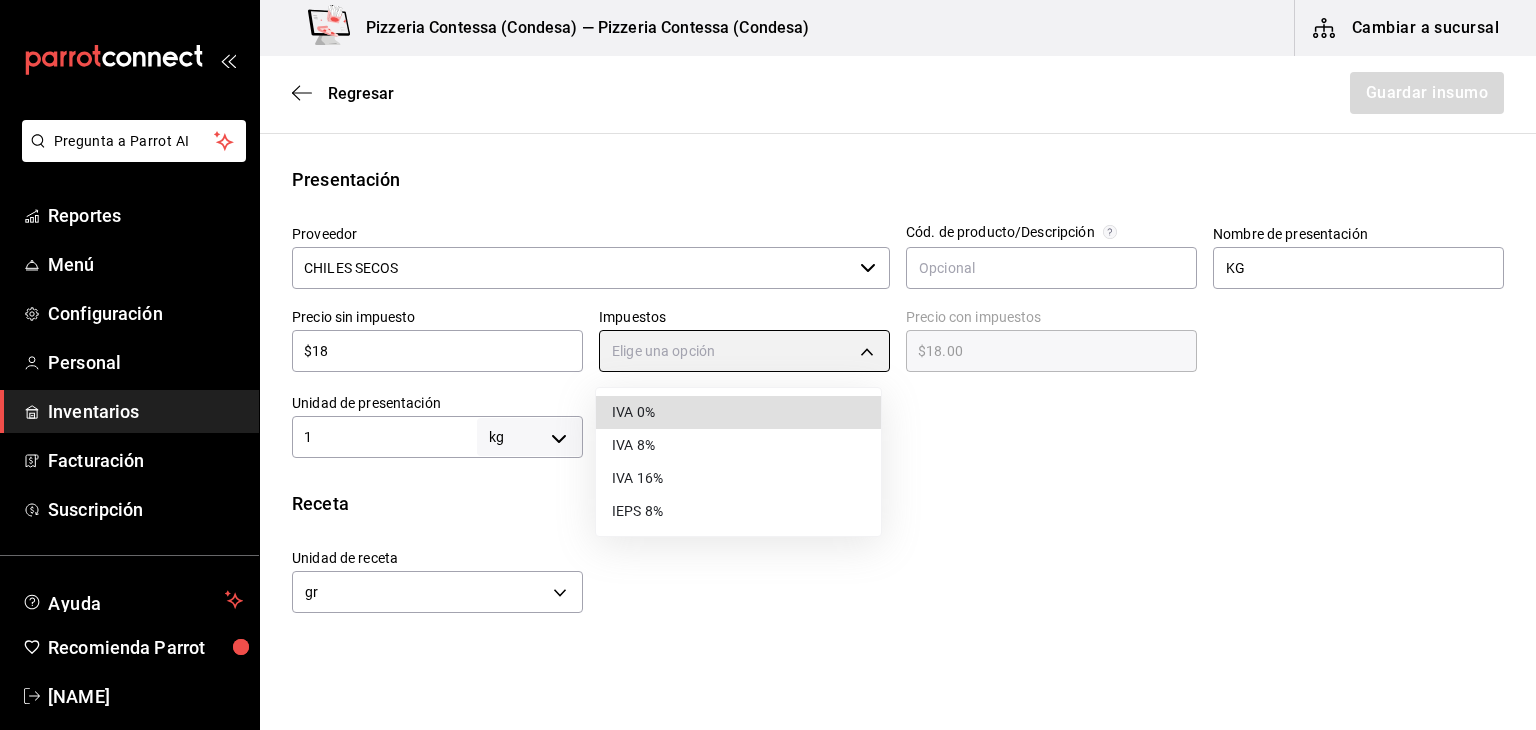 type on "IVA_16" 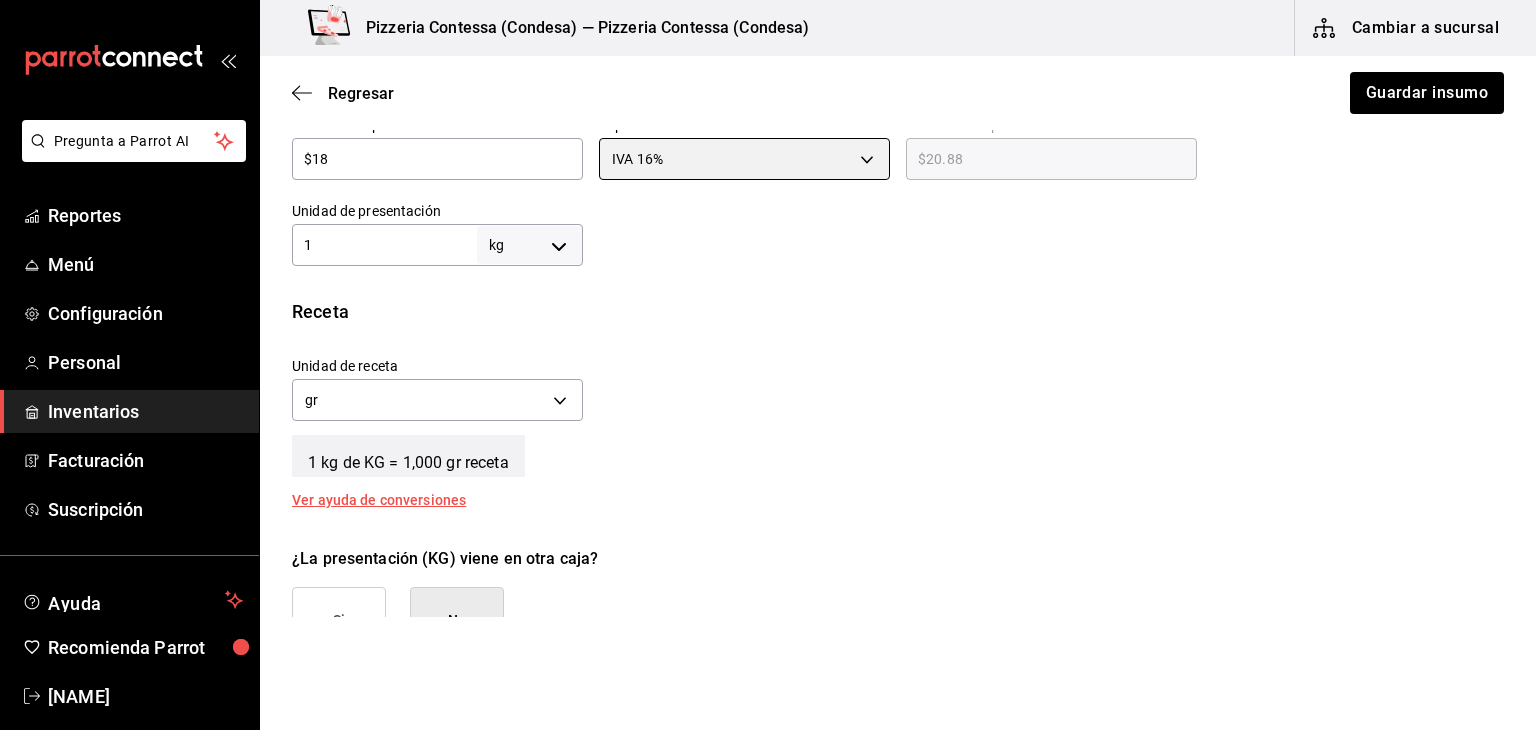scroll, scrollTop: 548, scrollLeft: 0, axis: vertical 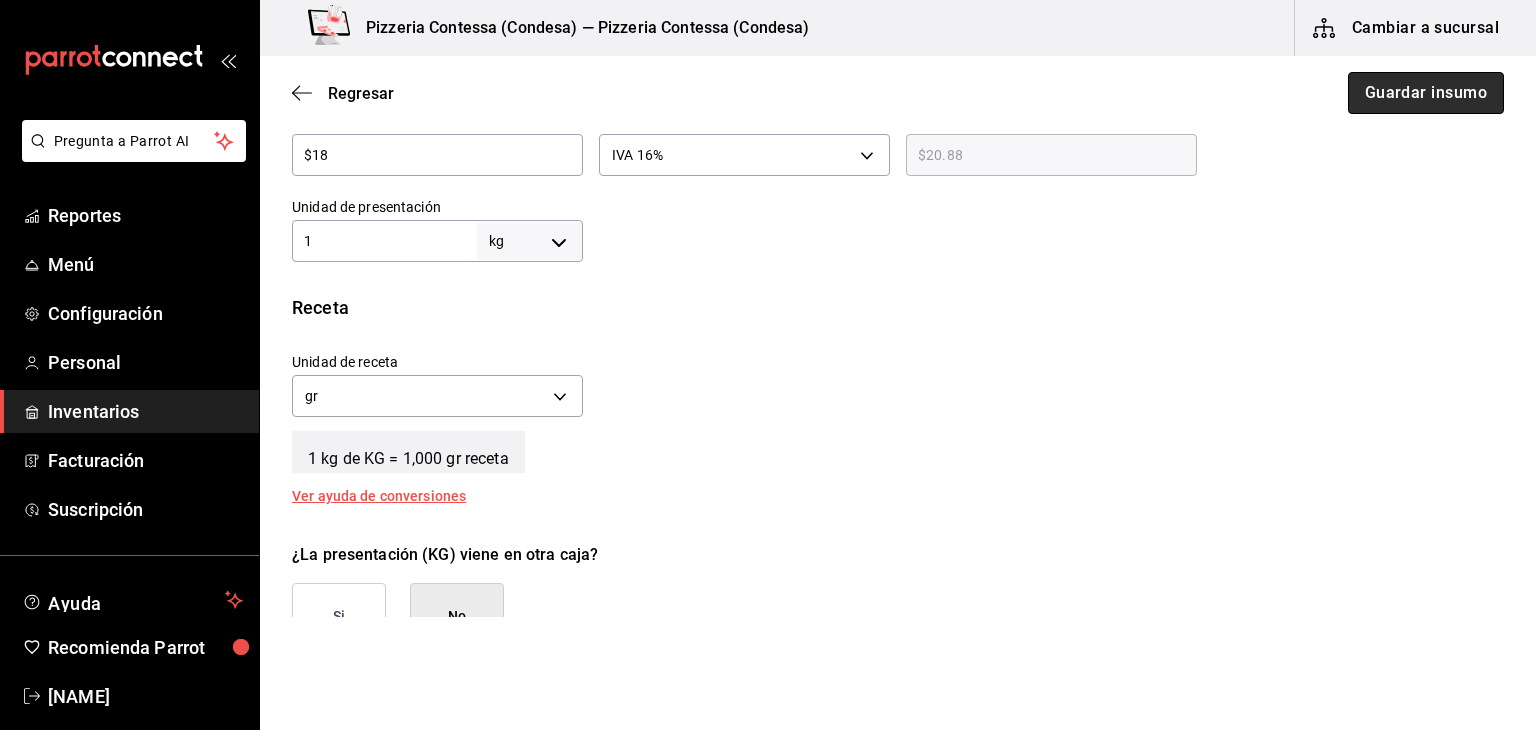 click on "Guardar insumo" at bounding box center [1426, 93] 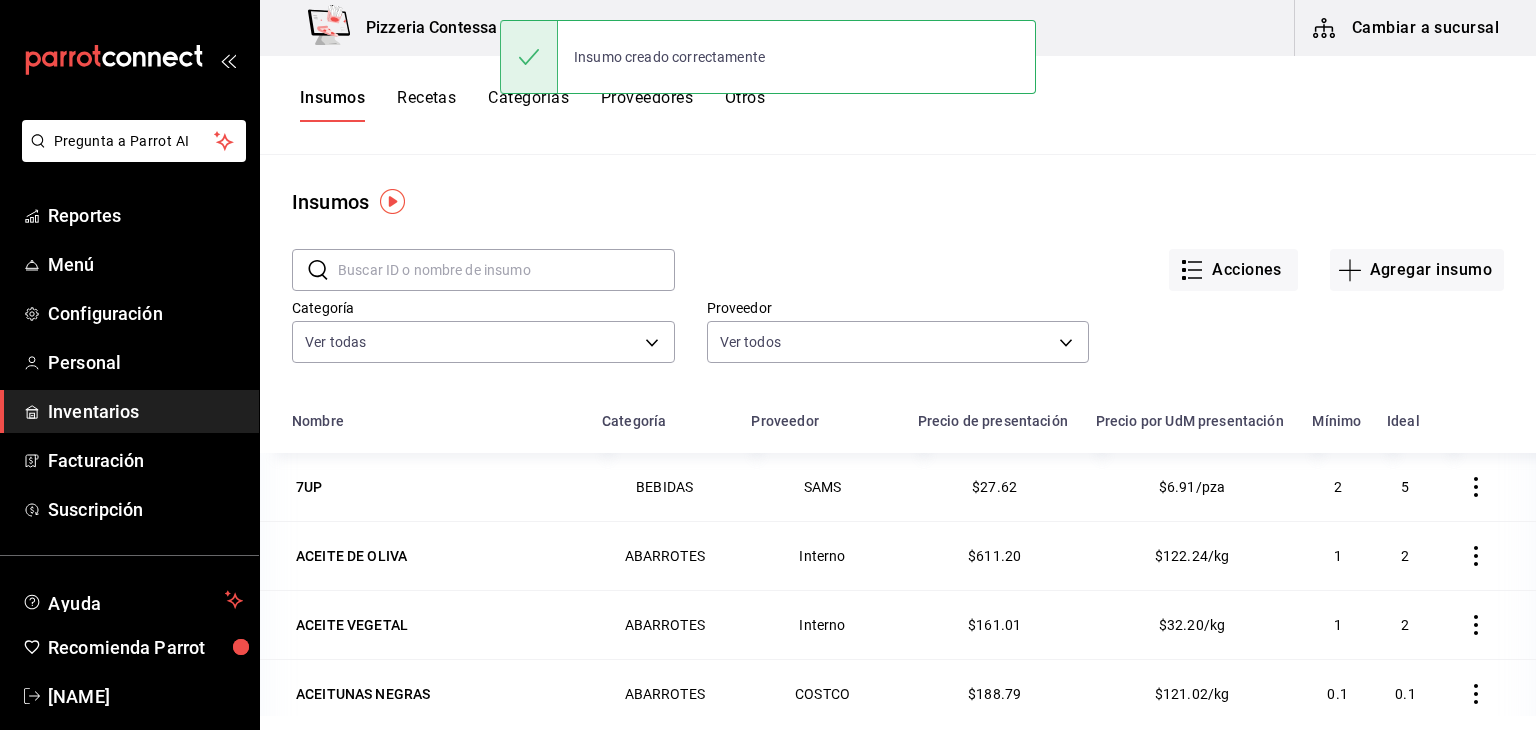 click at bounding box center [506, 270] 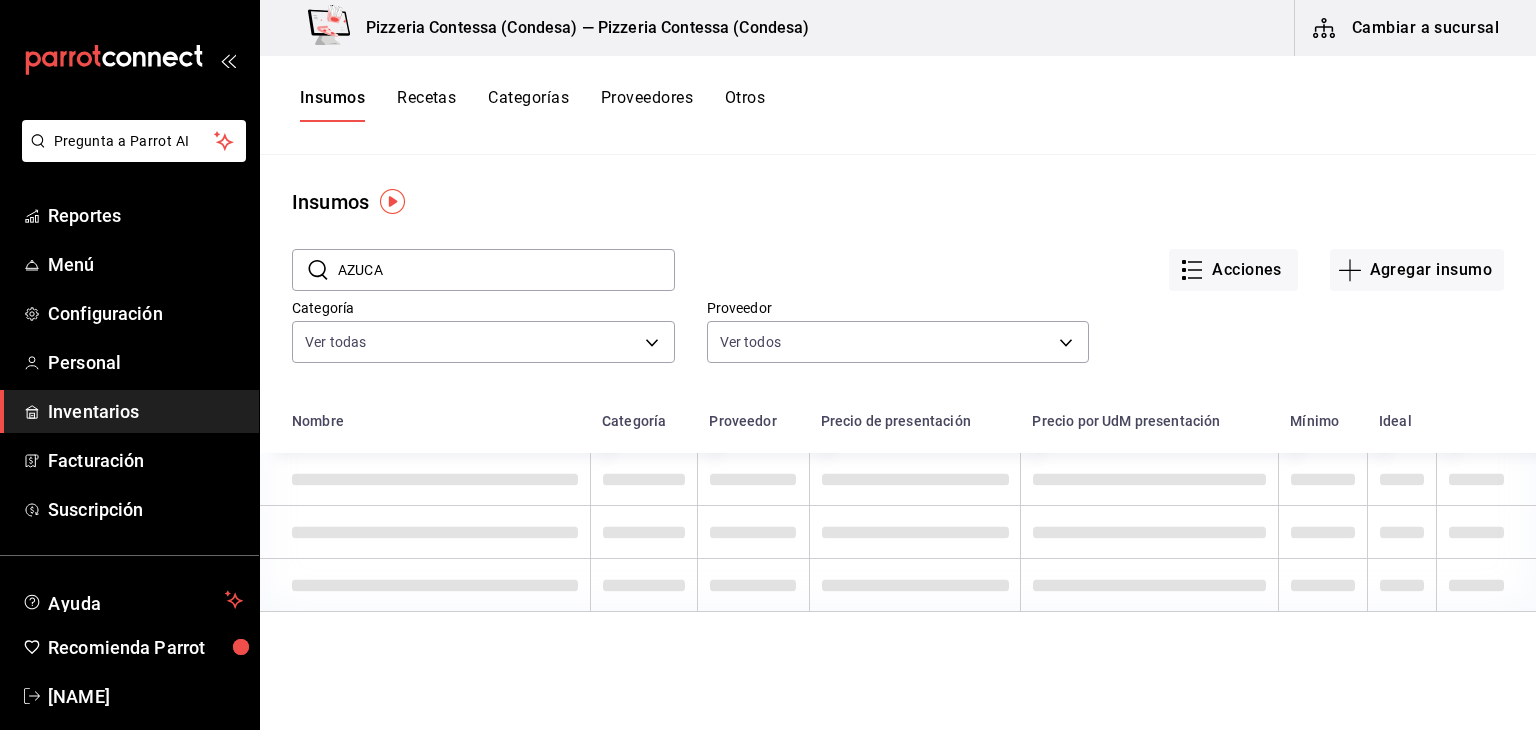 type on "AZUCAR" 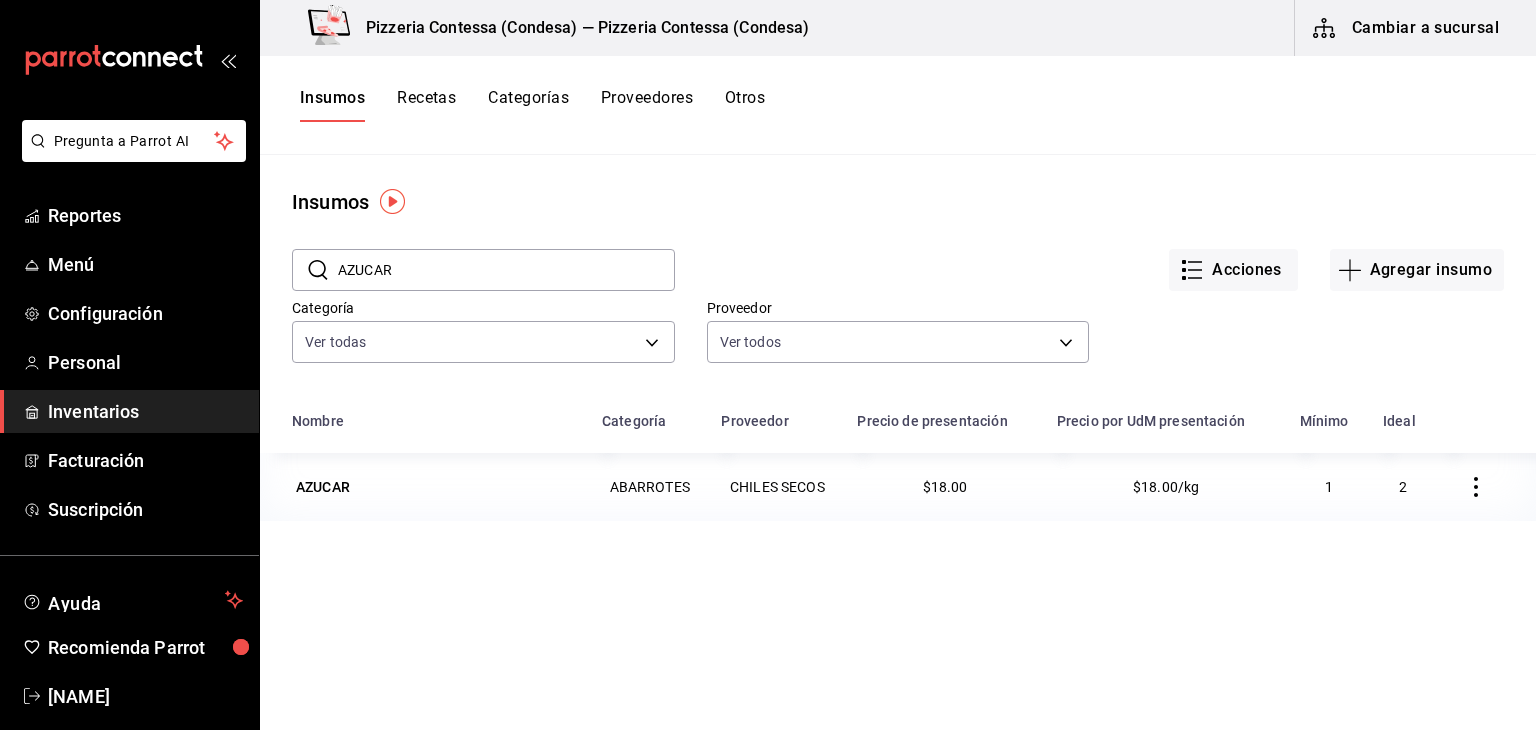 drag, startPoint x: 395, startPoint y: 270, endPoint x: 296, endPoint y: 259, distance: 99.60924 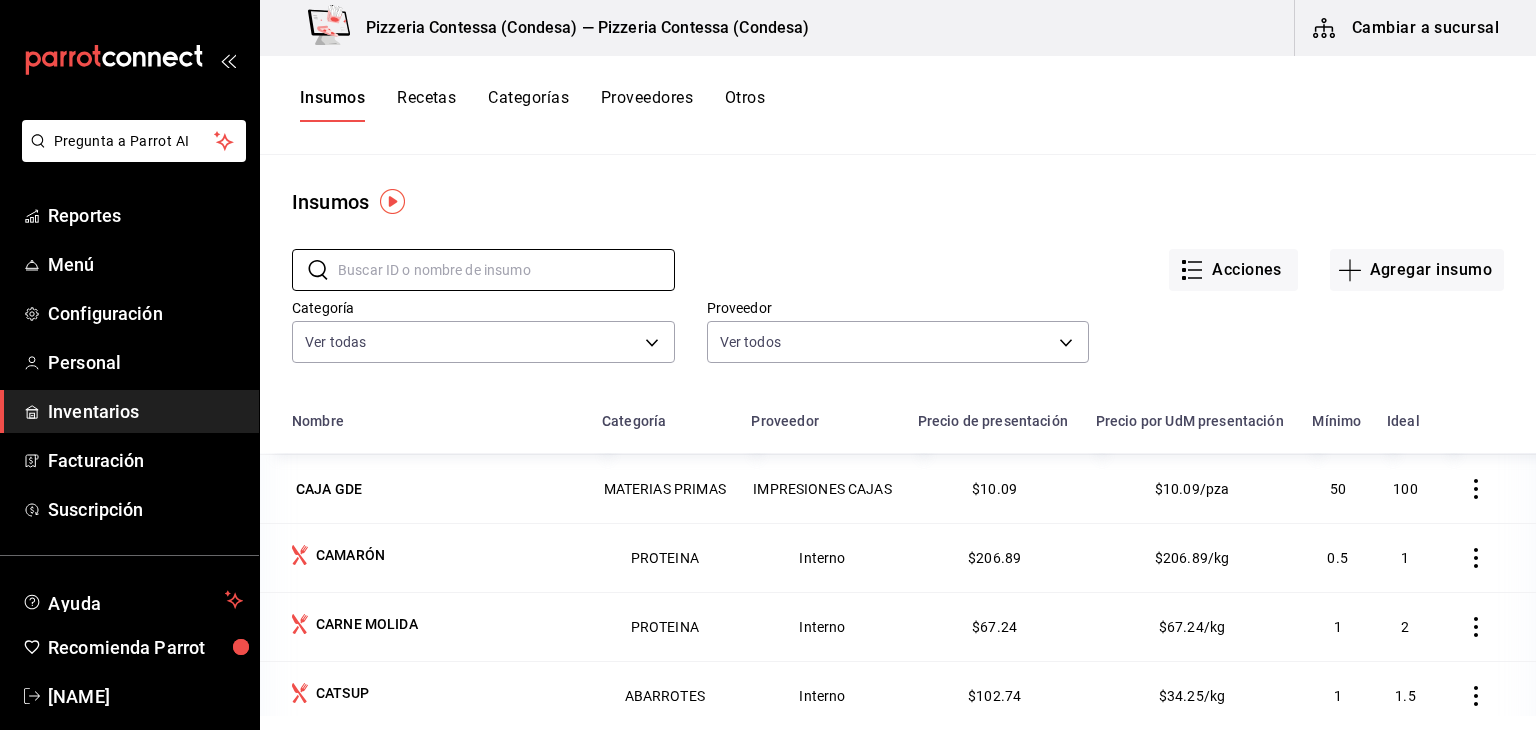 scroll, scrollTop: 1004, scrollLeft: 0, axis: vertical 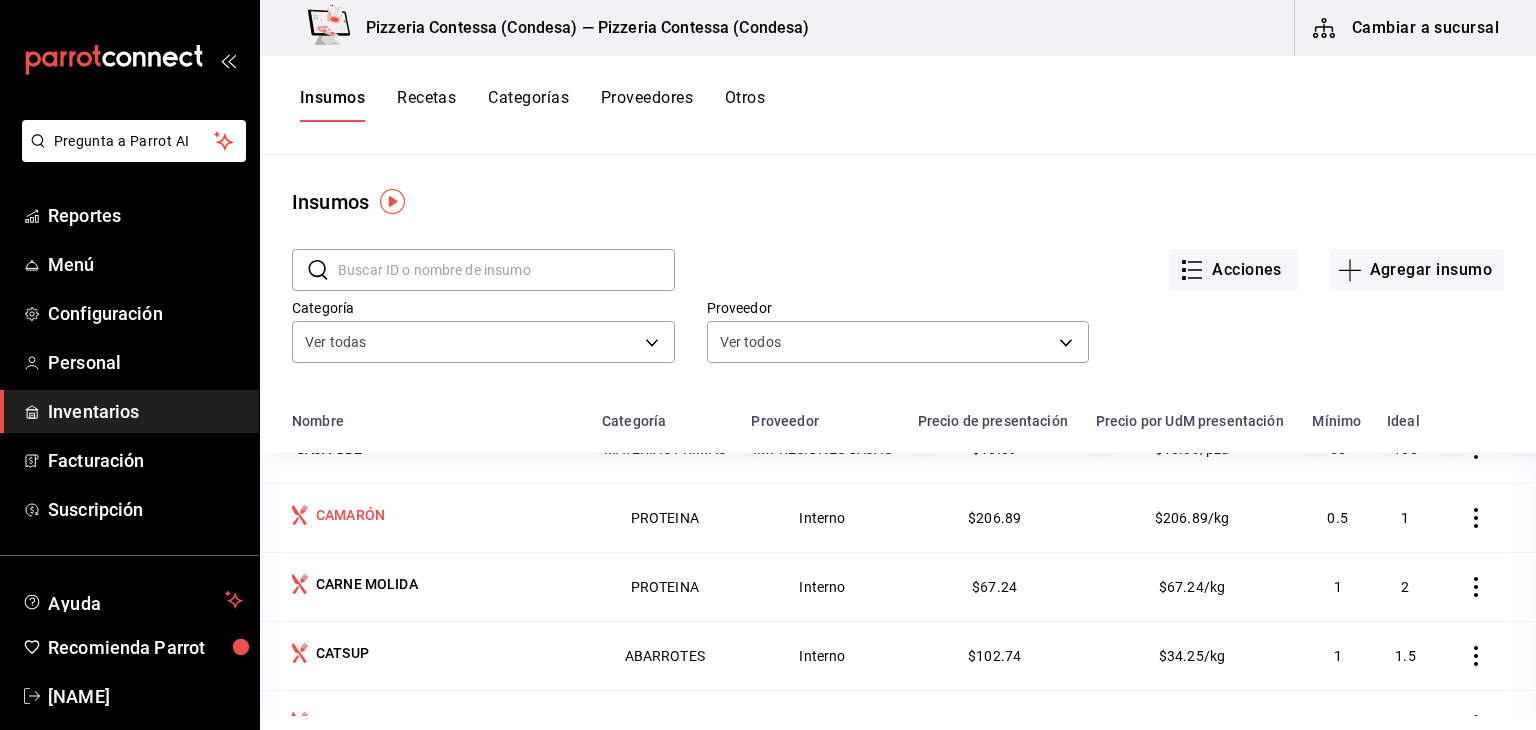 click on "CAMARÓN" at bounding box center [350, 515] 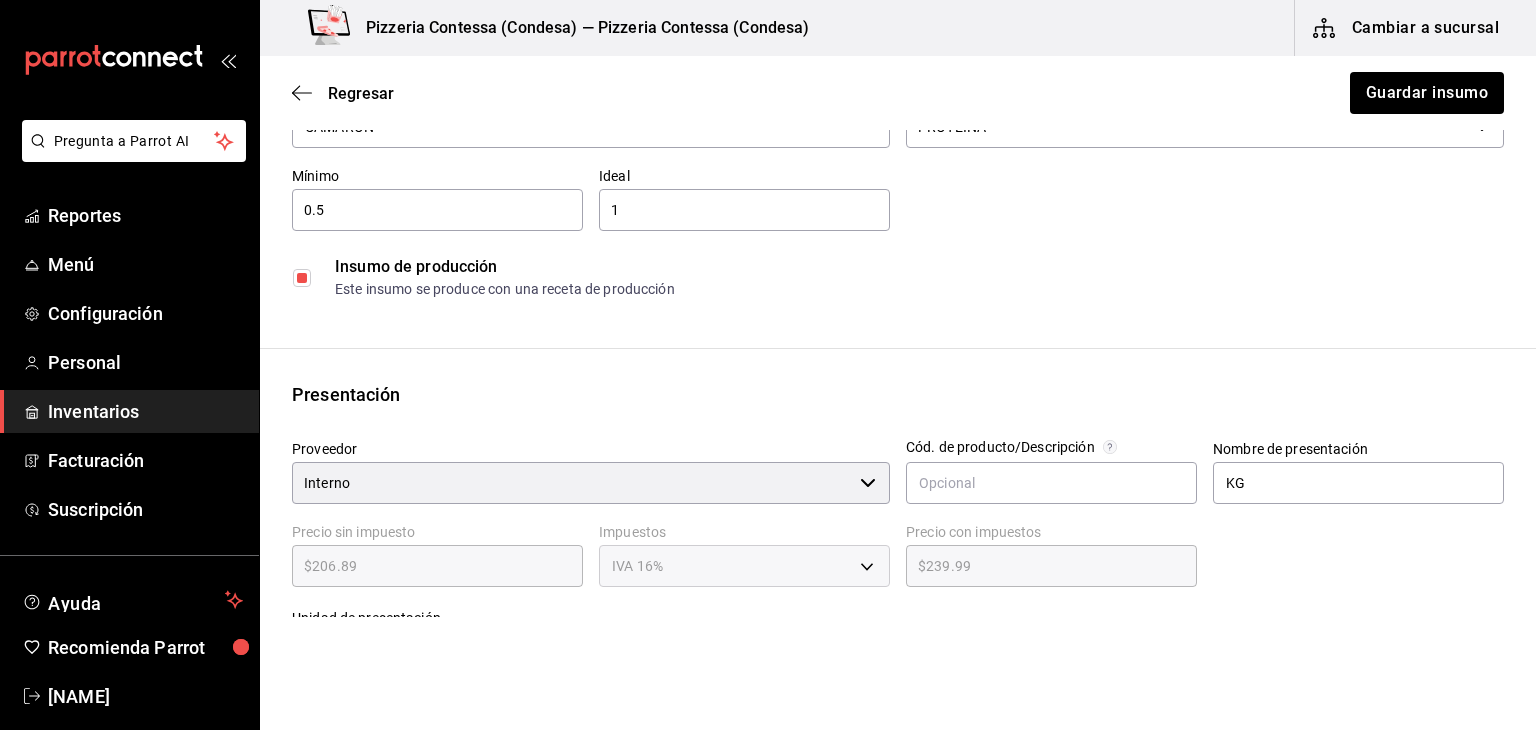 scroll, scrollTop: 54, scrollLeft: 0, axis: vertical 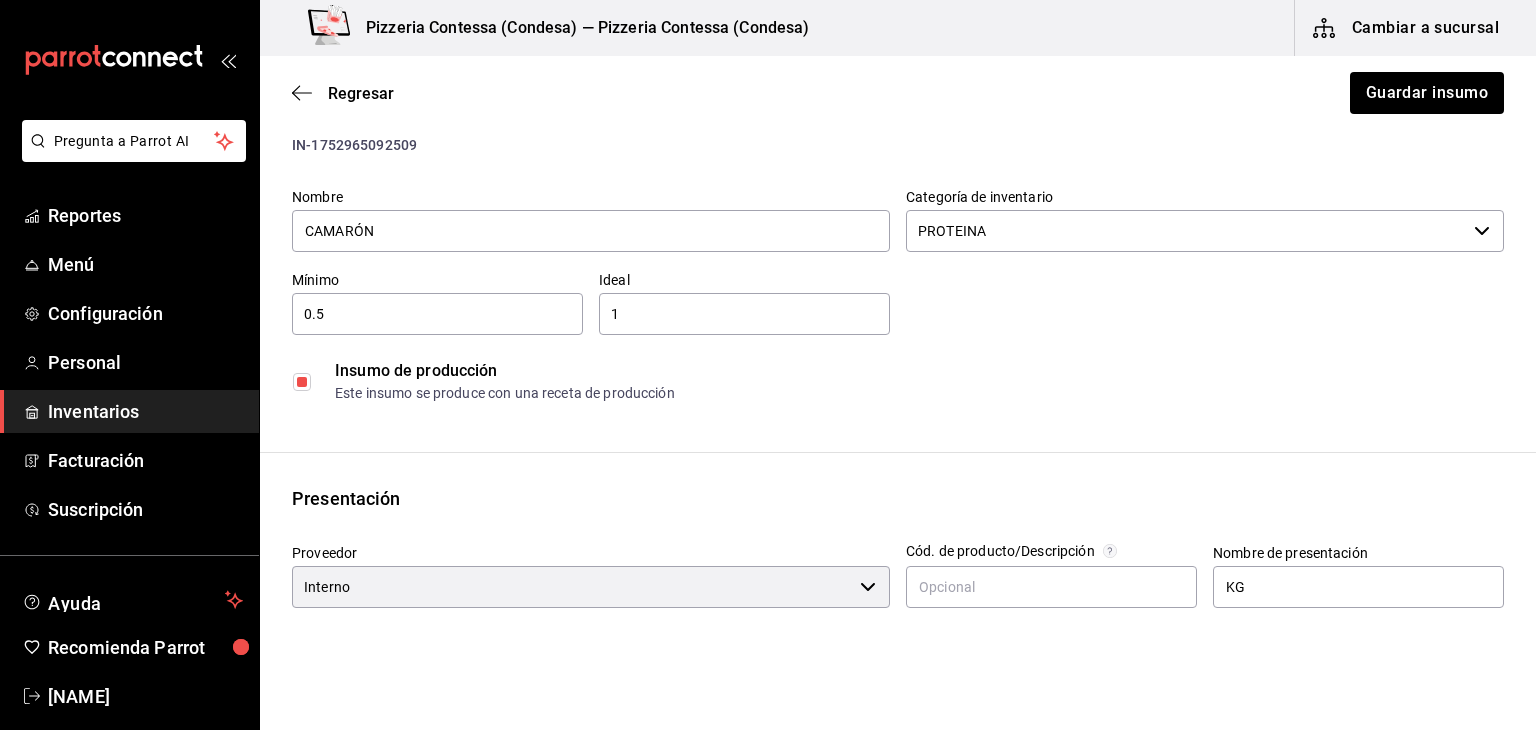 click at bounding box center [302, 382] 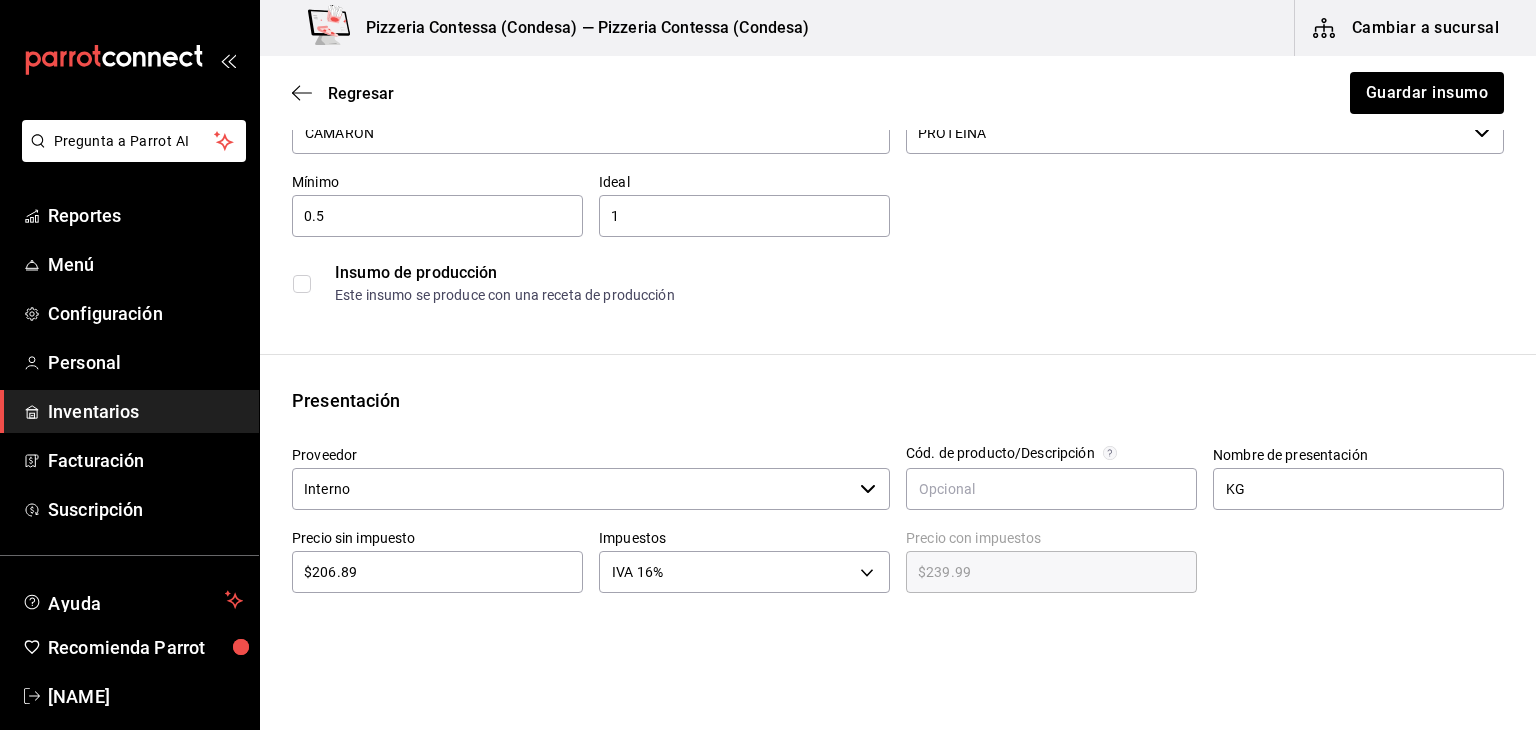 scroll, scrollTop: 182, scrollLeft: 0, axis: vertical 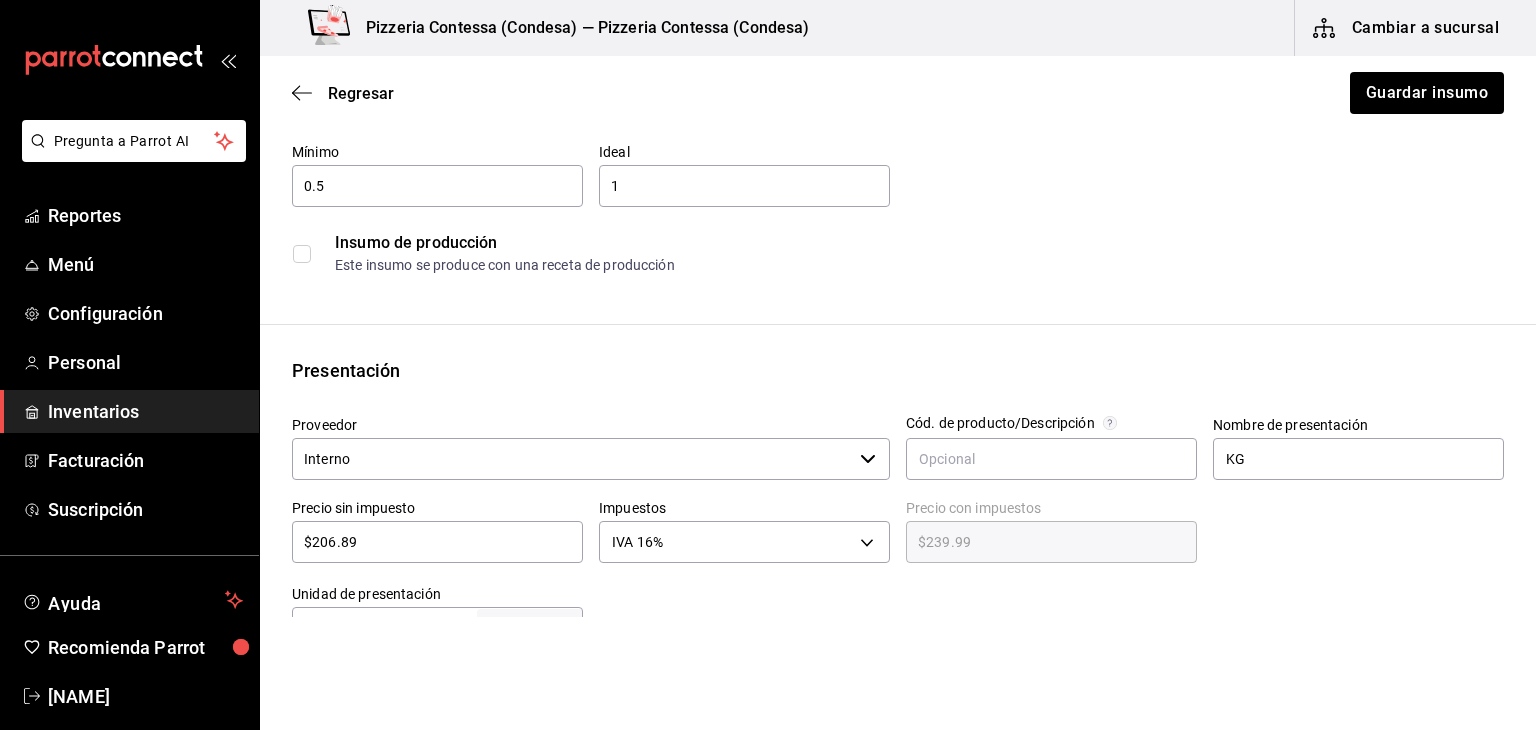 click at bounding box center [569, 487] 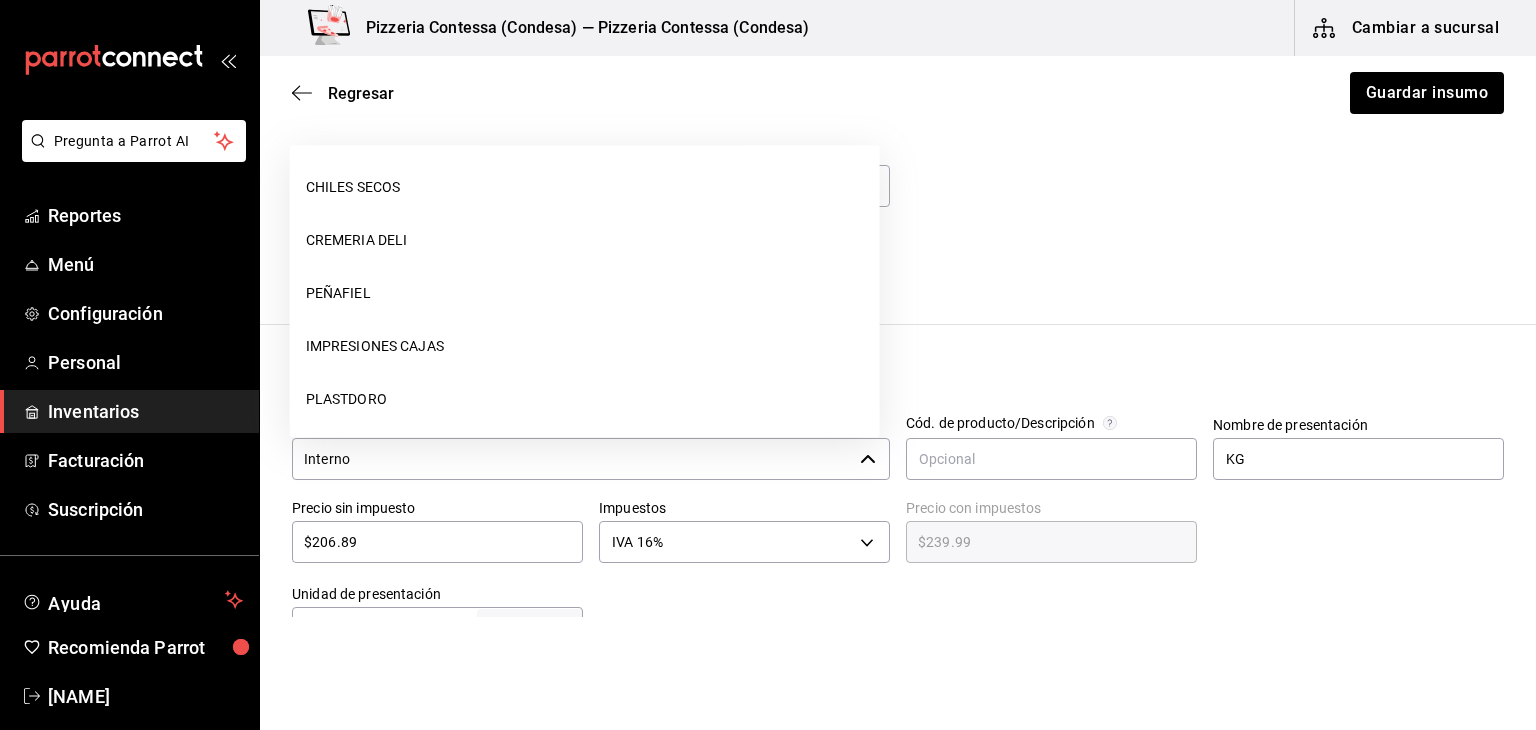 click on "Interno" at bounding box center [572, 459] 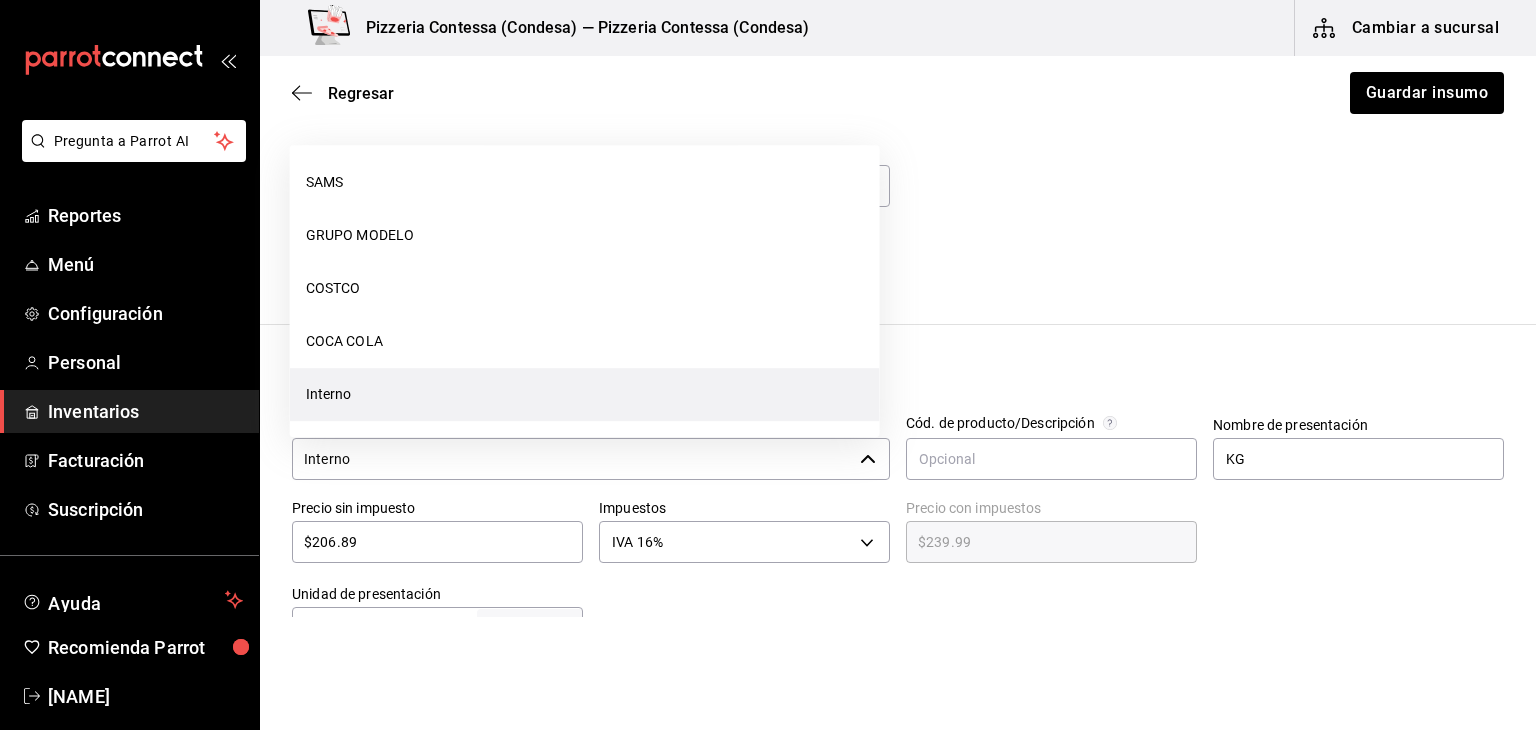 click on "Interno" at bounding box center [572, 459] 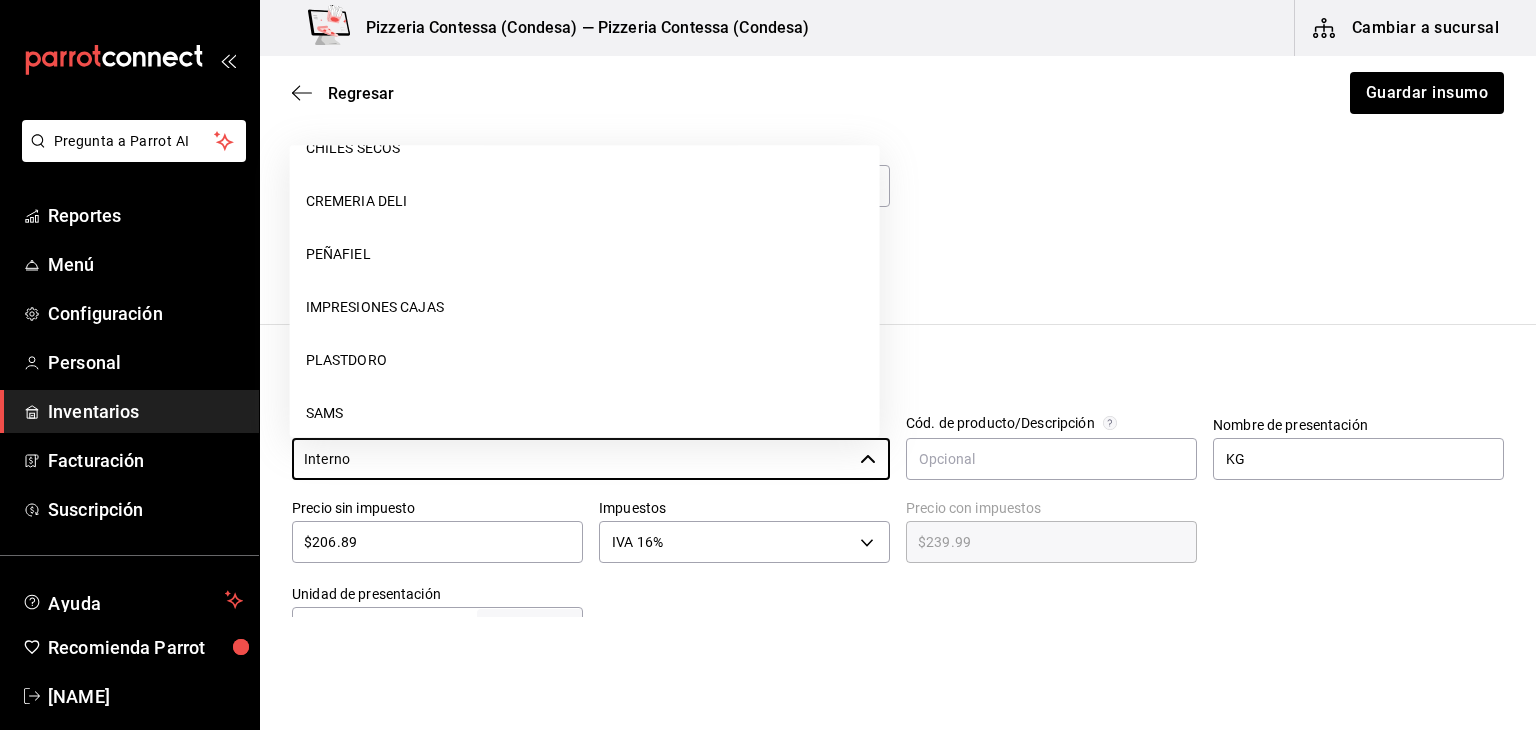 scroll, scrollTop: 0, scrollLeft: 0, axis: both 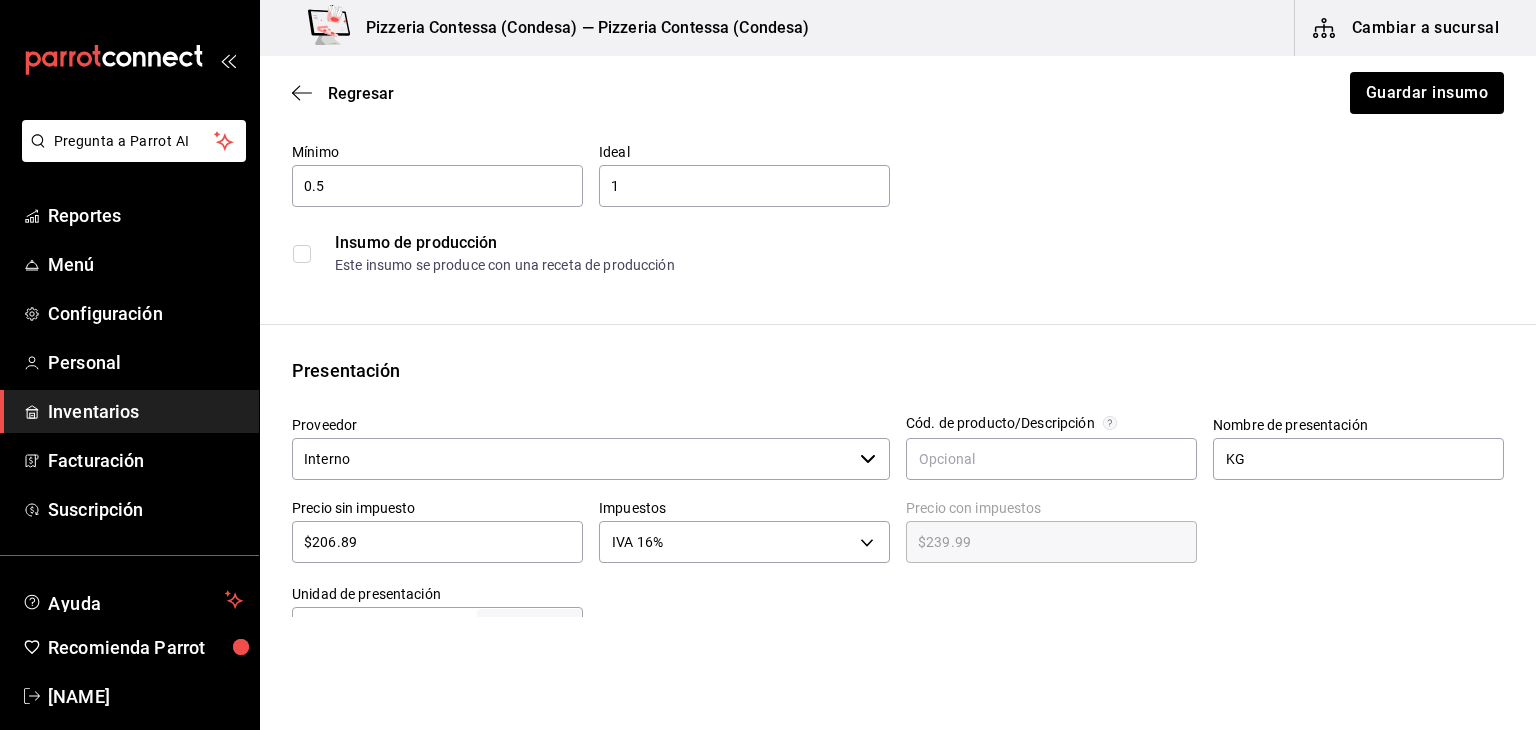 click on "Insumo IN-1752965092509 Nombre CAMARÓN Categoría de inventario PROTEINA ​ Mínimo 0.5 ​ Ideal 1 ​ Insumo de producción Este insumo se produce con una receta de producción Presentación Proveedor Interno ​ Cód. de producto/Descripción Nombre de presentación KG Precio sin impuesto $206.89 ​ Impuestos IVA 16% IVA_16 Precio con impuestos $239.99 ​ Unidad de presentación 1 kg KILOGRAM ​ Receta Unidad de receta gr GRAM Factor de conversión 1,000 ​ 1 kg de KG = 1,000 gr receta Ver ayuda de conversiones ¿La presentación (KG) viene en otra caja? Si No Unidades de conteo kg KG (1 kg)" at bounding box center (898, 568) 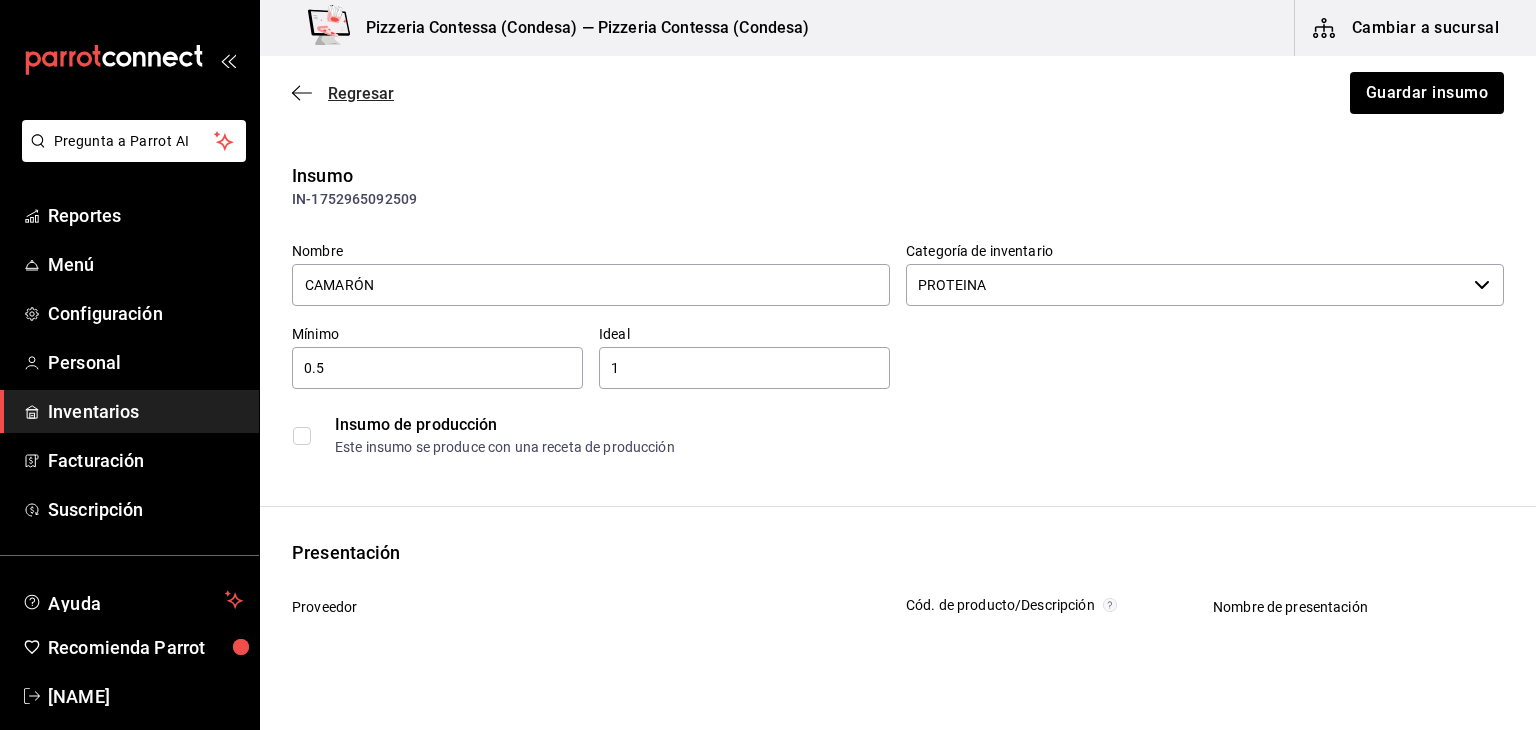 click 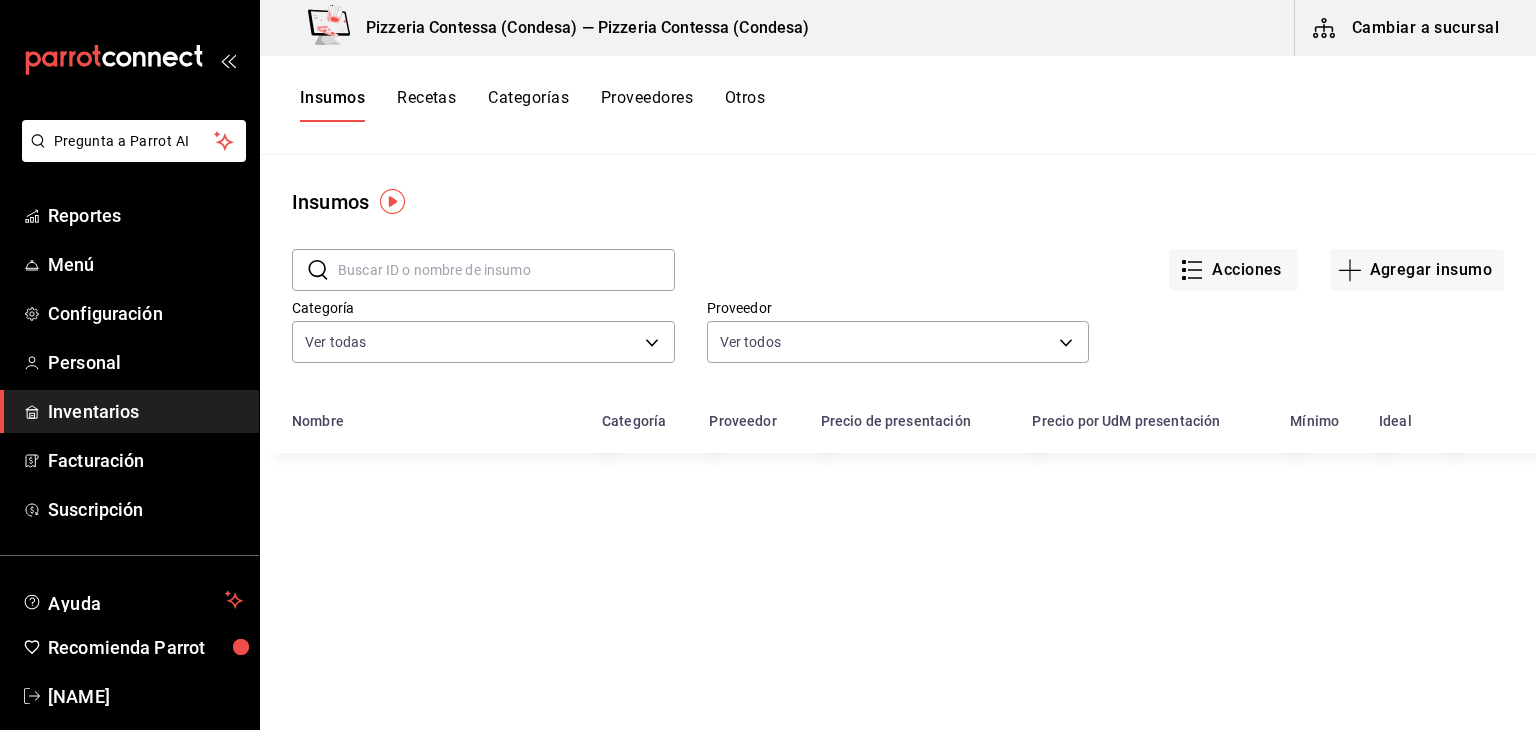 click on "Proveedores" at bounding box center (647, 105) 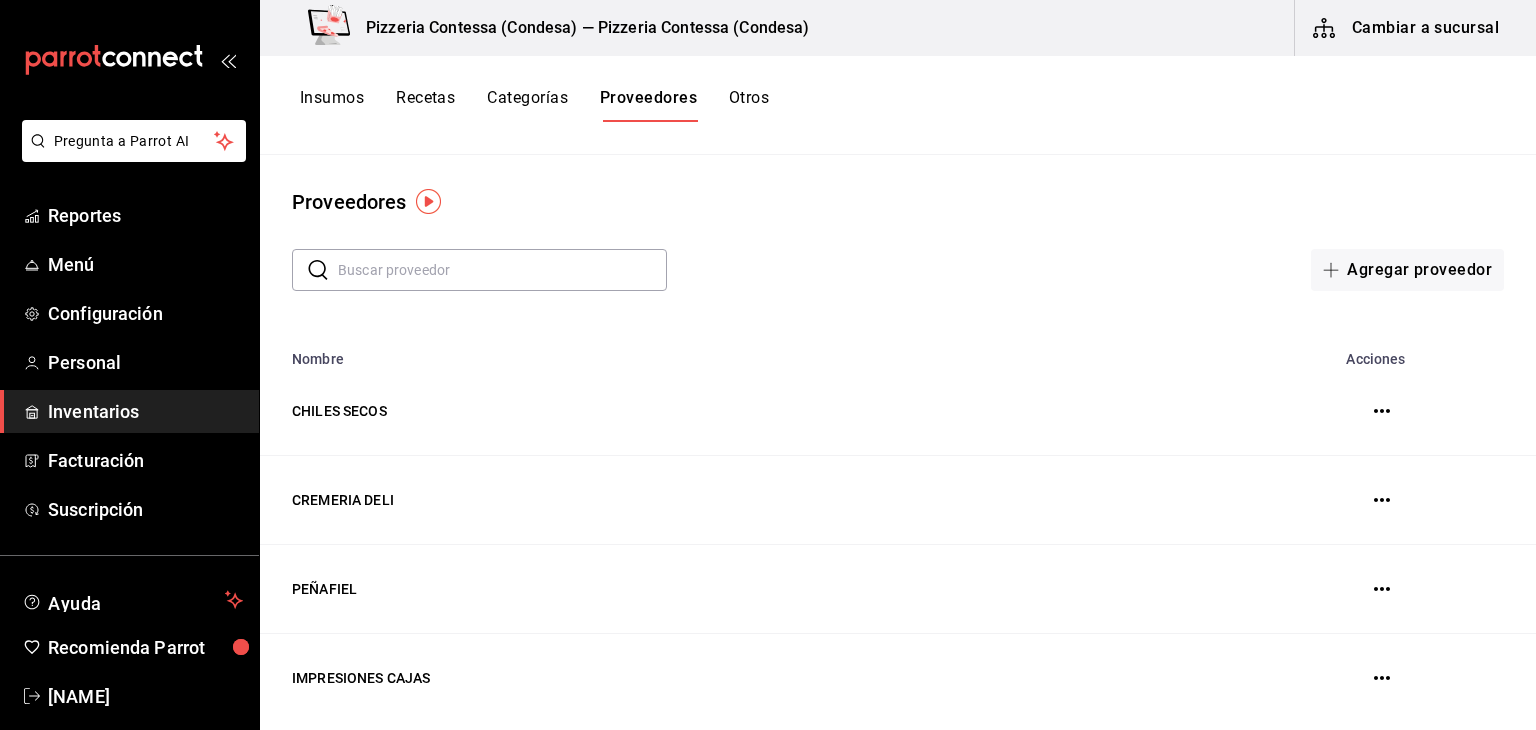 click at bounding box center [502, 270] 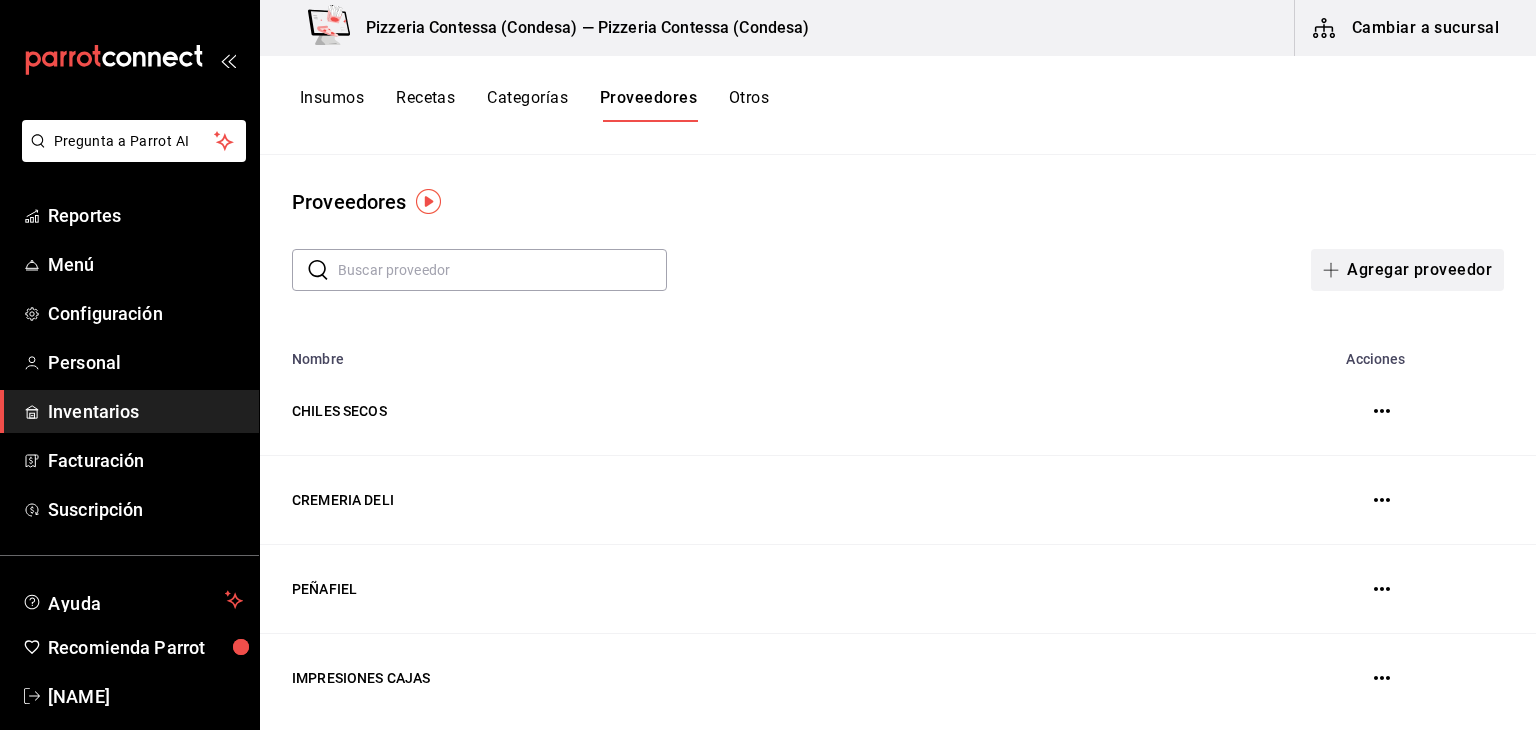 click on "Agregar proveedor" at bounding box center (1407, 270) 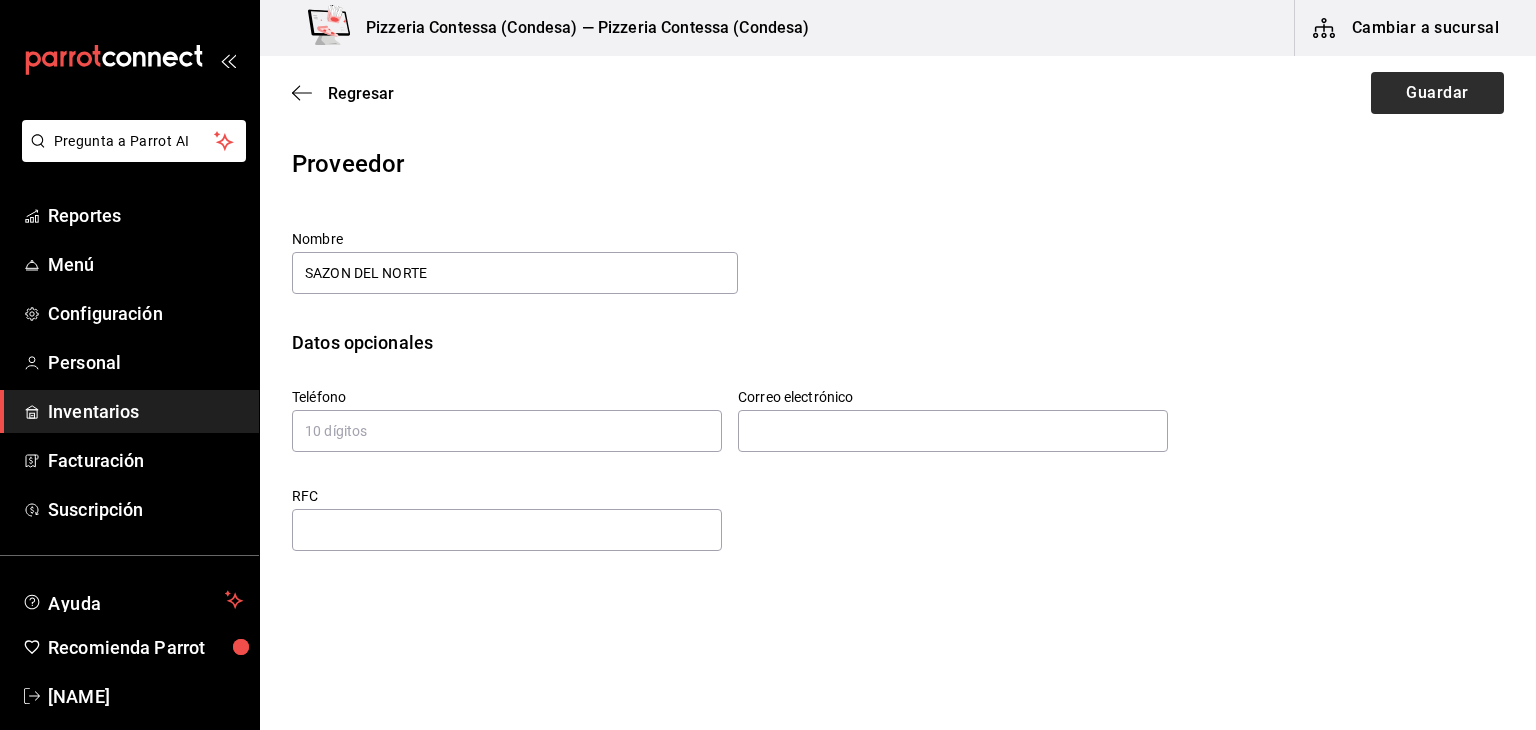type on "SAZON DEL NORTE" 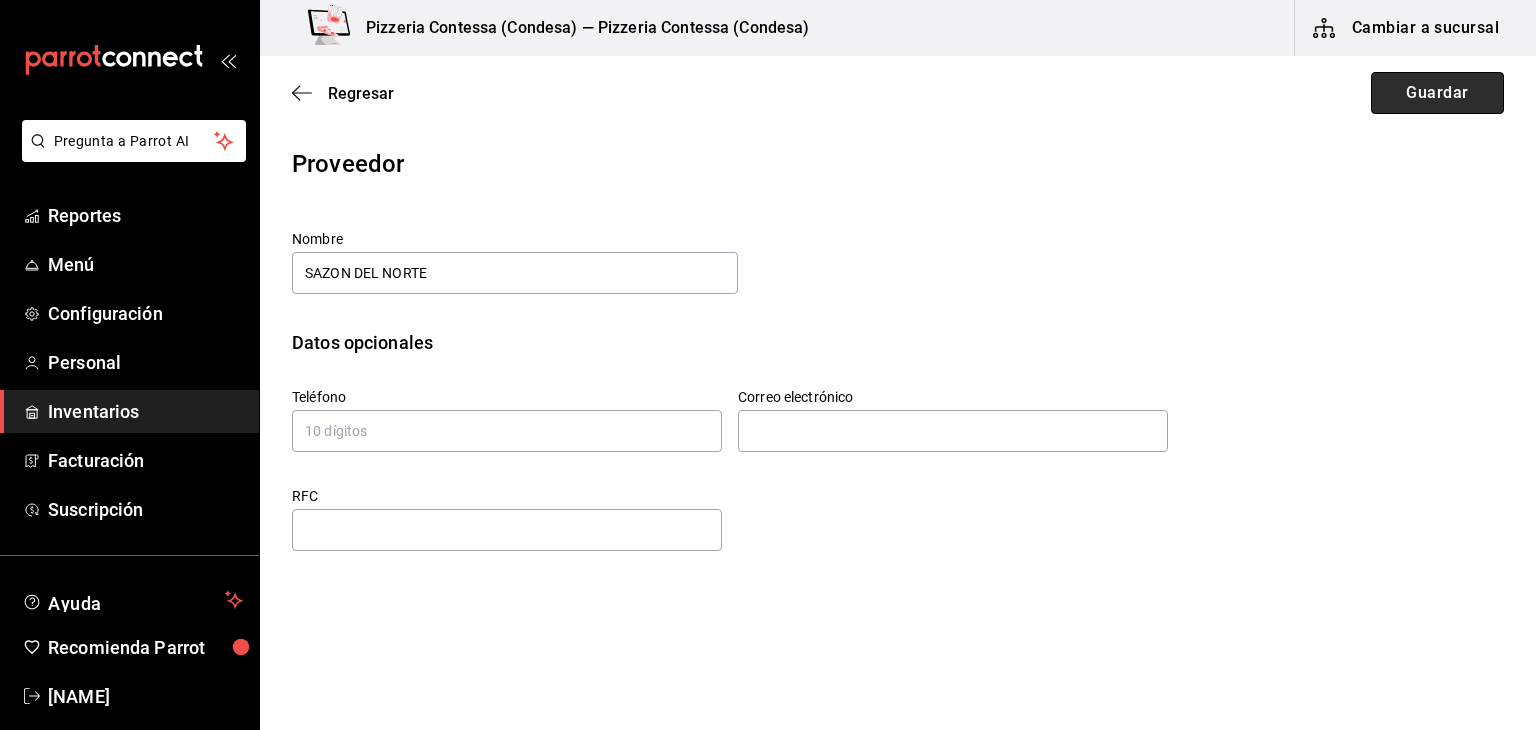 click on "Guardar" at bounding box center (1437, 93) 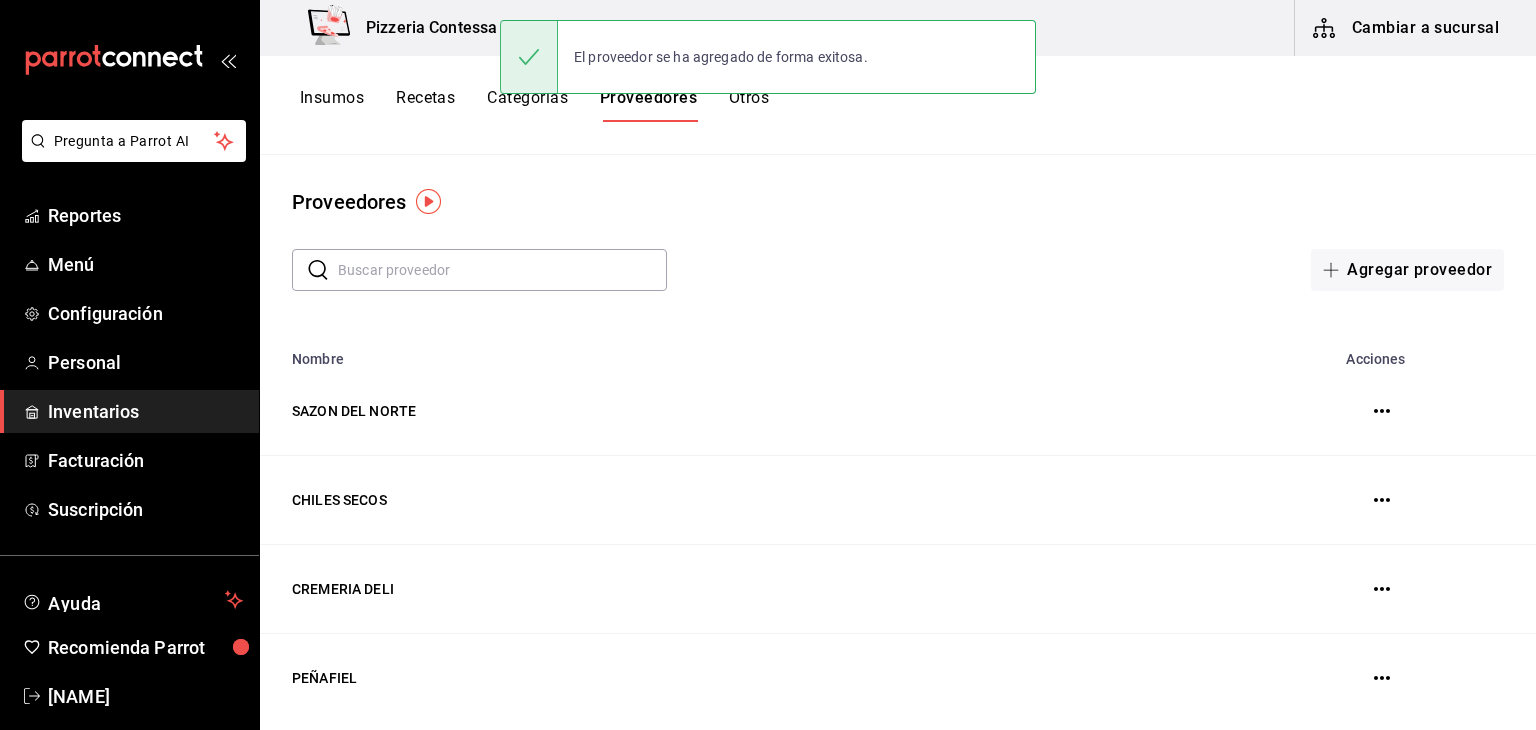 click on "Insumos Recetas Categorías Proveedores Otros" at bounding box center (898, 105) 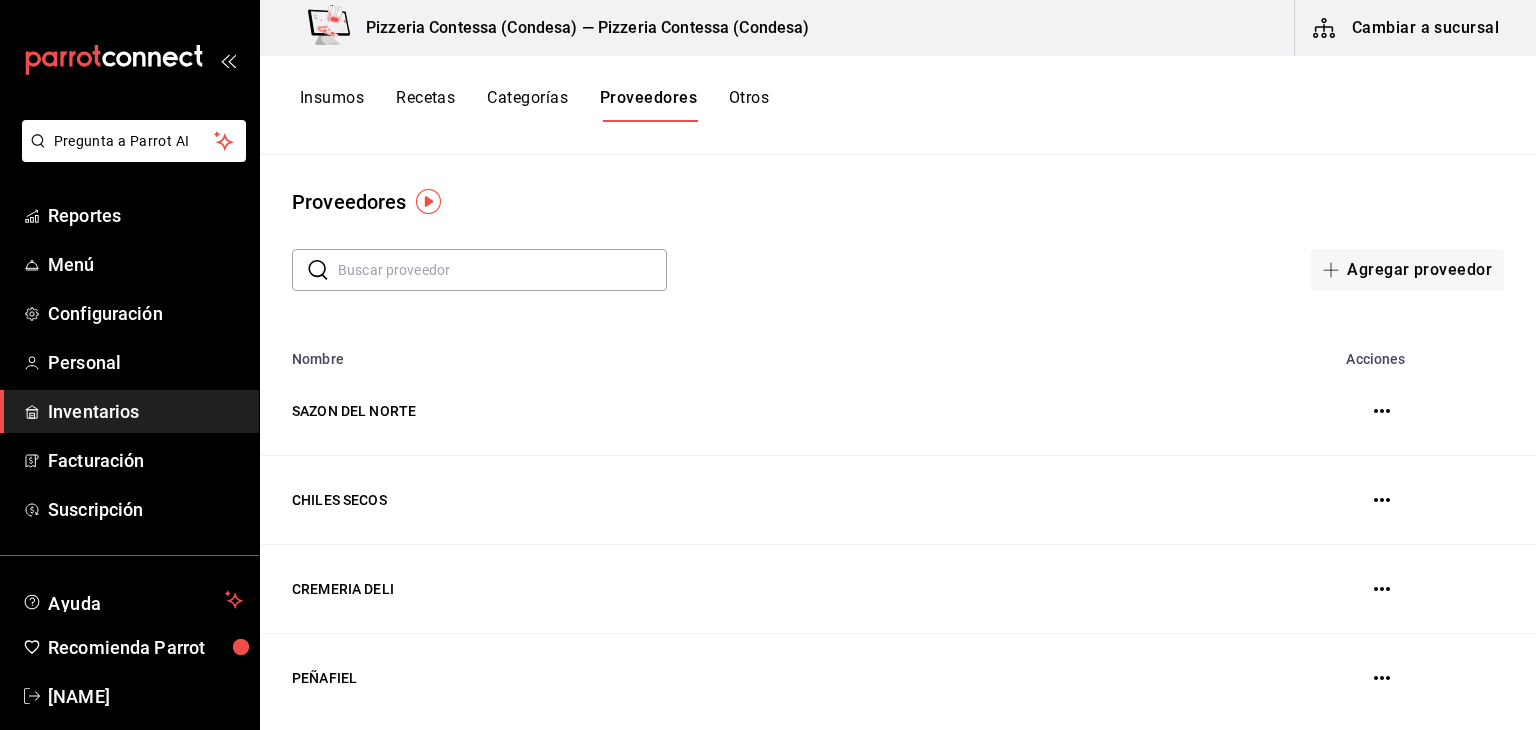 scroll, scrollTop: 19, scrollLeft: 0, axis: vertical 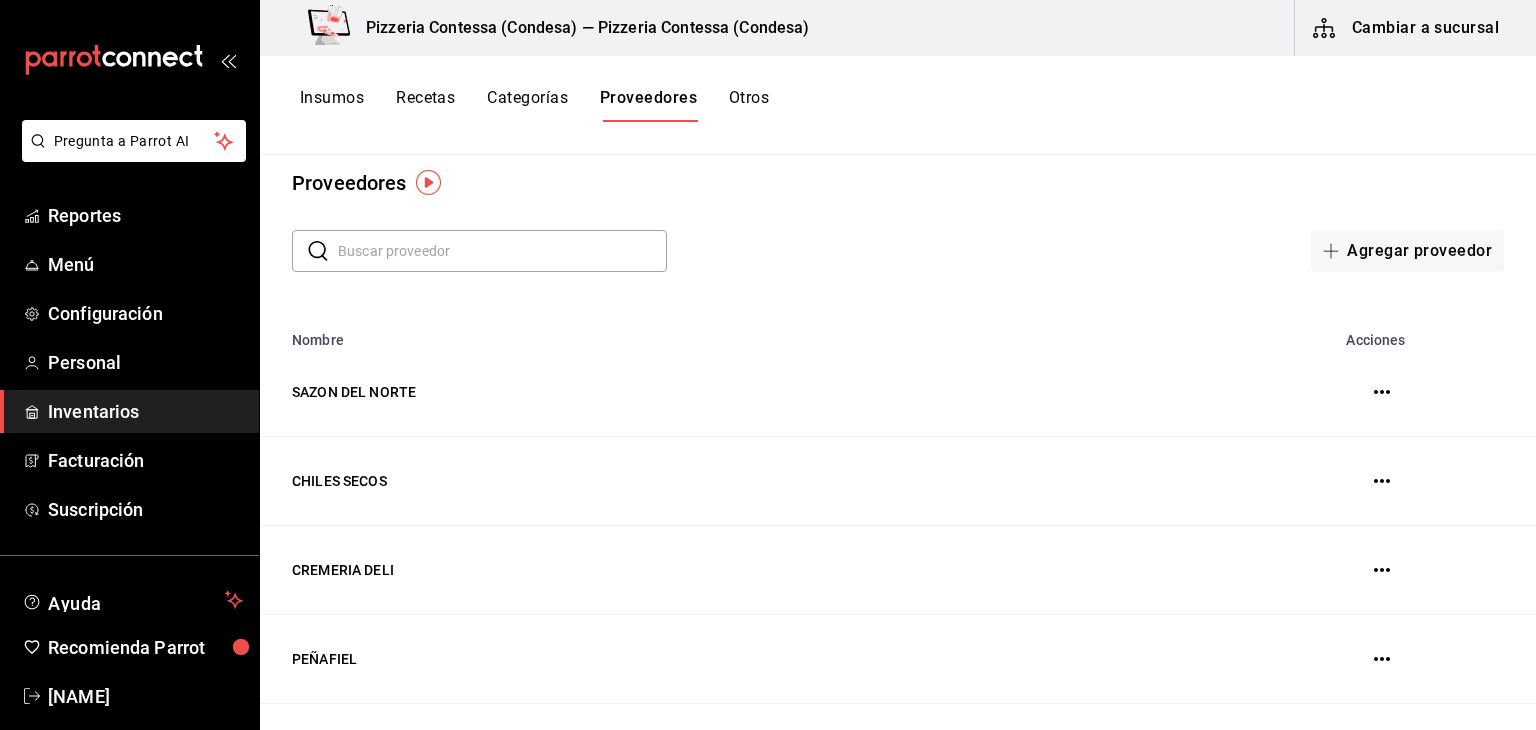 click 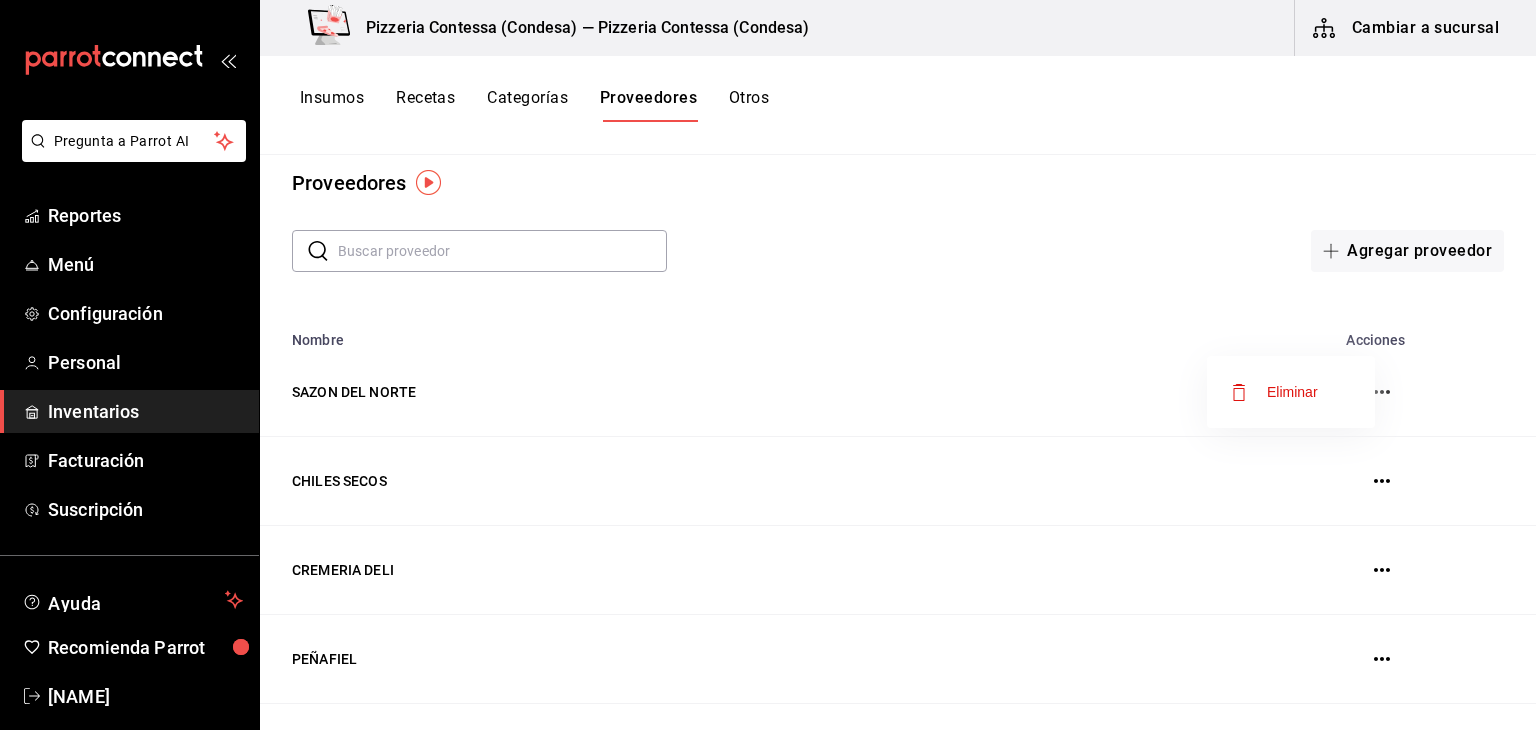 click at bounding box center [768, 365] 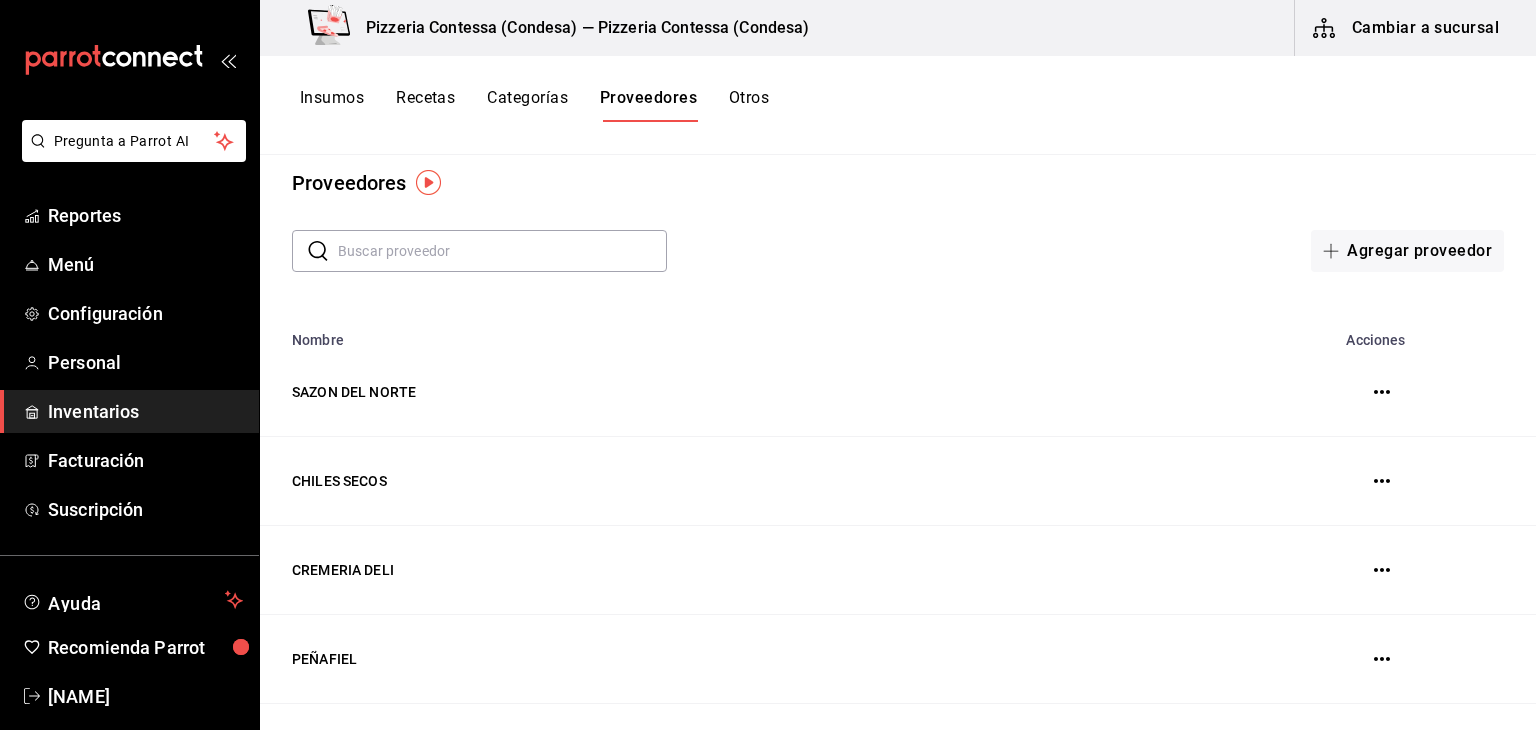 click on "Insumos" at bounding box center [332, 105] 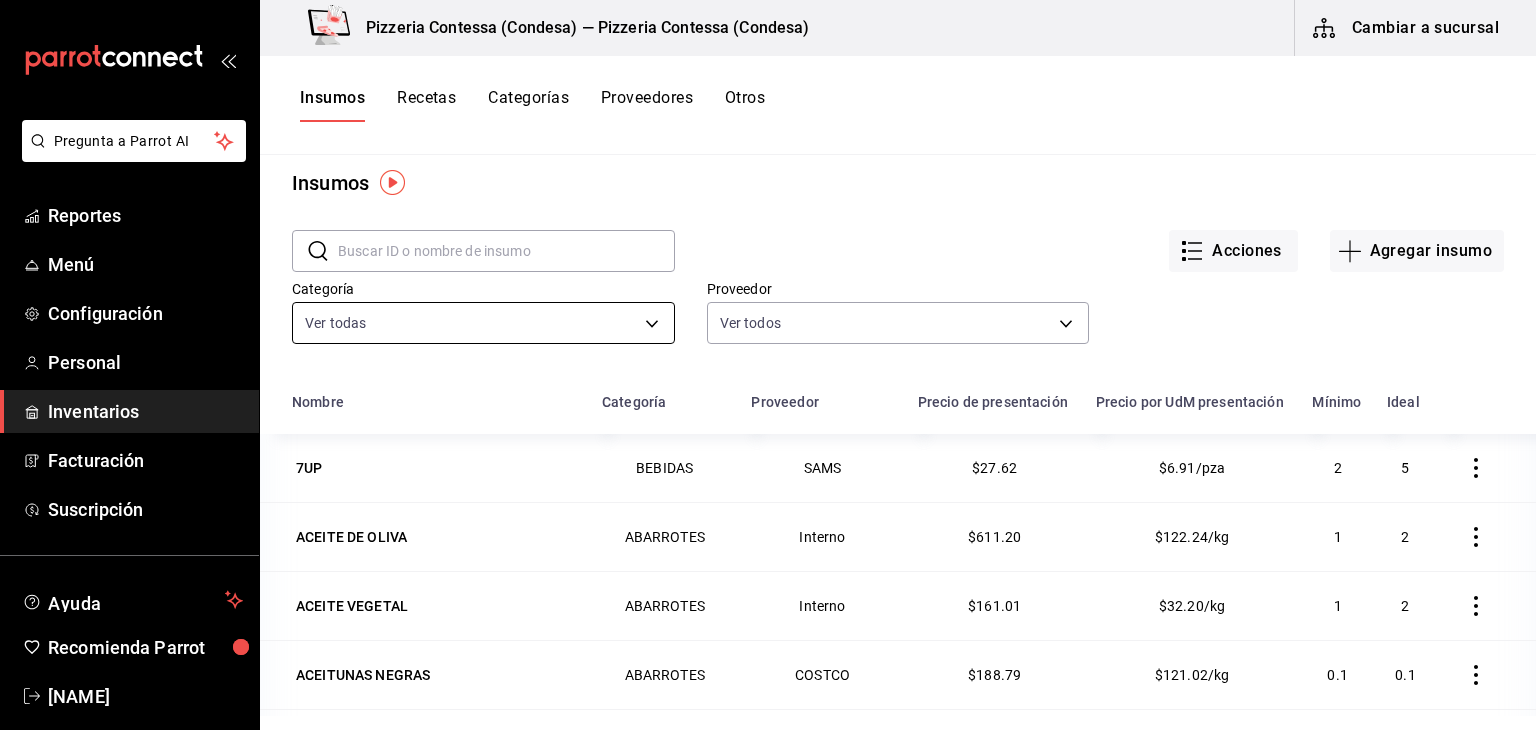 click on "Pregunta a Parrot AI Reportes   Menú   Configuración   Personal   Inventarios   Facturación   Suscripción   Ayuda Recomienda Parrot   Eduardo Quiroz   Sugerir nueva función   Pizzeria Contessa (Condesa) — Pizzeria Contessa (Condesa) Cambiar a sucursal Insumos Recetas Categorías Proveedores Otros Insumos ​ ​ Acciones Agregar insumo Categoría Ver todas adbb1f52-8470-42d1-af23-a3a60d0da2dc,ed965354-6cf9-4243-be56-5e1e9ea951b4,d3658188-ae6e-4038-a210-682577d1bced,5b56d606-fea2-4204-8457-6a2eb3096223,3af76593-603a-48a9-bd43-0915b2c27635,cfc612e9-5140-4096-85ed-ca6ab7e5da3e,484915ce-aebe-4652-9cb7-1c93ee2589e7,fa80726b-a8fa-498c-9581-02f5dbae1cb5,59f1a115-1953-4a78-977b-0ab811cc117b,2d151109-d850-45c0-95be-51ef620907e5 Proveedor Ver todos Nombre Categoría Proveedor Precio de presentación Precio por UdM presentación Mínimo Ideal 7UP BEBIDAS SAMS $27.62 $6.91/pza 2 5 ACEITE DE OLIVA ABARROTES Interno $611.20 $122.24/kg 1 2 ACEITE VEGETAL ABARROTES Interno $161.01 $32.20/kg 1 2 ACEITUNAS NEGRAS  0.1 2" at bounding box center [768, 358] 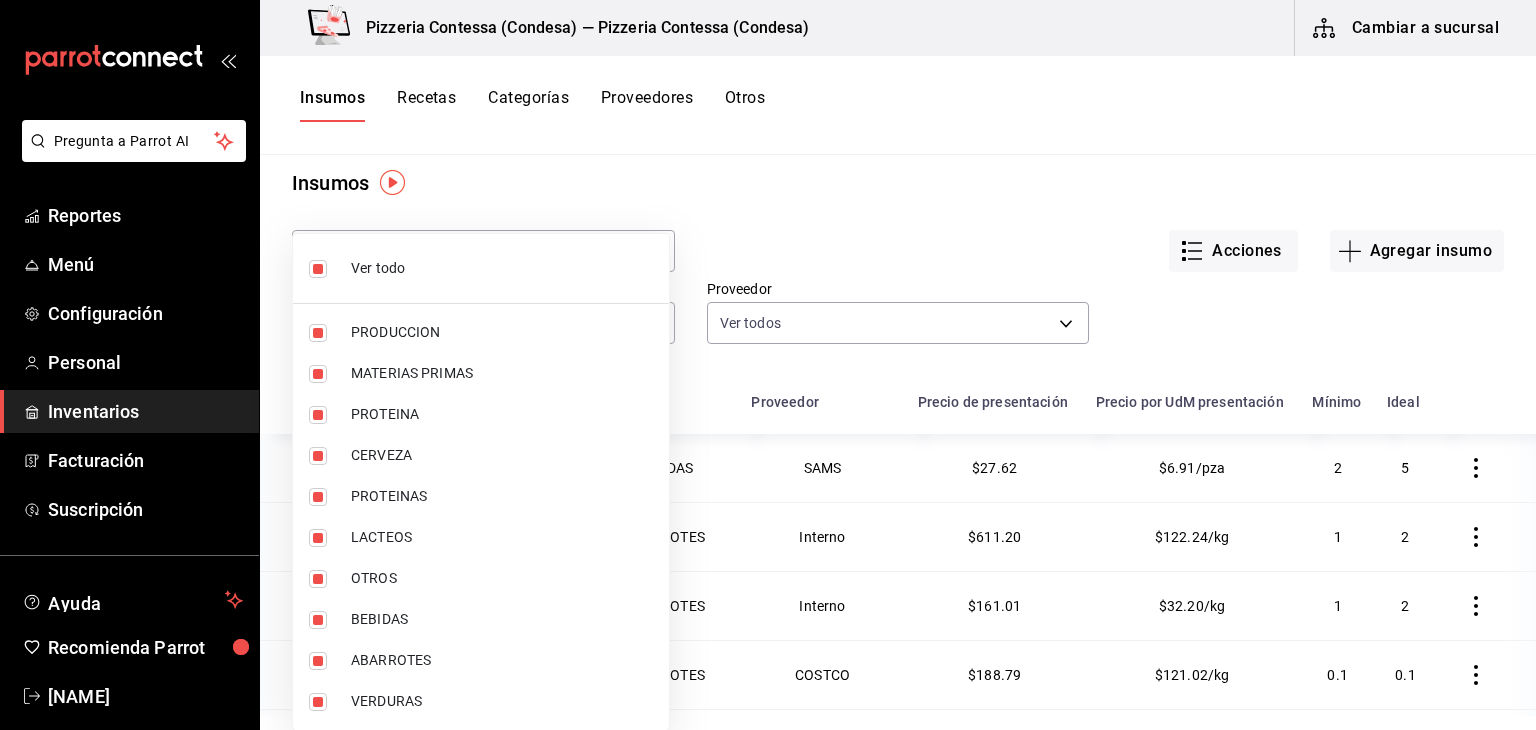 click at bounding box center [768, 365] 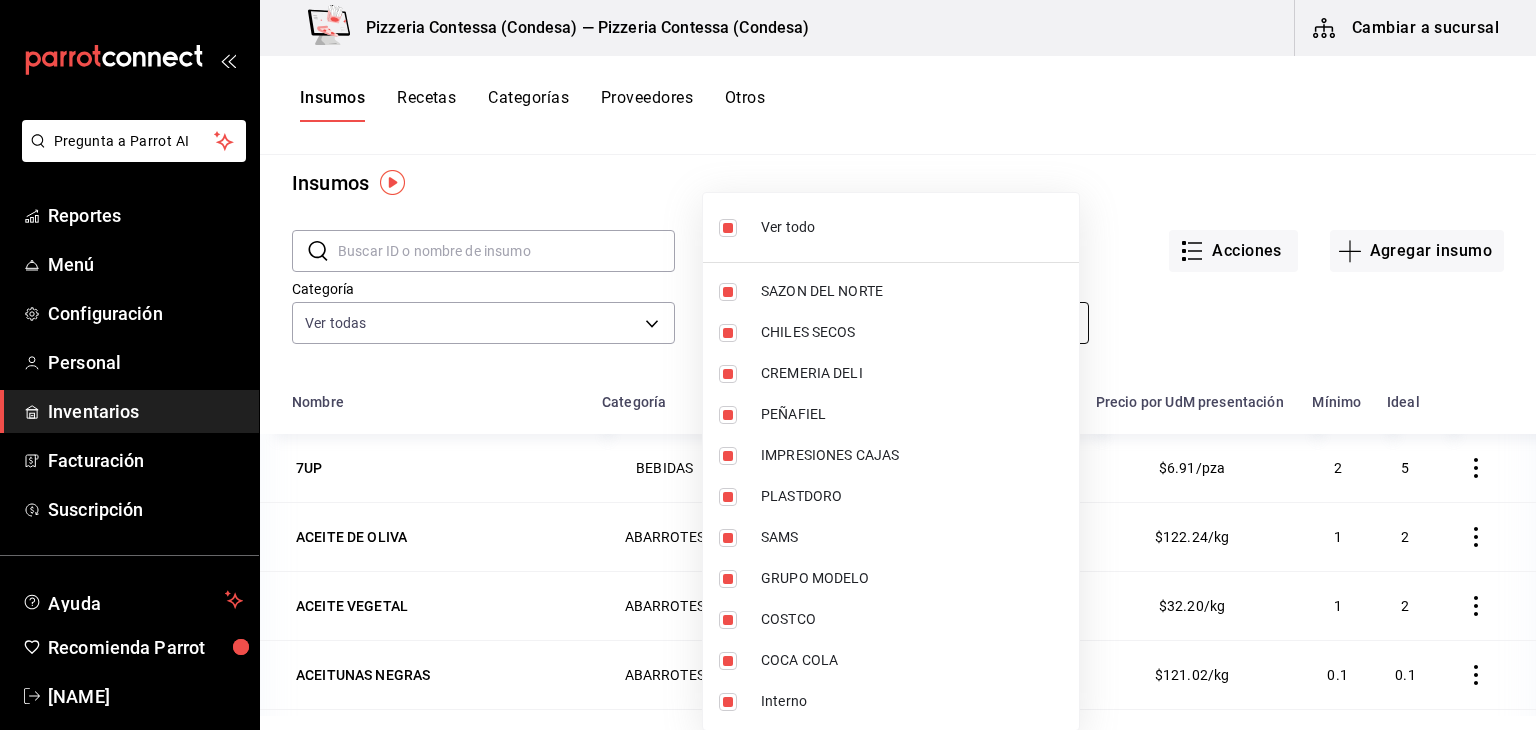 click on "Pregunta a Parrot AI Reportes   Menú   Configuración   Personal   Inventarios   Facturación   Suscripción   Ayuda Recomienda Parrot   Eduardo Quiroz   Sugerir nueva función   Pizzeria Contessa (Condesa) — Pizzeria Contessa (Condesa) Cambiar a sucursal Insumos Recetas Categorías Proveedores Otros Insumos ​ ​ Acciones Agregar insumo Categoría Ver todas adbb1f52-8470-42d1-af23-a3a60d0da2dc,ed965354-6cf9-4243-be56-5e1e9ea951b4,d3658188-ae6e-4038-a210-682577d1bced,5b56d606-fea2-4204-8457-6a2eb3096223,3af76593-603a-48a9-bd43-0915b2c27635,cfc612e9-5140-4096-85ed-ca6ab7e5da3e,484915ce-aebe-4652-9cb7-1c93ee2589e7,fa80726b-a8fa-498c-9581-02f5dbae1cb5,59f1a115-1953-4a78-977b-0ab811cc117b,2d151109-d850-45c0-95be-51ef620907e5 Proveedor Ver todos Nombre Categoría Proveedor Precio de presentación Precio por UdM presentación Mínimo Ideal 7UP BEBIDAS SAMS $27.62 $6.91/pza 2 5 ACEITE DE OLIVA ABARROTES Interno $611.20 $122.24/kg 1 2 ACEITE VEGETAL ABARROTES Interno $161.01 $32.20/kg 1 2 ACEITUNAS NEGRAS  0.1 2" at bounding box center [768, 358] 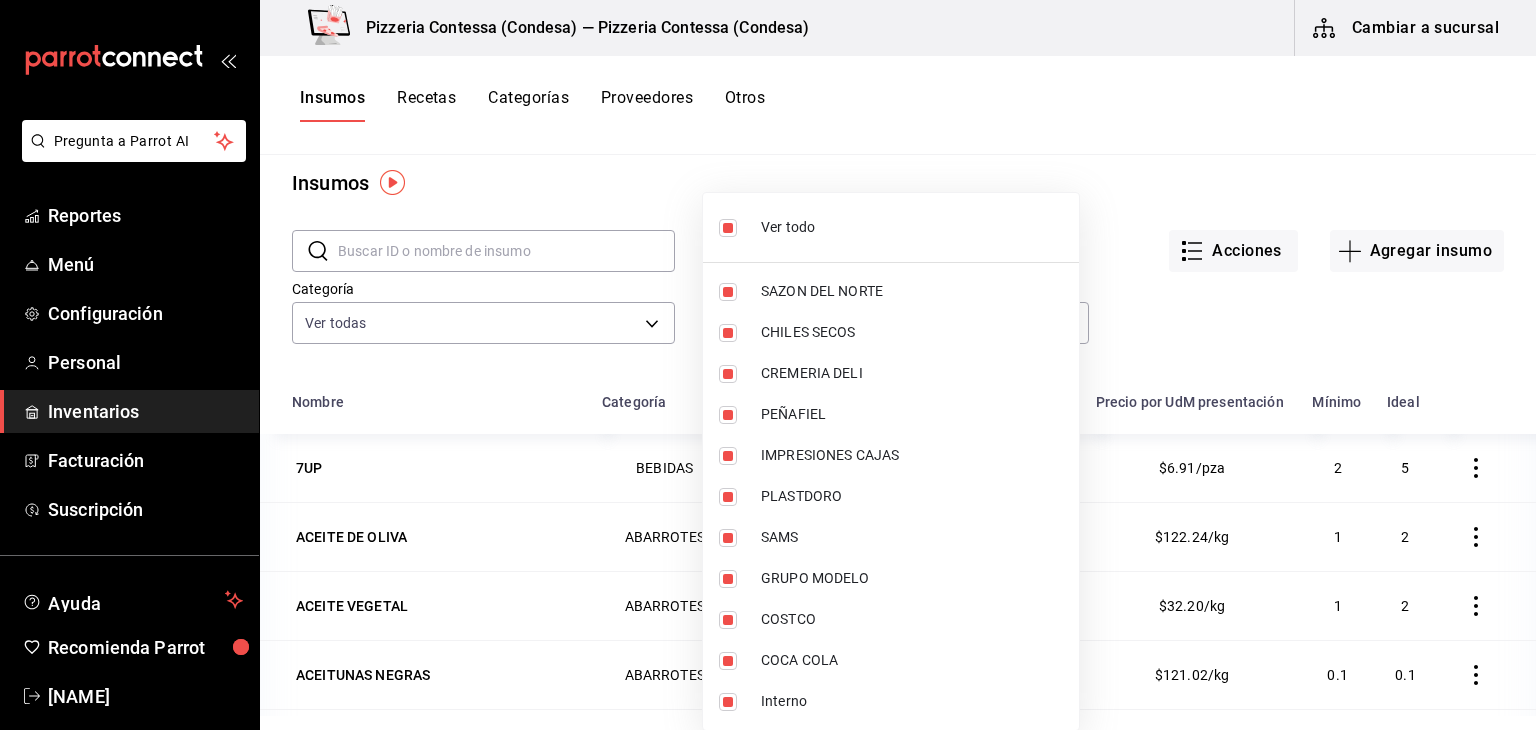 click at bounding box center (768, 365) 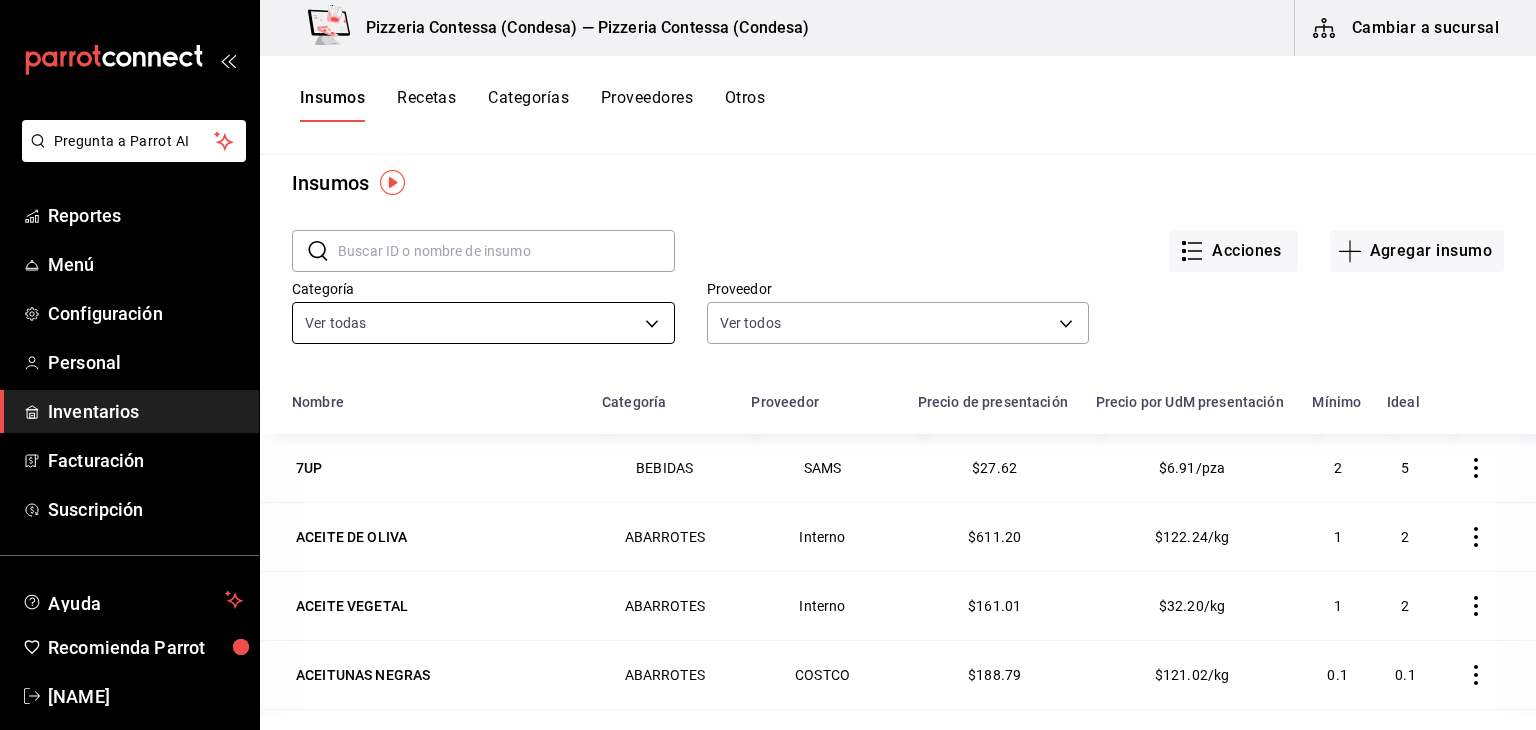 click on "Pregunta a Parrot AI Reportes   Menú   Configuración   Personal   Inventarios   Facturación   Suscripción   Ayuda Recomienda Parrot   Eduardo Quiroz   Sugerir nueva función   Pizzeria Contessa (Condesa) — Pizzeria Contessa (Condesa) Cambiar a sucursal Insumos Recetas Categorías Proveedores Otros Insumos ​ ​ Acciones Agregar insumo Categoría Ver todas adbb1f52-8470-42d1-af23-a3a60d0da2dc,ed965354-6cf9-4243-be56-5e1e9ea951b4,d3658188-ae6e-4038-a210-682577d1bced,5b56d606-fea2-4204-8457-6a2eb3096223,3af76593-603a-48a9-bd43-0915b2c27635,cfc612e9-5140-4096-85ed-ca6ab7e5da3e,484915ce-aebe-4652-9cb7-1c93ee2589e7,fa80726b-a8fa-498c-9581-02f5dbae1cb5,59f1a115-1953-4a78-977b-0ab811cc117b,2d151109-d850-45c0-95be-51ef620907e5 Proveedor Ver todos Nombre Categoría Proveedor Precio de presentación Precio por UdM presentación Mínimo Ideal 7UP BEBIDAS SAMS $27.62 $6.91/pza 2 5 ACEITE DE OLIVA ABARROTES Interno $611.20 $122.24/kg 1 2 ACEITE VEGETAL ABARROTES Interno $161.01 $32.20/kg 1 2 ACEITUNAS NEGRAS  0.1 2" at bounding box center (768, 358) 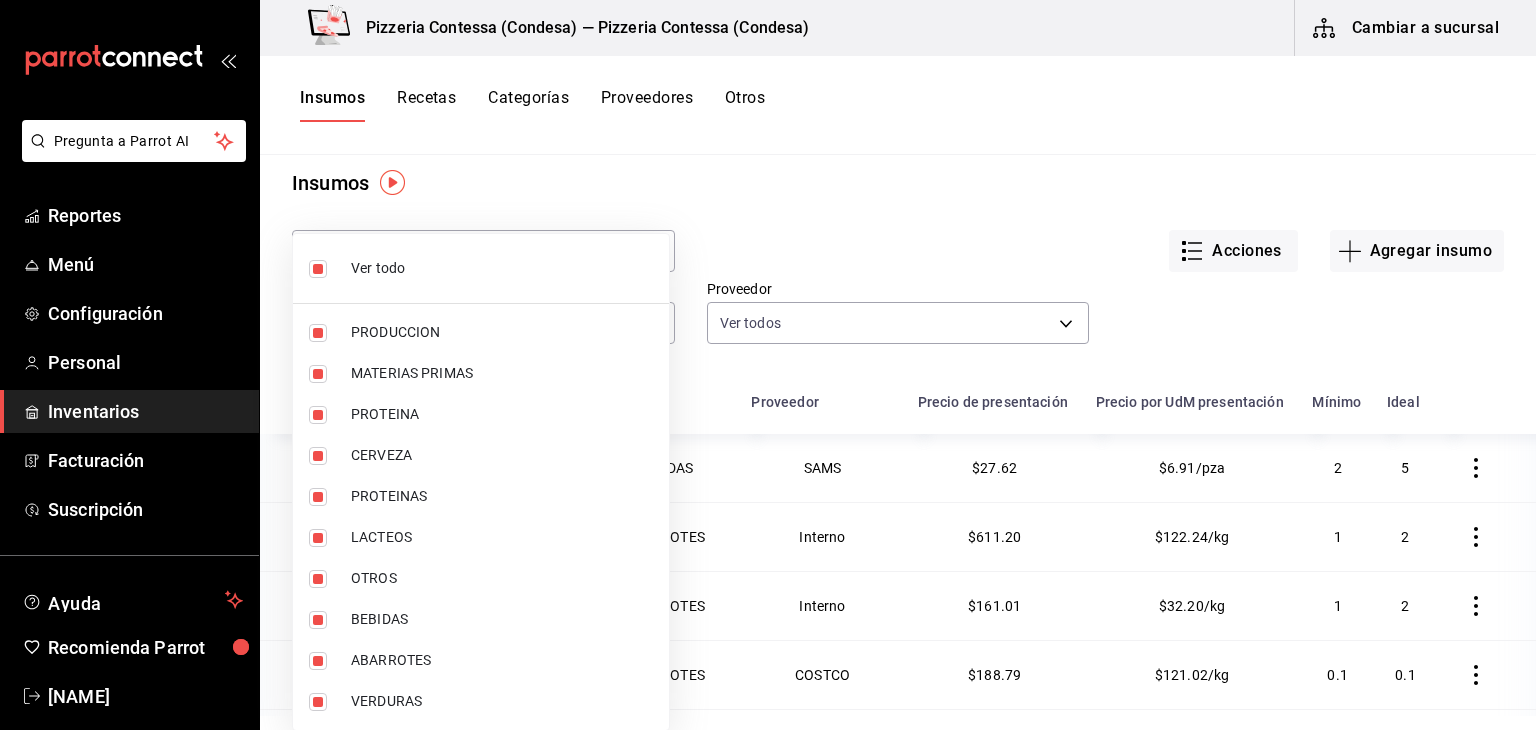 click at bounding box center (768, 365) 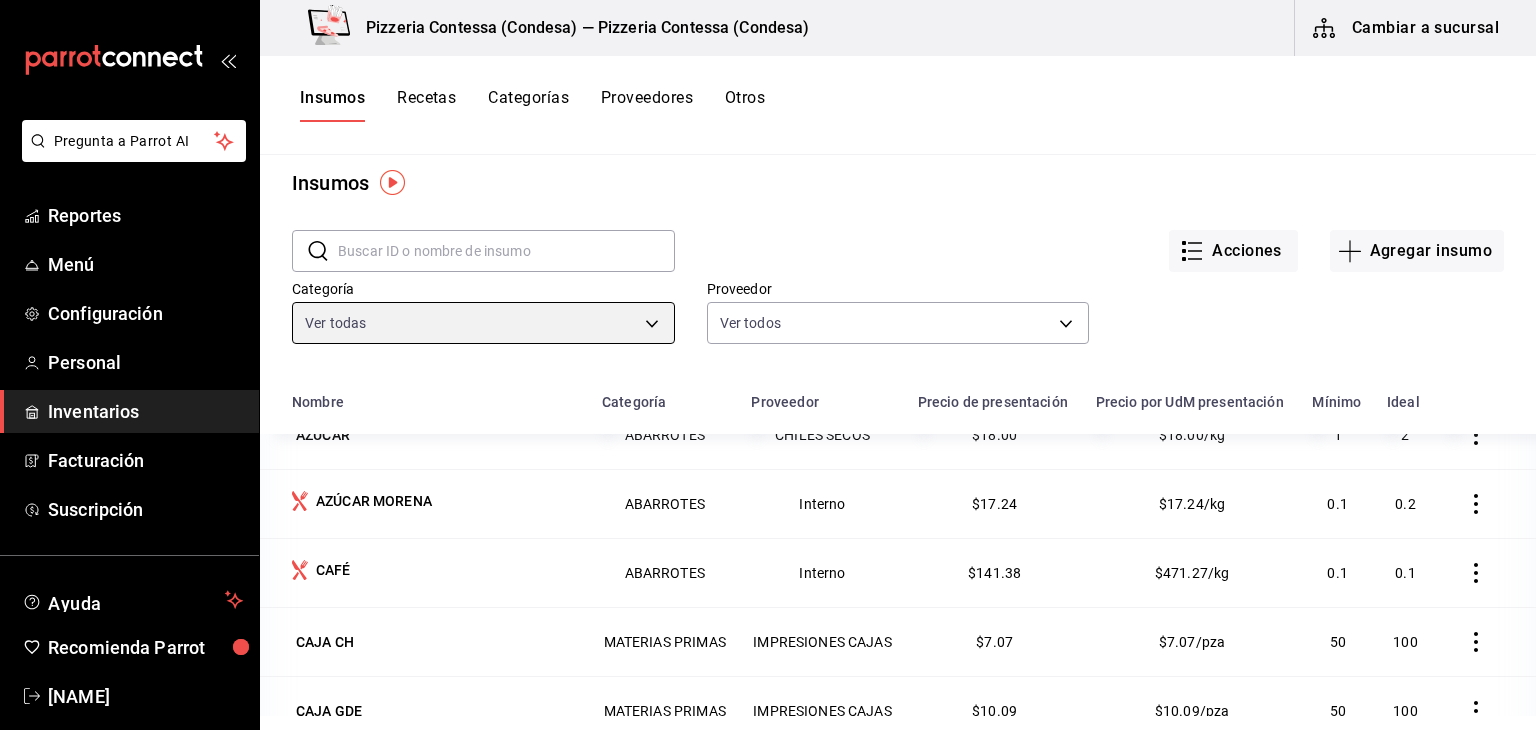 scroll, scrollTop: 924, scrollLeft: 0, axis: vertical 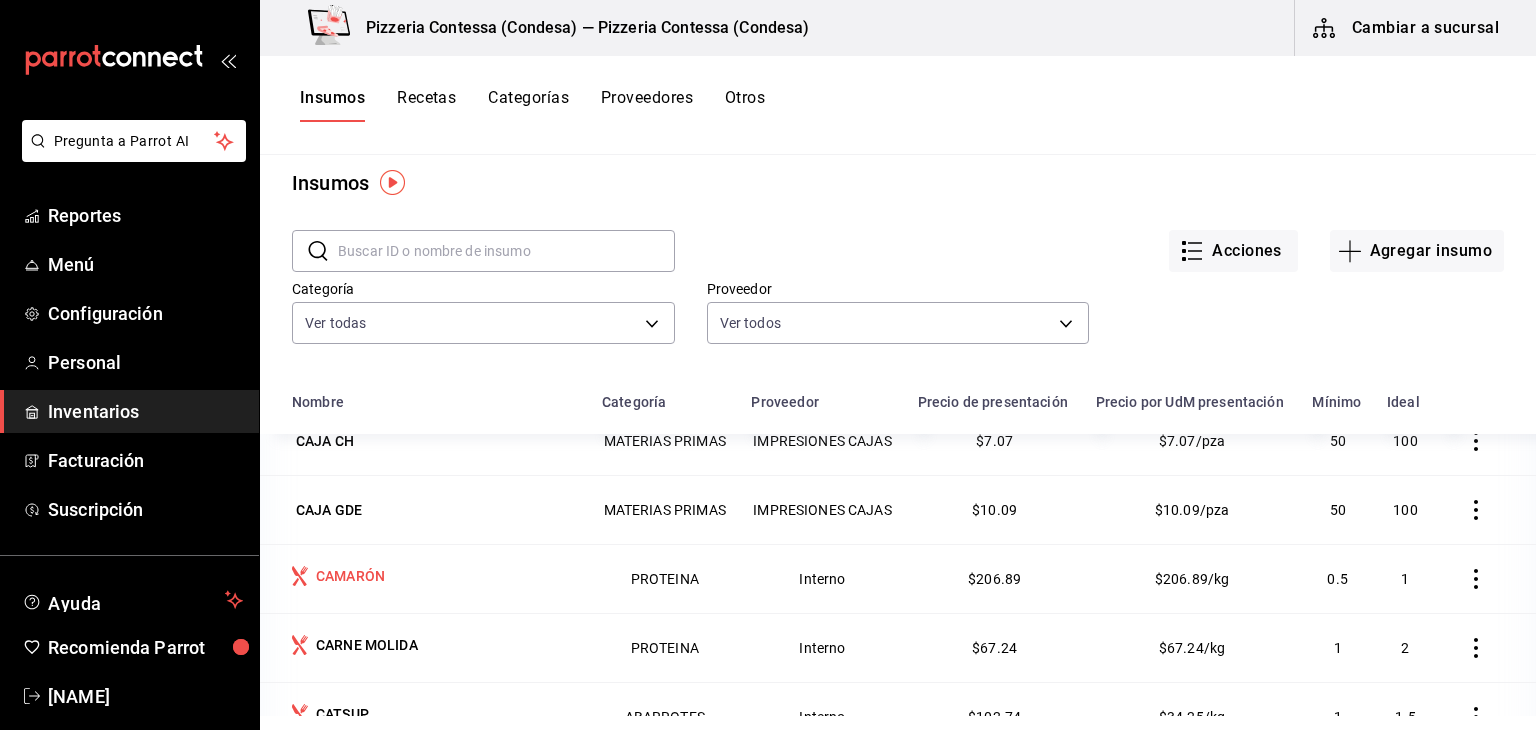 click on "CAMARÓN" at bounding box center [350, 576] 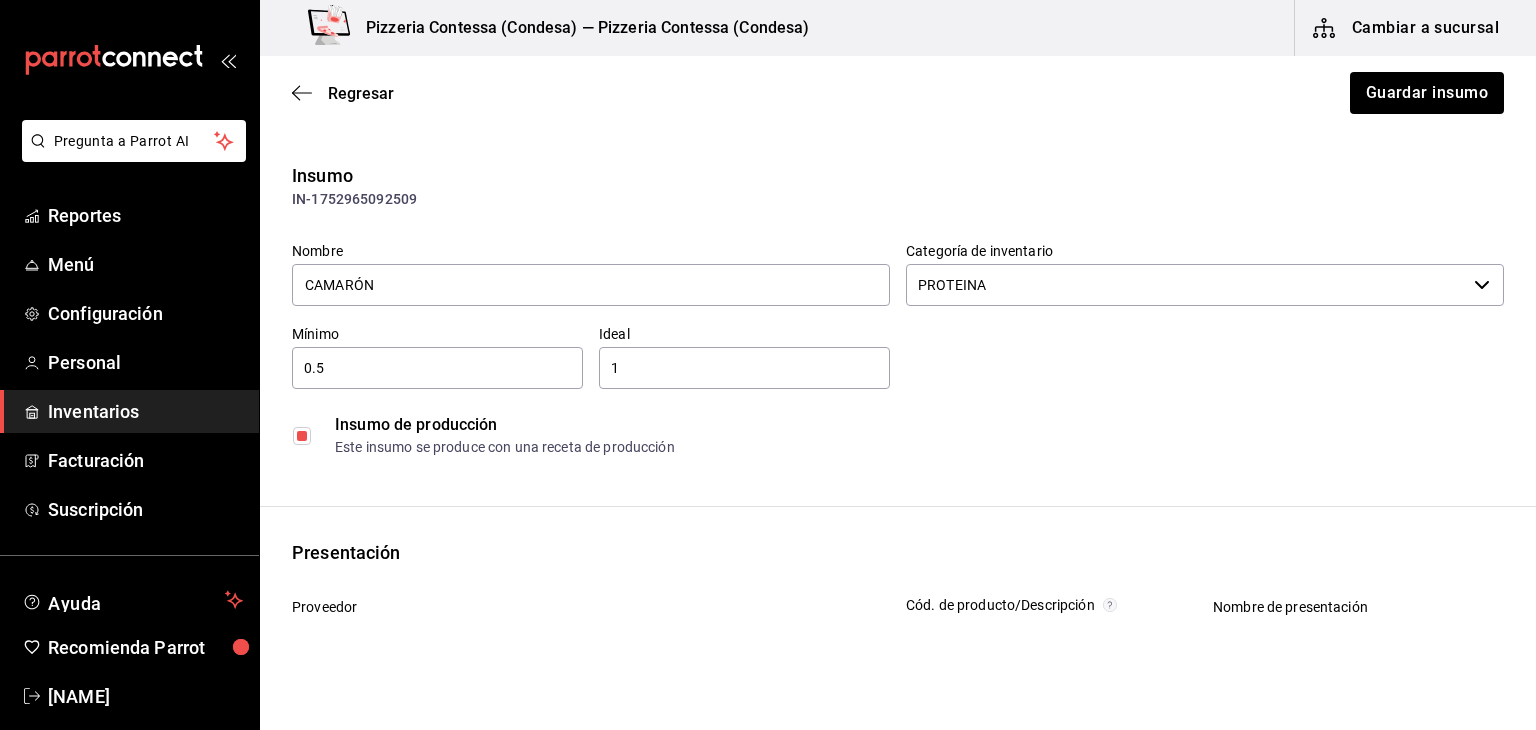 click at bounding box center [302, 436] 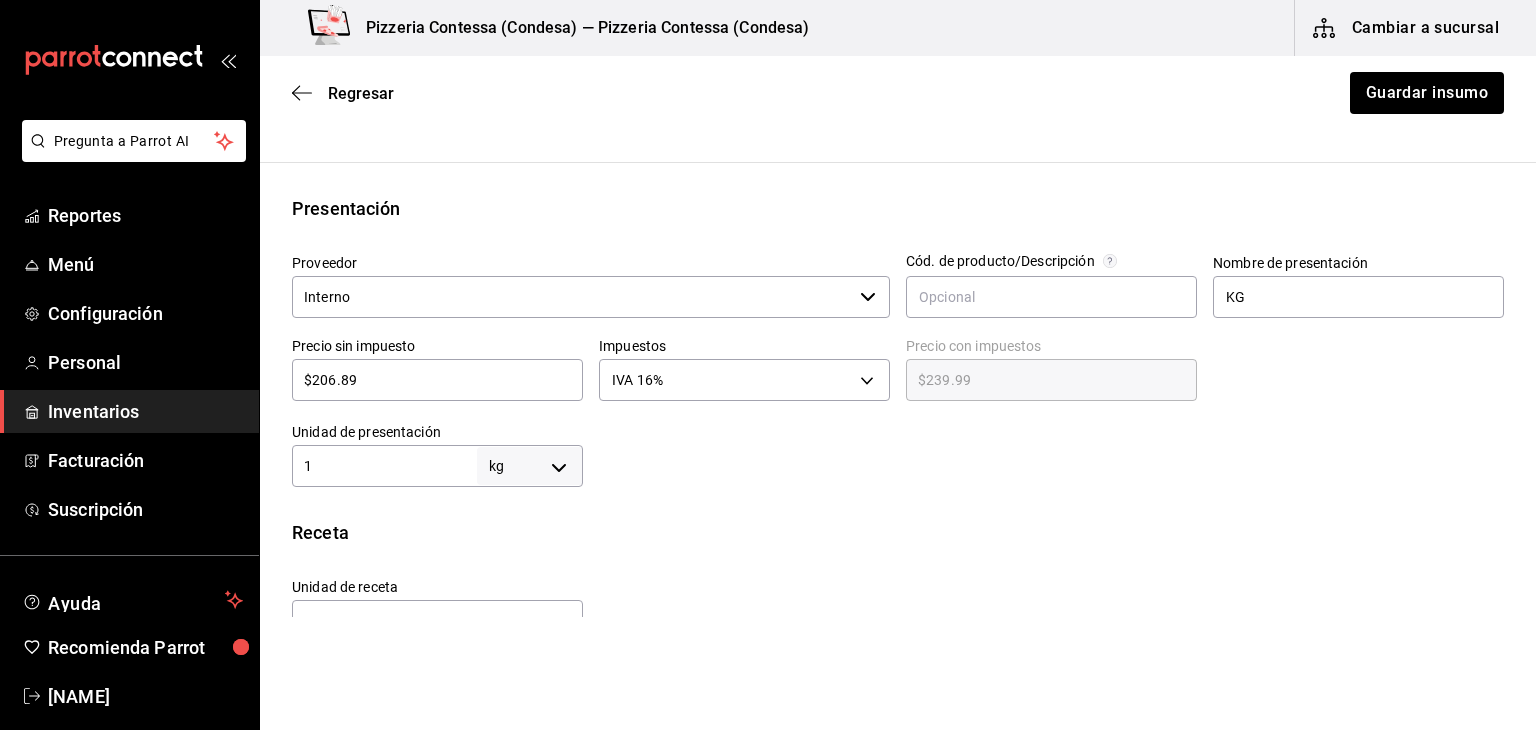 scroll, scrollTop: 346, scrollLeft: 0, axis: vertical 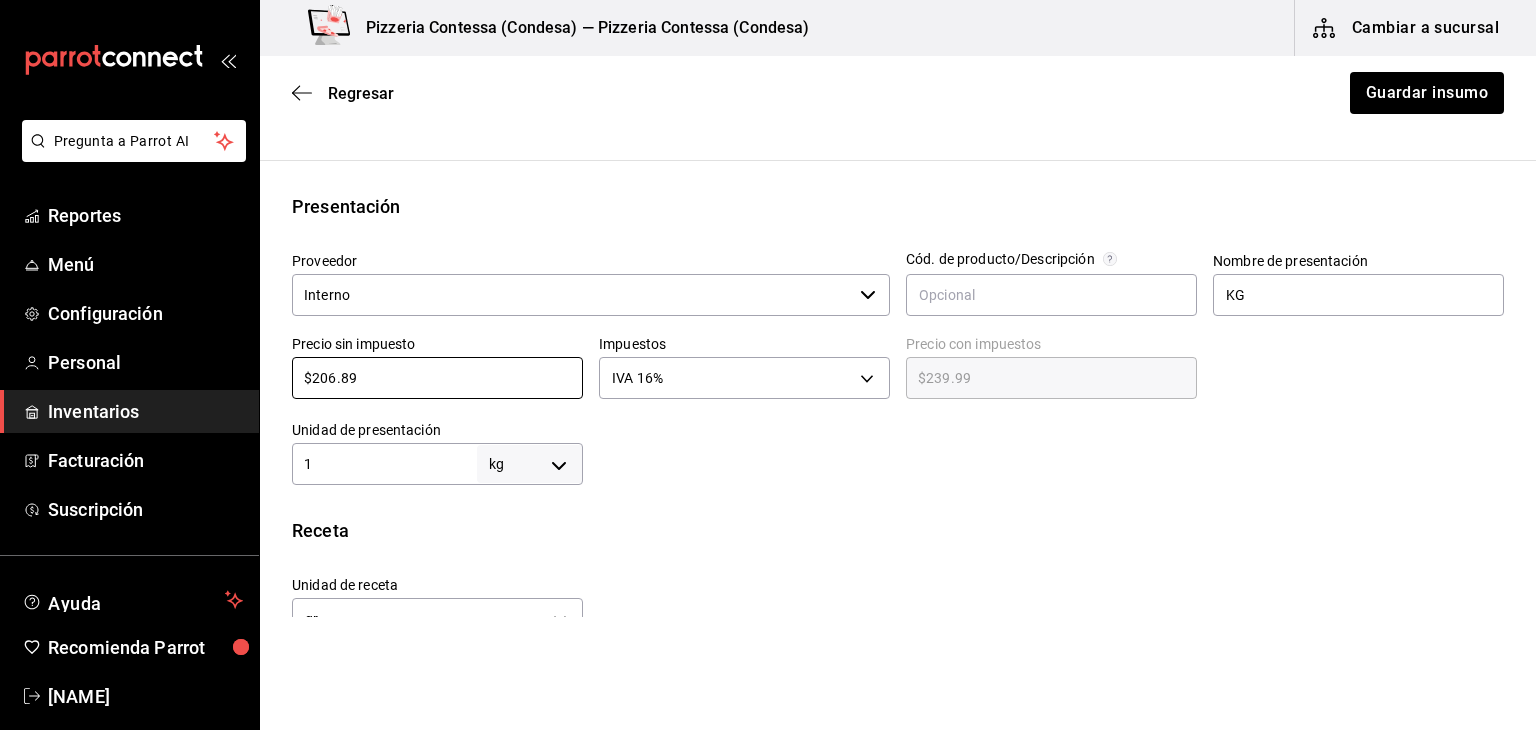 drag, startPoint x: 443, startPoint y: 372, endPoint x: 235, endPoint y: 399, distance: 209.74509 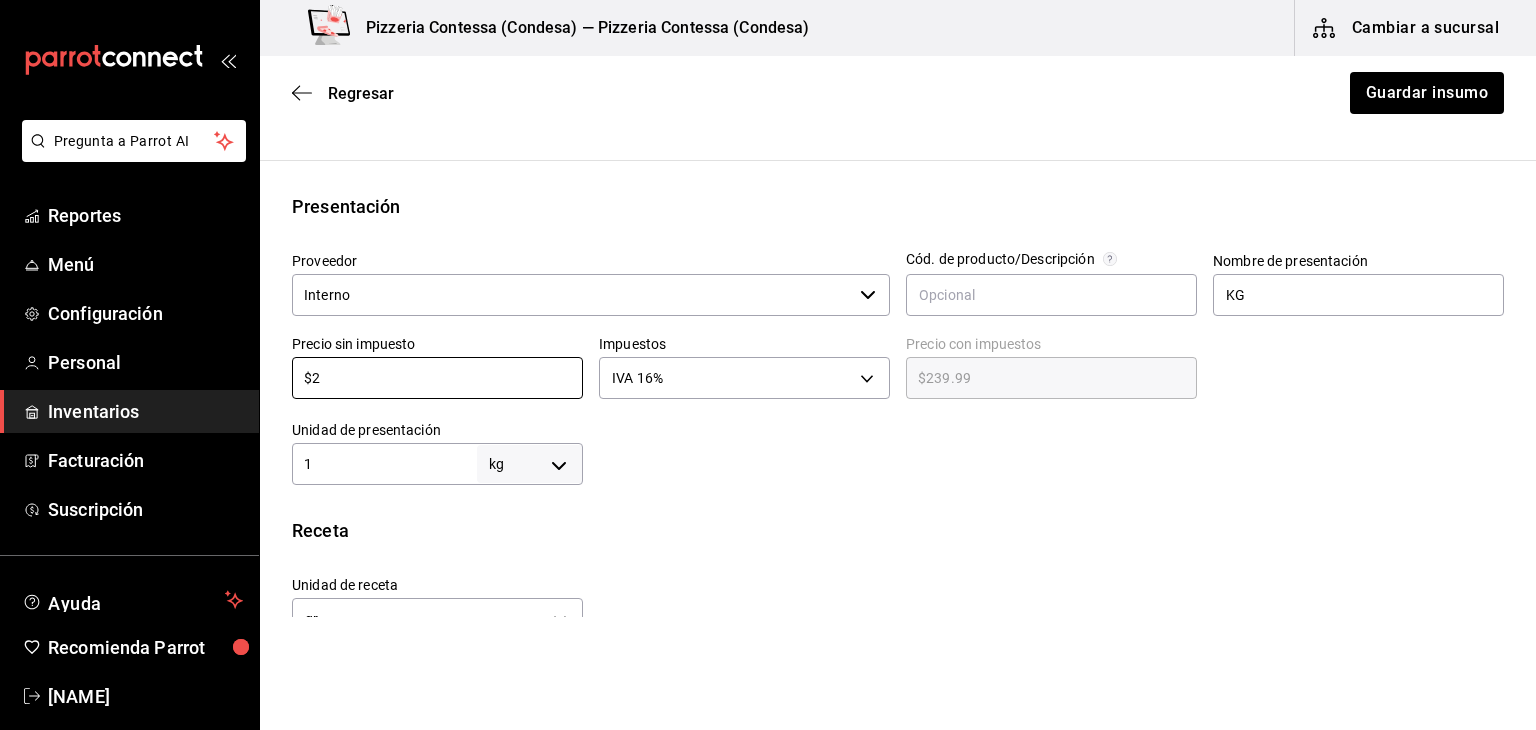 type on "$2.32" 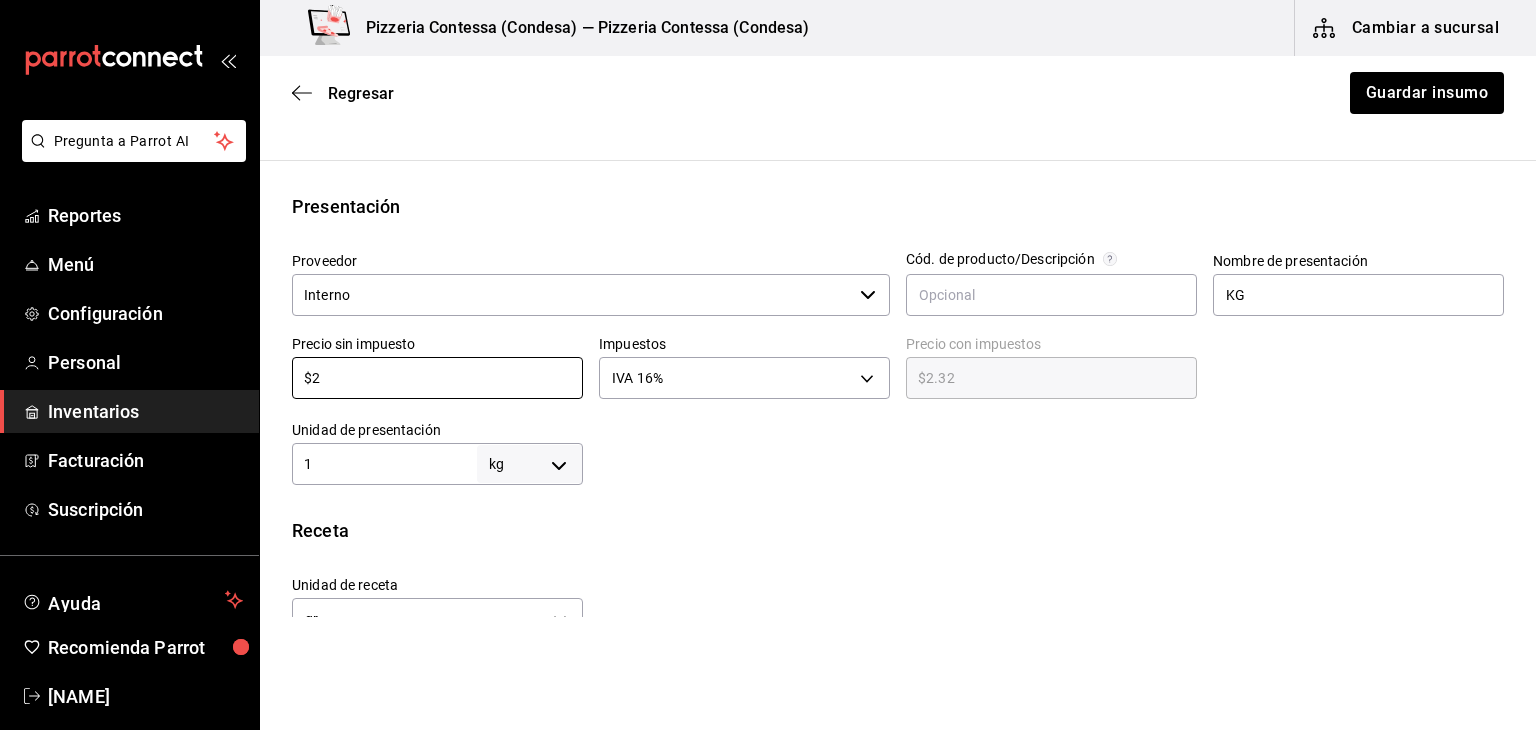 type on "$24" 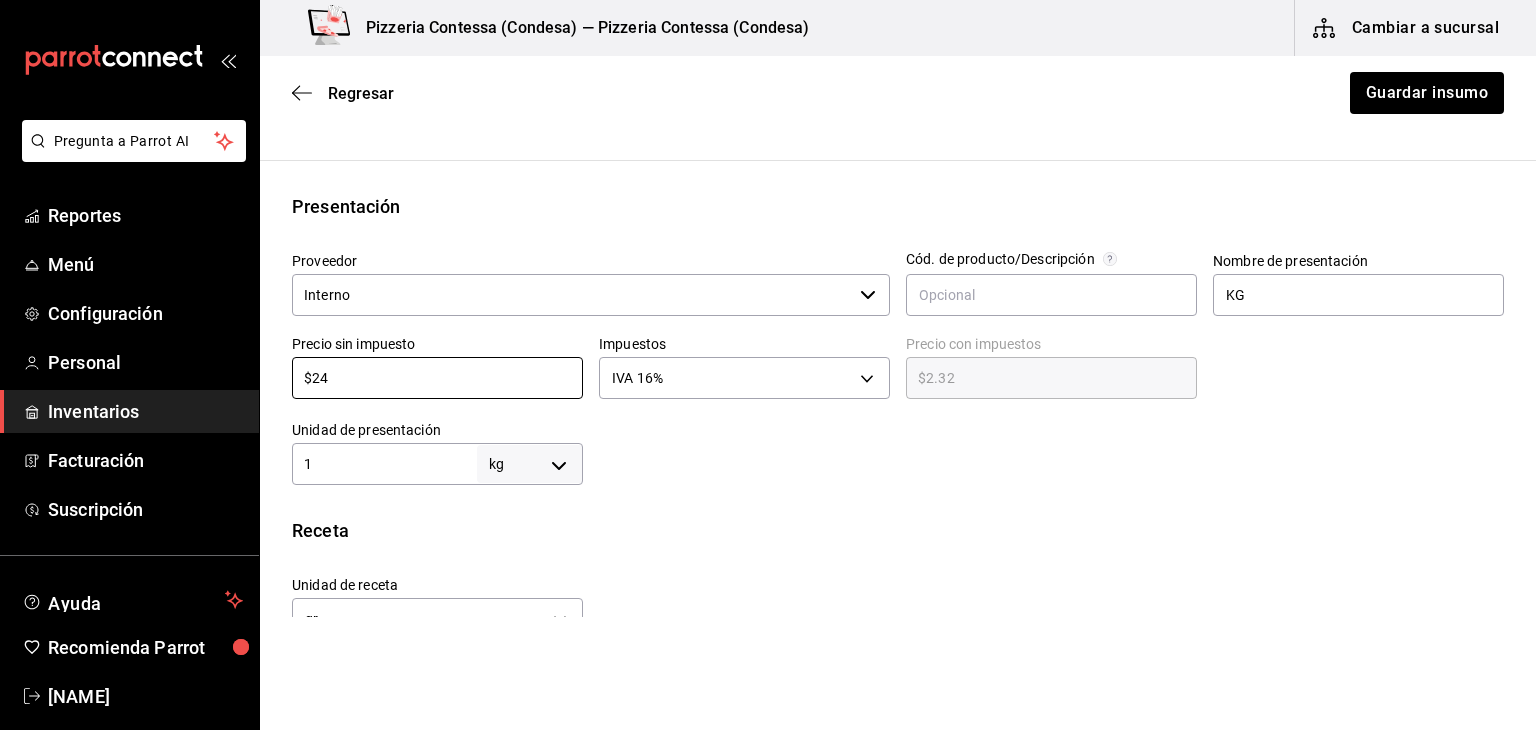 type on "$27.84" 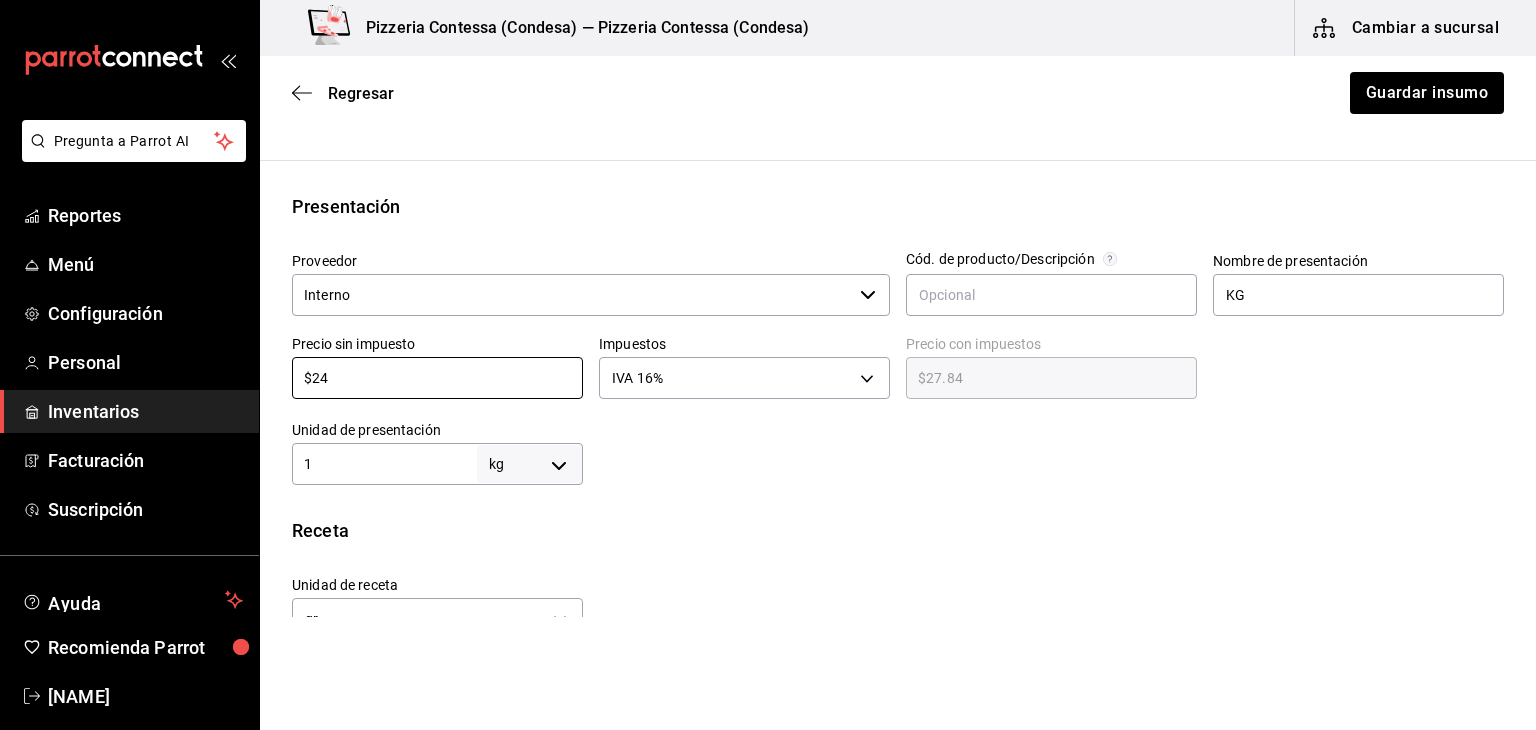 type on "$240" 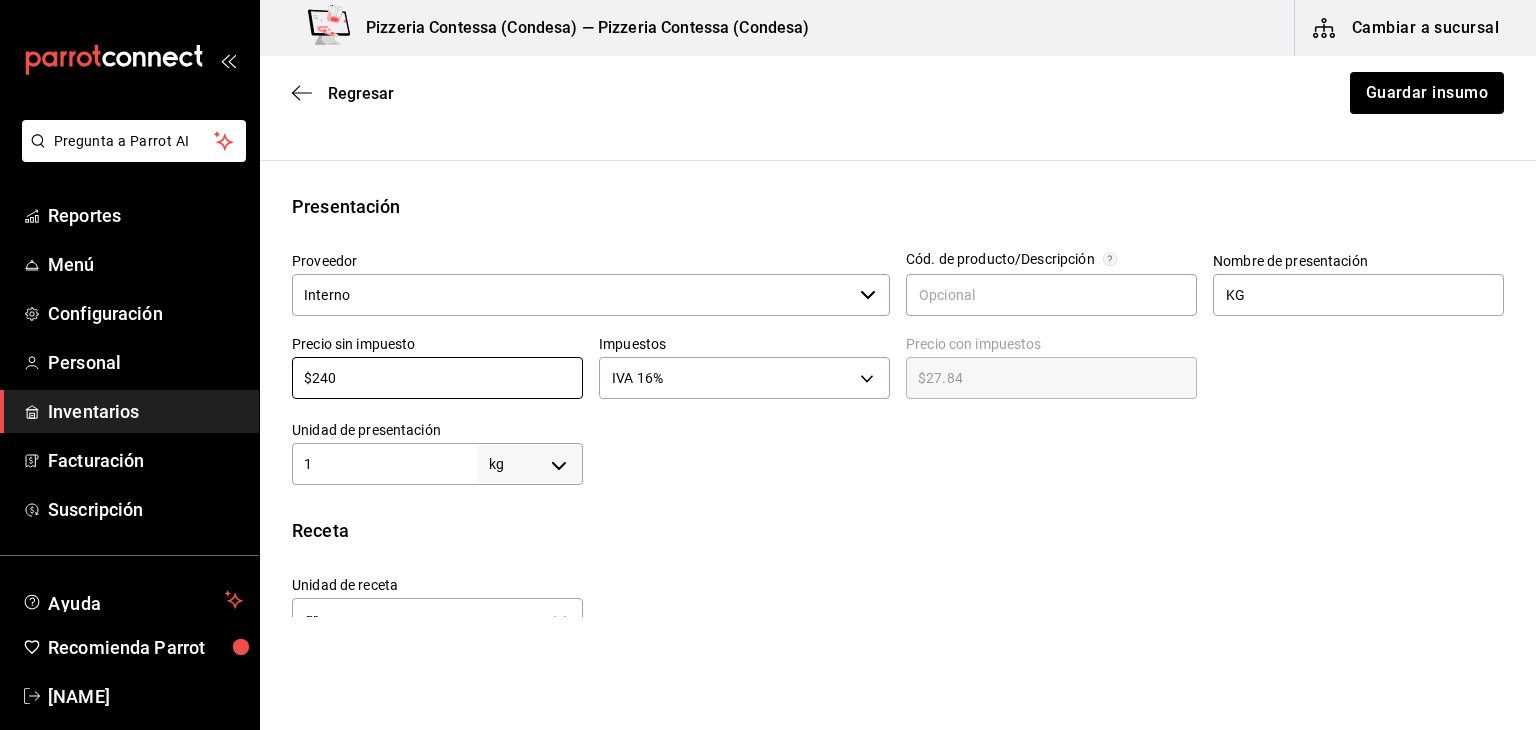 type on "$278.40" 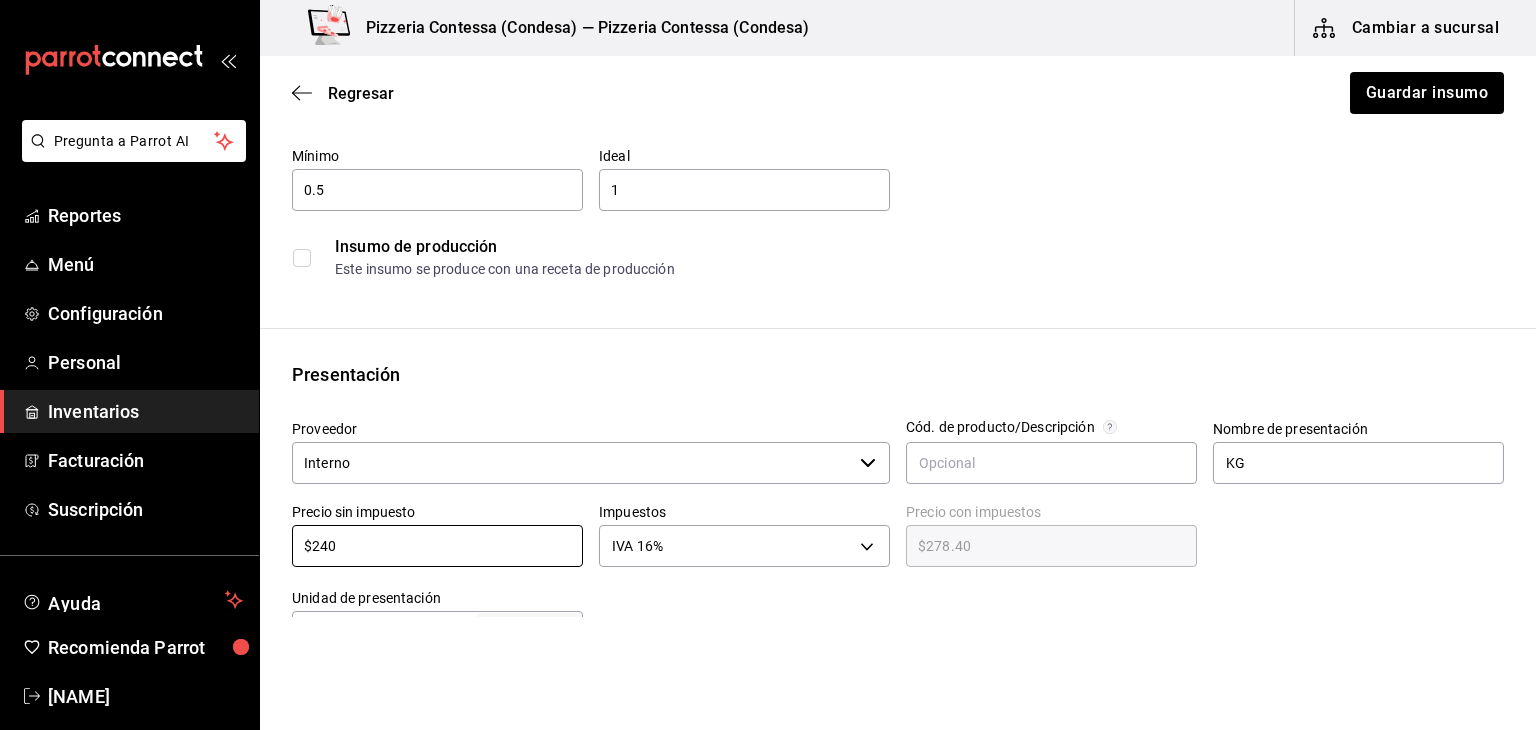 scroll, scrollTop: 176, scrollLeft: 0, axis: vertical 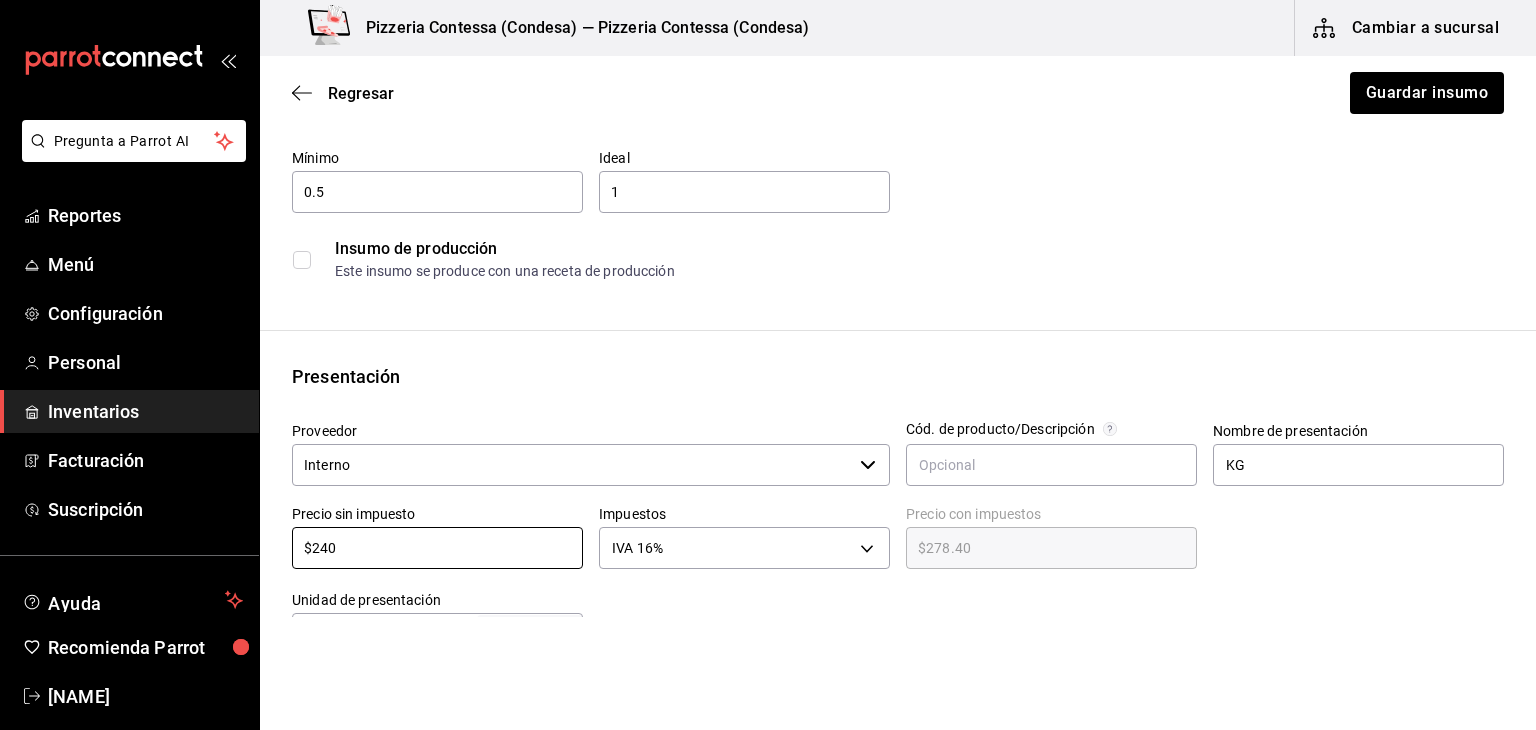 type on "$240" 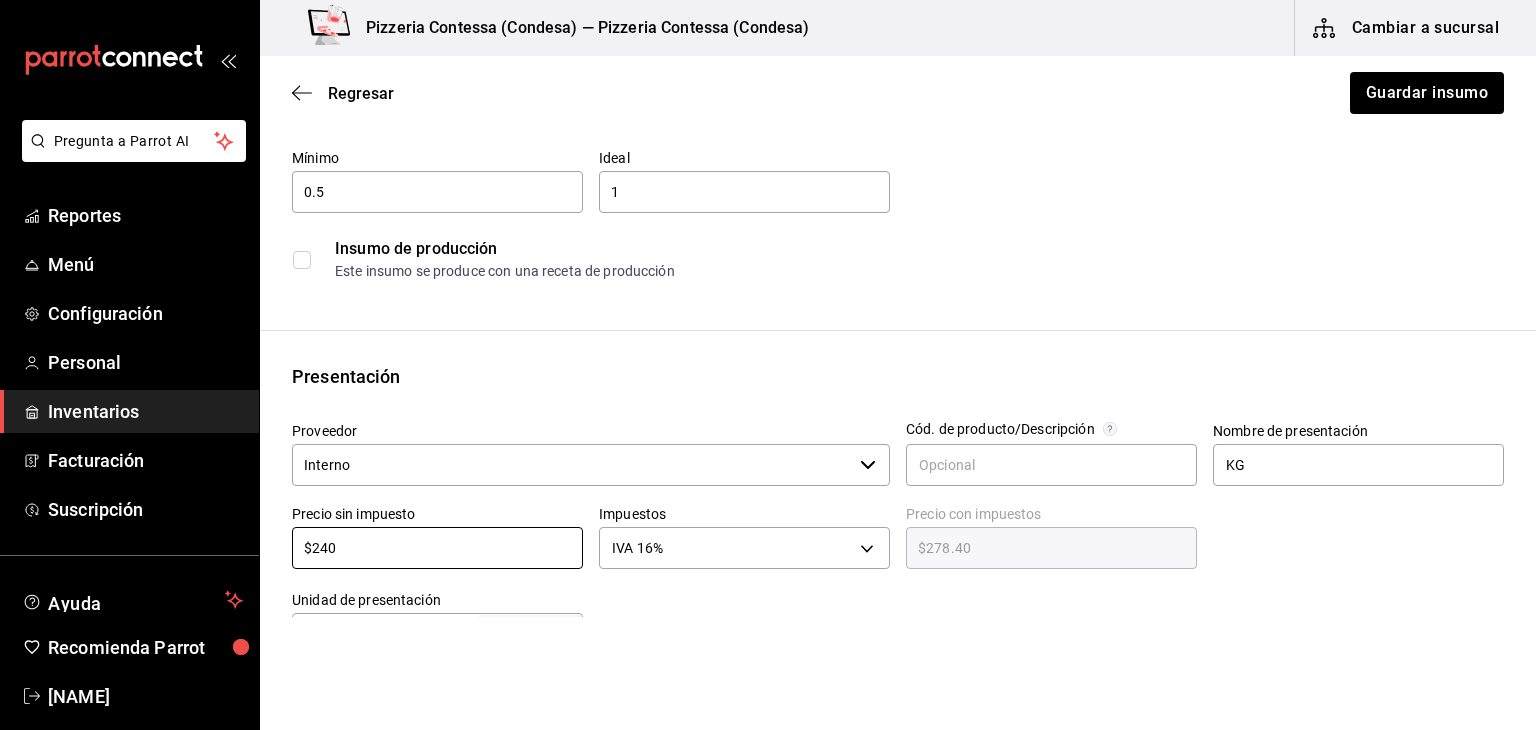 click on "Interno" at bounding box center [572, 465] 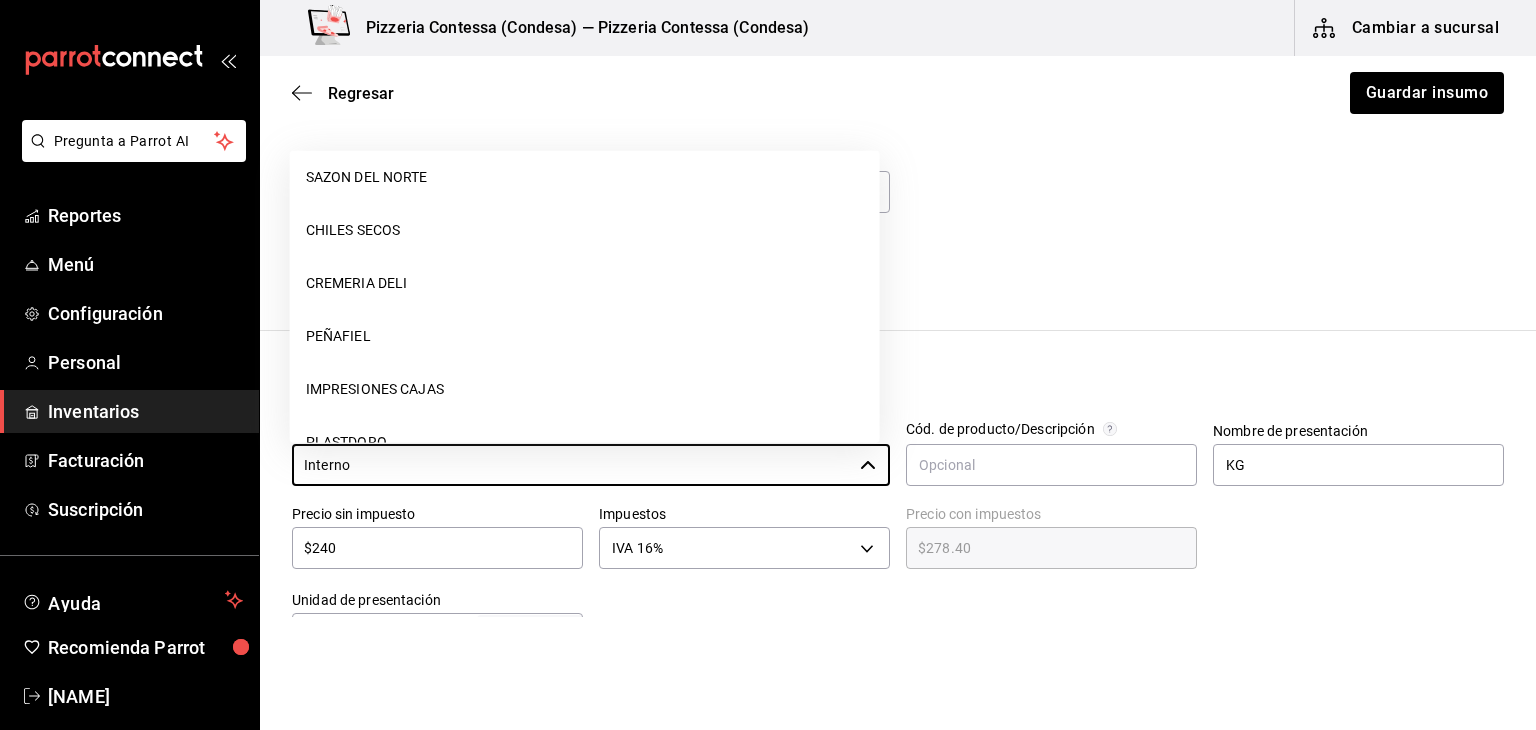 scroll, scrollTop: 0, scrollLeft: 0, axis: both 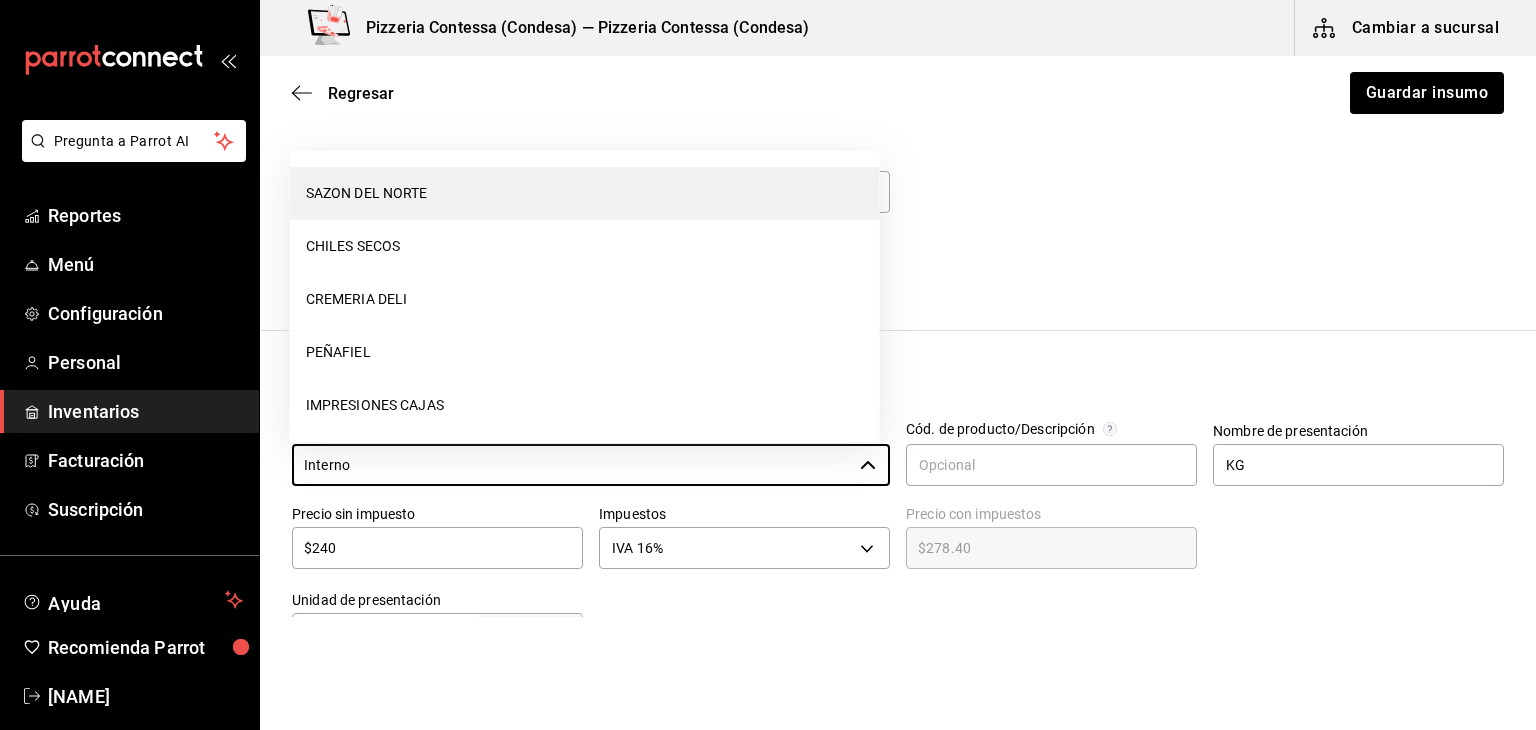 click on "SAZON DEL NORTE" at bounding box center (585, 193) 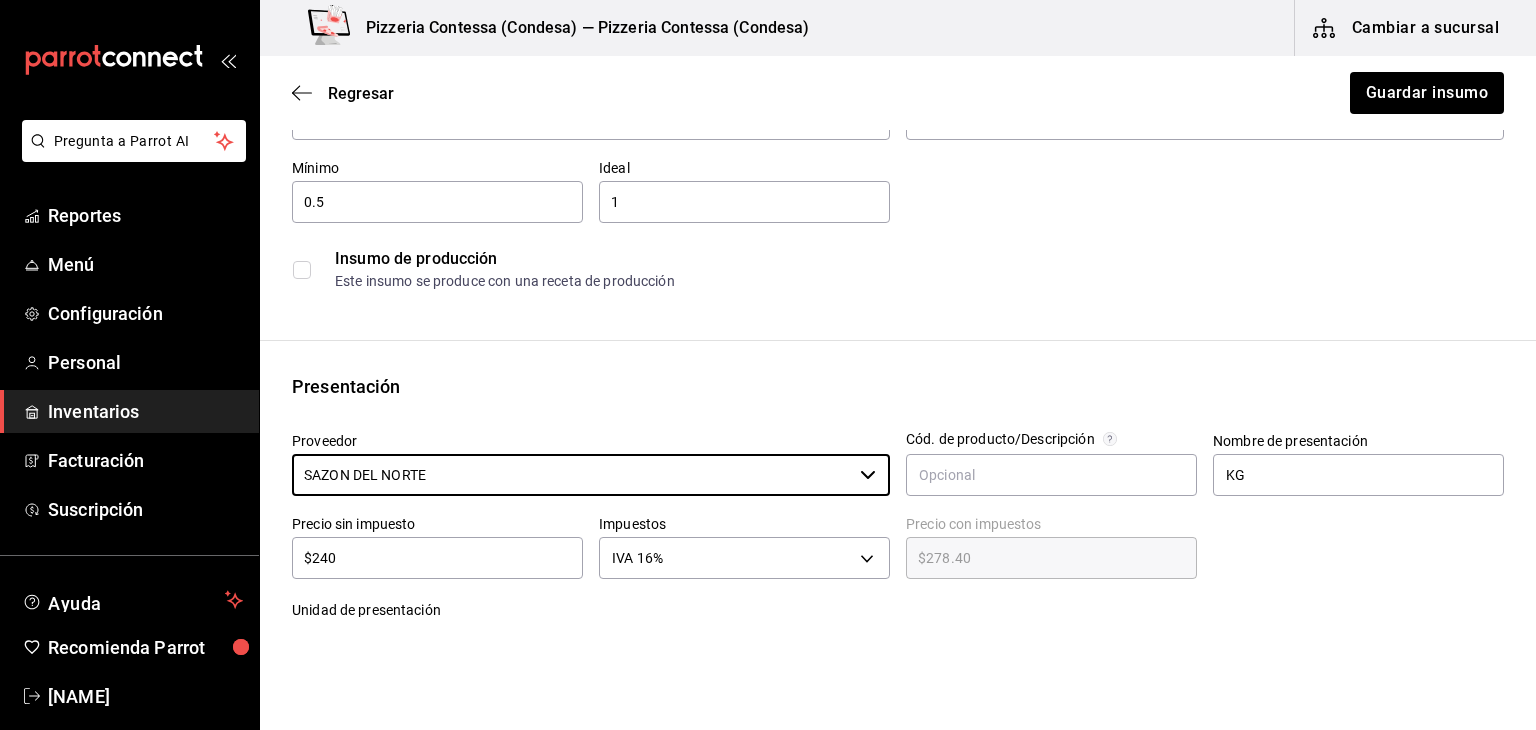 scroll, scrollTop: 0, scrollLeft: 0, axis: both 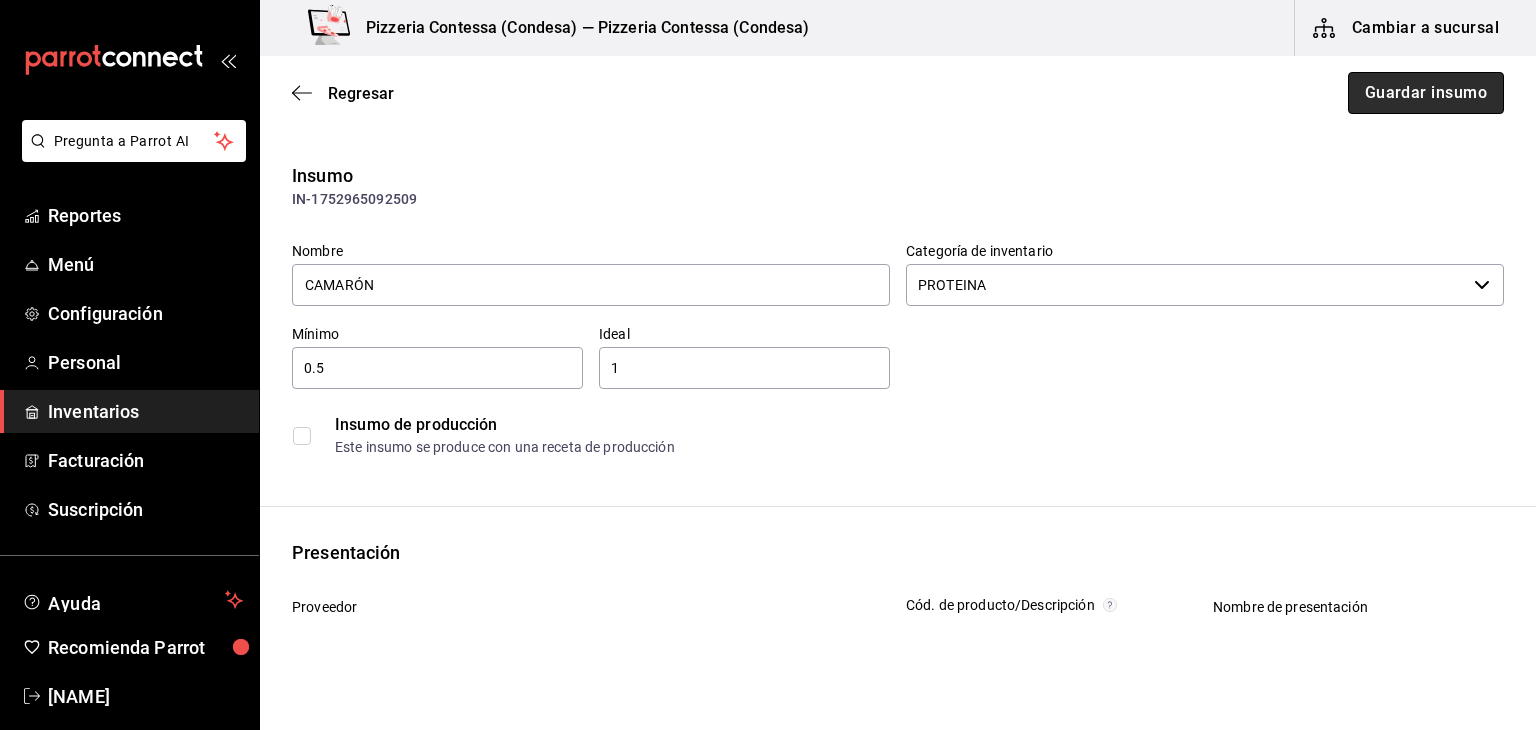 click on "Guardar insumo" at bounding box center (1426, 93) 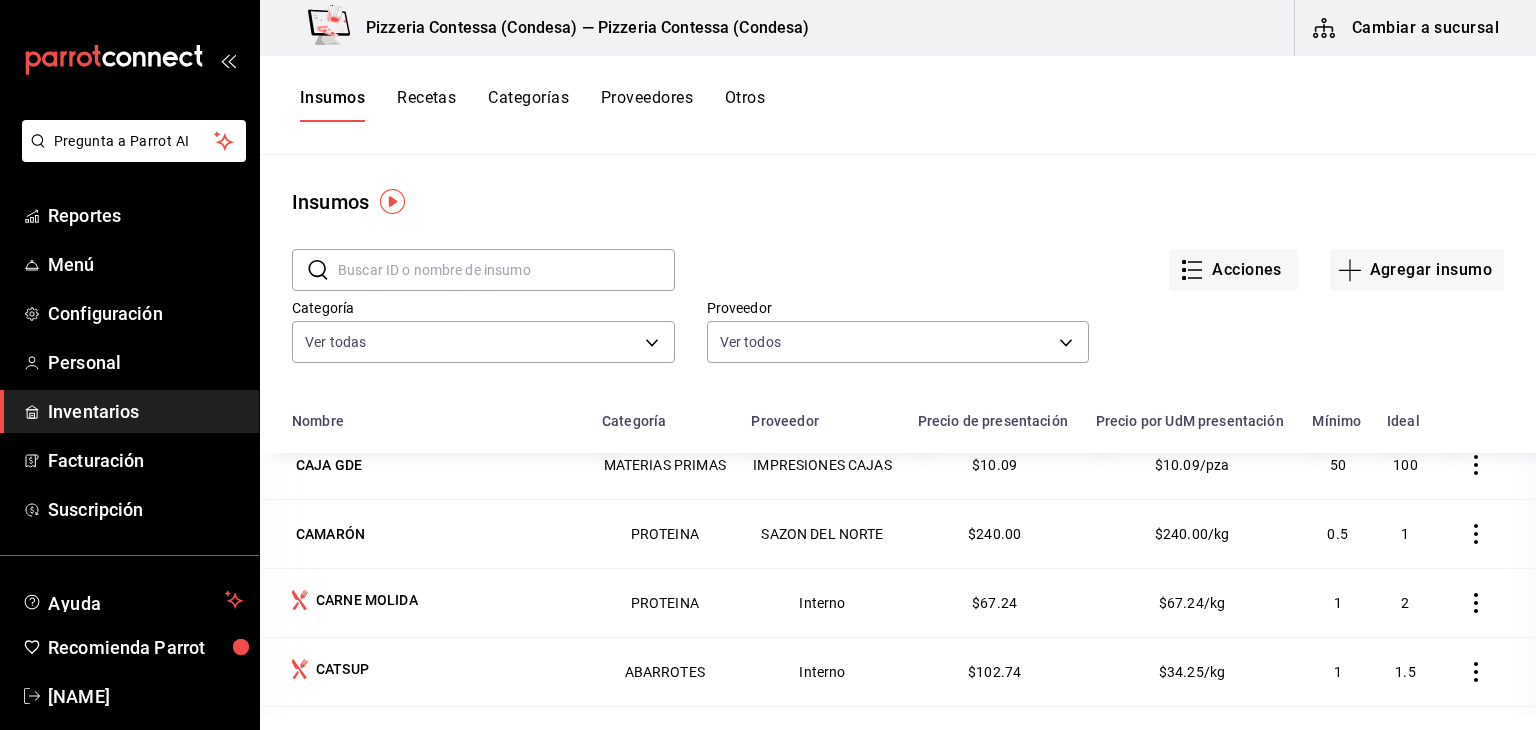 scroll, scrollTop: 998, scrollLeft: 0, axis: vertical 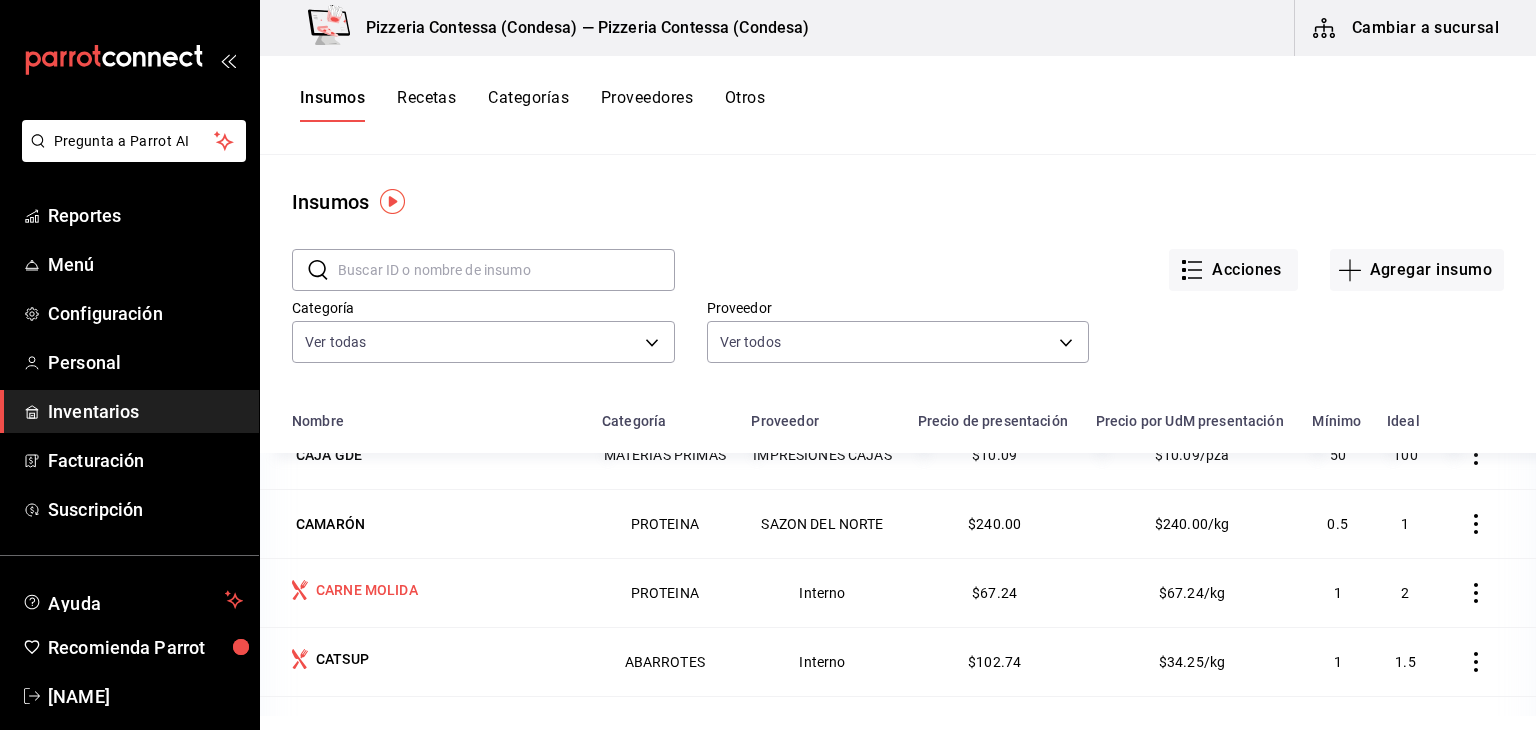 click on "CARNE MOLIDA" at bounding box center [367, 590] 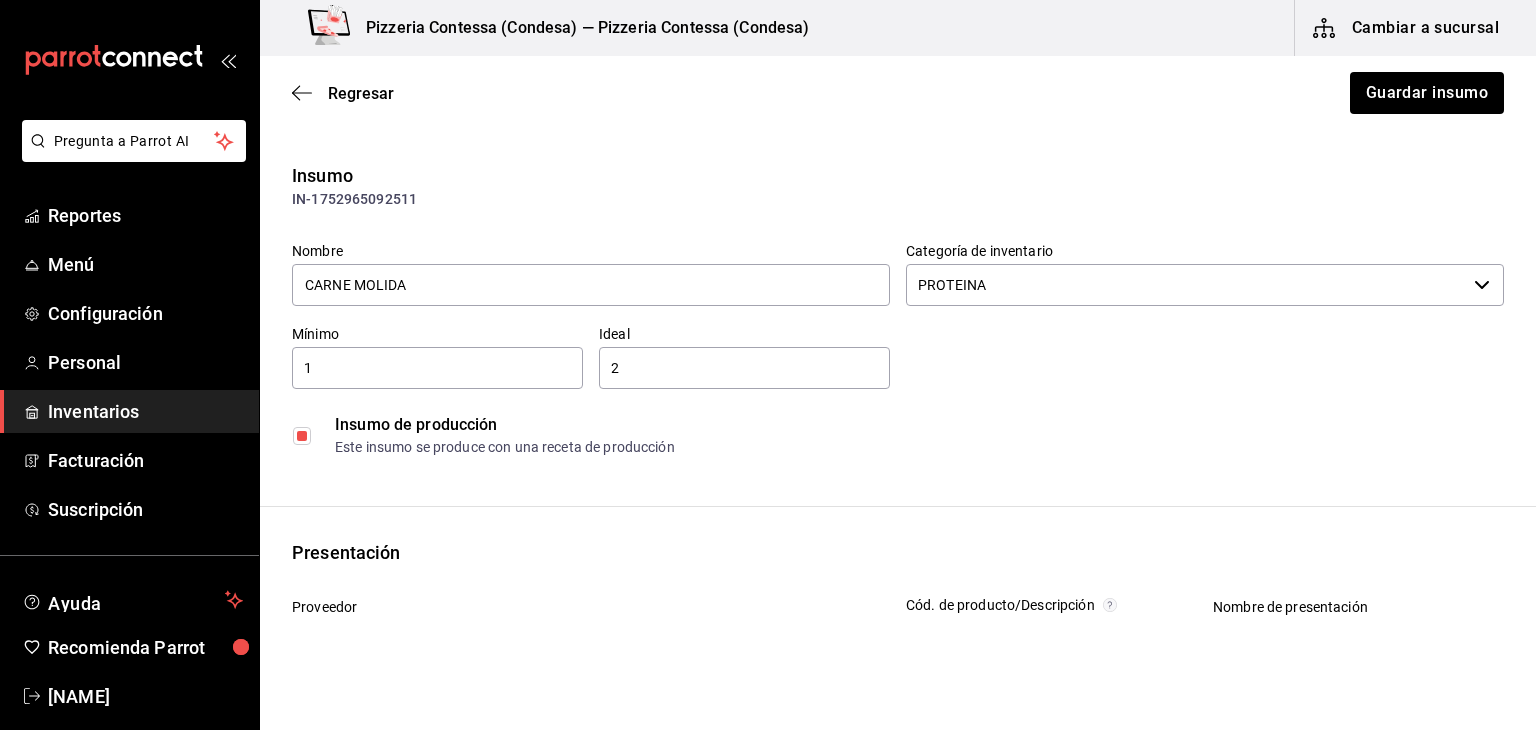 click at bounding box center (302, 436) 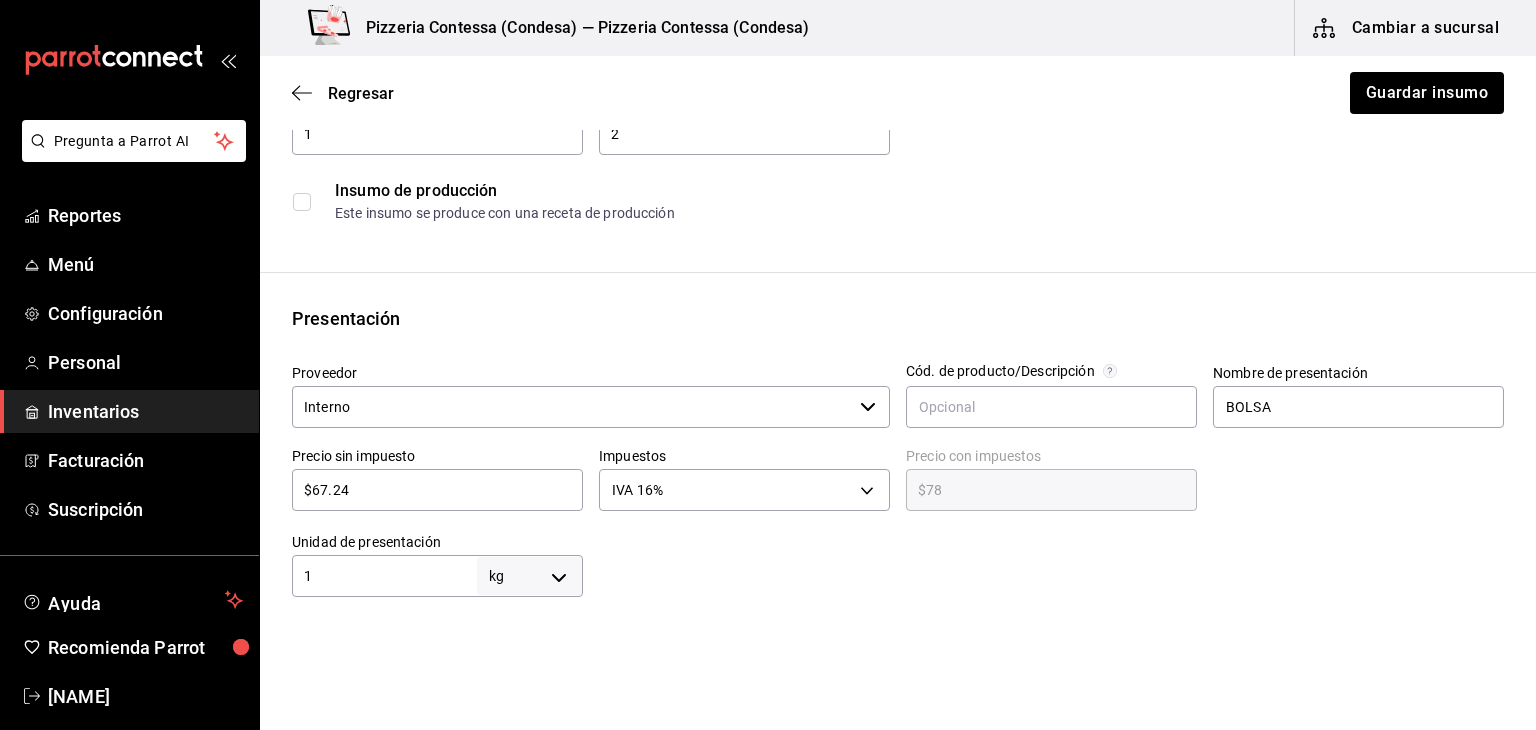 scroll, scrollTop: 236, scrollLeft: 0, axis: vertical 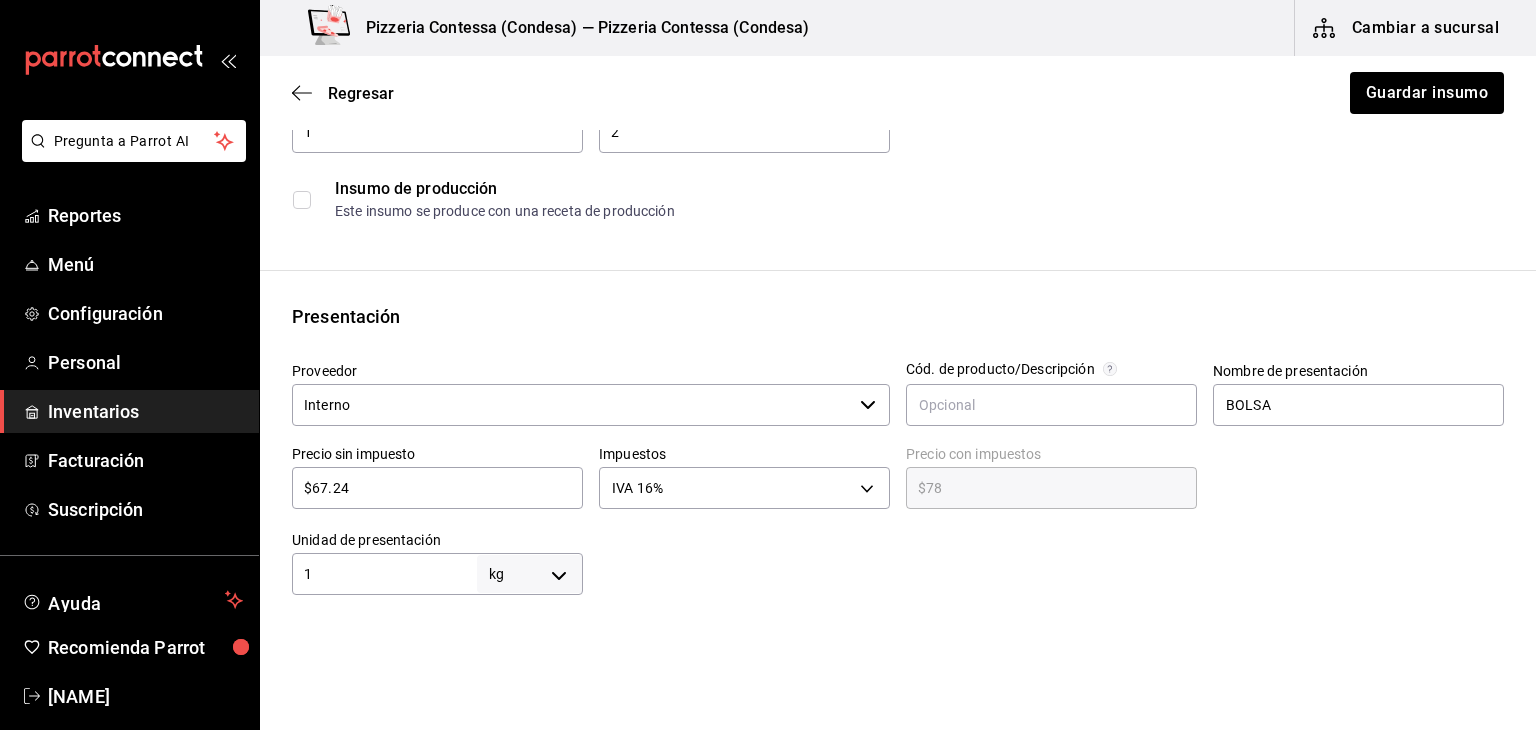 click on "Interno" at bounding box center (572, 405) 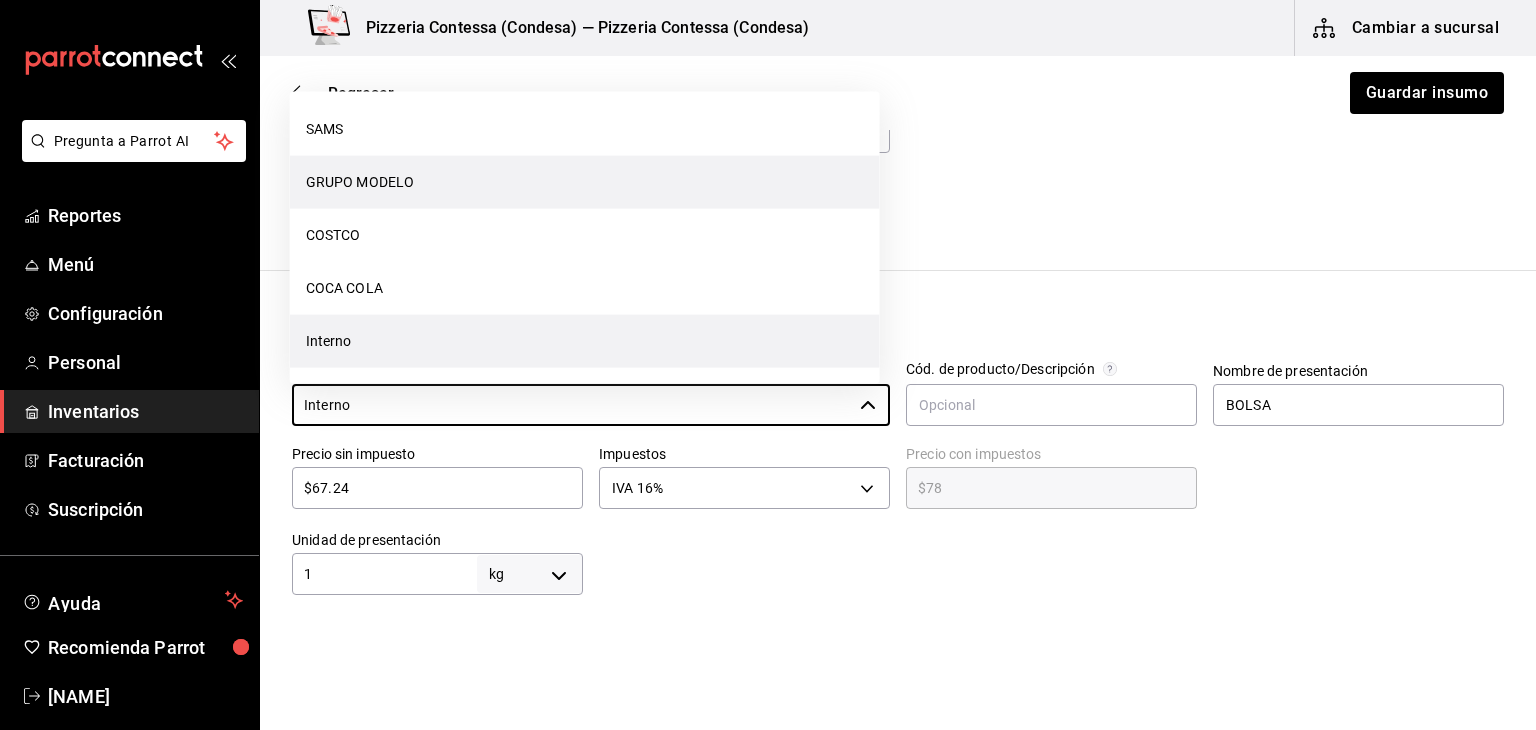 scroll, scrollTop: 0, scrollLeft: 0, axis: both 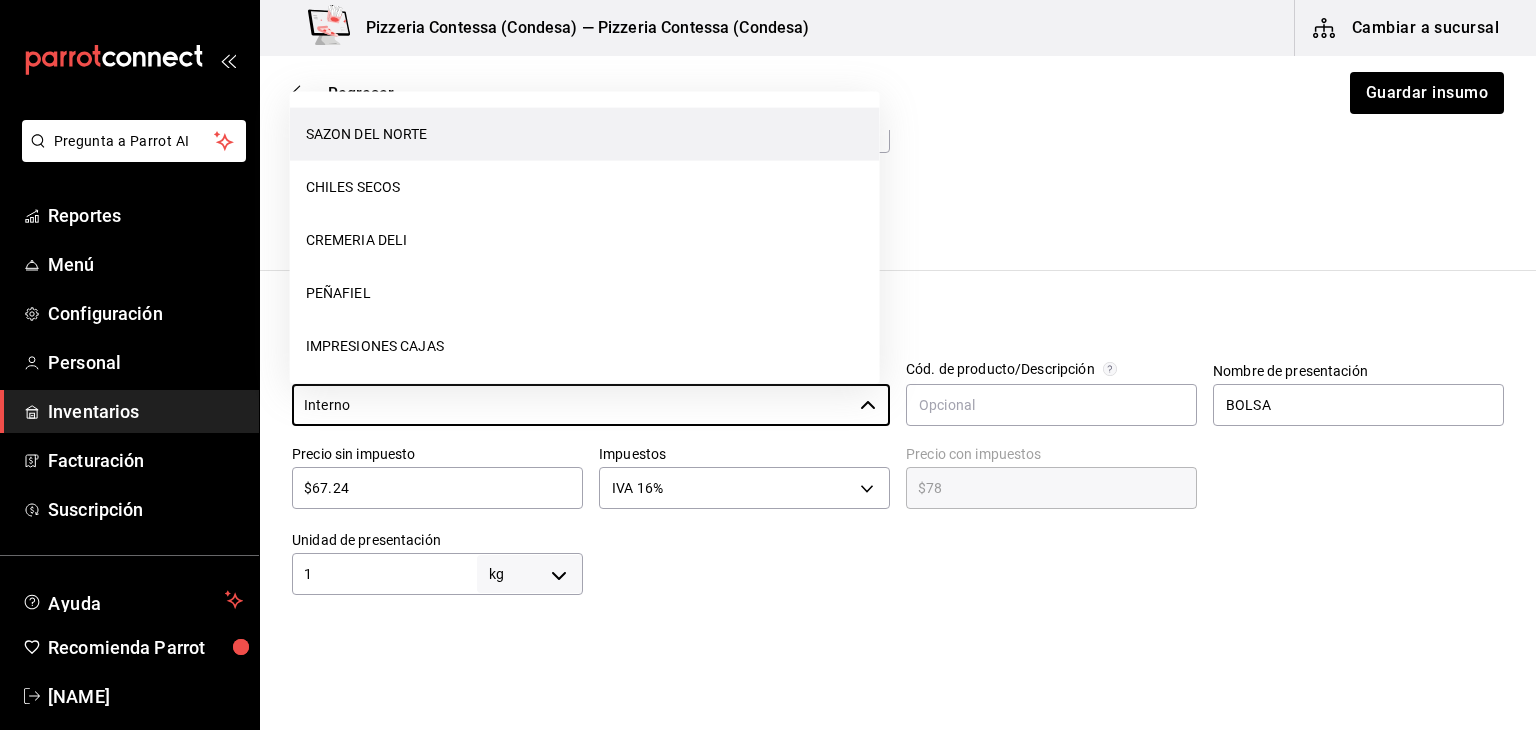 click on "SAZON DEL NORTE" at bounding box center (585, 134) 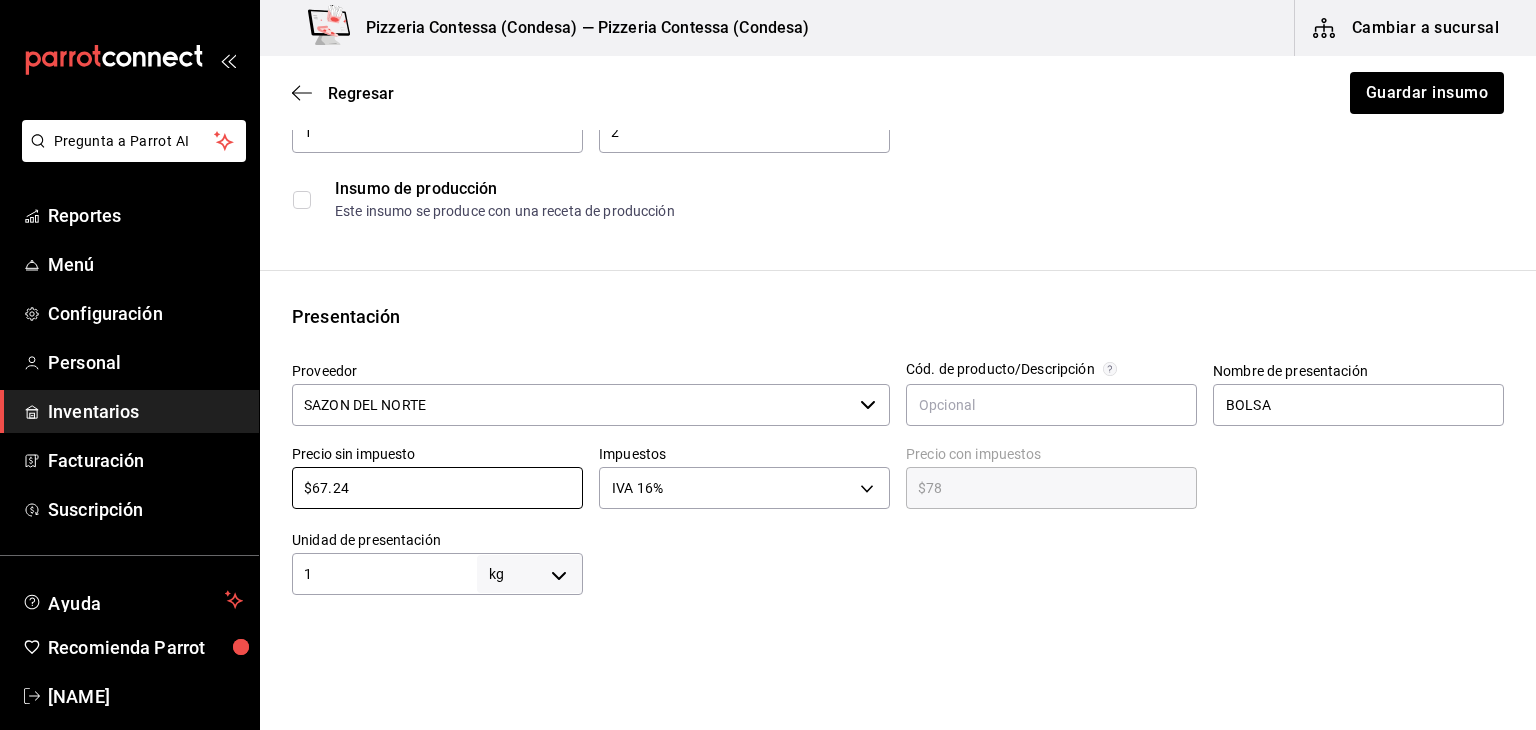 drag, startPoint x: 444, startPoint y: 493, endPoint x: 265, endPoint y: 493, distance: 179 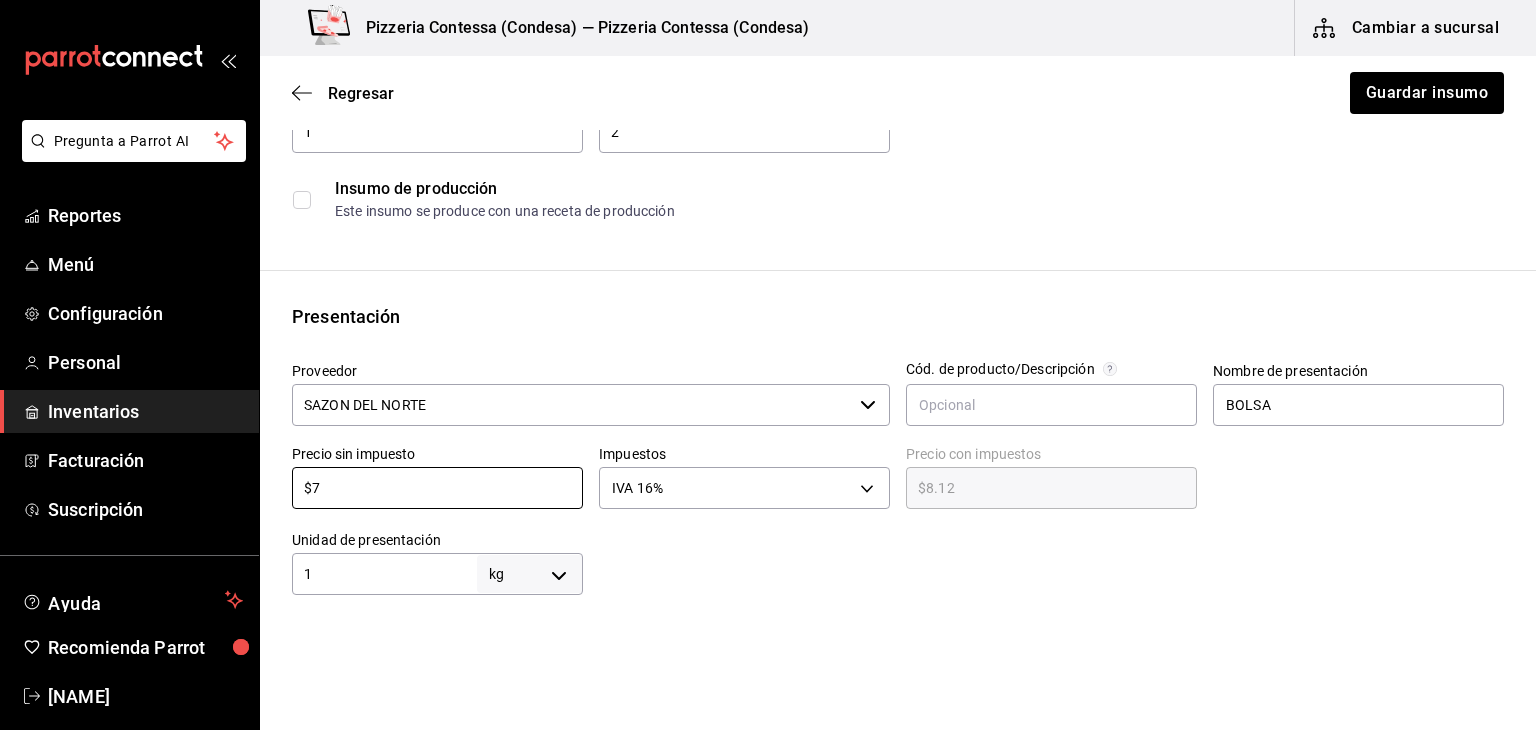 type on "$8.12" 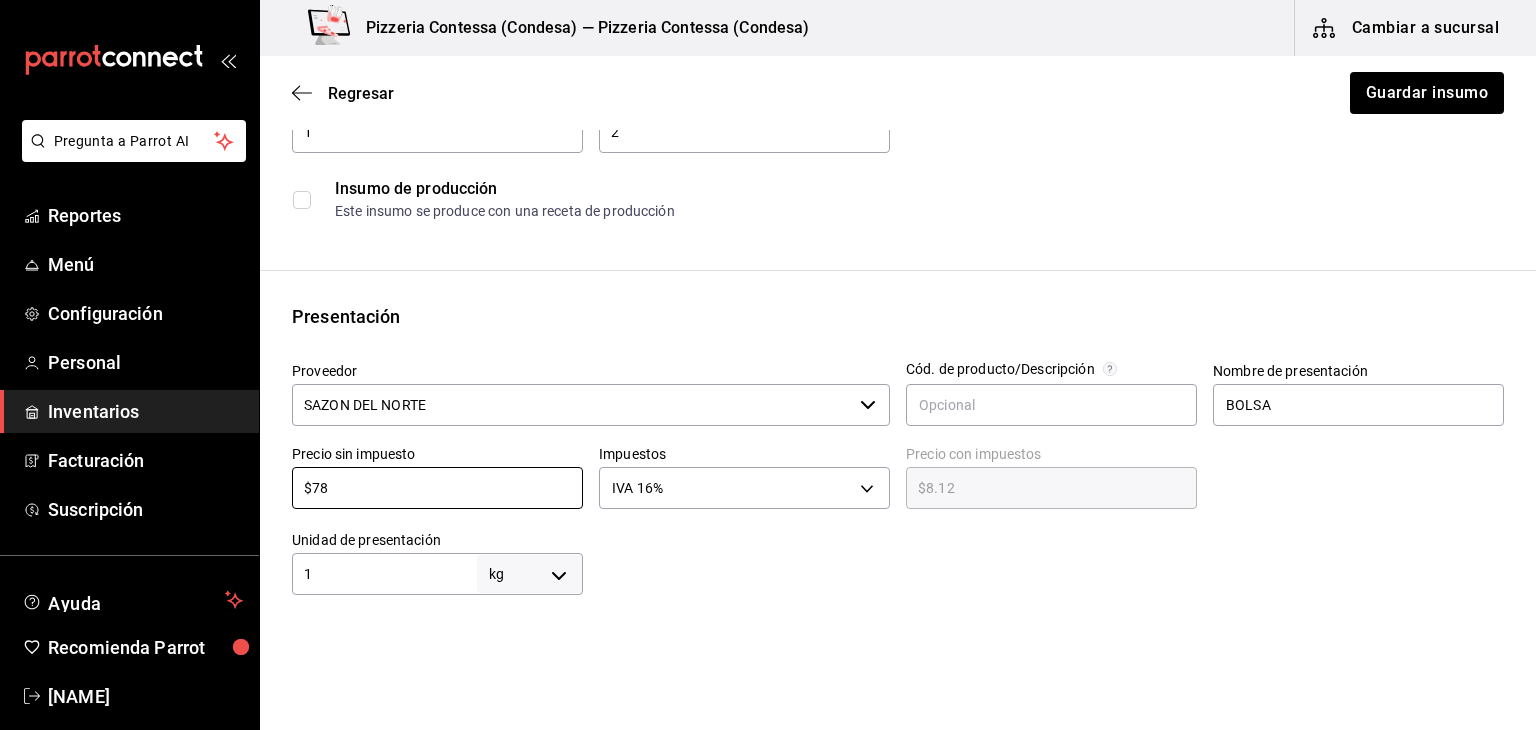 type on "$90.48" 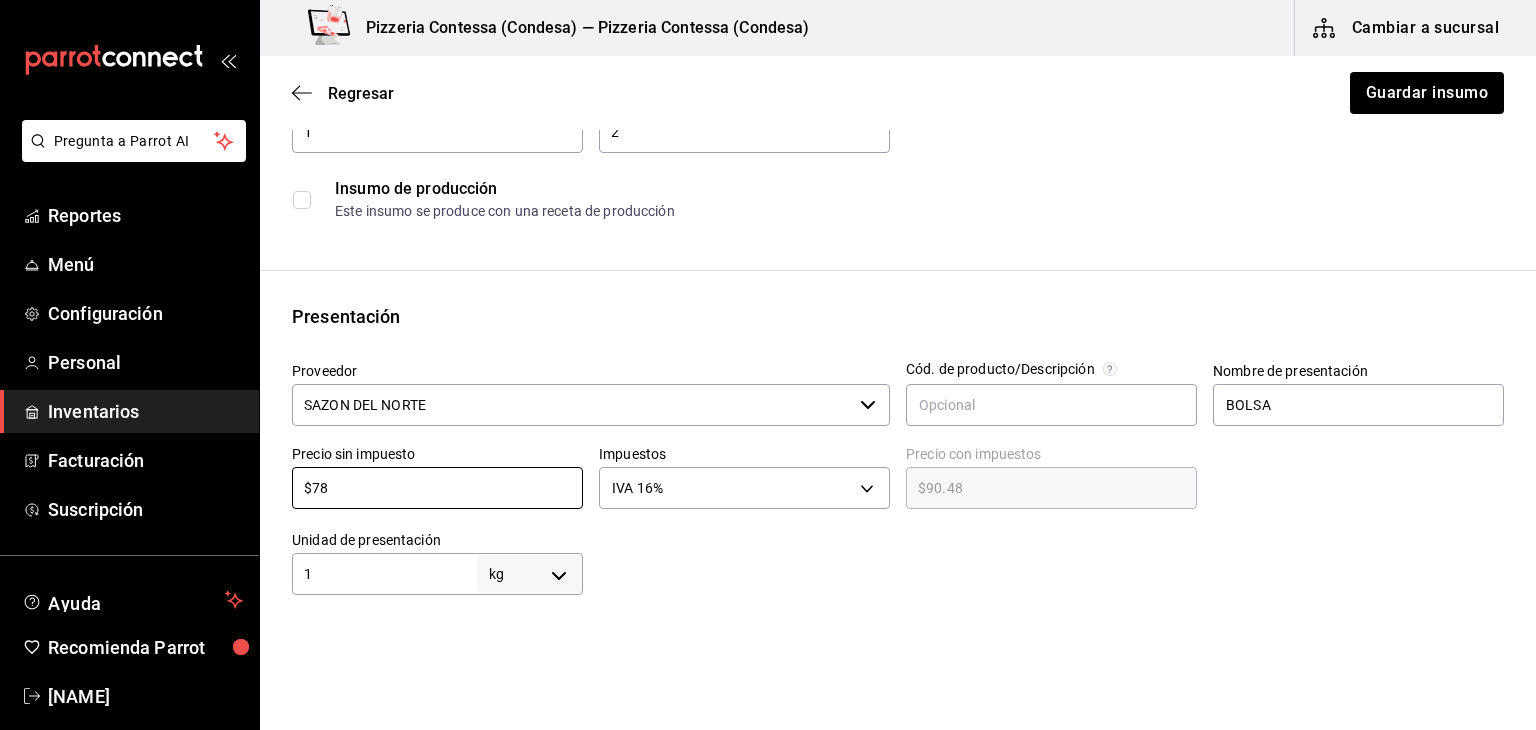 type on "$78" 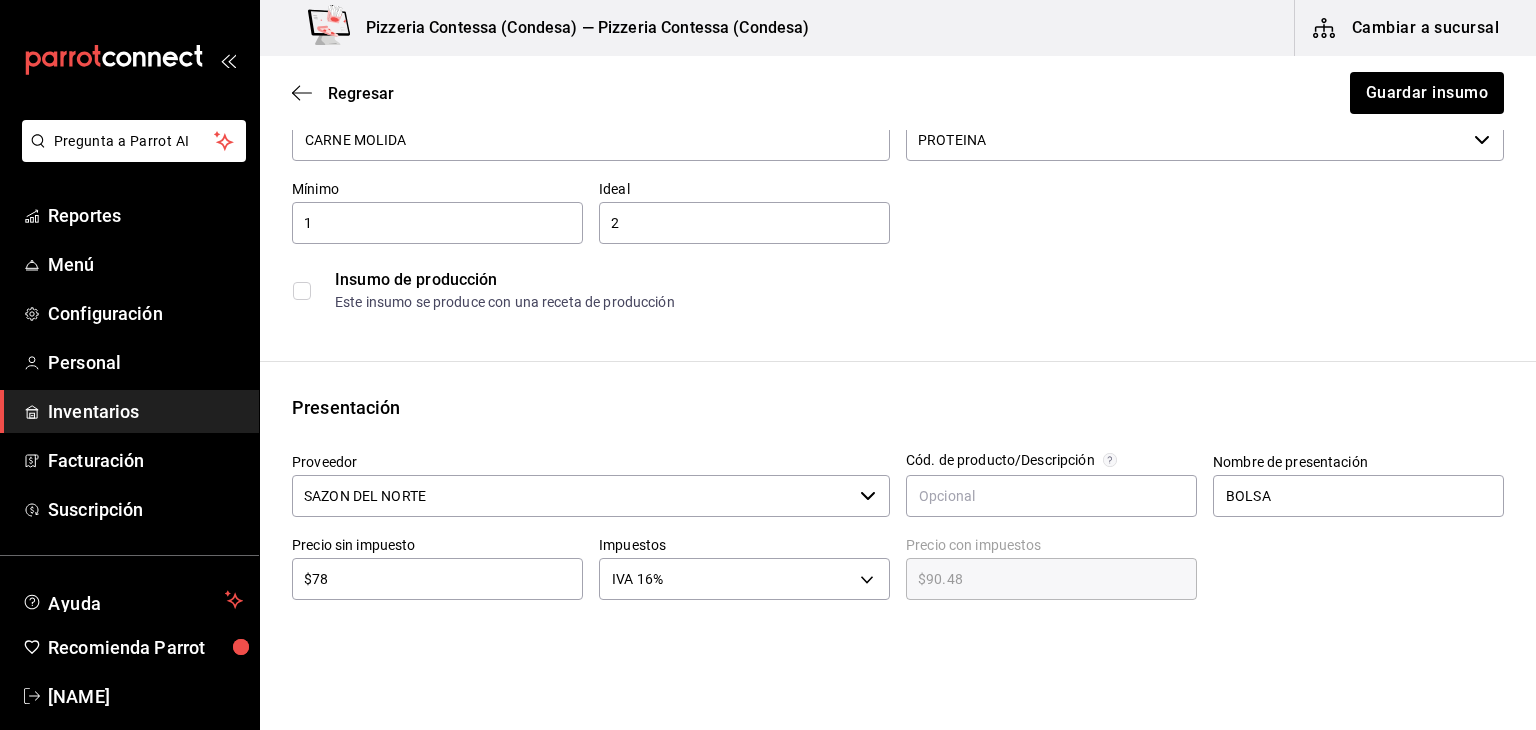 scroll, scrollTop: 0, scrollLeft: 0, axis: both 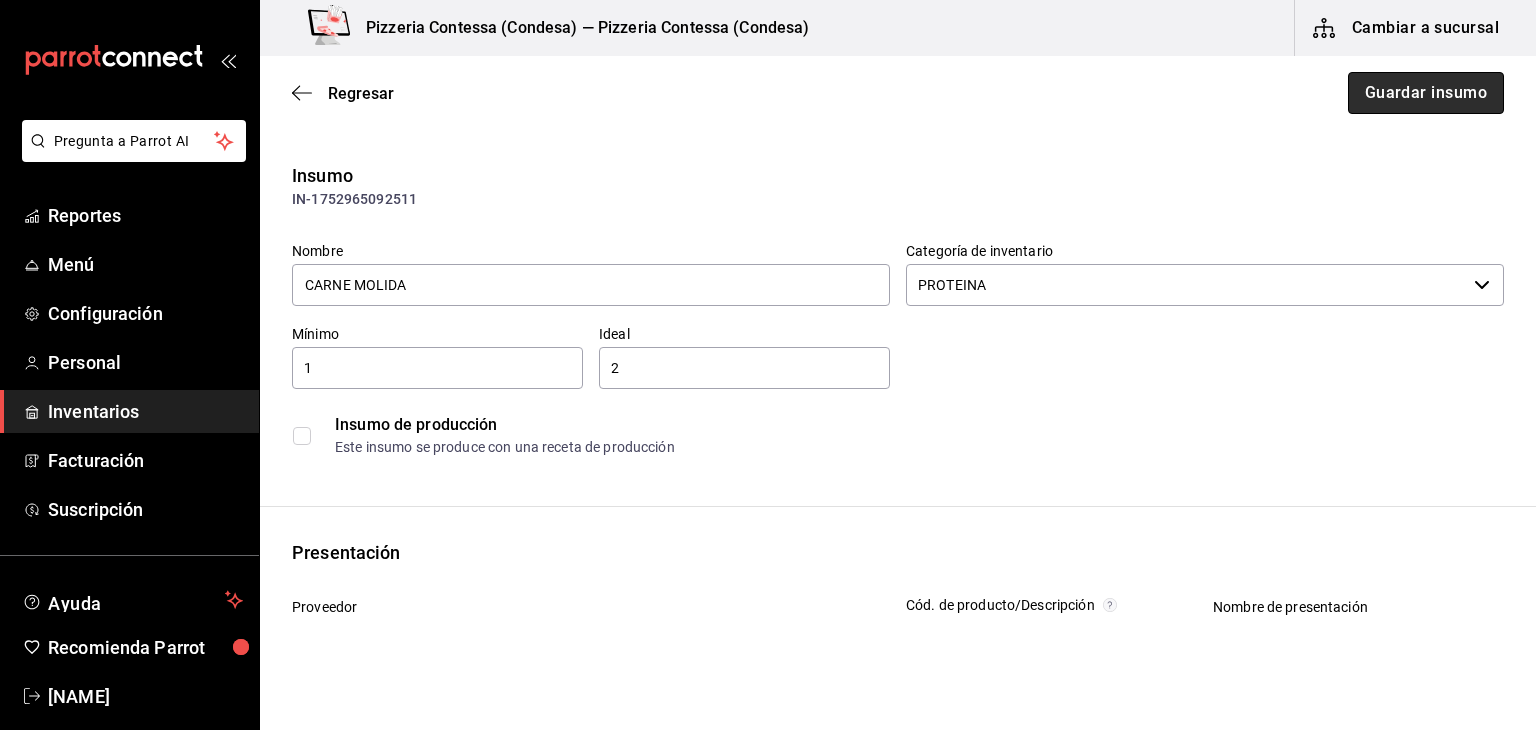 click on "Guardar insumo" at bounding box center (1426, 93) 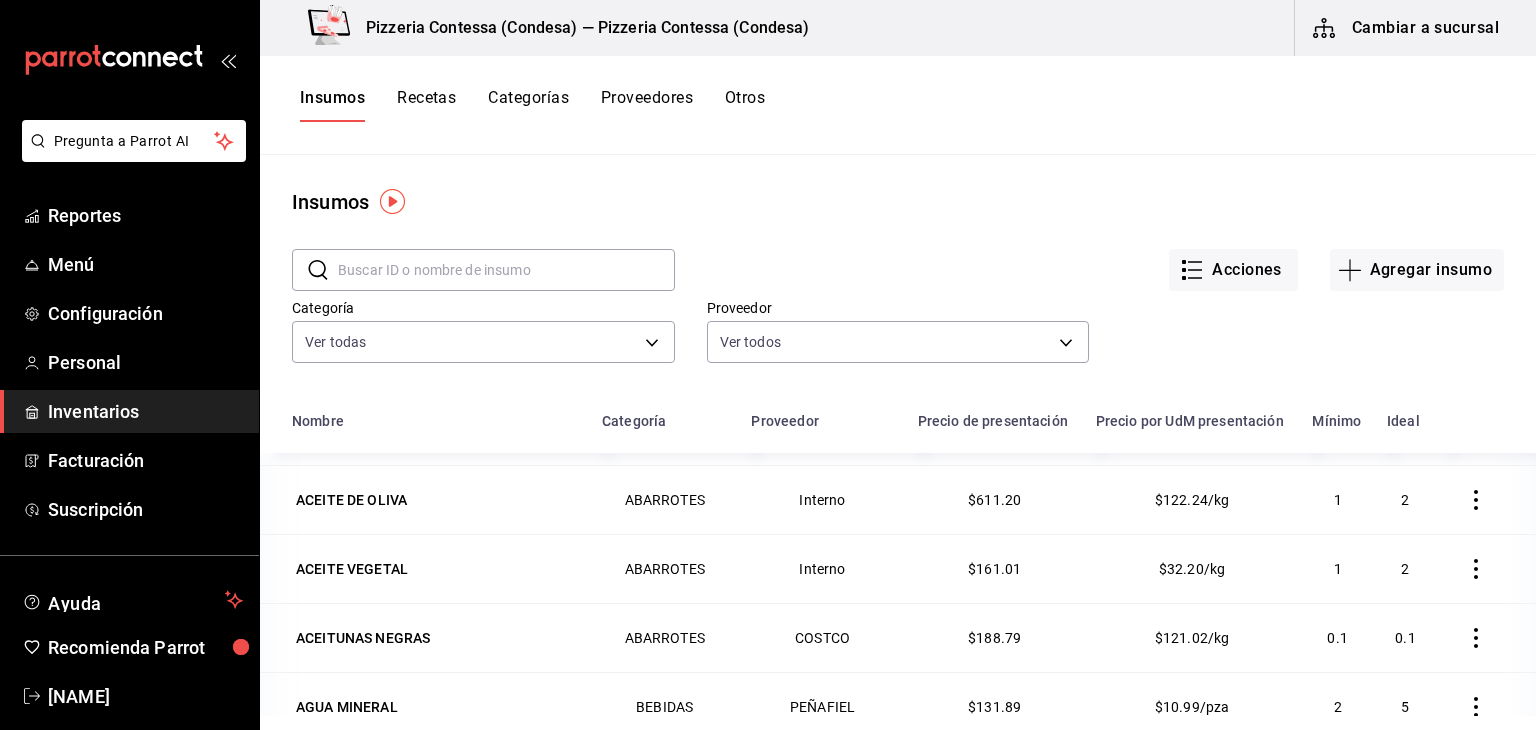 scroll, scrollTop: 55, scrollLeft: 0, axis: vertical 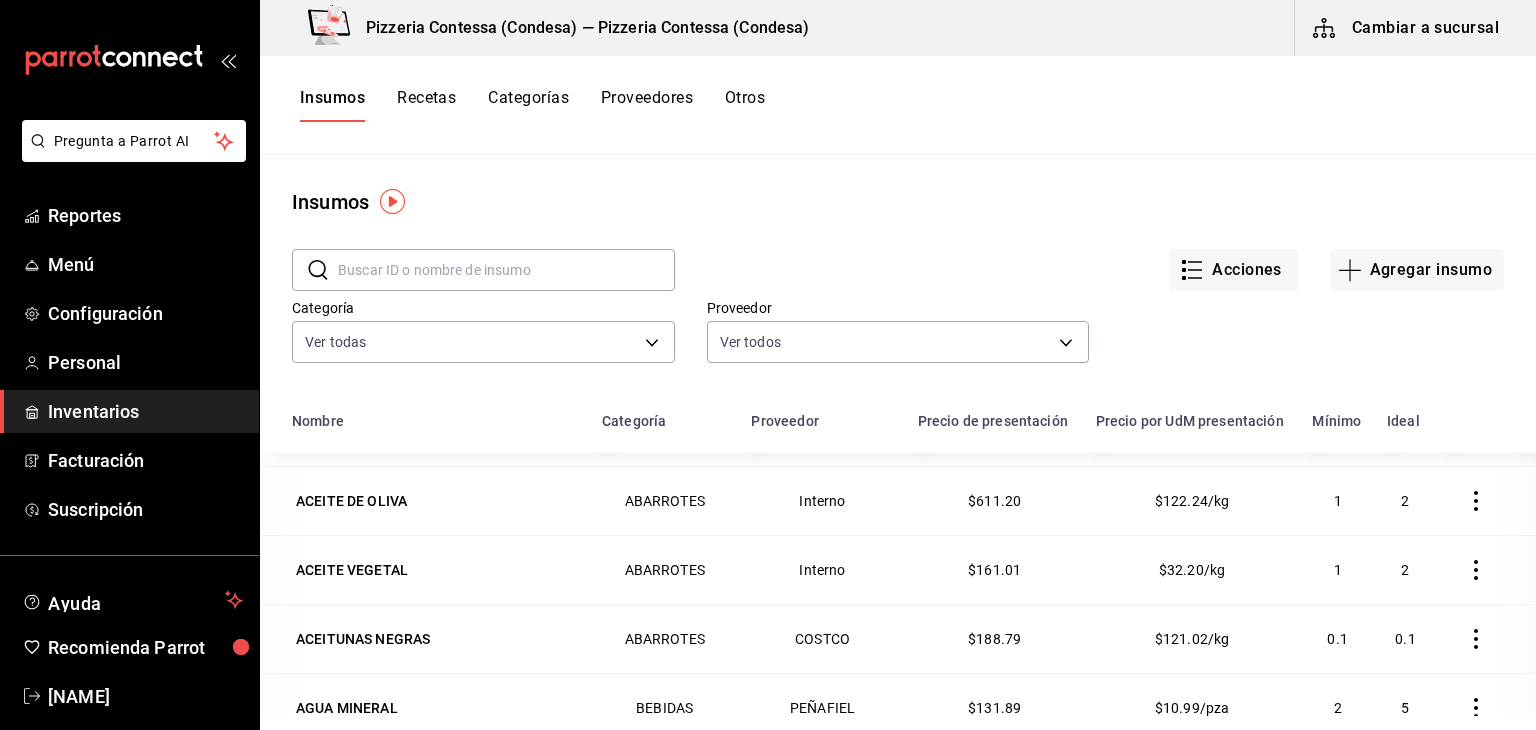 click on "Recetas" at bounding box center (426, 105) 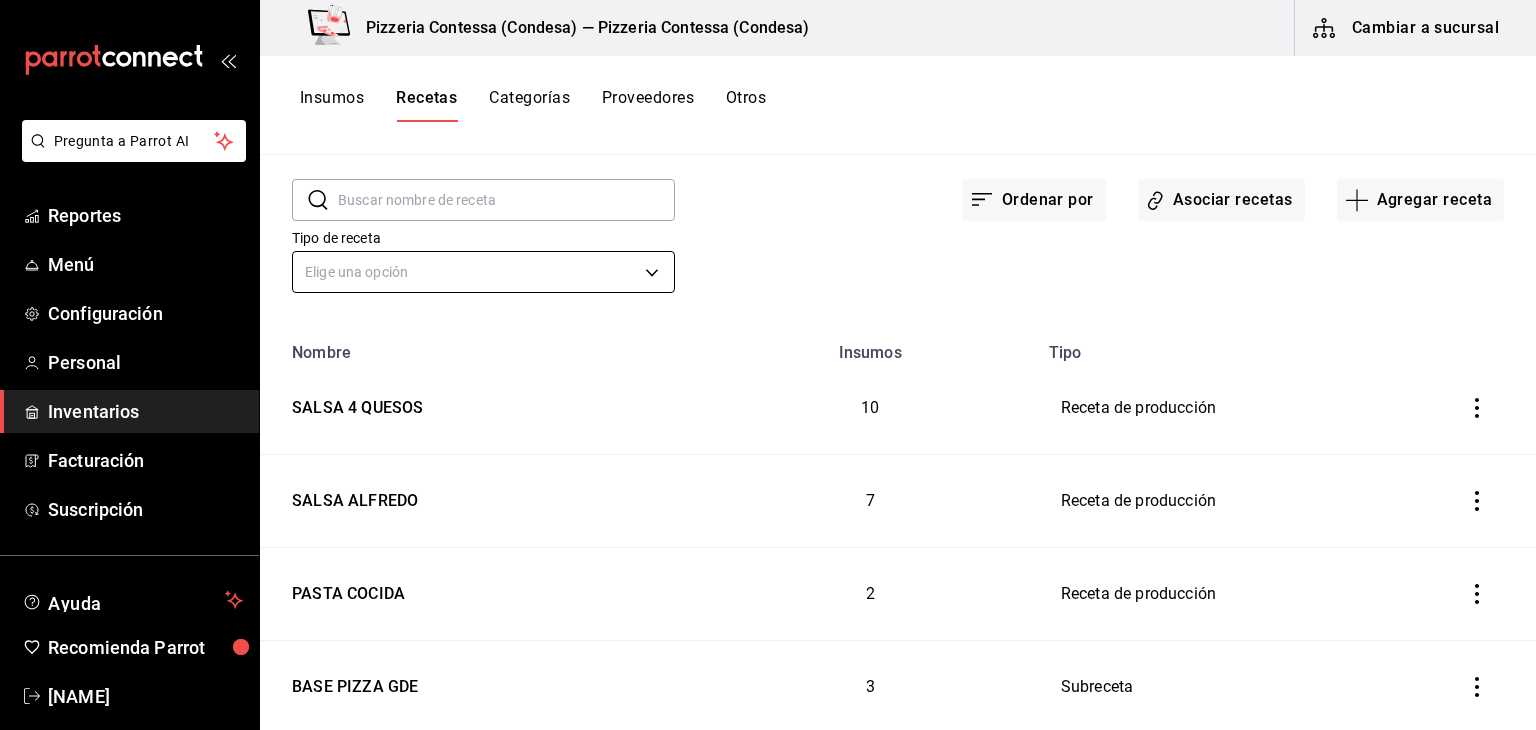 scroll, scrollTop: 0, scrollLeft: 0, axis: both 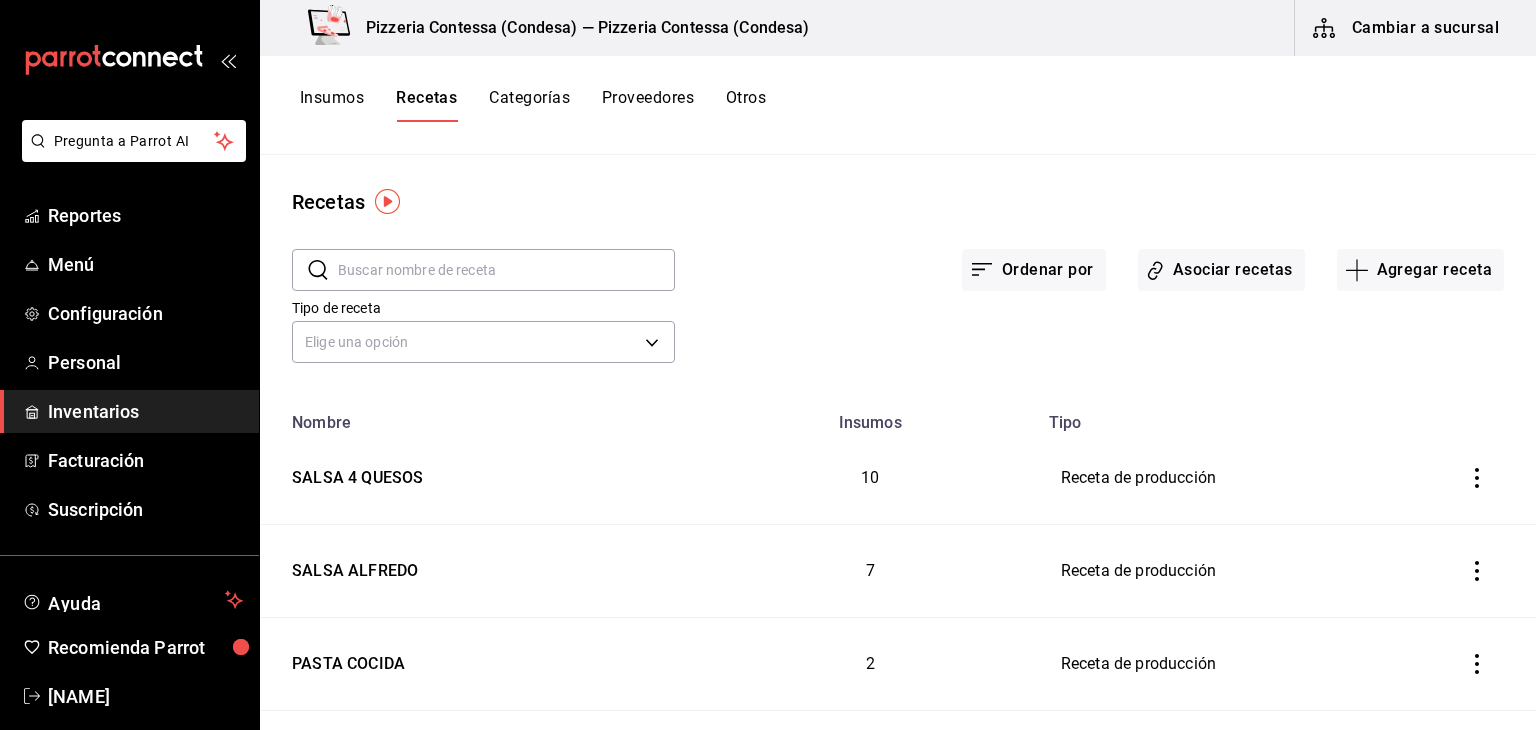 click on "Insumos" at bounding box center (332, 105) 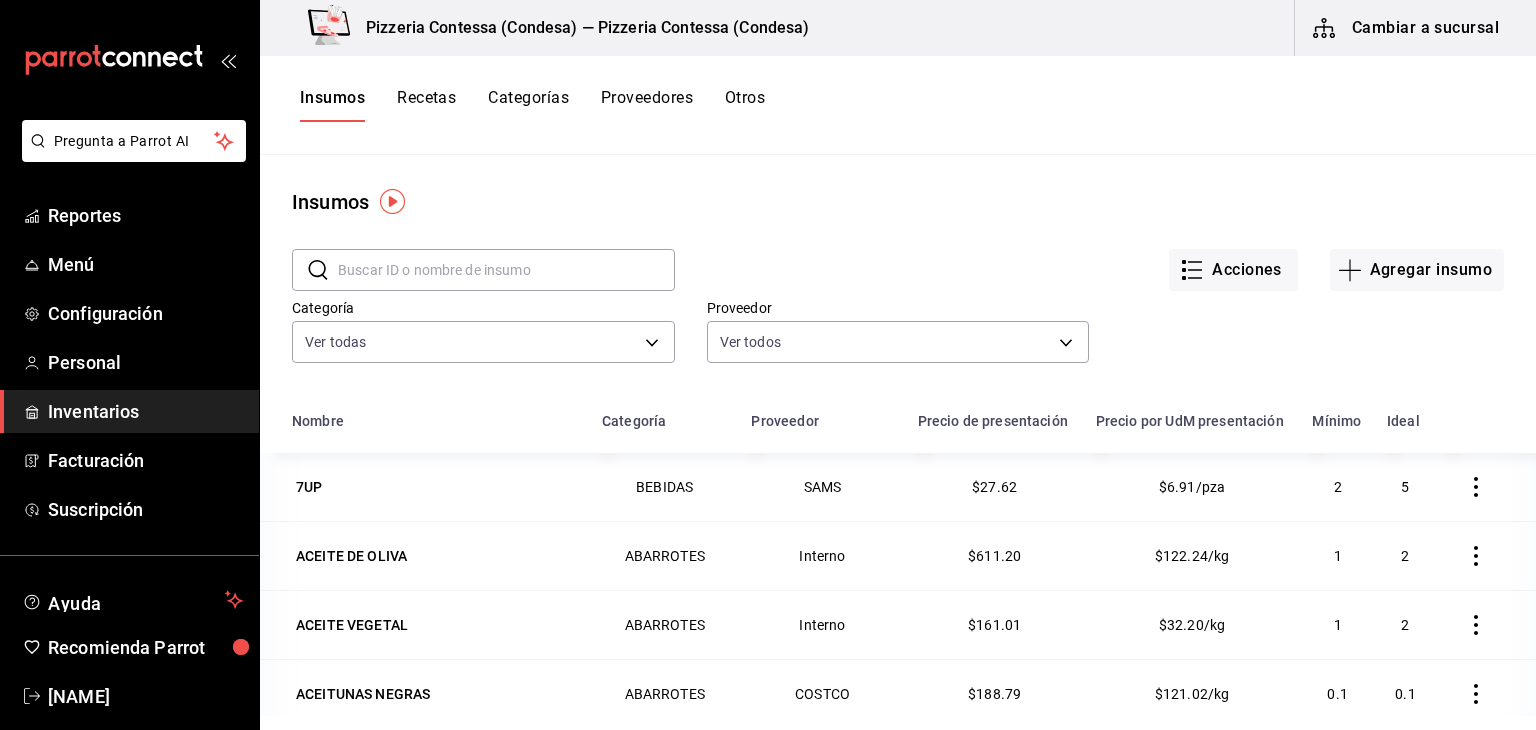 click at bounding box center (506, 270) 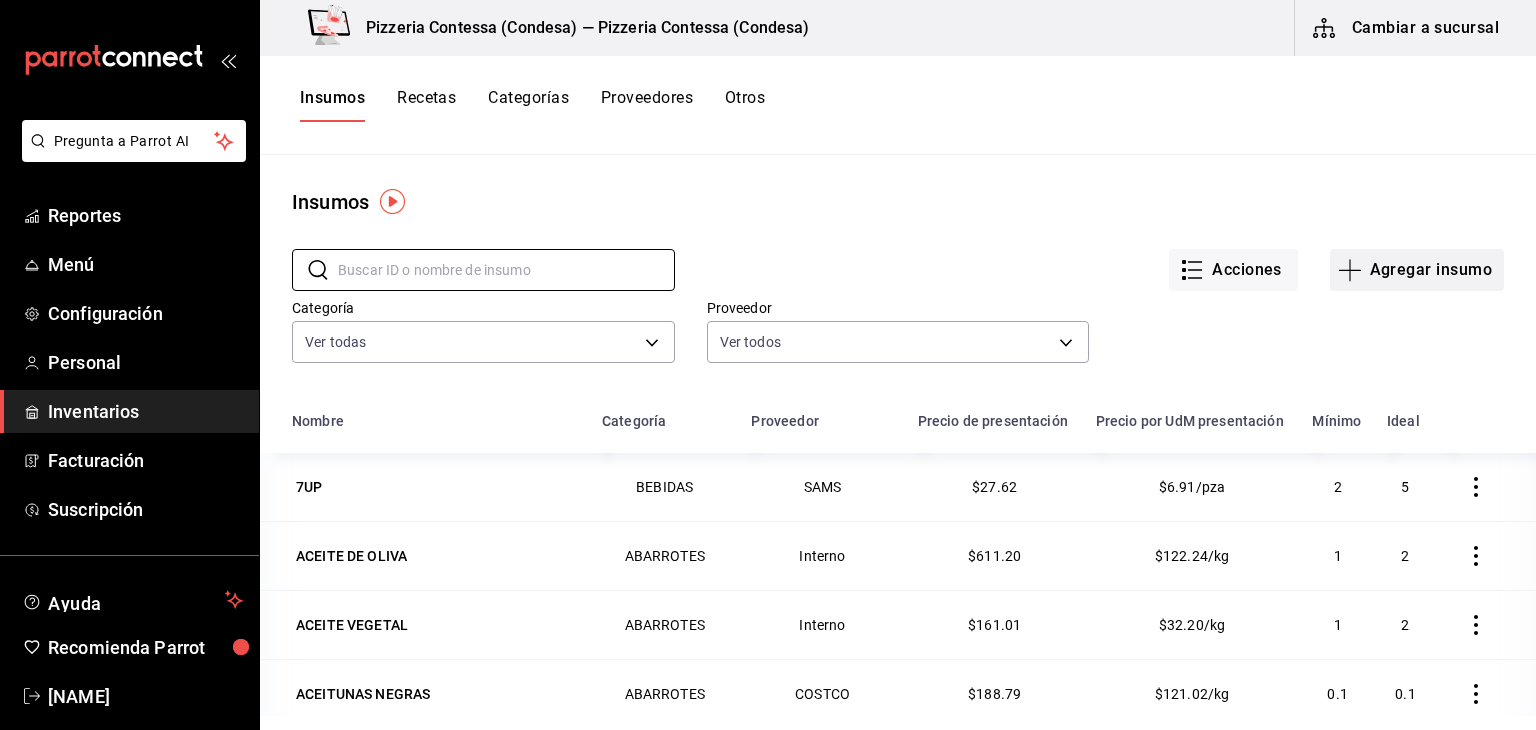 click on "Agregar insumo" at bounding box center [1417, 270] 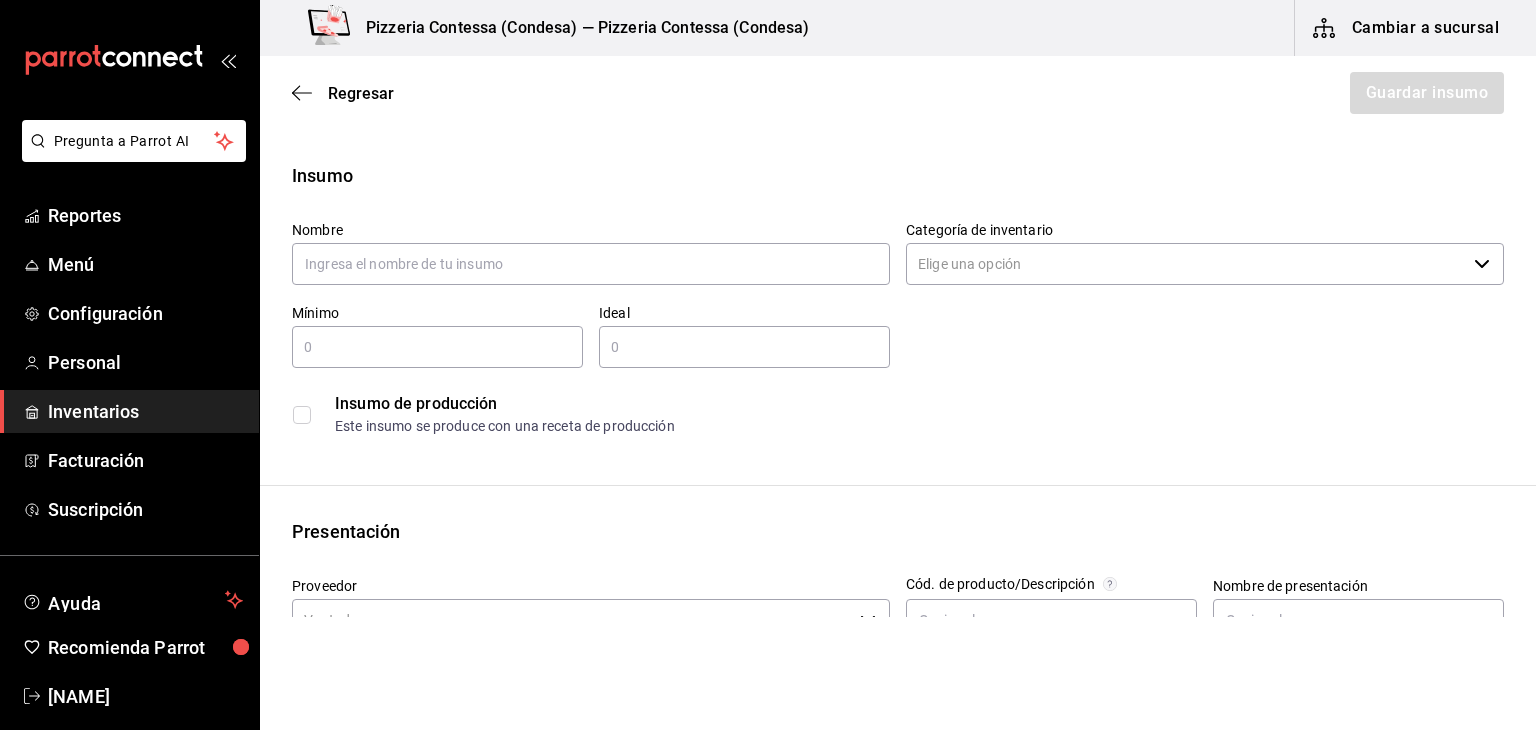 click on "Insumo de producción Este insumo se produce con una receta de producción" at bounding box center [890, 406] 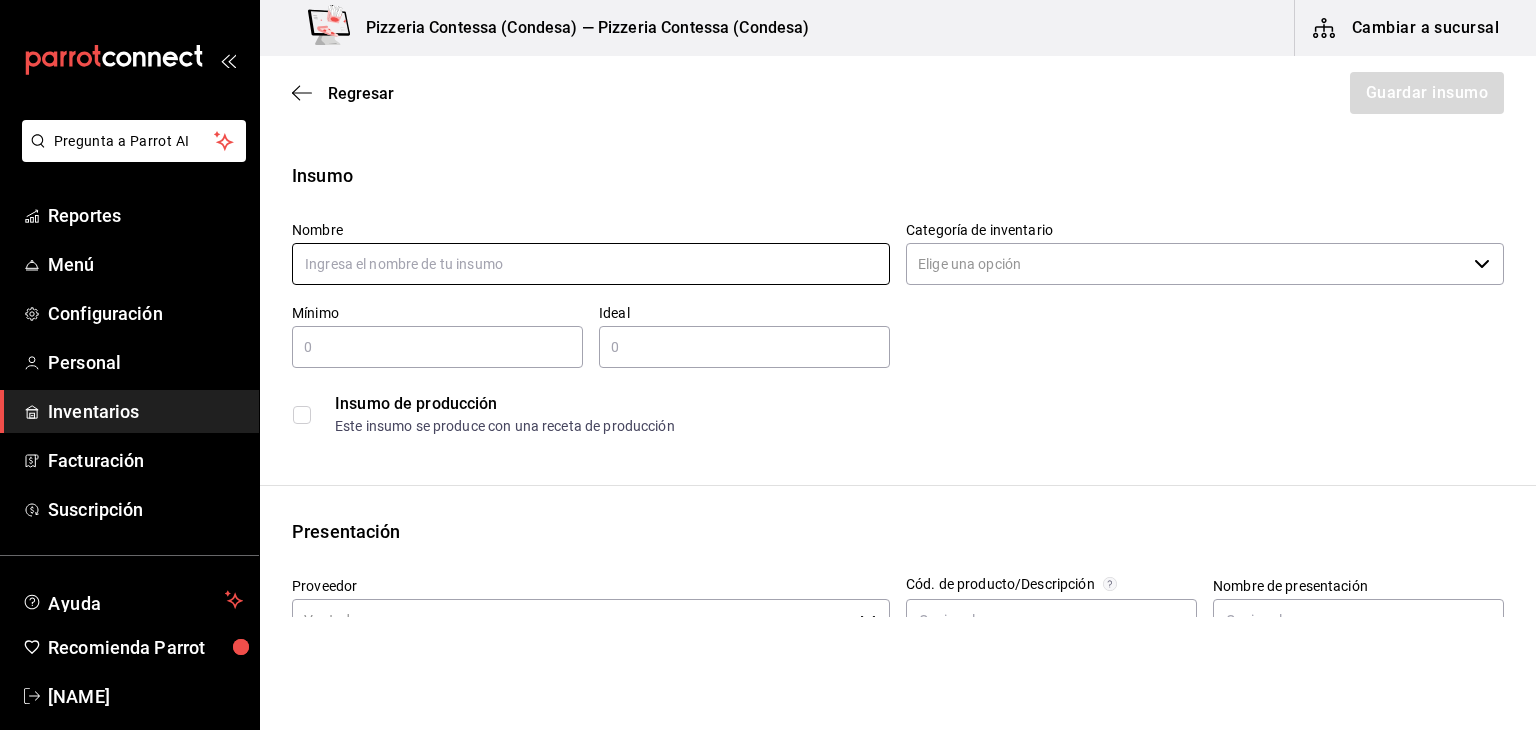 click at bounding box center (591, 264) 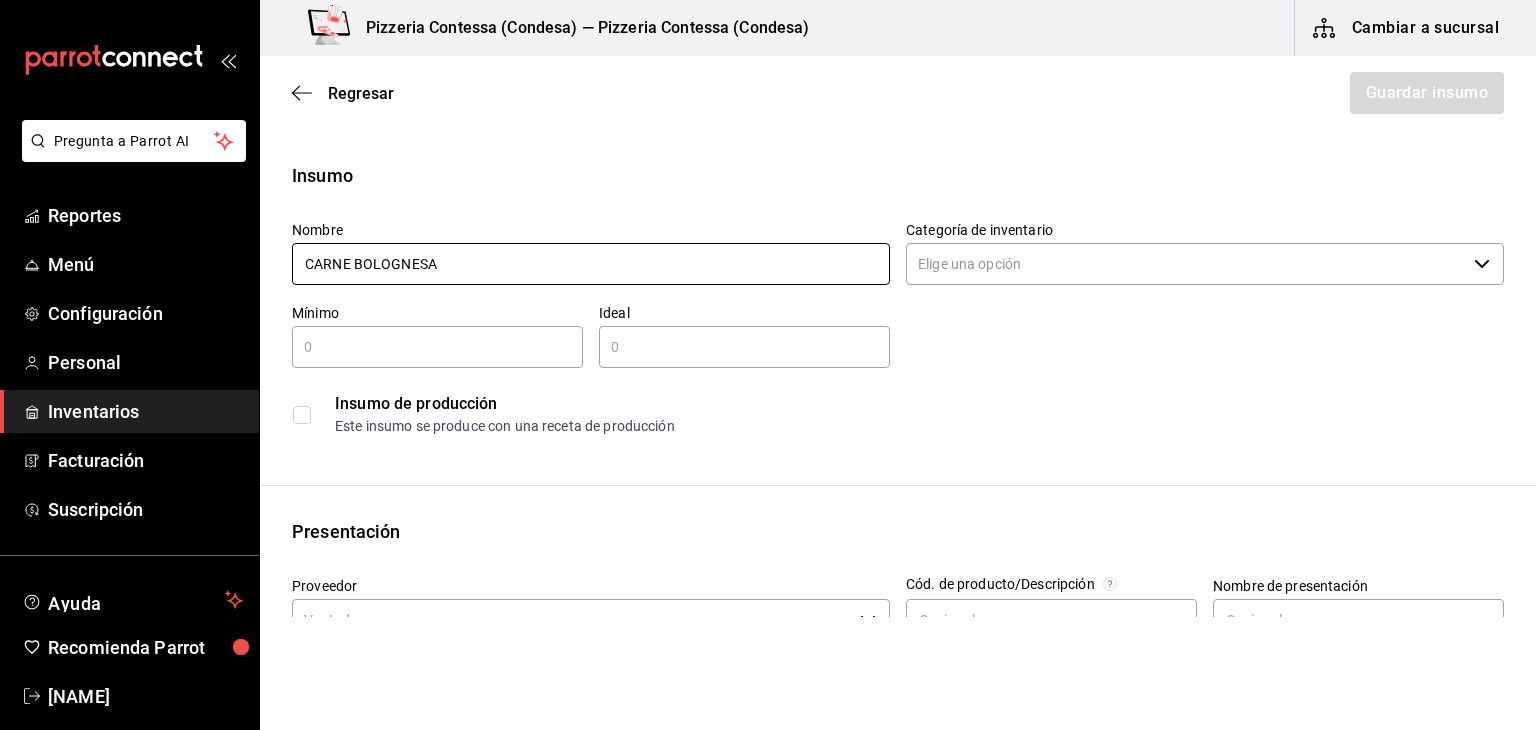 type on "CARNE BOLOGNESA" 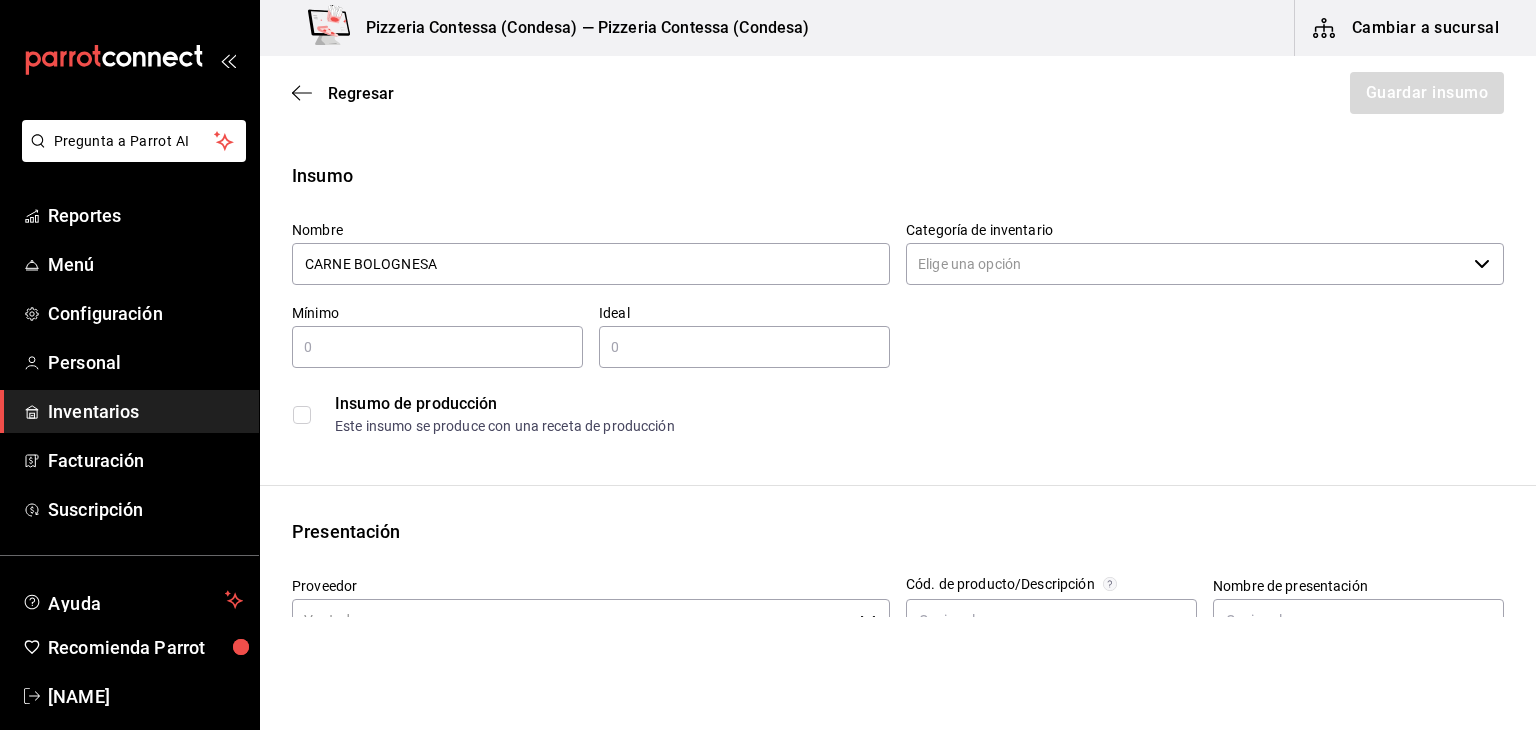 click on "Categoría de inventario" at bounding box center (1186, 264) 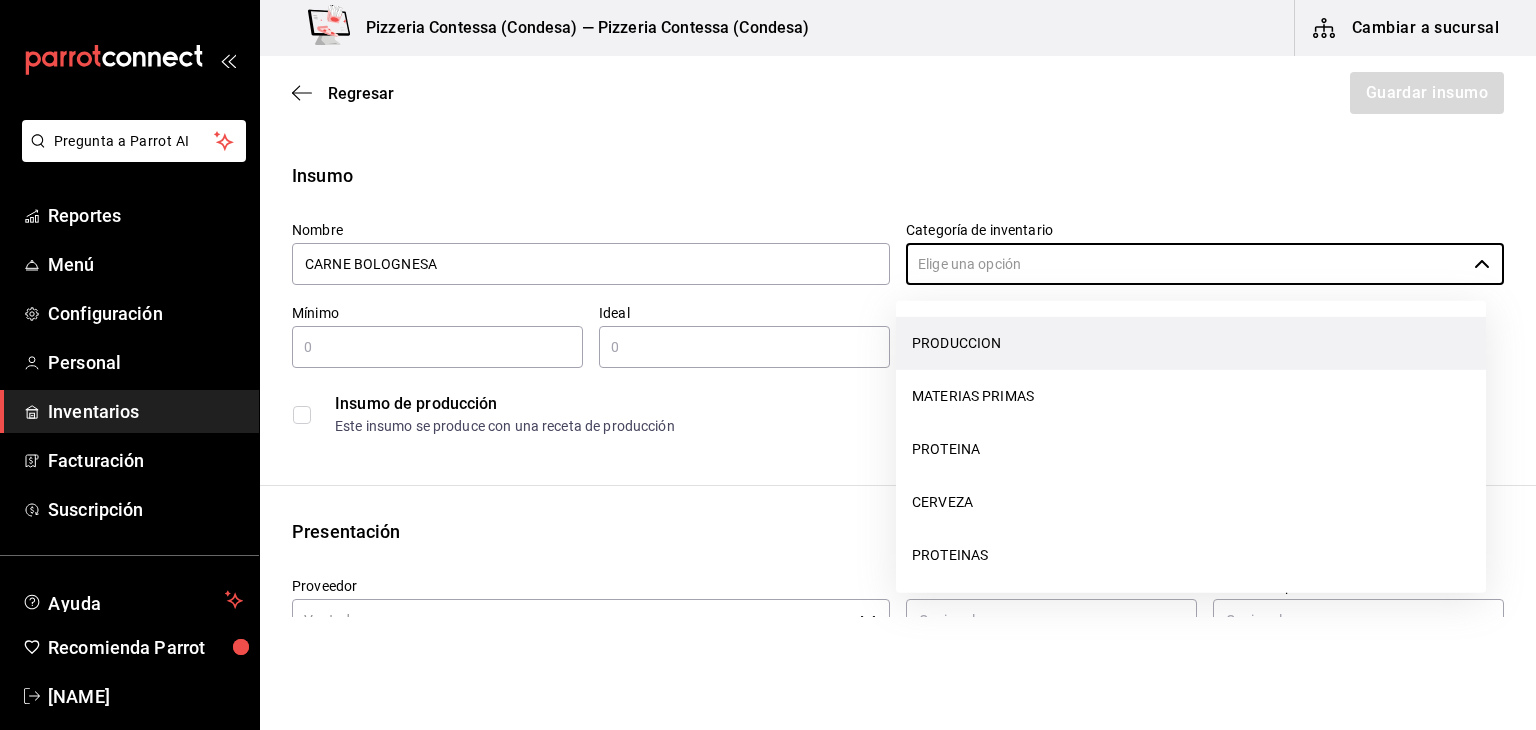 click on "PRODUCCION" at bounding box center [1191, 343] 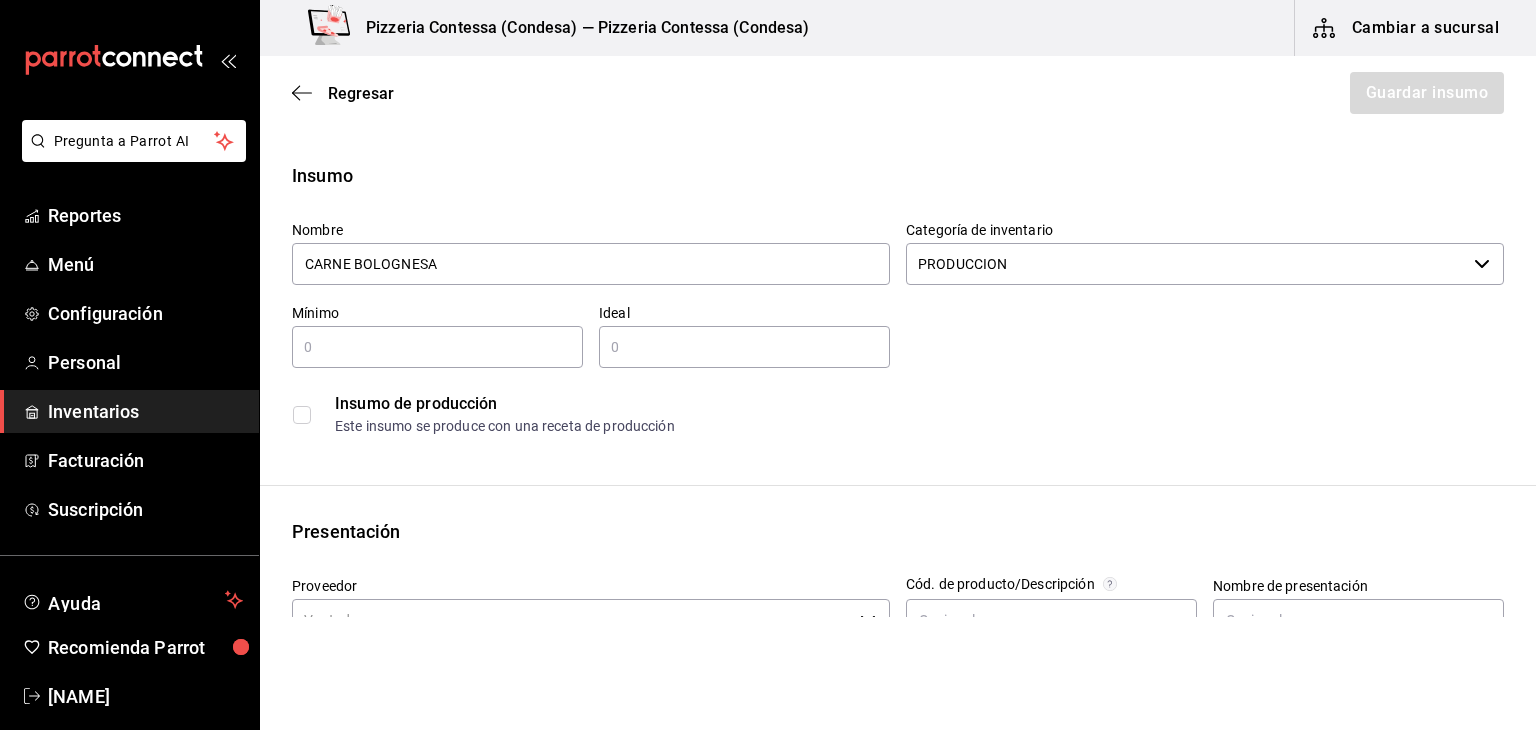 click at bounding box center (437, 347) 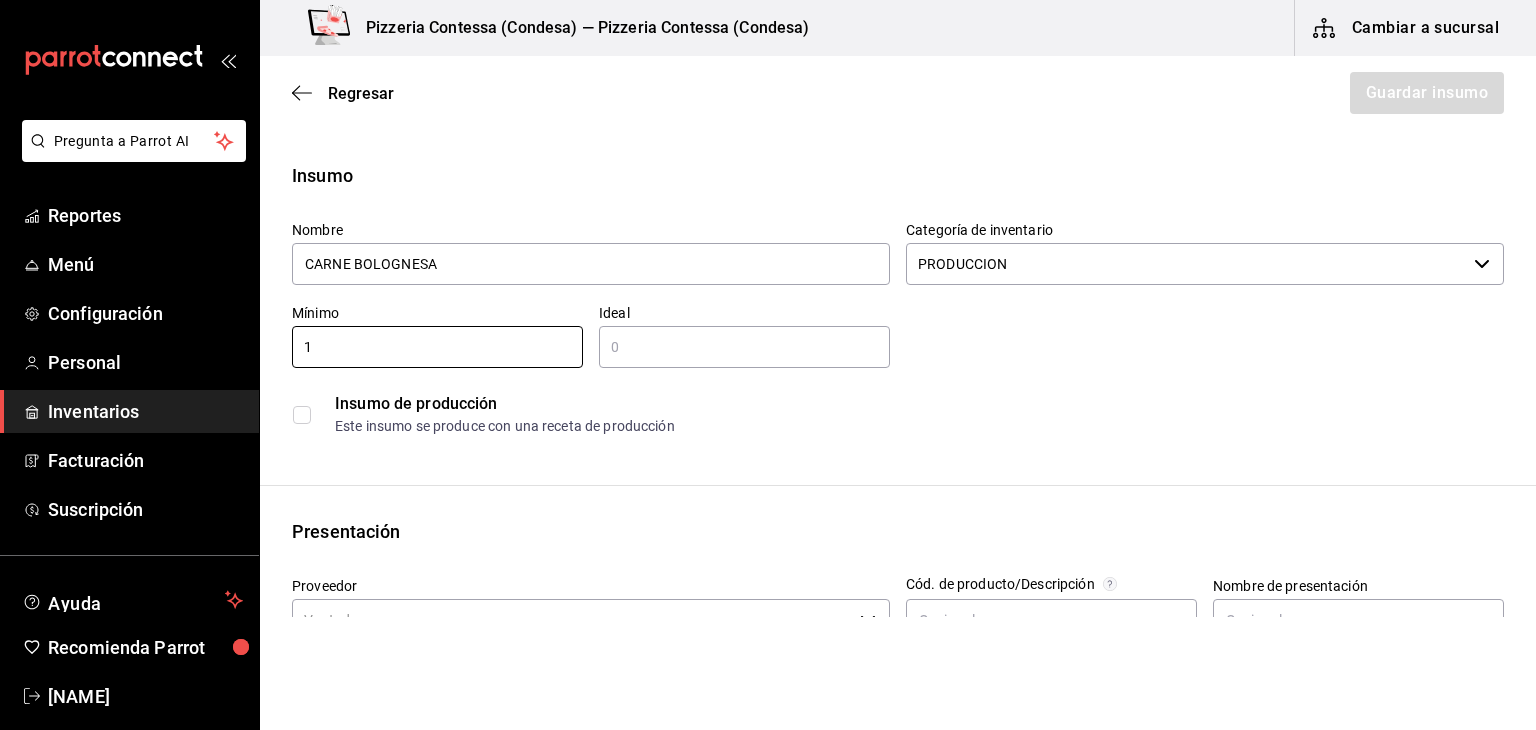 type on "1" 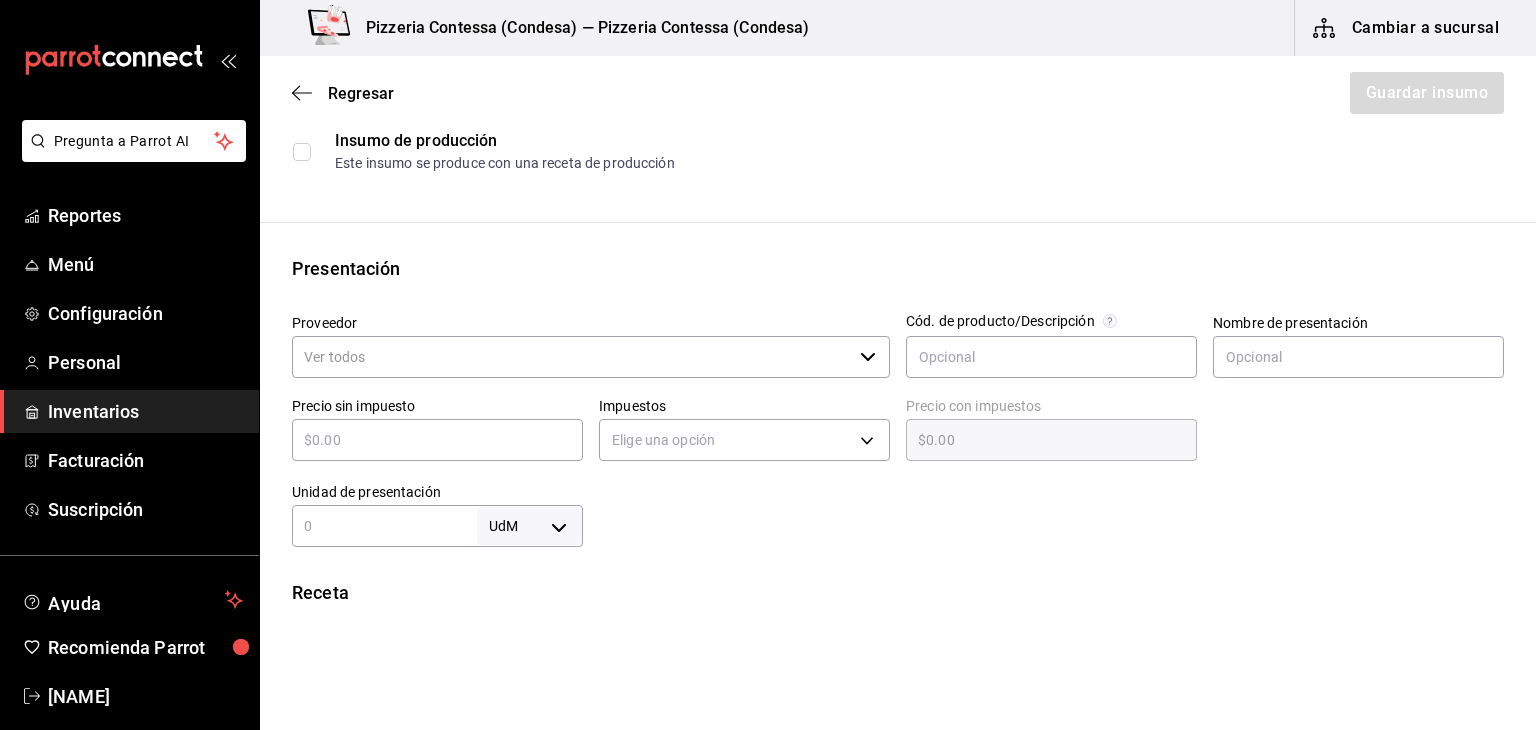 scroll, scrollTop: 247, scrollLeft: 0, axis: vertical 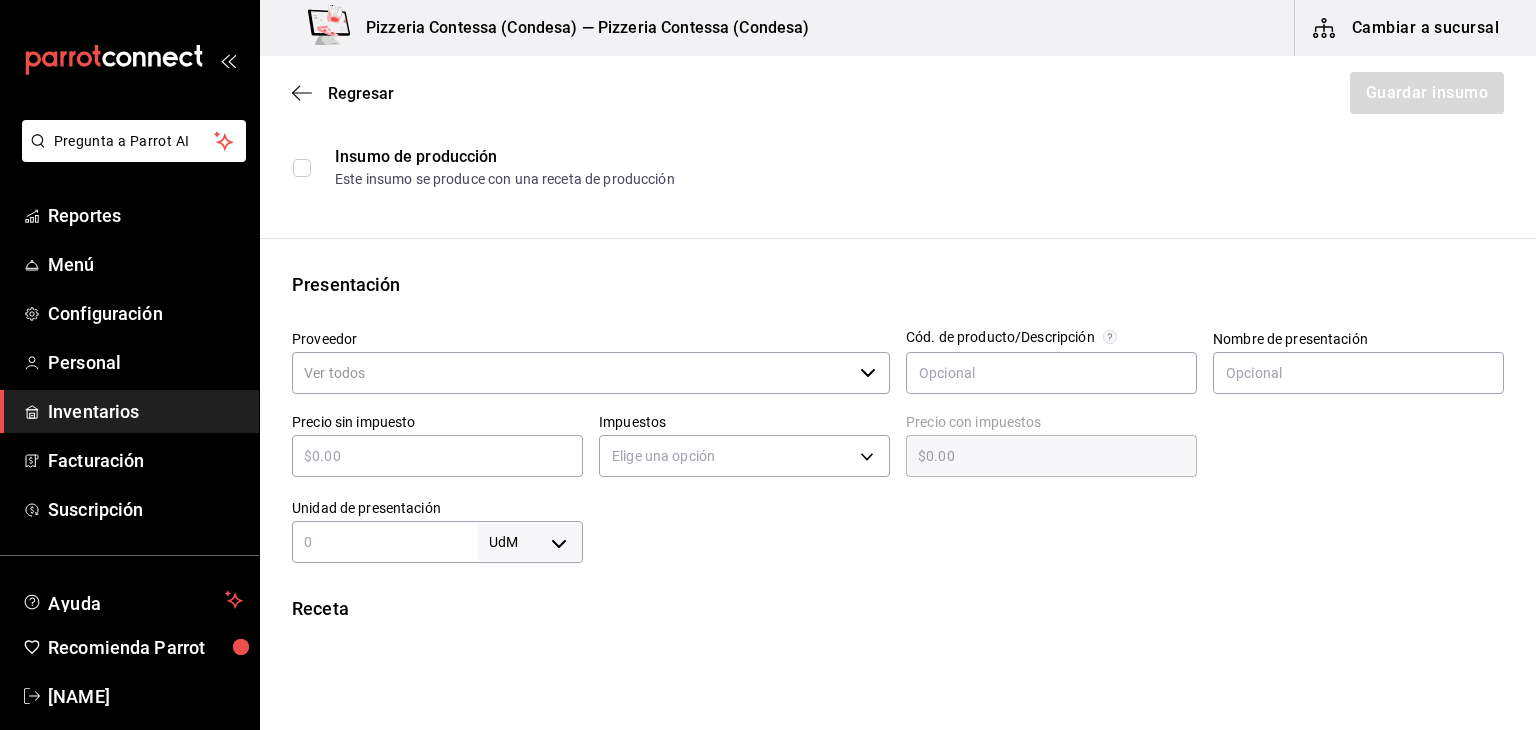 type on "2" 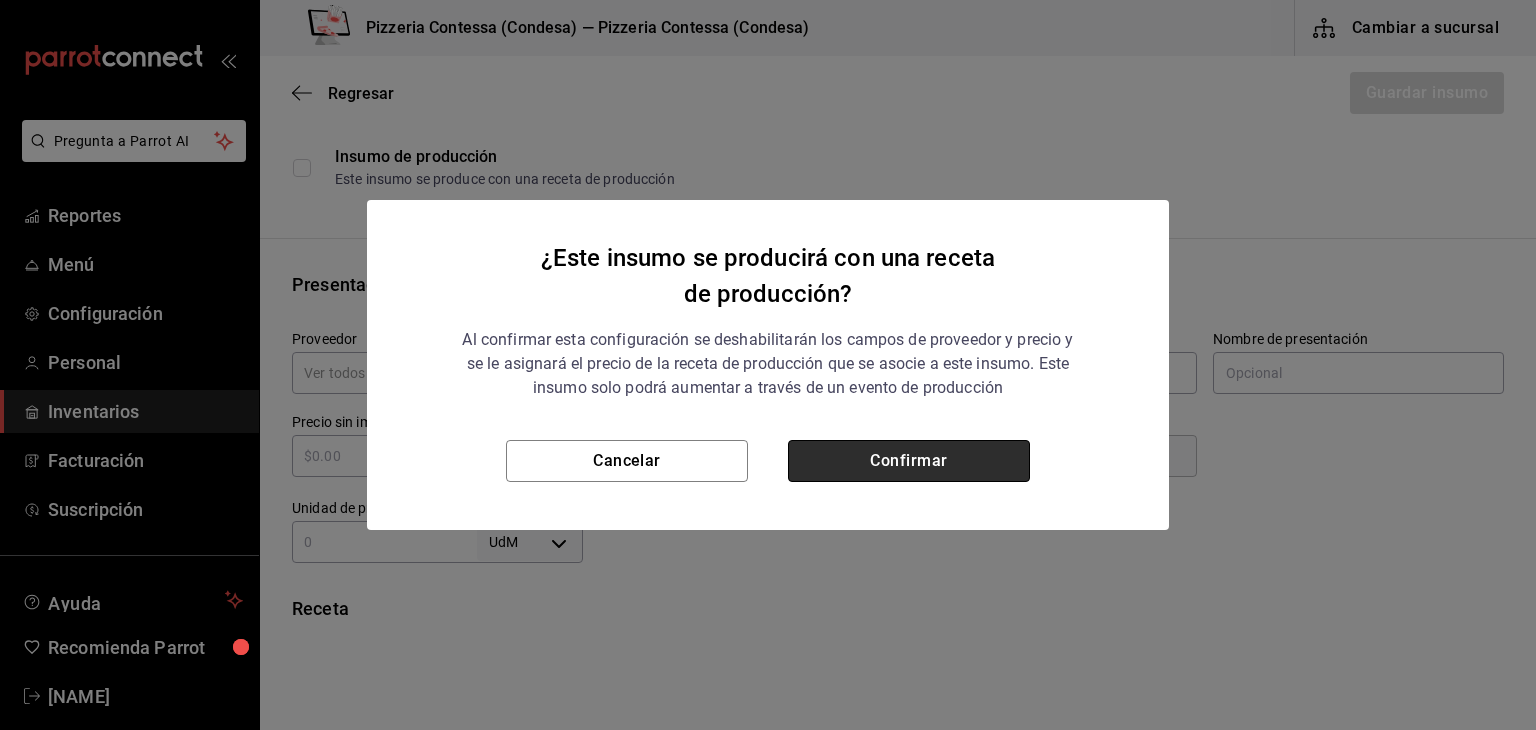click on "Confirmar" at bounding box center (909, 461) 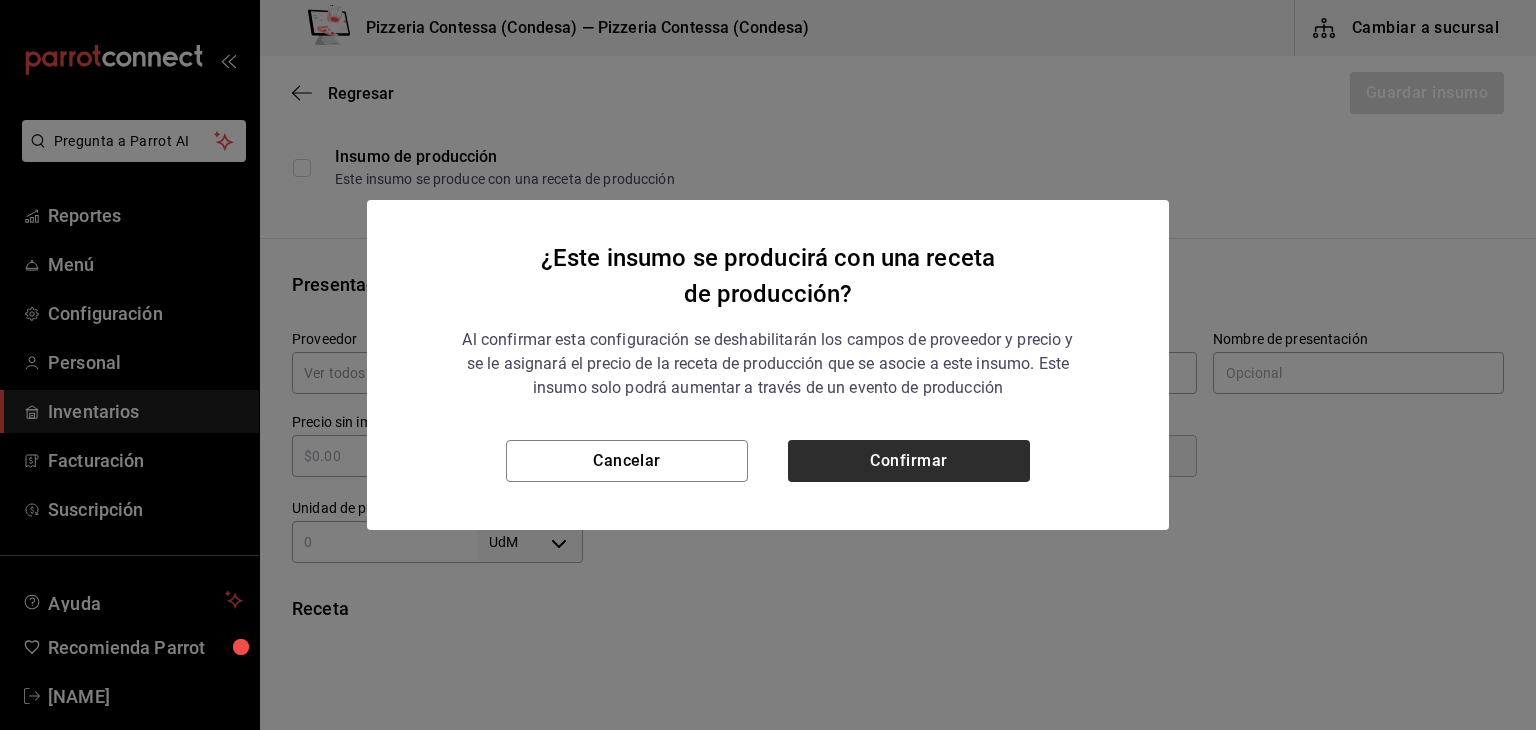 checkbox on "true" 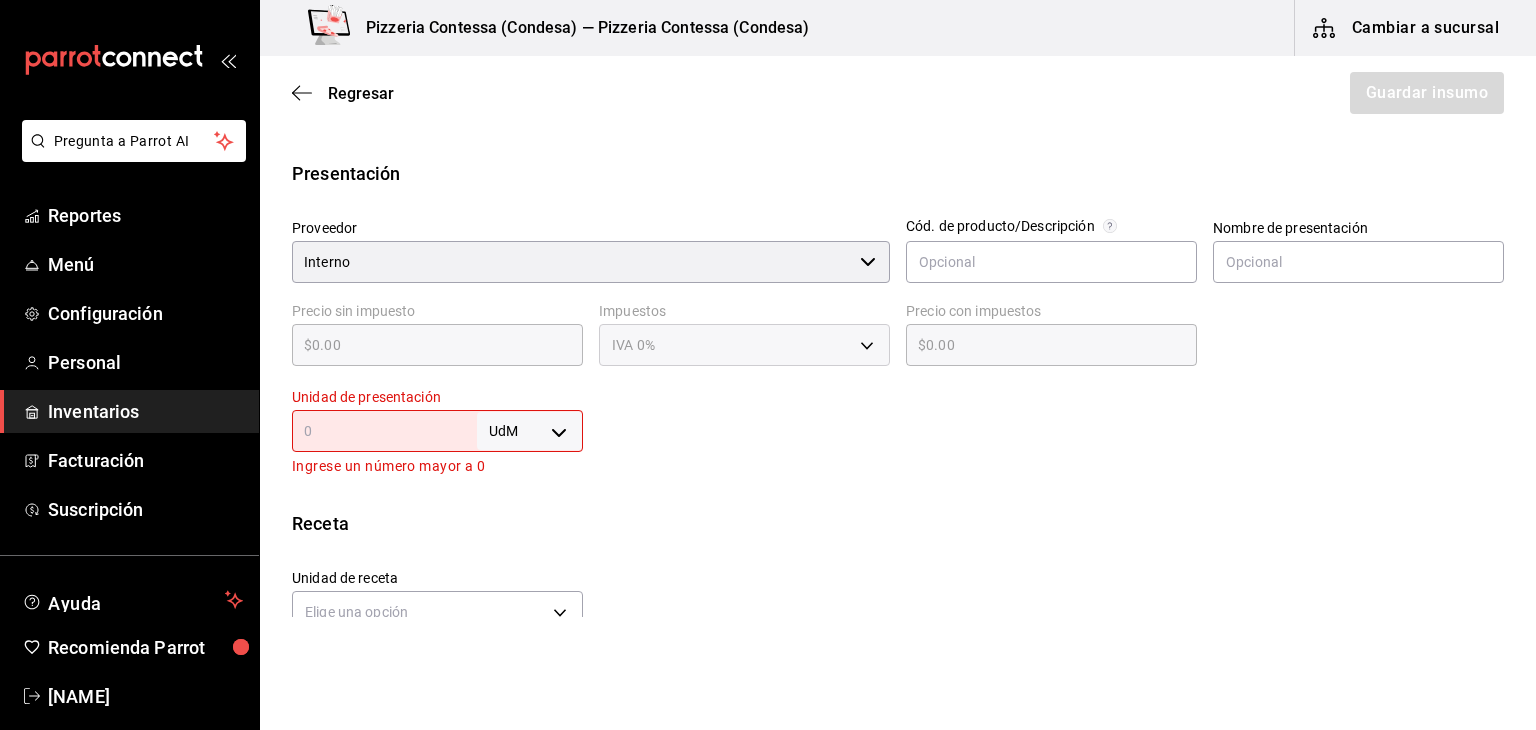 scroll, scrollTop: 359, scrollLeft: 0, axis: vertical 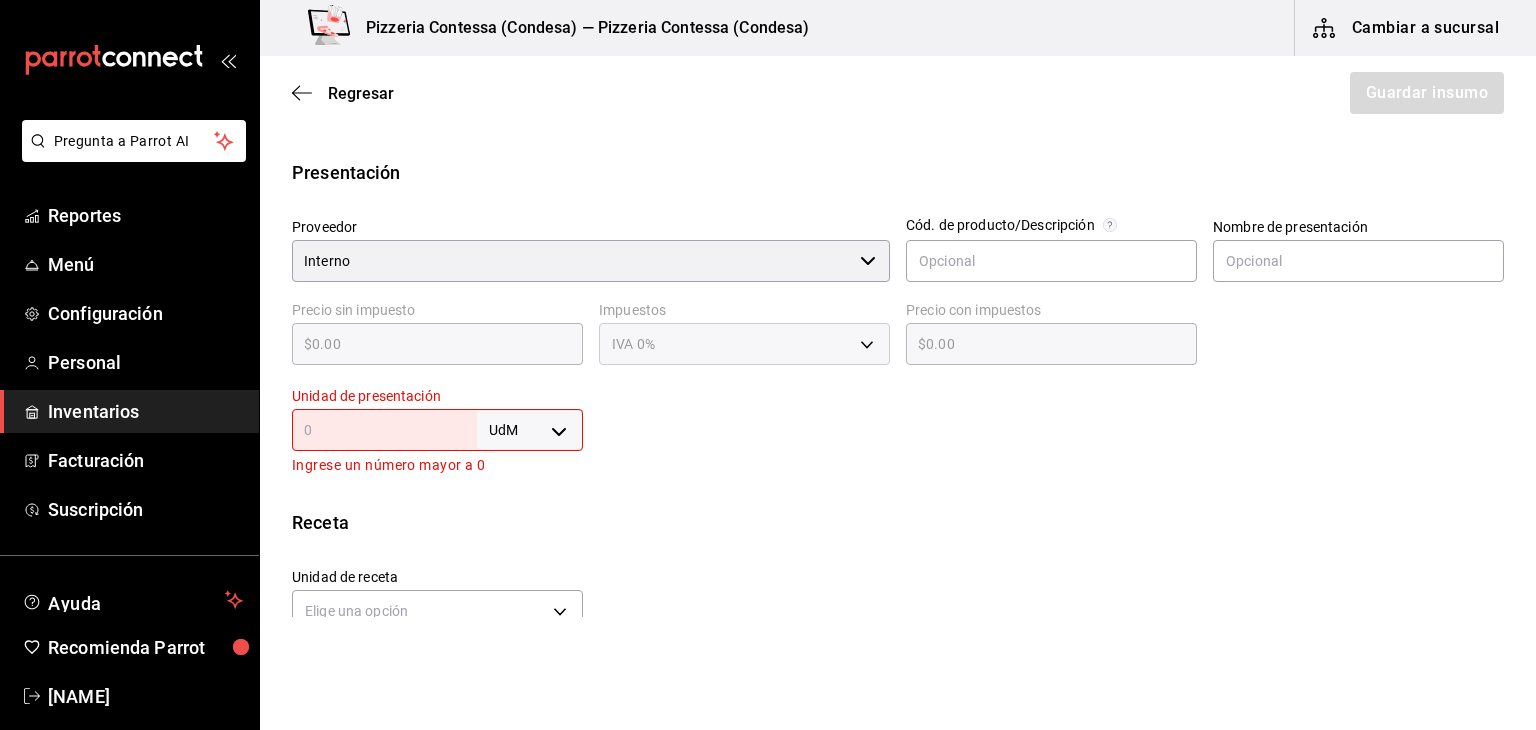 click on "Interno" at bounding box center [572, 261] 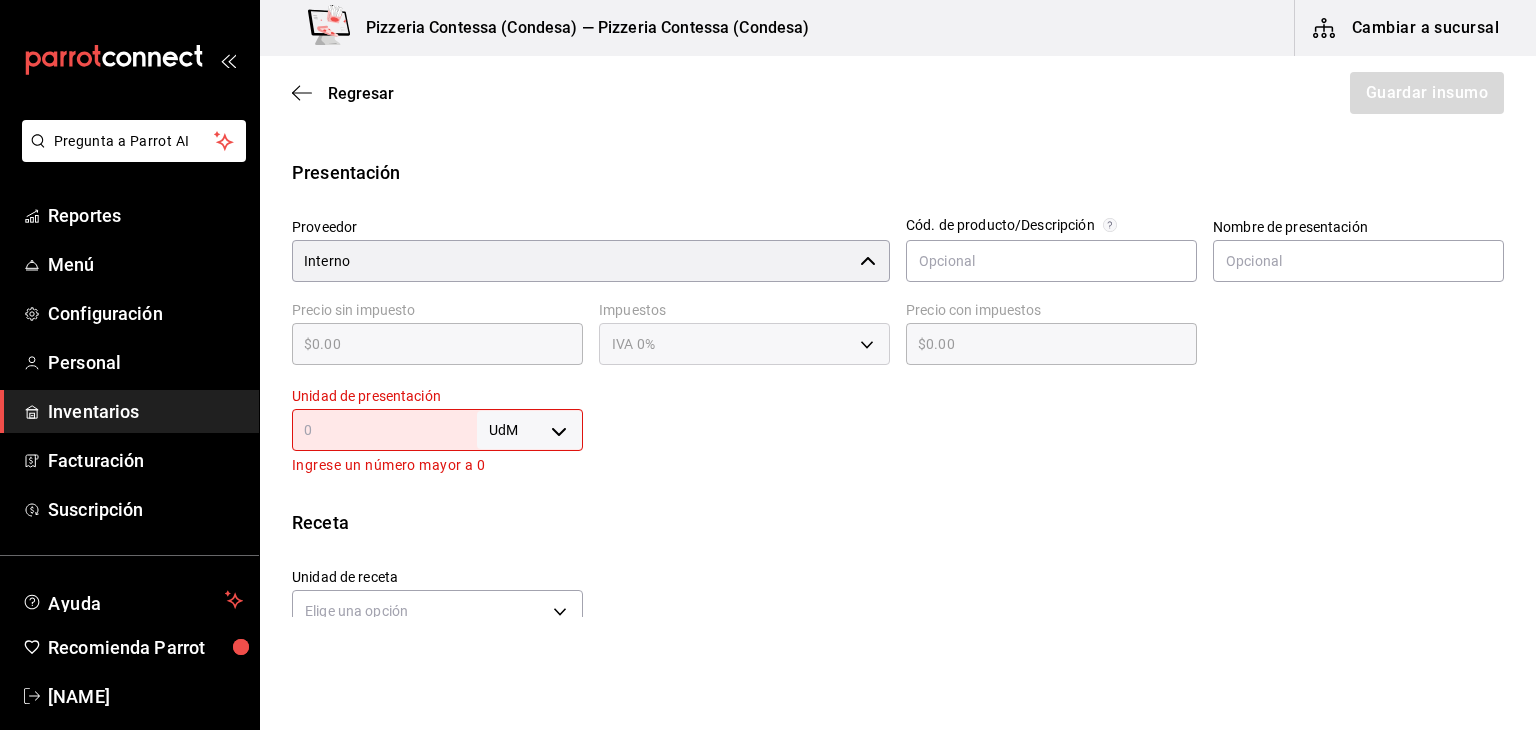 click on "Interno ​" at bounding box center (591, 261) 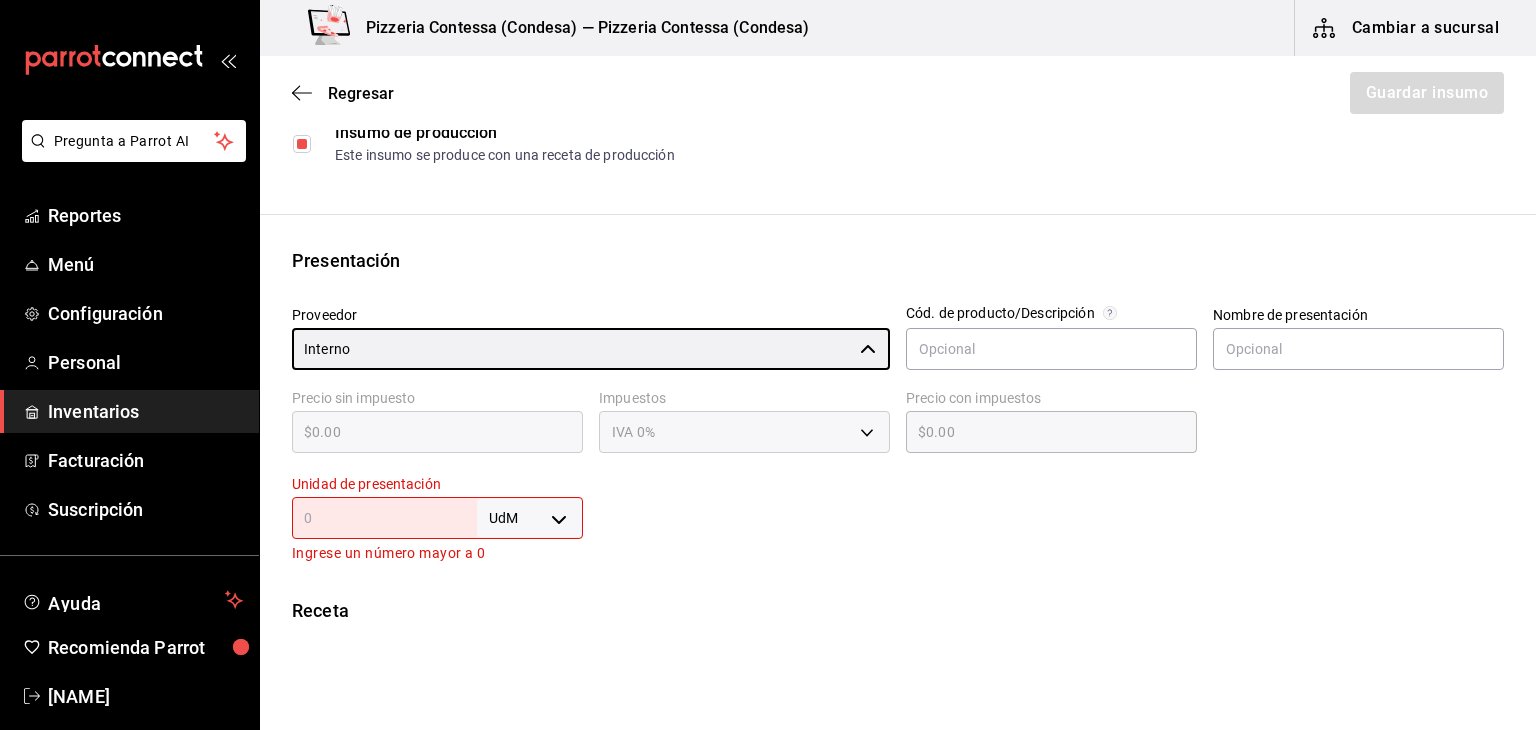 scroll, scrollTop: 272, scrollLeft: 0, axis: vertical 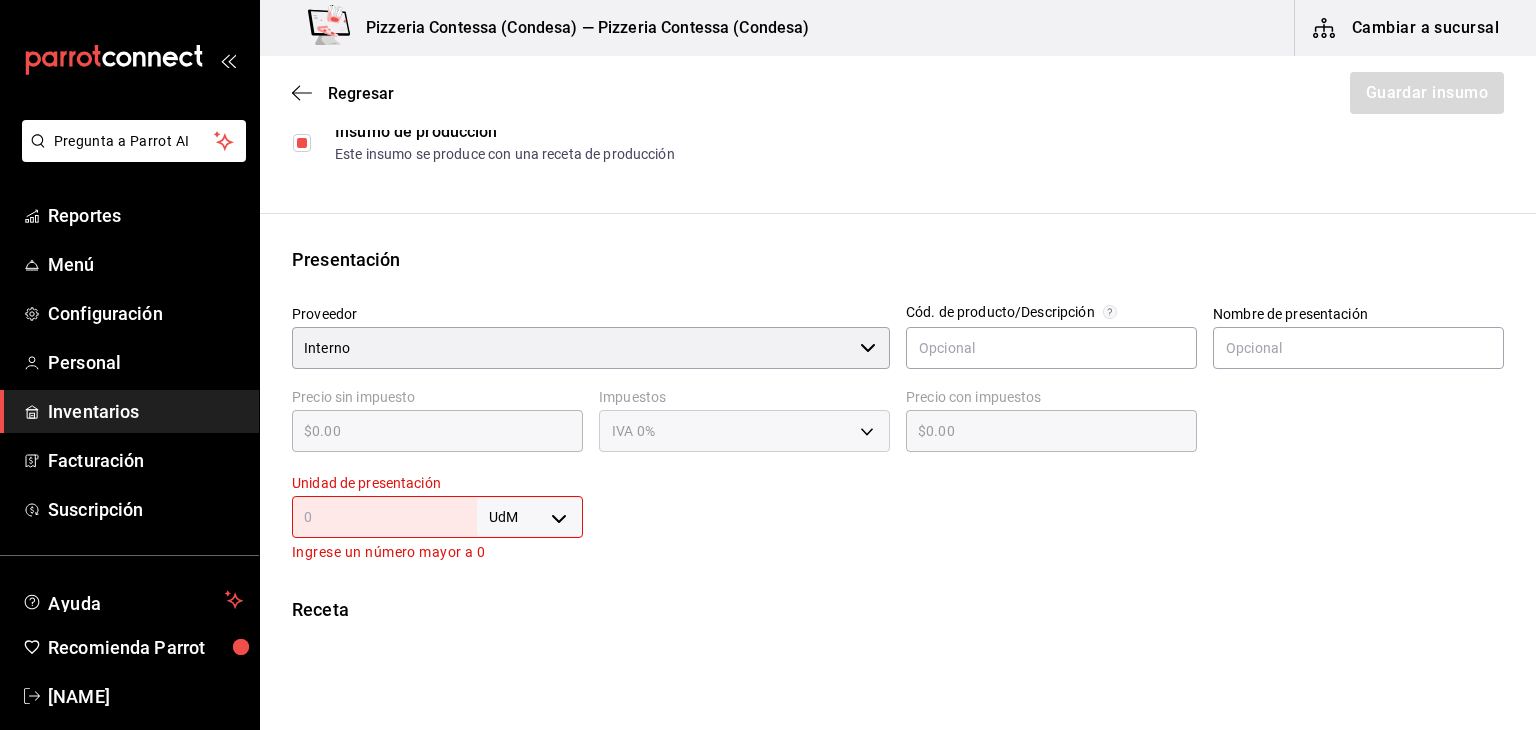 click on "UdM ​" at bounding box center (437, 517) 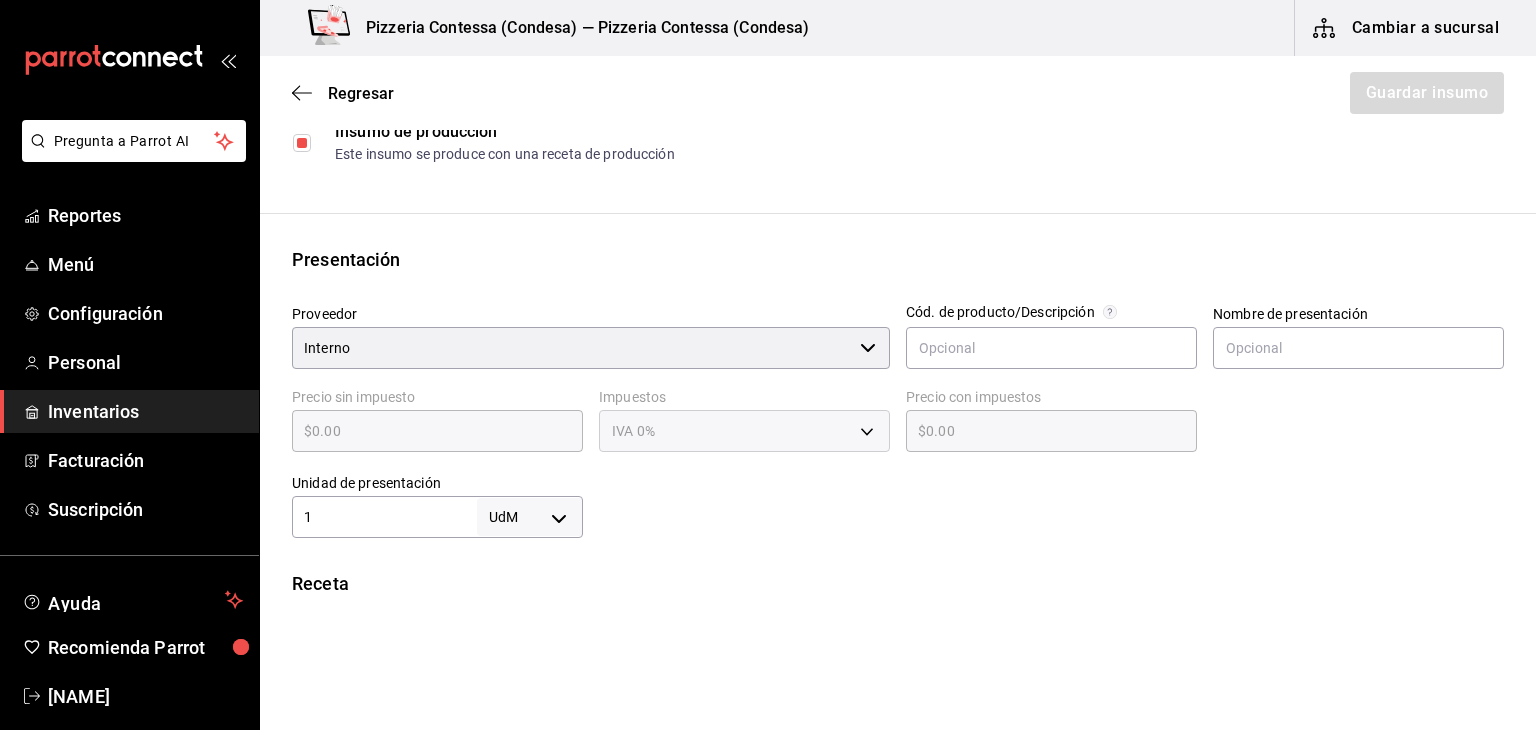 type on "1" 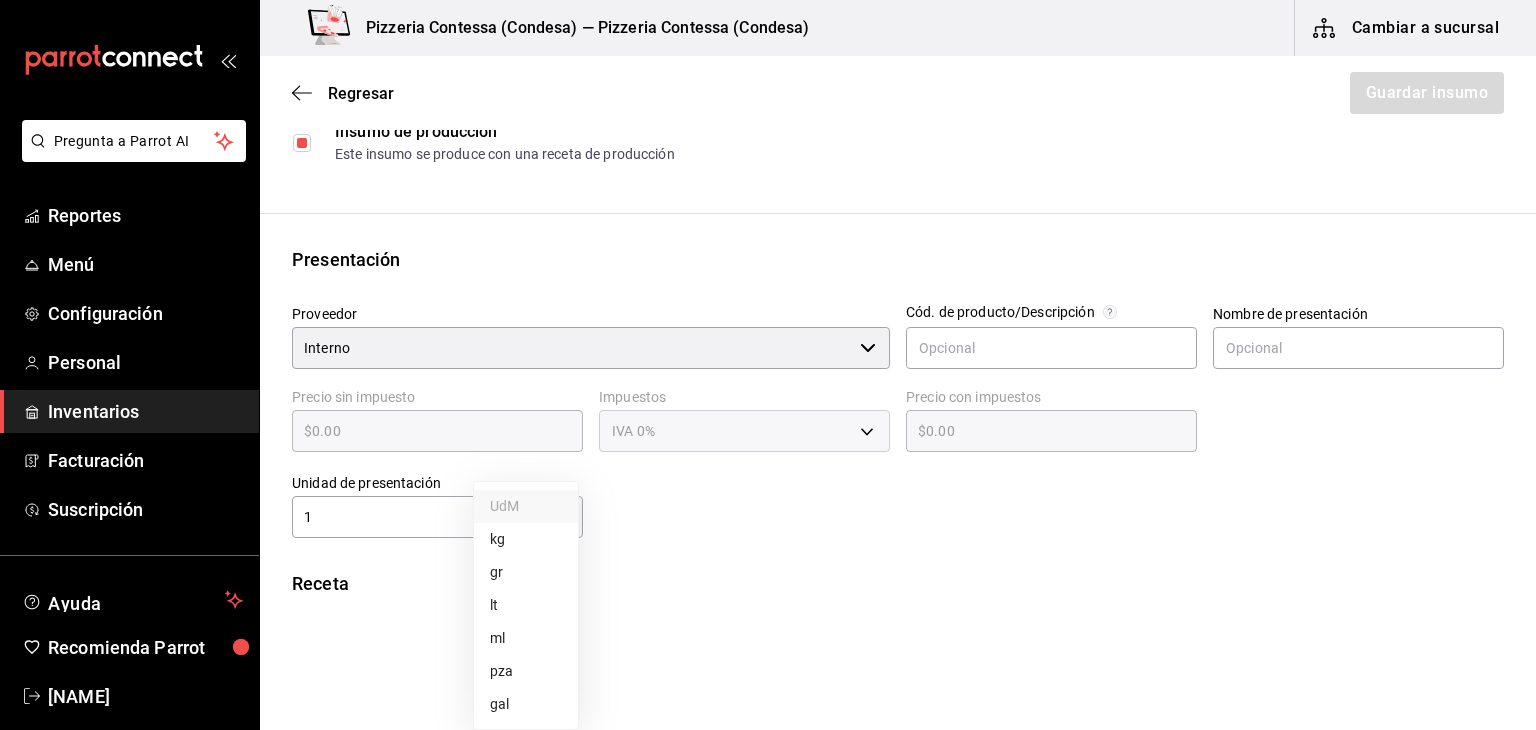 click on "gr" at bounding box center [526, 572] 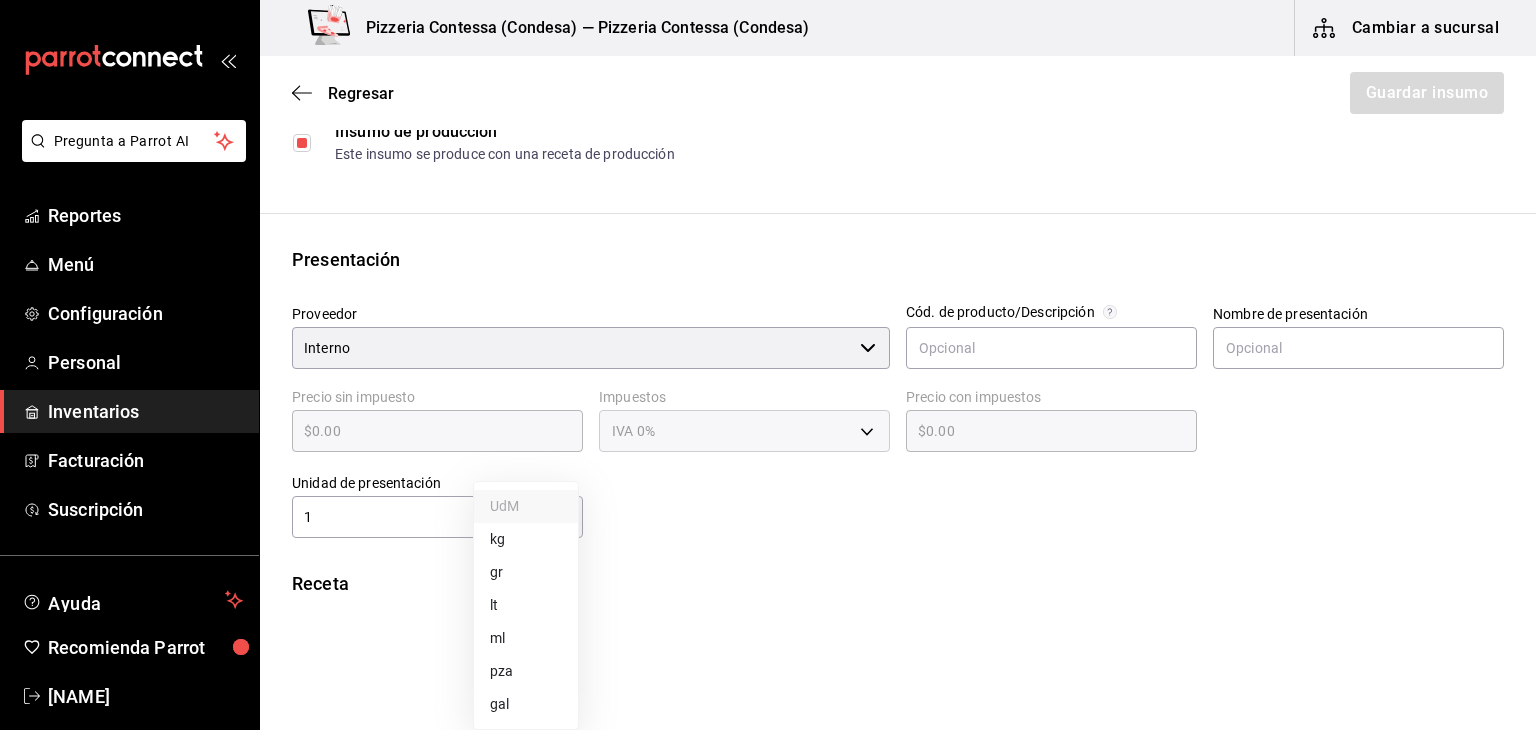 type on "GRAM" 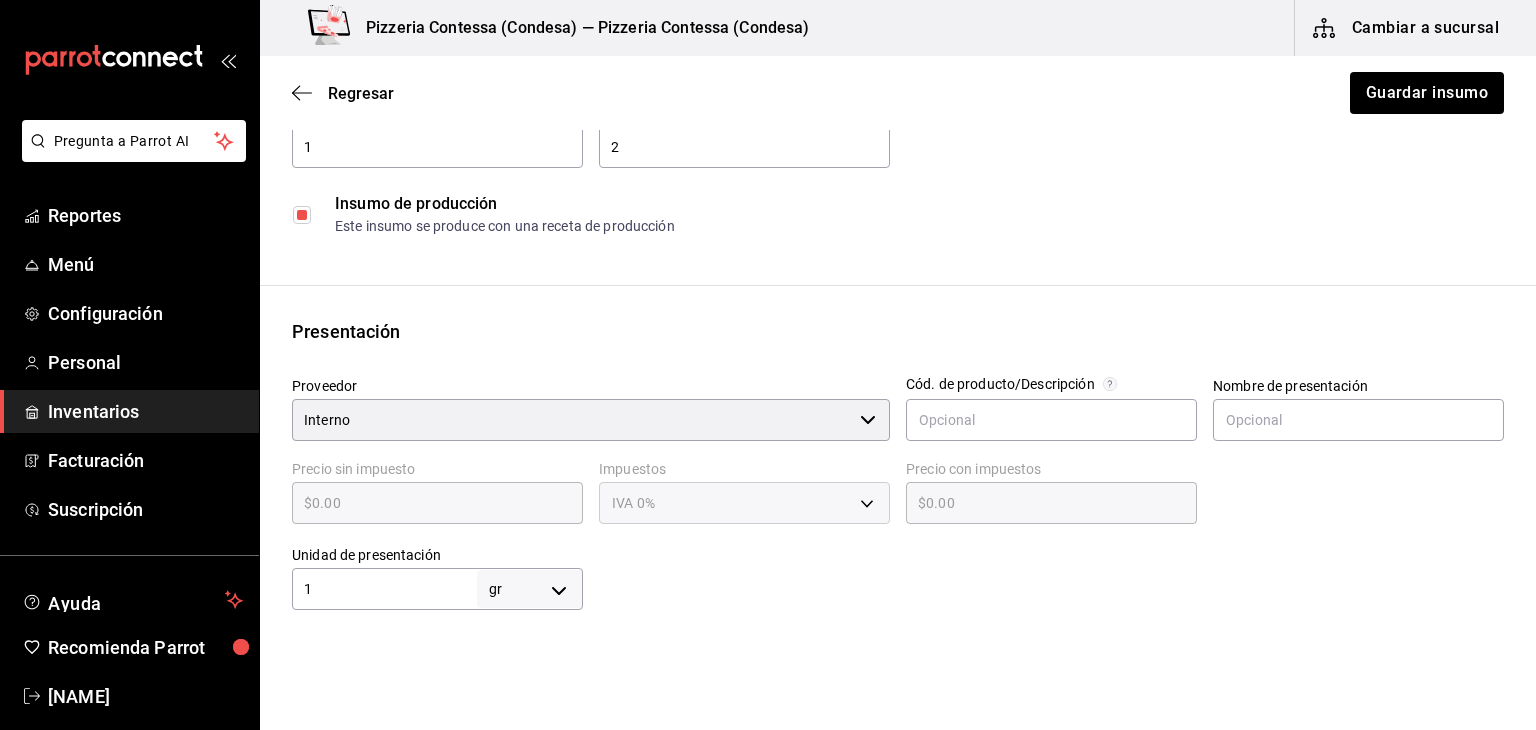 scroll, scrollTop: 0, scrollLeft: 0, axis: both 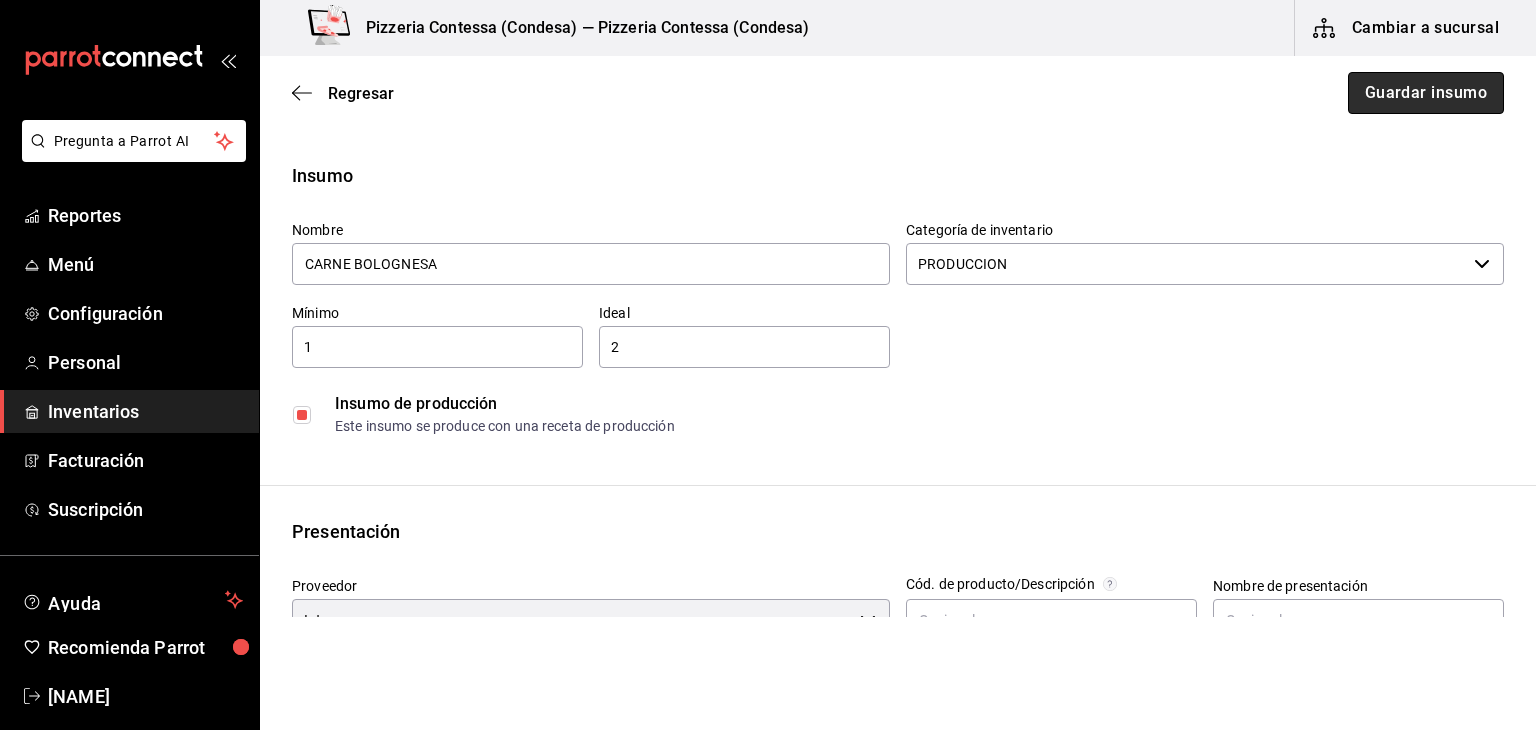 click on "Guardar insumo" at bounding box center (1426, 93) 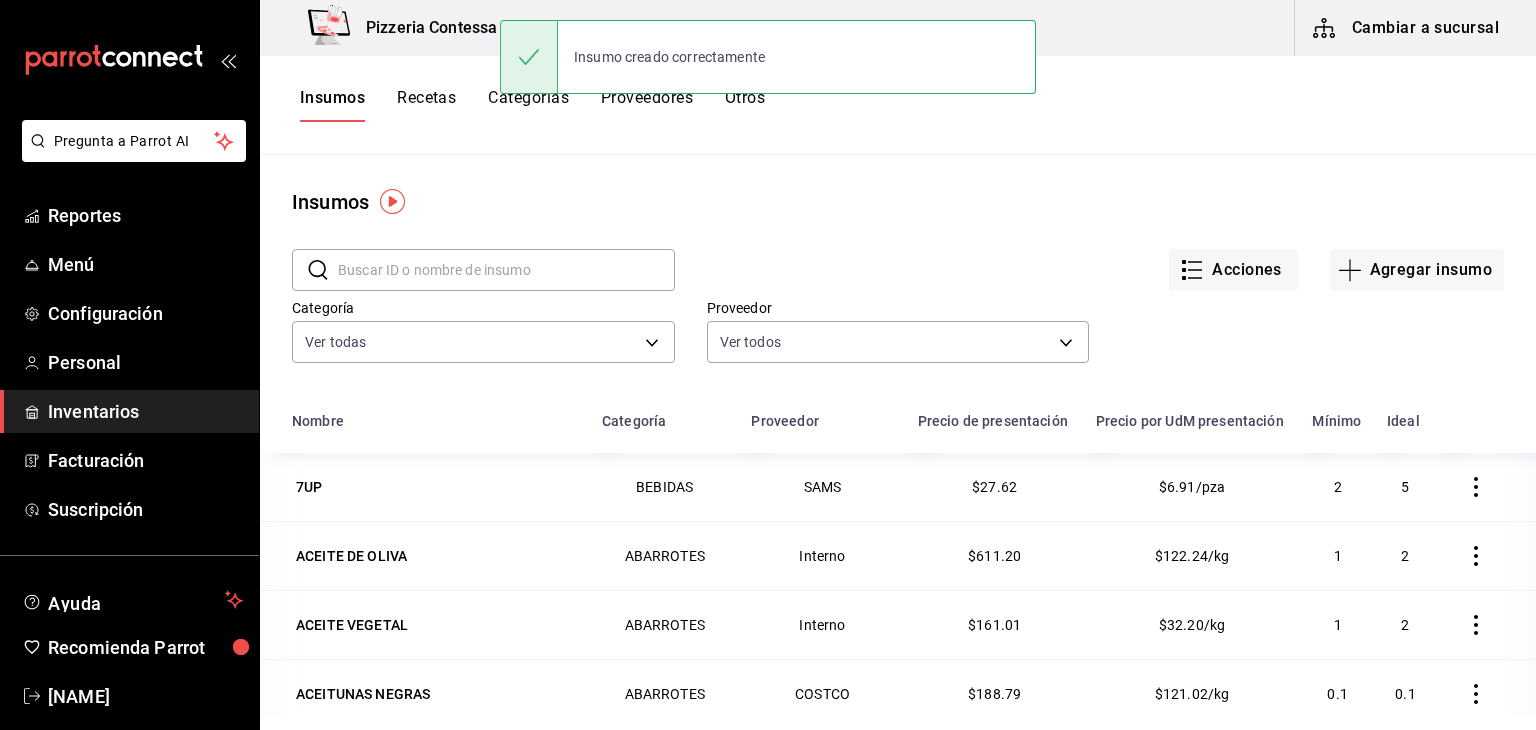 click on "Recetas" at bounding box center [426, 105] 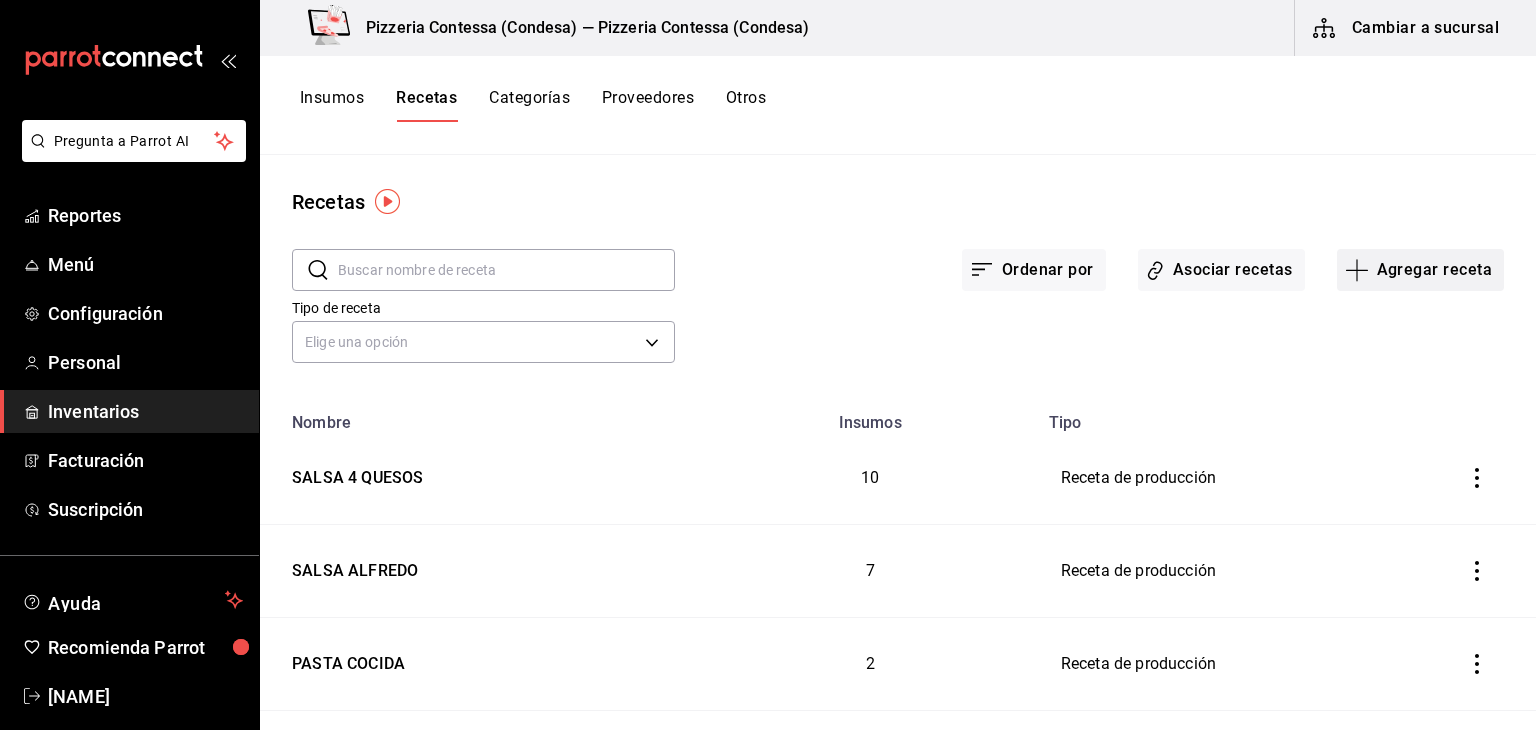 click on "Agregar receta" at bounding box center (1420, 270) 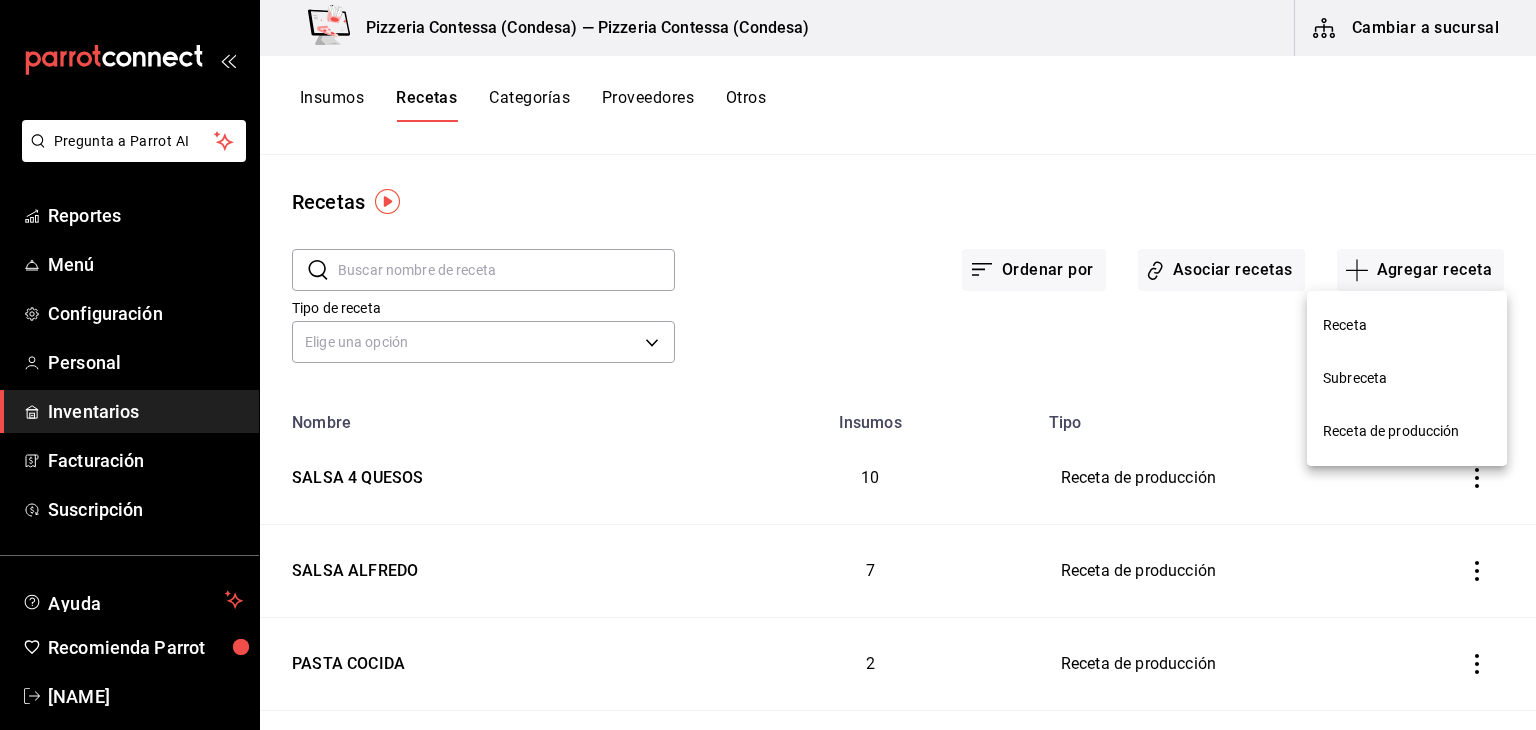 click on "Receta de producción" at bounding box center [1407, 431] 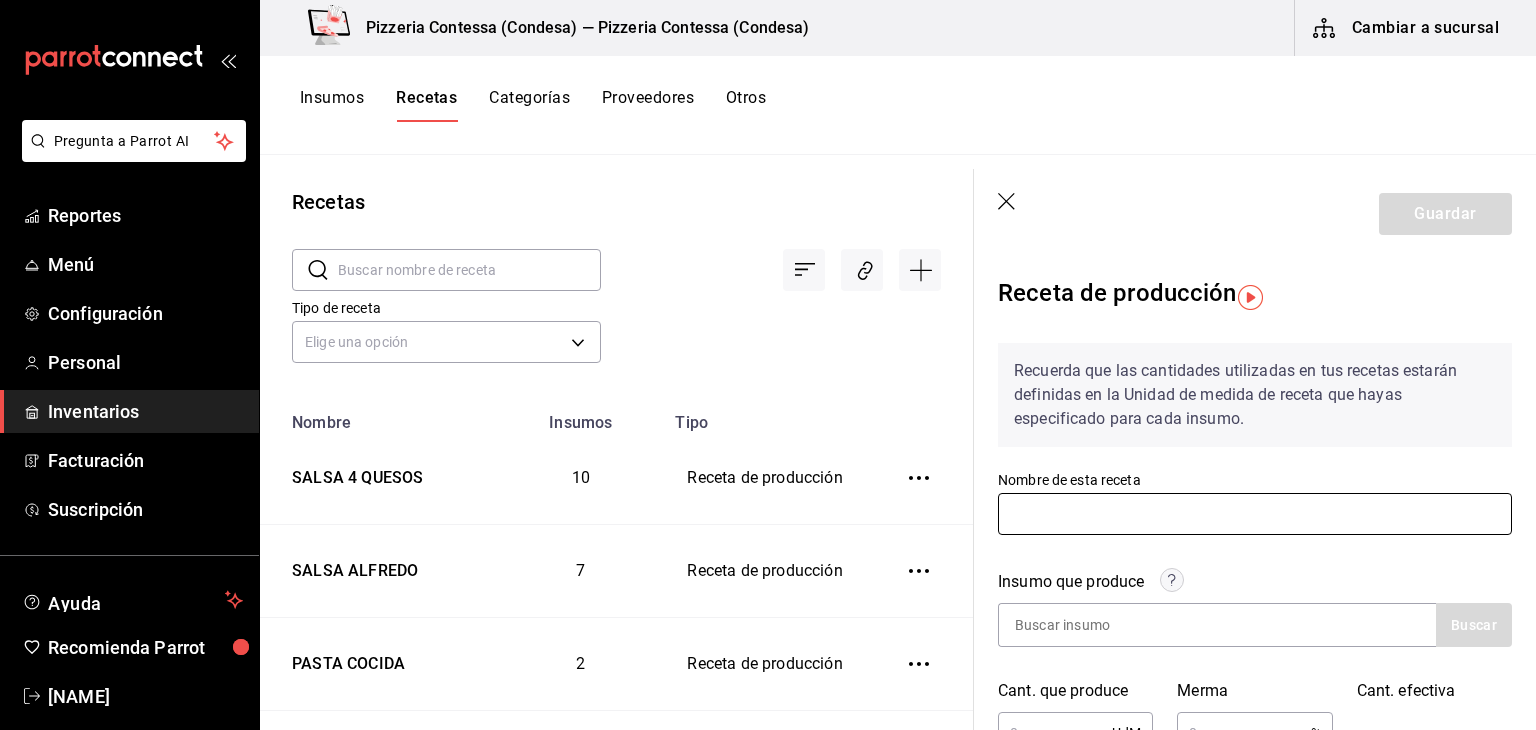click at bounding box center [1255, 514] 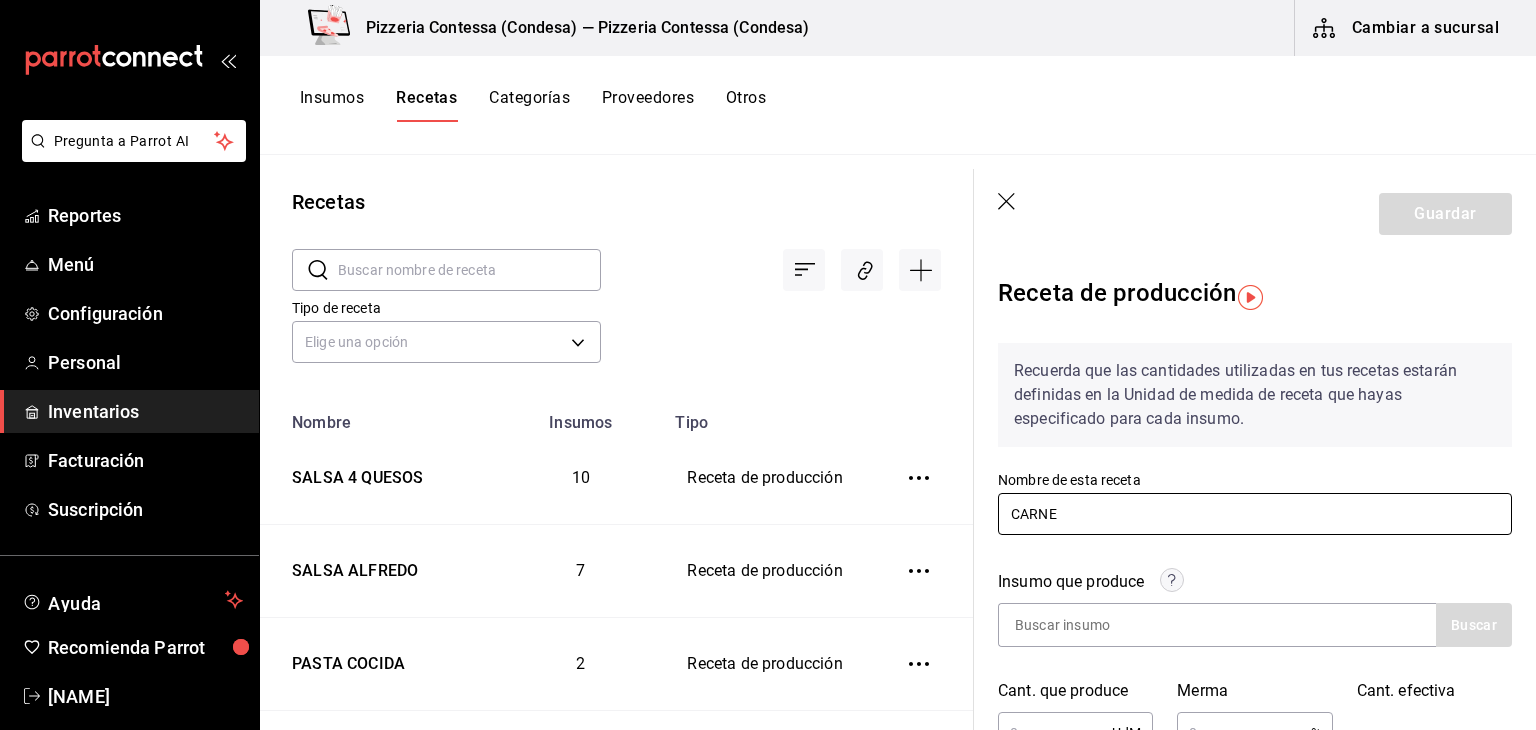 type on "CARNE BOLOGNESA" 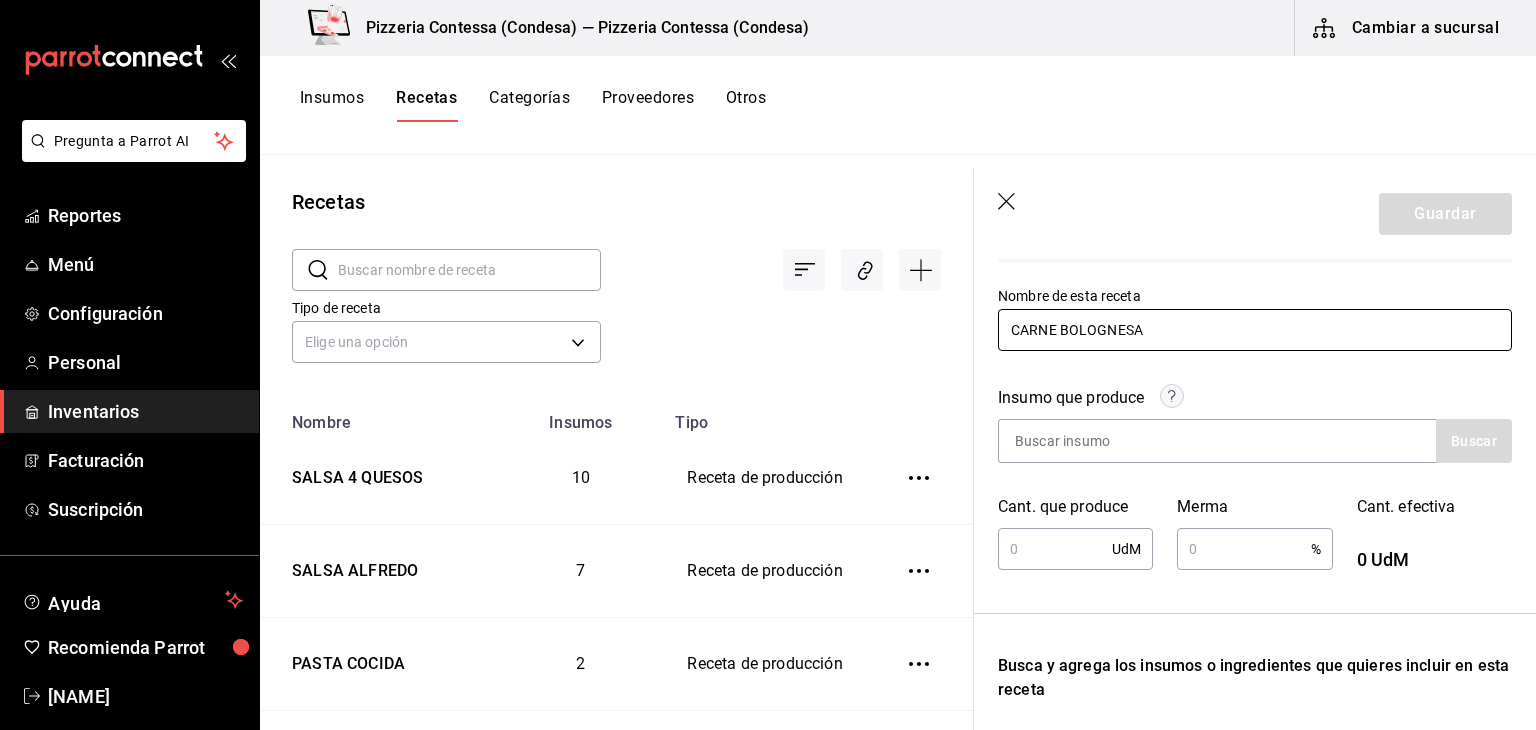 scroll, scrollTop: 206, scrollLeft: 0, axis: vertical 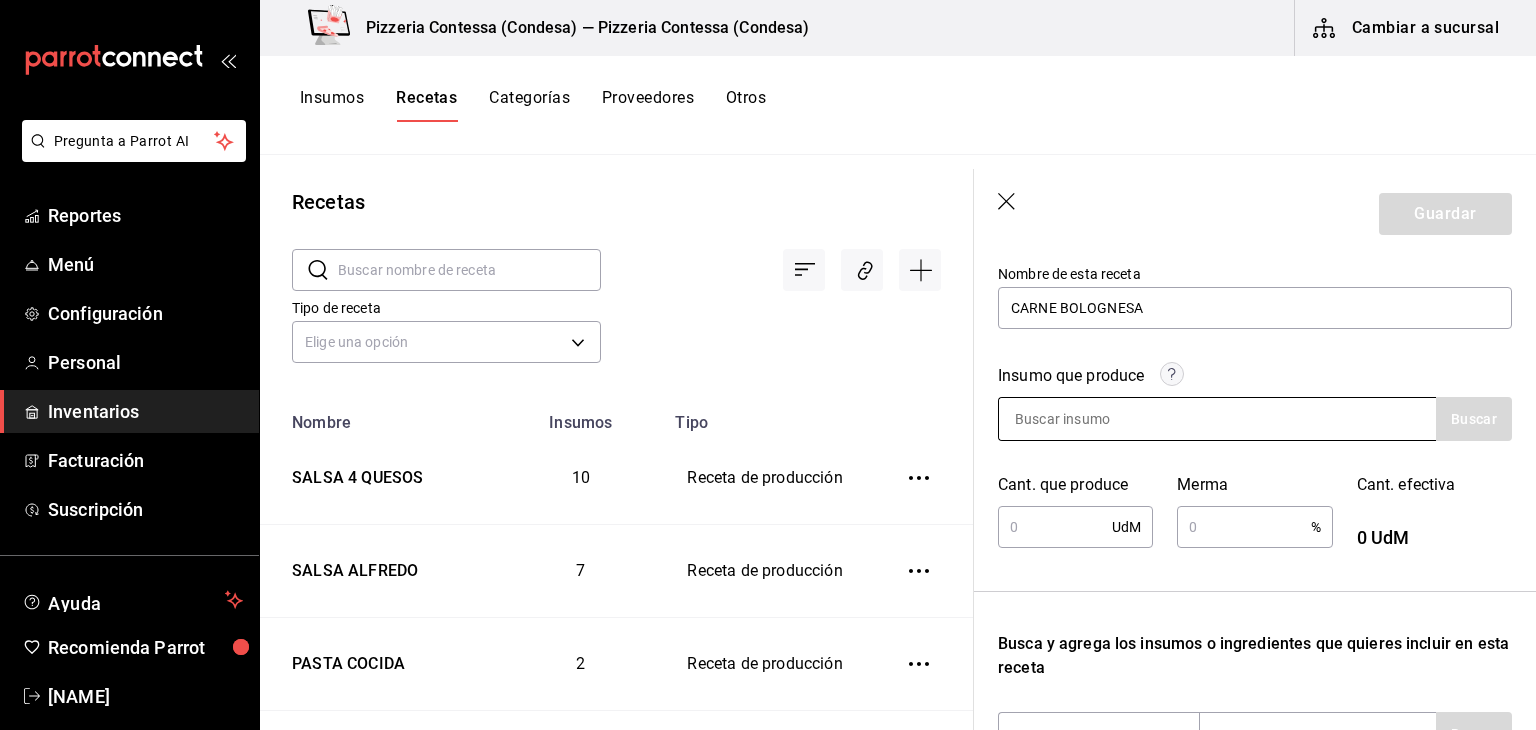 click at bounding box center (1099, 419) 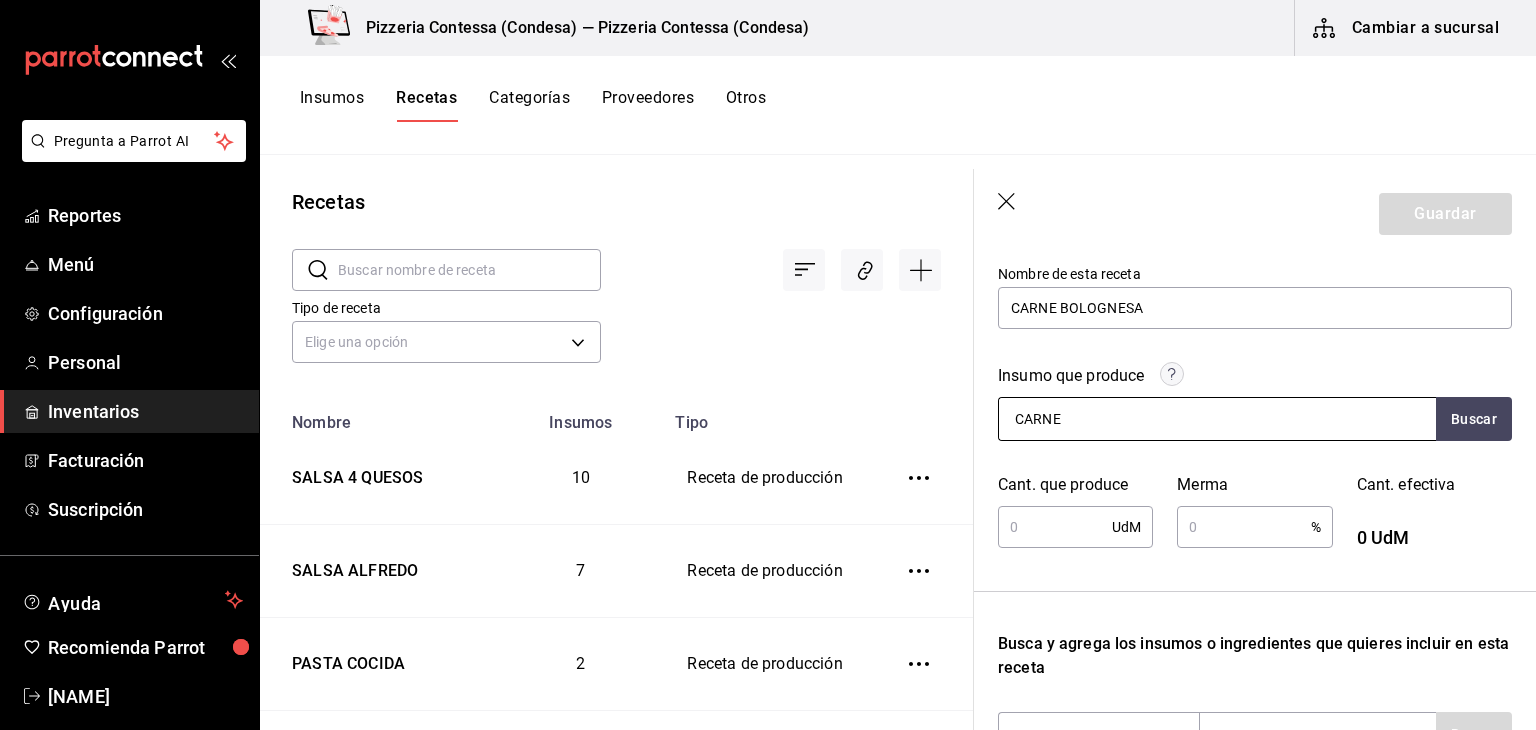 type on "CARNE" 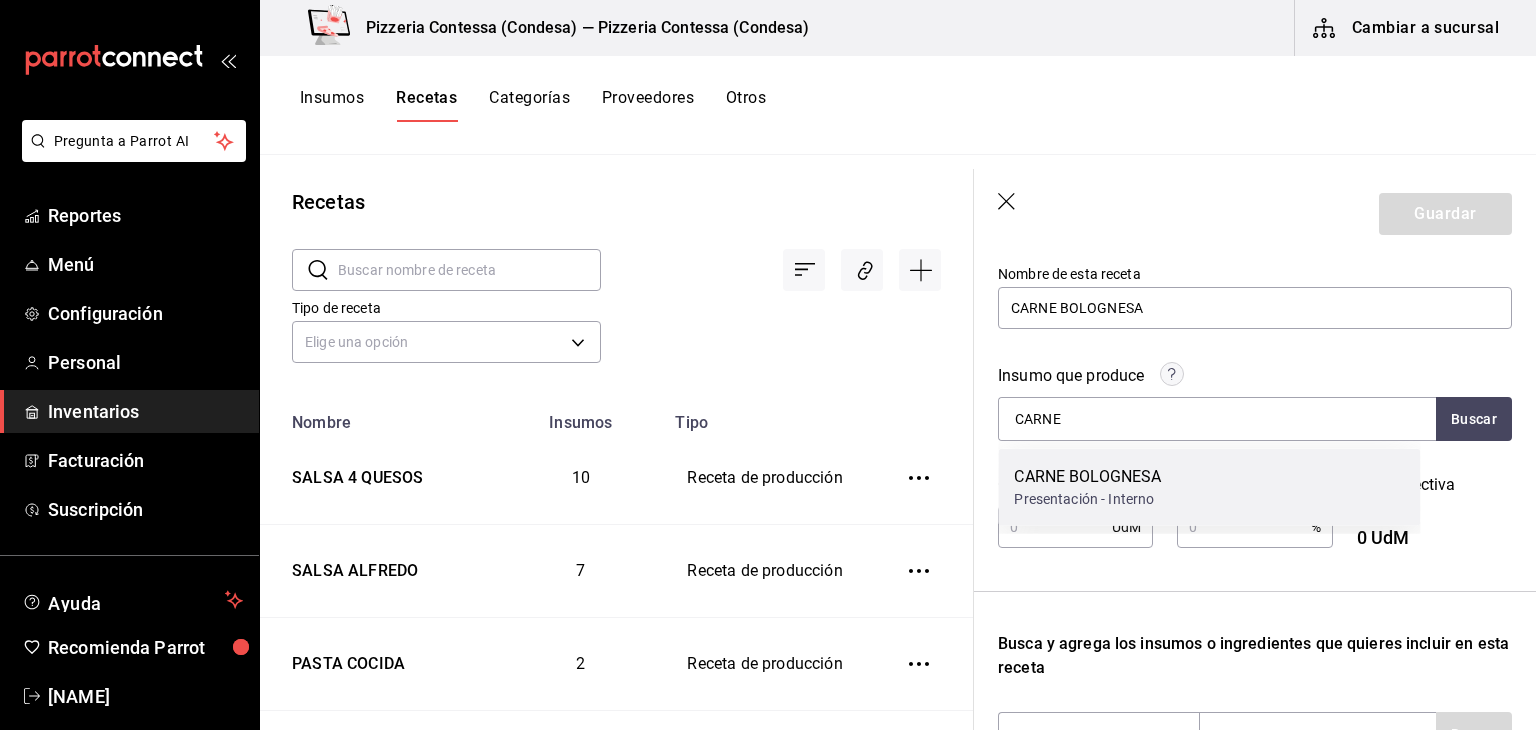click on "CARNE BOLOGNESA" at bounding box center [1087, 477] 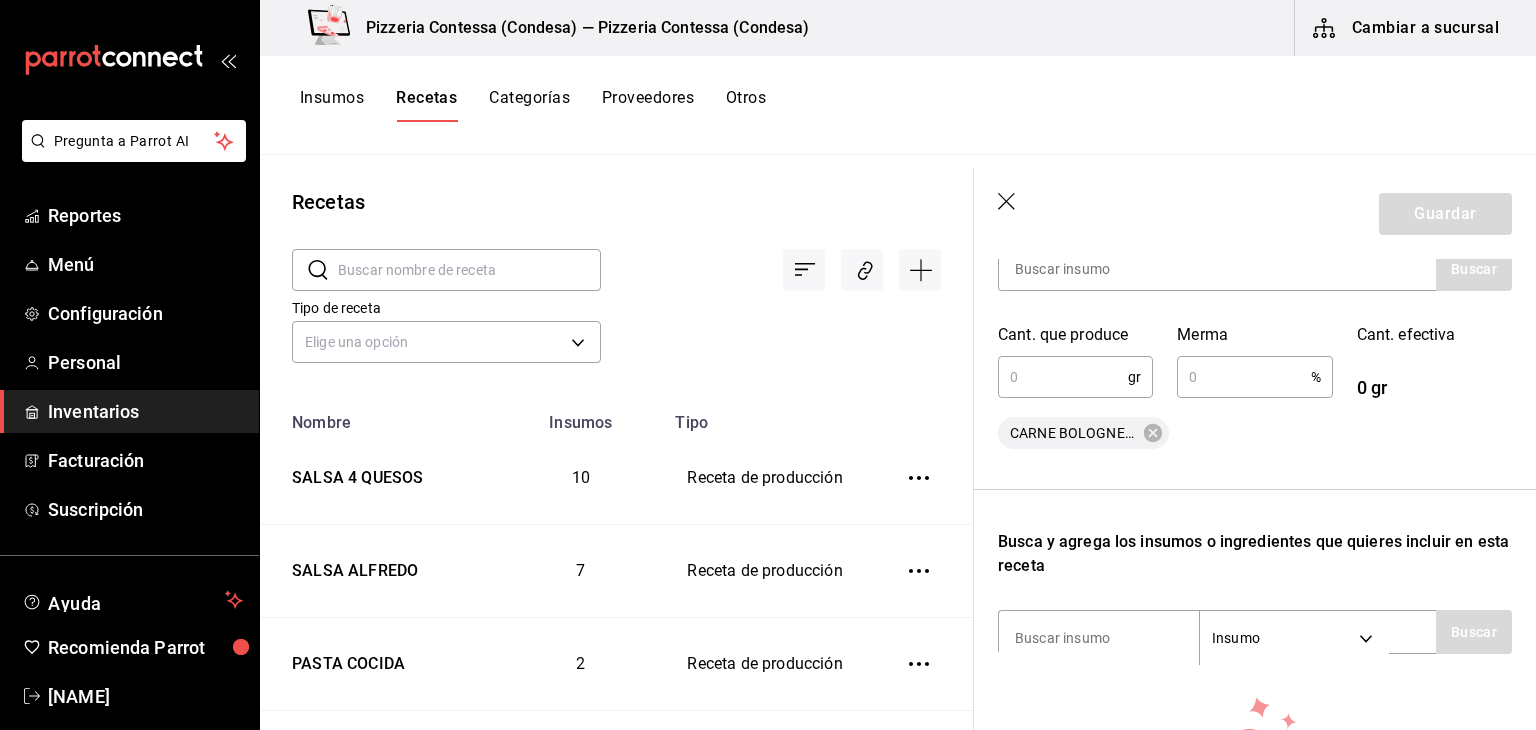scroll, scrollTop: 359, scrollLeft: 0, axis: vertical 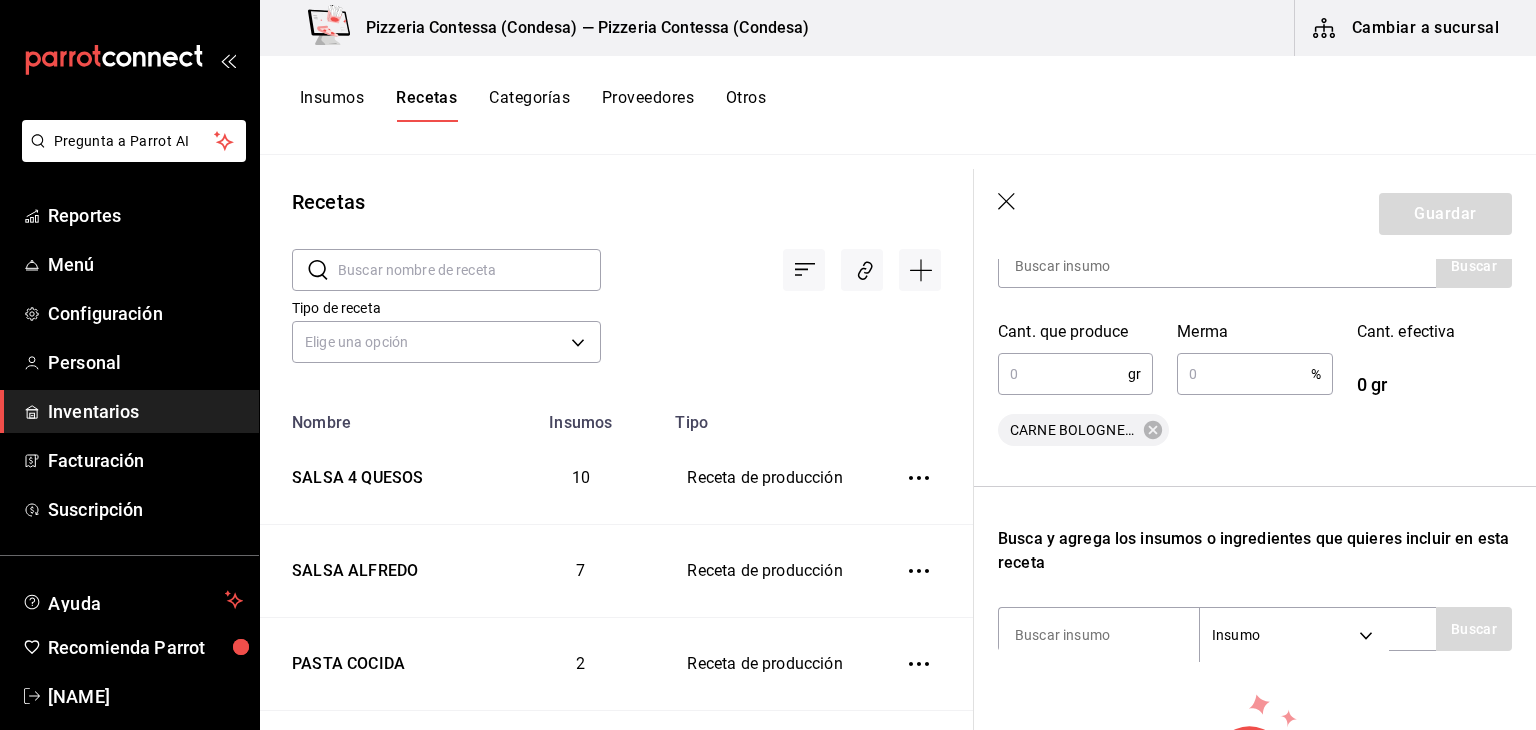 click at bounding box center (1063, 374) 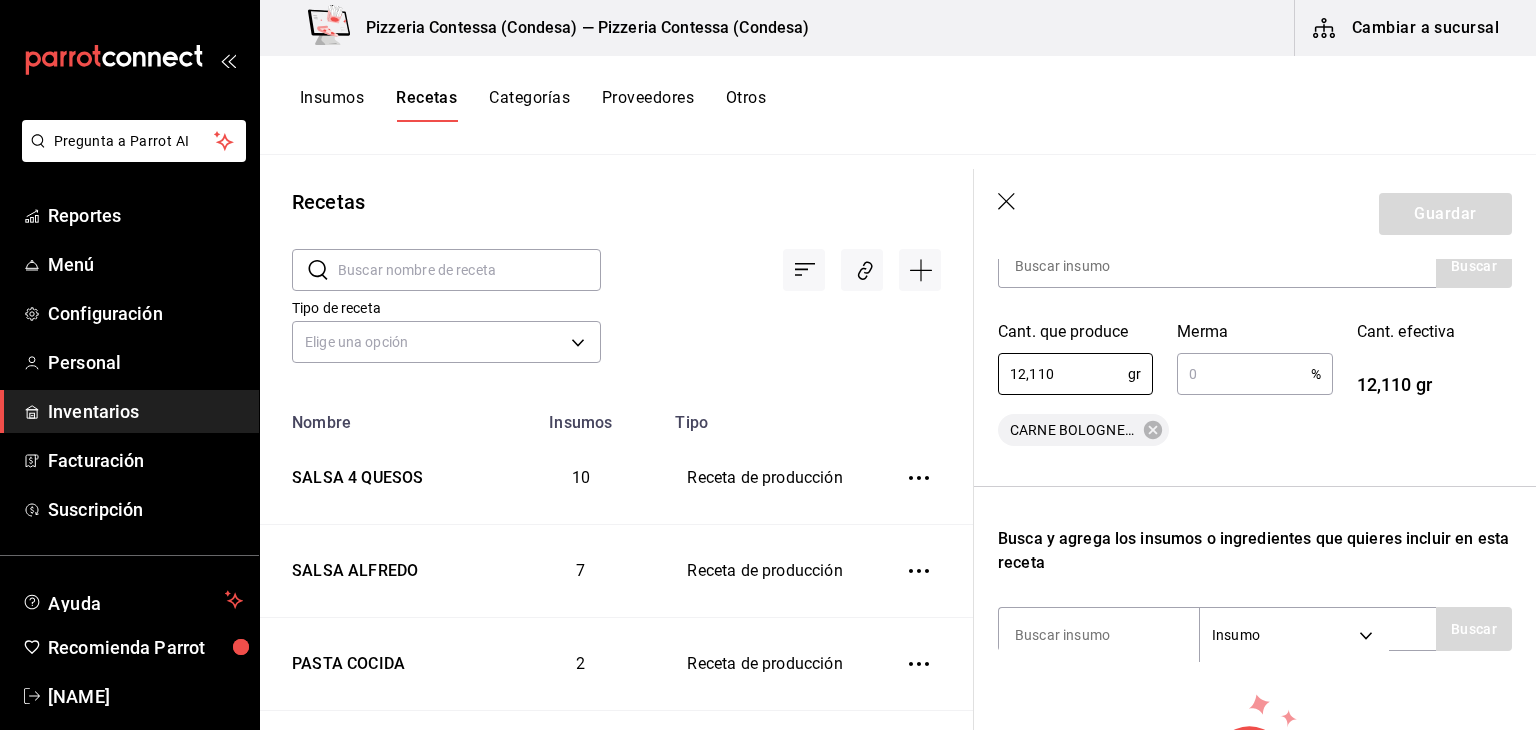 type on "12,110" 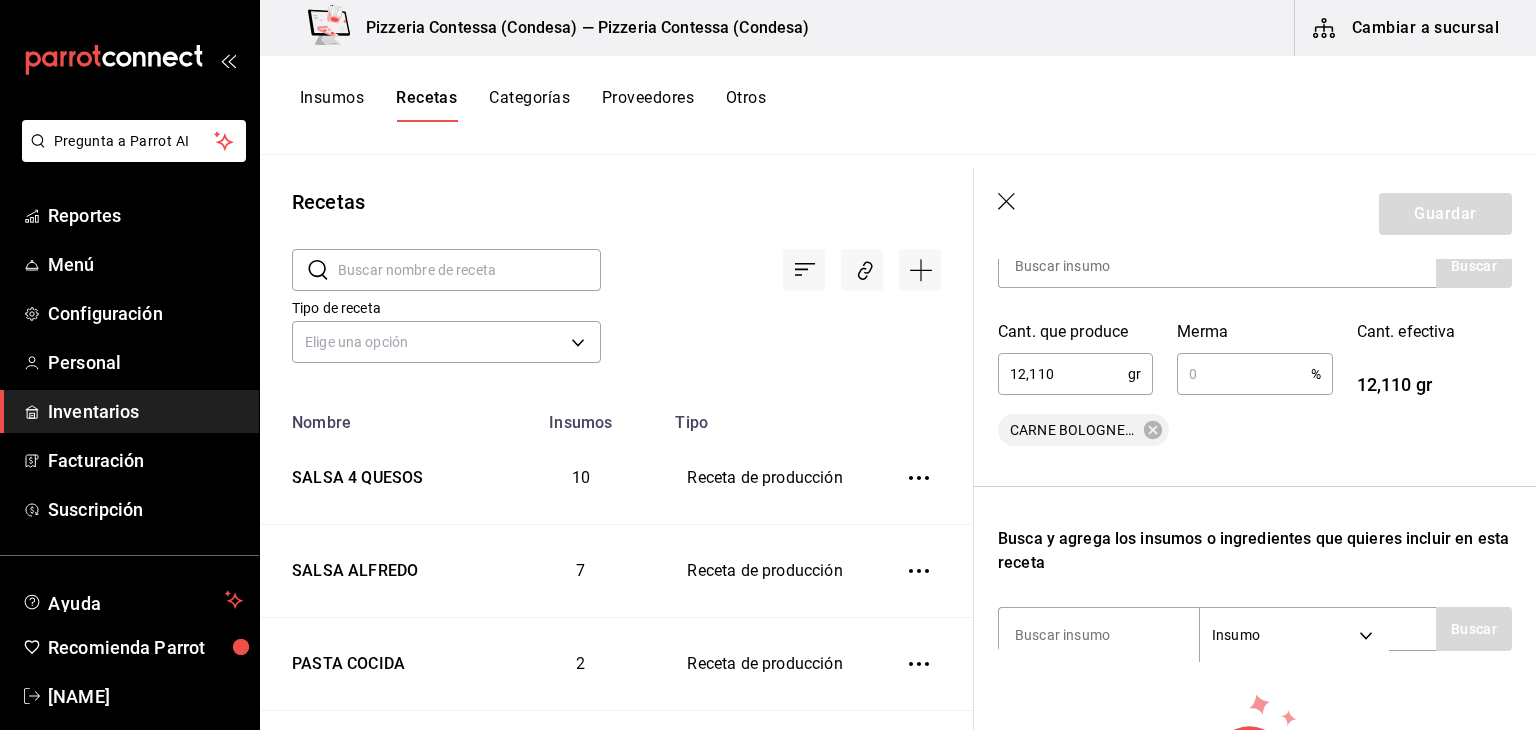 click at bounding box center (1243, 374) 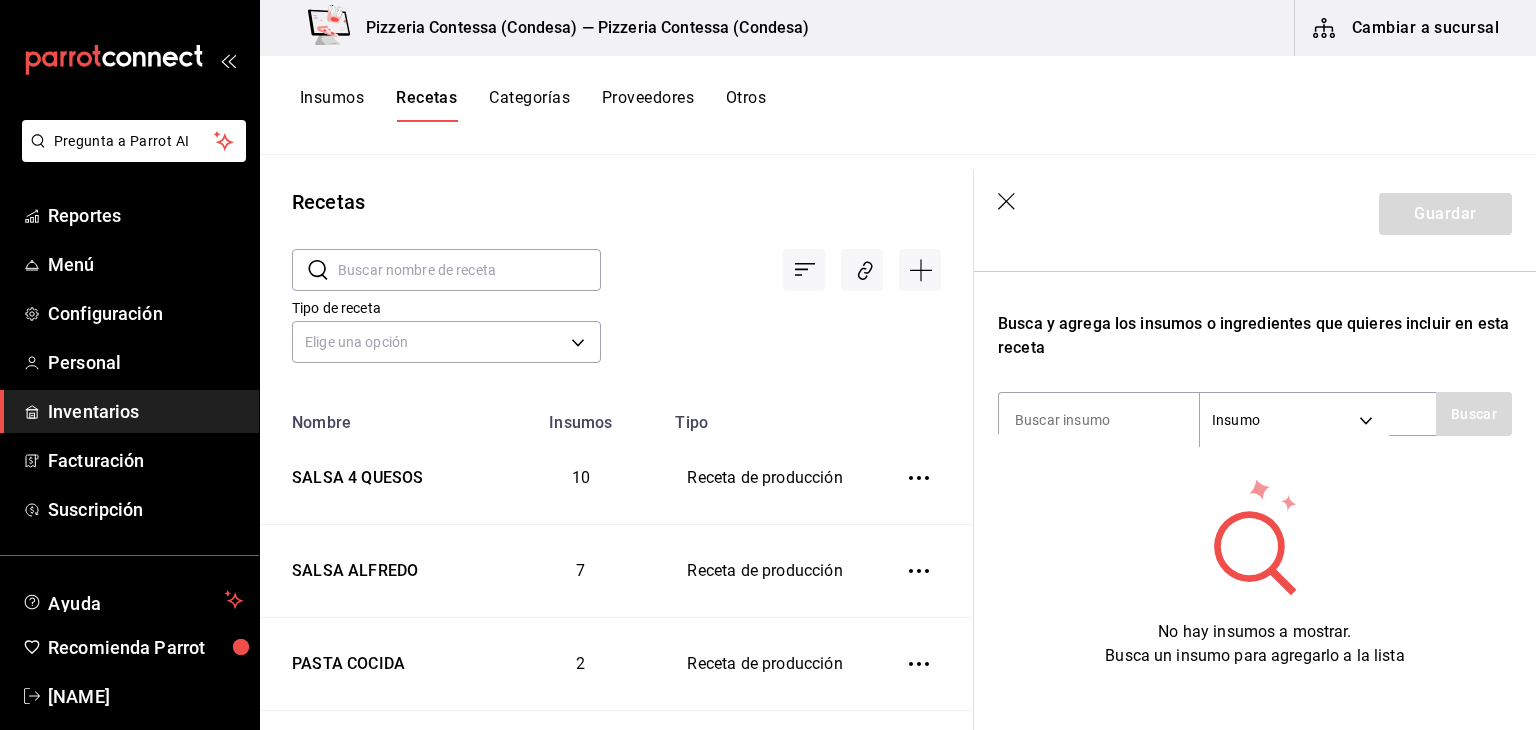 scroll, scrollTop: 575, scrollLeft: 0, axis: vertical 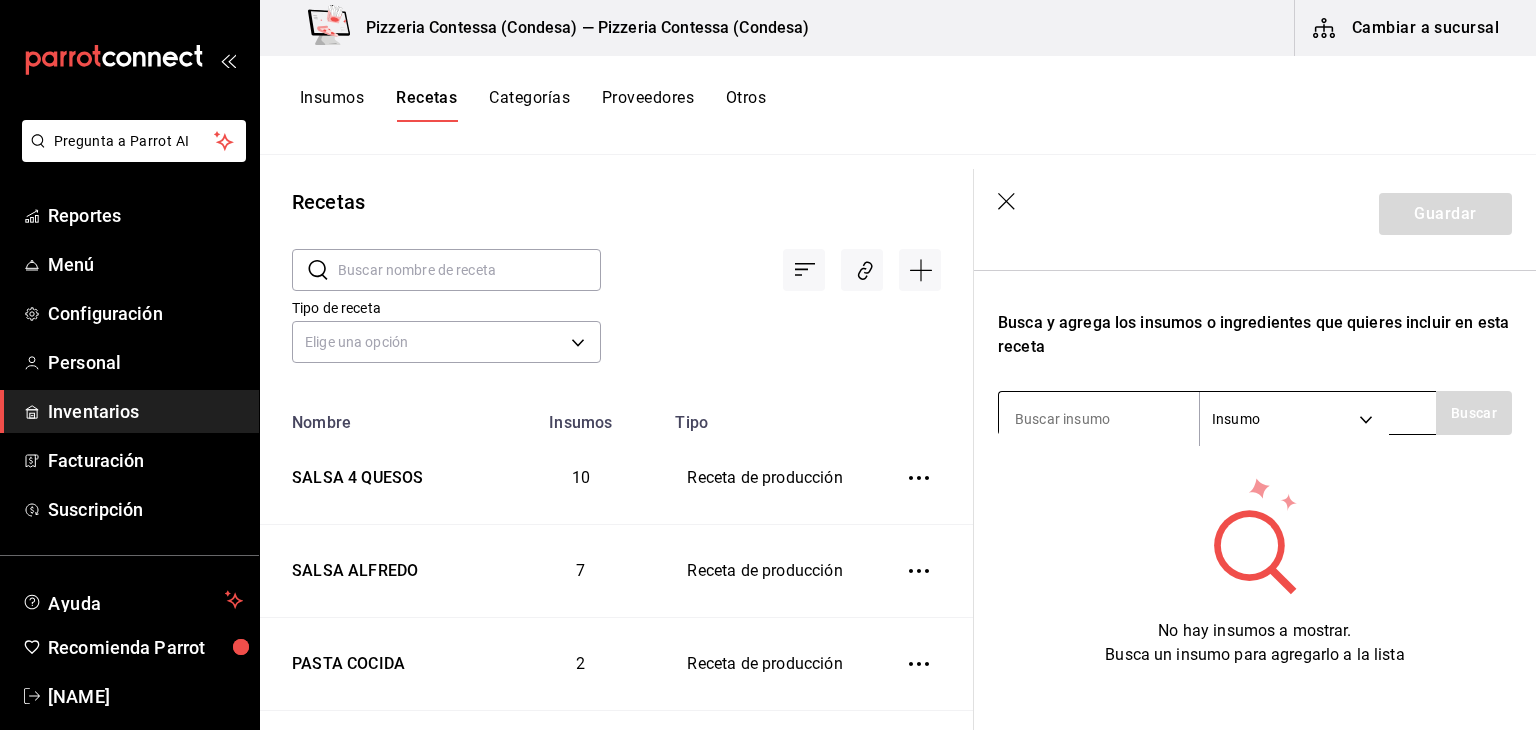 click at bounding box center [1099, 419] 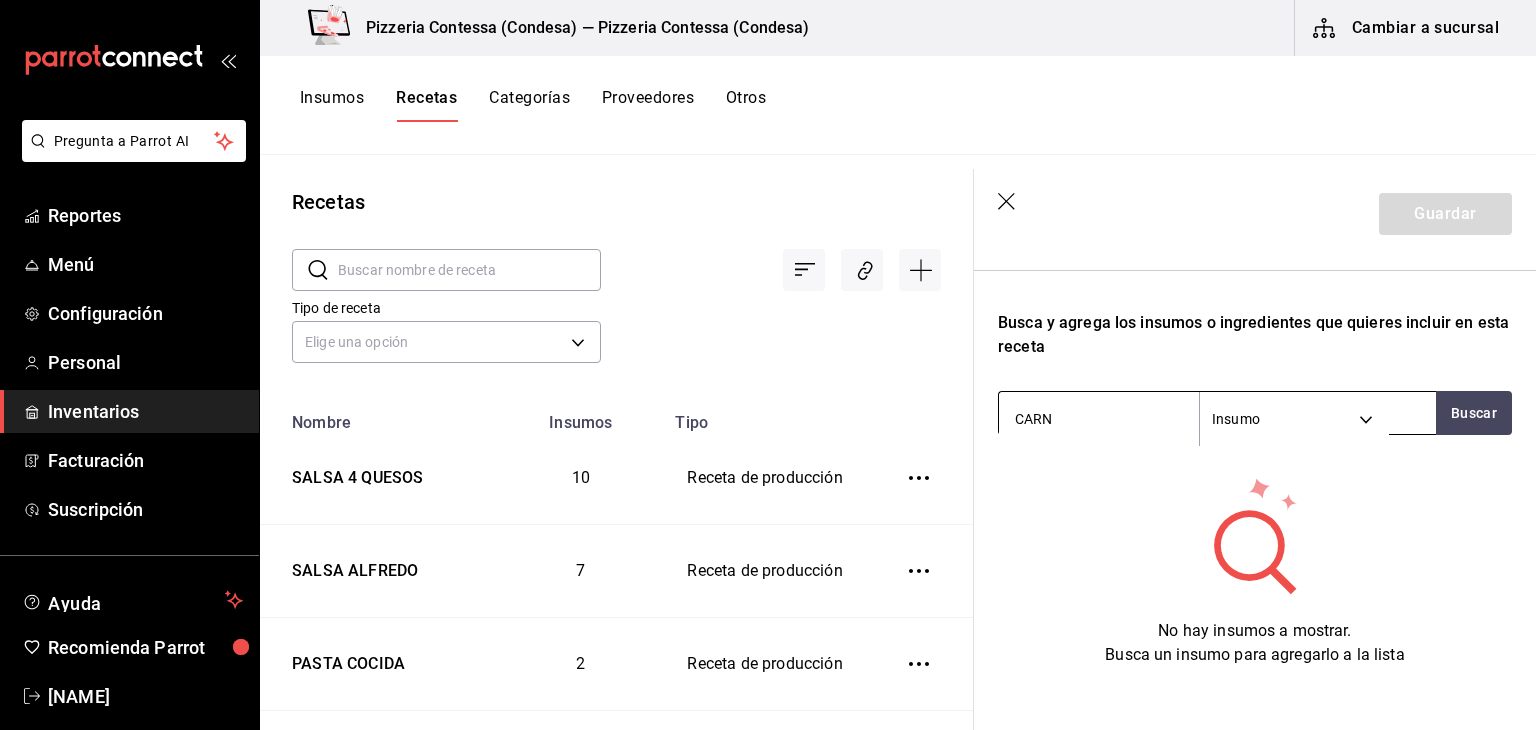type on "CARNE" 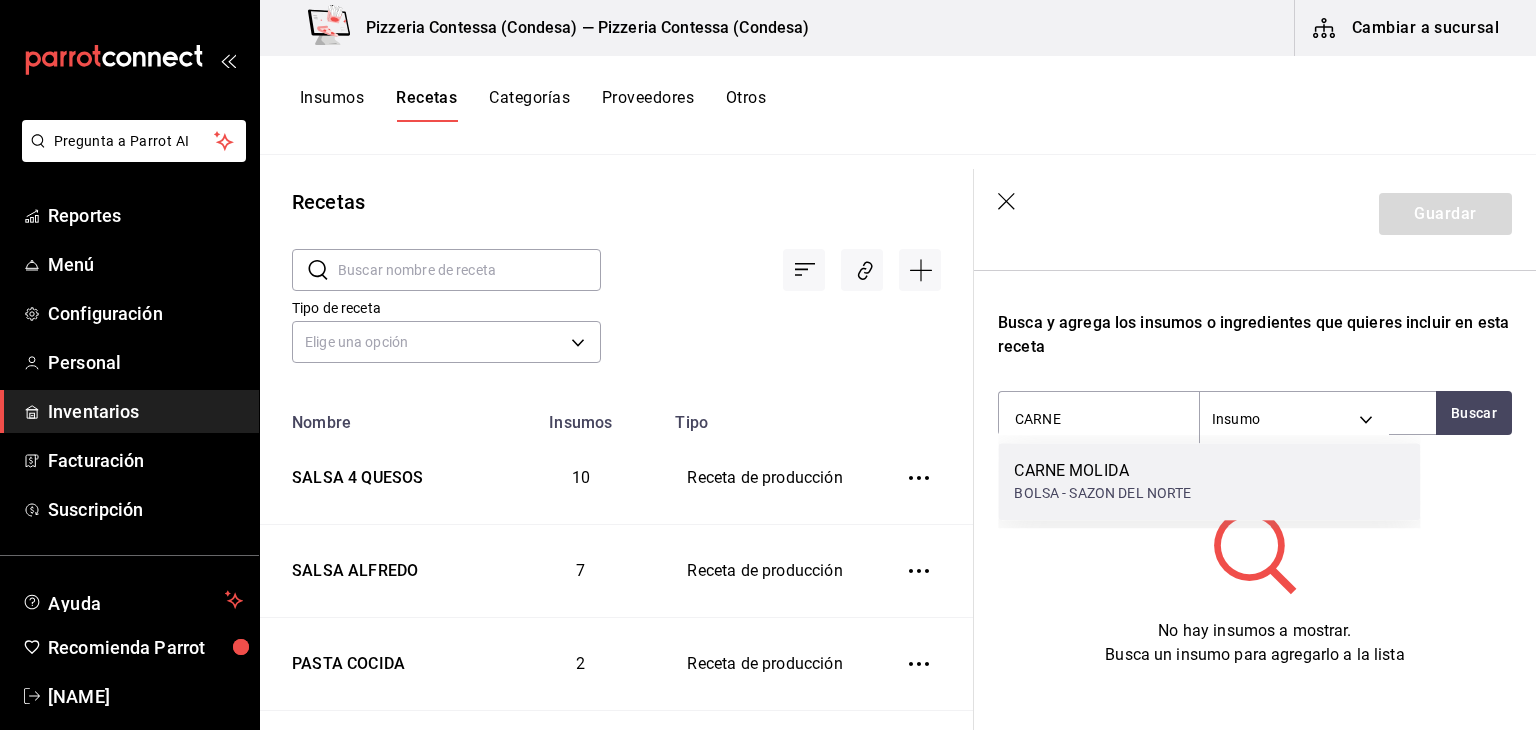 click on "CARNE MOLIDA" at bounding box center (1102, 471) 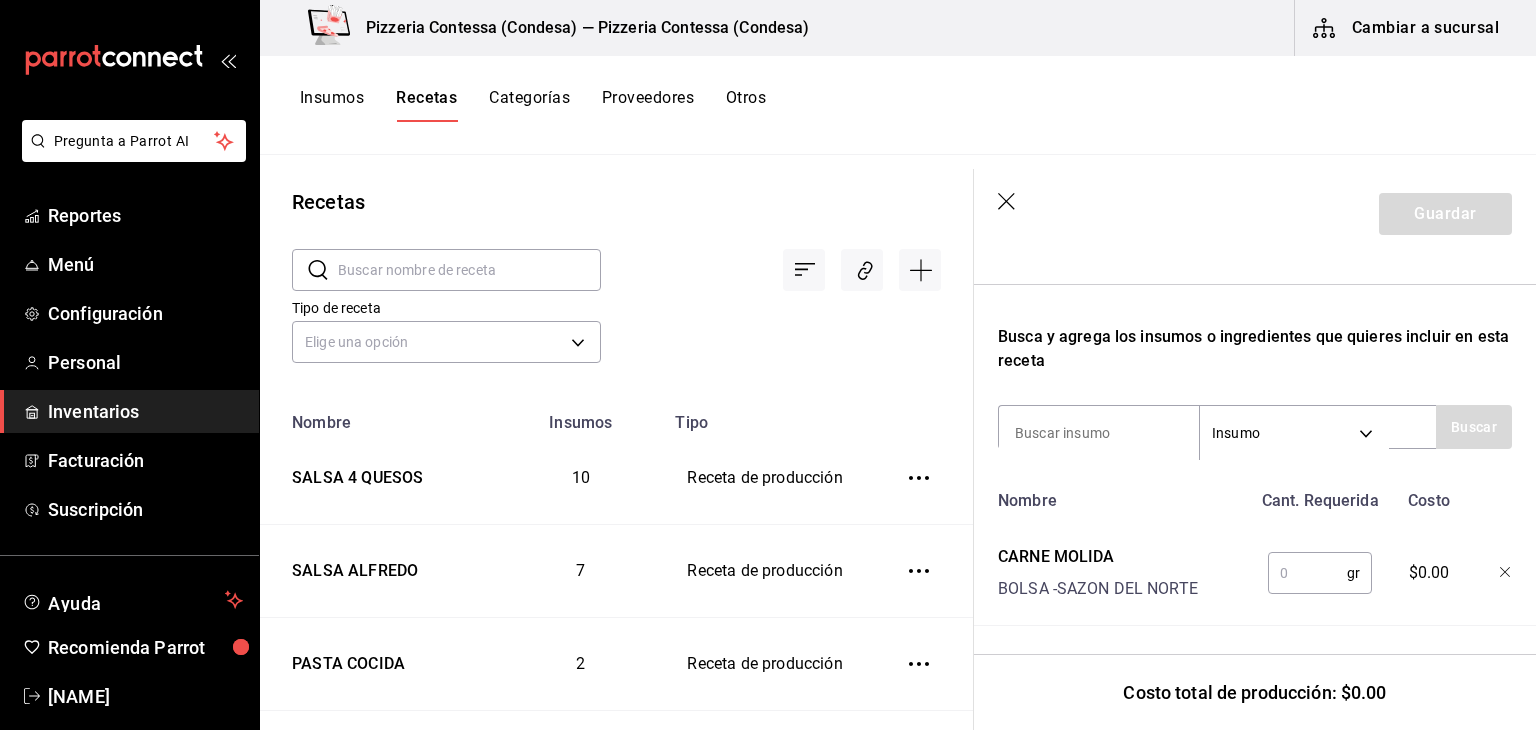 click at bounding box center [1307, 573] 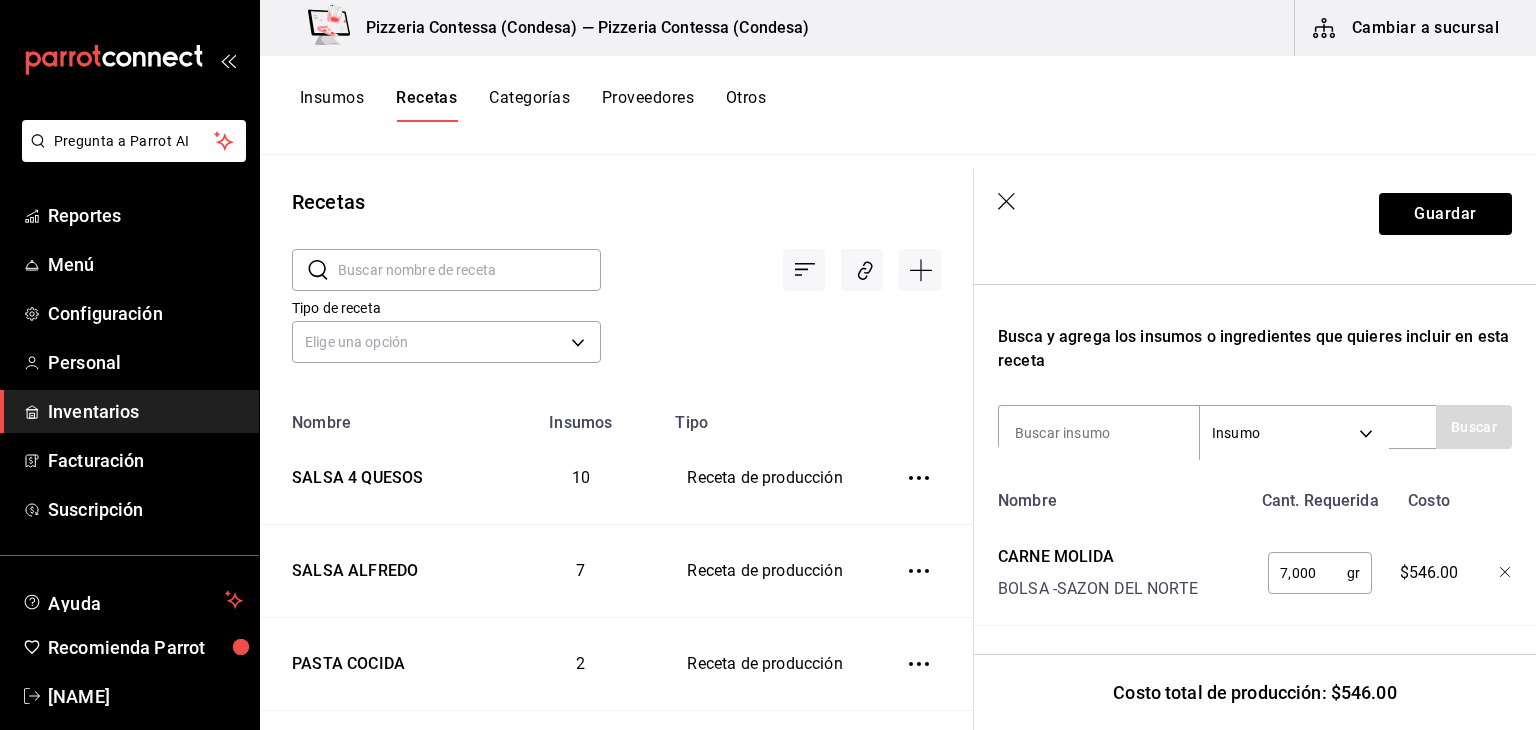 scroll, scrollTop: 576, scrollLeft: 0, axis: vertical 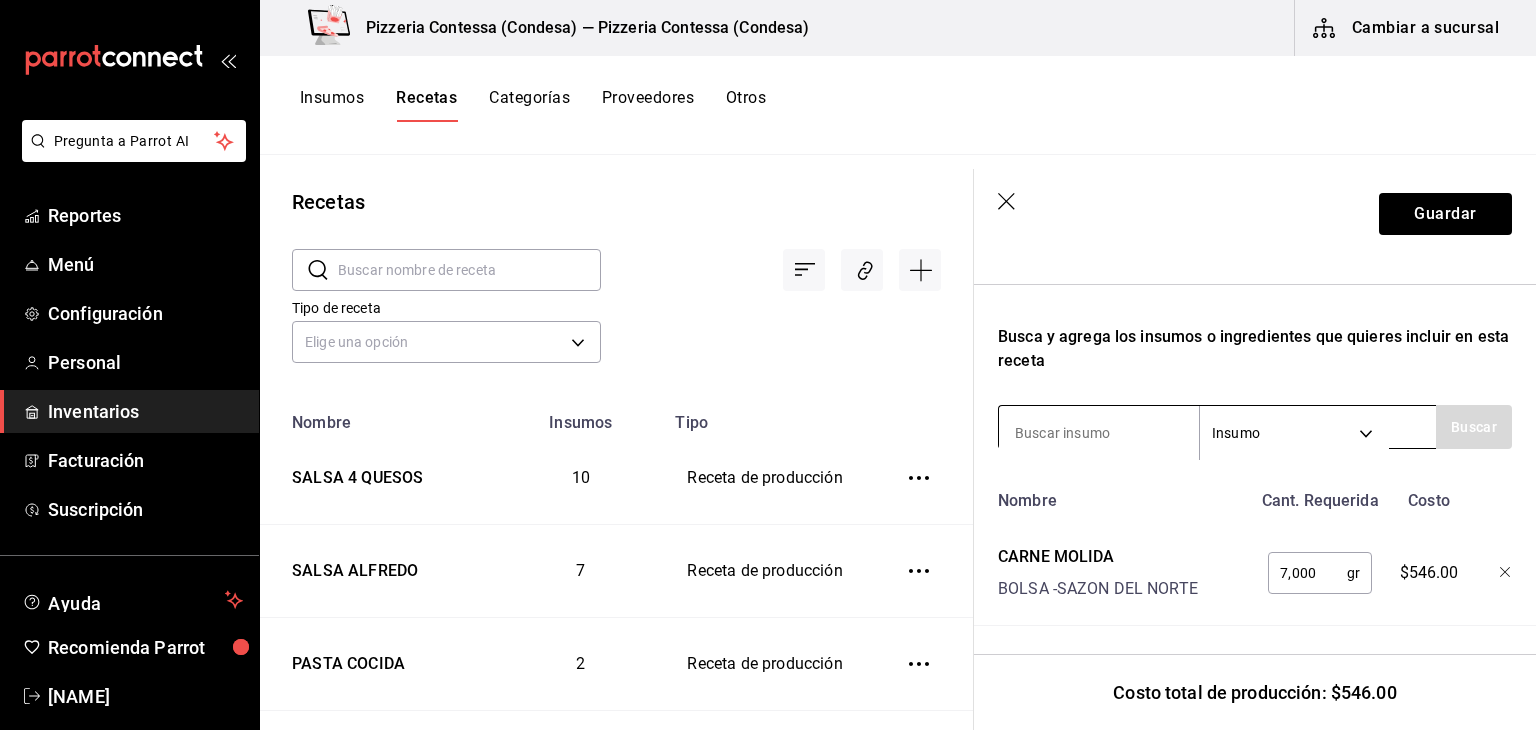 click at bounding box center [1099, 433] 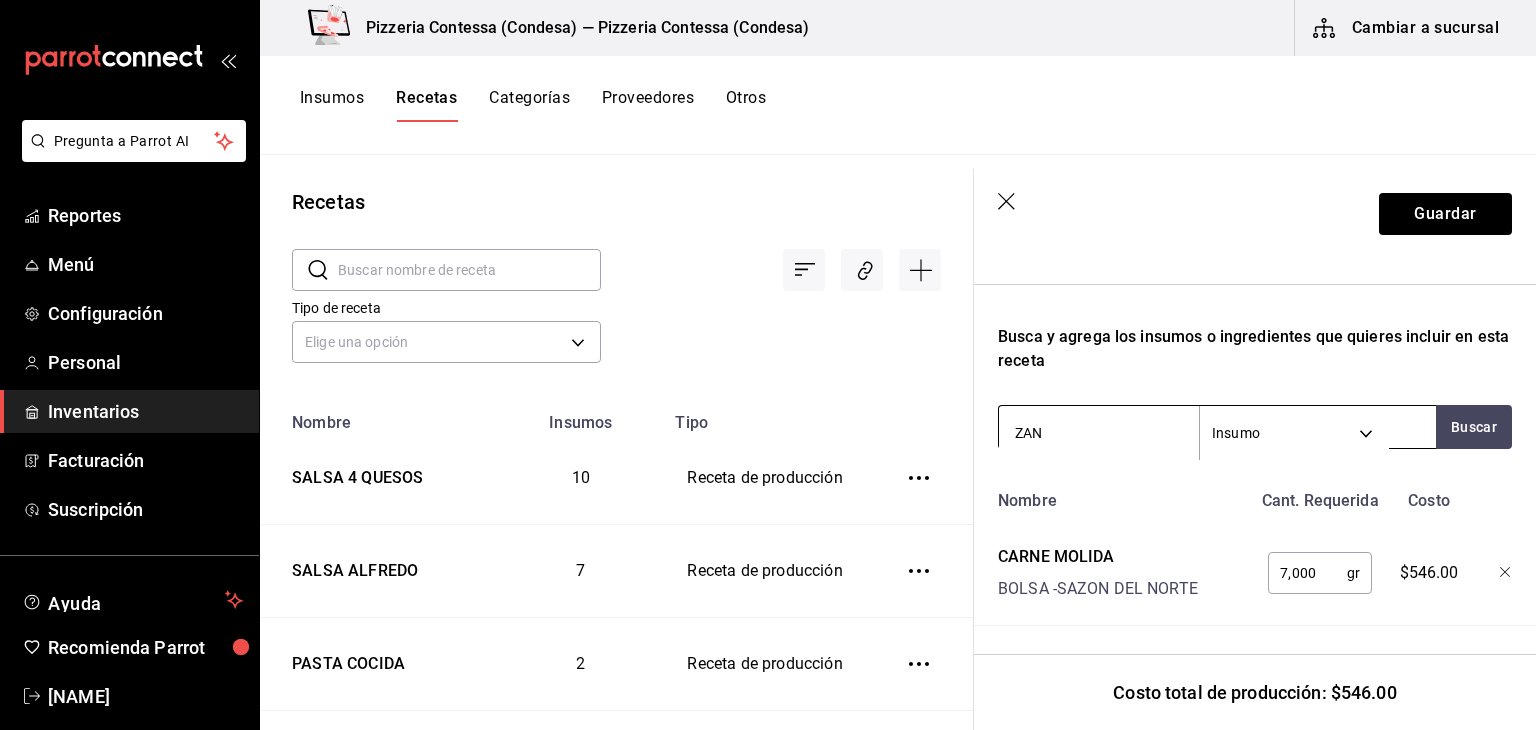 type on "ZANA" 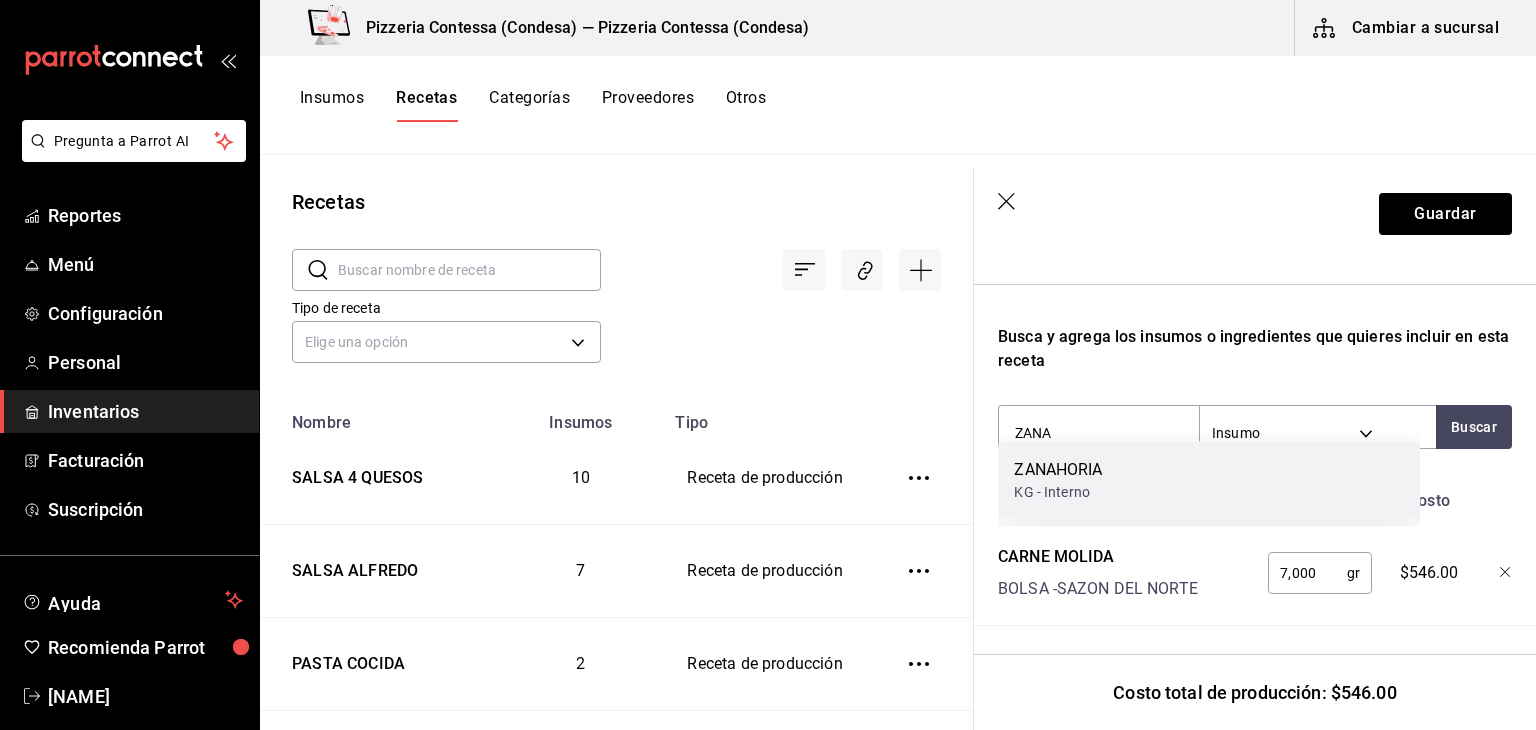 click on "ZANAHORIA" at bounding box center [1058, 470] 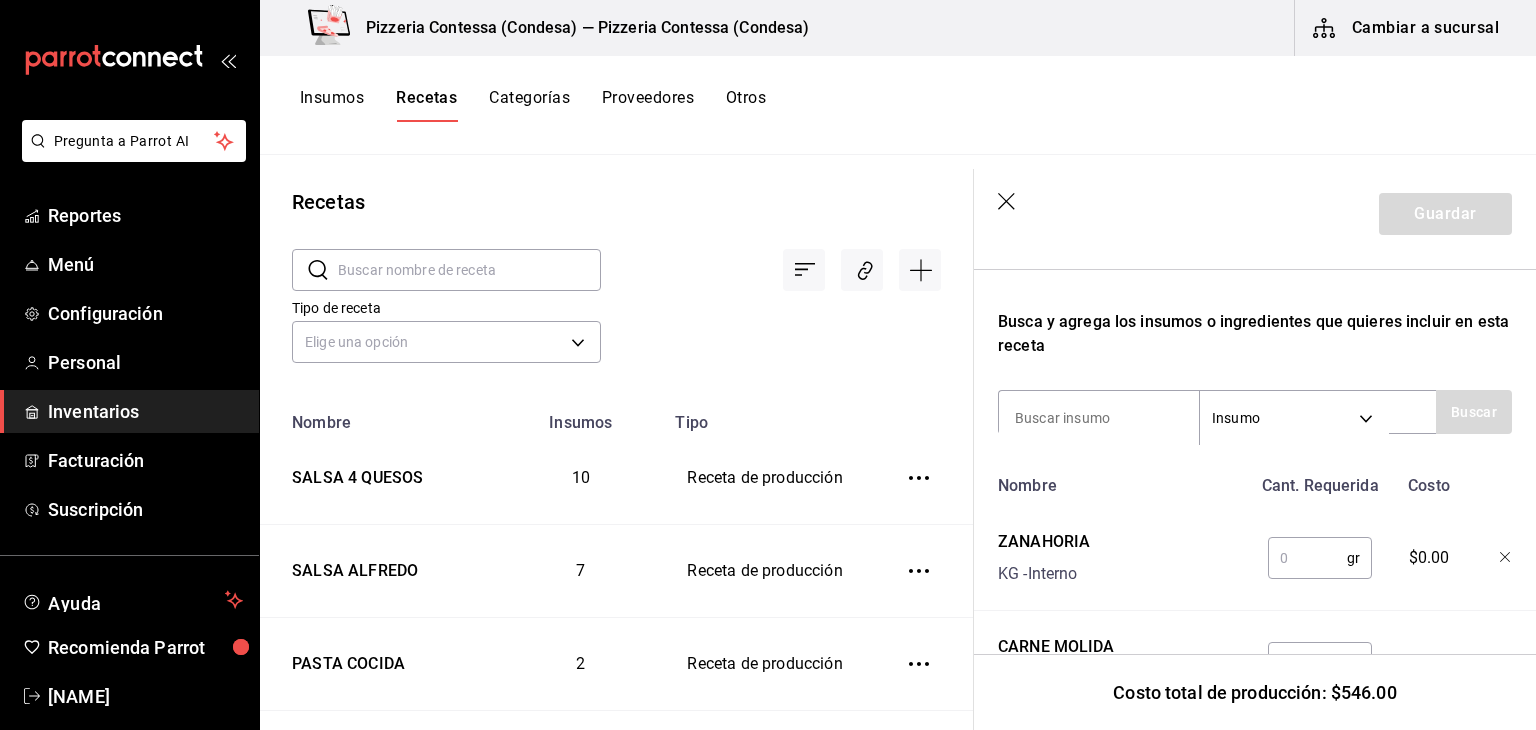 scroll, scrollTop: 681, scrollLeft: 0, axis: vertical 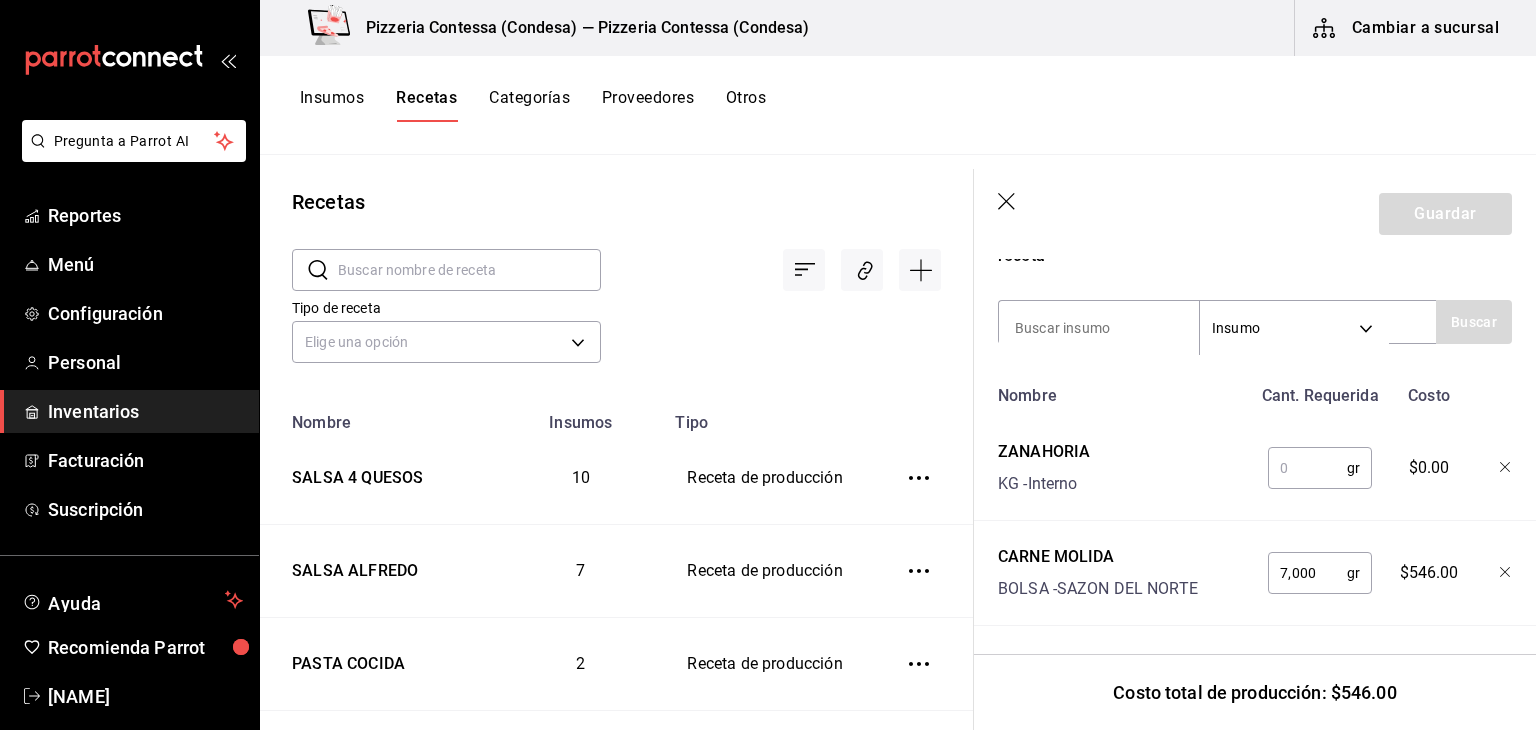 click at bounding box center [1307, 468] 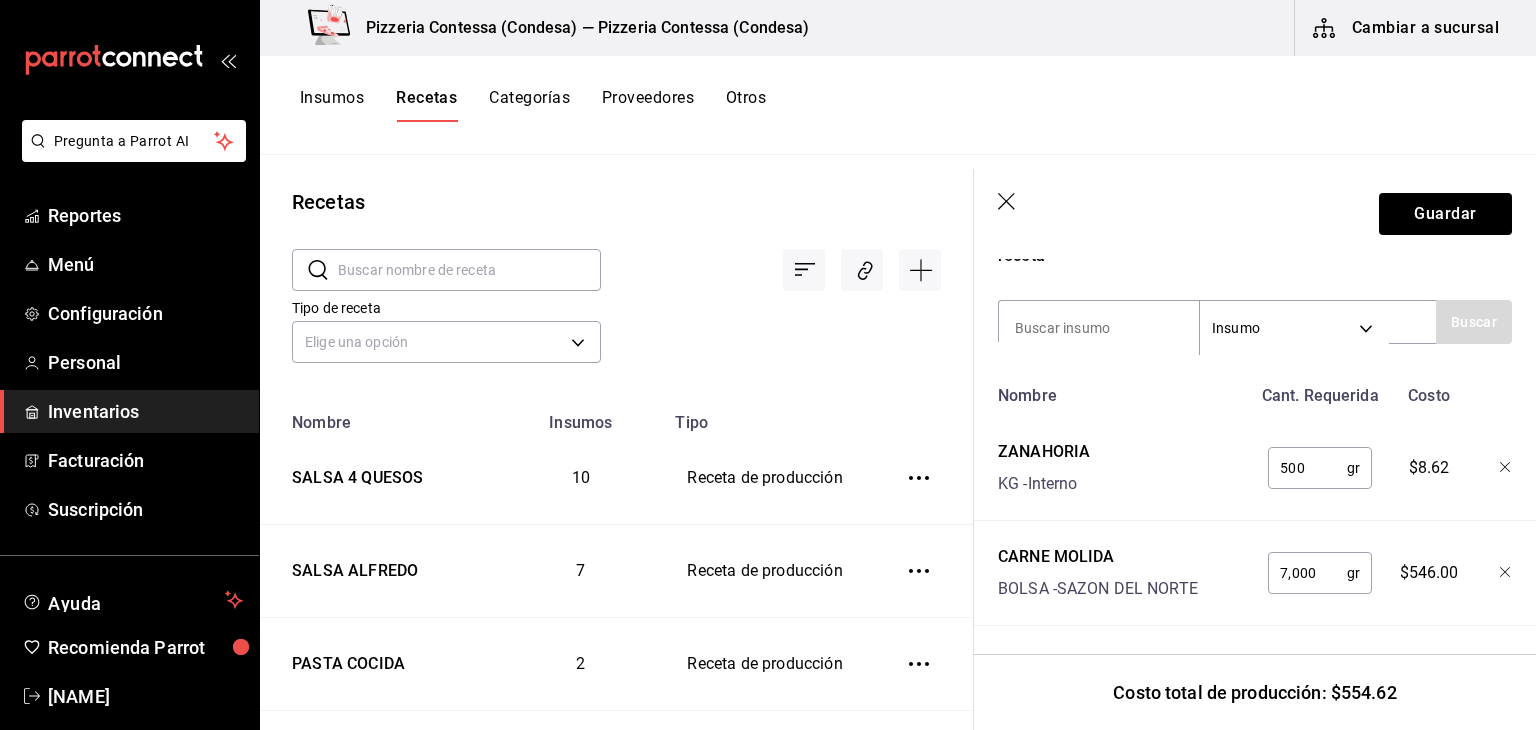 type on "500" 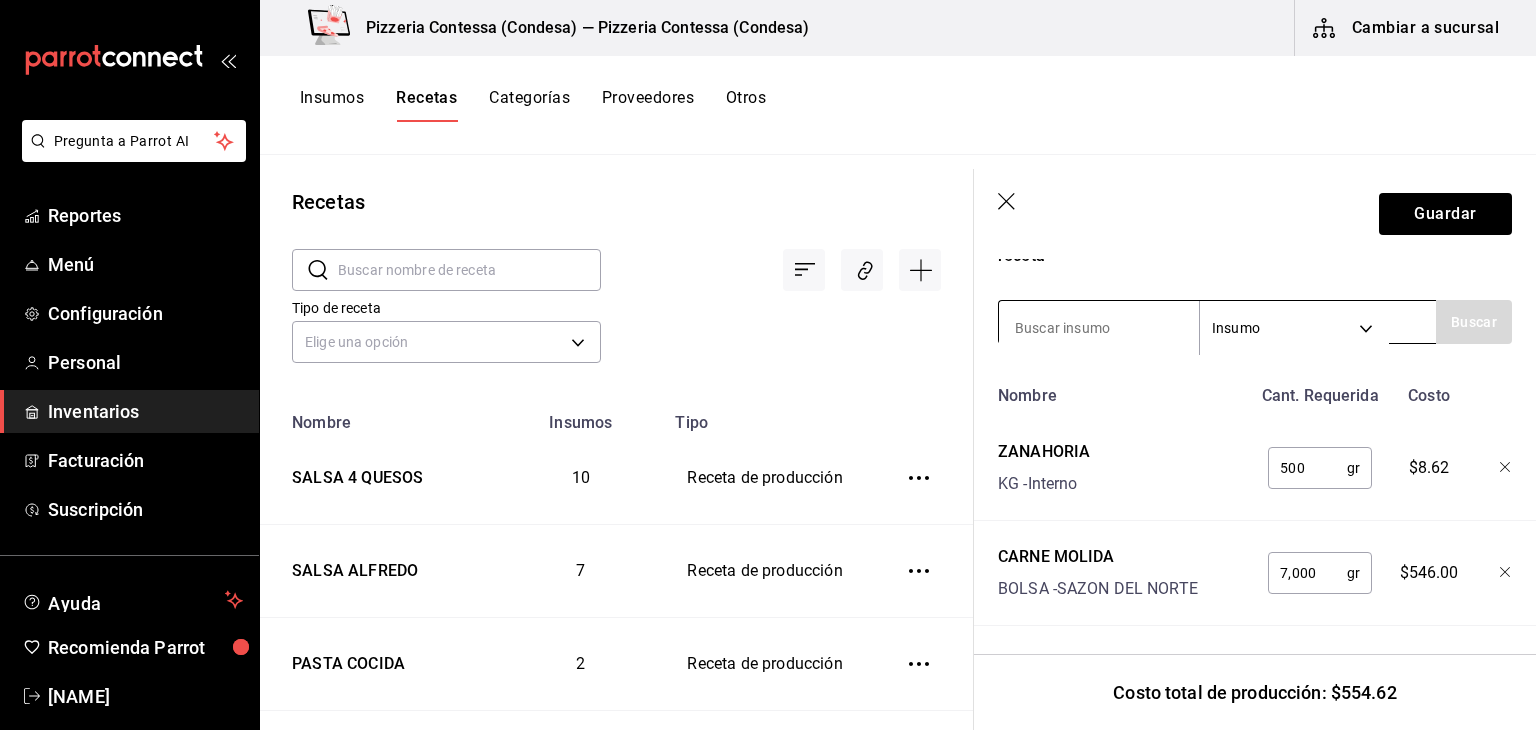 click at bounding box center [1099, 328] 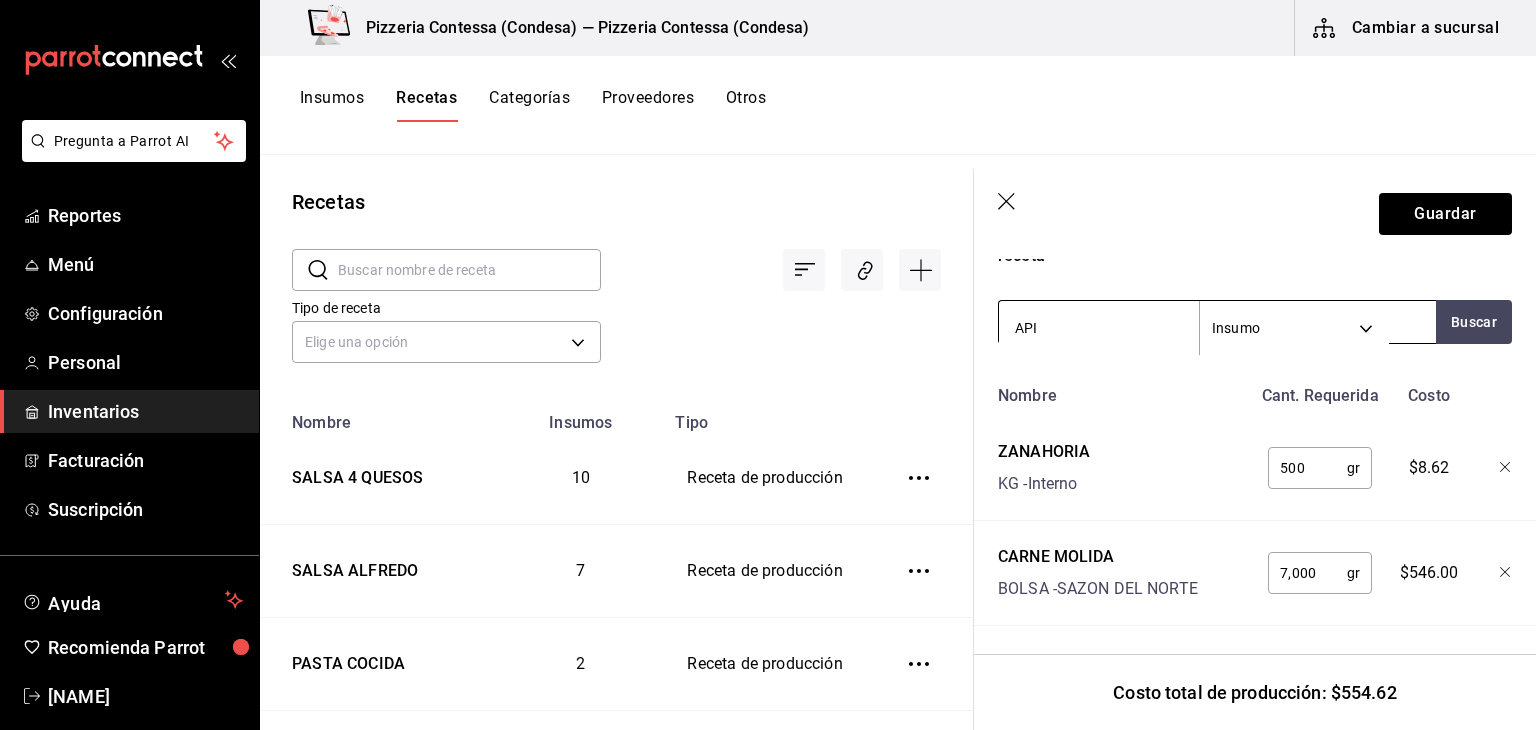 type on "APIO" 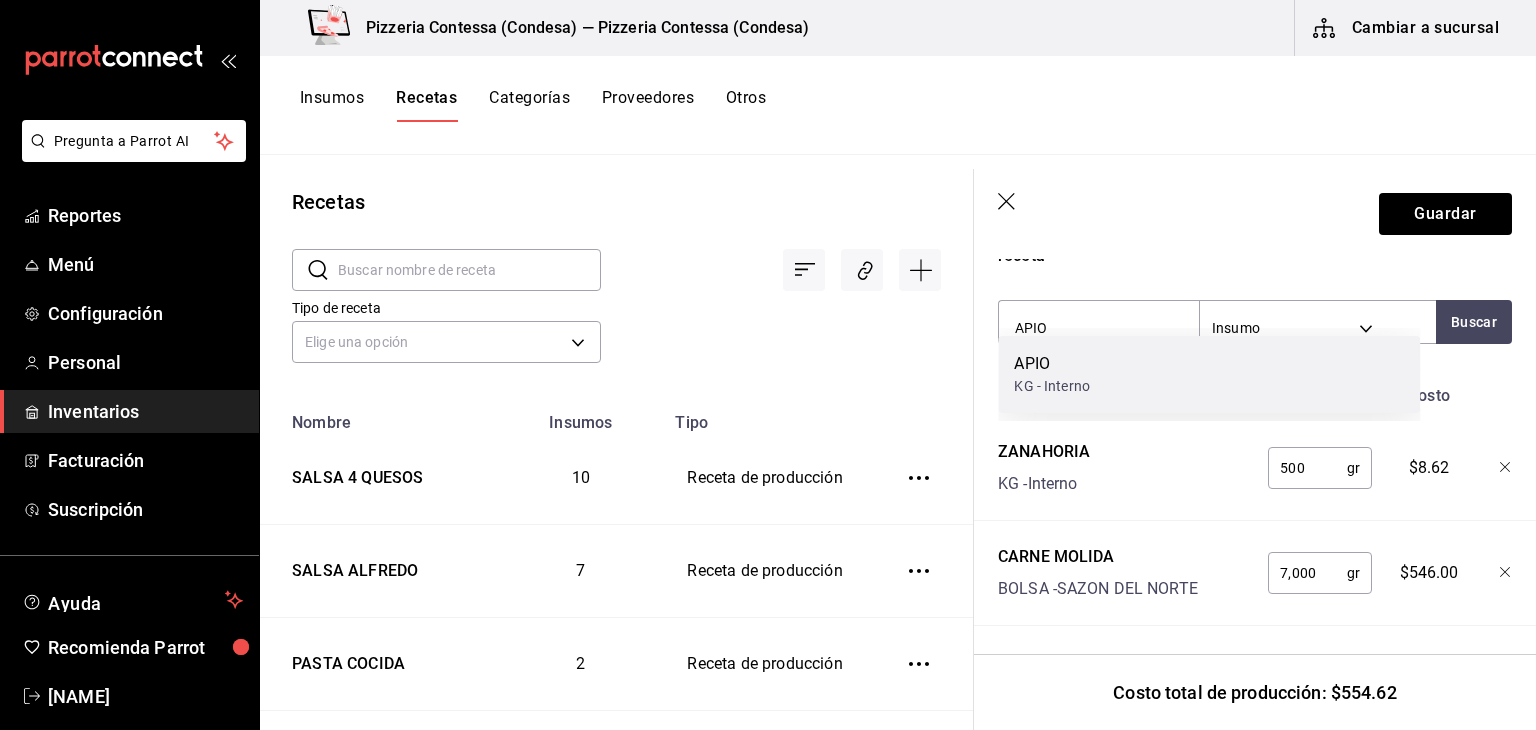 click on "APIO KG - Interno" at bounding box center [1209, 374] 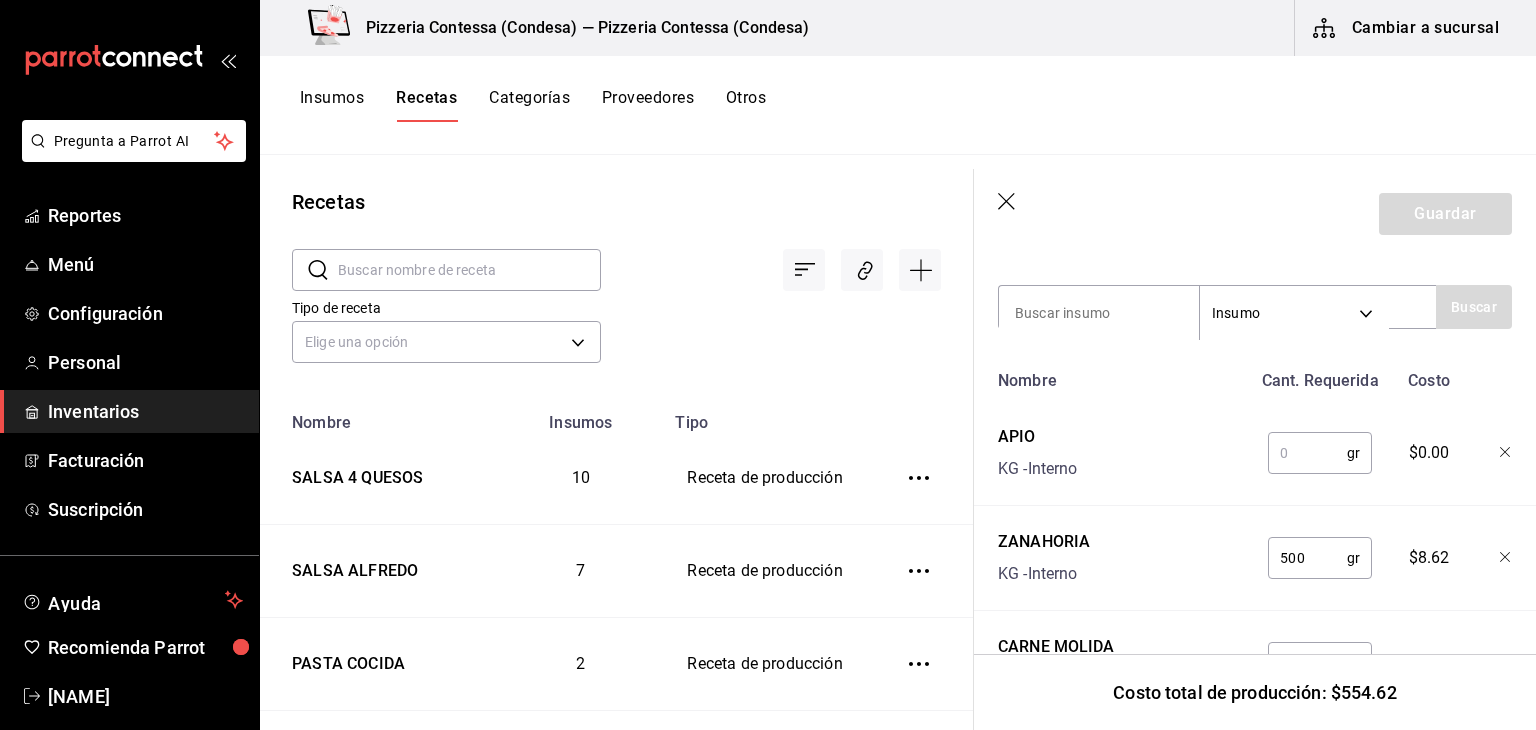 click at bounding box center (1307, 453) 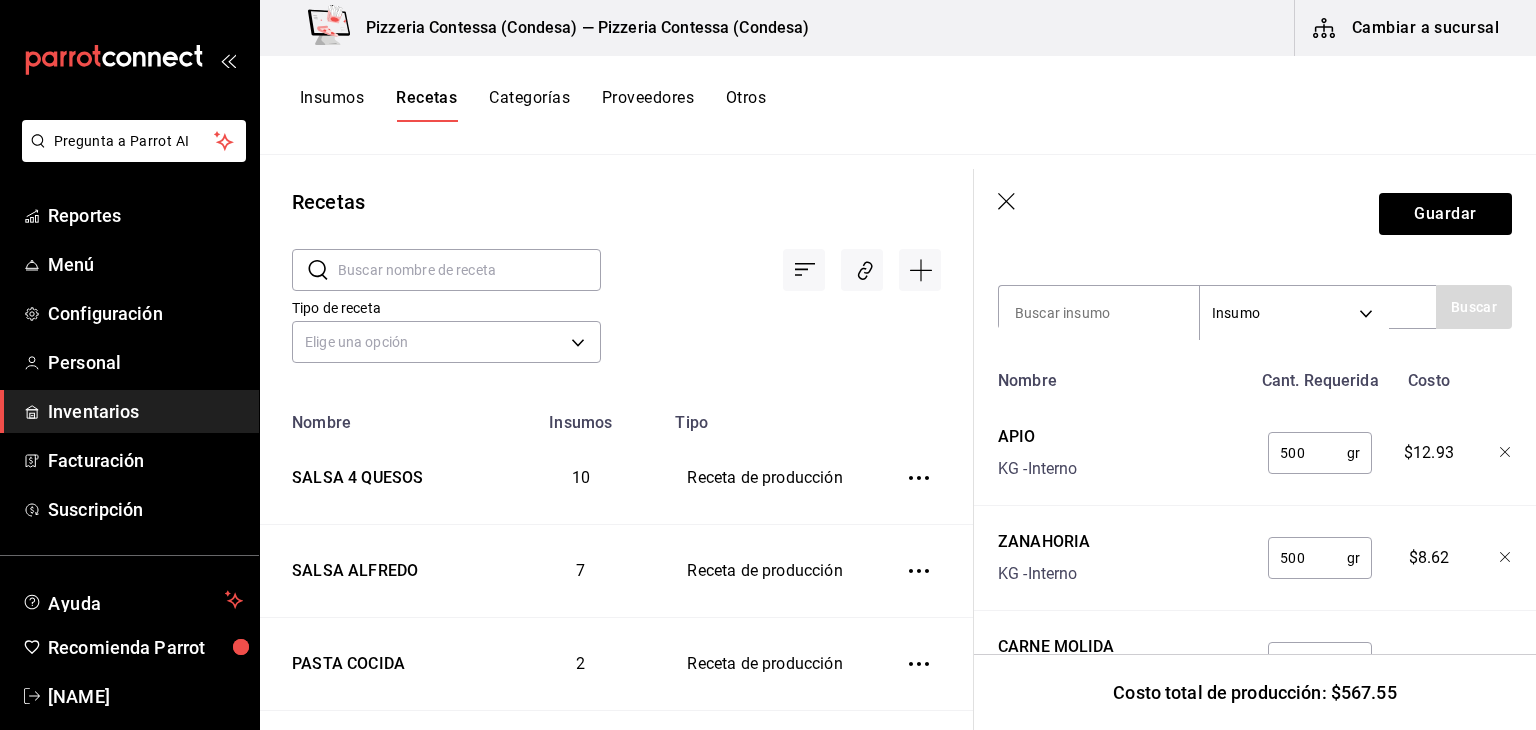 type on "500" 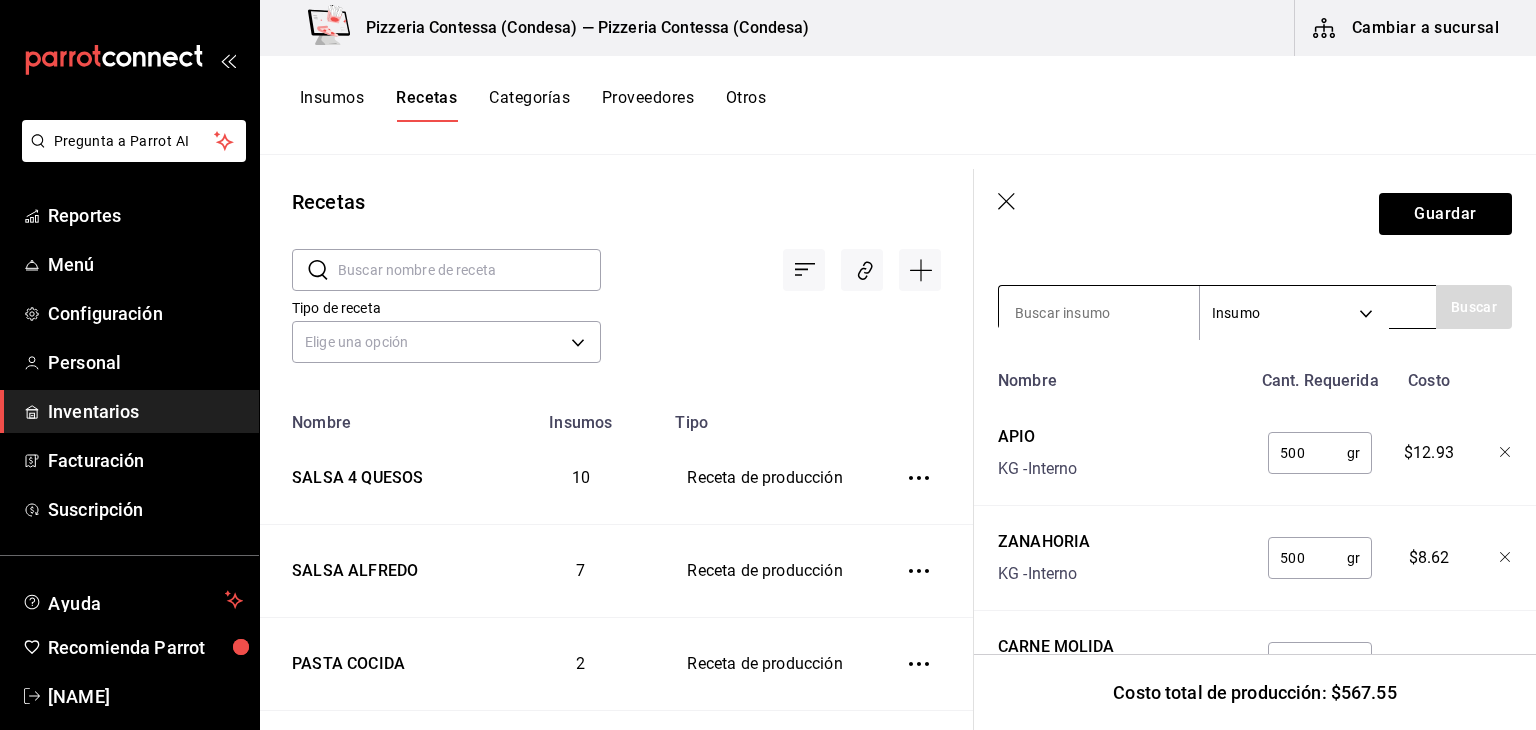 click at bounding box center (1099, 313) 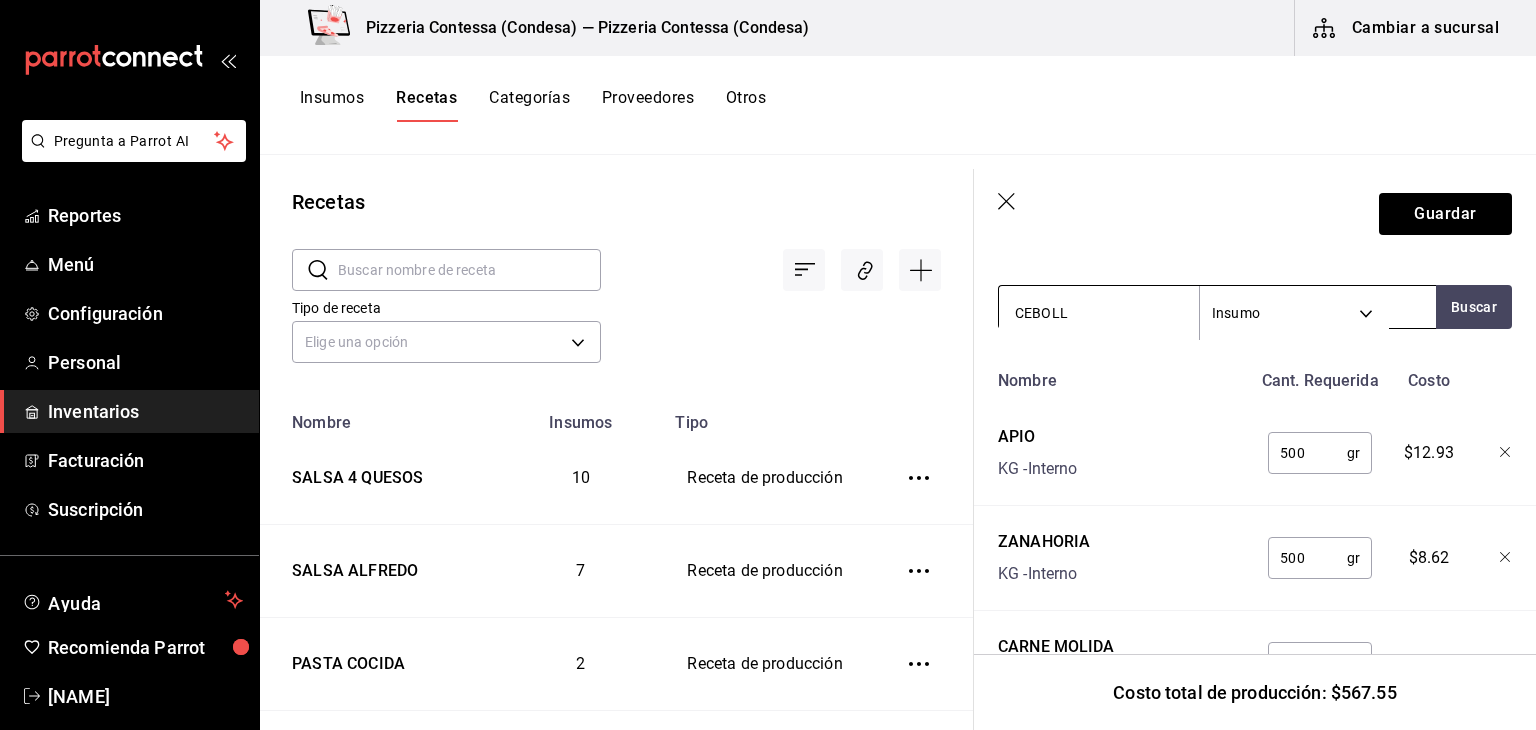 type on "CEBOLLA" 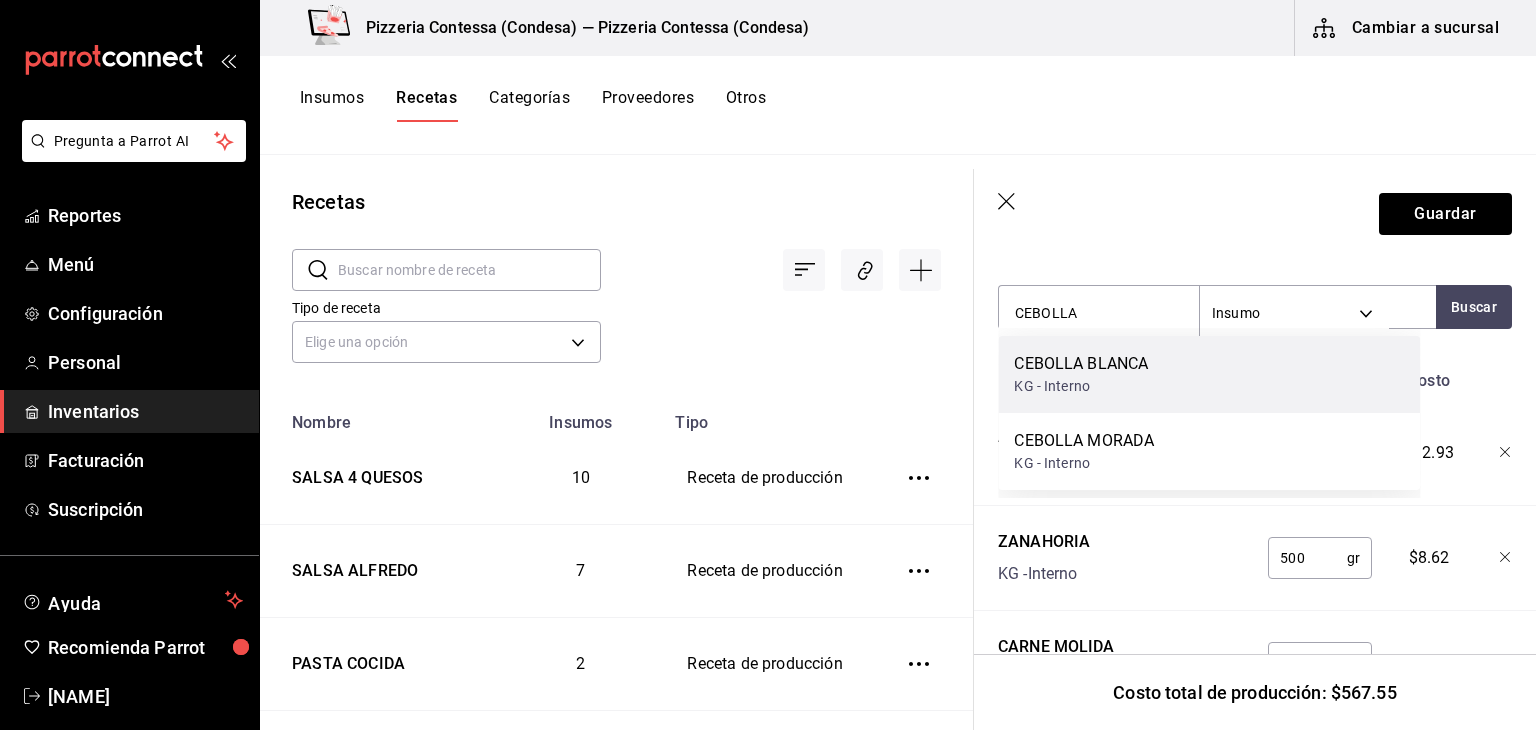 click on "CEBOLLA BLANCA" at bounding box center [1081, 364] 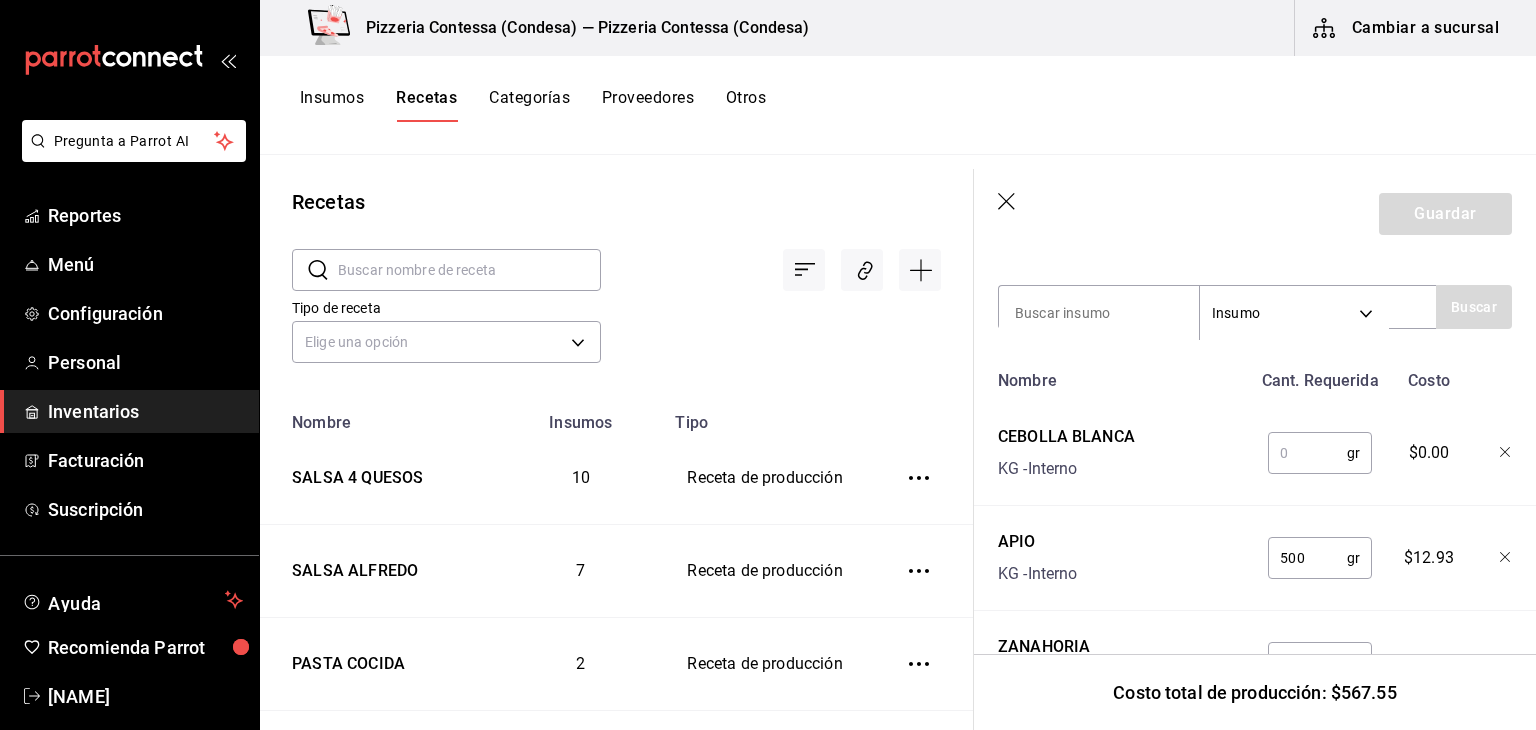 click at bounding box center (1307, 453) 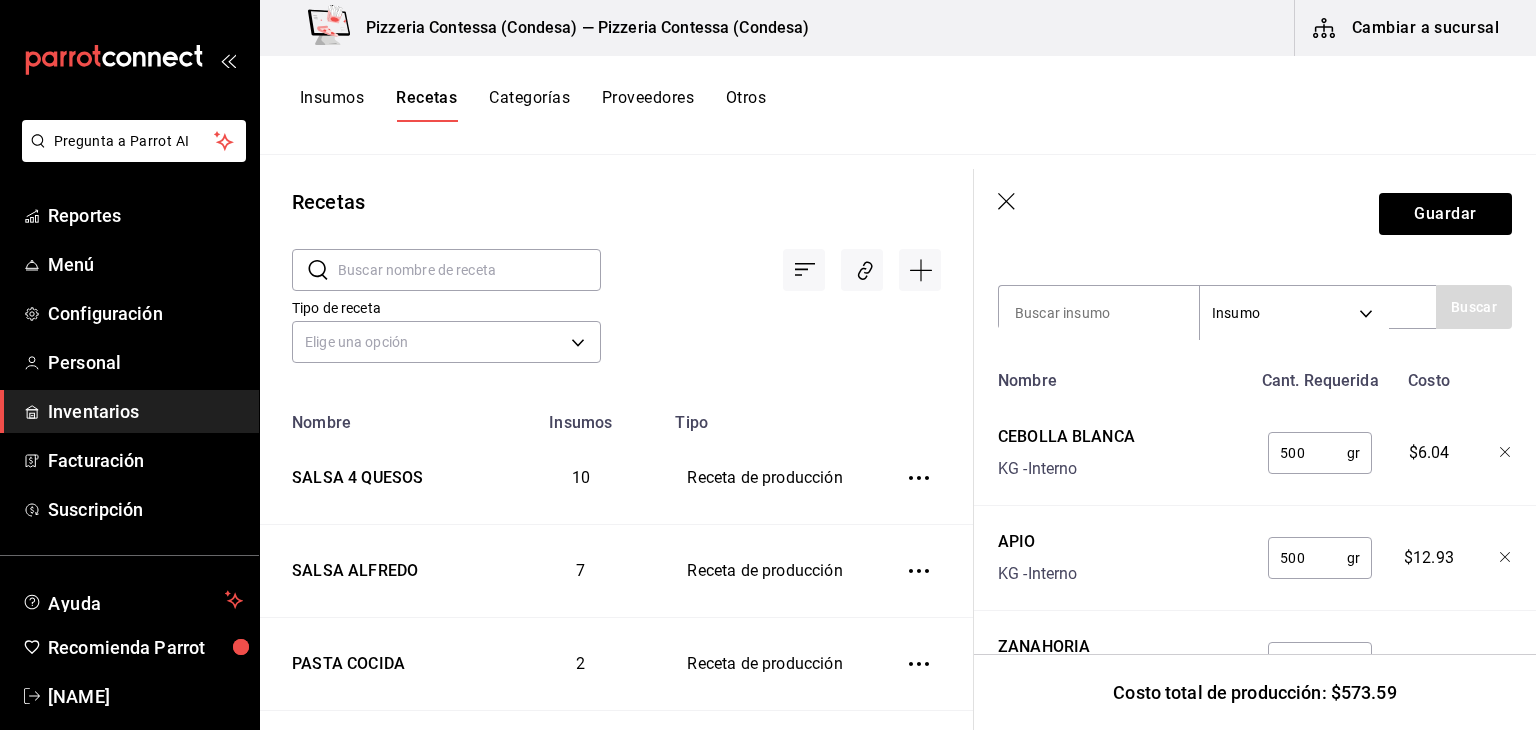 type on "500" 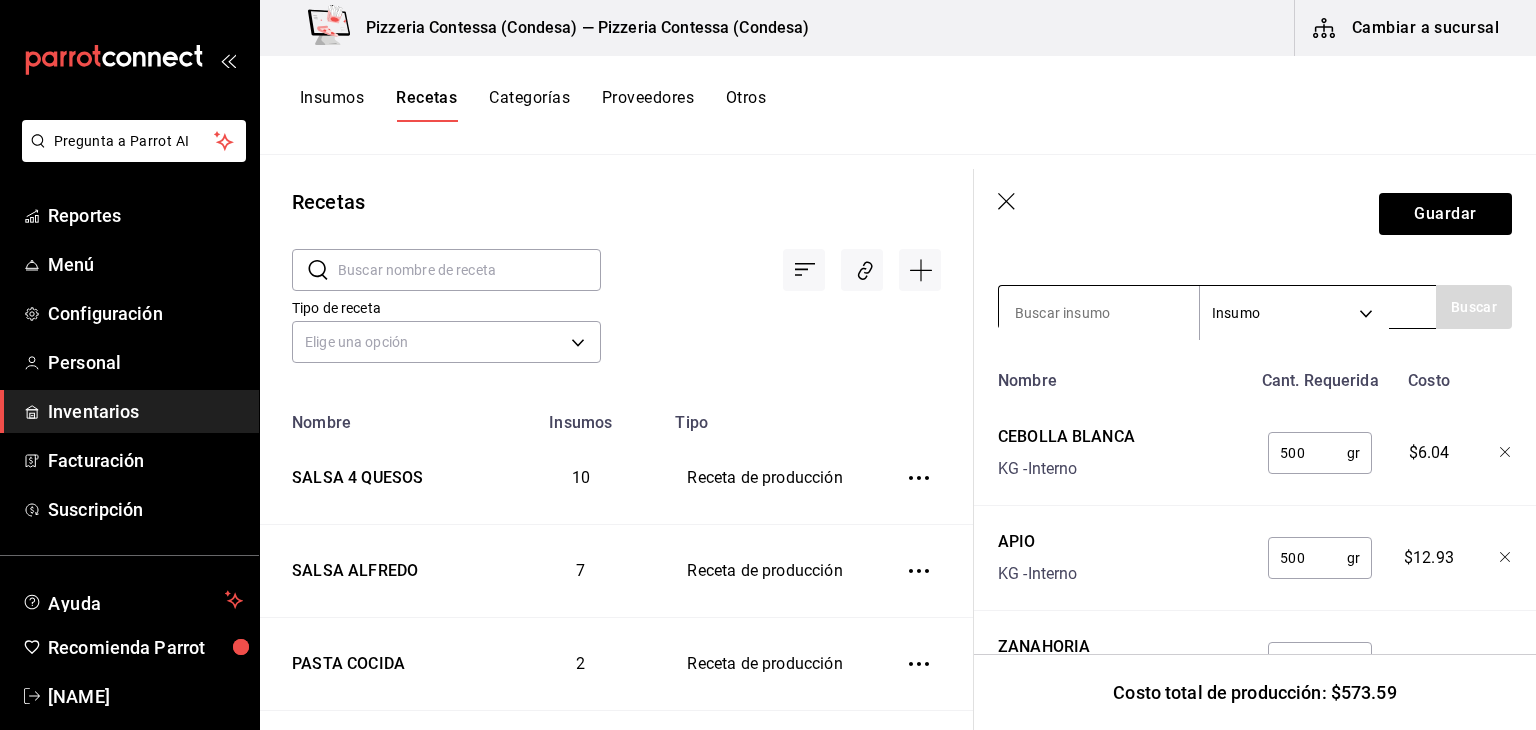 click at bounding box center [1099, 313] 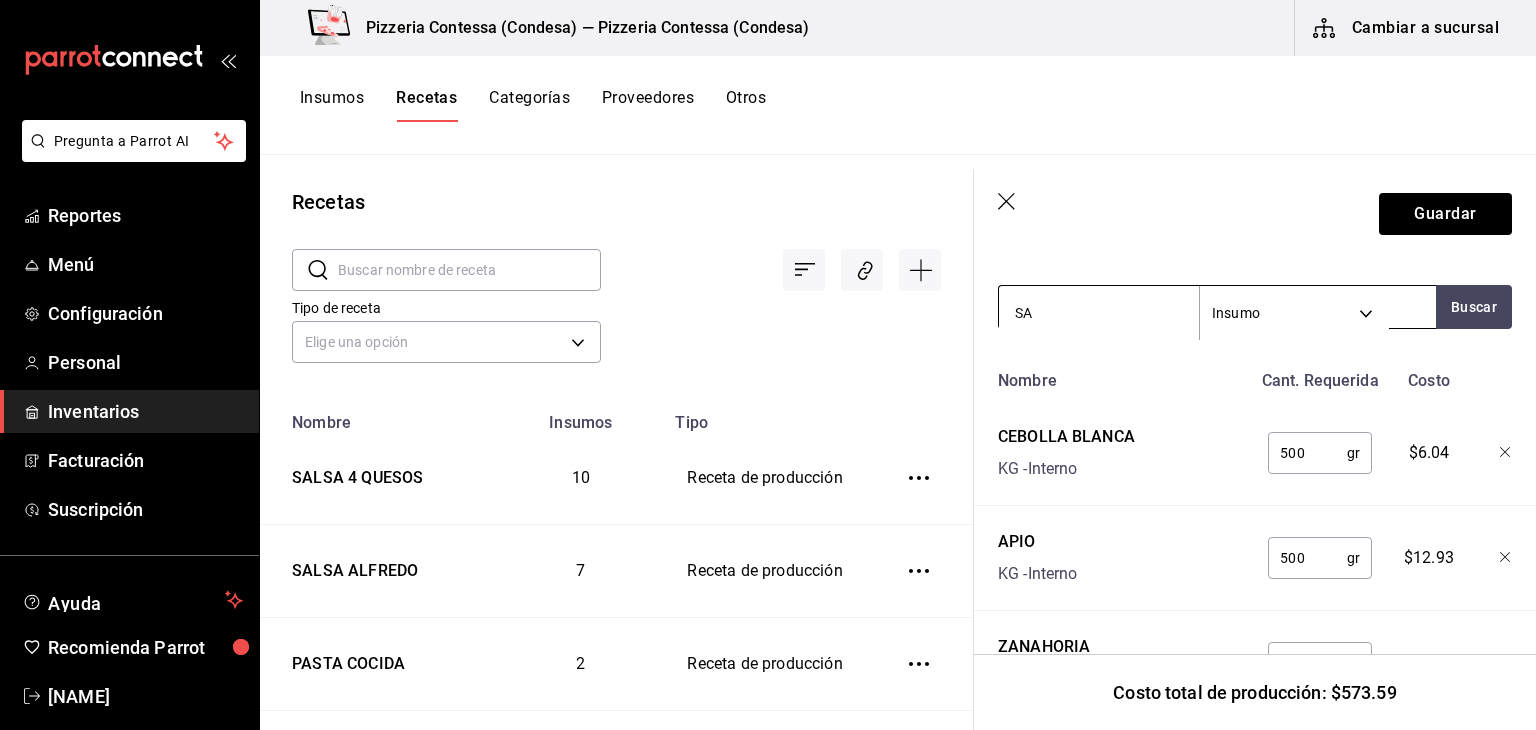 type on "SAL" 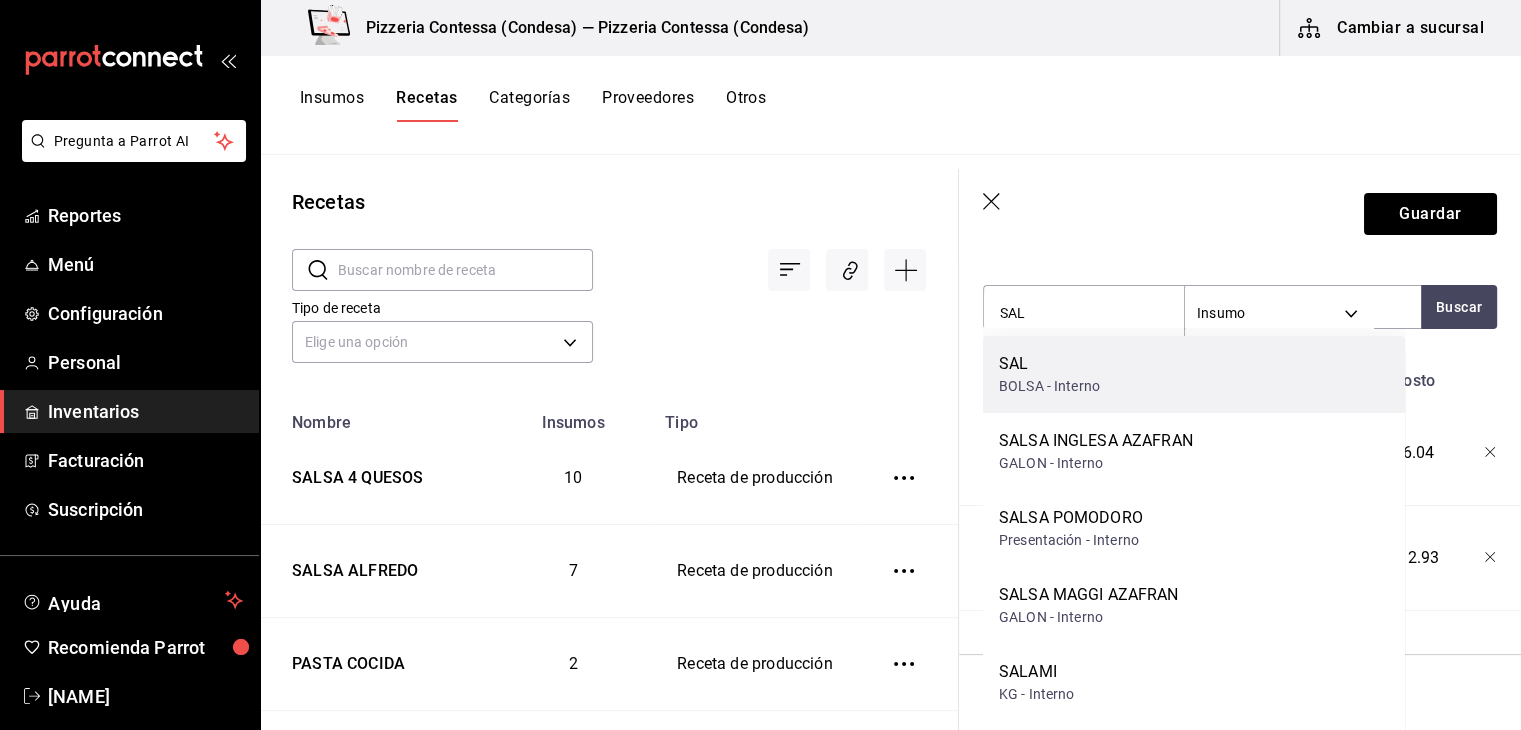 click on "SAL BOLSA - Interno" at bounding box center (1194, 374) 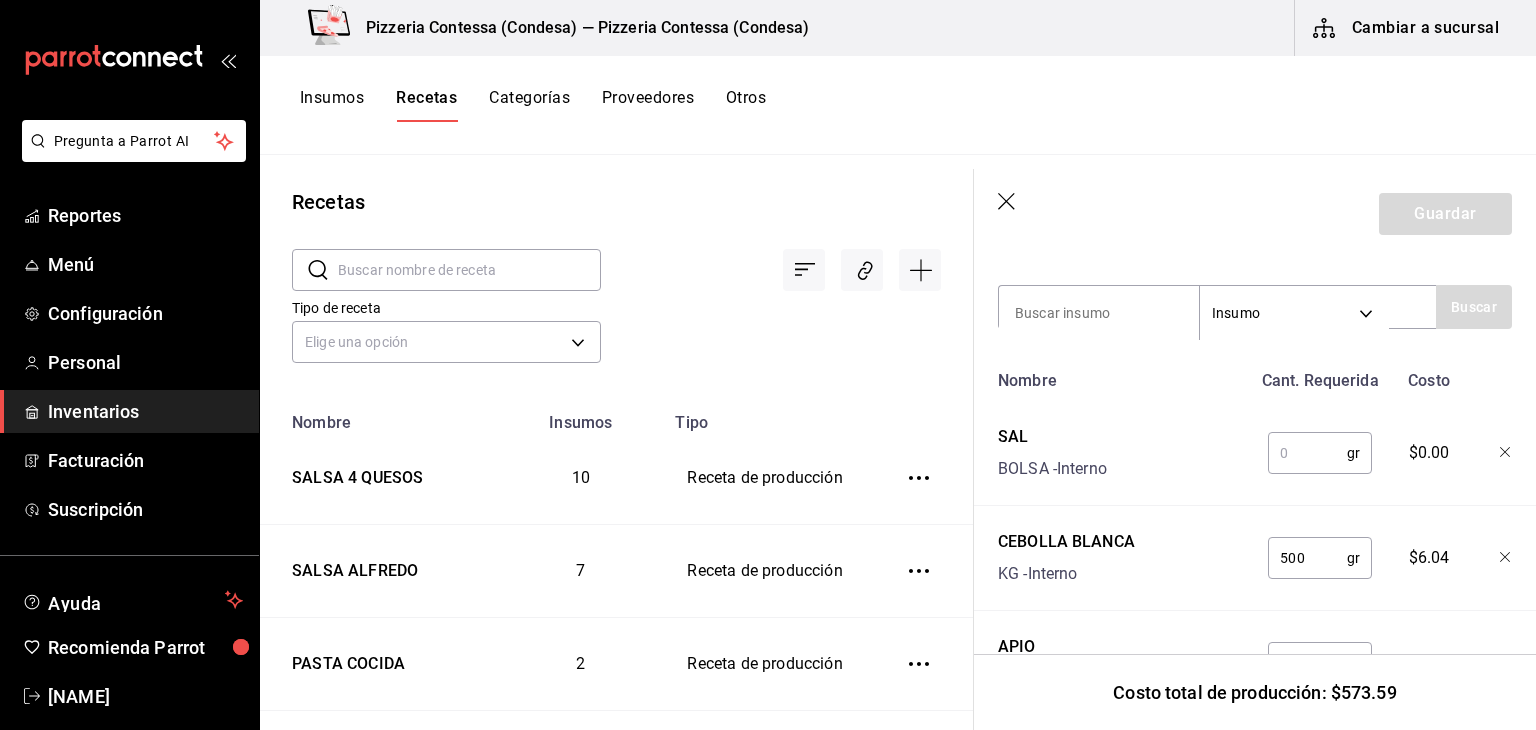 click at bounding box center [1307, 453] 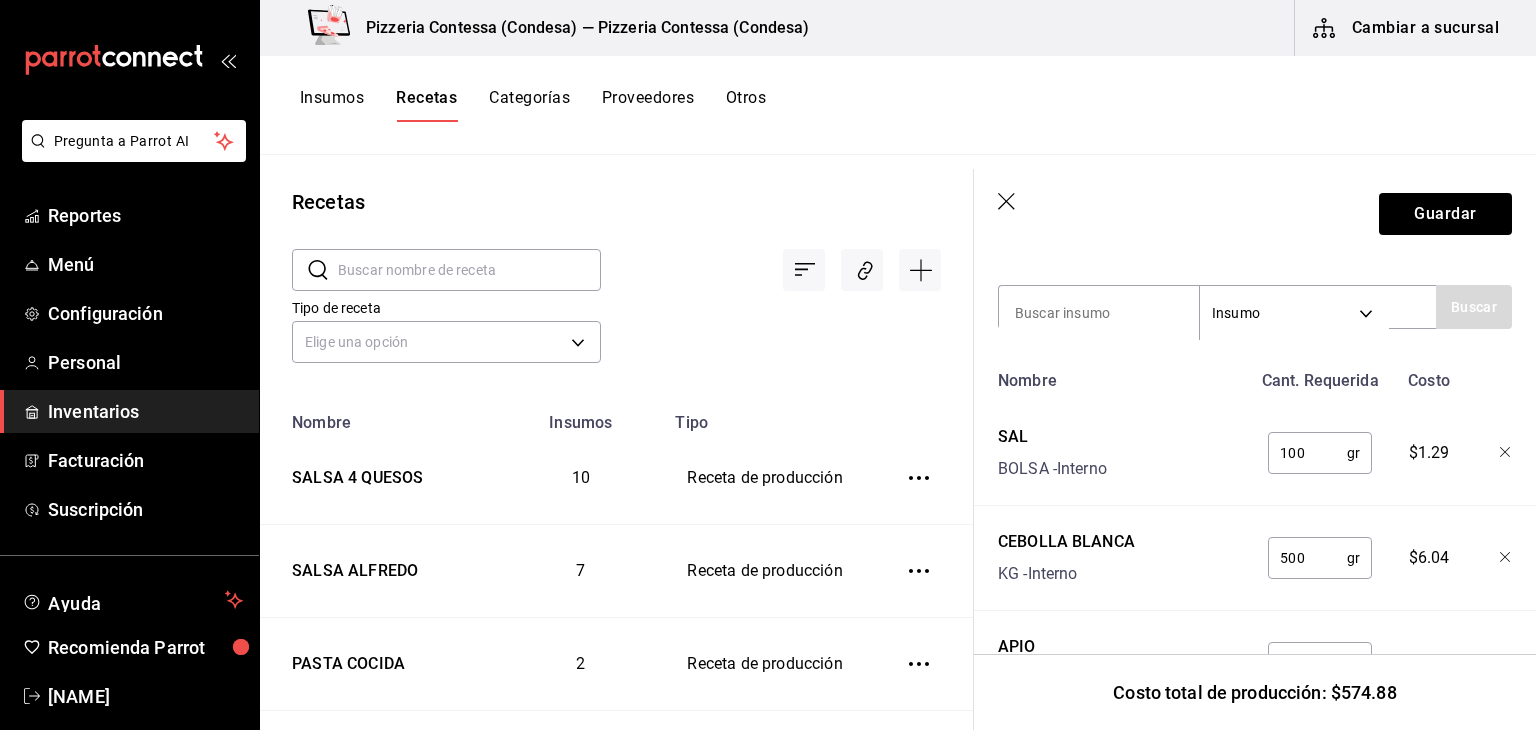 type on "100" 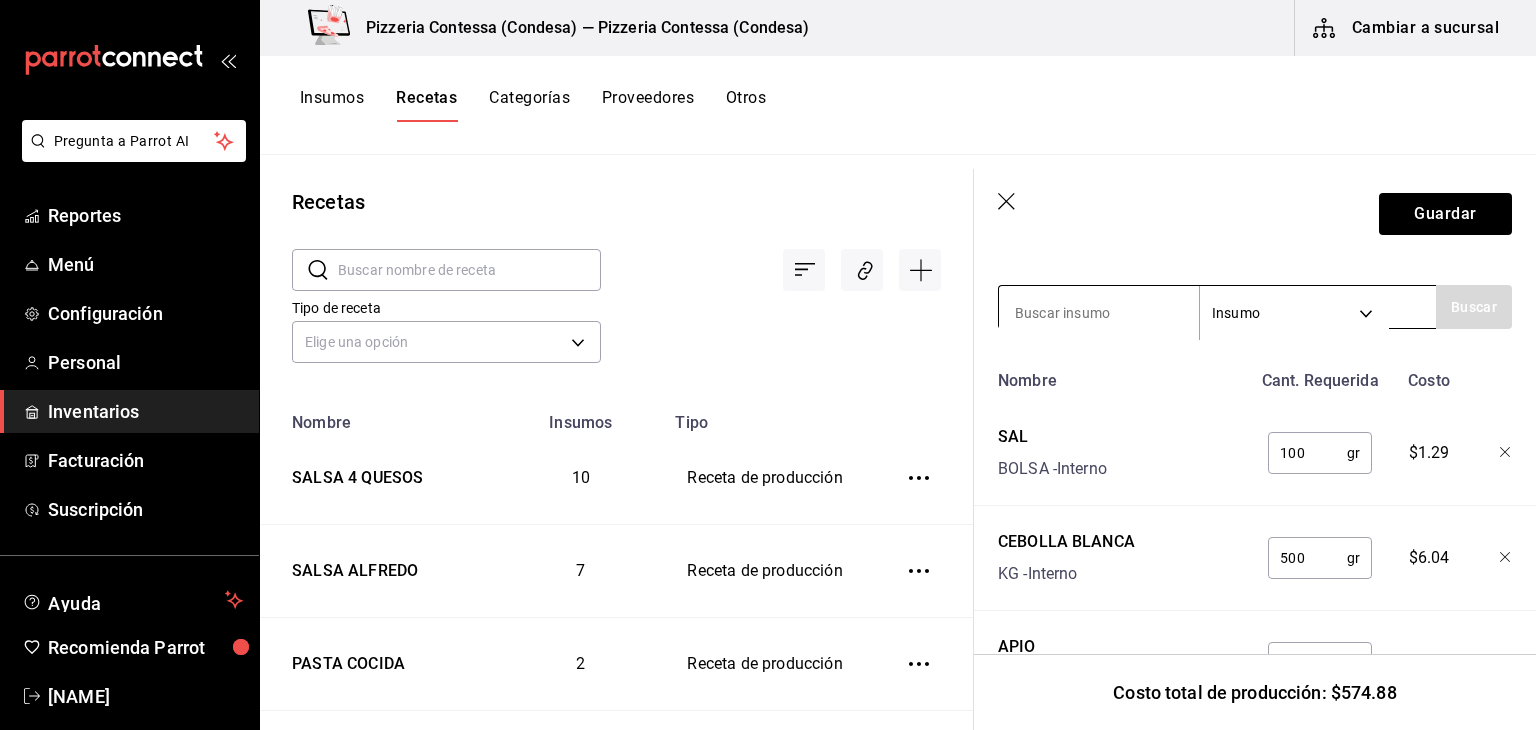 click at bounding box center (1099, 313) 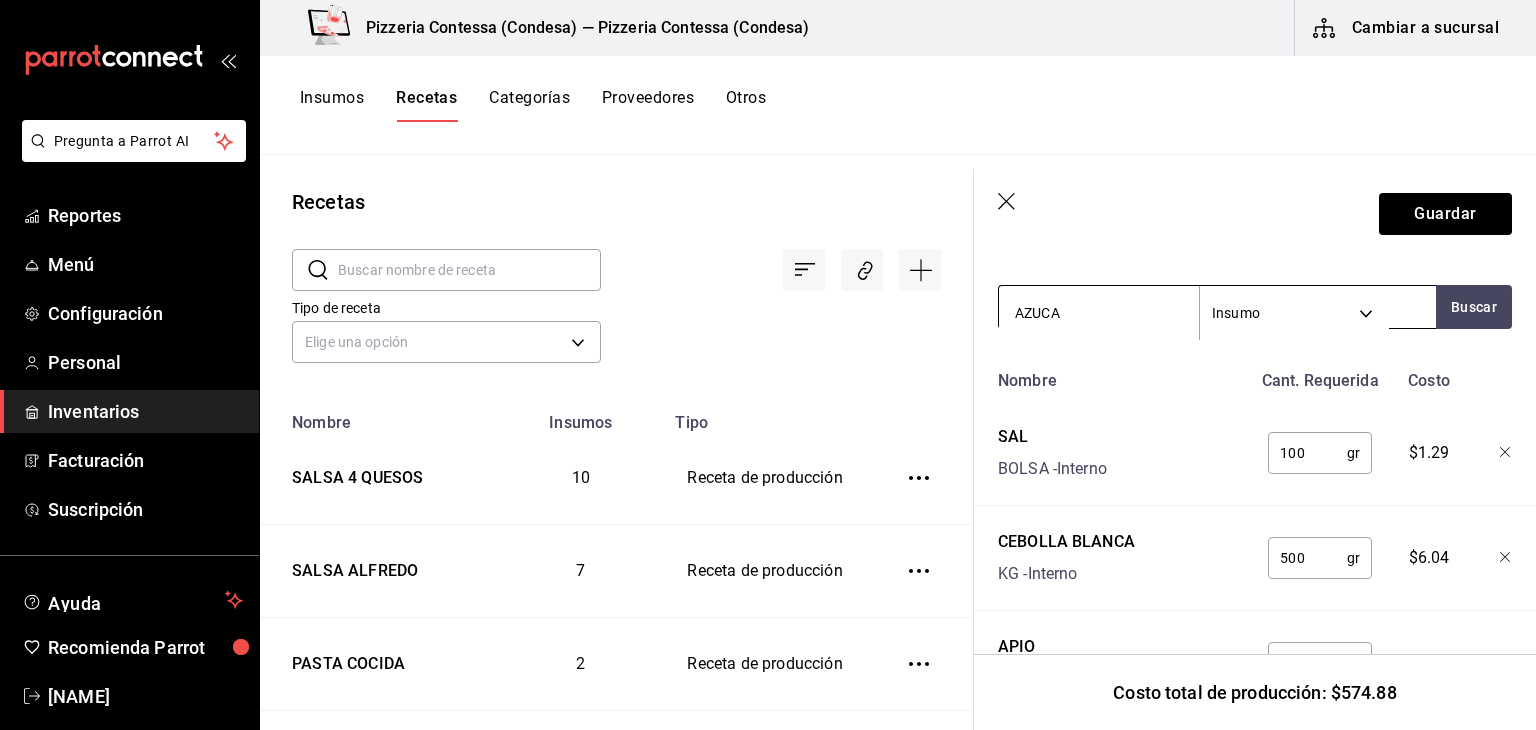 type on "AZUCAR" 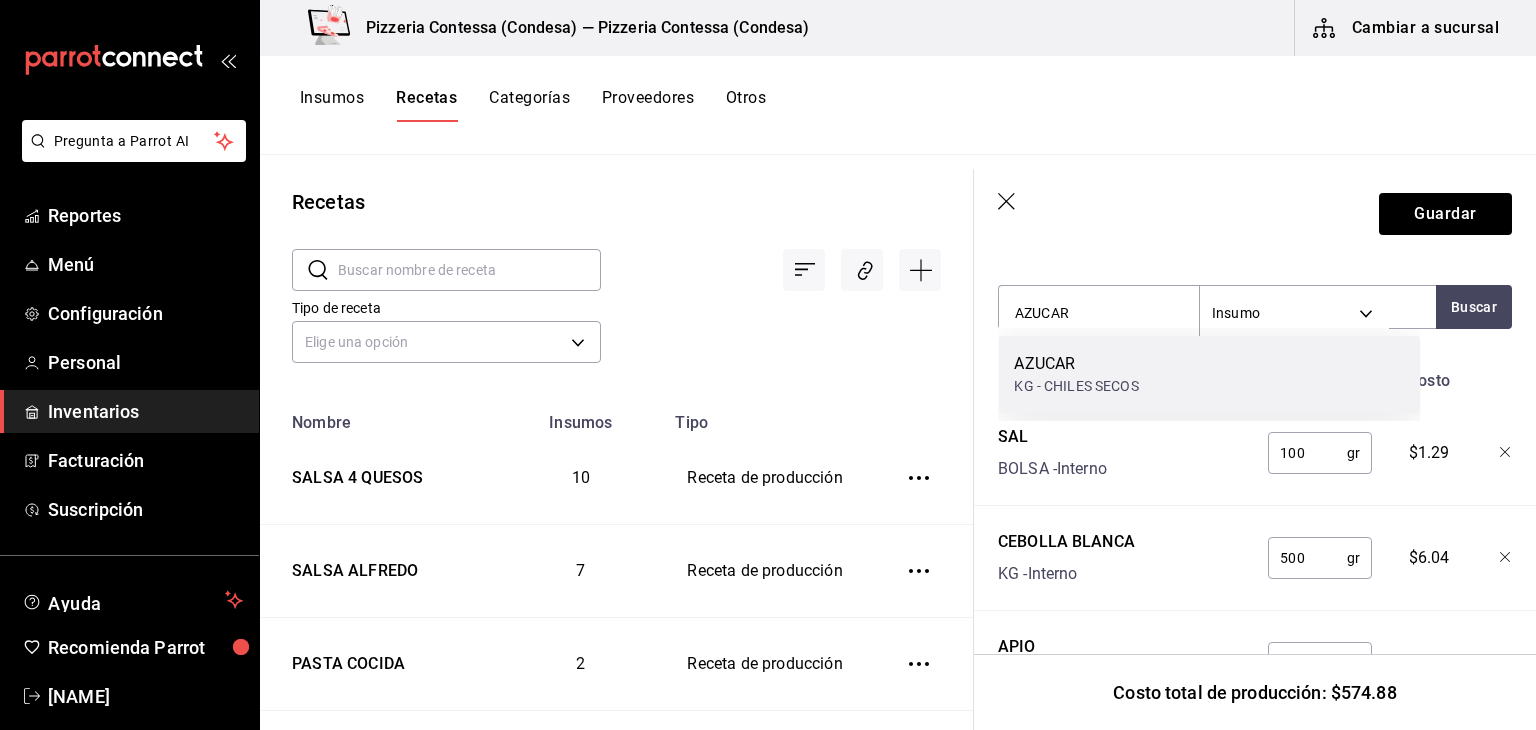 click on "AZUCAR" at bounding box center (1076, 364) 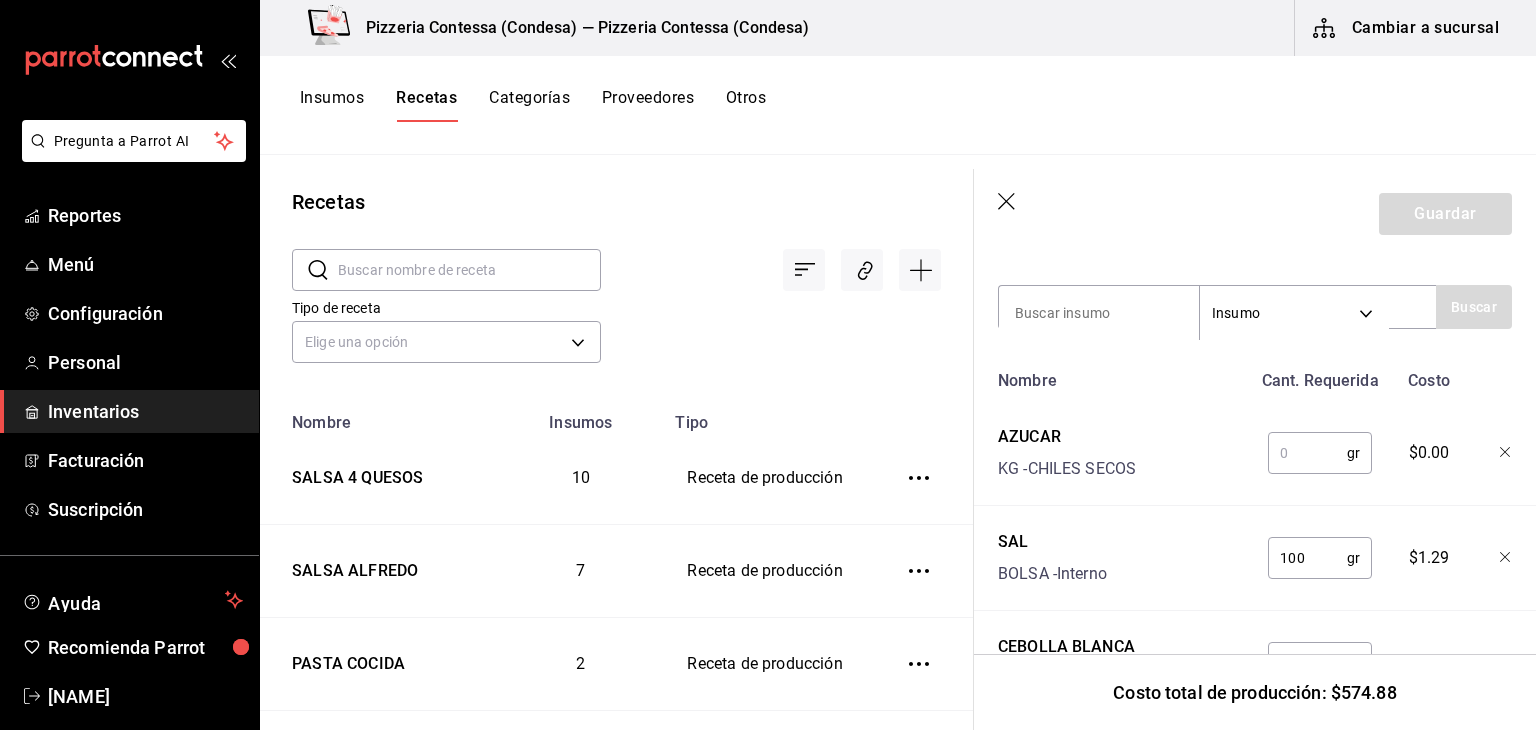 click at bounding box center (1307, 453) 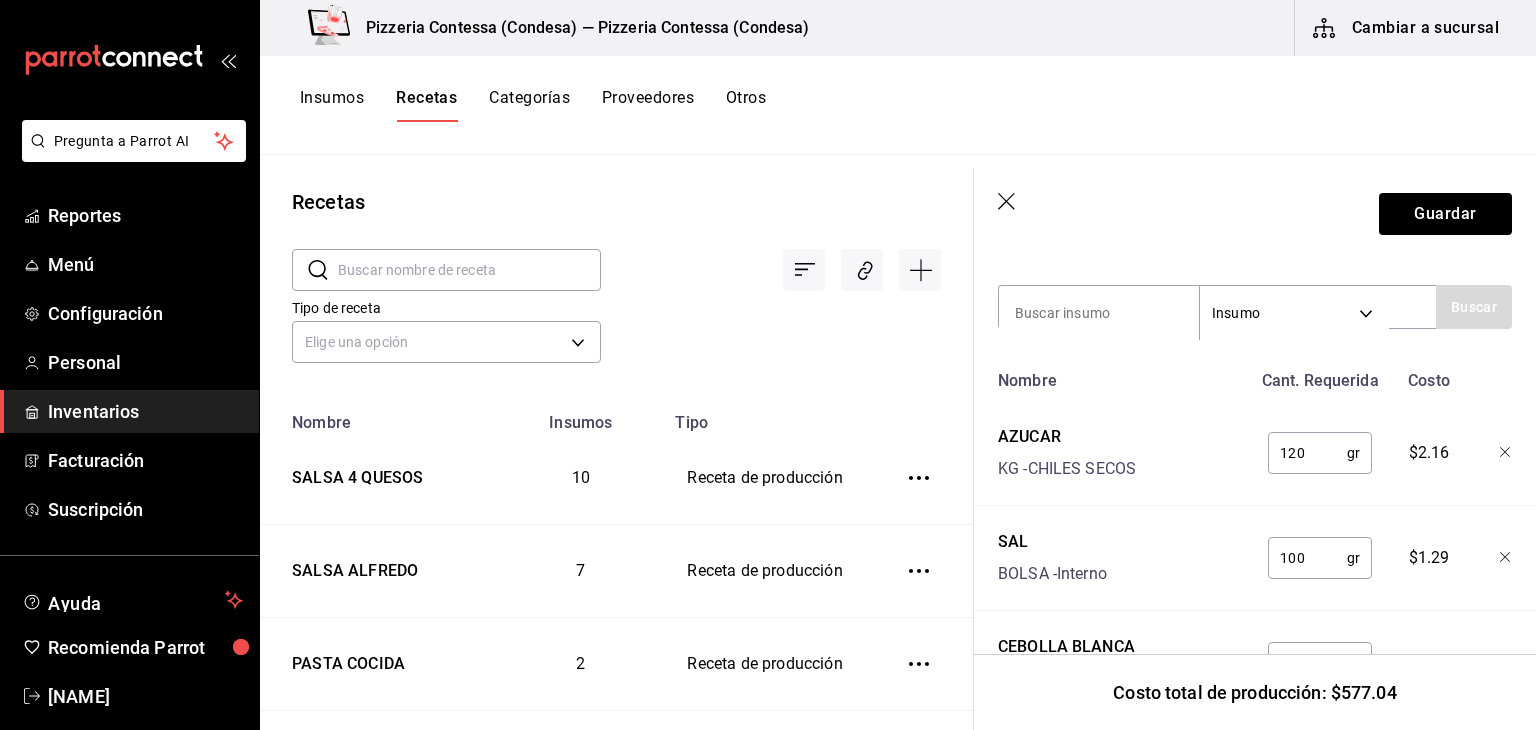 type on "120" 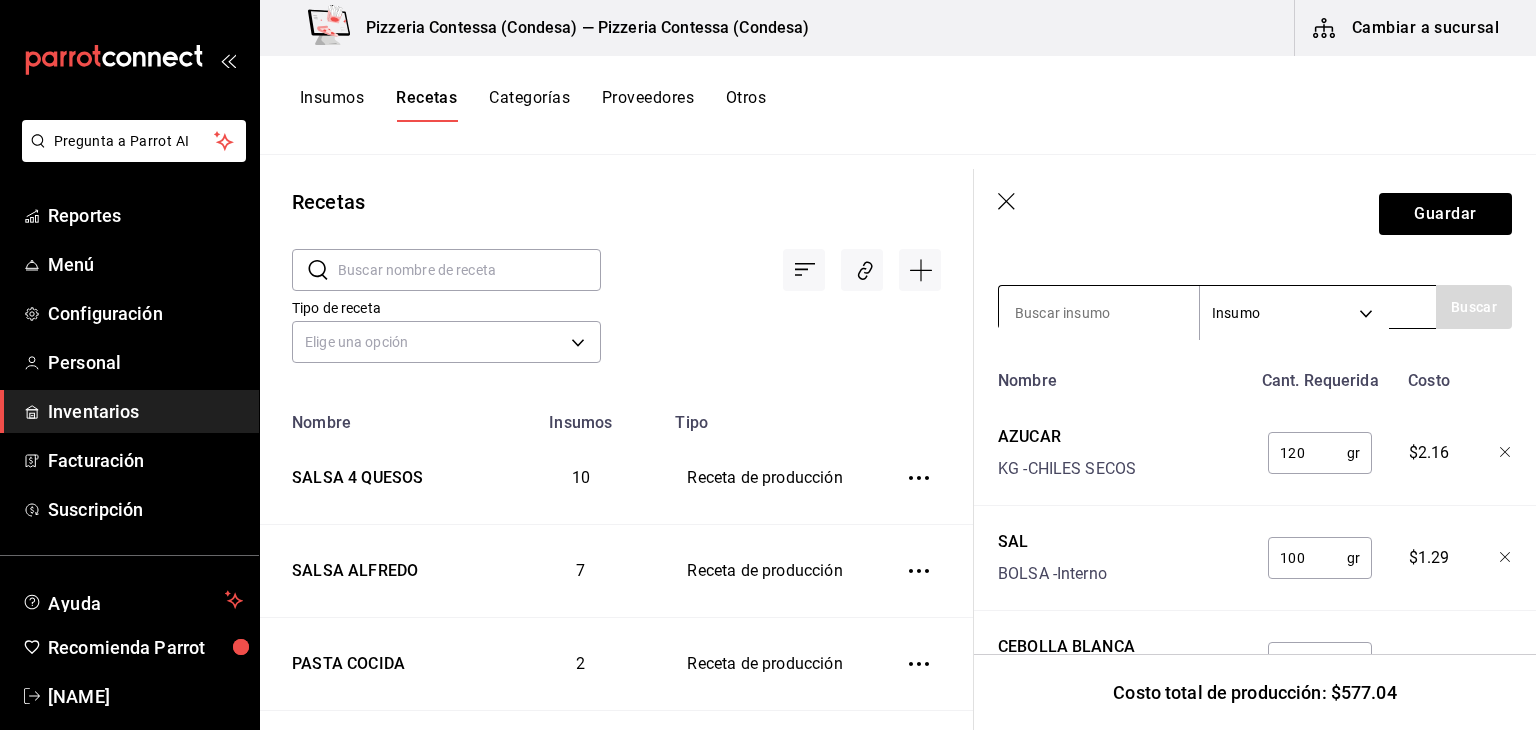 click at bounding box center (1099, 313) 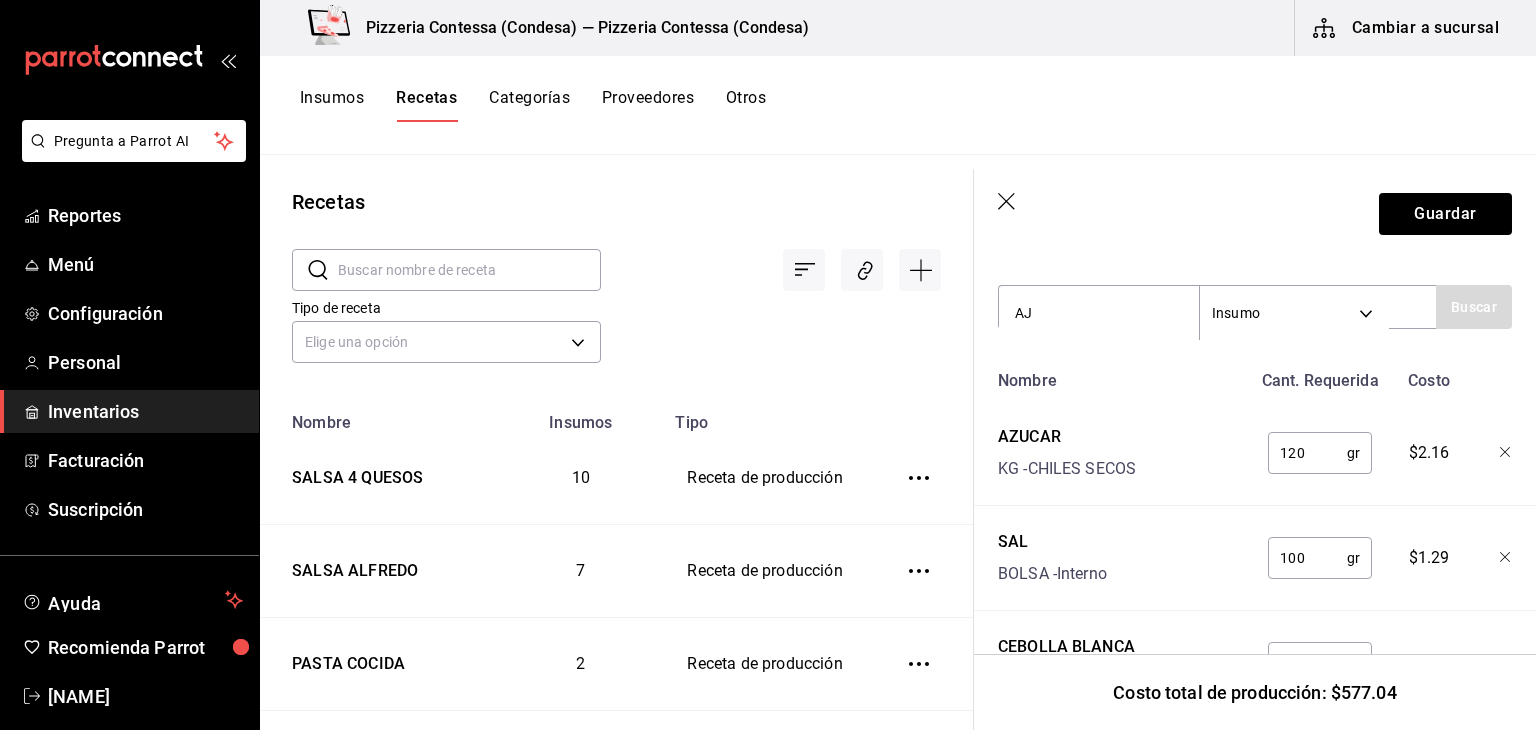 type on "AJO" 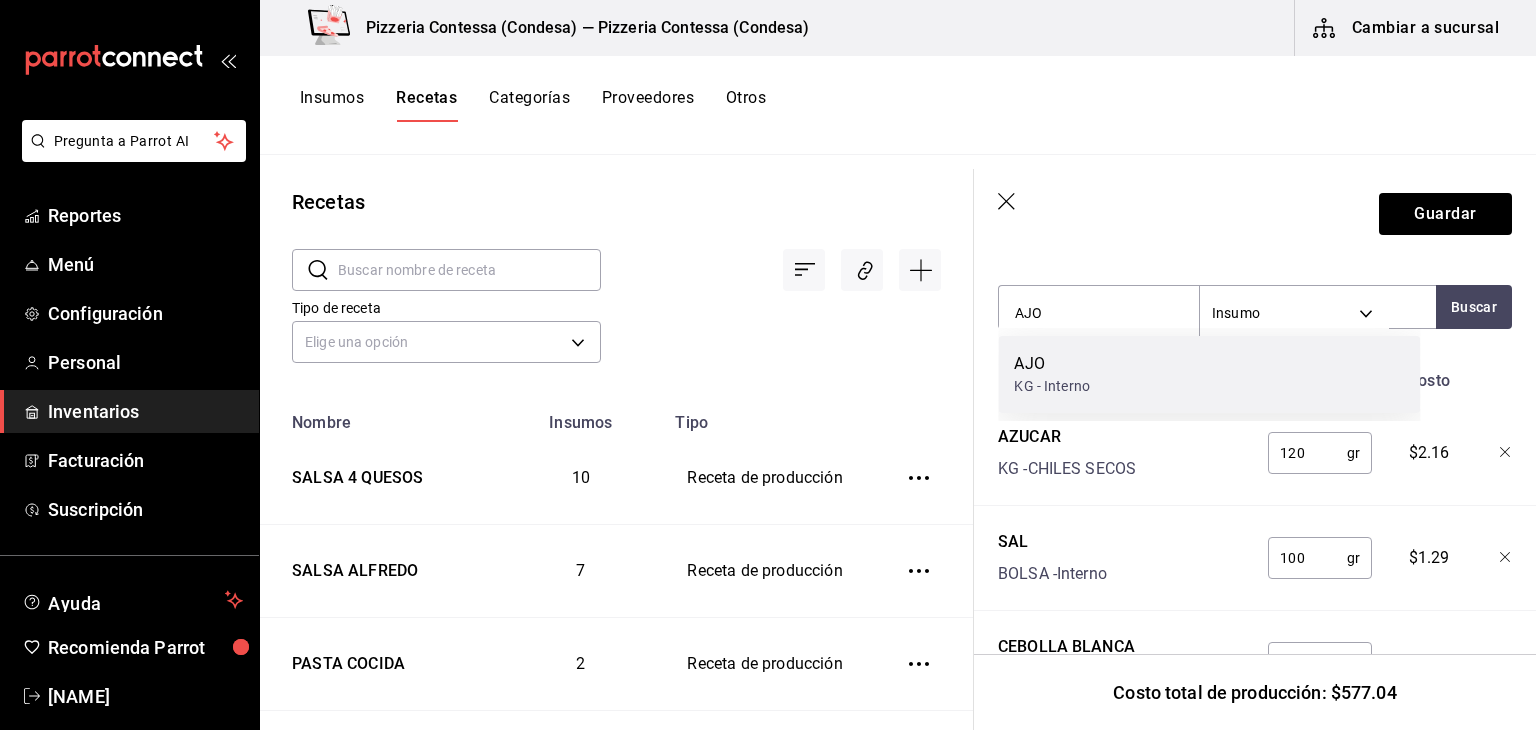 click on "AJO KG - Interno" at bounding box center (1209, 374) 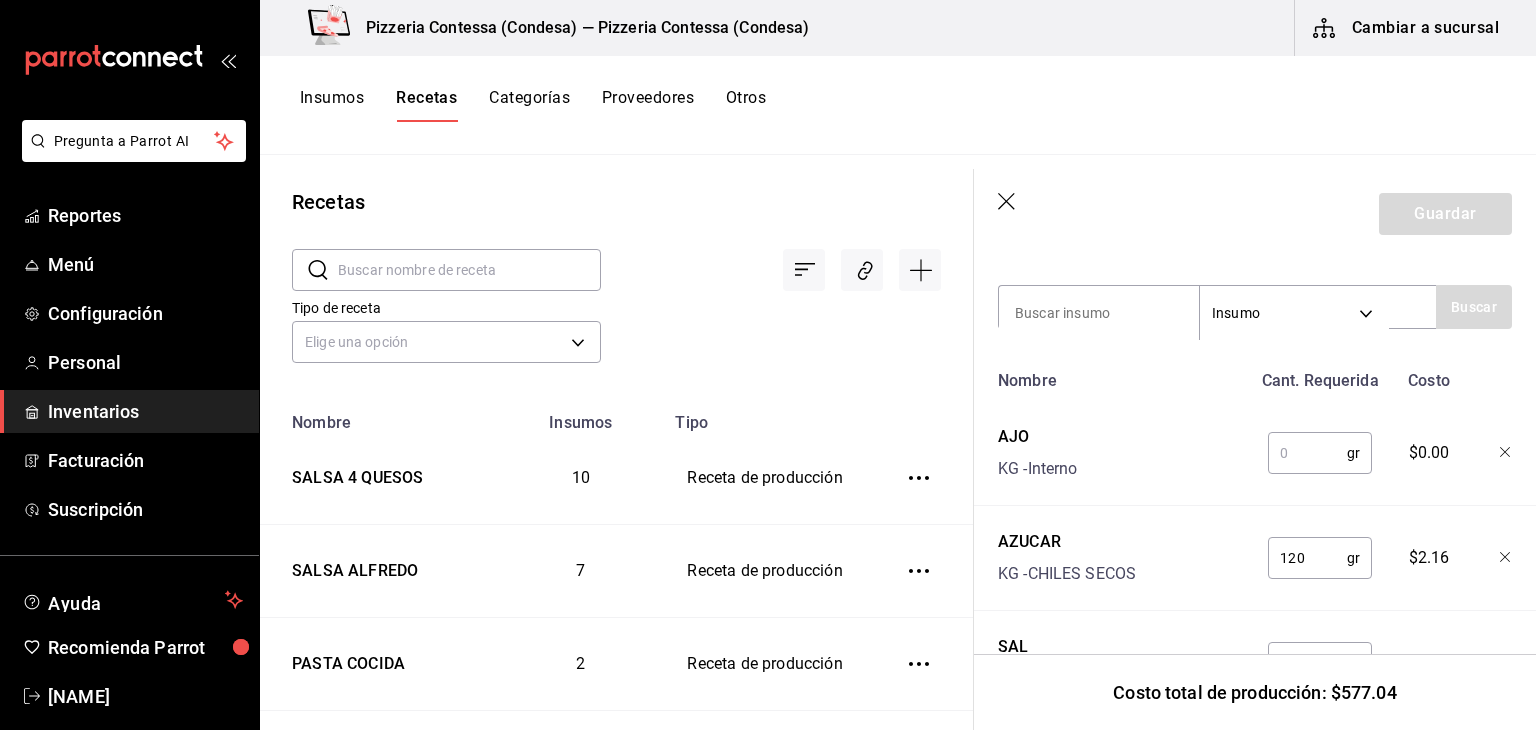 click at bounding box center [1307, 453] 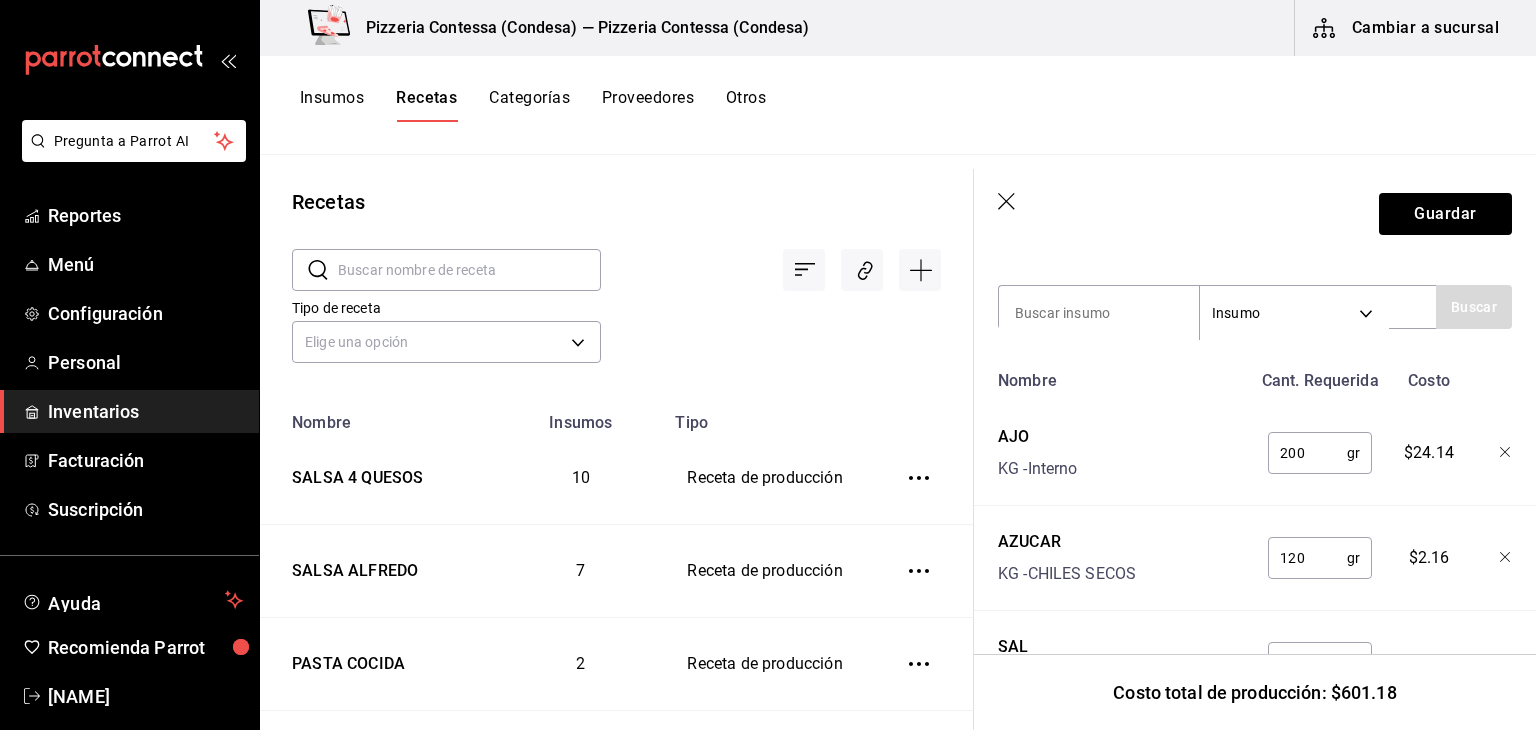type on "200" 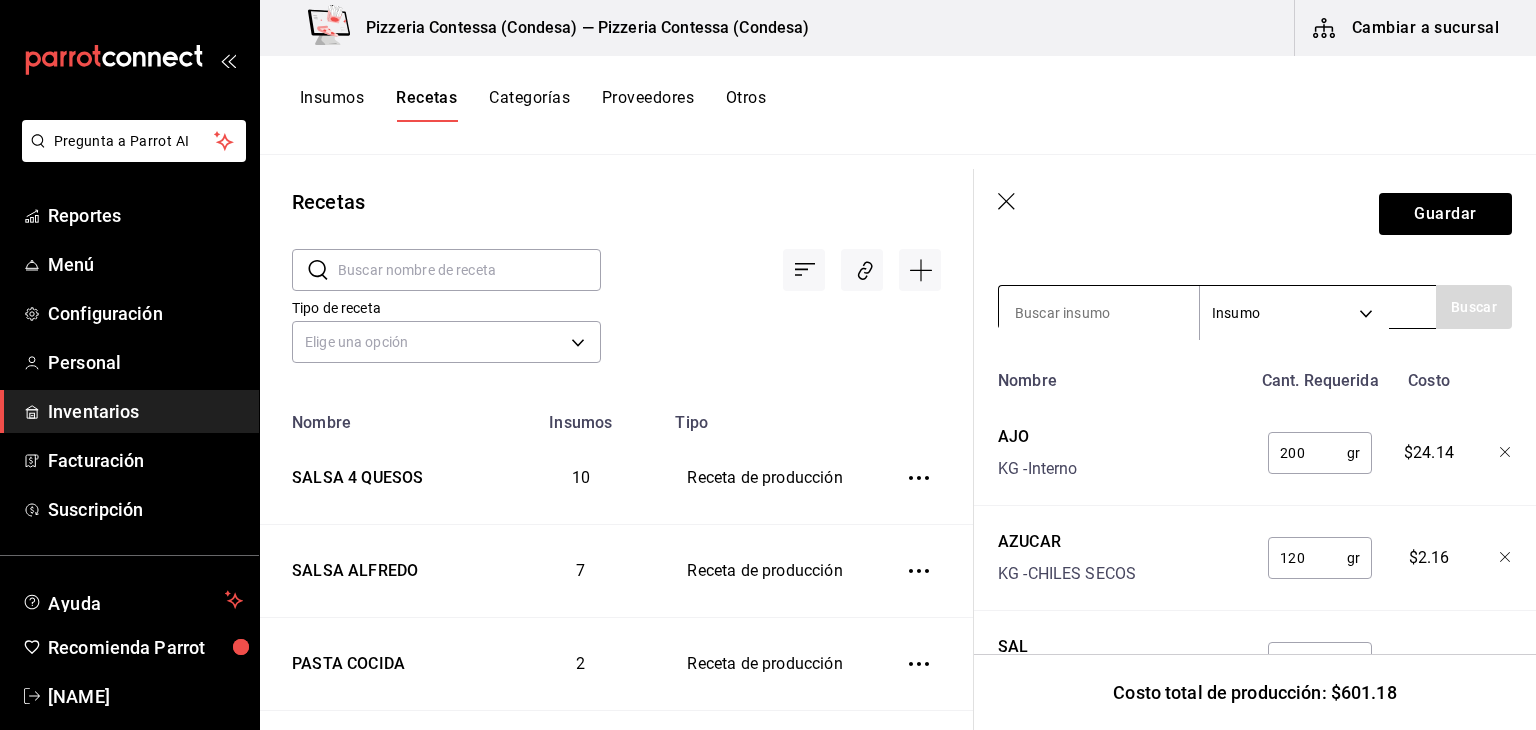 click at bounding box center (1099, 313) 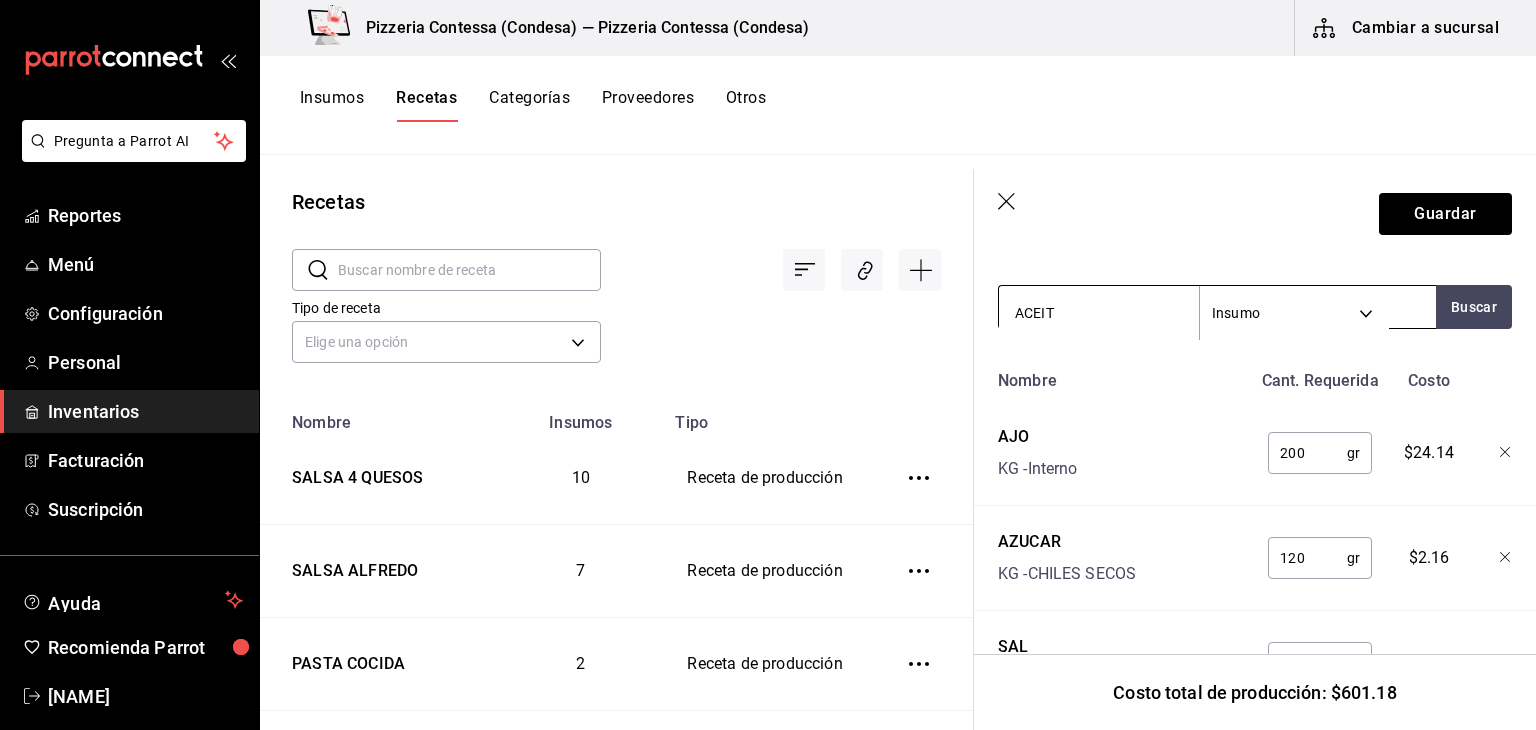 type on "ACEITE" 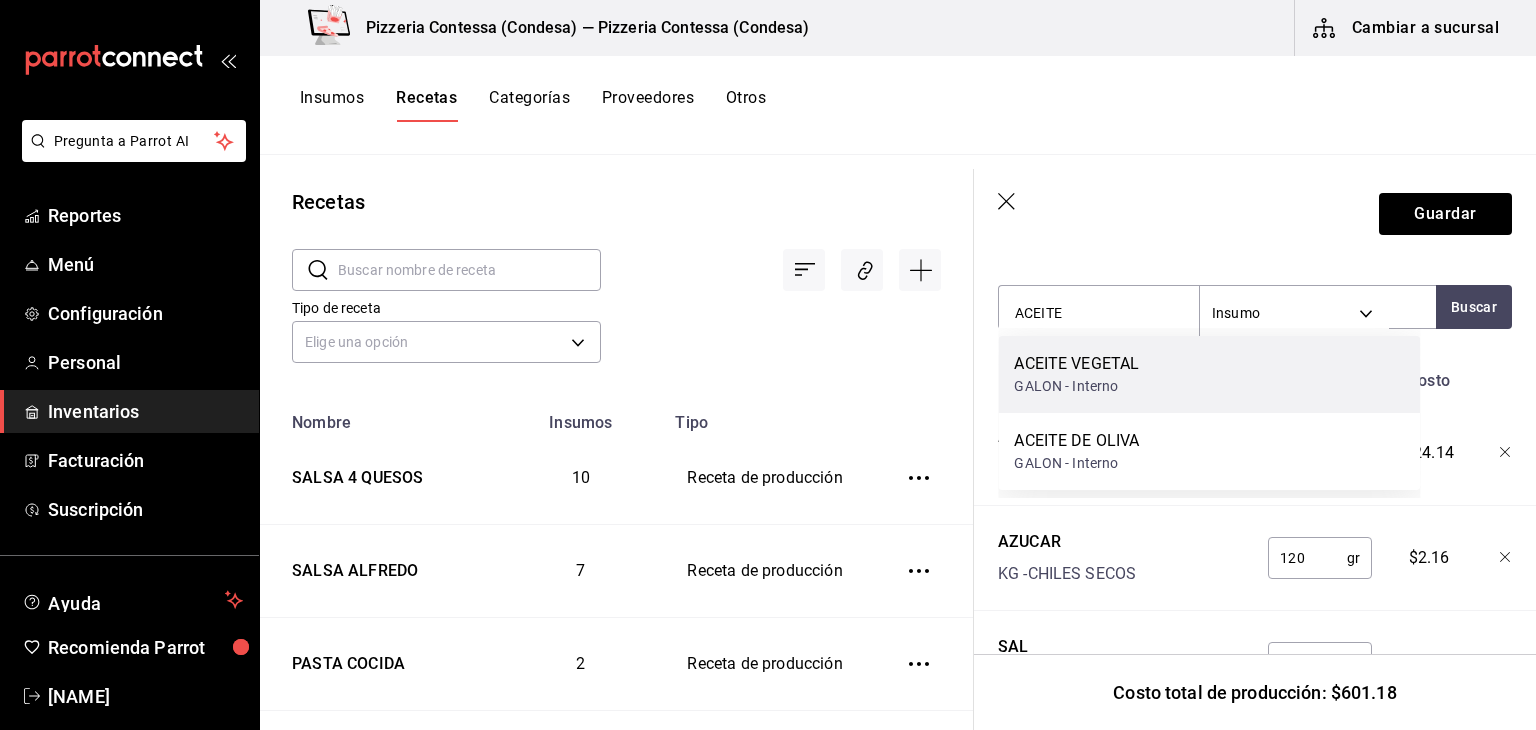 click on "ACEITE VEGETAL" at bounding box center (1076, 364) 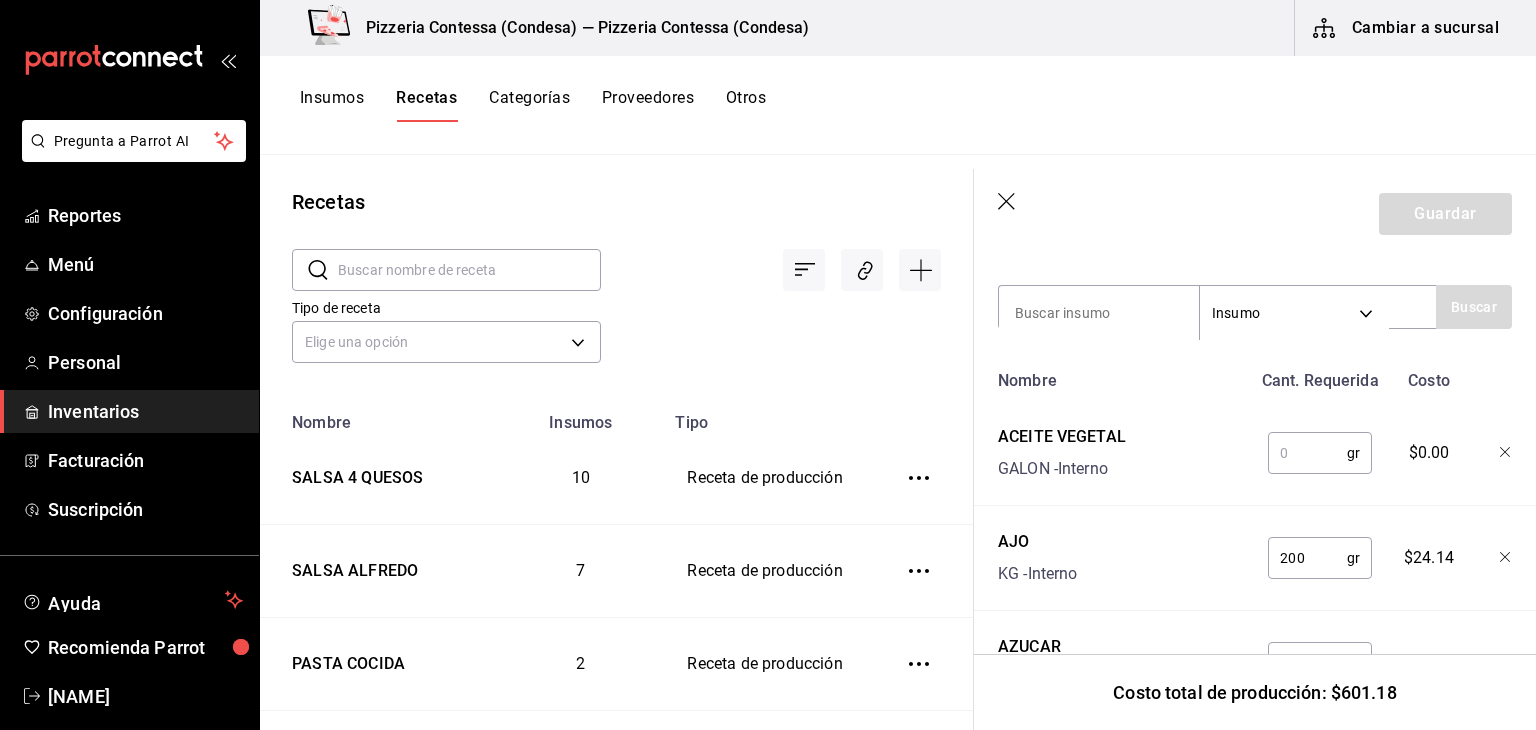 click at bounding box center (1307, 453) 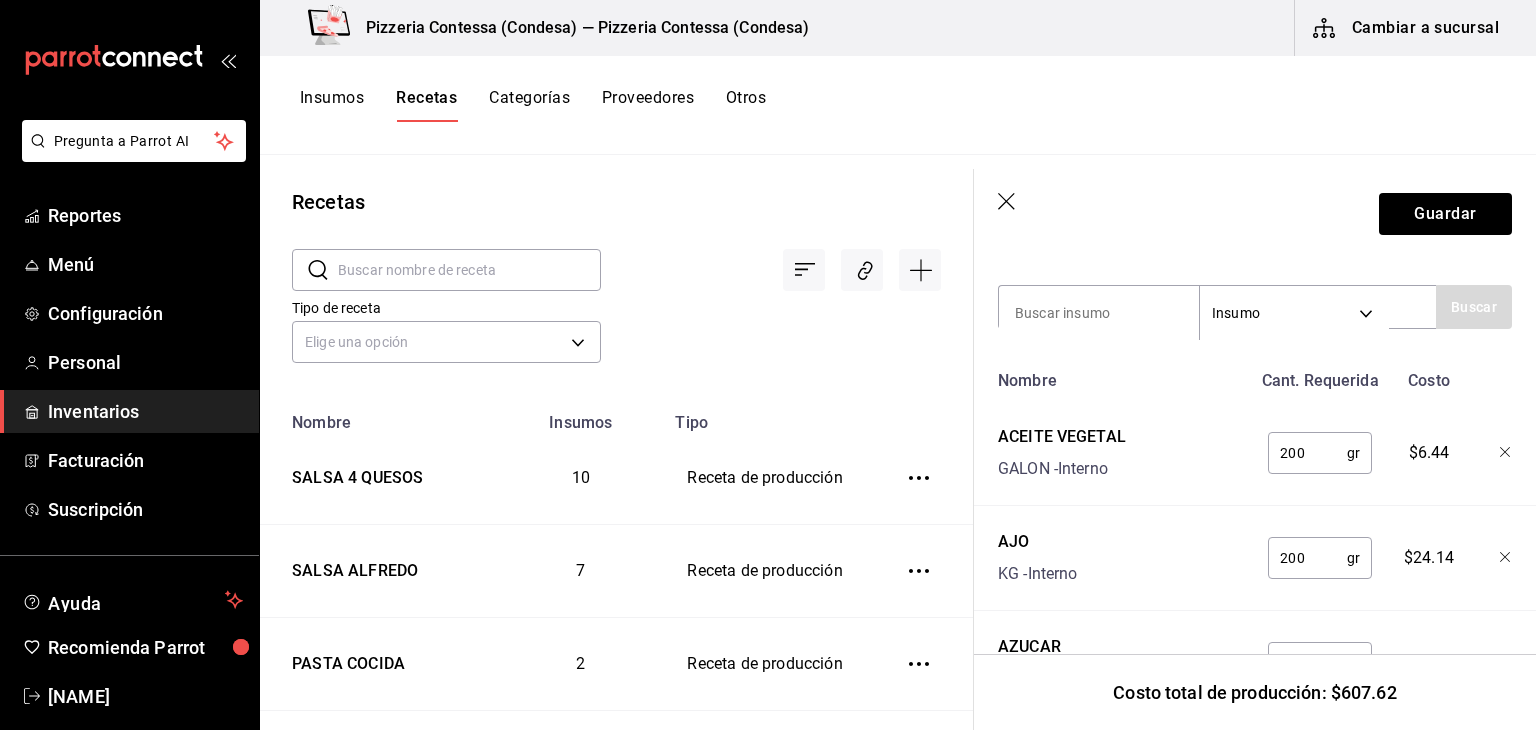 type on "200" 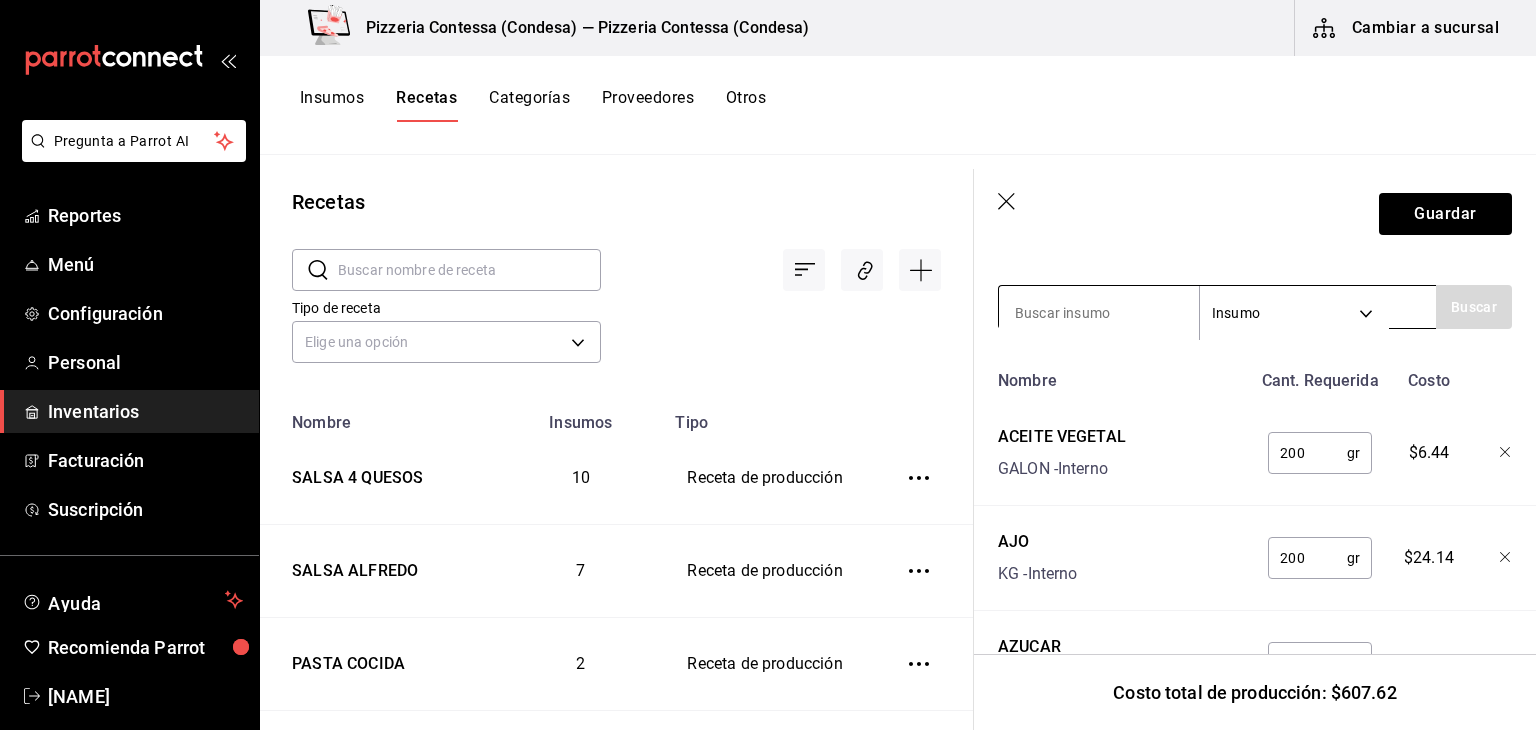 click at bounding box center [1099, 313] 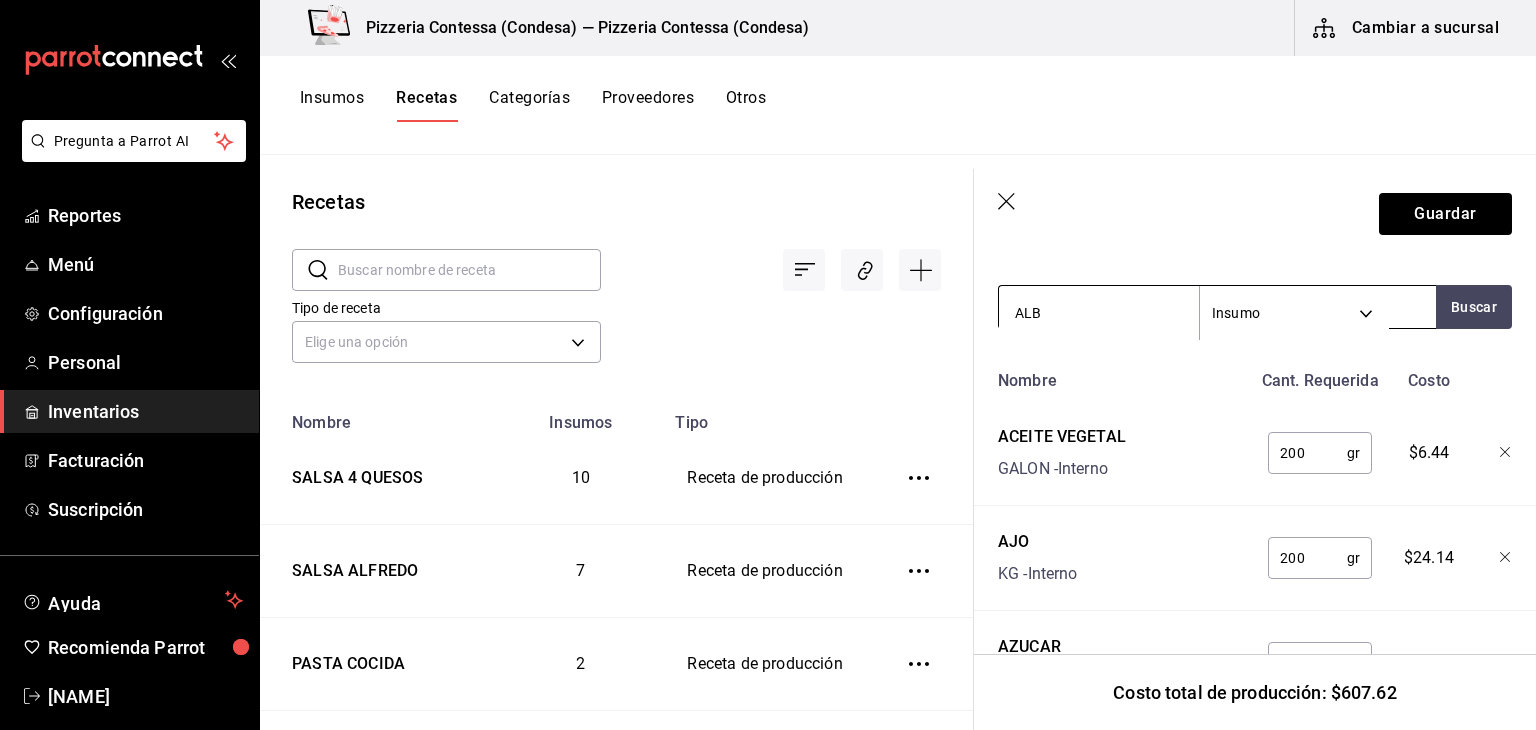 type on "ALBA" 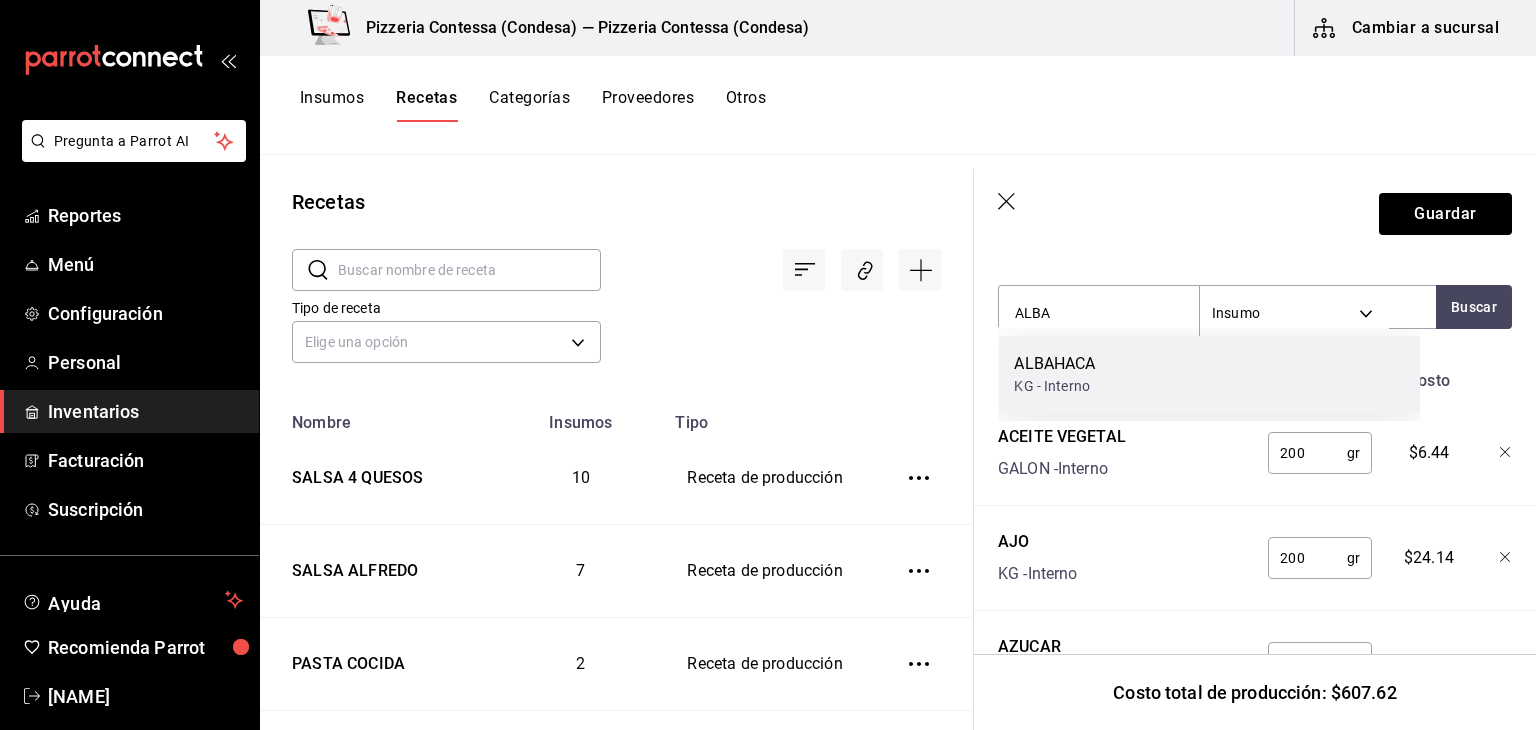 click on "ALBAHACA KG - Interno" at bounding box center [1209, 374] 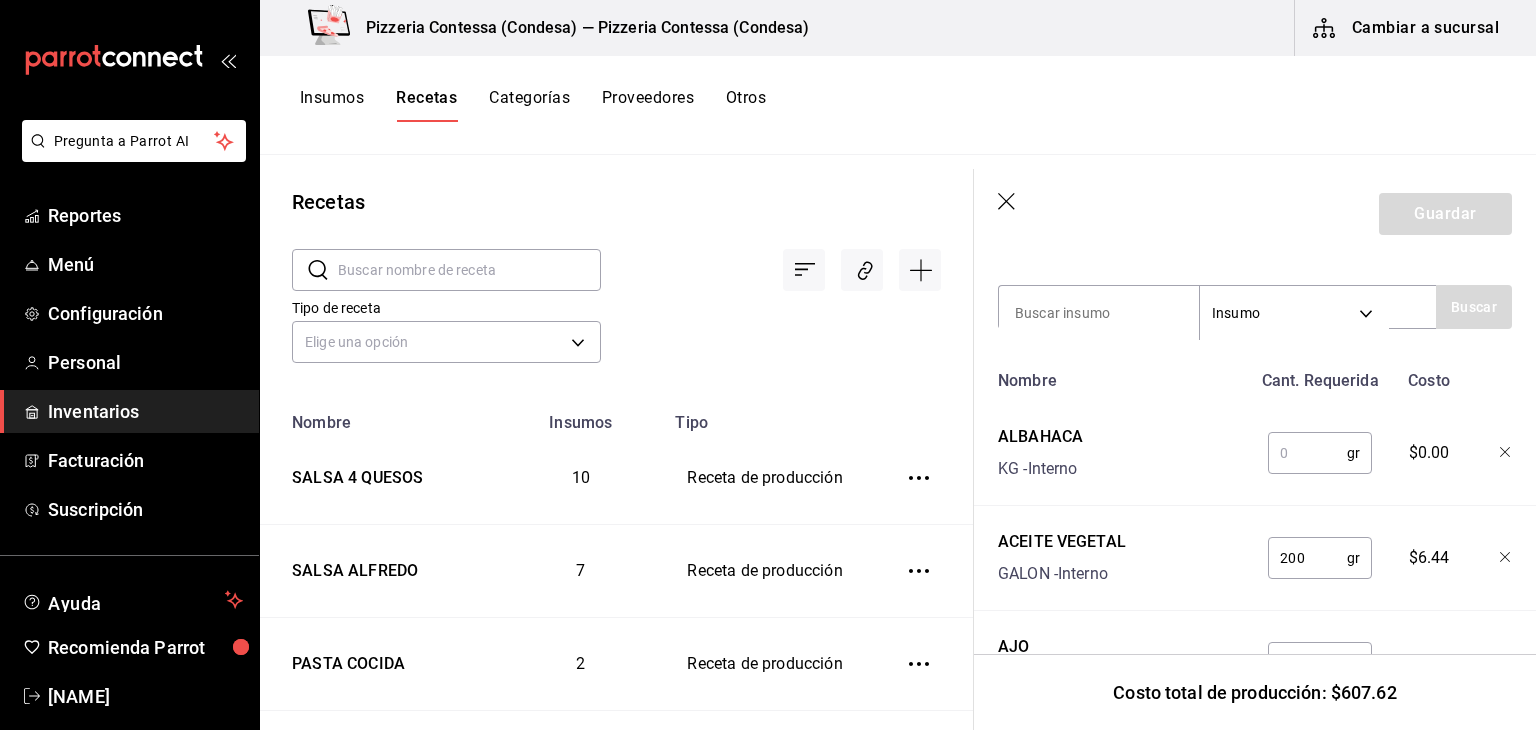 click at bounding box center [1307, 453] 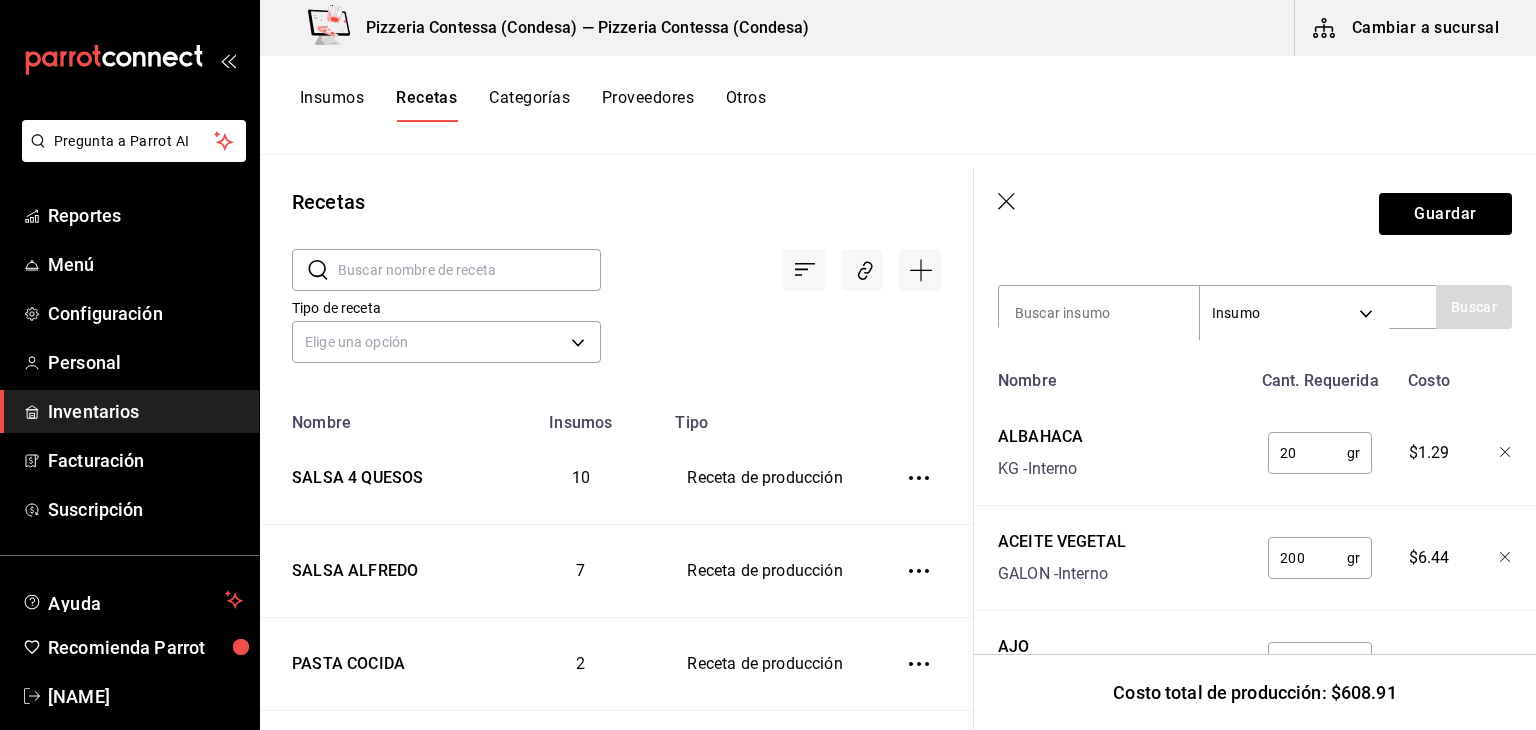 type on "20" 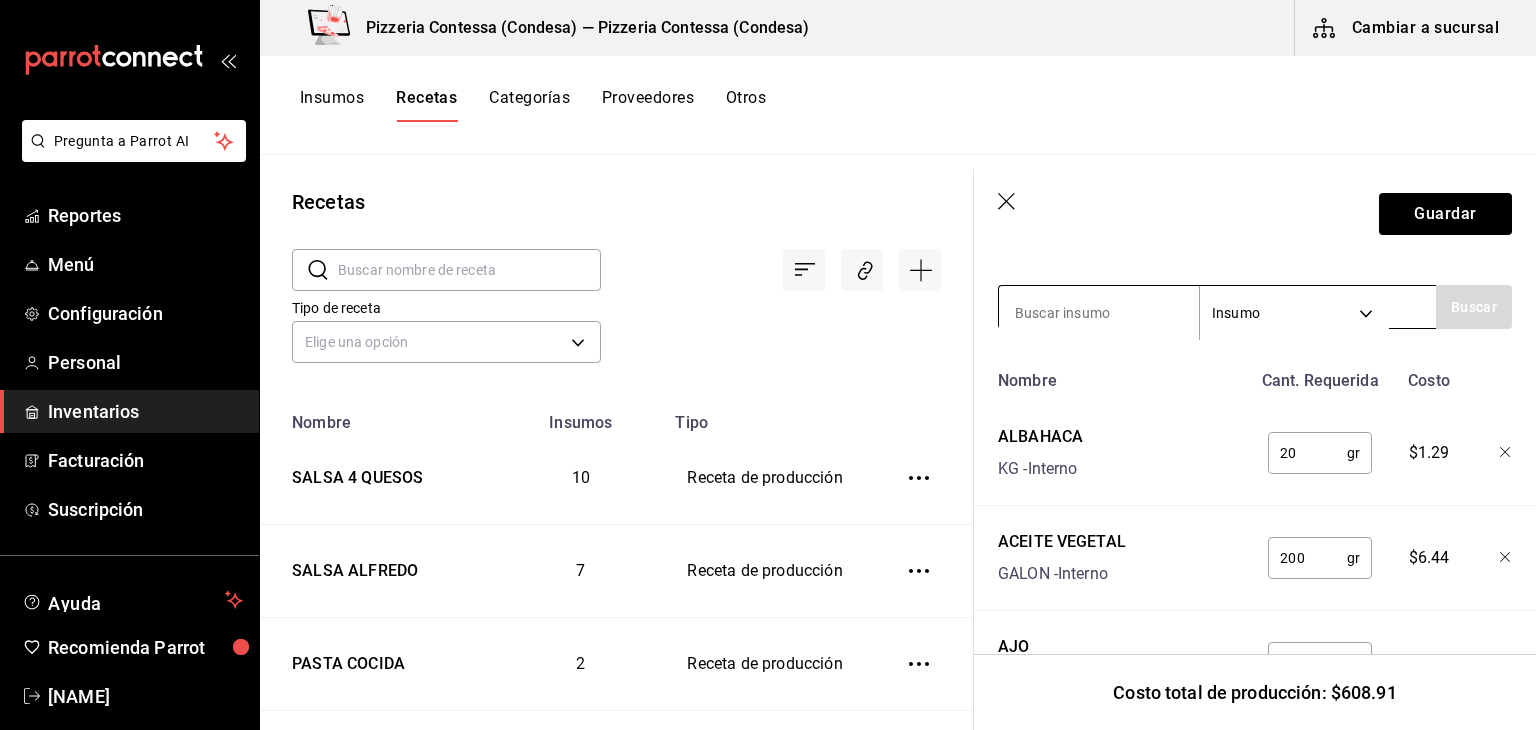 click at bounding box center [1099, 313] 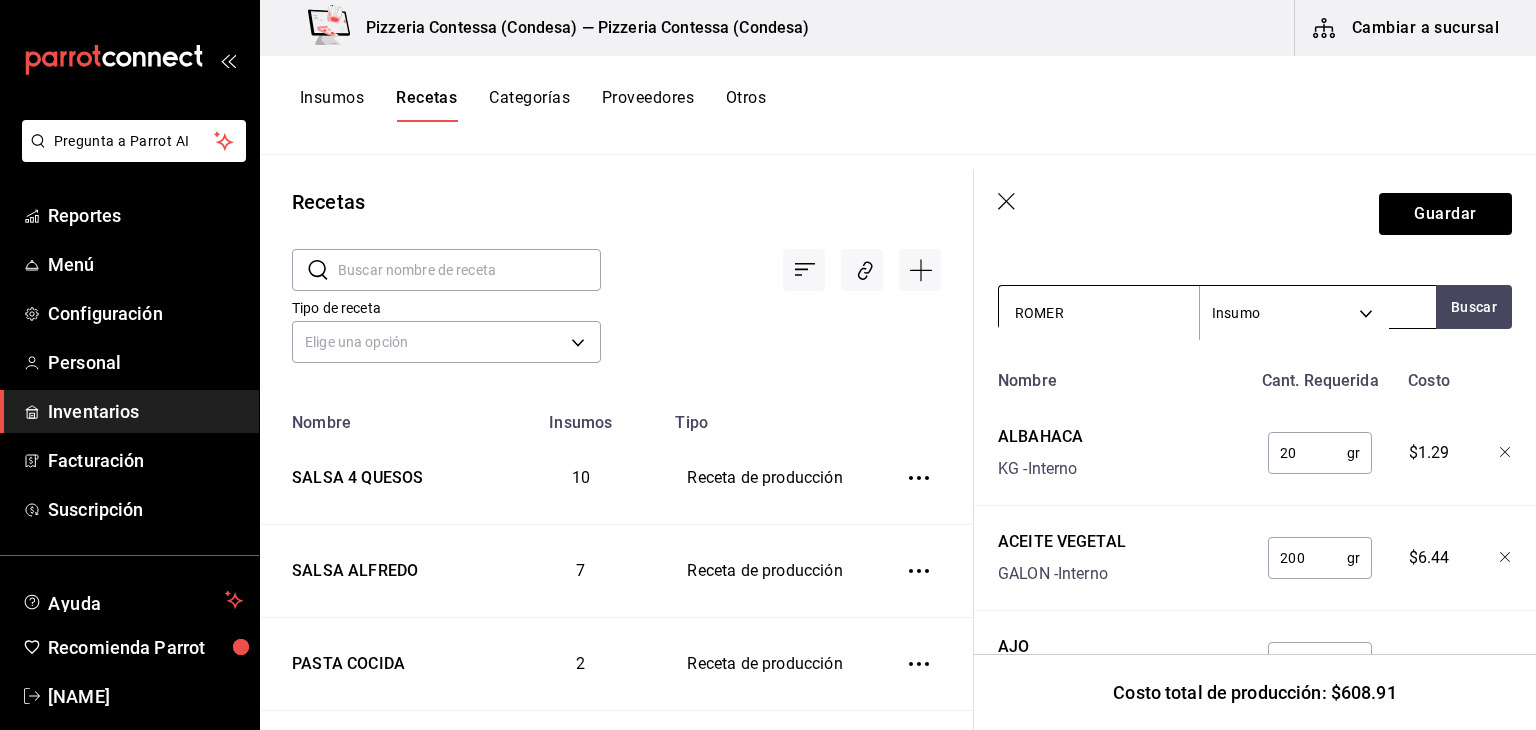 type on "ROMERO" 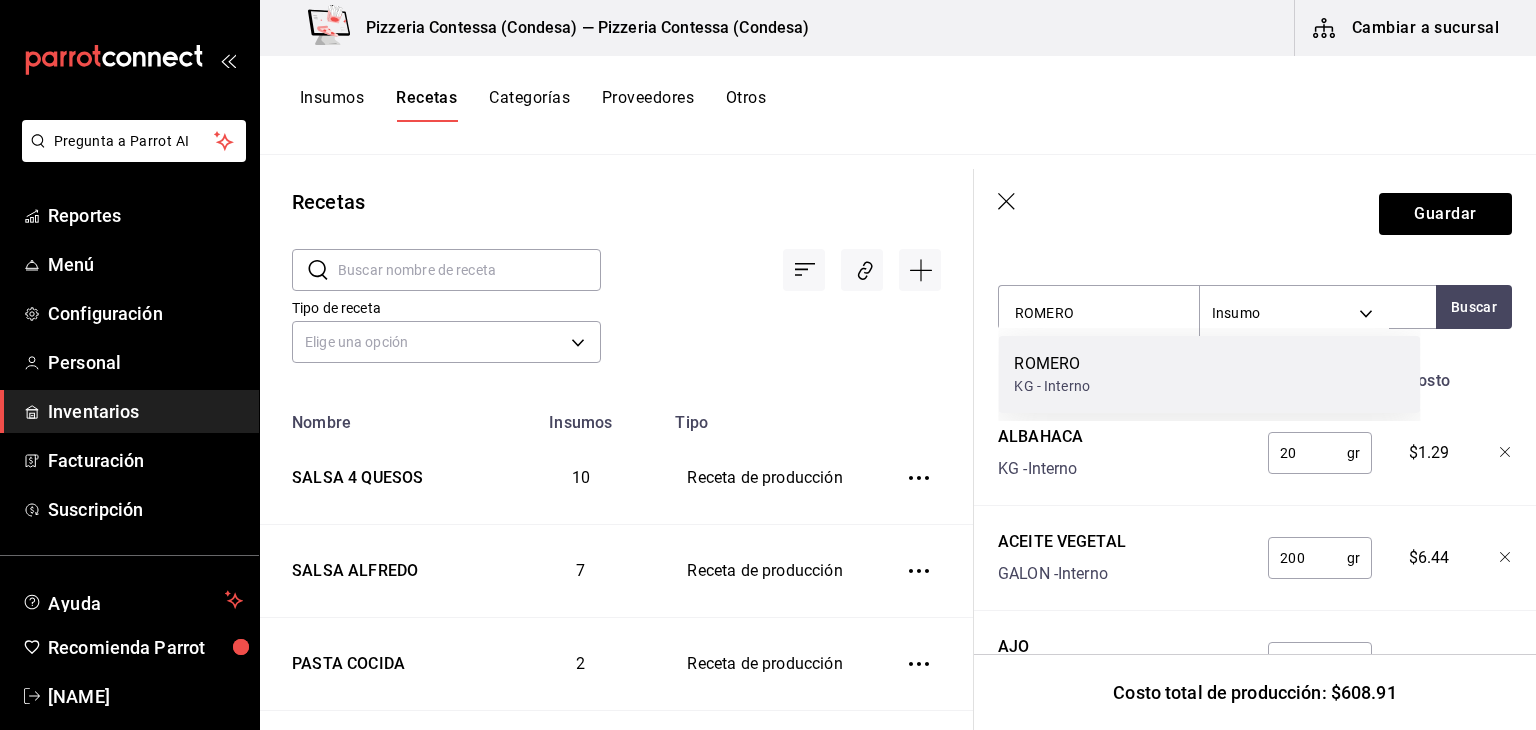 click on "ROMERO KG - Interno" at bounding box center (1209, 374) 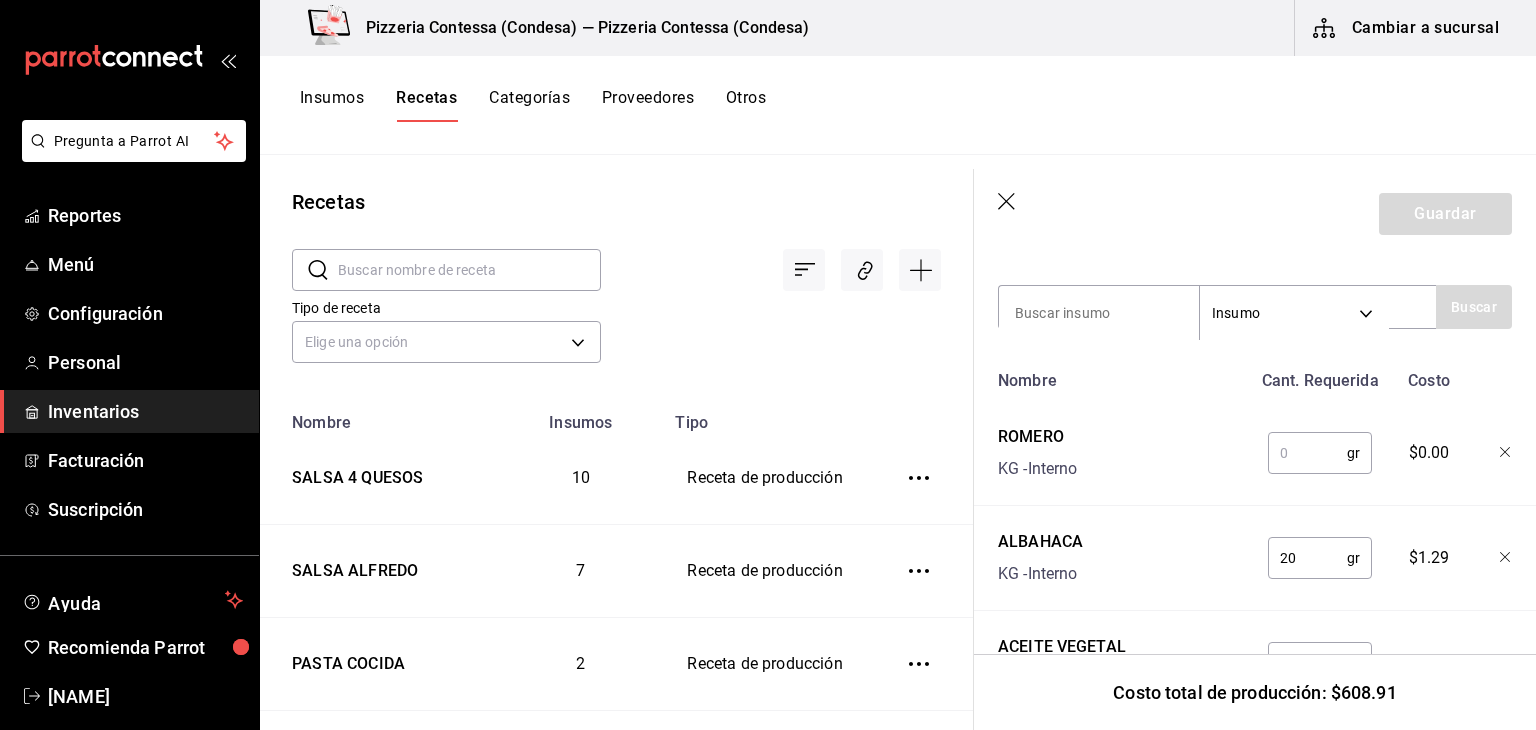 click at bounding box center [1307, 453] 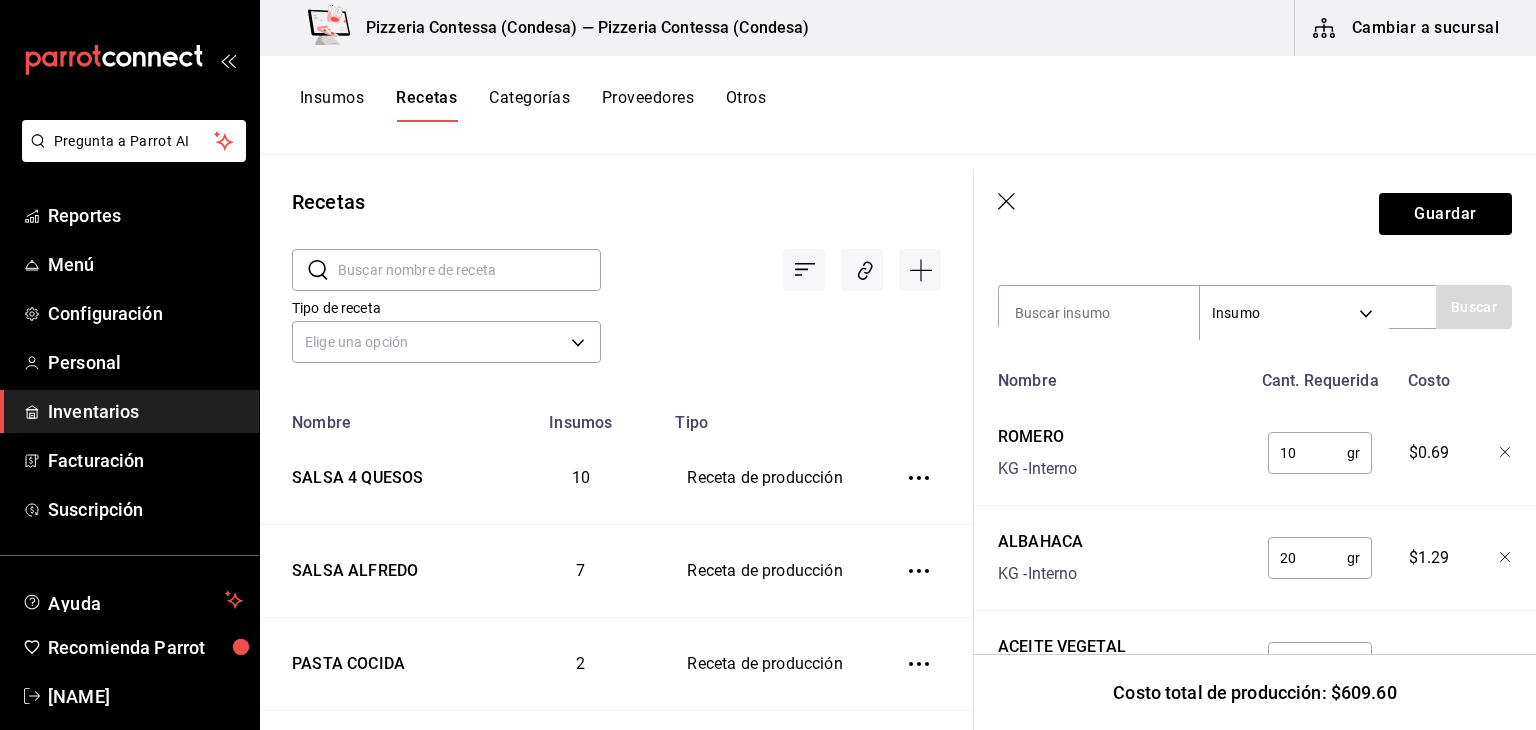 type on "10" 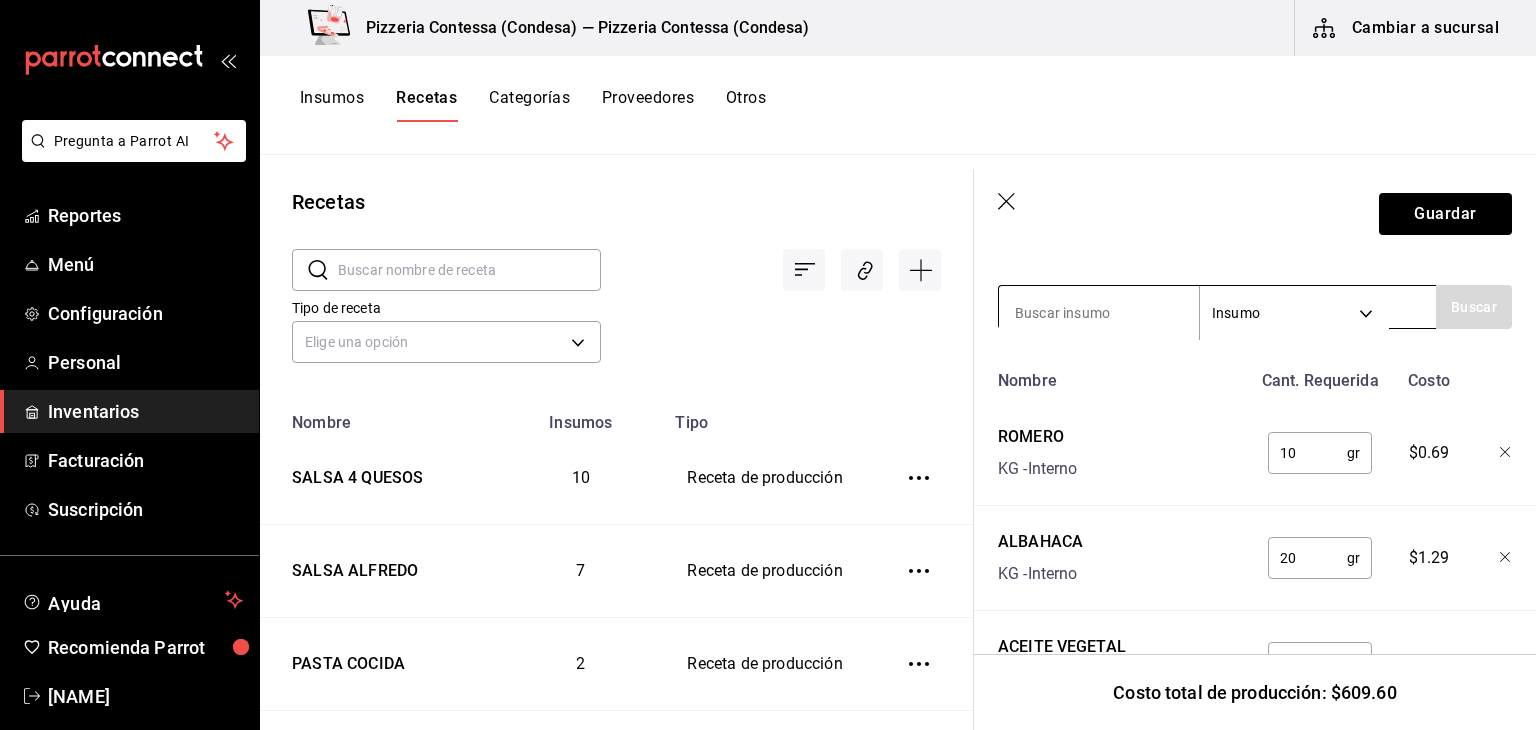 click at bounding box center [1099, 313] 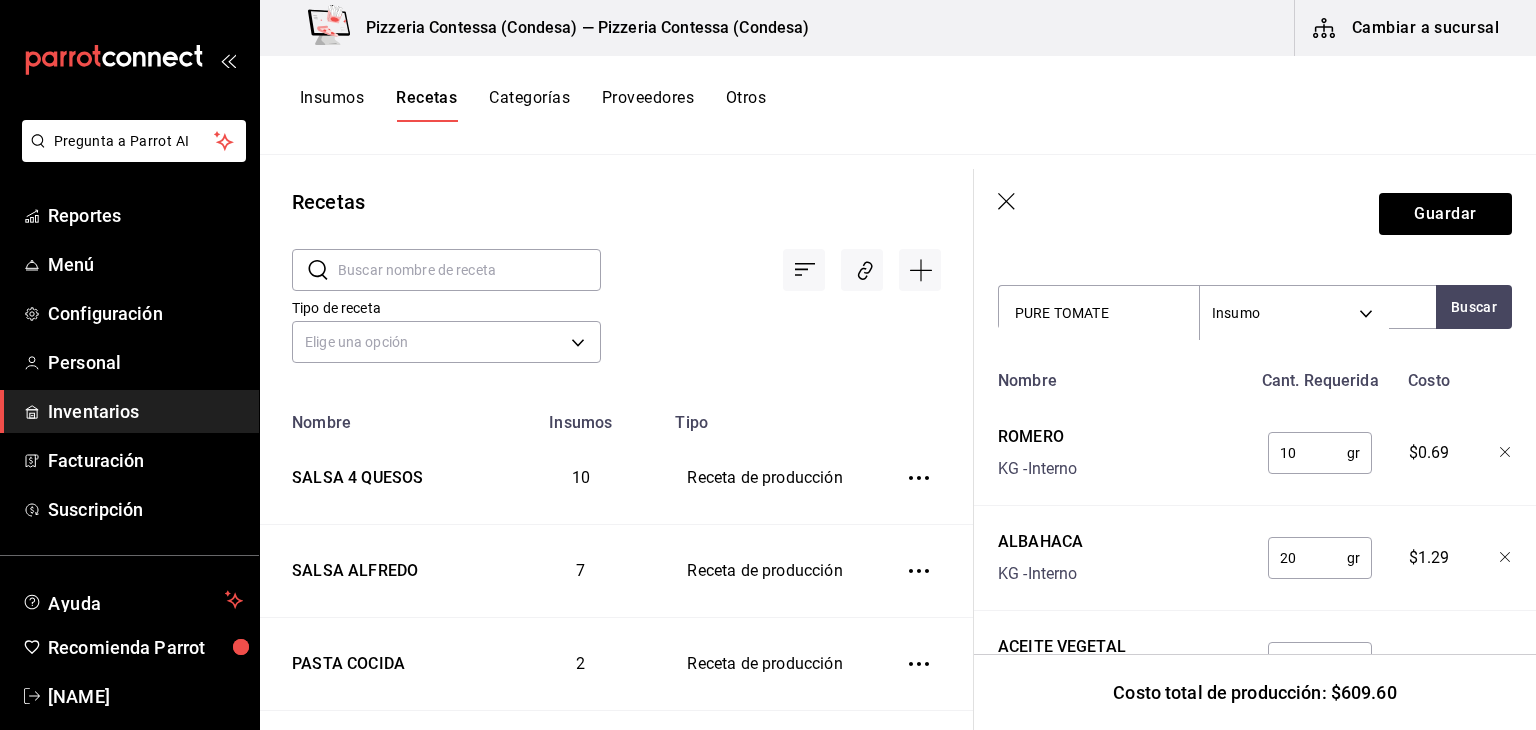 drag, startPoint x: 1142, startPoint y: 323, endPoint x: 960, endPoint y: 290, distance: 184.96756 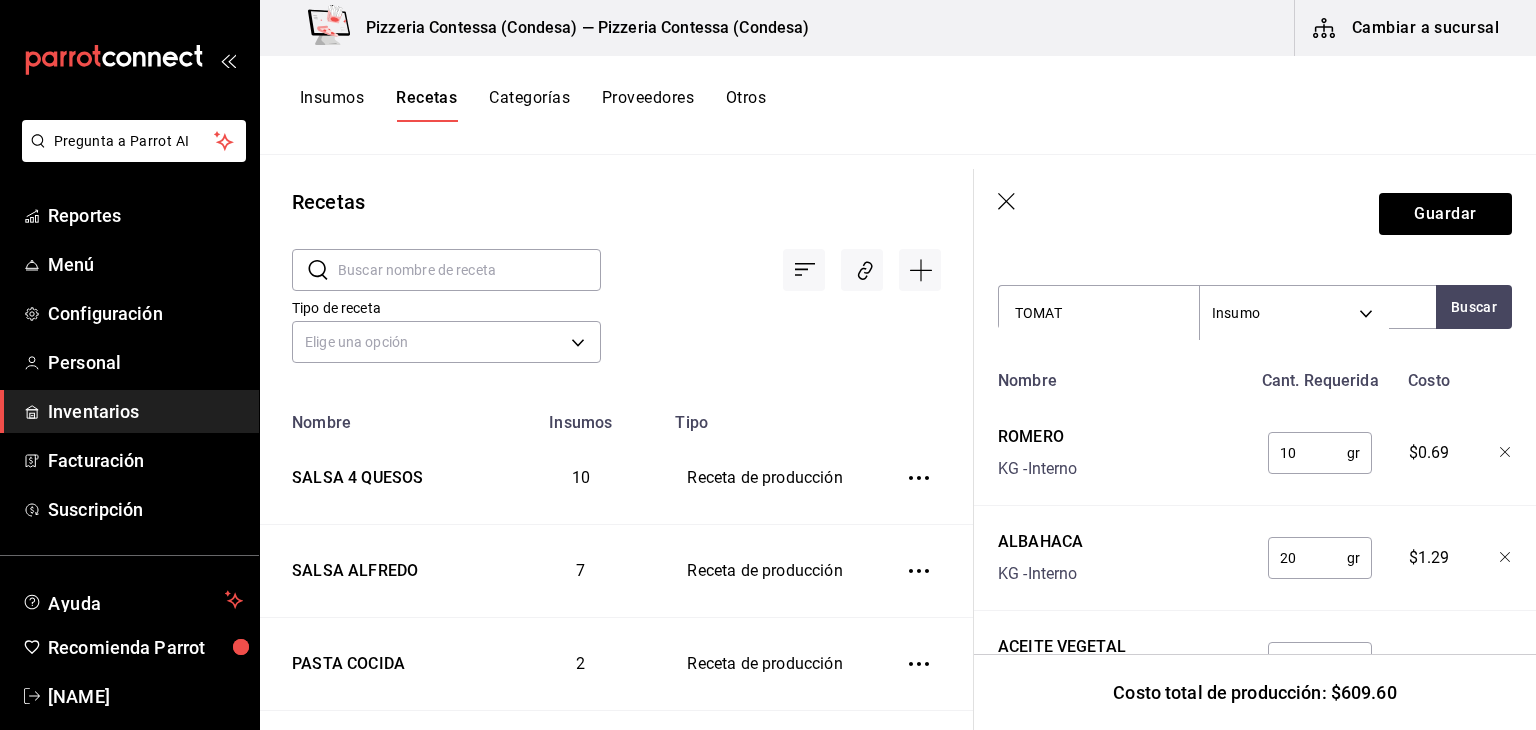 type on "TOMATE" 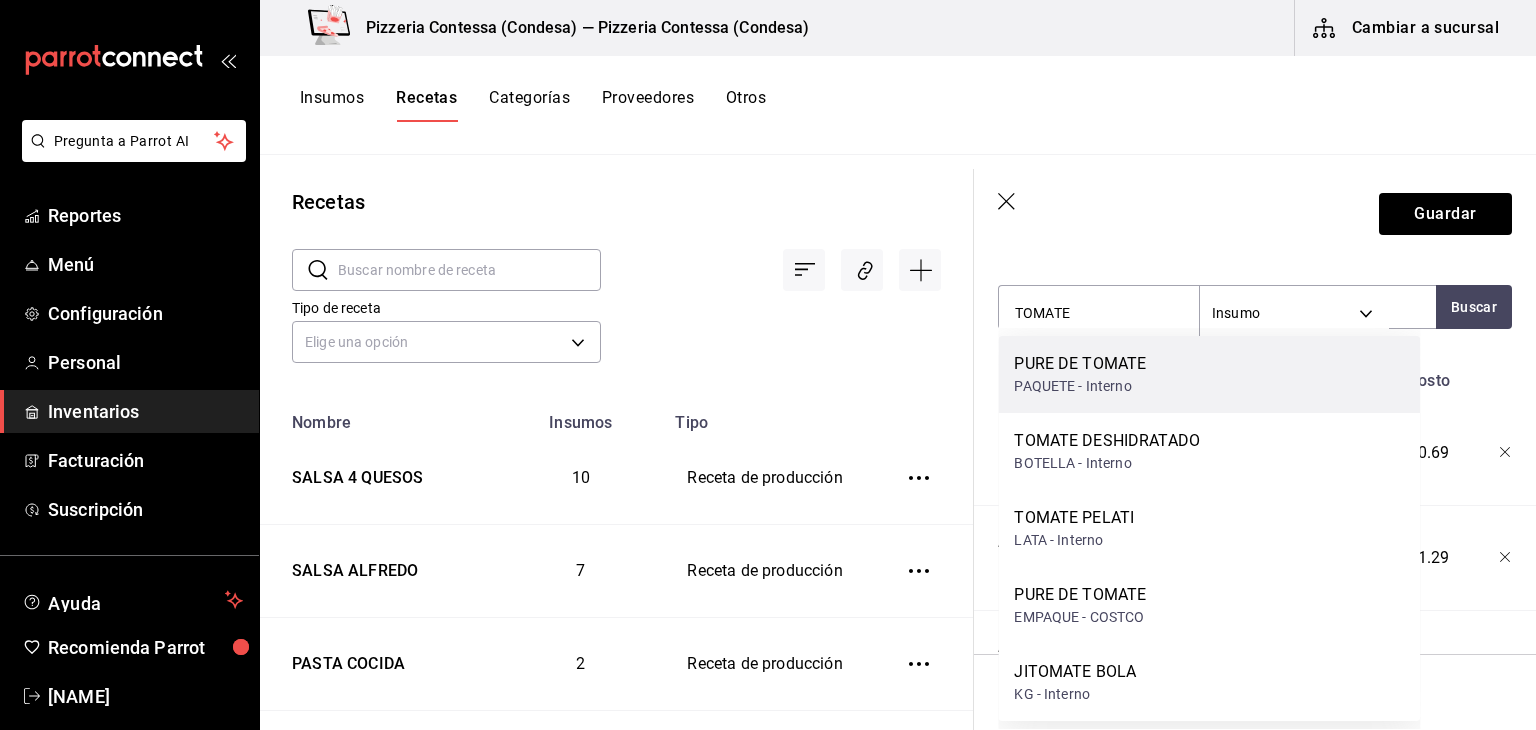 click on "PURE DE TOMATE" at bounding box center (1080, 364) 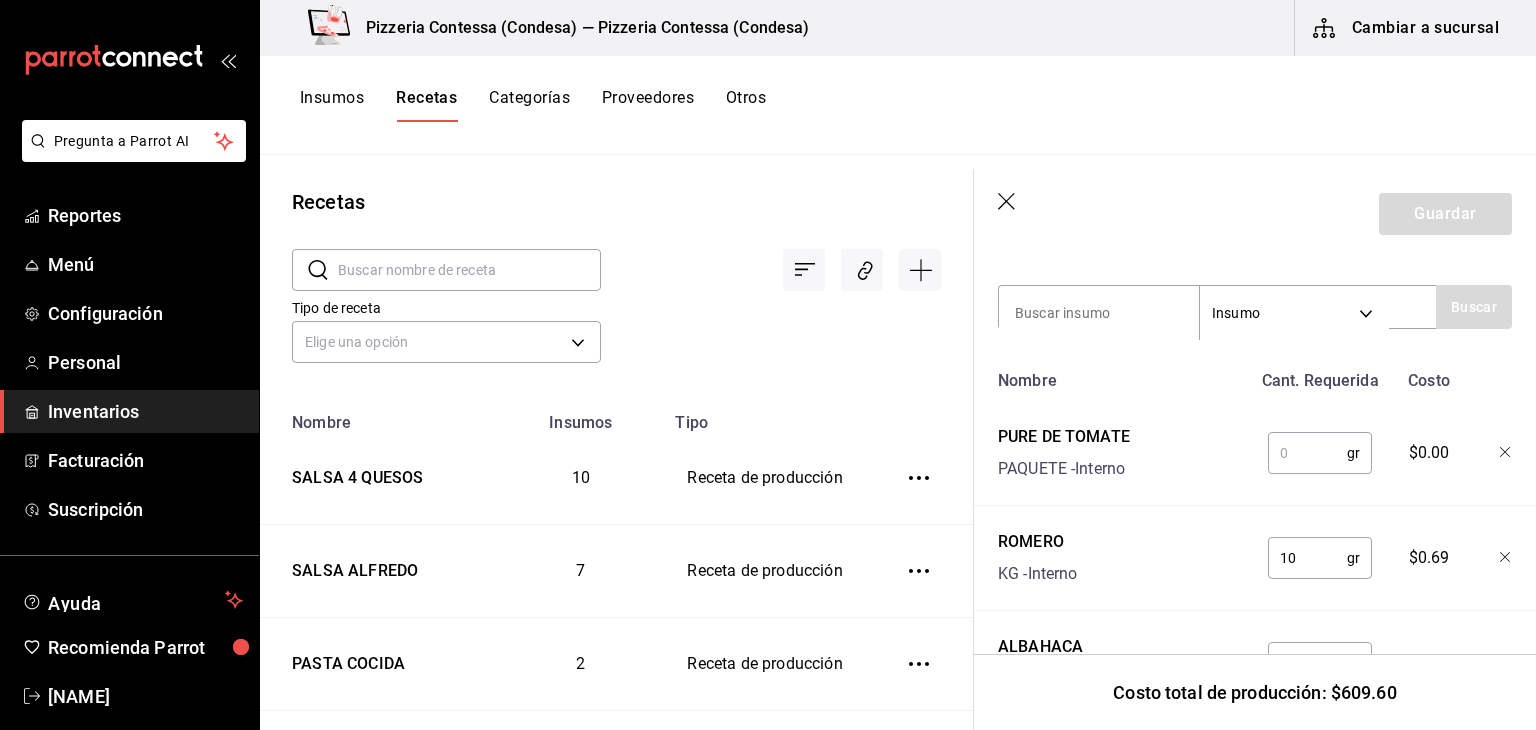 click at bounding box center [1307, 453] 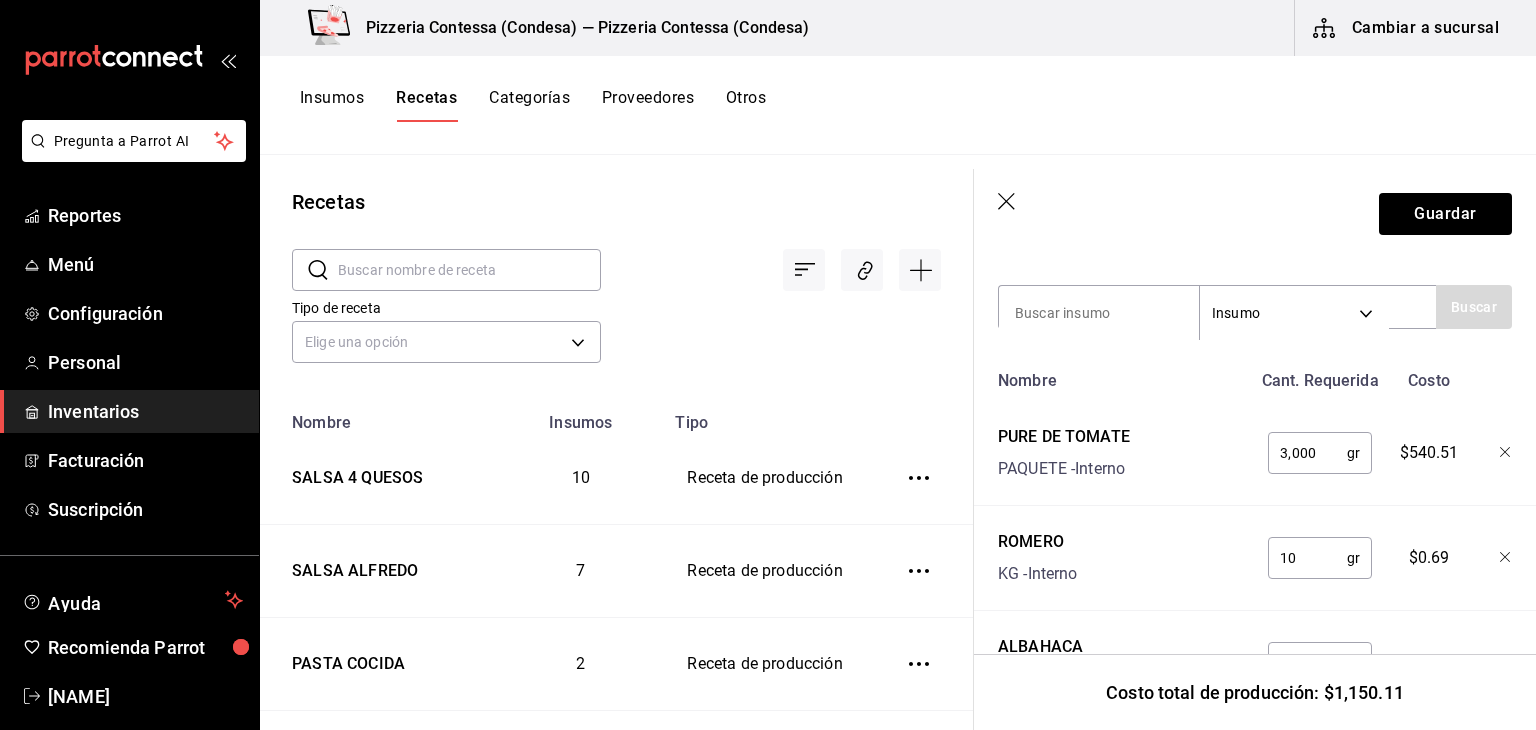 type on "3,000" 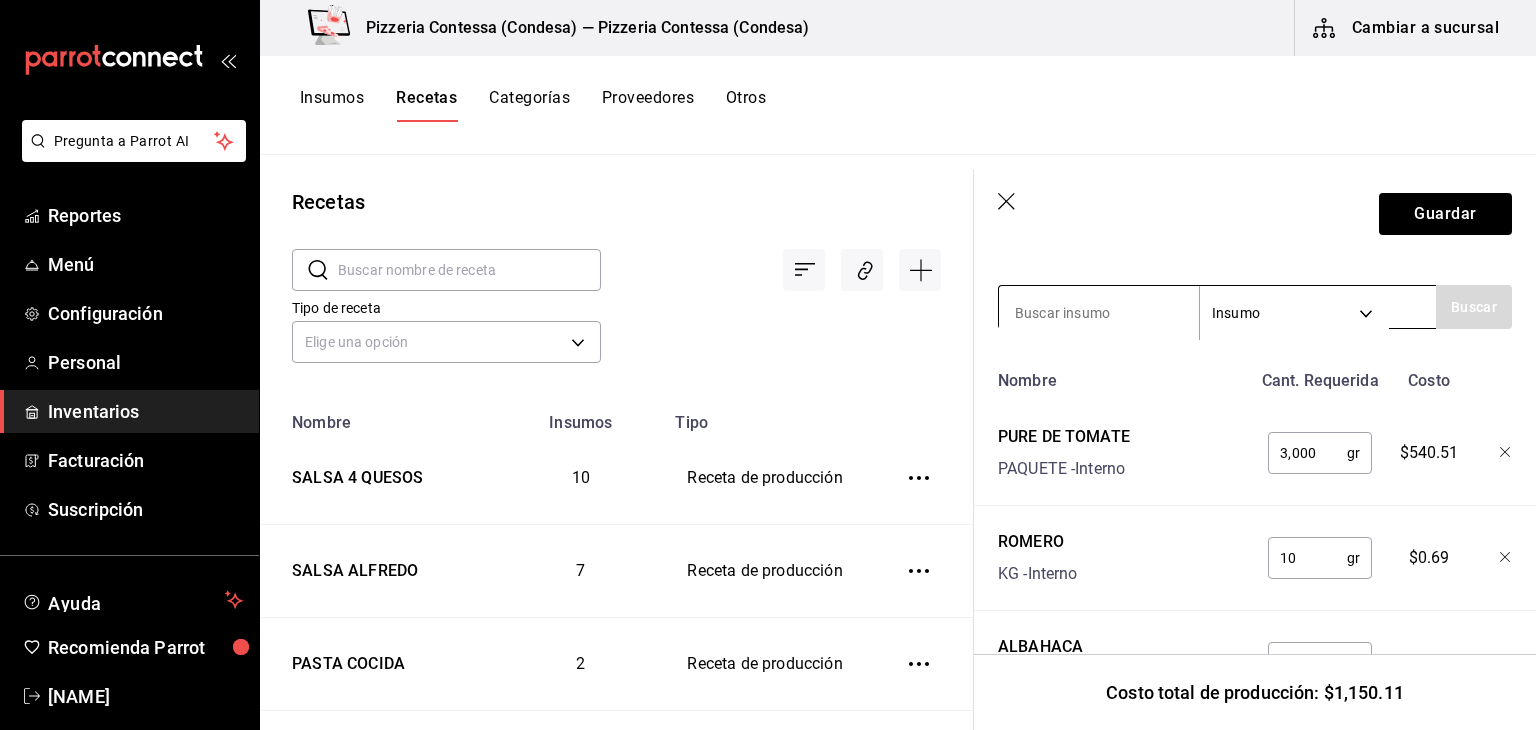 click at bounding box center [1099, 313] 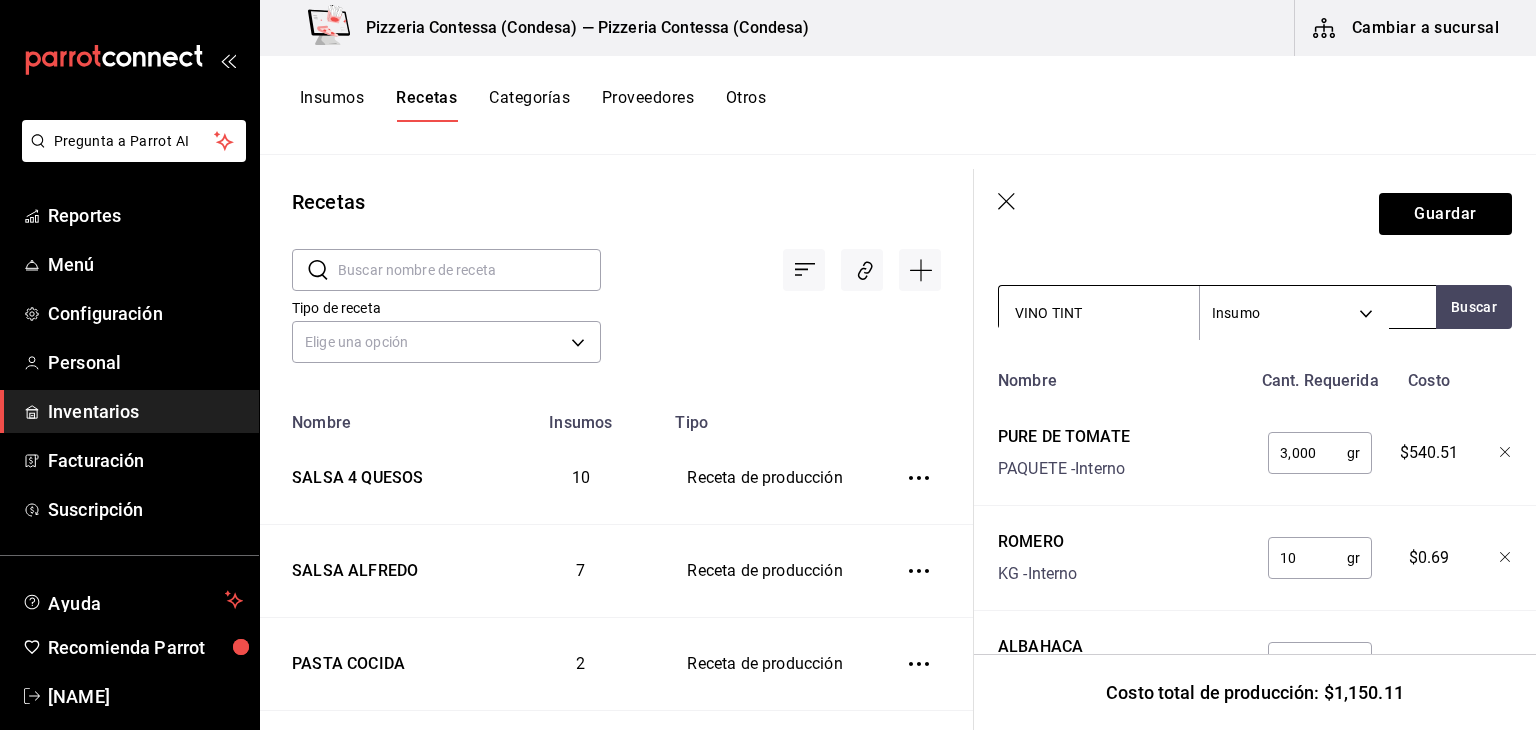 type on "VINO TINTO" 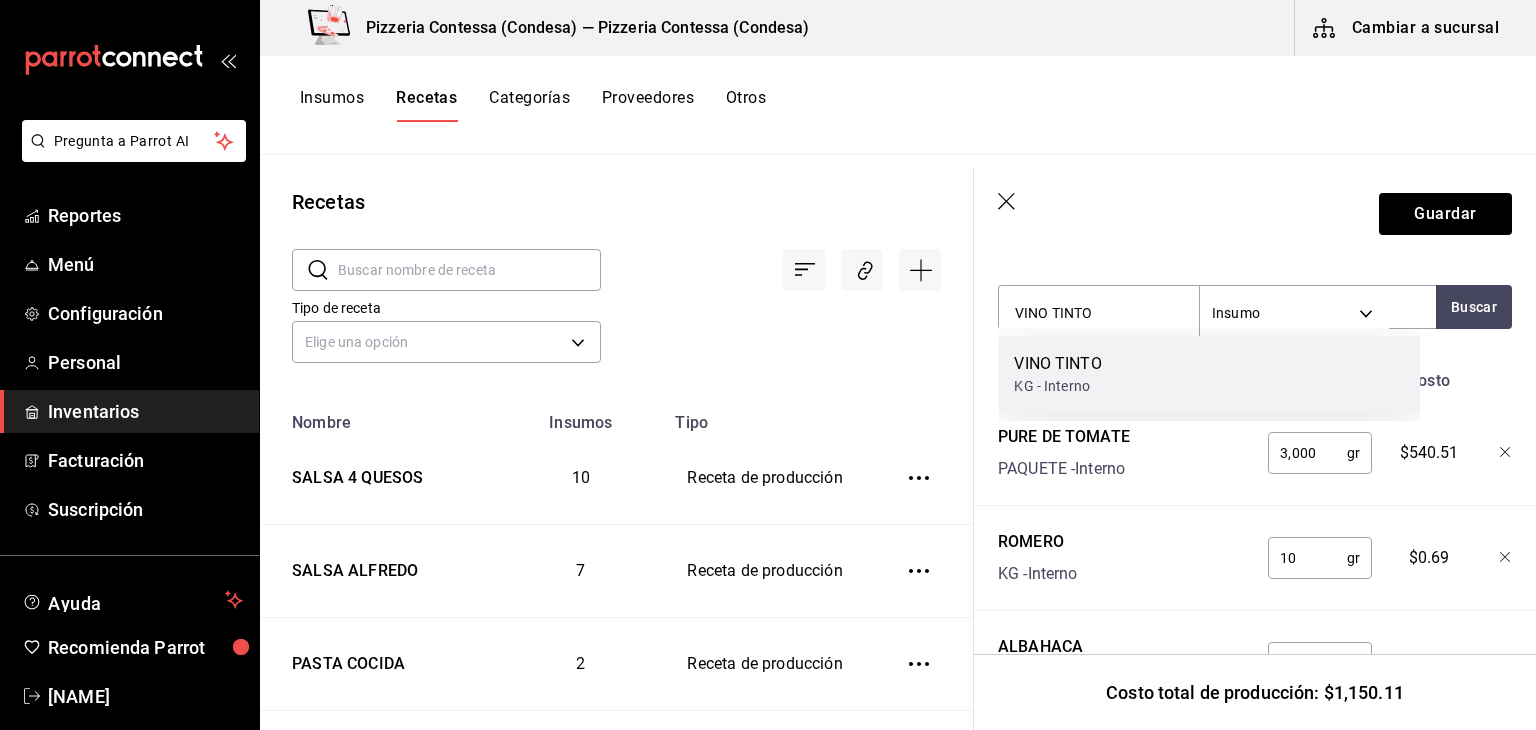 click on "VINO TINTO KG - Interno" at bounding box center (1209, 374) 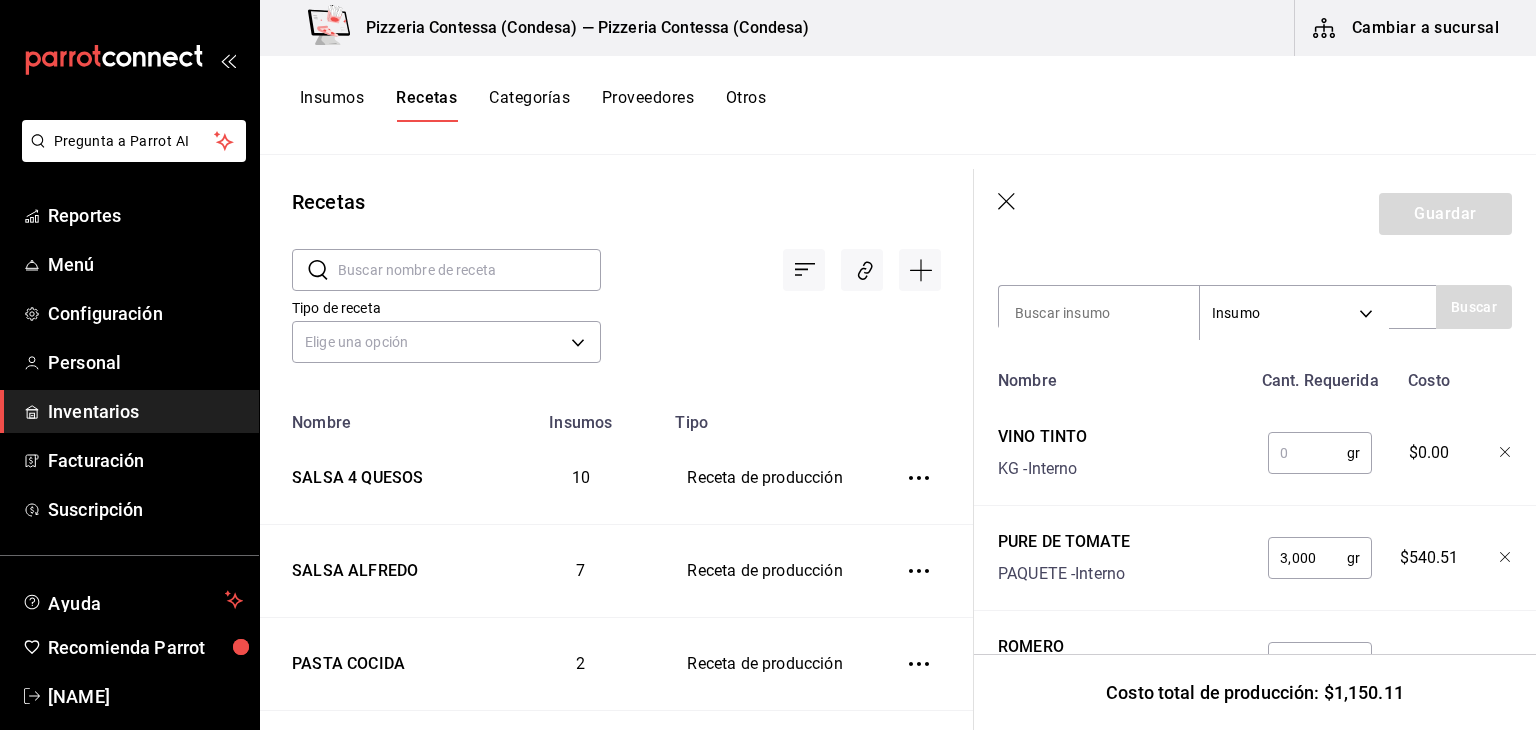 click at bounding box center [1307, 453] 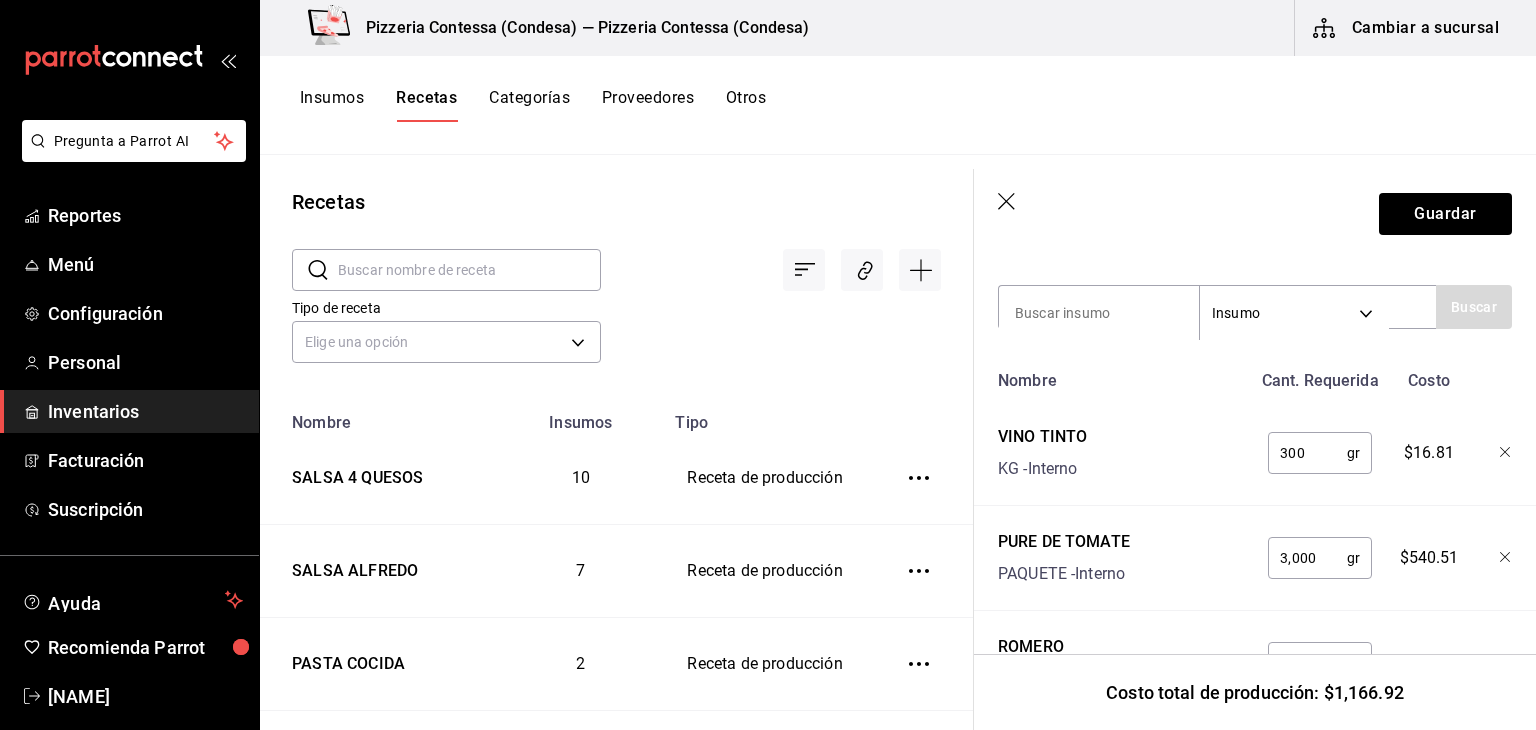 type on "300" 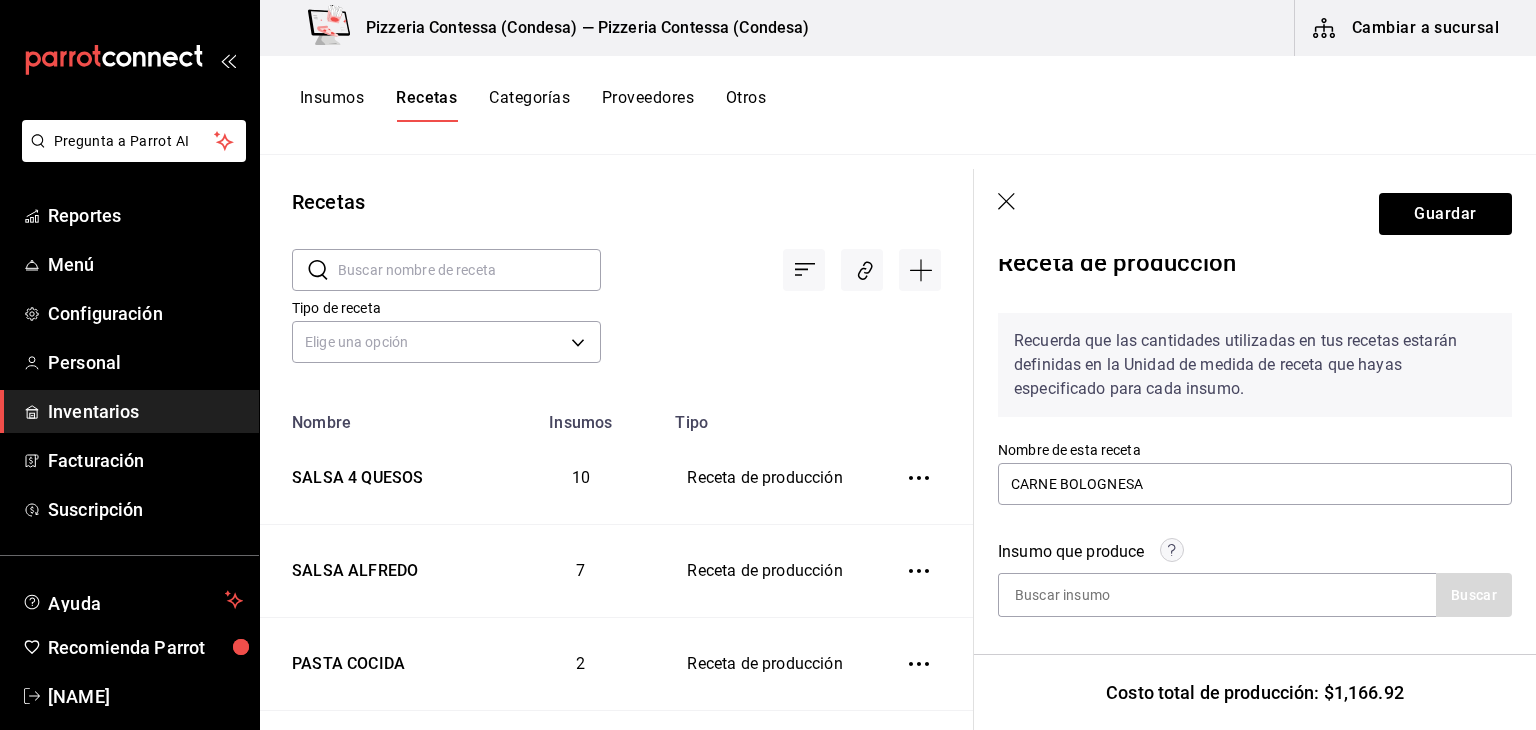 scroll, scrollTop: 0, scrollLeft: 0, axis: both 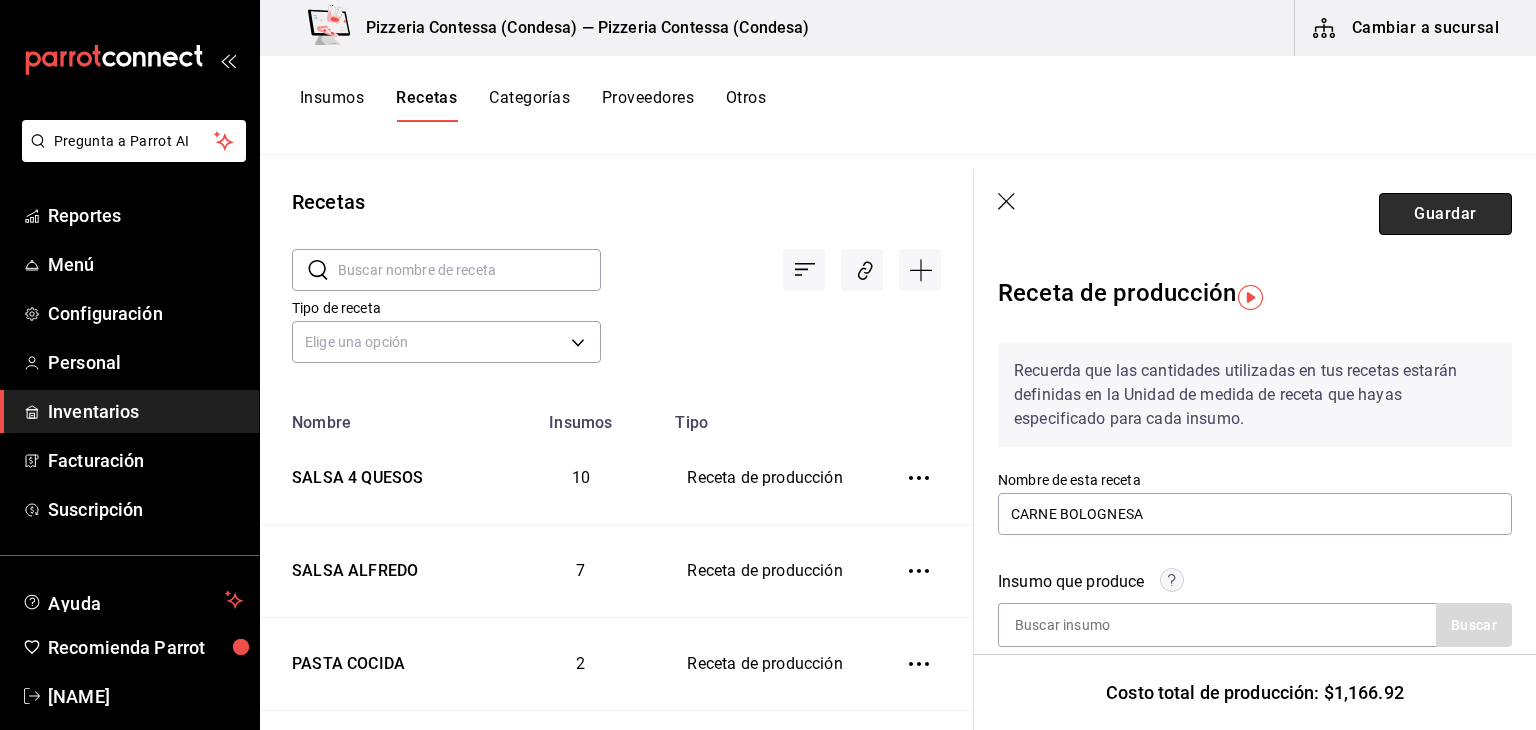 click on "Guardar" at bounding box center [1445, 214] 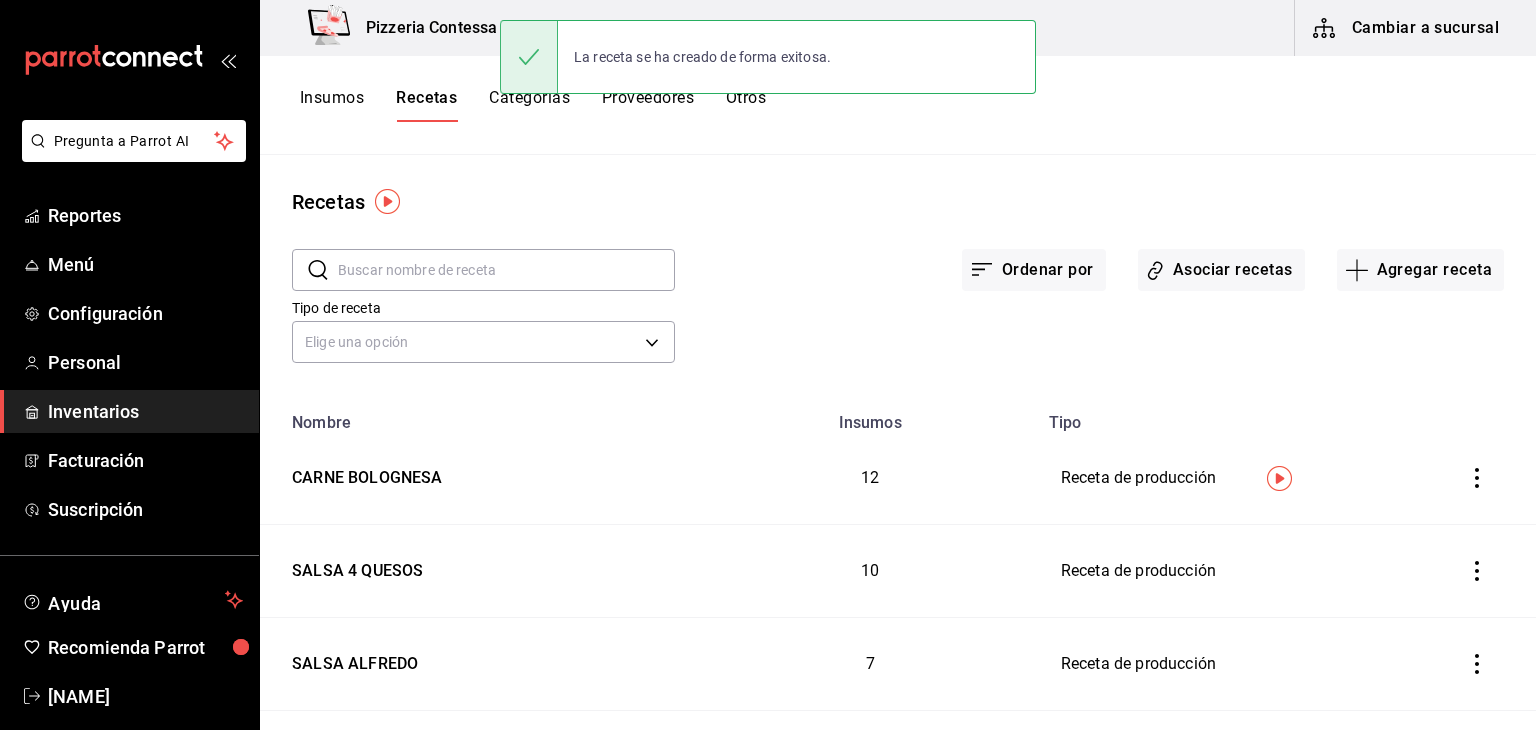 click on "Insumos" at bounding box center (332, 105) 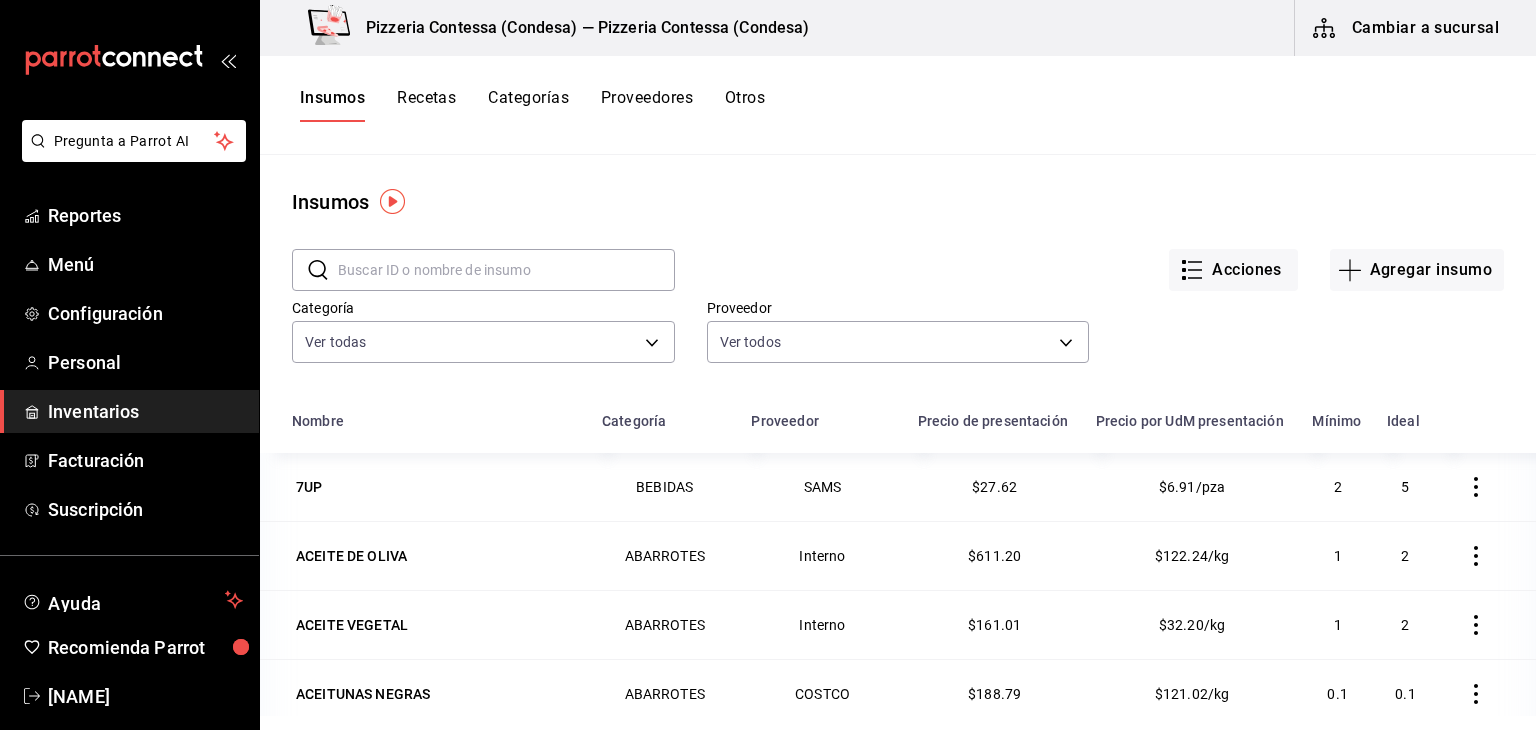 click at bounding box center (506, 270) 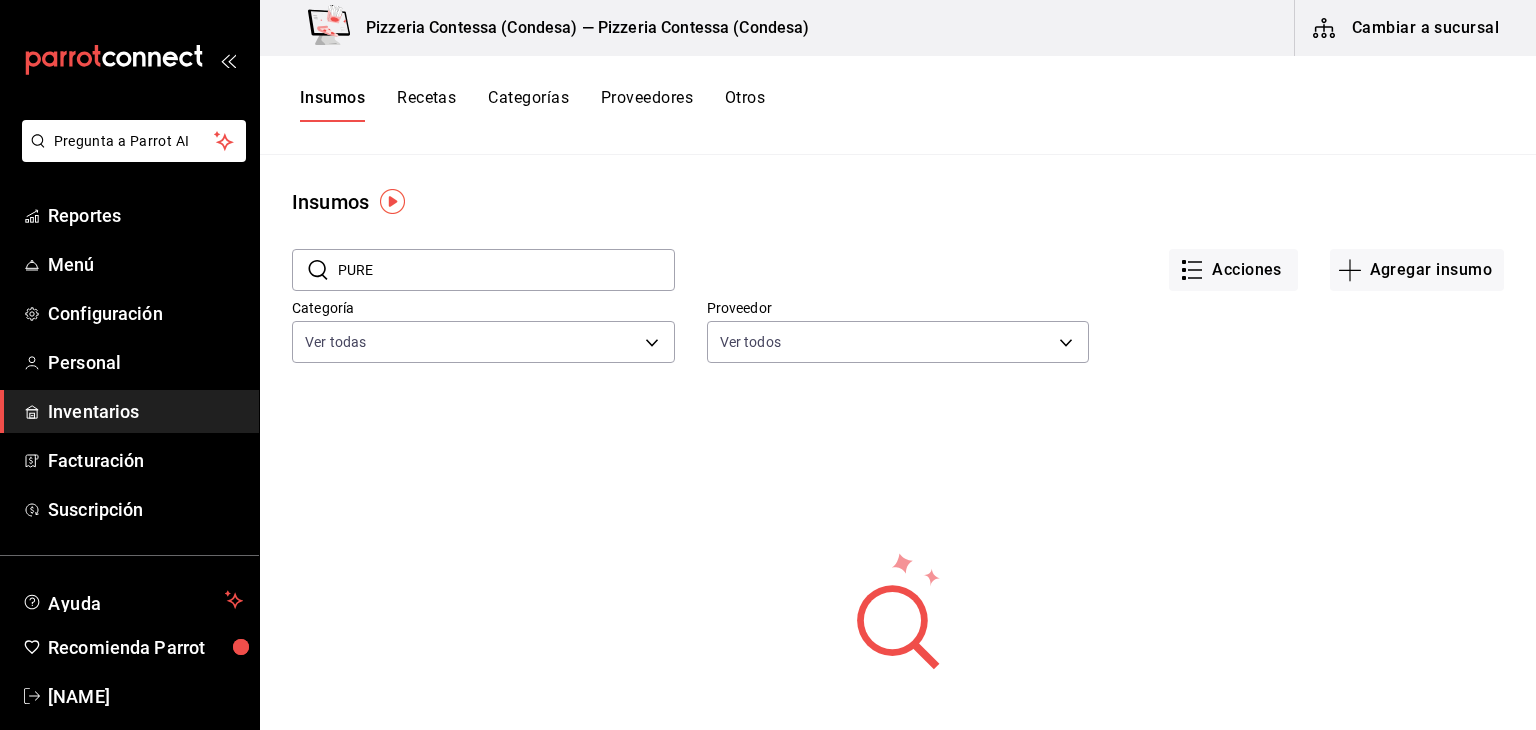 type on "PURE" 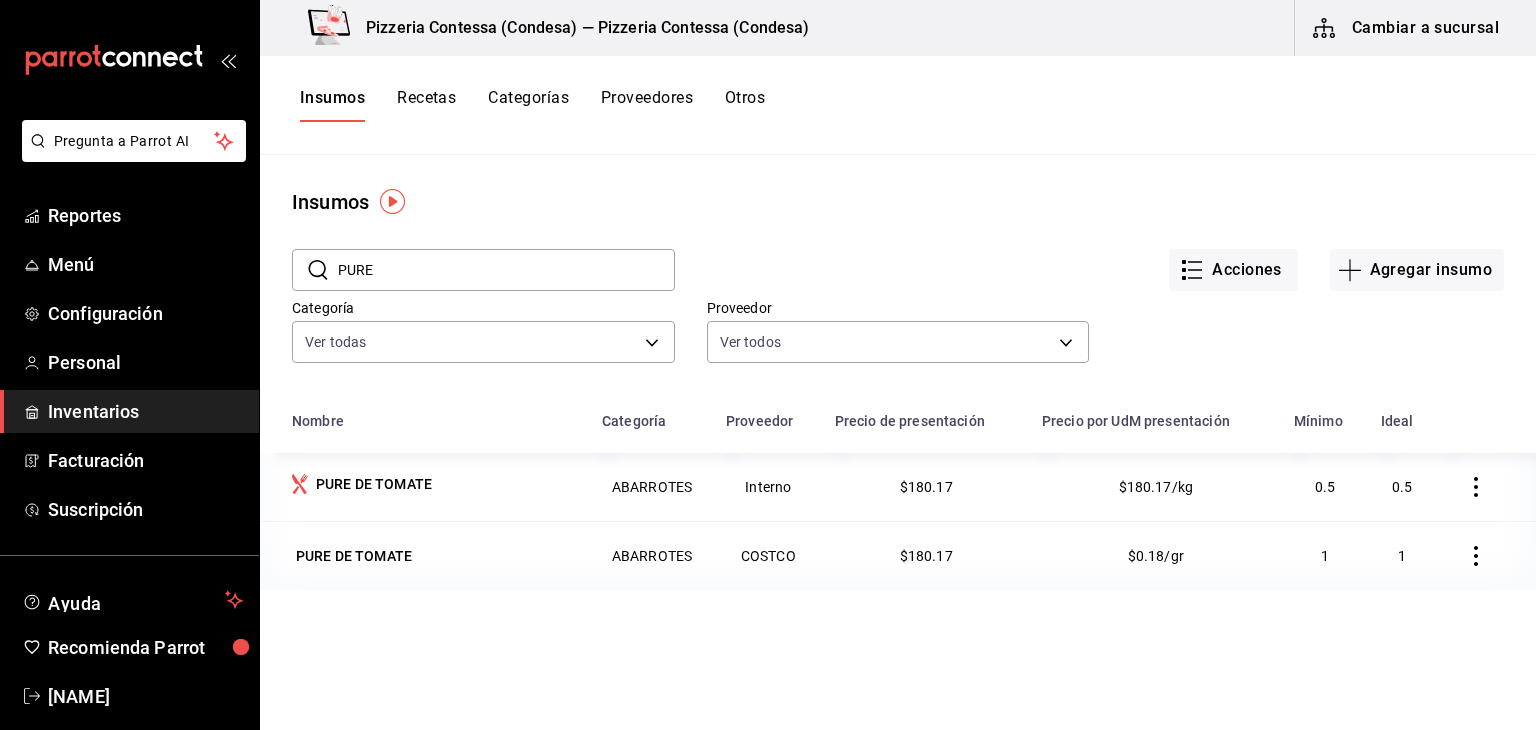 click on "Insumos" at bounding box center (898, 202) 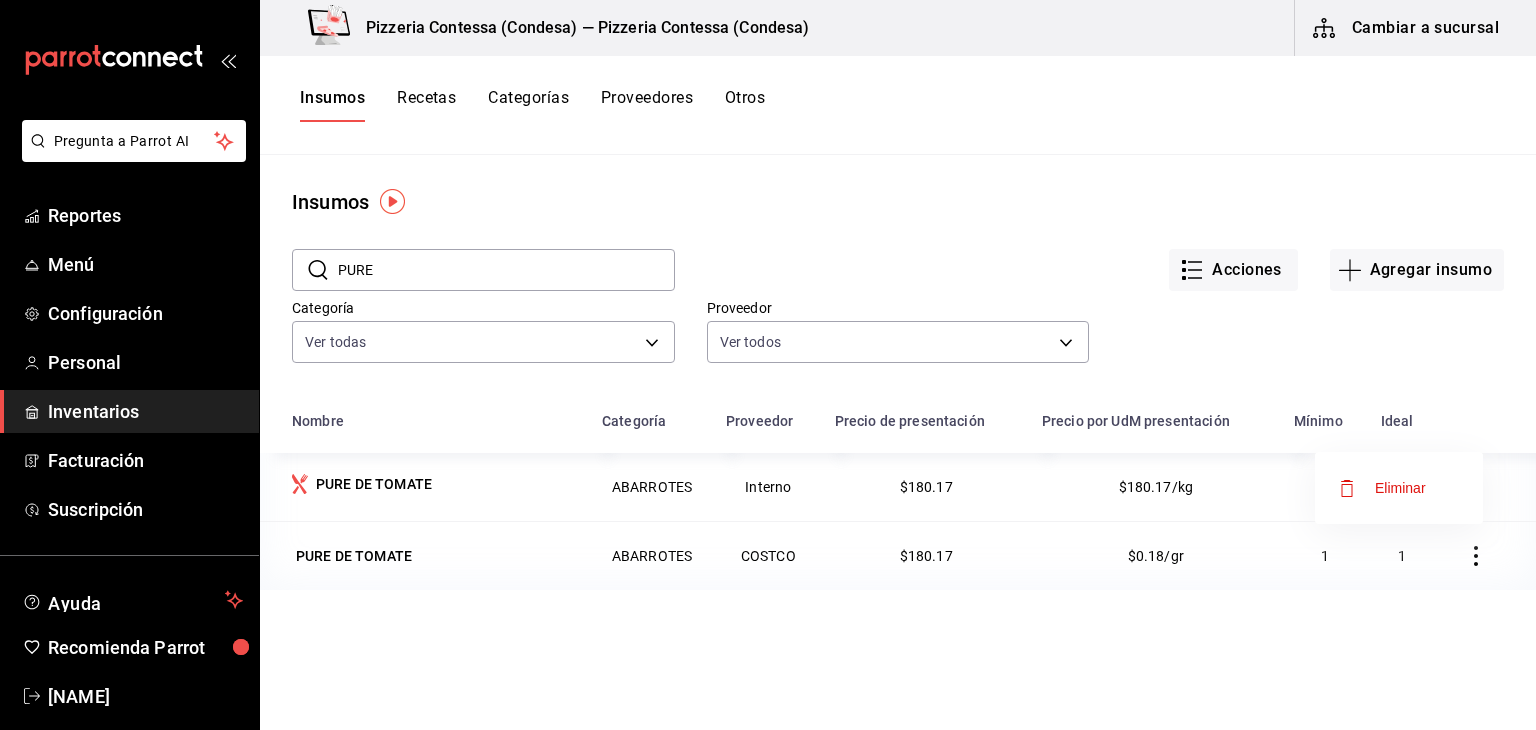 click on "Eliminar" at bounding box center [1400, 488] 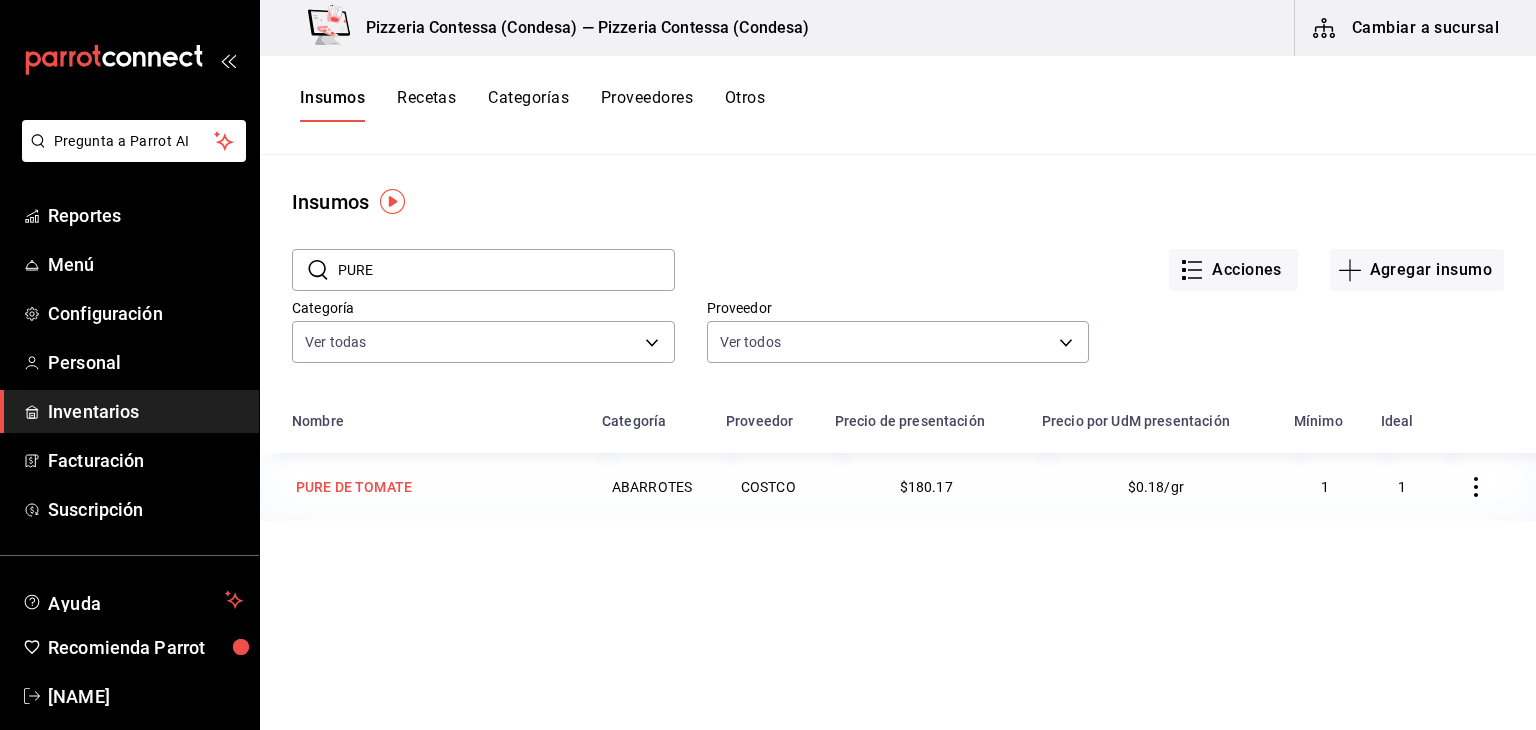 click on "PURE DE TOMATE" at bounding box center (354, 487) 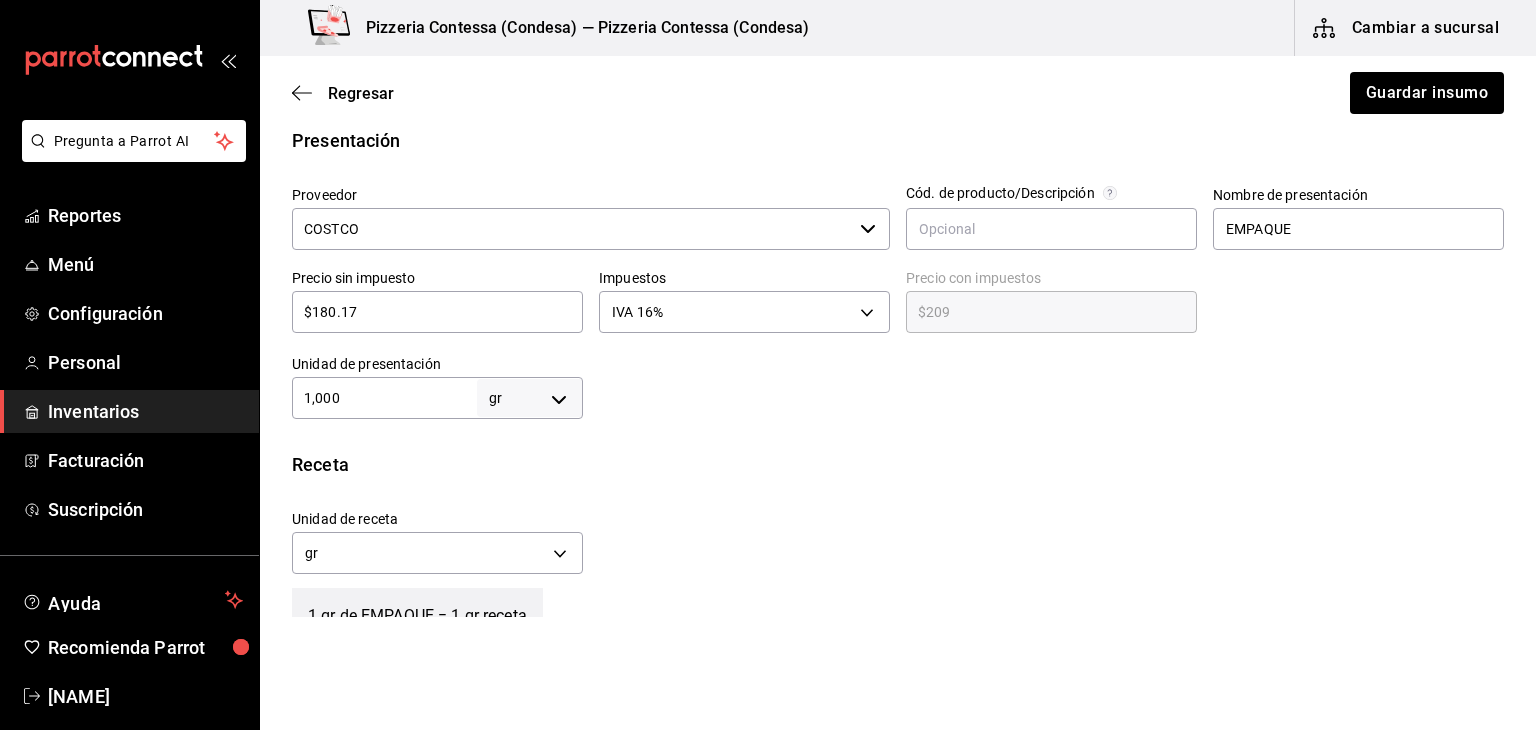 scroll, scrollTop: 424, scrollLeft: 0, axis: vertical 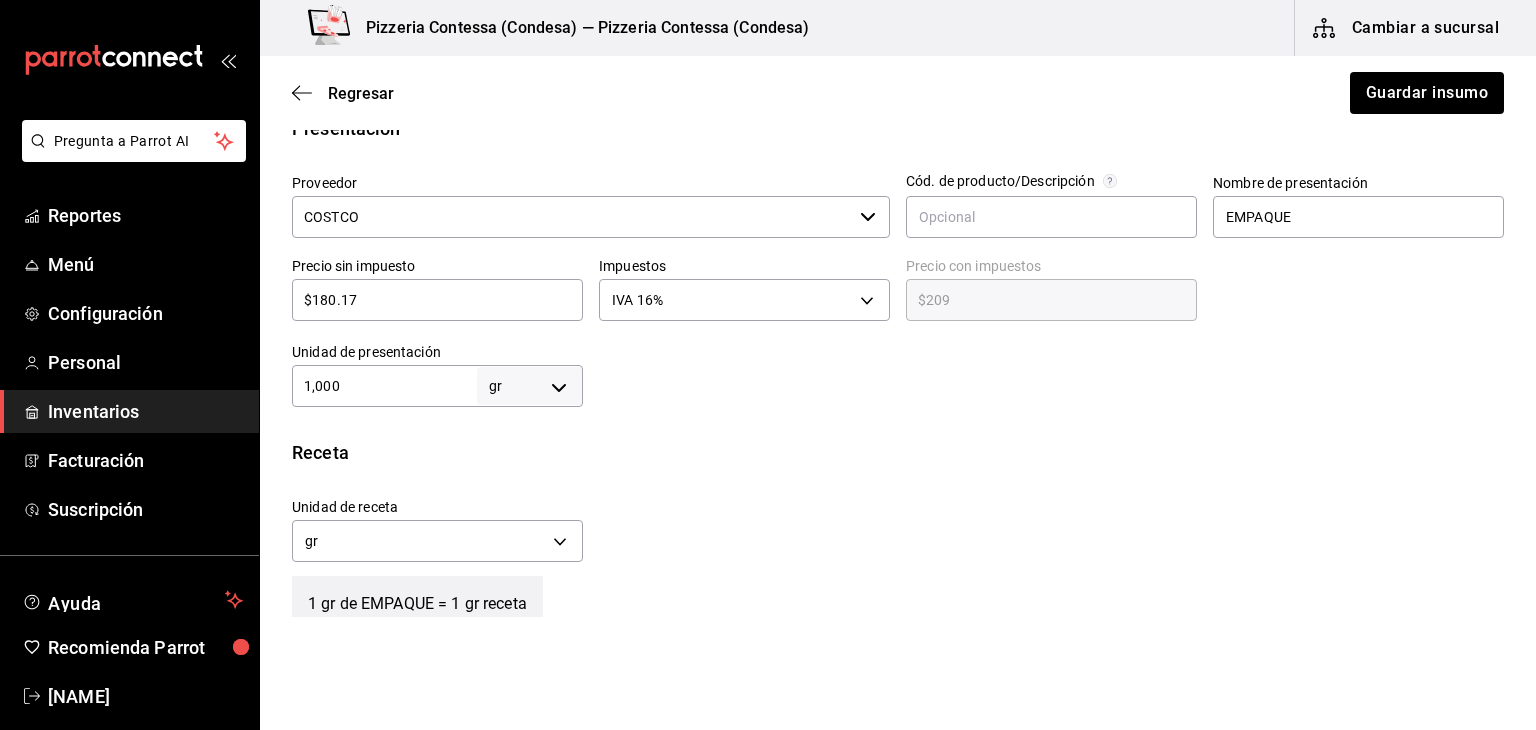 click on "Insumo IN-1752979604597 Nombre PURE DE TOMATE Categoría de inventario ABARROTES ​ Mínimo 1 ​ Ideal 1 ​ Insumo de producción Este insumo se produce con una receta de producción Presentación Proveedor COSTCO ​ Cód. de producto/Descripción Nombre de presentación EMPAQUE Precio sin impuesto $180.17 ​ Impuestos IVA 16% IVA_16 Precio con impuestos $209 ​ Unidad de presentación 1,000 gr GRAM ​ Receta Unidad de receta gr GRAM Factor de conversión 1,000 ​ 1 gr de EMPAQUE = 1 gr receta Ver ayuda de conversiones ¿La presentación (EMPAQUE) viene en otra caja? Si No Presentaciones por caja 6 ​ Caja con 6 EMPAQUE de 1,000 gr Unidades de conteo gr EMPAQUE (1,000 gr) Caja (6*1,000 gr)" at bounding box center [898, 367] 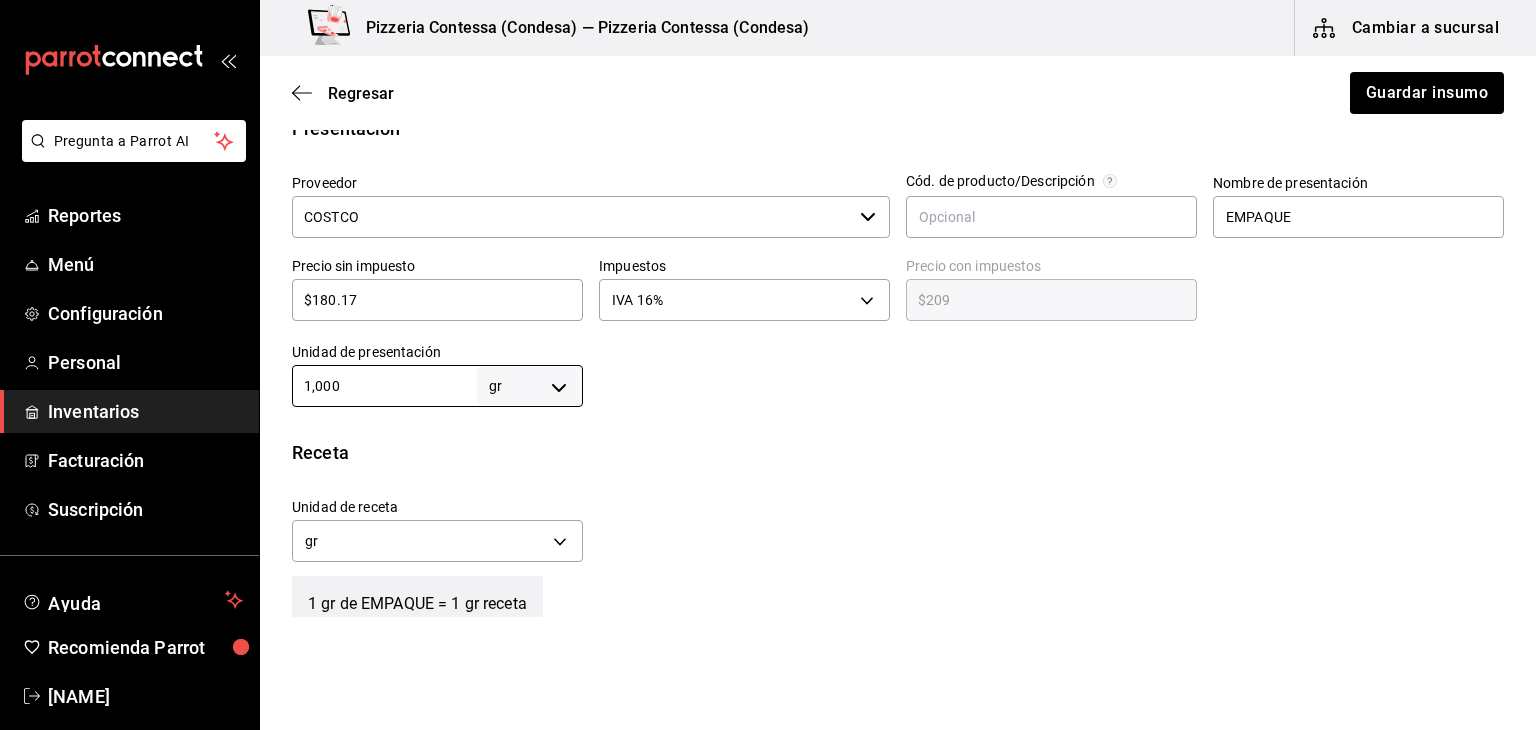 drag, startPoint x: 362, startPoint y: 392, endPoint x: 272, endPoint y: 389, distance: 90.04999 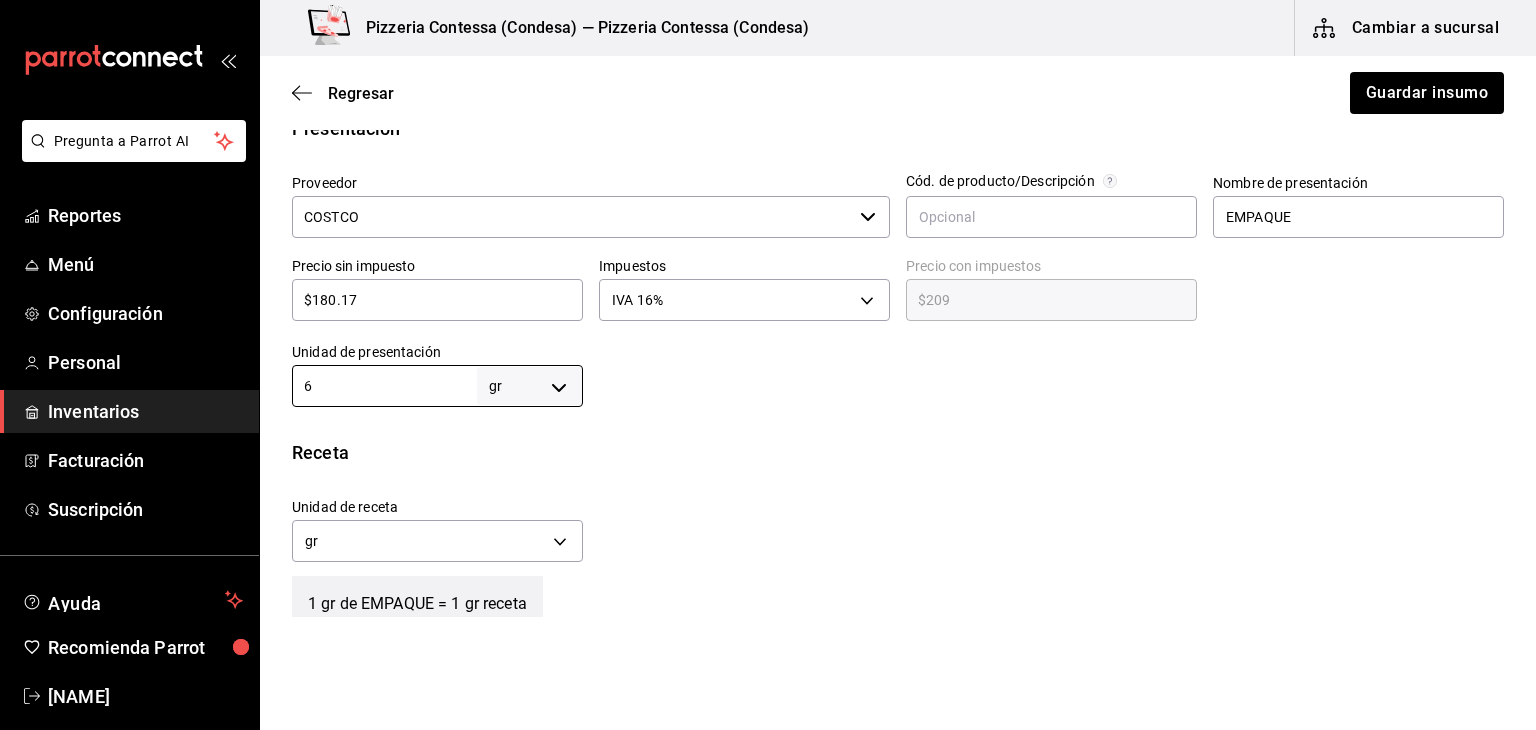 type on "6" 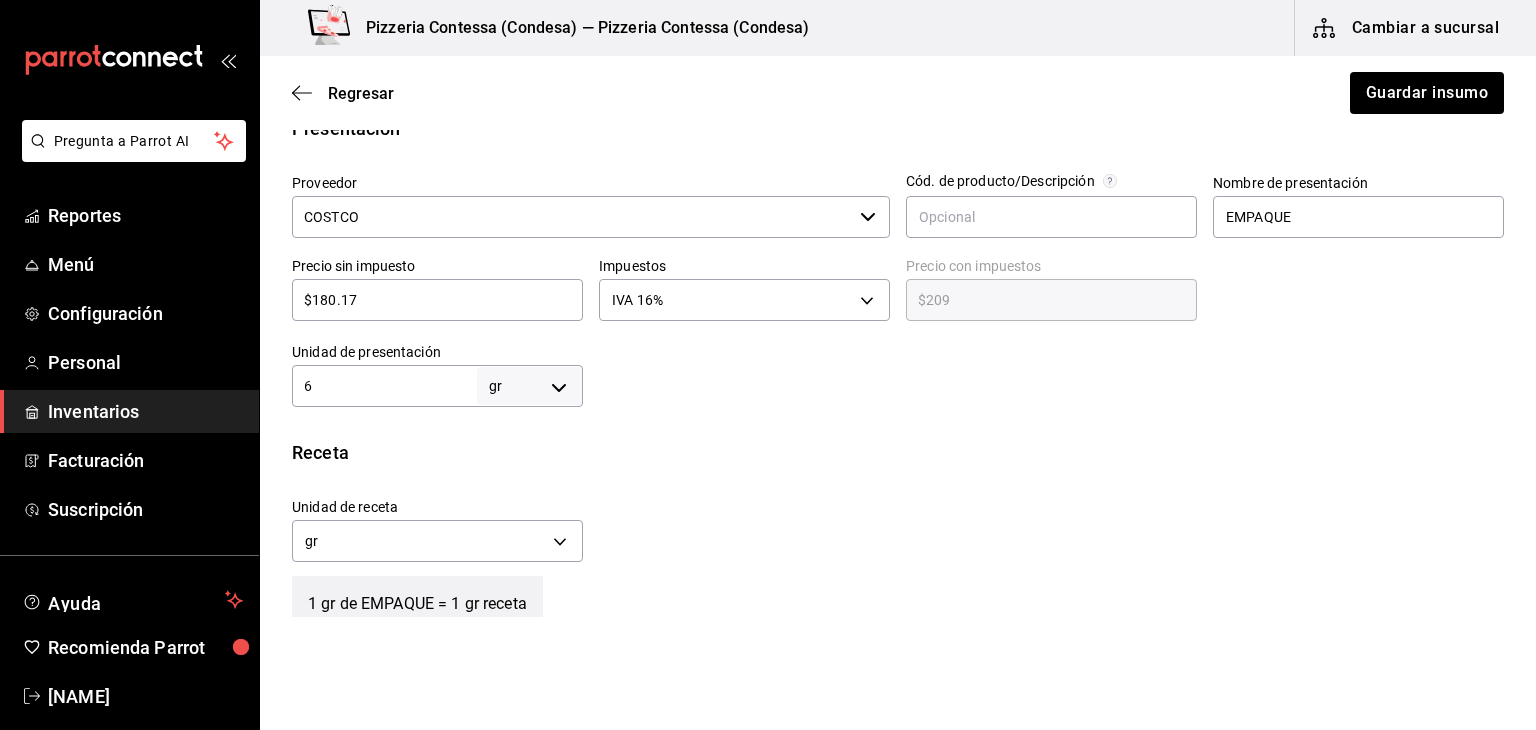 type on "6" 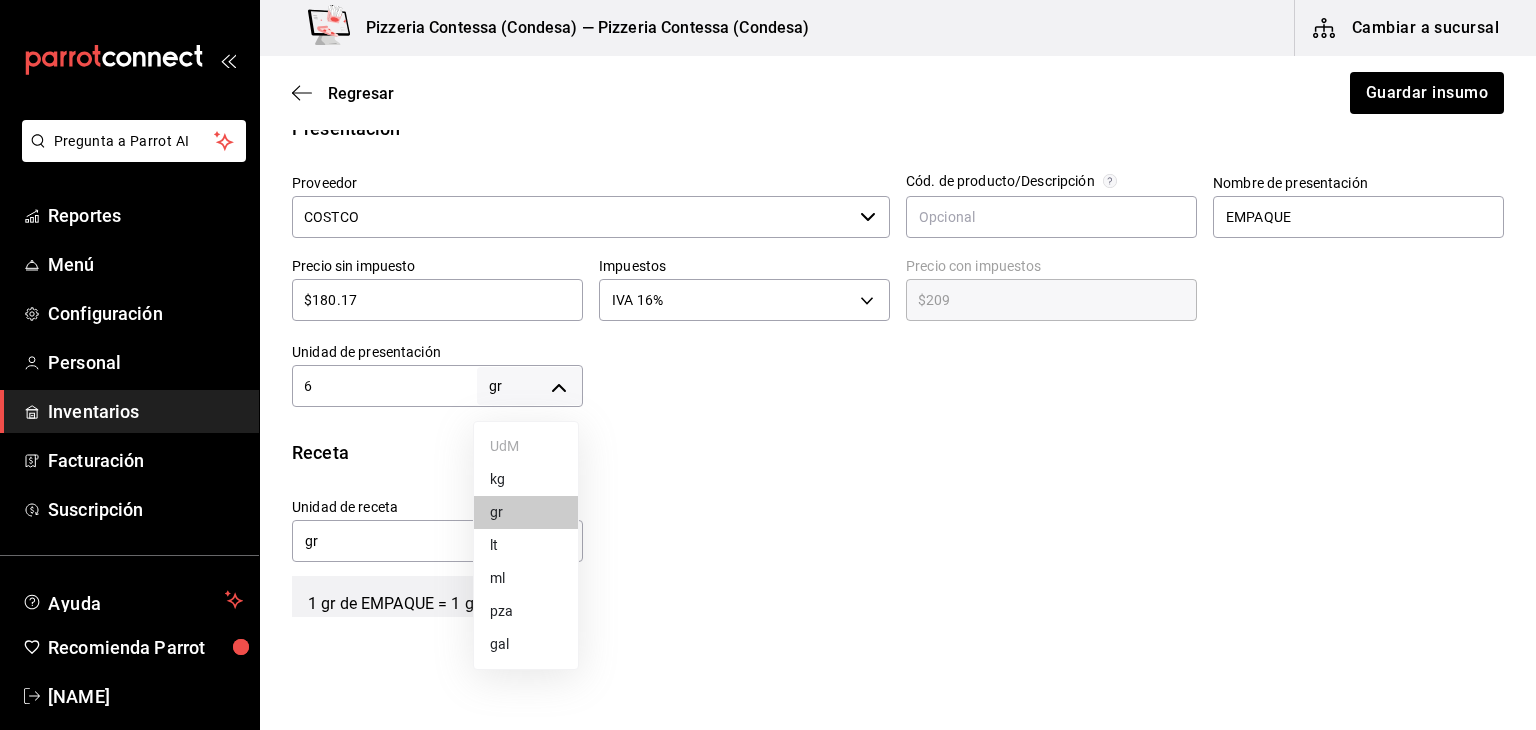 click on "Pregunta a Parrot AI Reportes   Menú   Configuración   Personal   Inventarios   Facturación   Suscripción   Ayuda Recomienda Parrot   Eduardo Quiroz   Sugerir nueva función   Pizzeria Contessa (Condesa) — Pizzeria Contessa (Condesa) Cambiar a sucursal Regresar Guardar insumo Insumo IN-1752979604597 Nombre PURE DE TOMATE Categoría de inventario ABARROTES ​ Mínimo 1 ​ Ideal 1 ​ Insumo de producción Este insumo se produce con una receta de producción Presentación Proveedor COSTCO ​ Cód. de producto/Descripción Nombre de presentación EMPAQUE Precio sin impuesto $180.17 ​ Impuestos IVA 16% IVA_16 Precio con impuestos $209 ​ Unidad de presentación 6 gr GRAM ​ Receta Unidad de receta gr GRAM Factor de conversión 6 ​ 1 gr de EMPAQUE = 1 gr receta Ver ayuda de conversiones ¿La presentación (EMPAQUE) viene en otra caja? Si No Presentaciones por caja 6 ​ Caja con 6 EMPAQUE de 6 gr Unidades de conteo gr EMPAQUE (6 gr) Caja (6*6 gr) ; GANA 1 MES GRATIS EN TU SUSCRIPCIÓN AQUÍ Reportes" at bounding box center (768, 308) 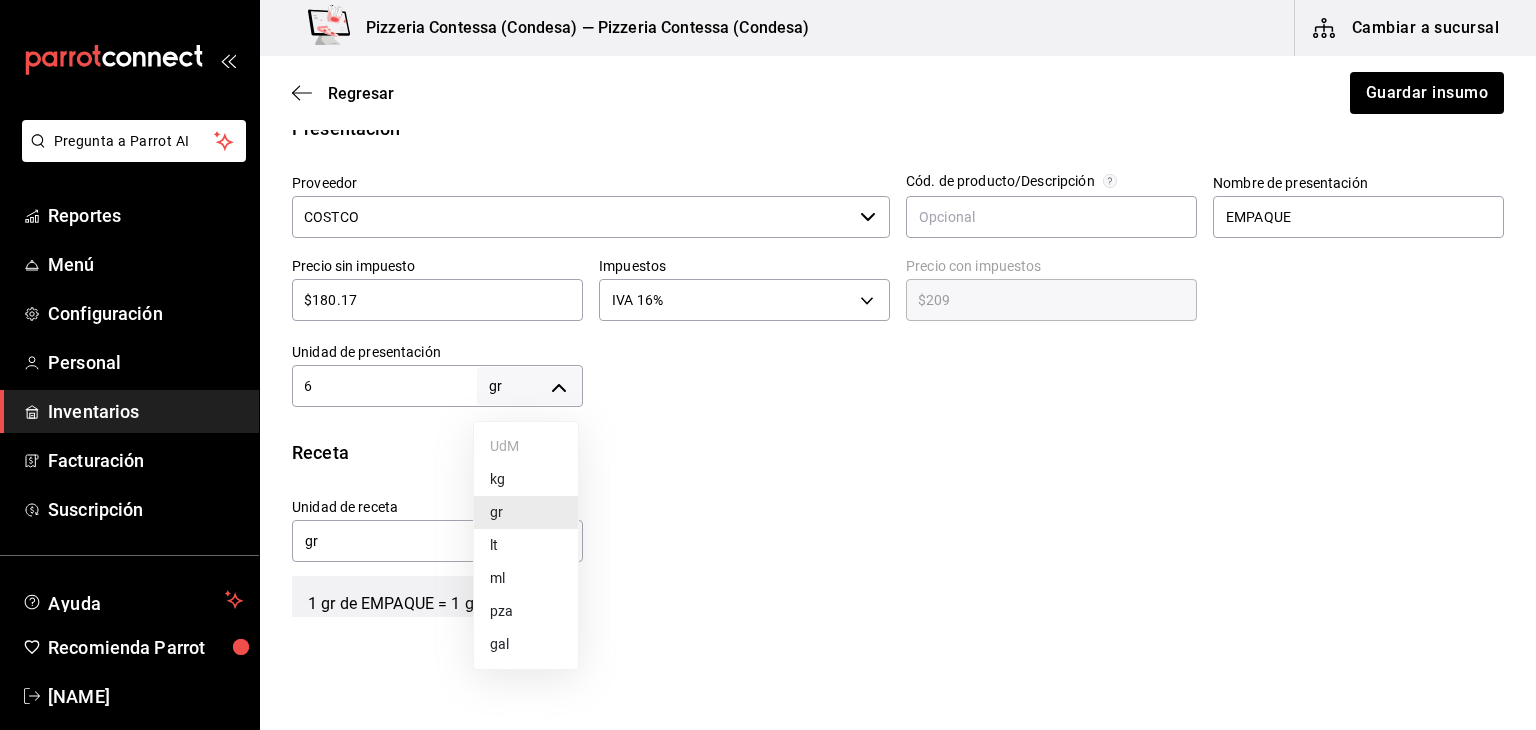 click on "kg" at bounding box center (526, 479) 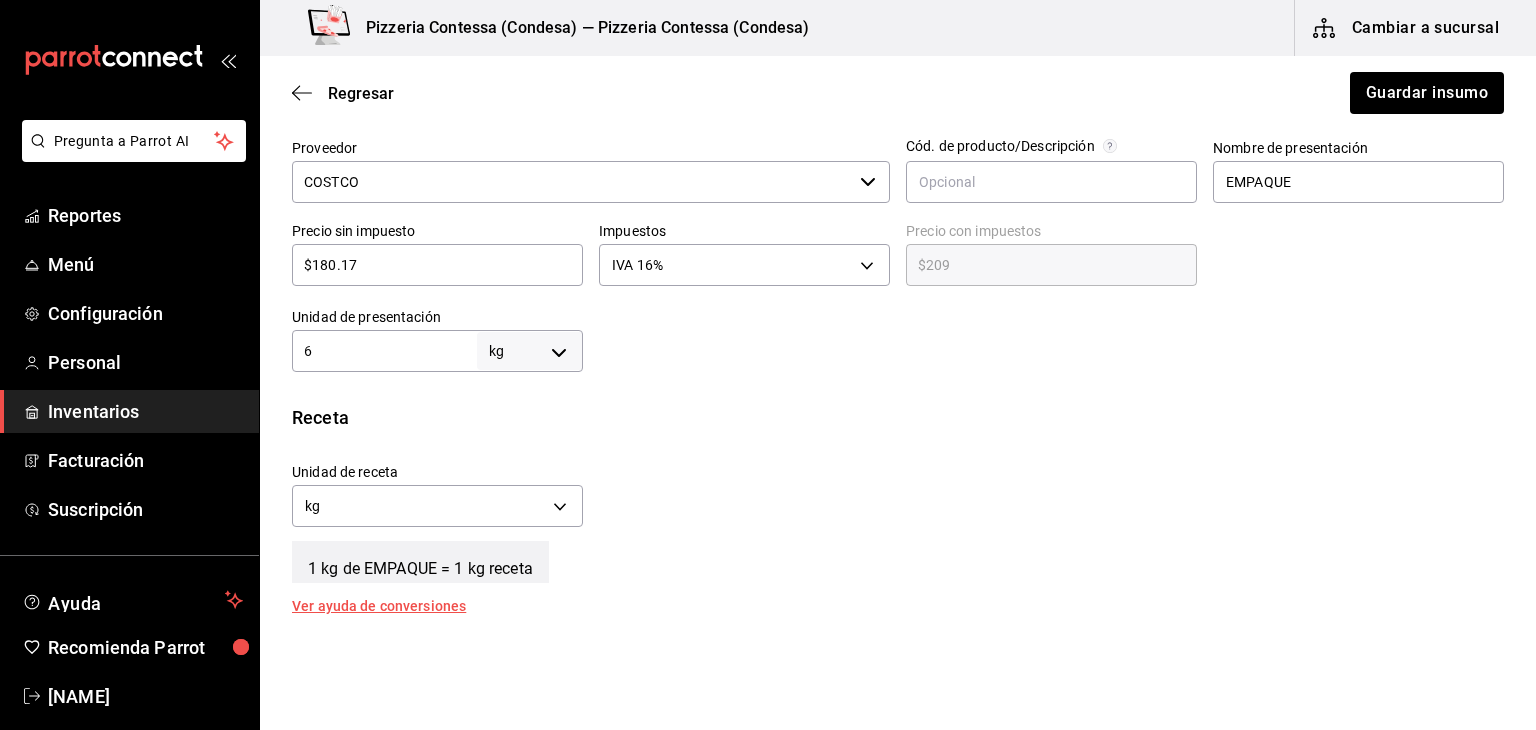scroll, scrollTop: 460, scrollLeft: 0, axis: vertical 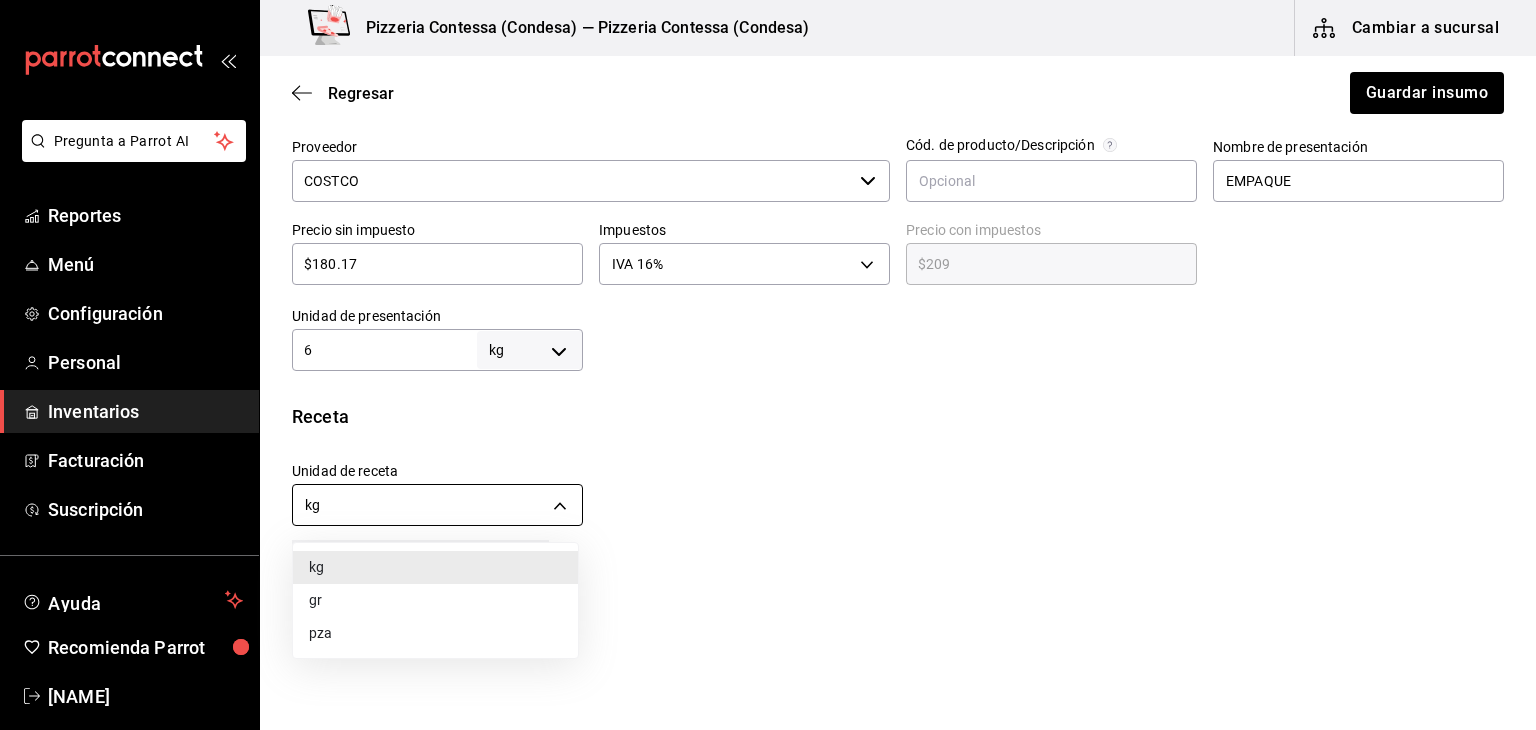click on "Pregunta a Parrot AI Reportes   Menú   Configuración   Personal   Inventarios   Facturación   Suscripción   Ayuda Recomienda Parrot   Eduardo Quiroz   Sugerir nueva función   Pizzeria Contessa (Condesa) — Pizzeria Contessa (Condesa) Cambiar a sucursal Regresar Guardar insumo Insumo IN-1752979604597 Nombre PURE DE TOMATE Categoría de inventario ABARROTES ​ Mínimo 1 ​ Ideal 1 ​ Insumo de producción Este insumo se produce con una receta de producción Presentación Proveedor COSTCO ​ Cód. de producto/Descripción Nombre de presentación EMPAQUE Precio sin impuesto $180.17 ​ Impuestos IVA 16% IVA_16 Precio con impuestos $209 ​ Unidad de presentación 6 kg KILOGRAM ​ Receta Unidad de receta kg KILOGRAM Factor de conversión 6 ​ 1 kg de EMPAQUE = 1 kg receta Ver ayuda de conversiones ¿La presentación (EMPAQUE) viene en otra caja? Si No Presentaciones por caja 6 ​ Caja con 6 EMPAQUE de 6 kg Unidades de conteo kg EMPAQUE (6 kg) Caja (6*6 kg) ; GANA 1 MES GRATIS EN TU SUSCRIPCIÓN AQUÍ" at bounding box center (768, 308) 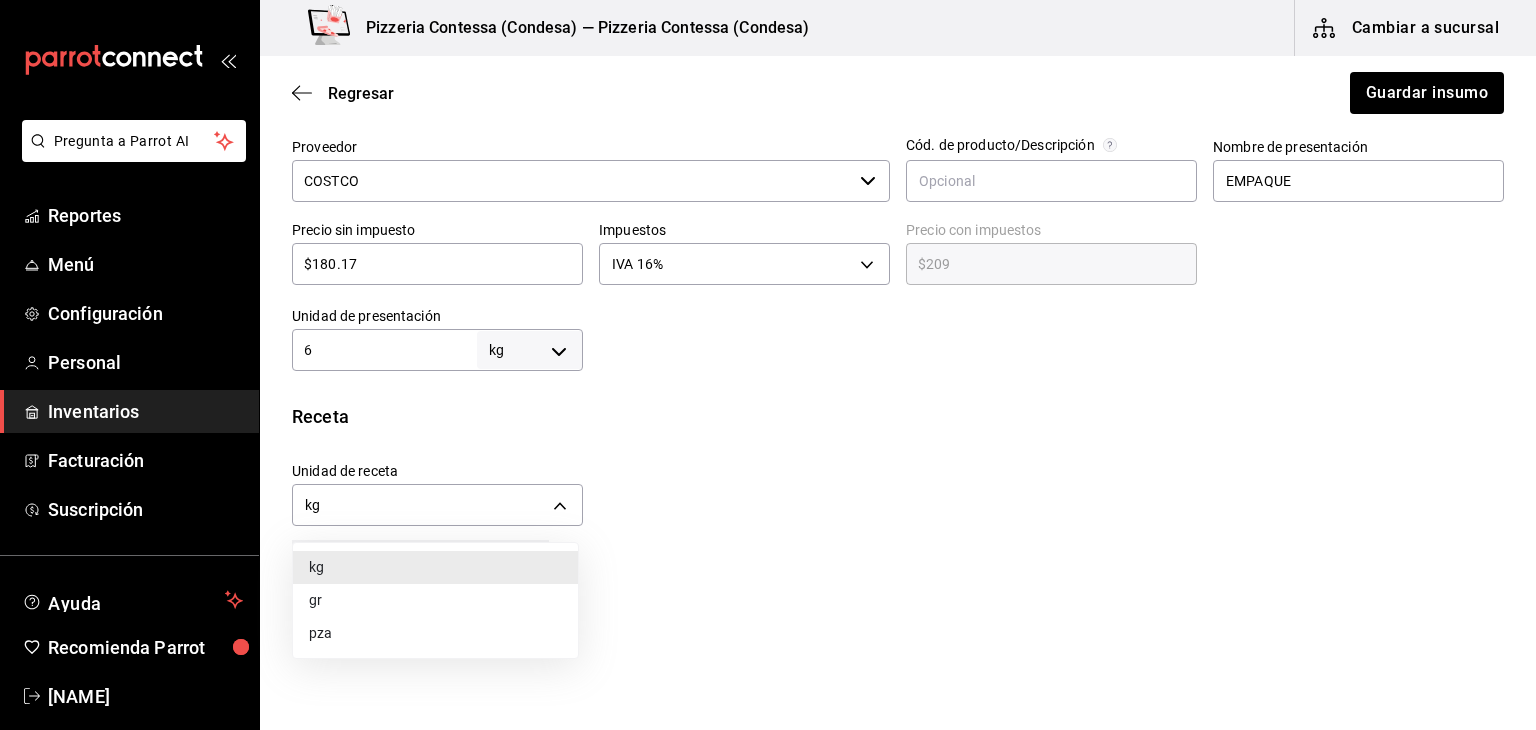 click on "gr" at bounding box center (435, 600) 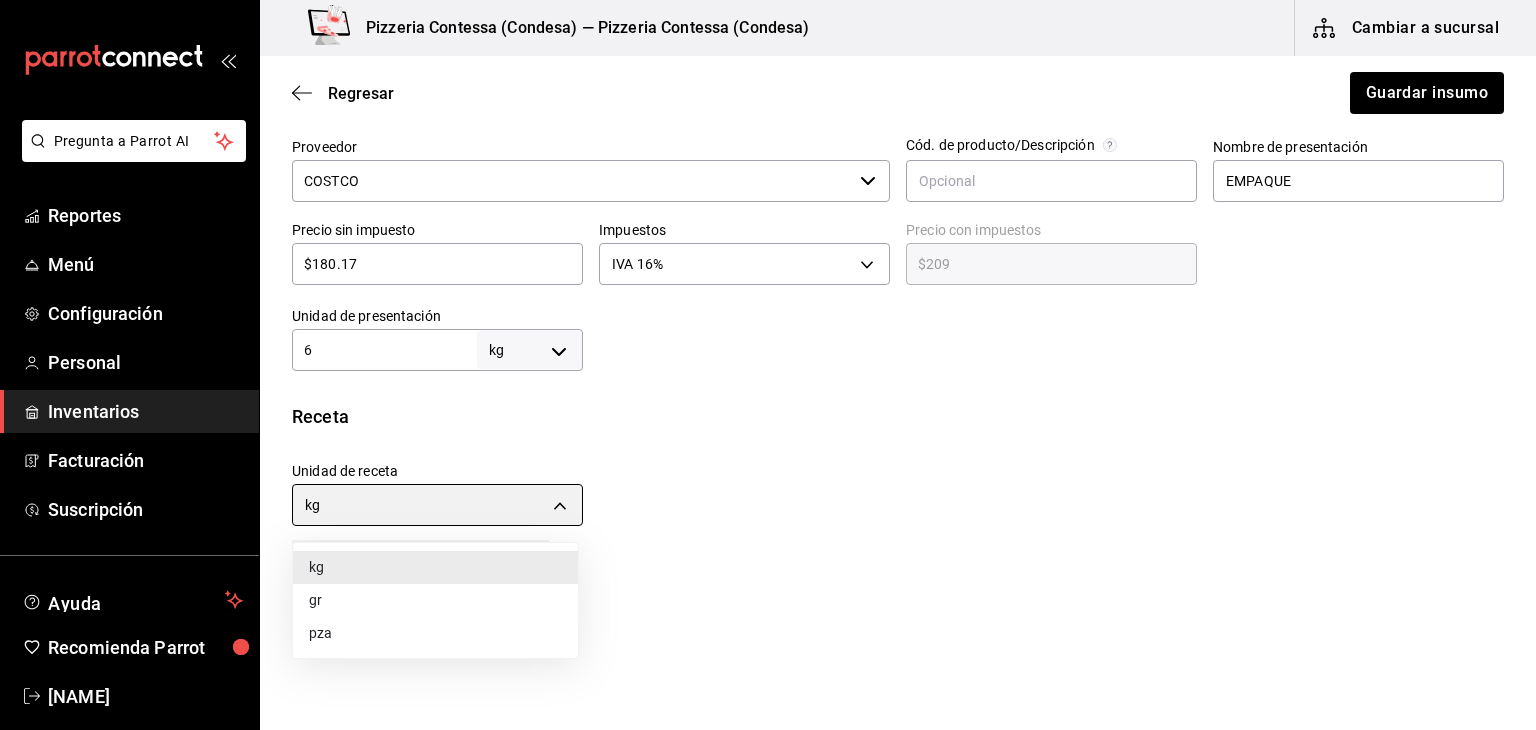 type on "GRAM" 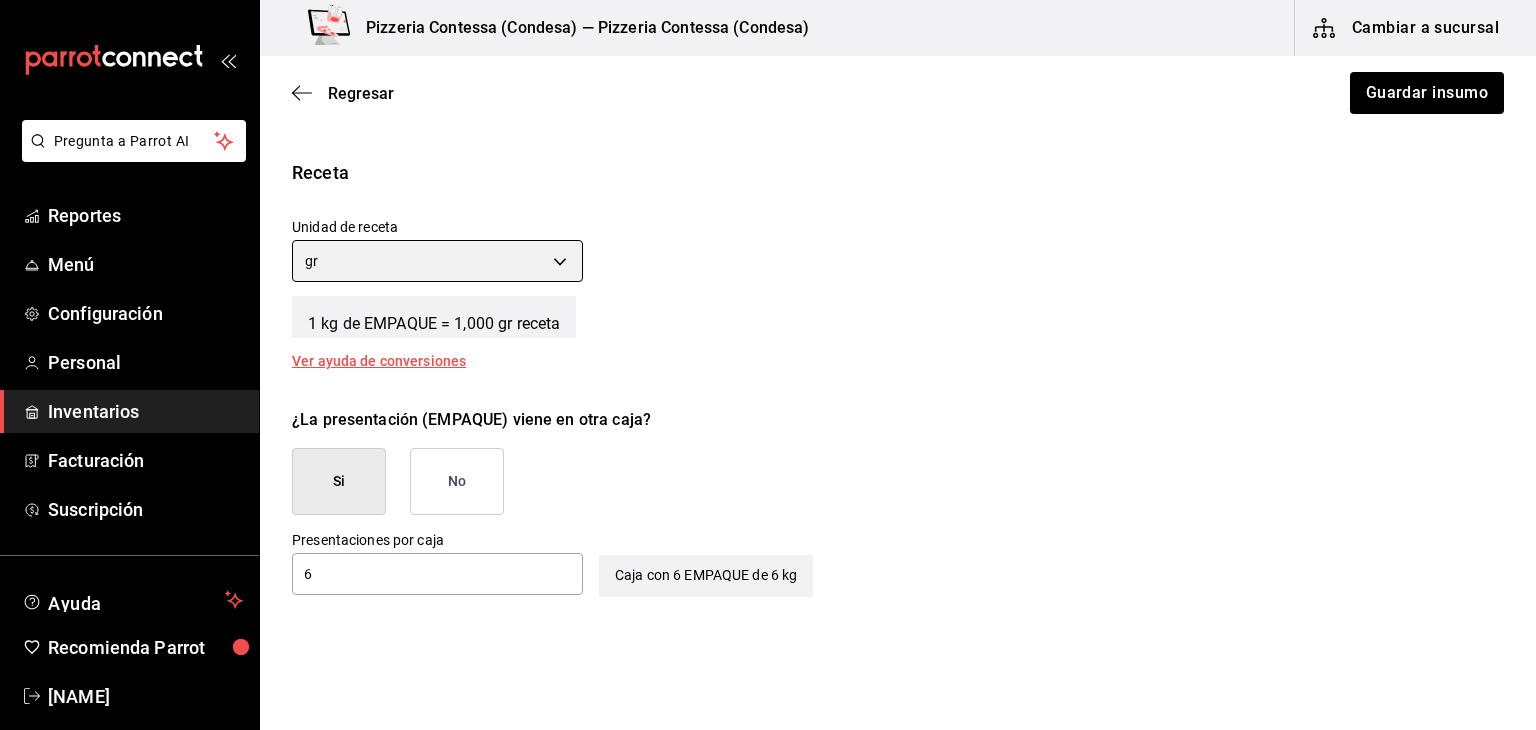 scroll, scrollTop: 708, scrollLeft: 0, axis: vertical 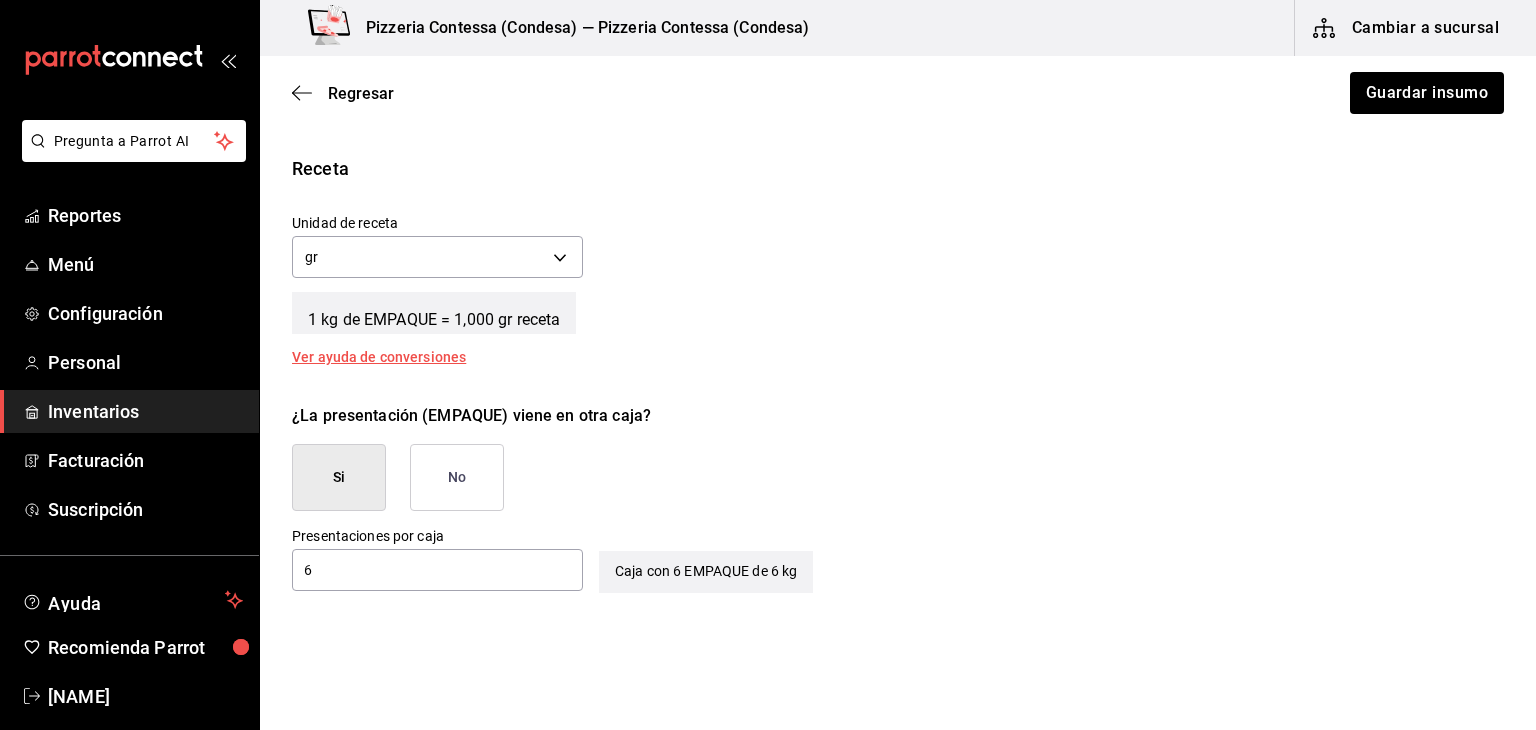 click on "No" at bounding box center (457, 477) 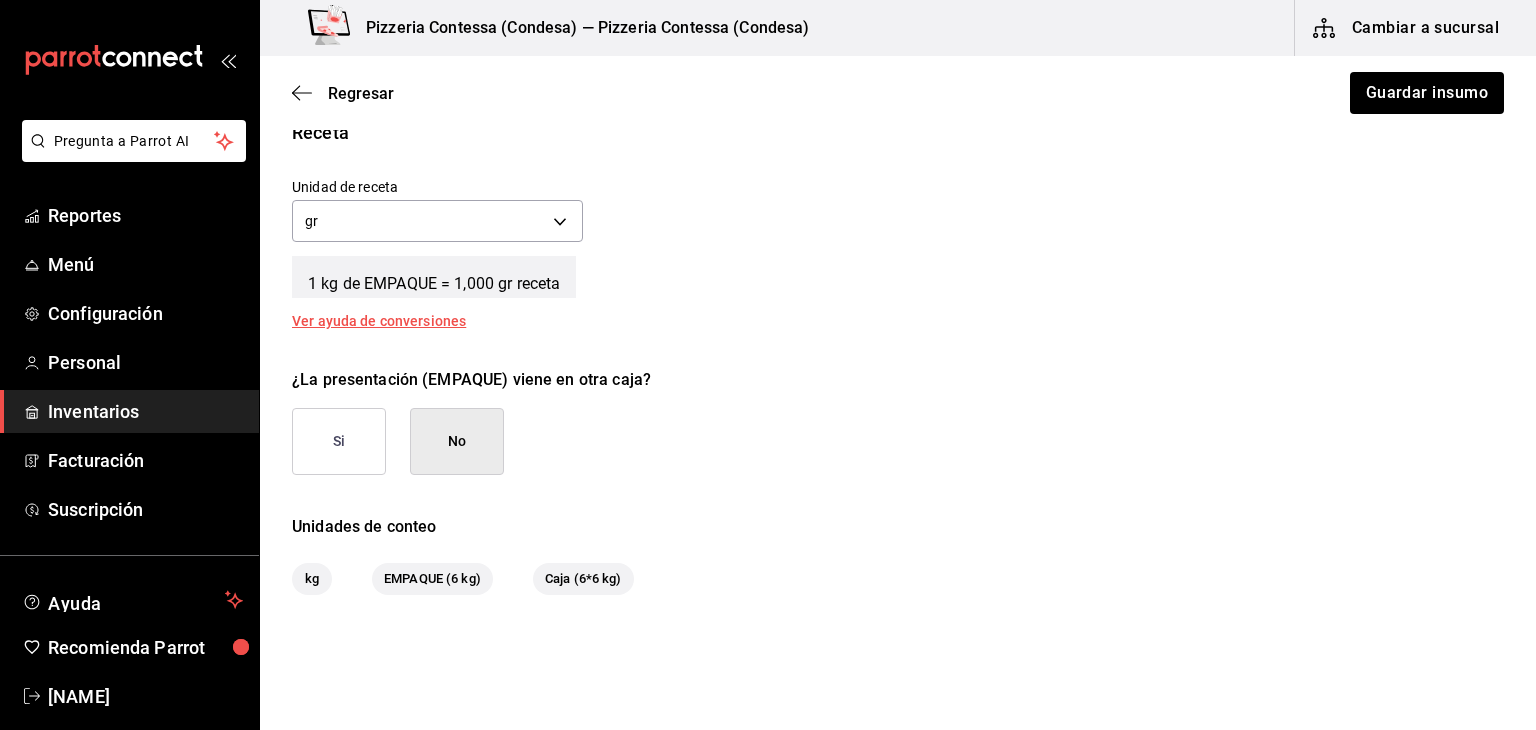 scroll, scrollTop: 744, scrollLeft: 0, axis: vertical 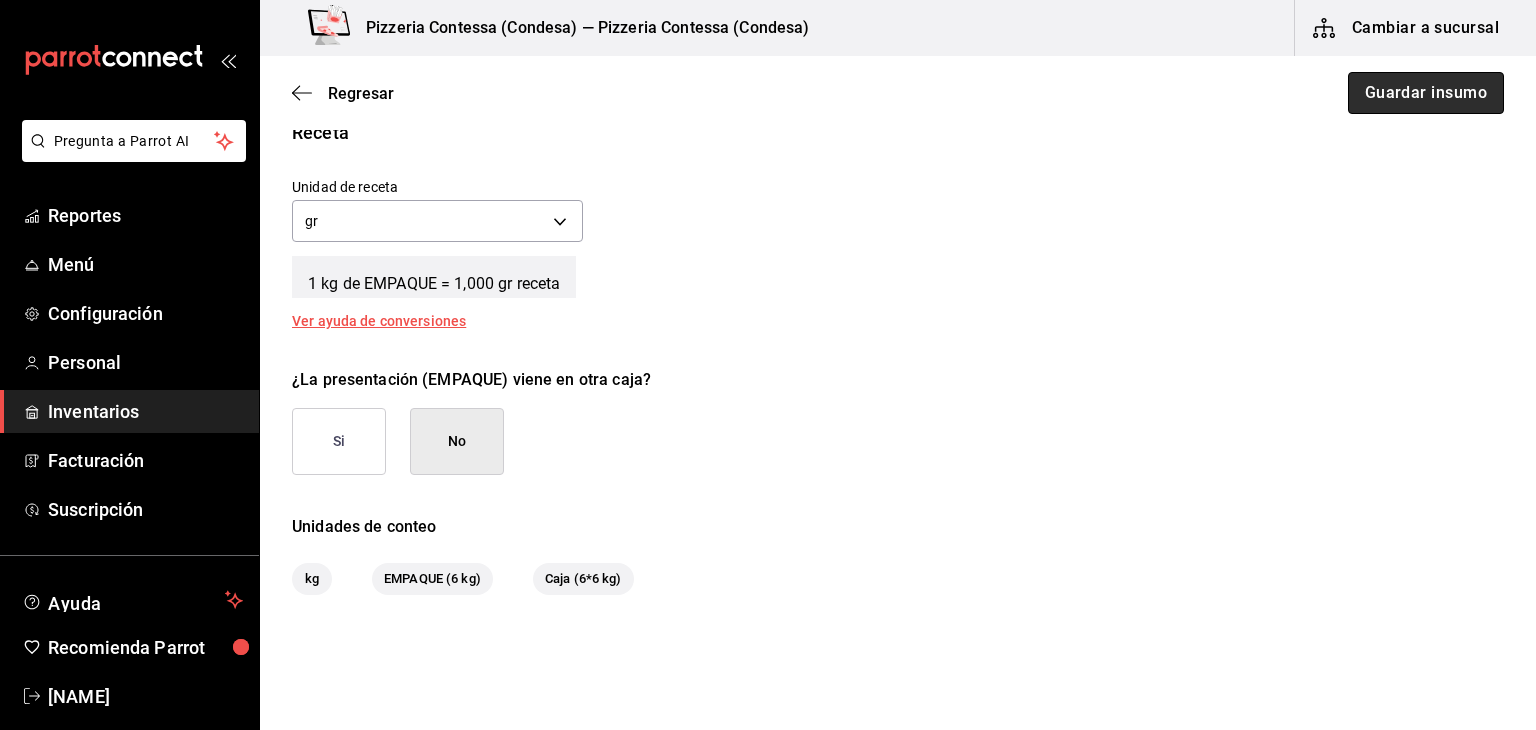 click on "Guardar insumo" at bounding box center [1426, 93] 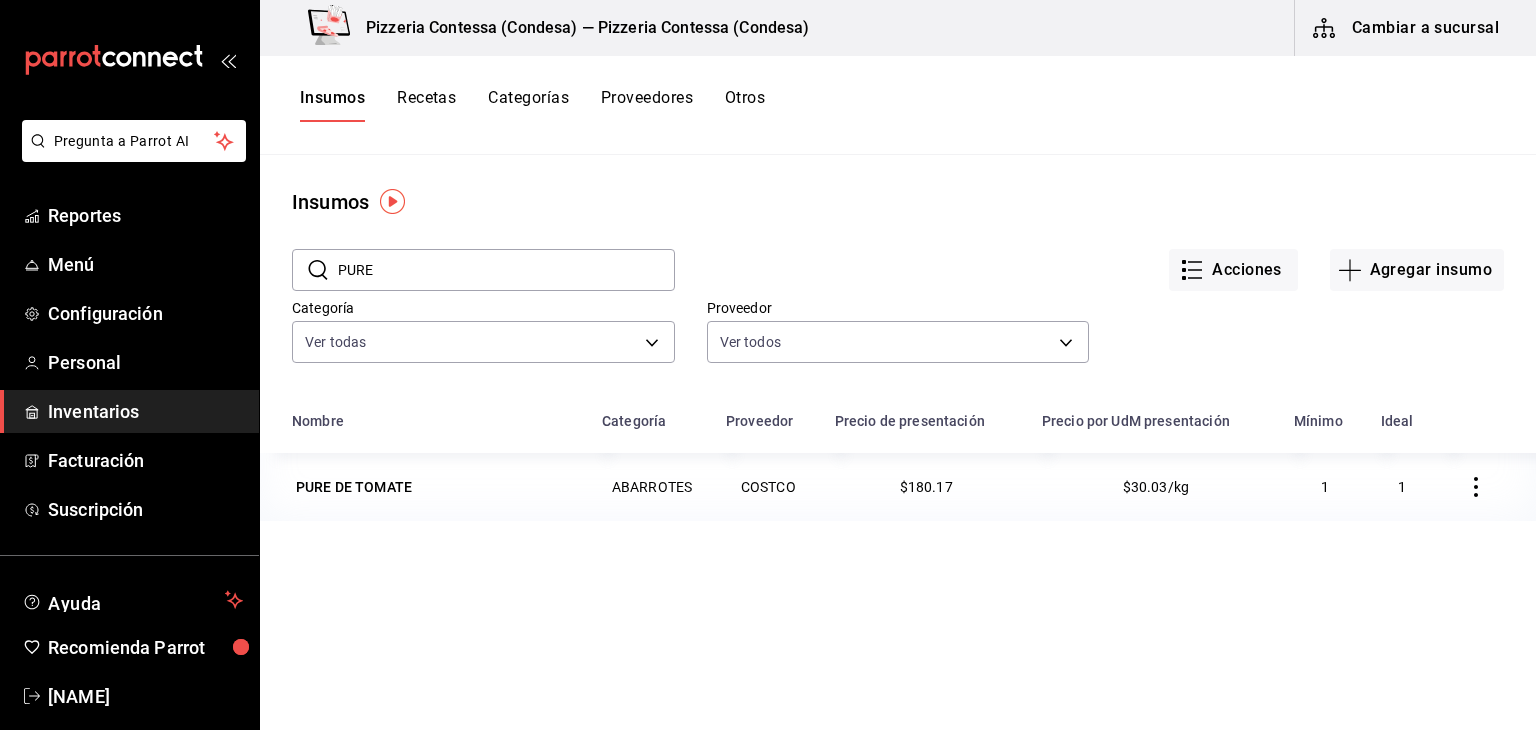 click on "Recetas" at bounding box center (426, 105) 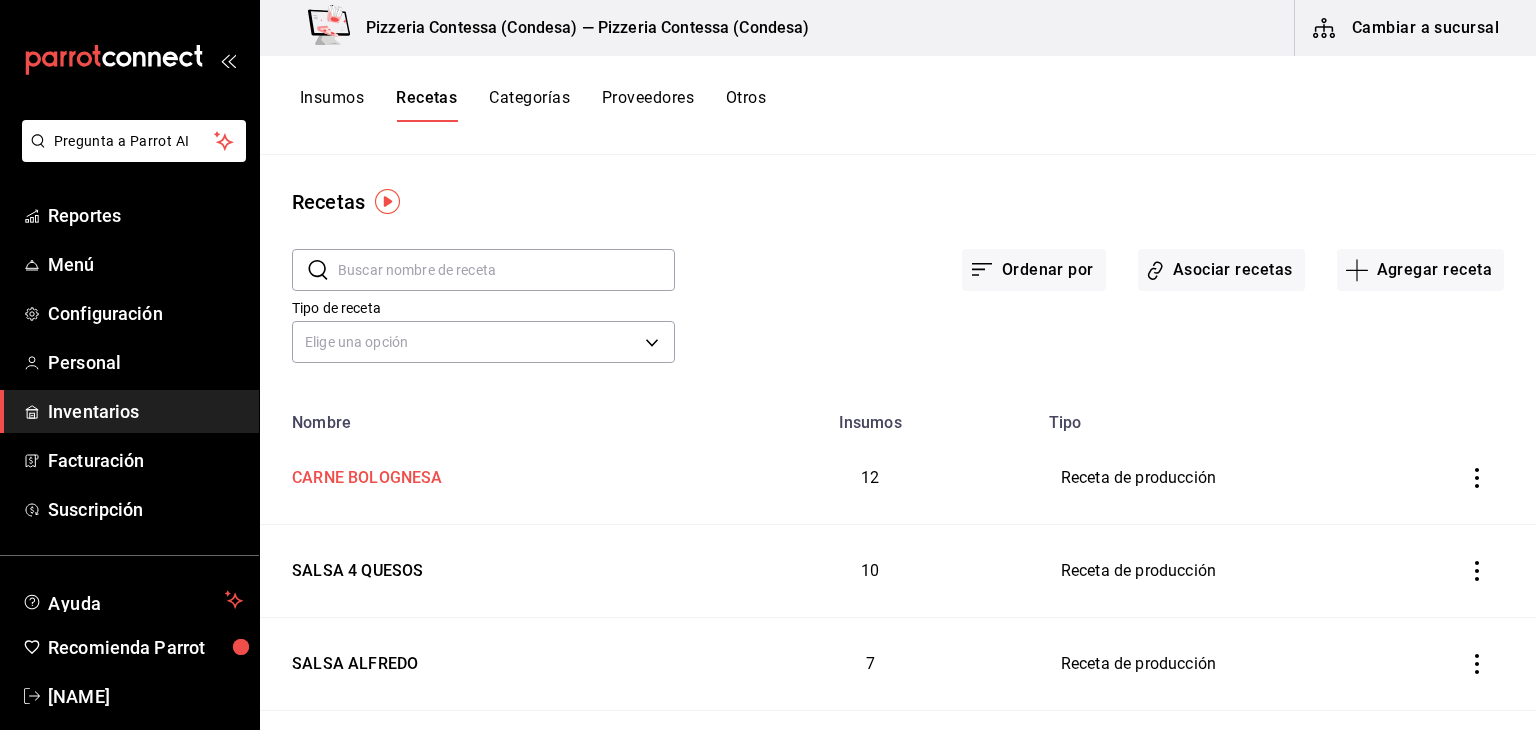 click on "CARNE BOLOGNESA" at bounding box center [363, 474] 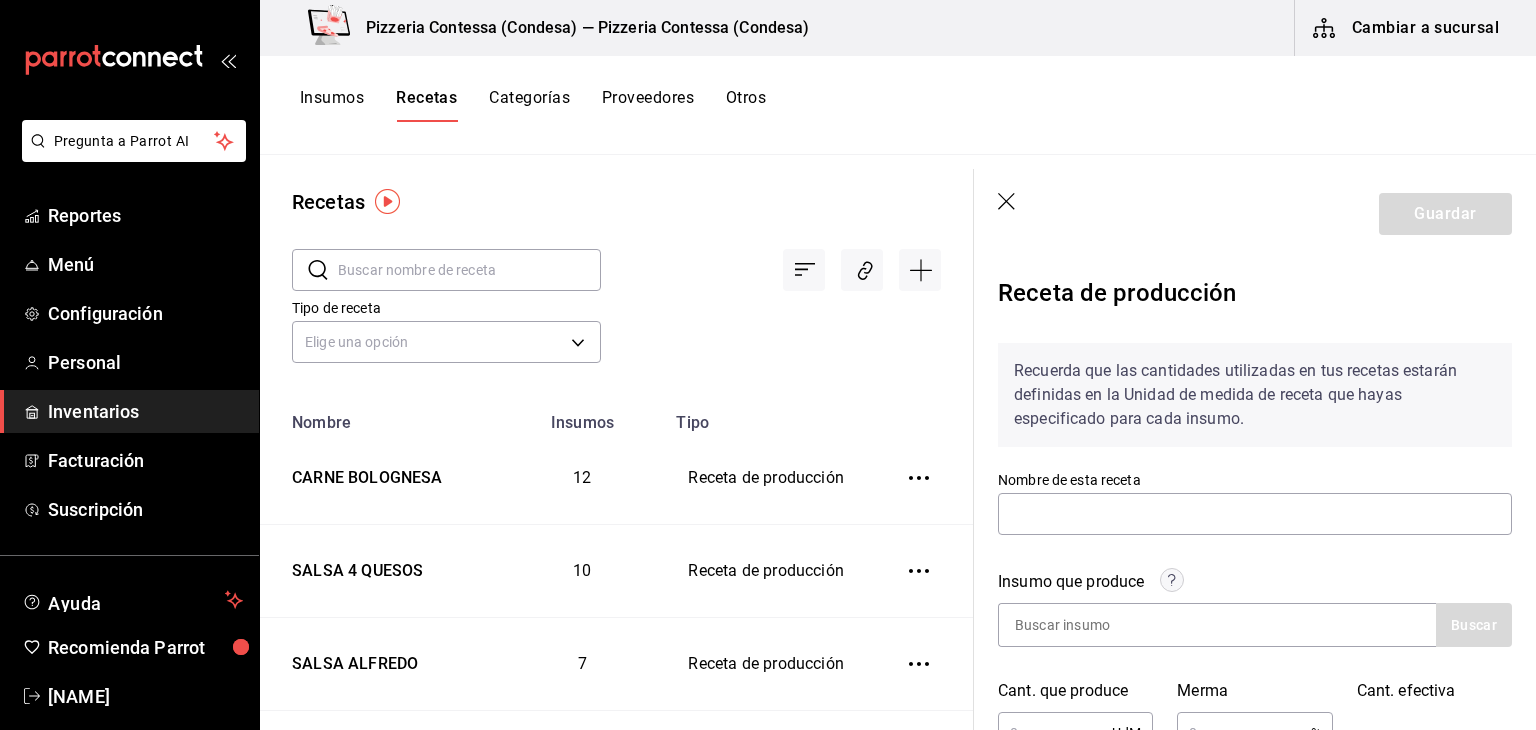 type on "CARNE BOLOGNESA" 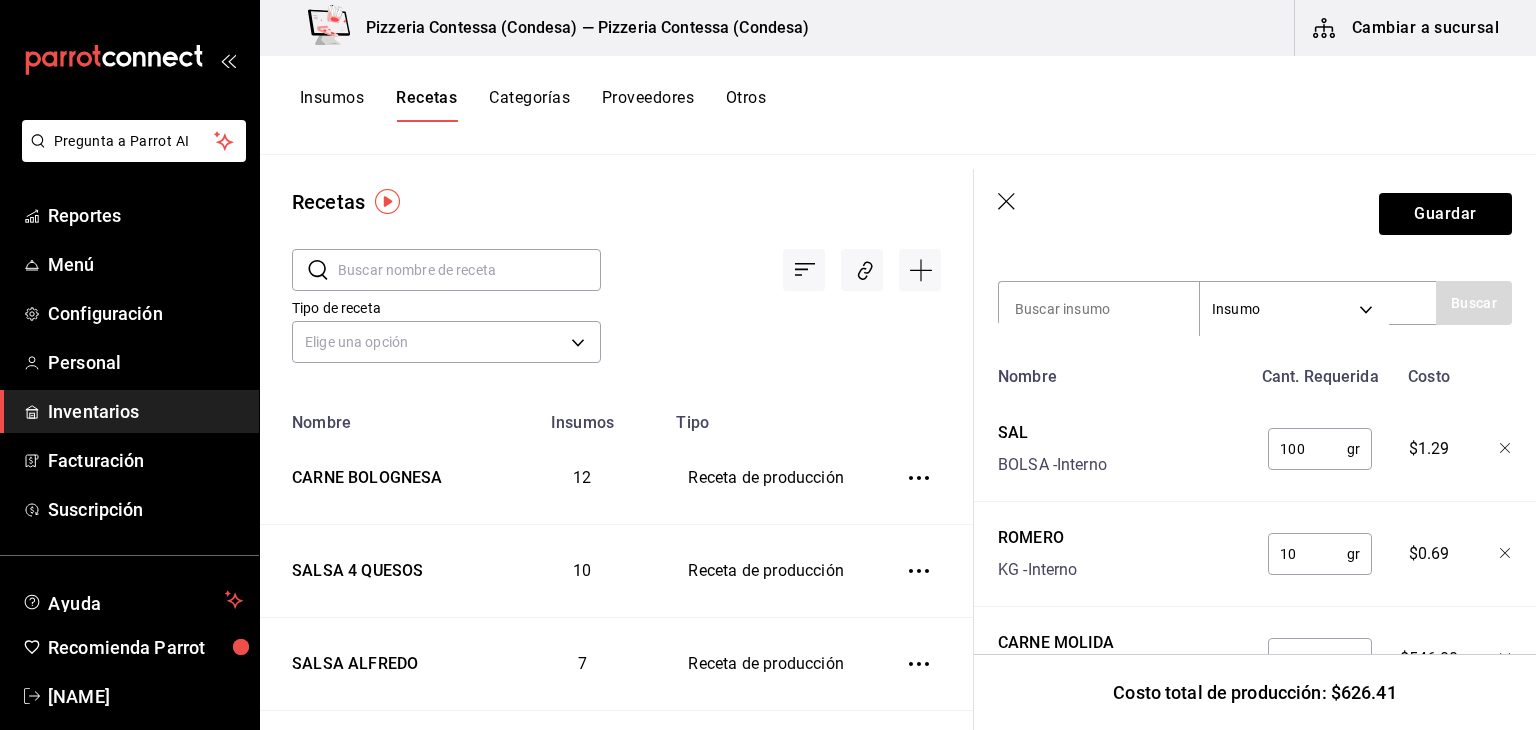 scroll, scrollTop: 684, scrollLeft: 0, axis: vertical 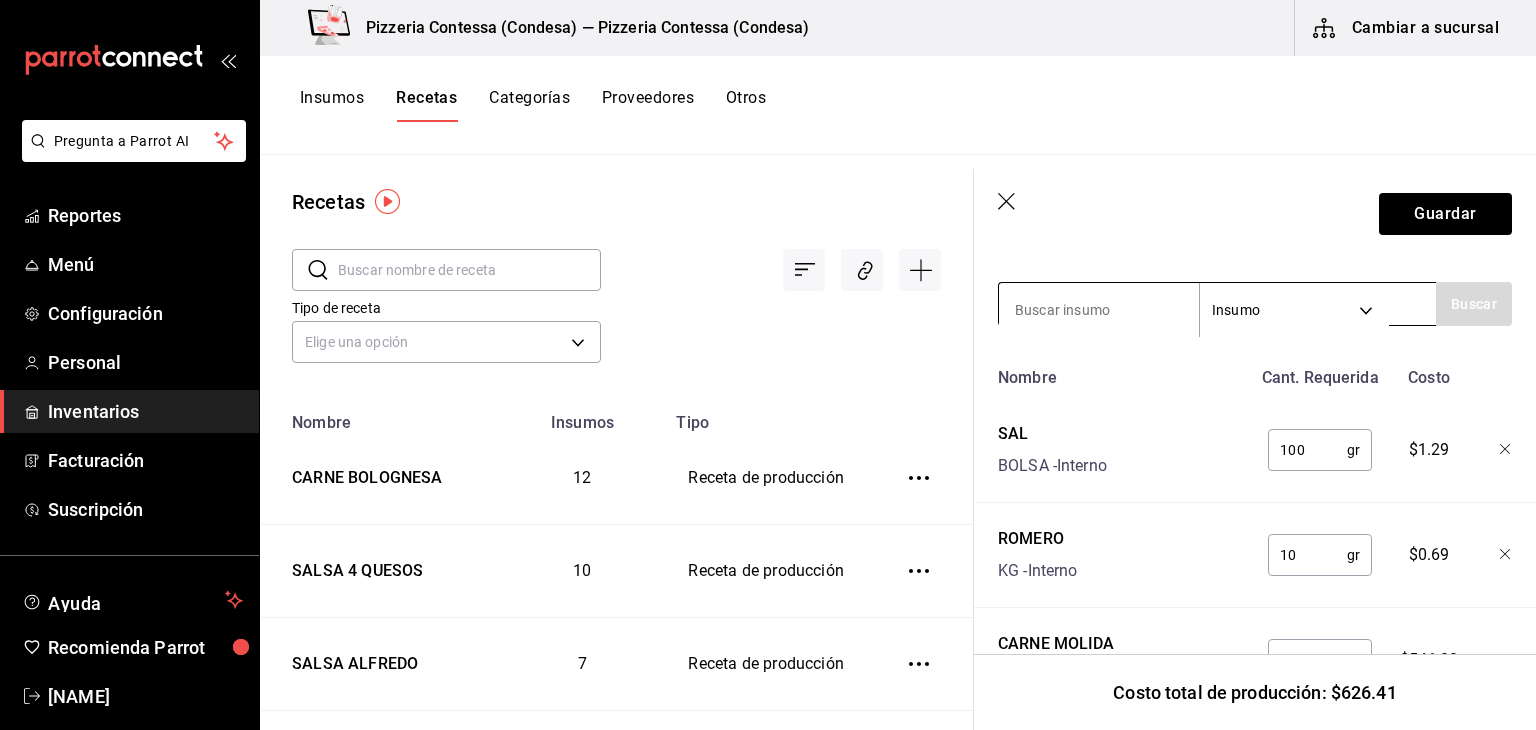 click at bounding box center [1099, 310] 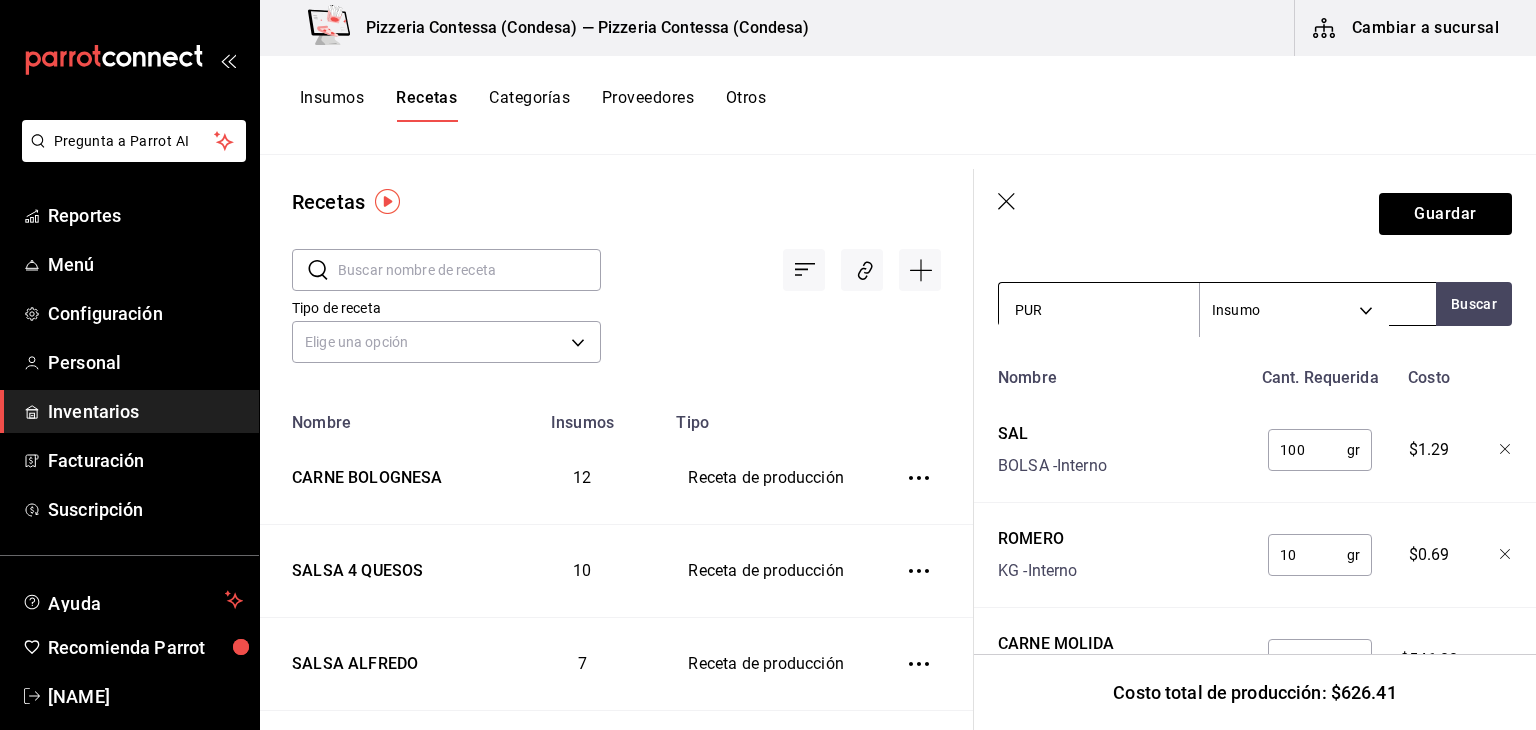 type on "PURE" 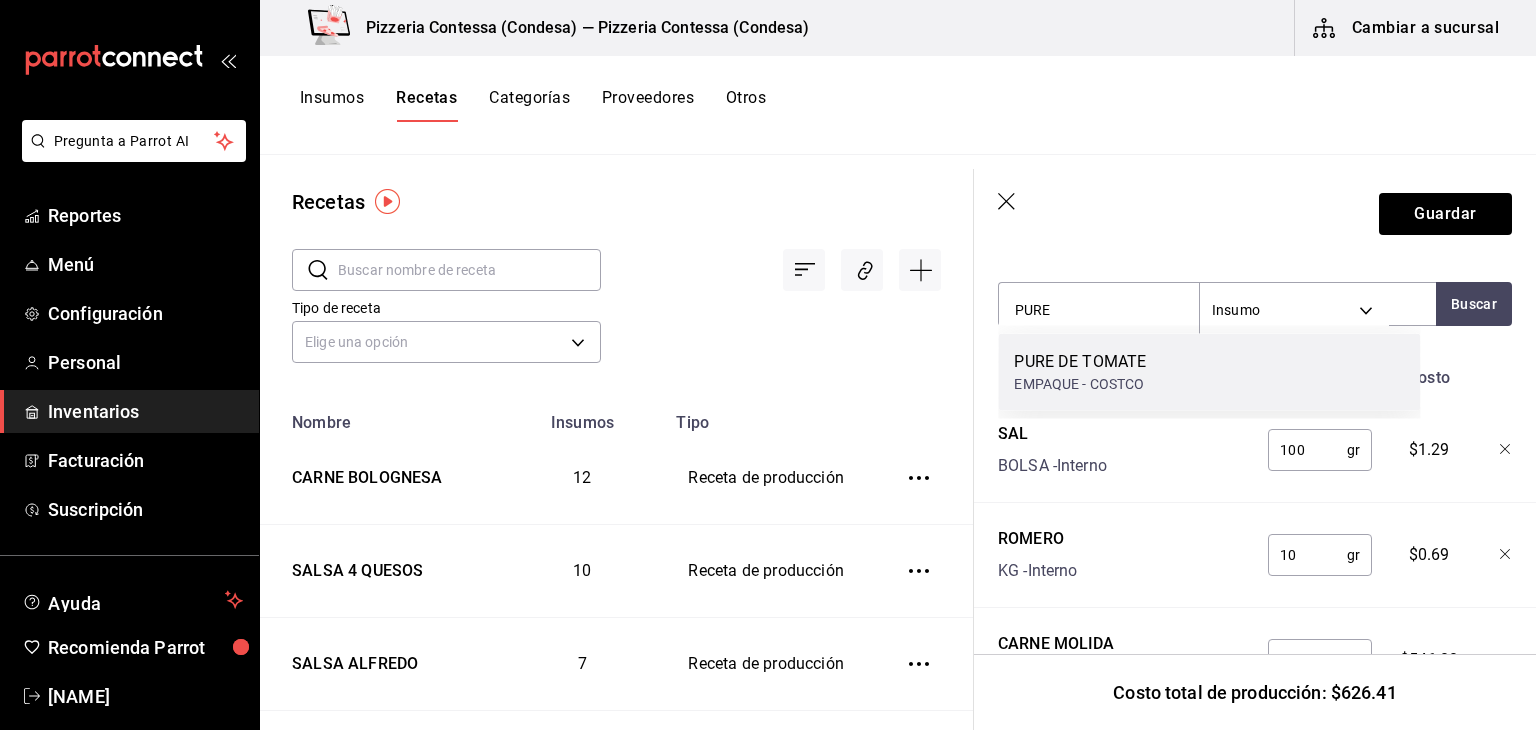 click on "PURE DE TOMATE" at bounding box center [1080, 362] 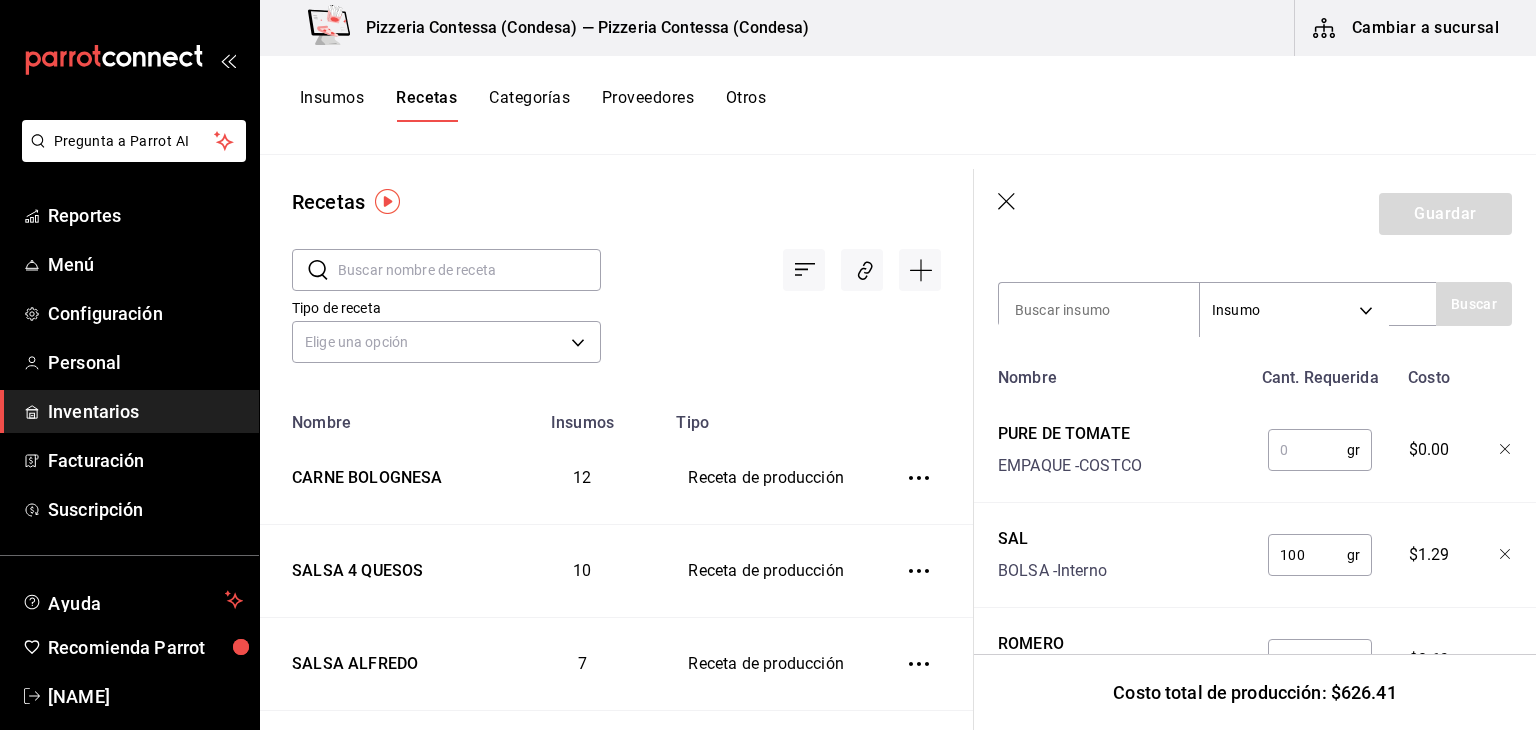 click at bounding box center [1307, 450] 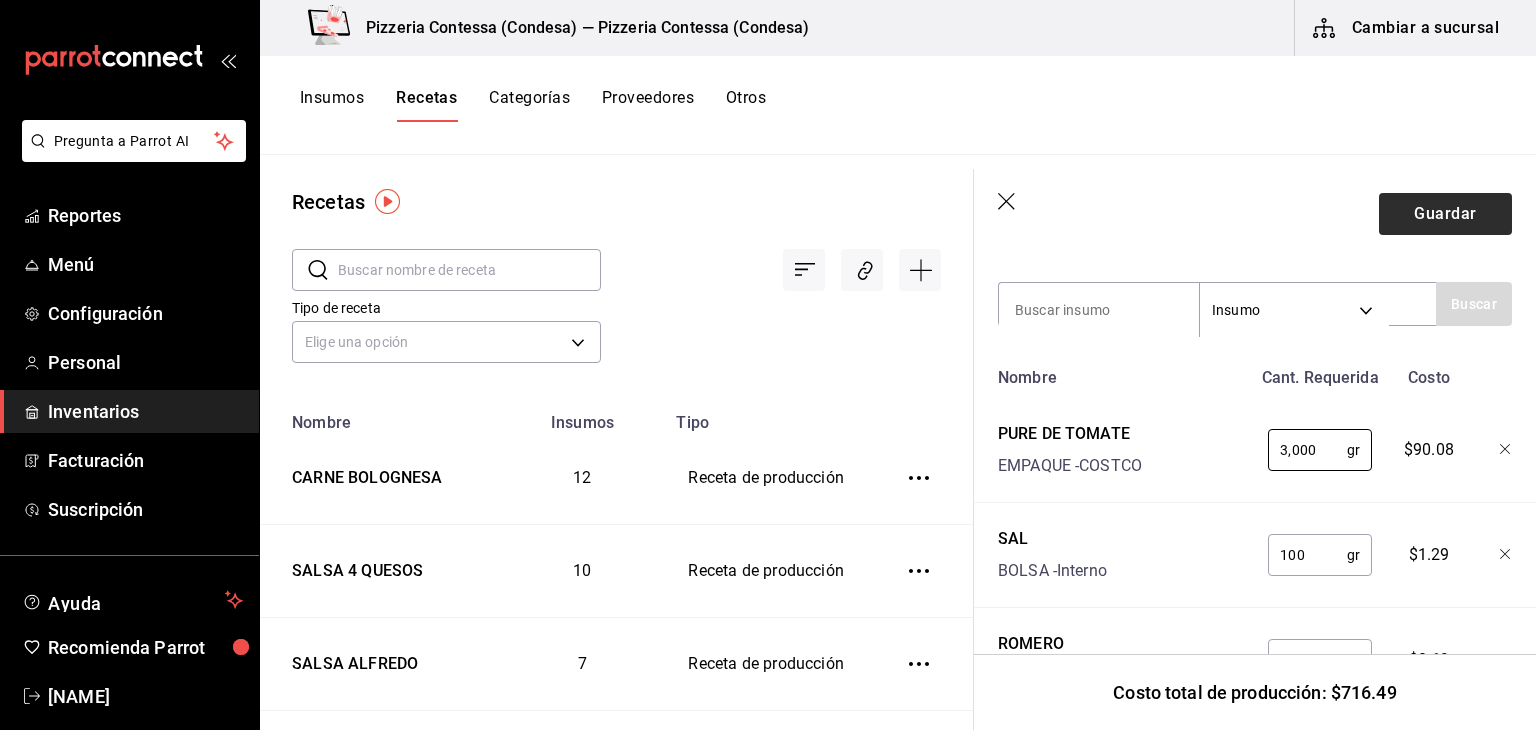 type on "3,000" 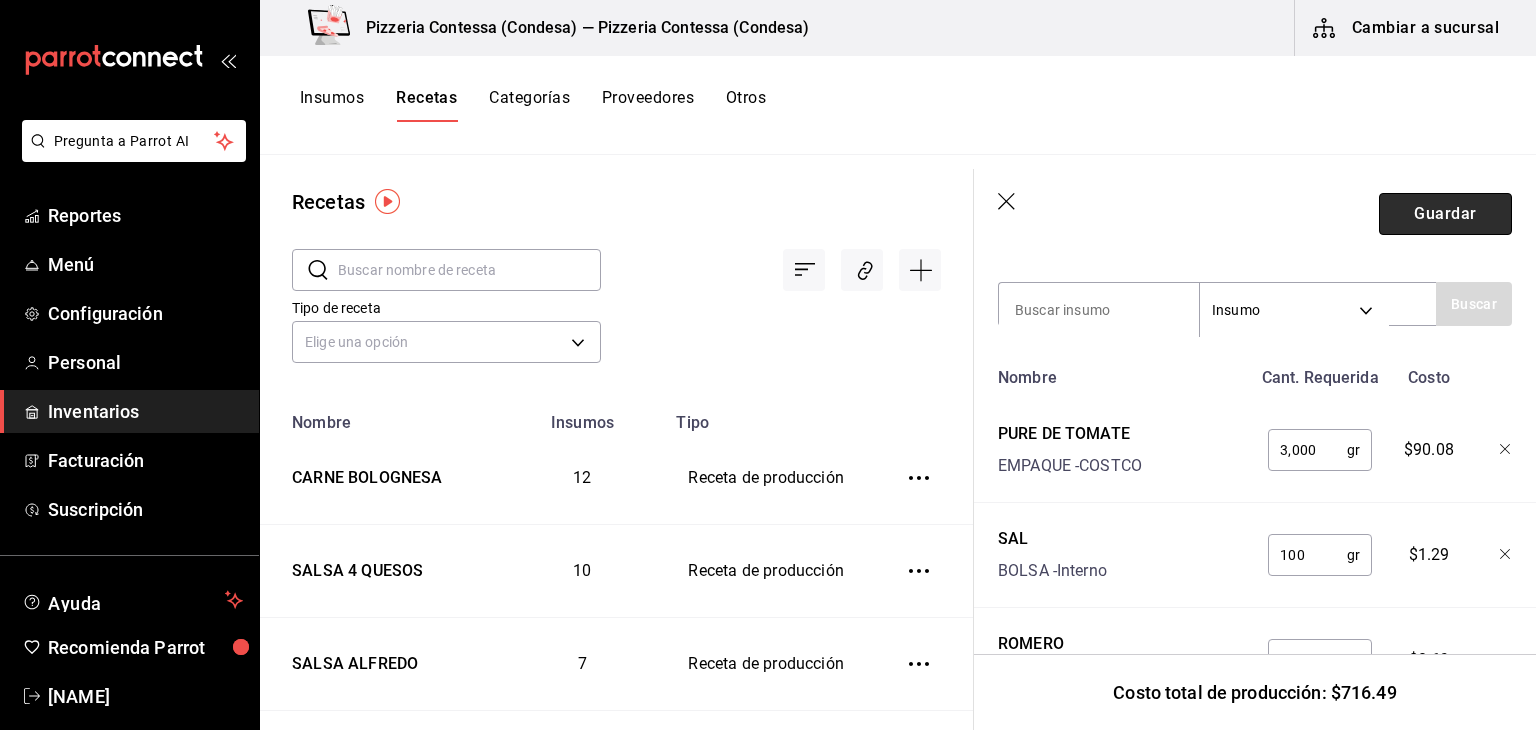 click on "Guardar" at bounding box center [1445, 214] 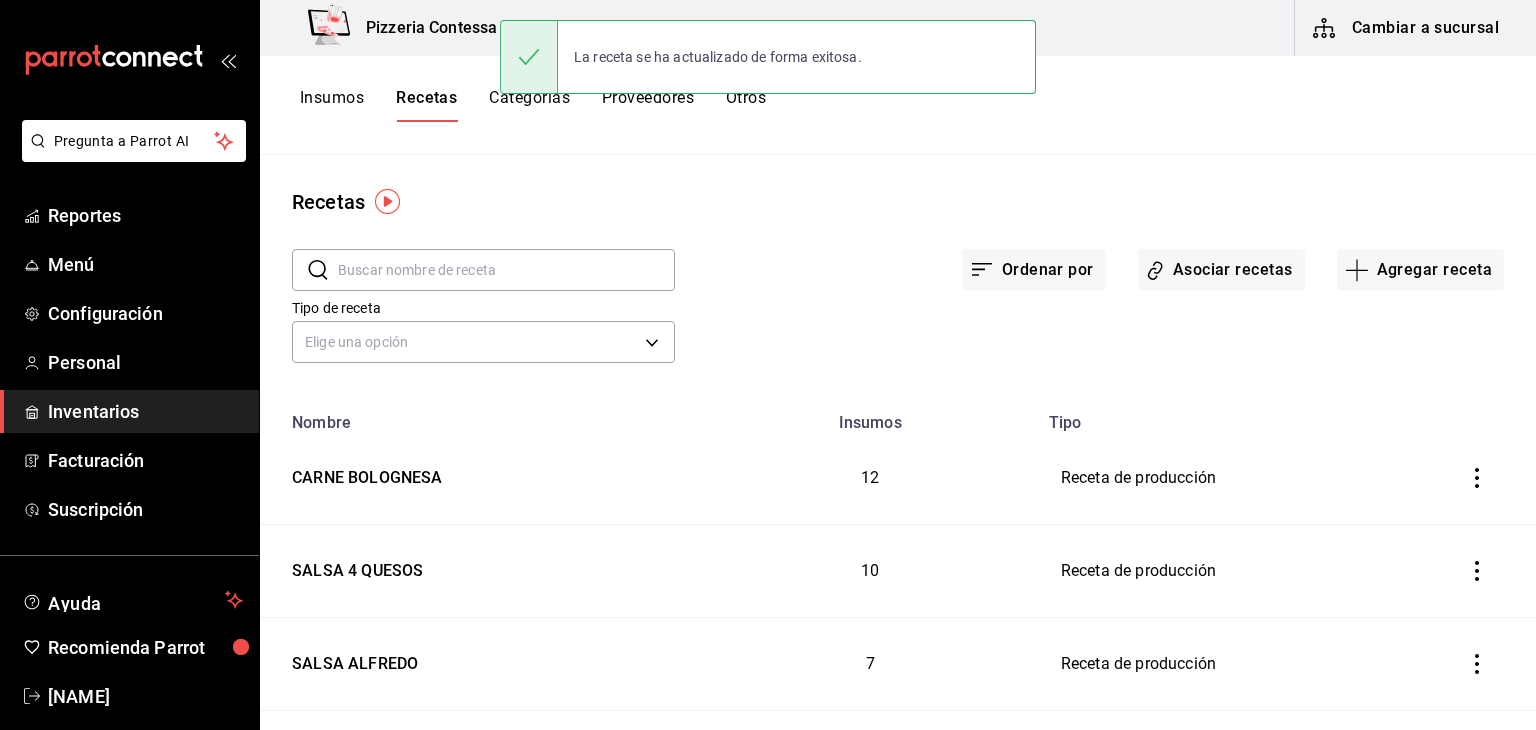 scroll, scrollTop: 0, scrollLeft: 0, axis: both 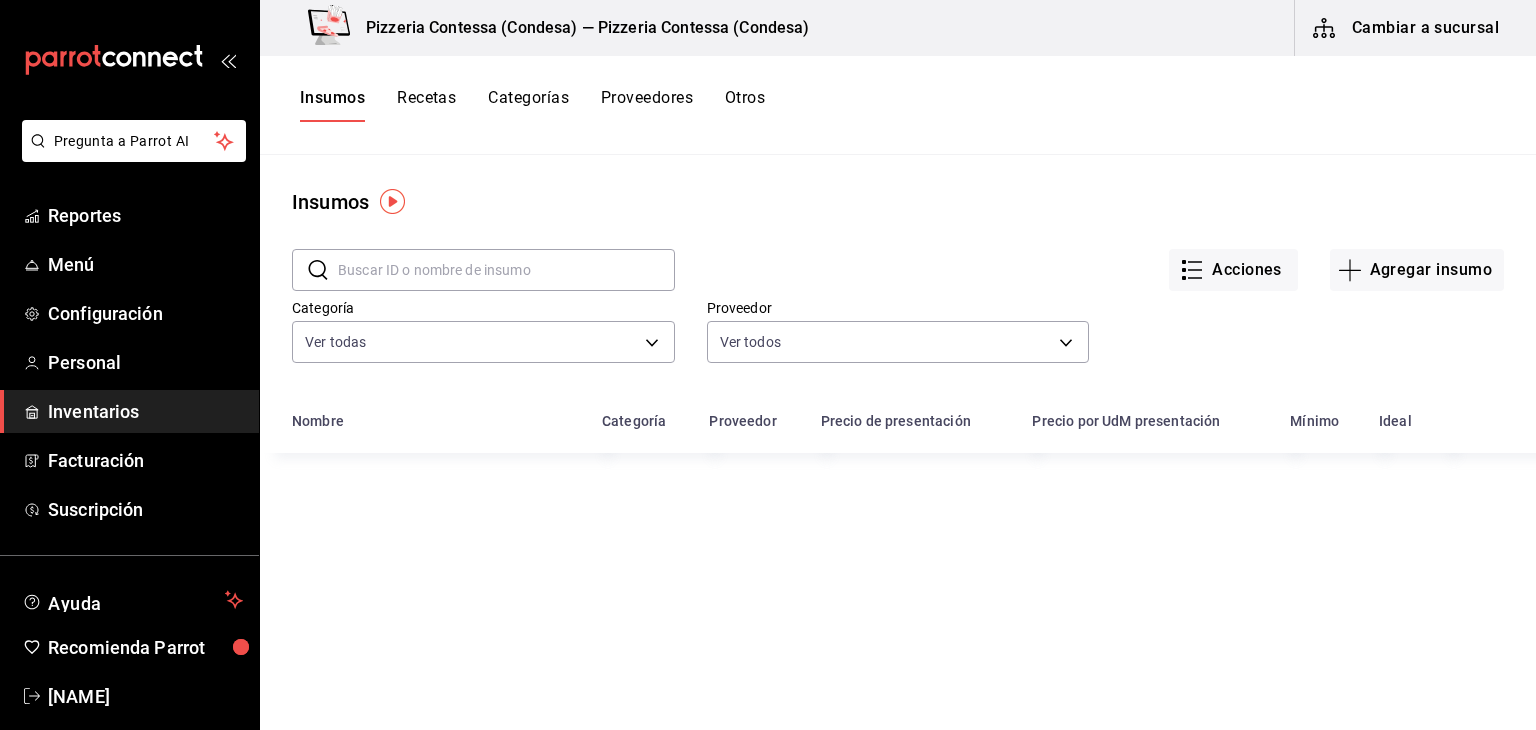 click at bounding box center [506, 270] 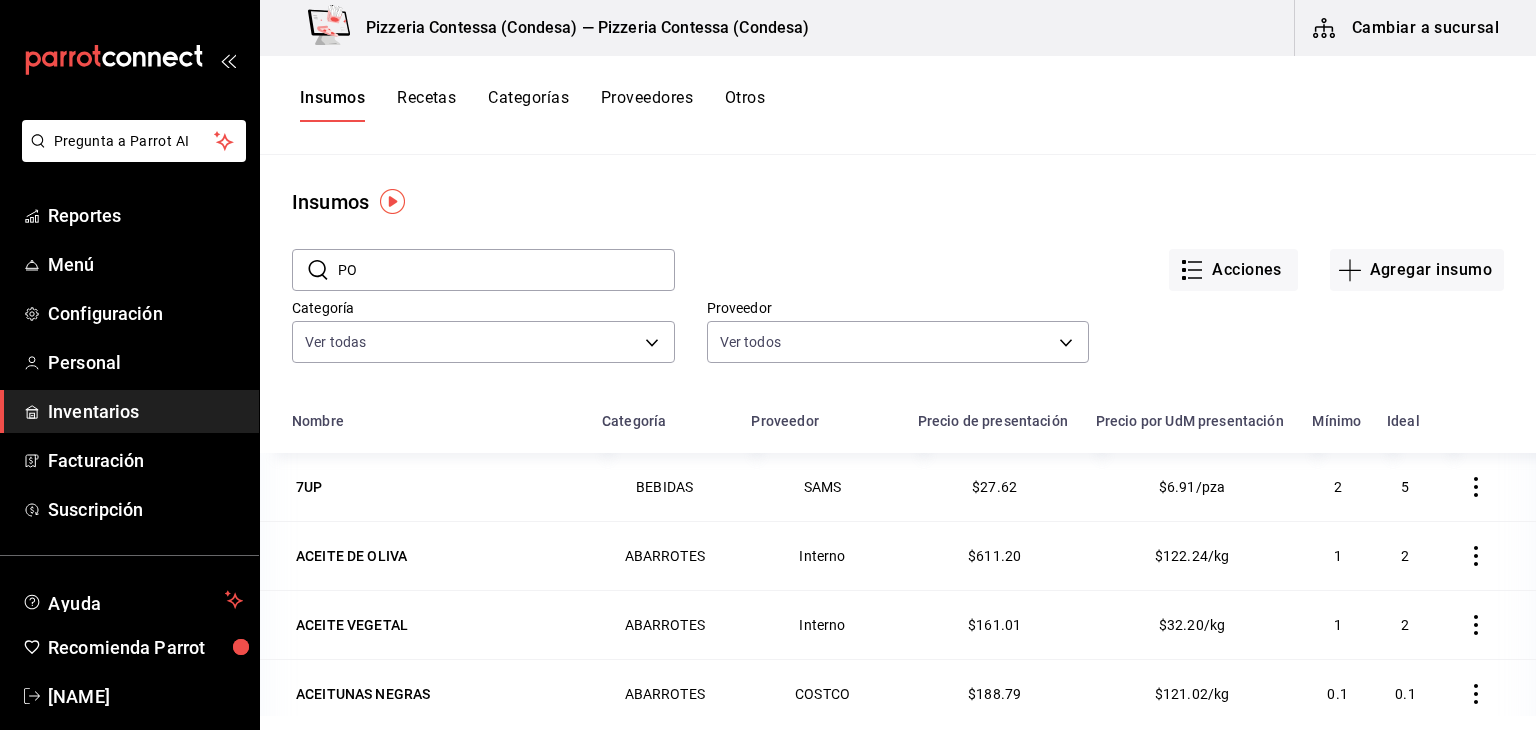 type on "P" 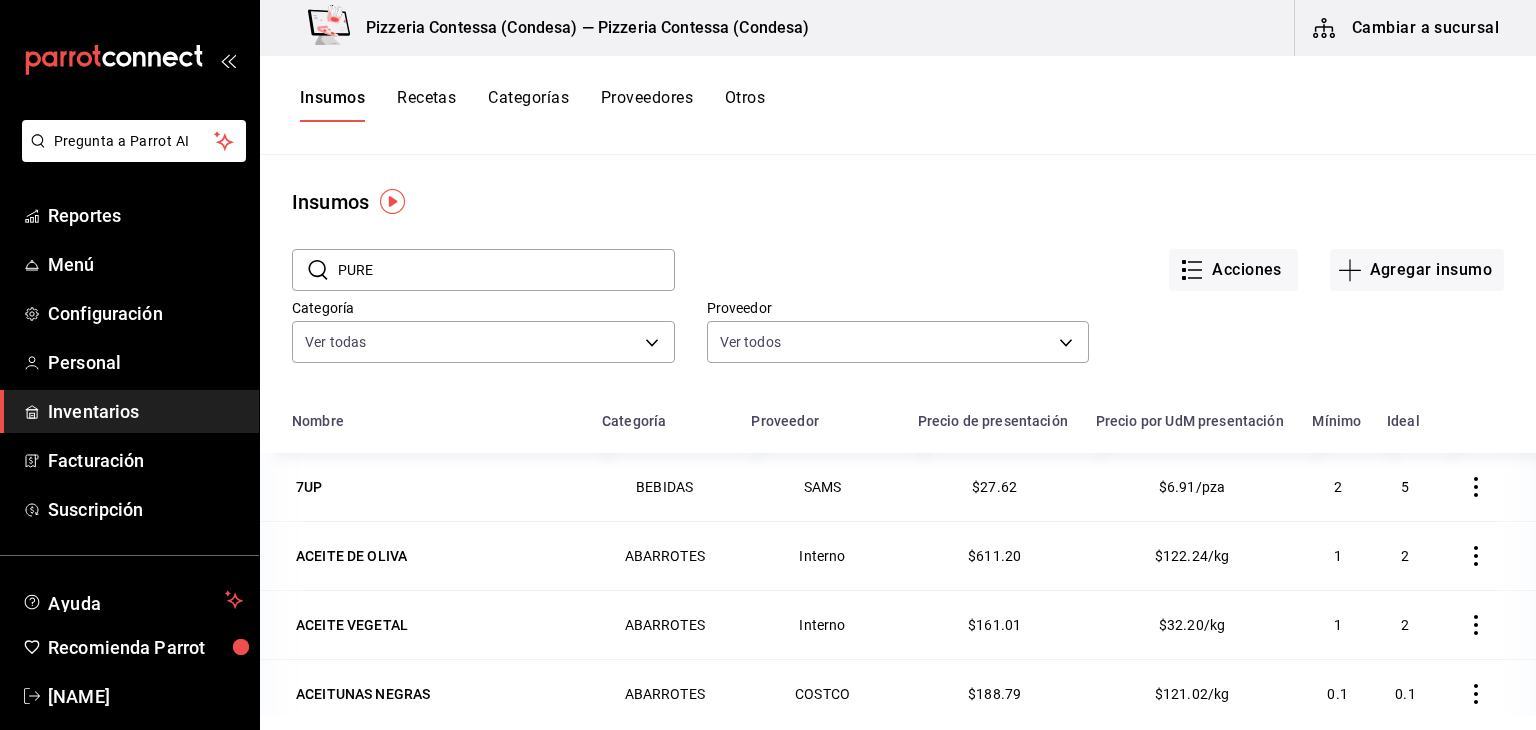 type on "PURE" 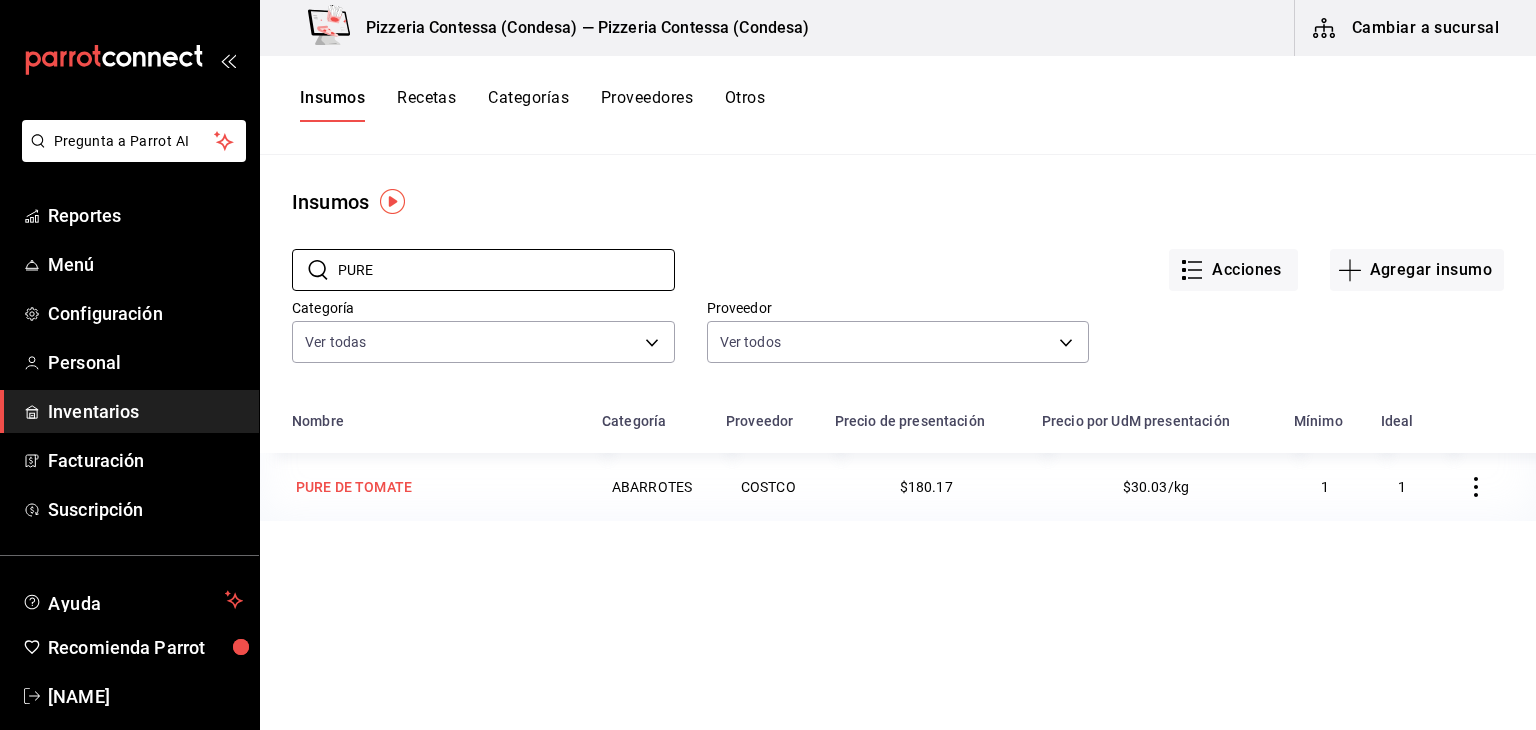 click on "PURE DE TOMATE" at bounding box center (435, 487) 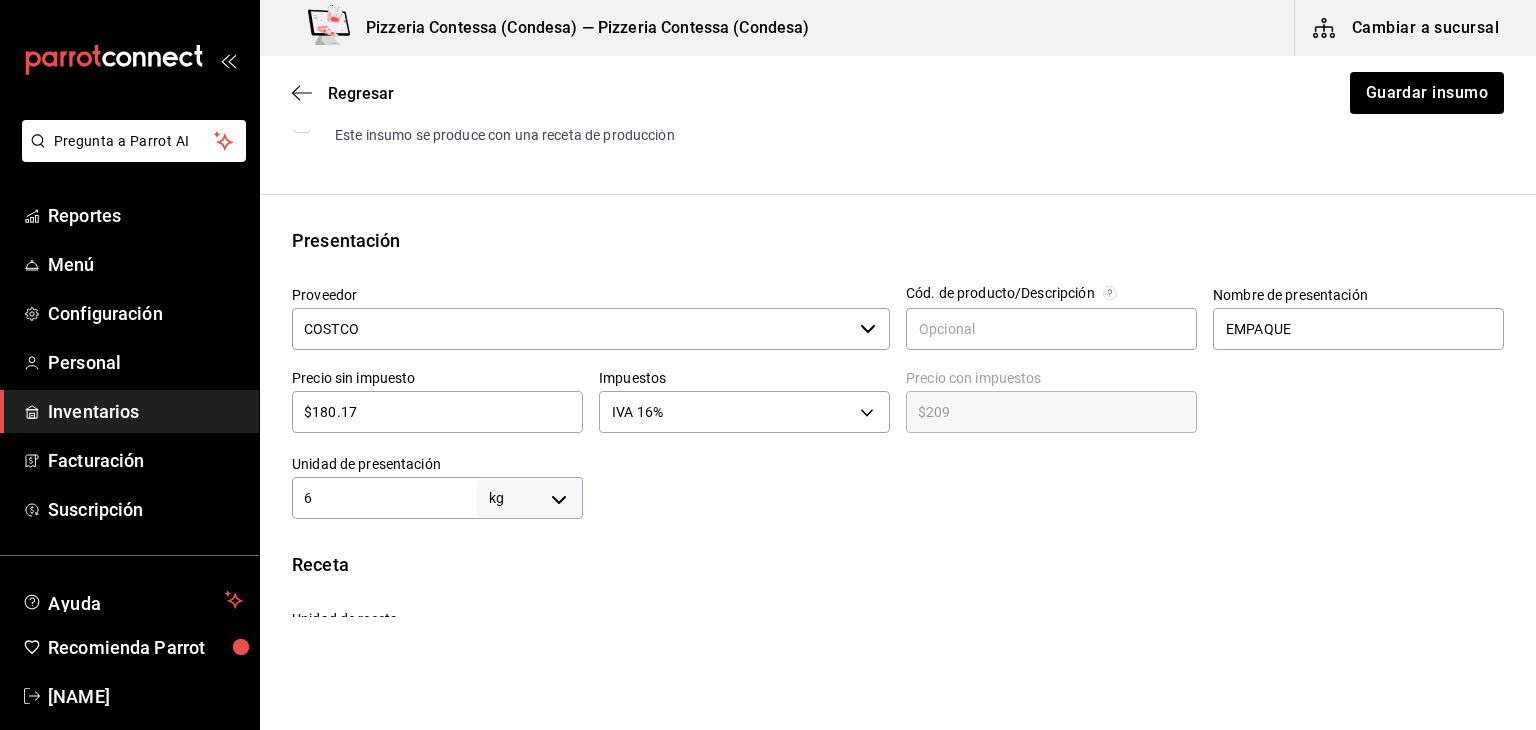 scroll, scrollTop: 322, scrollLeft: 0, axis: vertical 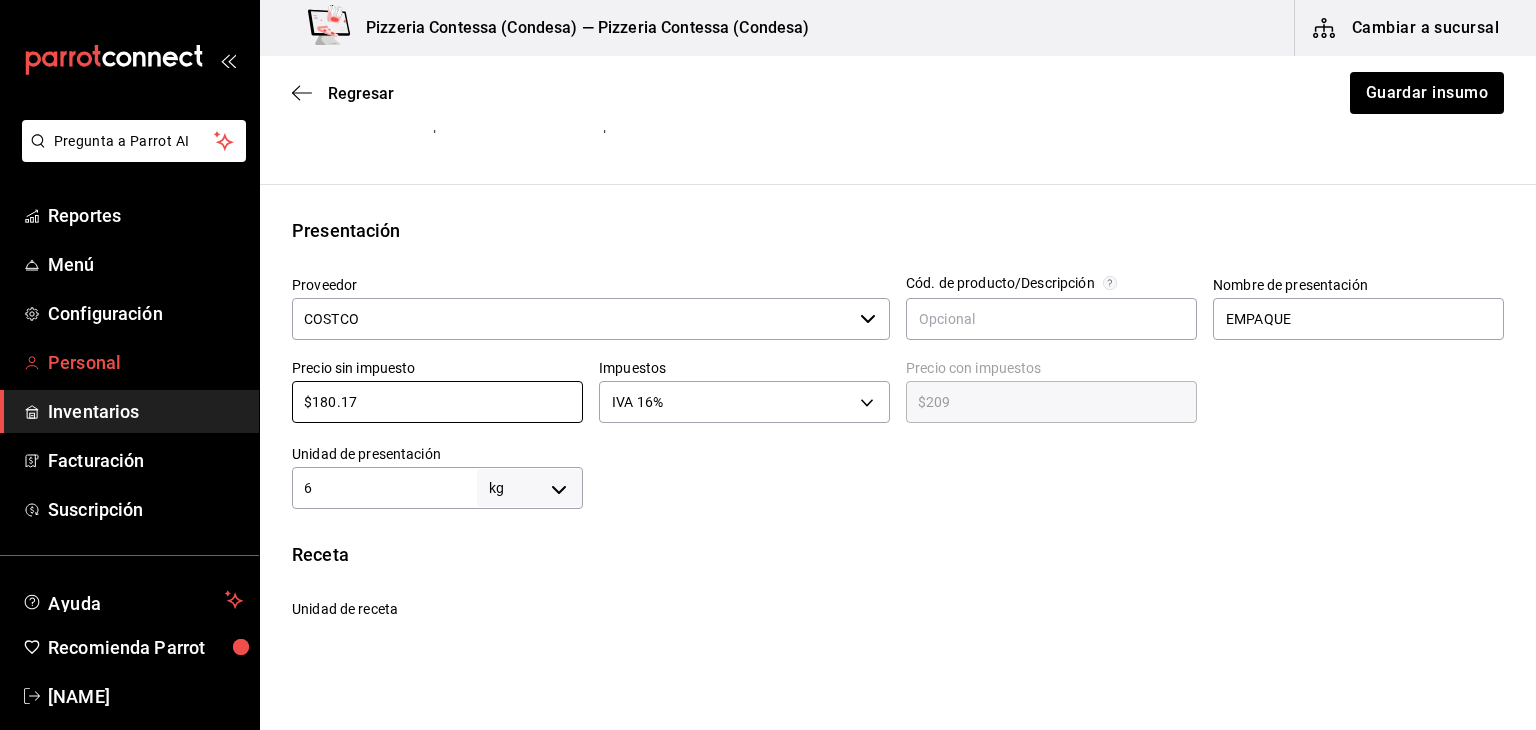 drag, startPoint x: 377, startPoint y: 401, endPoint x: 184, endPoint y: 373, distance: 195.02051 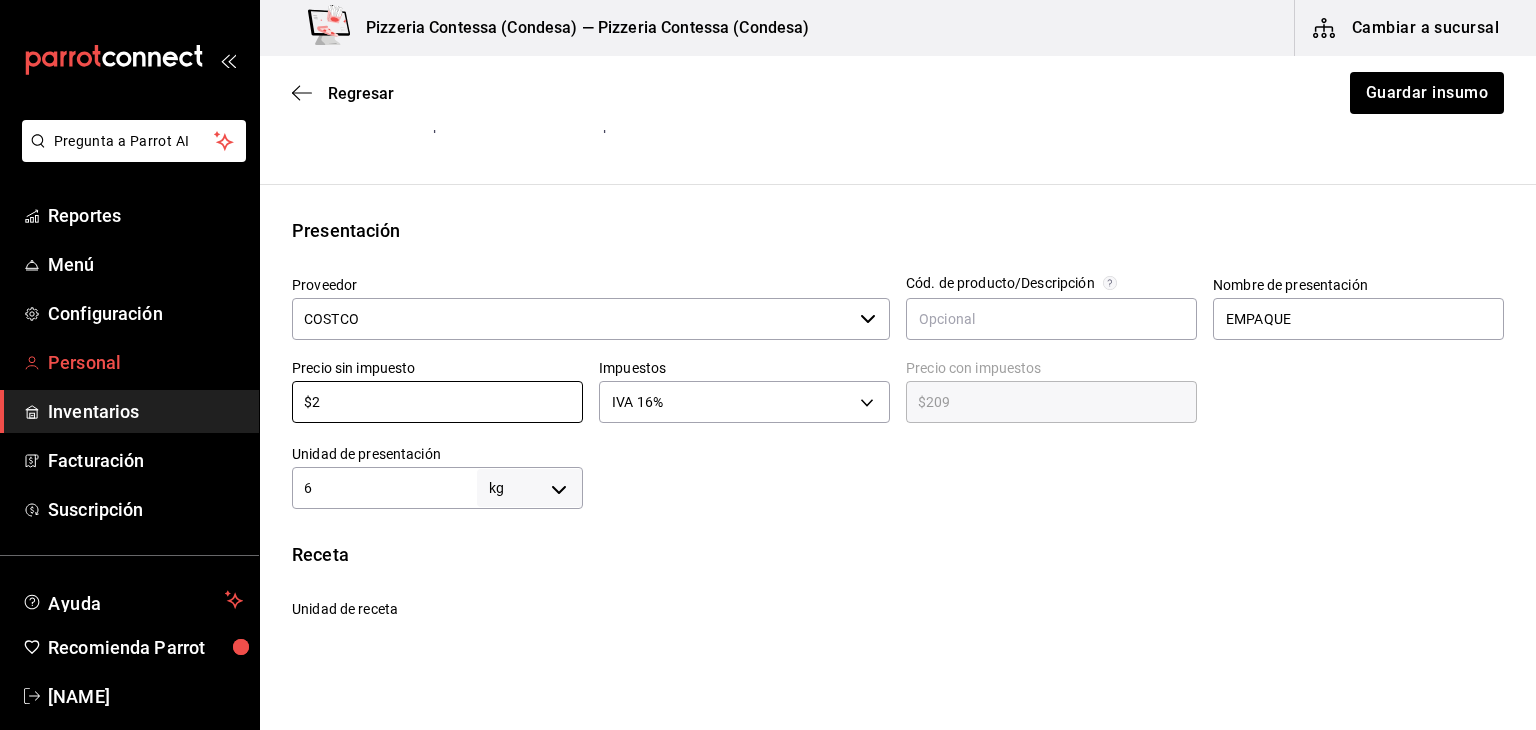type on "$2.32" 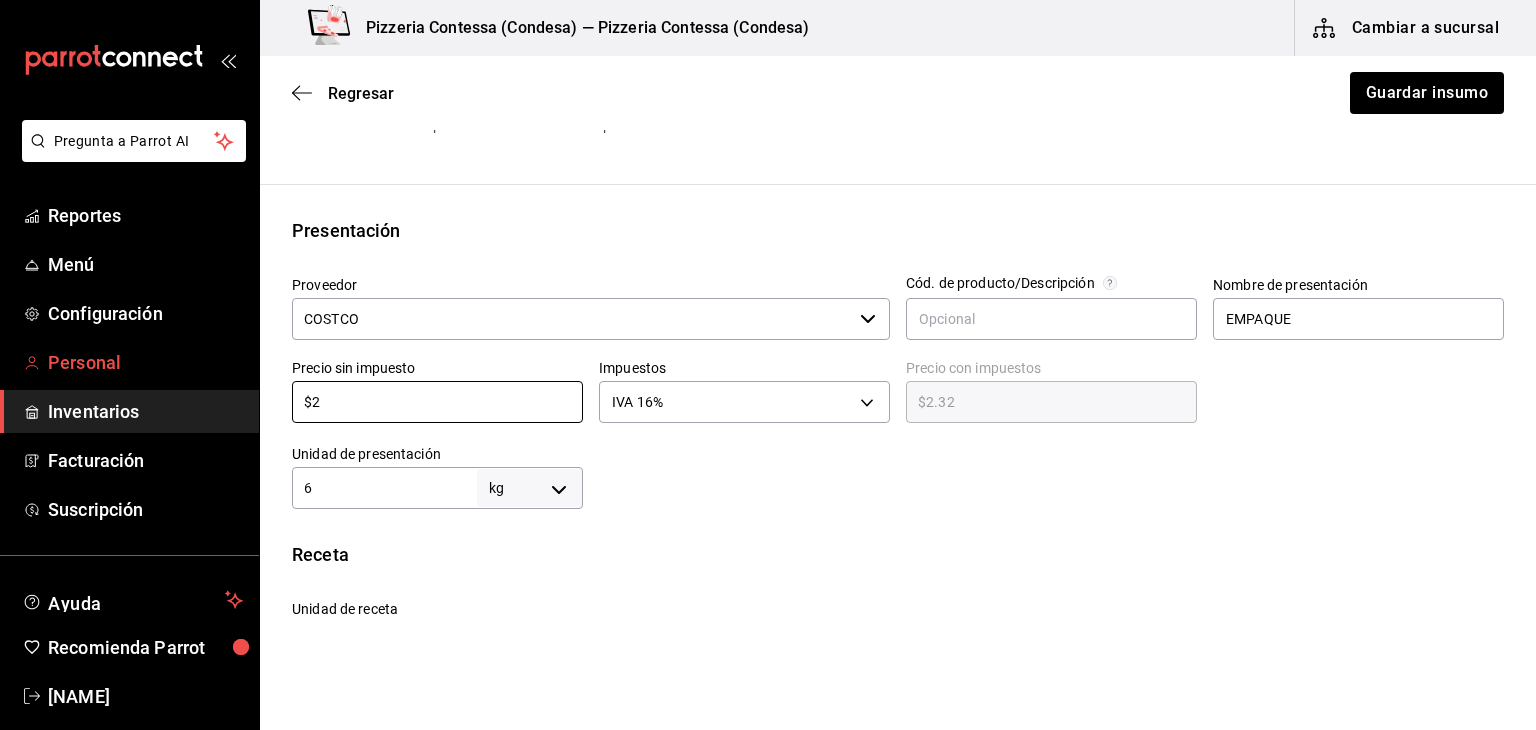 type on "$20" 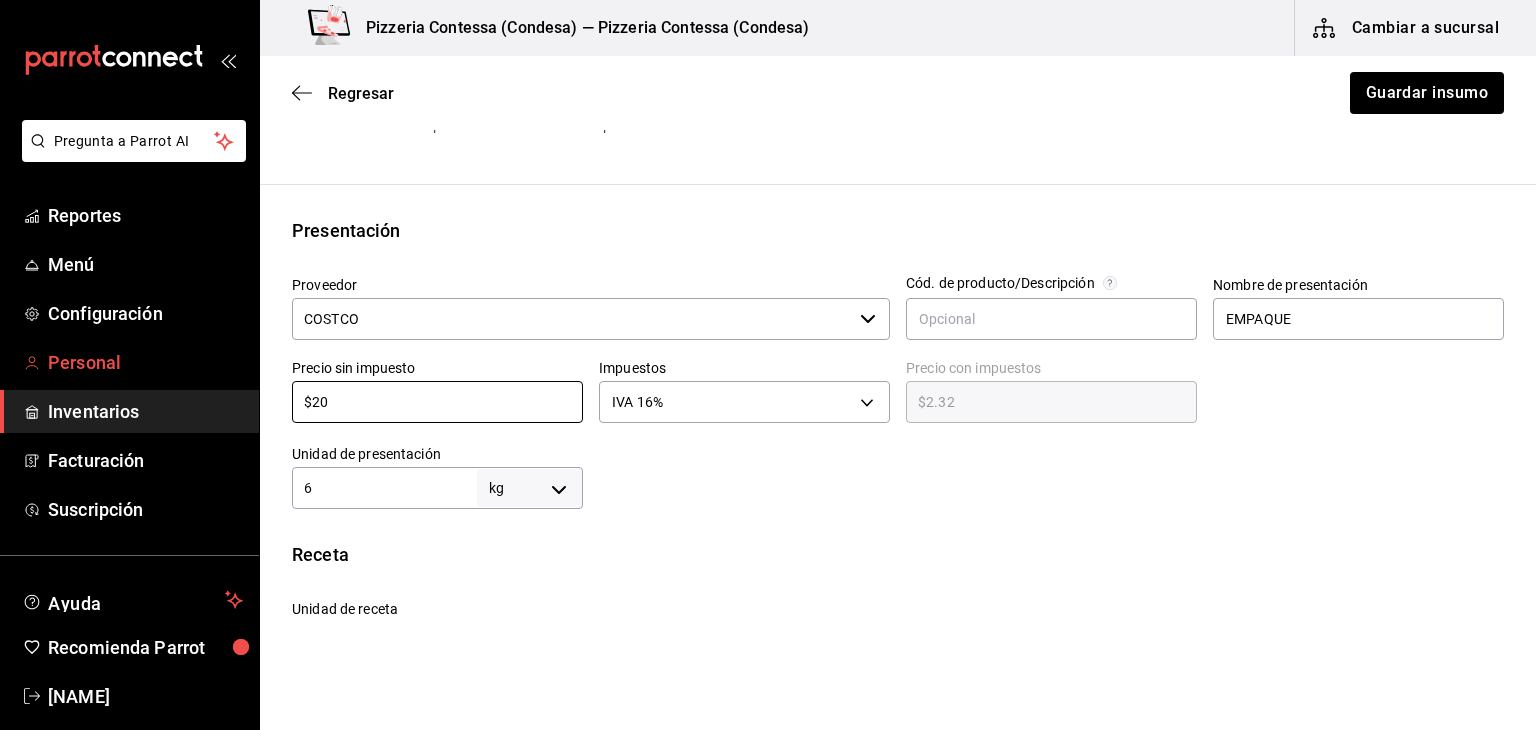 type on "$23.20" 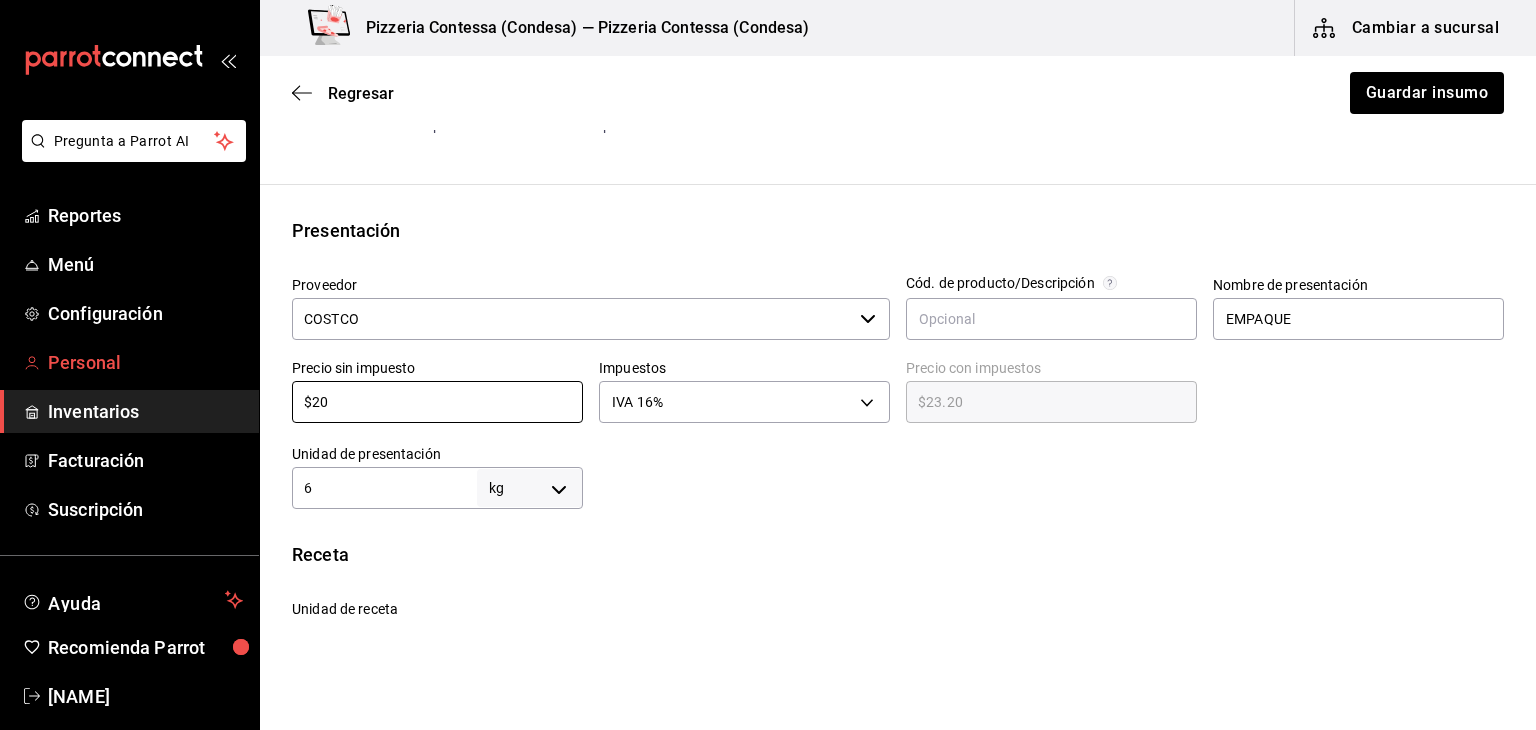 type on "$209" 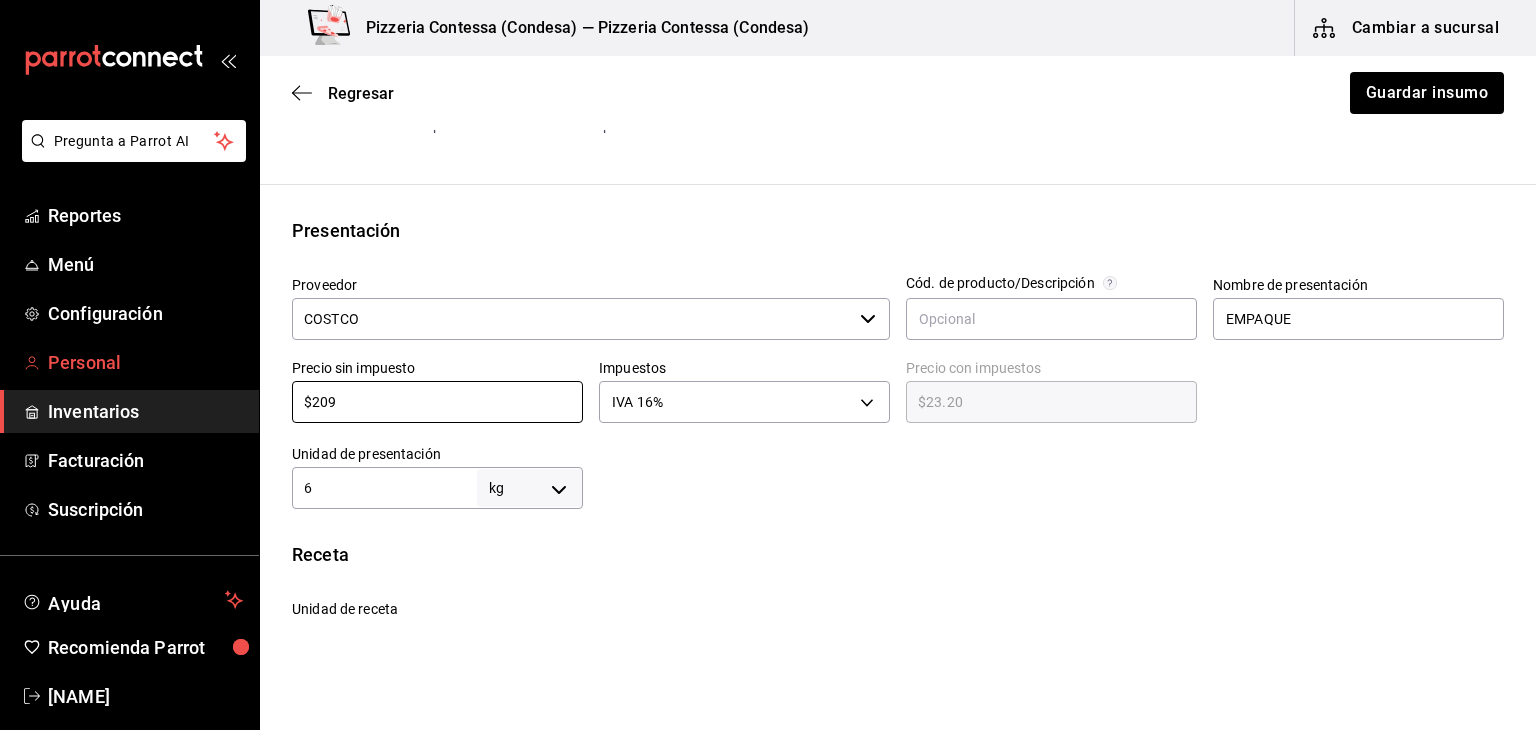 type on "$242.44" 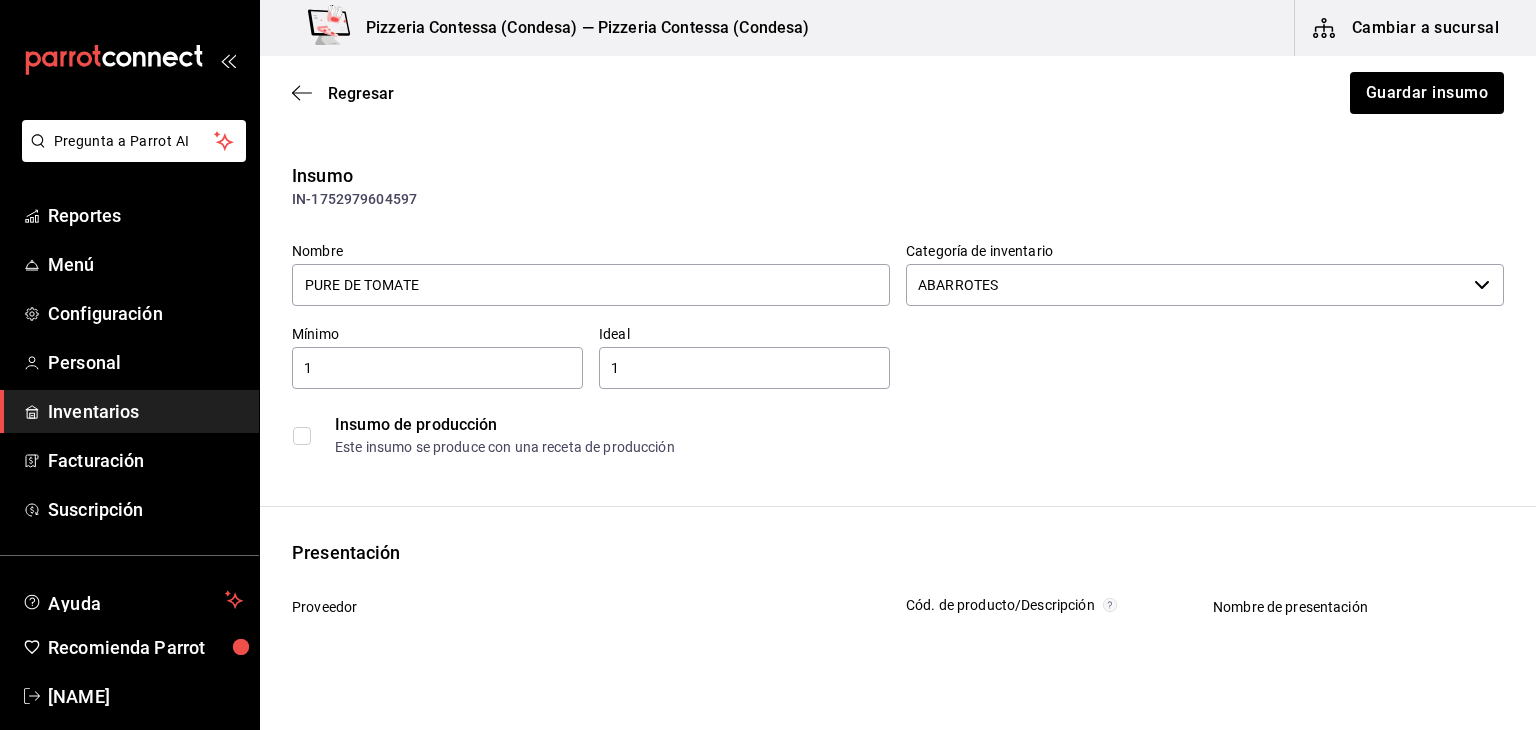 scroll, scrollTop: 0, scrollLeft: 0, axis: both 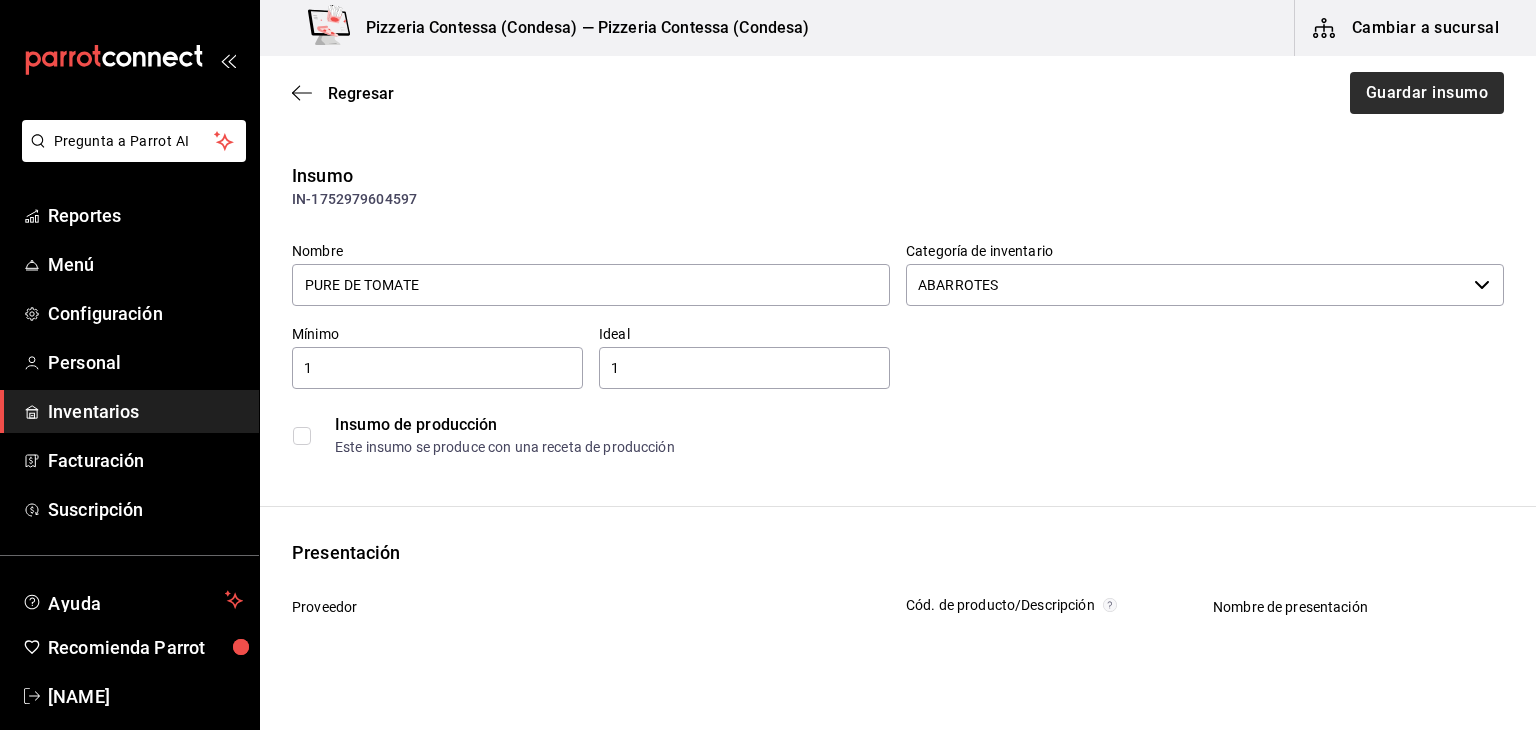 type on "$209" 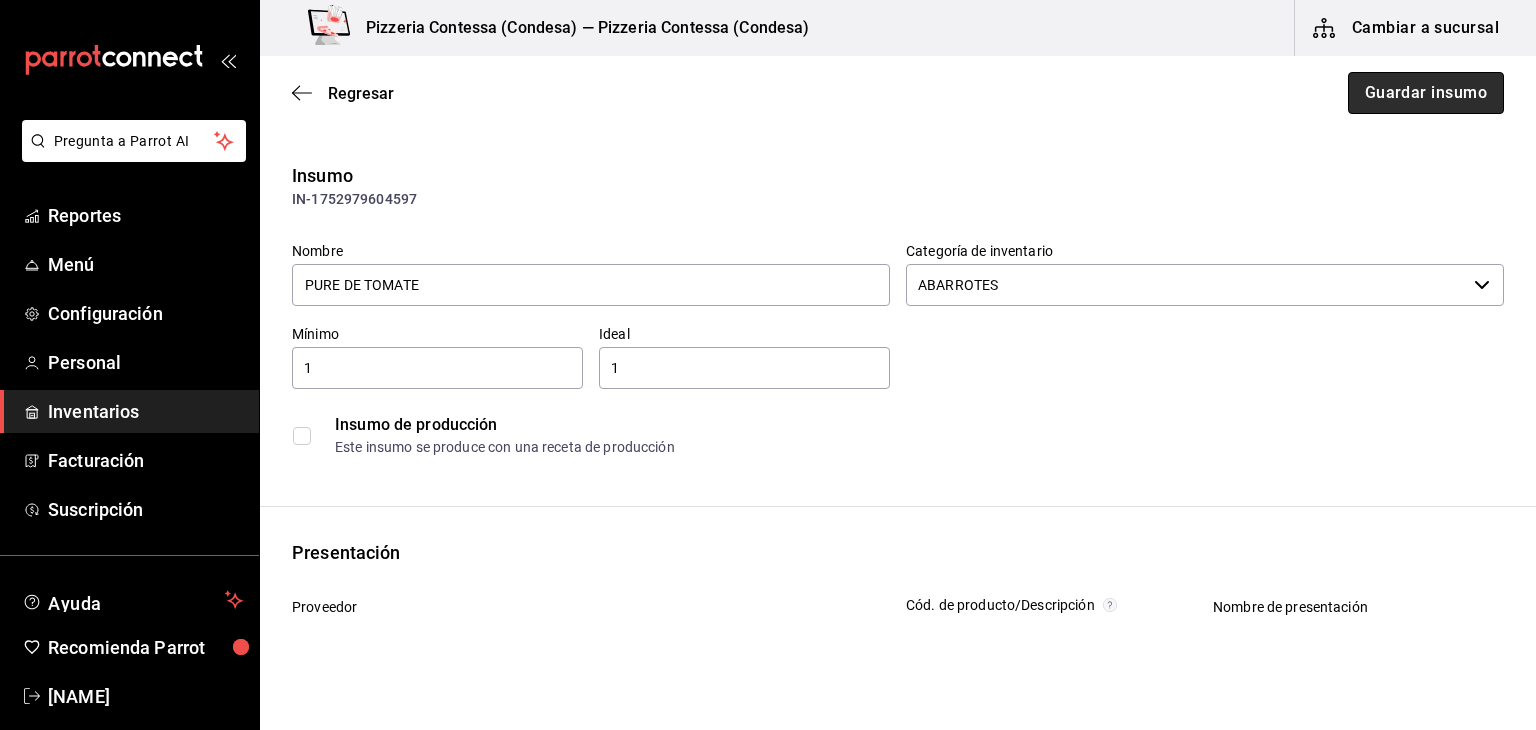 click on "Guardar insumo" at bounding box center (1426, 93) 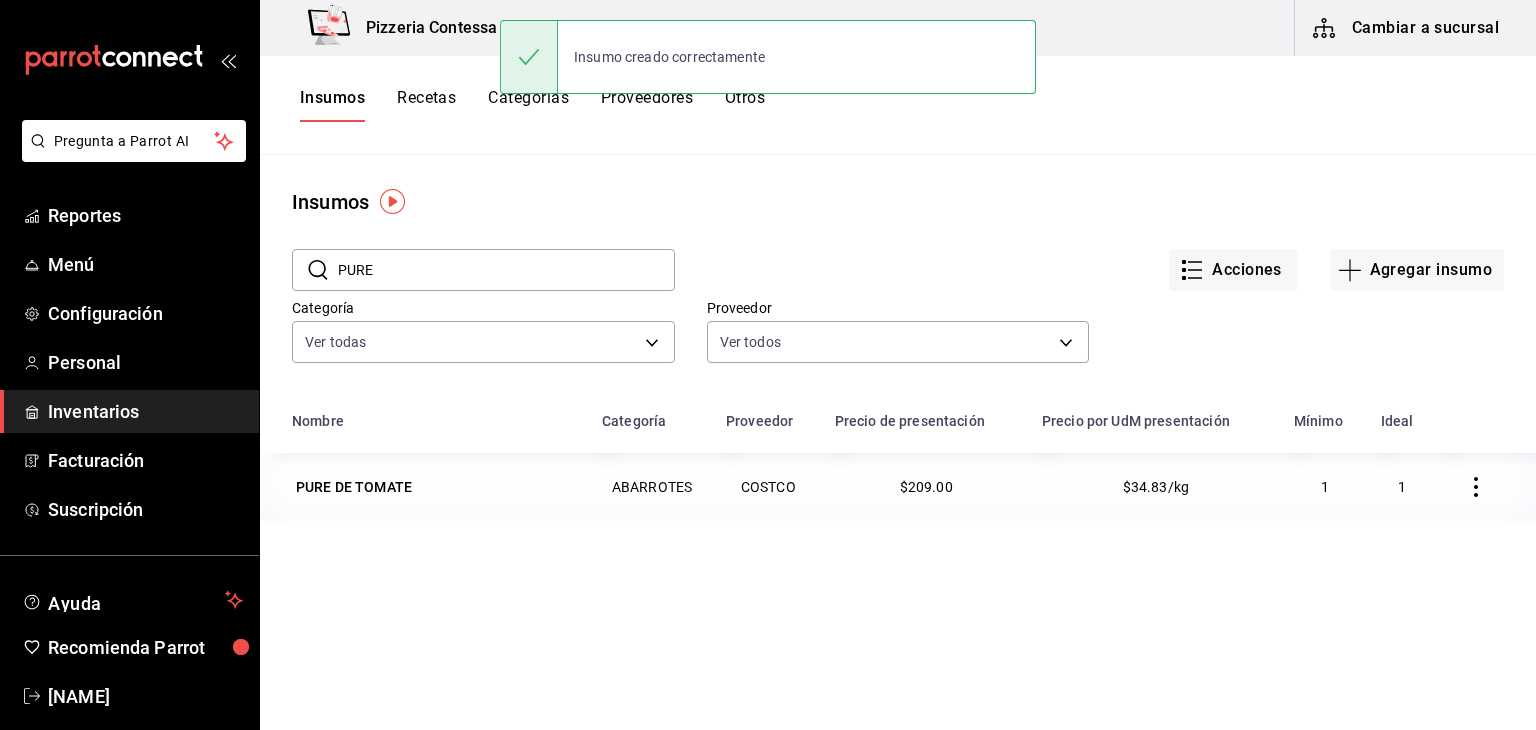 click on "Recetas" at bounding box center (426, 105) 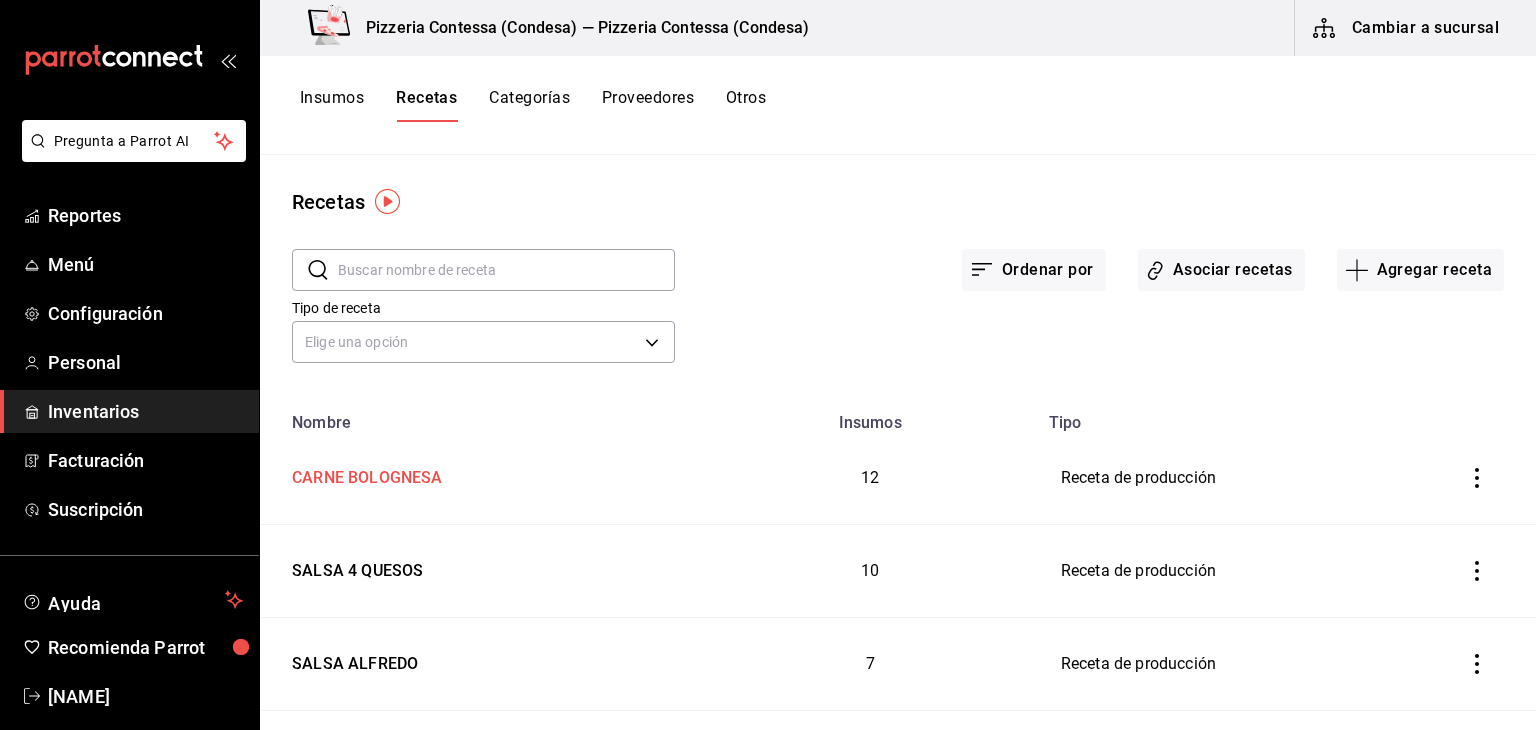 click on "CARNE BOLOGNESA" at bounding box center (363, 474) 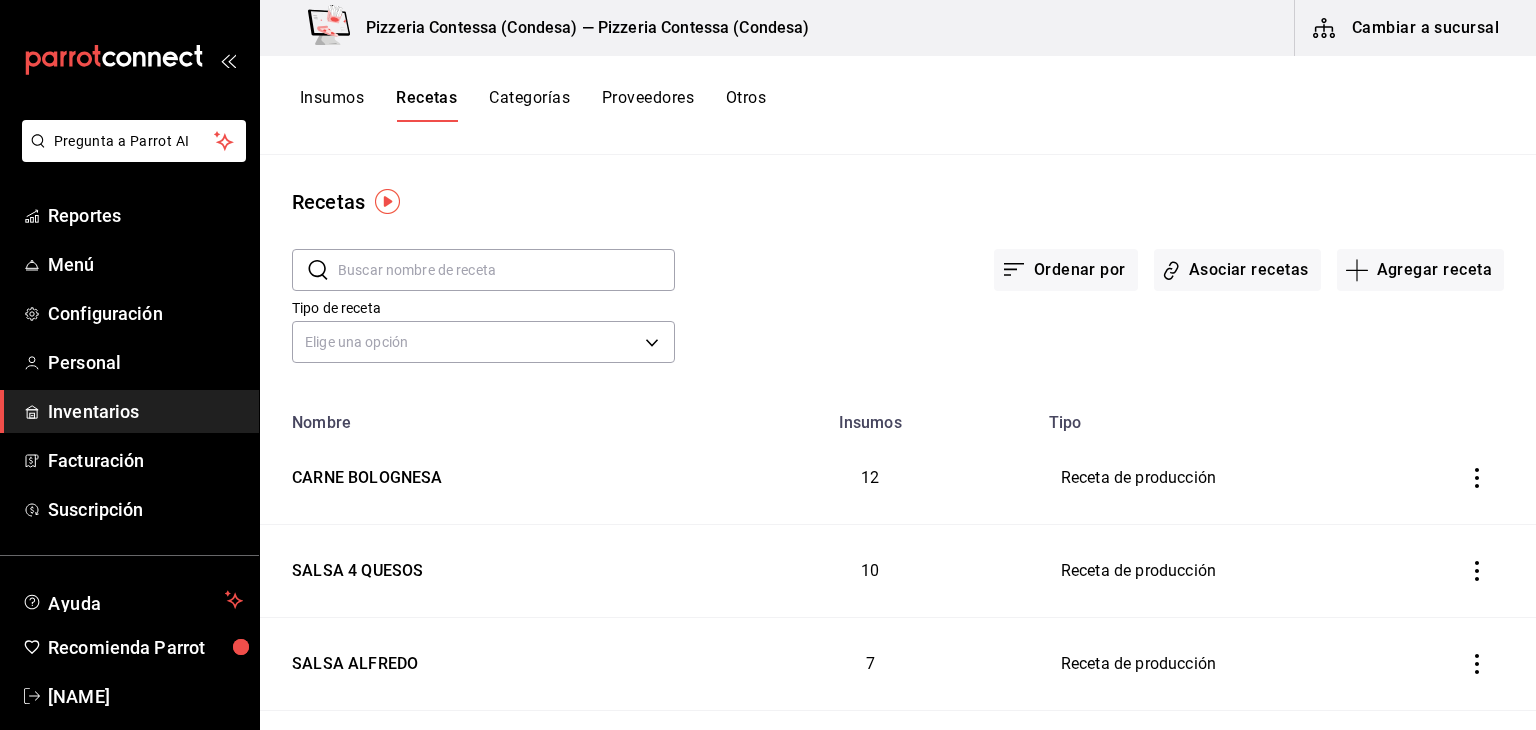 type on "CARNE BOLOGNESA" 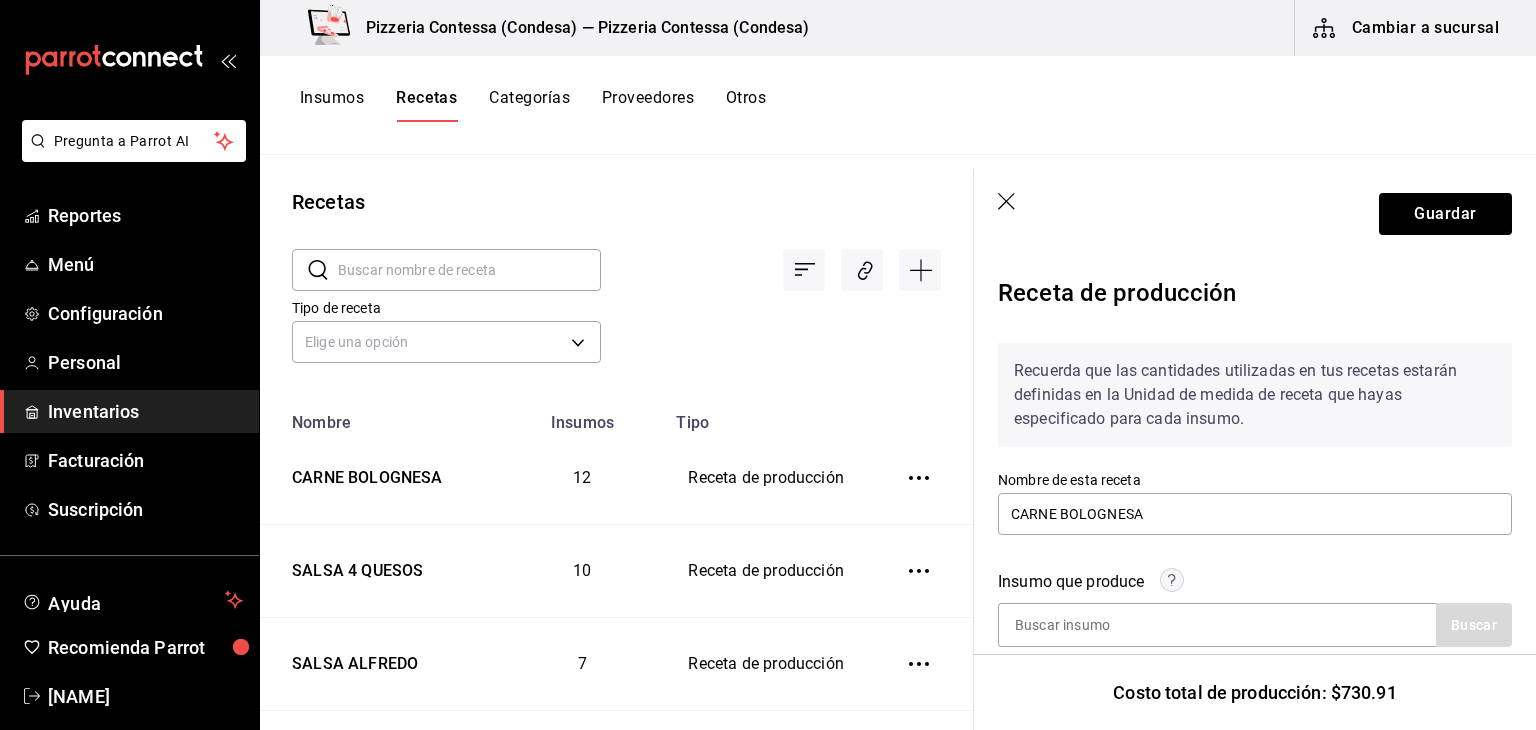 scroll, scrollTop: 0, scrollLeft: 0, axis: both 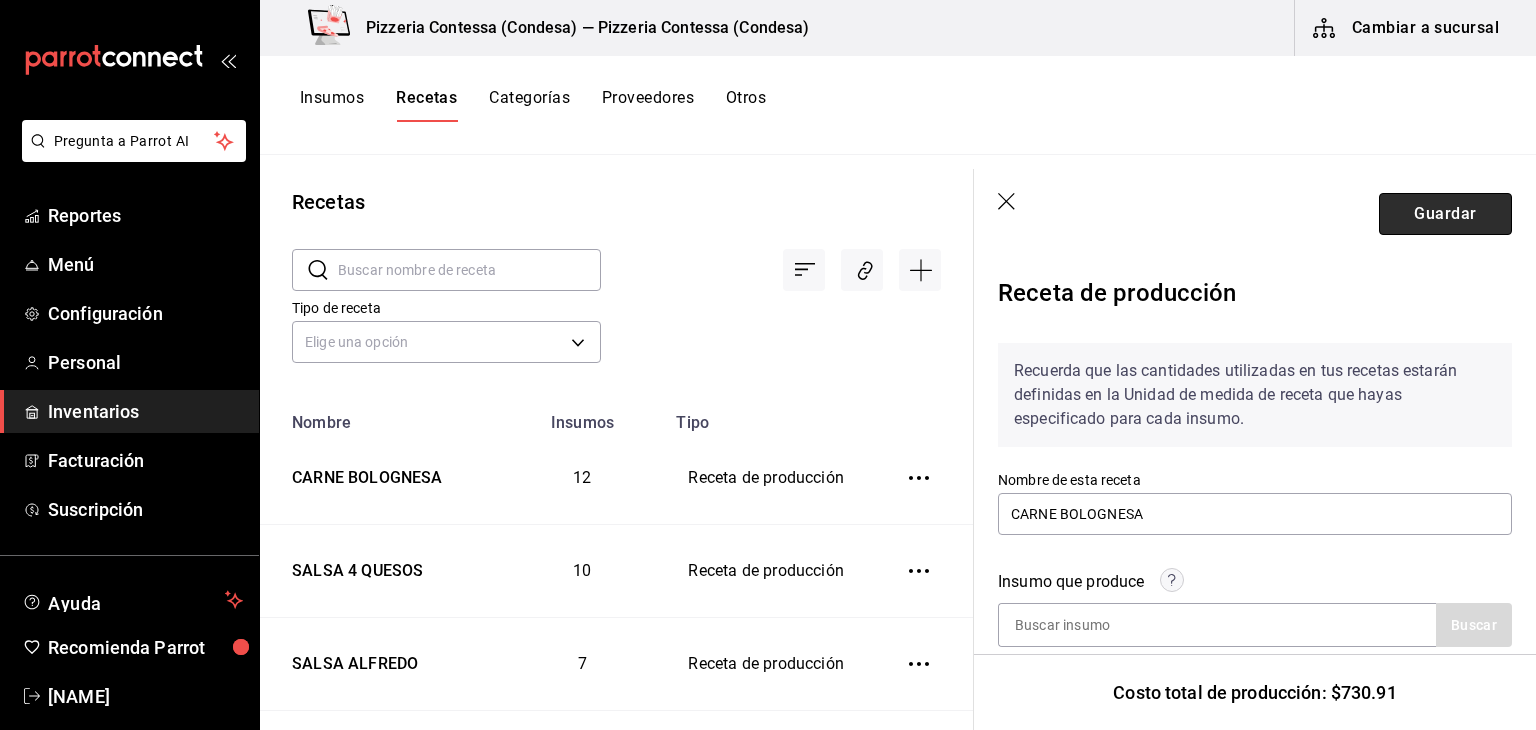 click on "Guardar" at bounding box center [1445, 214] 